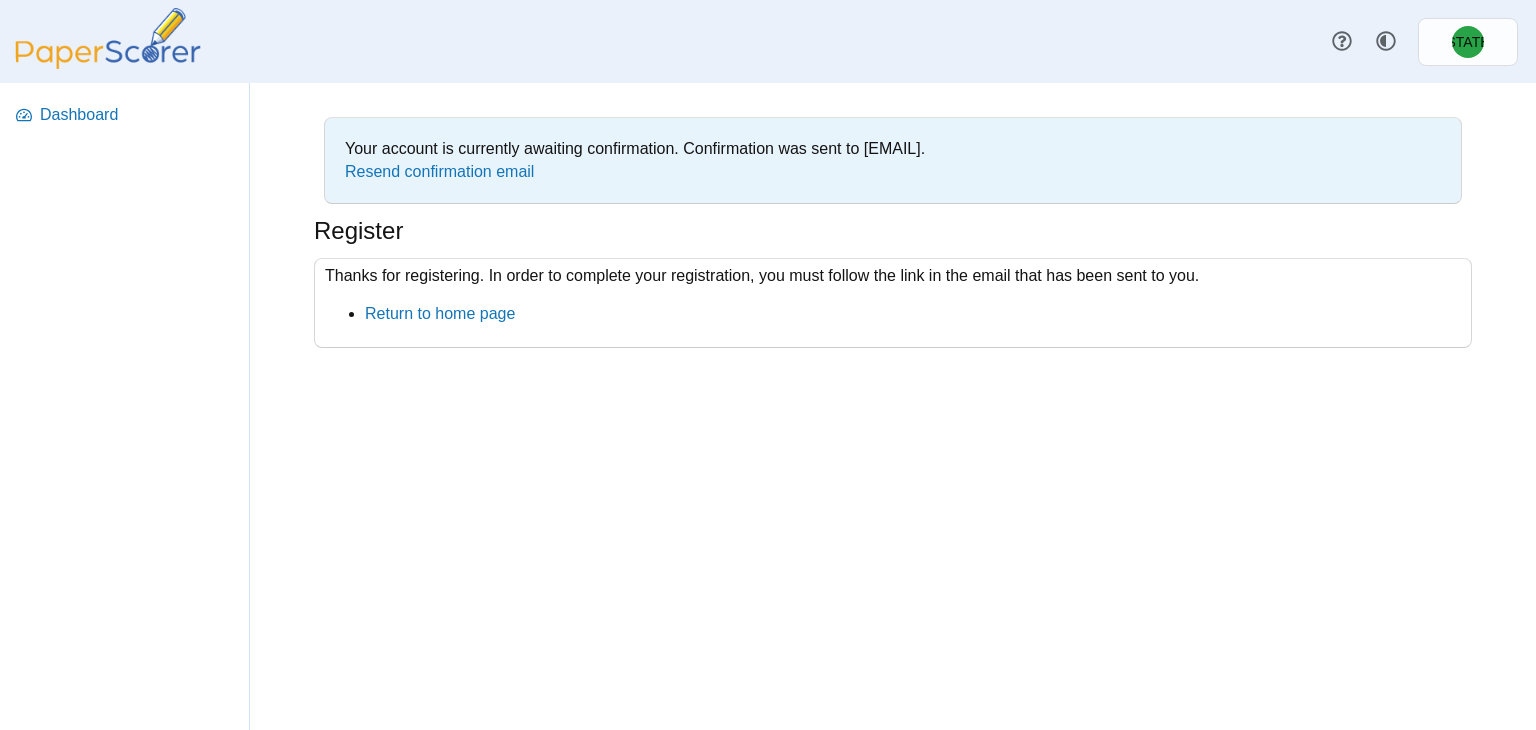 scroll, scrollTop: 0, scrollLeft: 0, axis: both 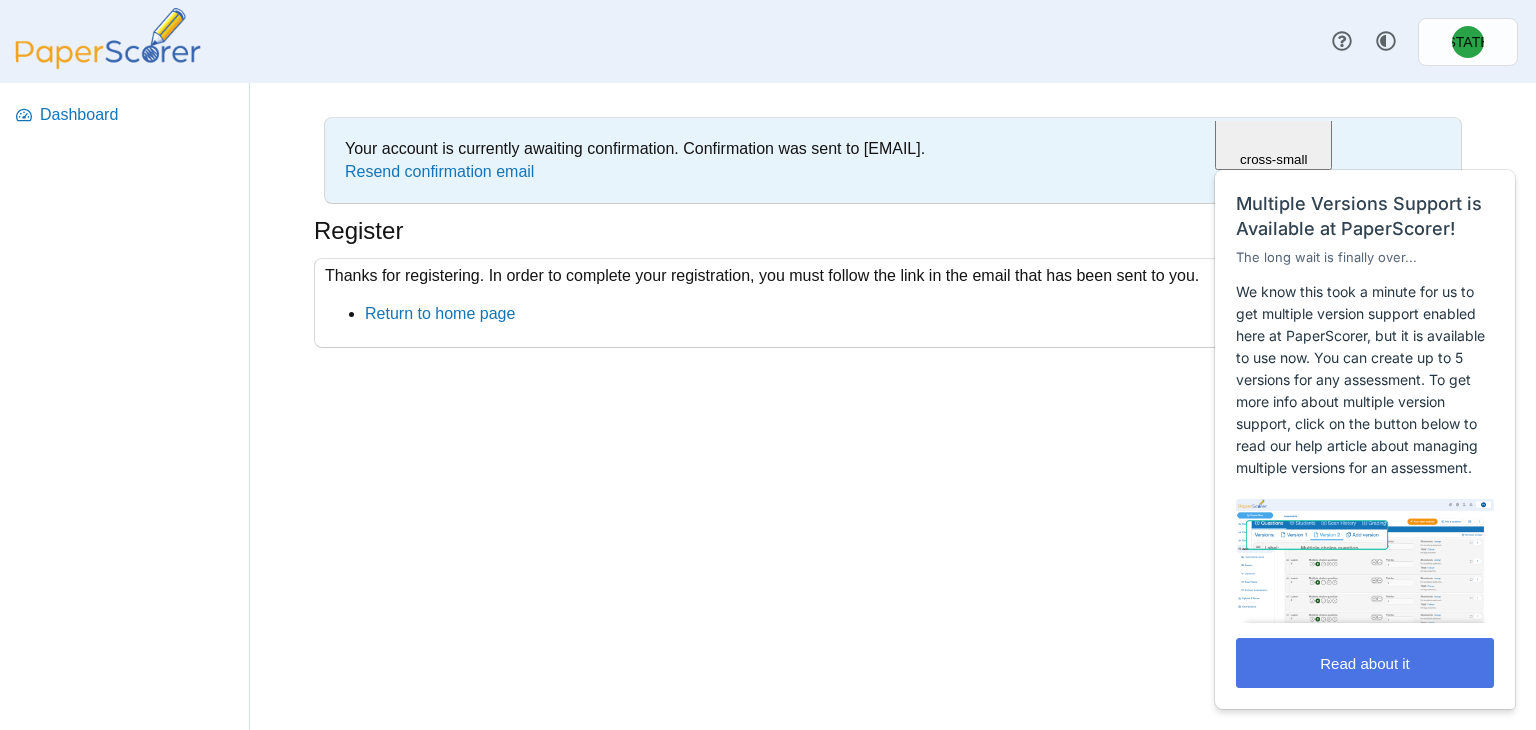 click on "Read about it" at bounding box center (1365, 663) 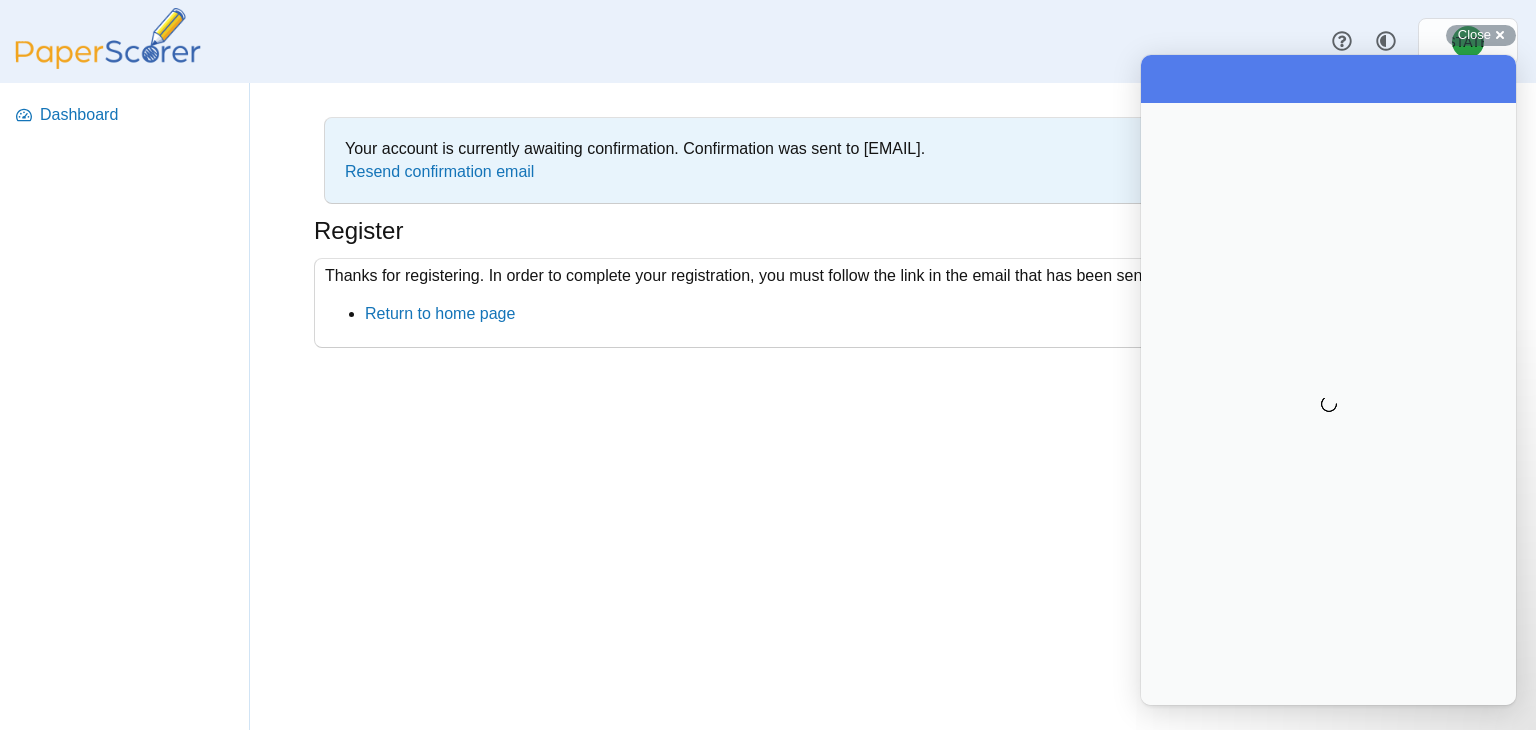 scroll, scrollTop: 0, scrollLeft: 0, axis: both 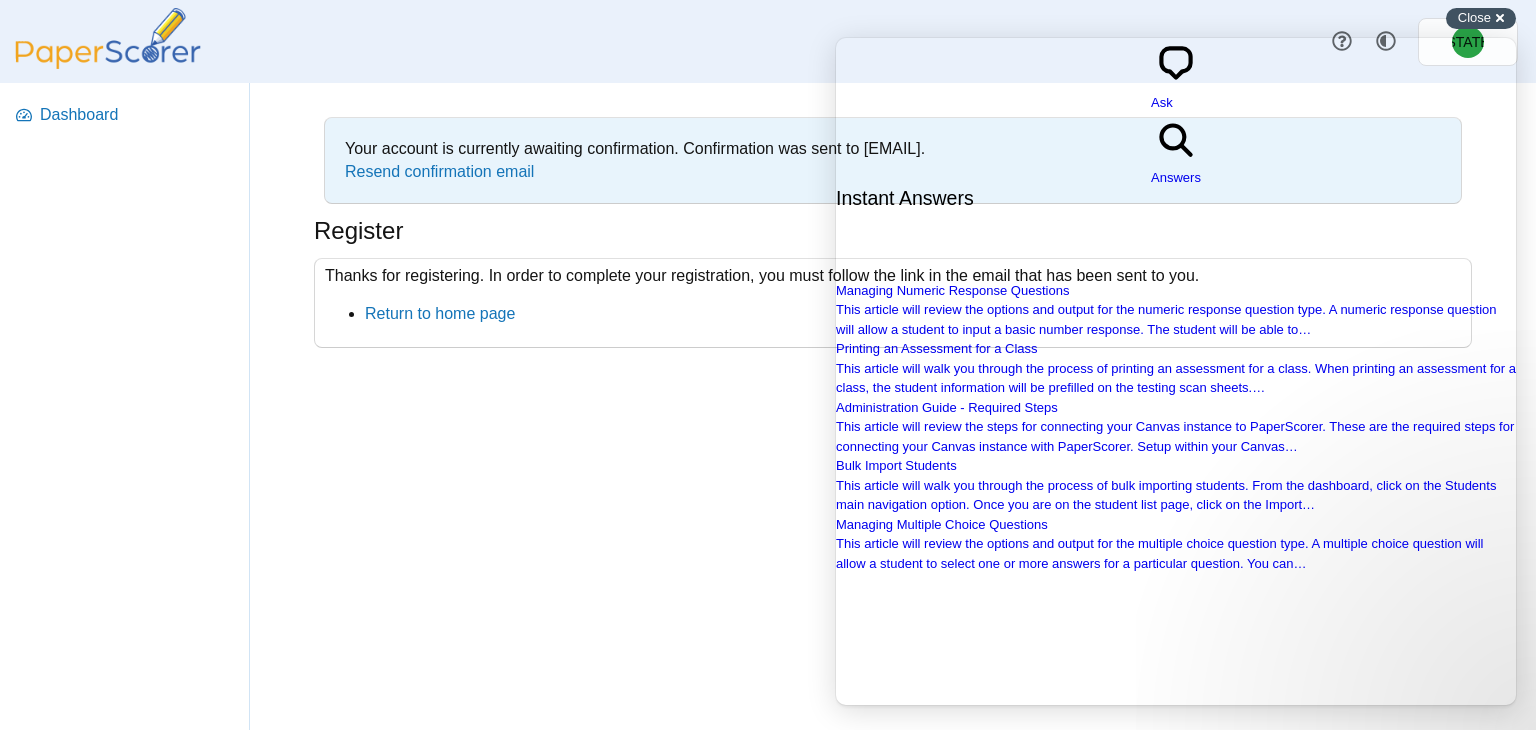 click on "Close" at bounding box center [1474, 17] 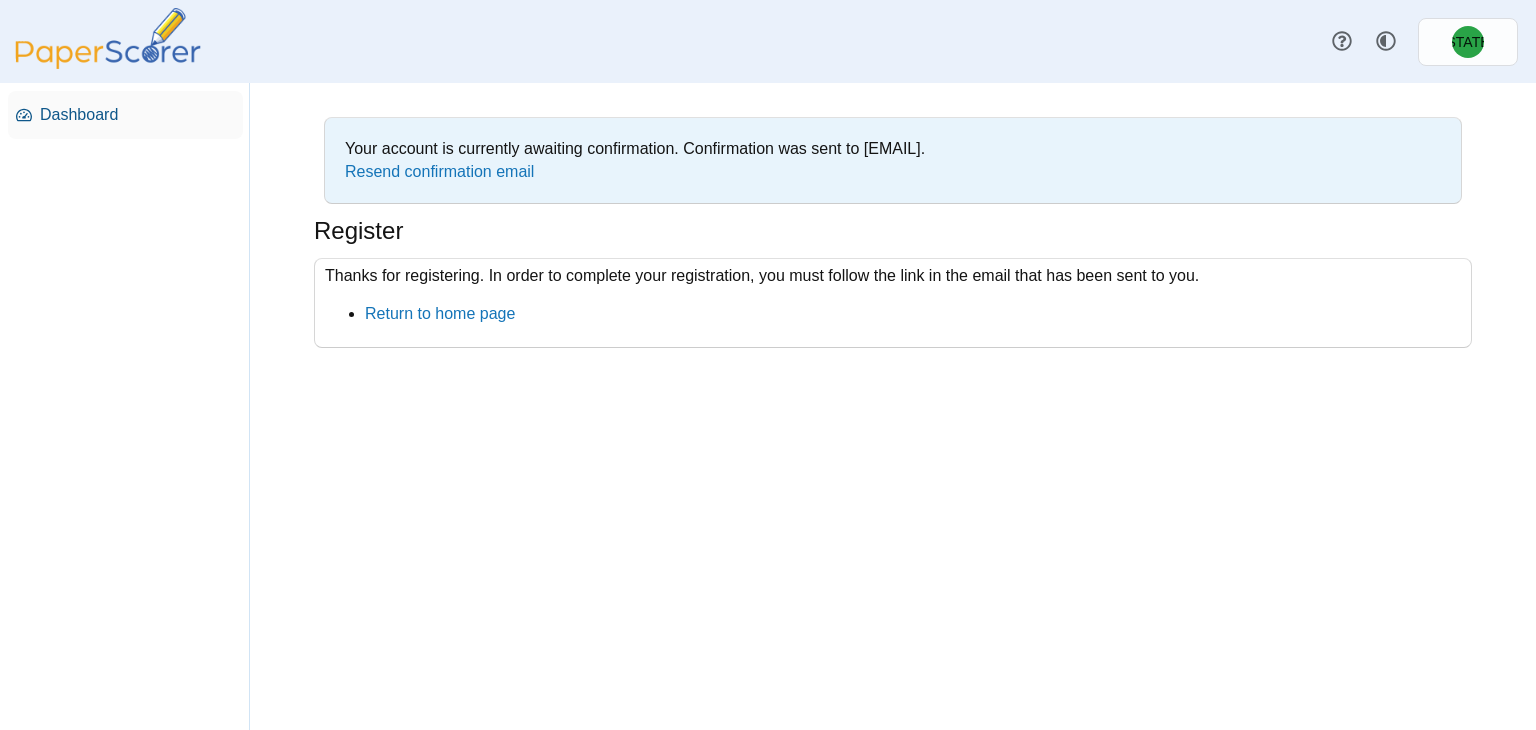 click on "Dashboard" at bounding box center [137, 115] 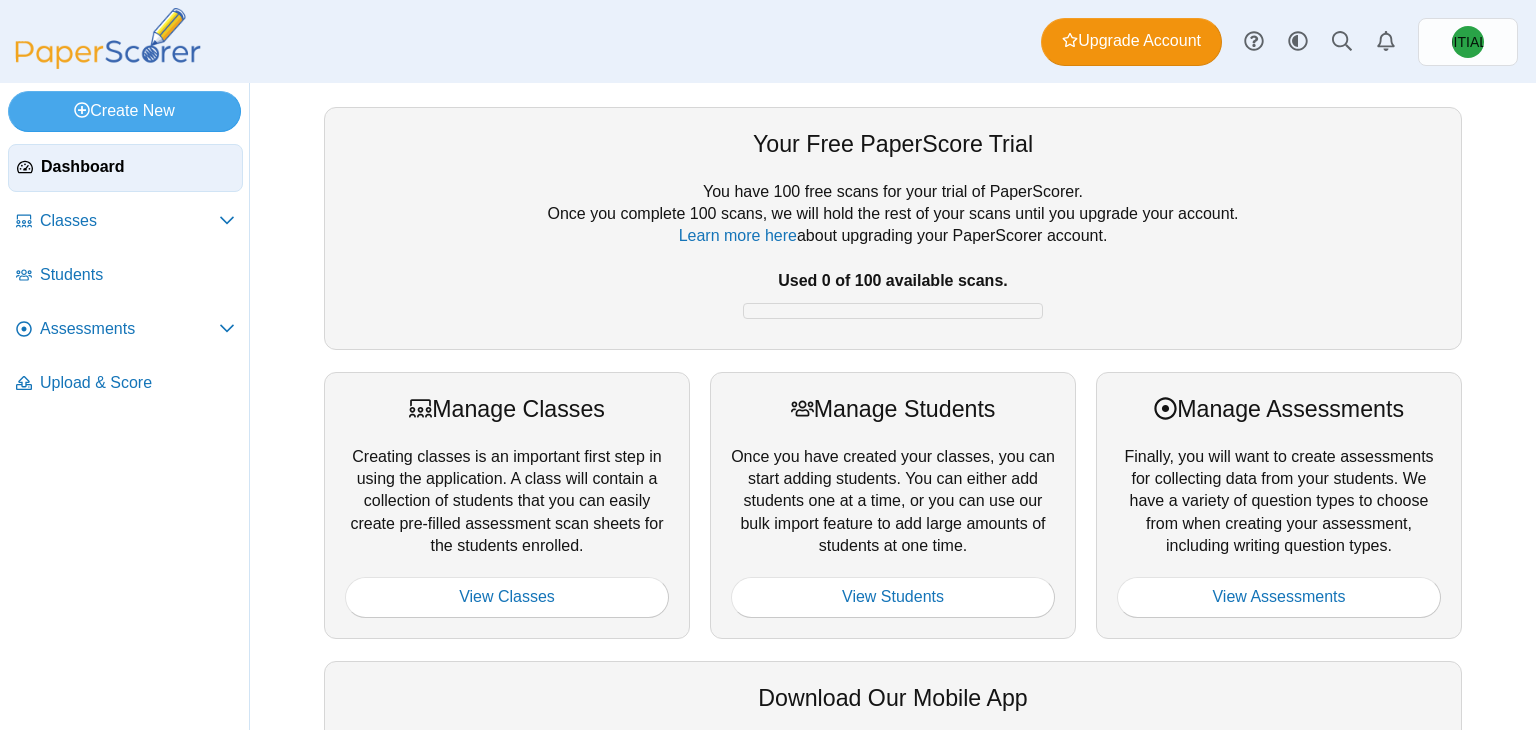 scroll, scrollTop: 0, scrollLeft: 0, axis: both 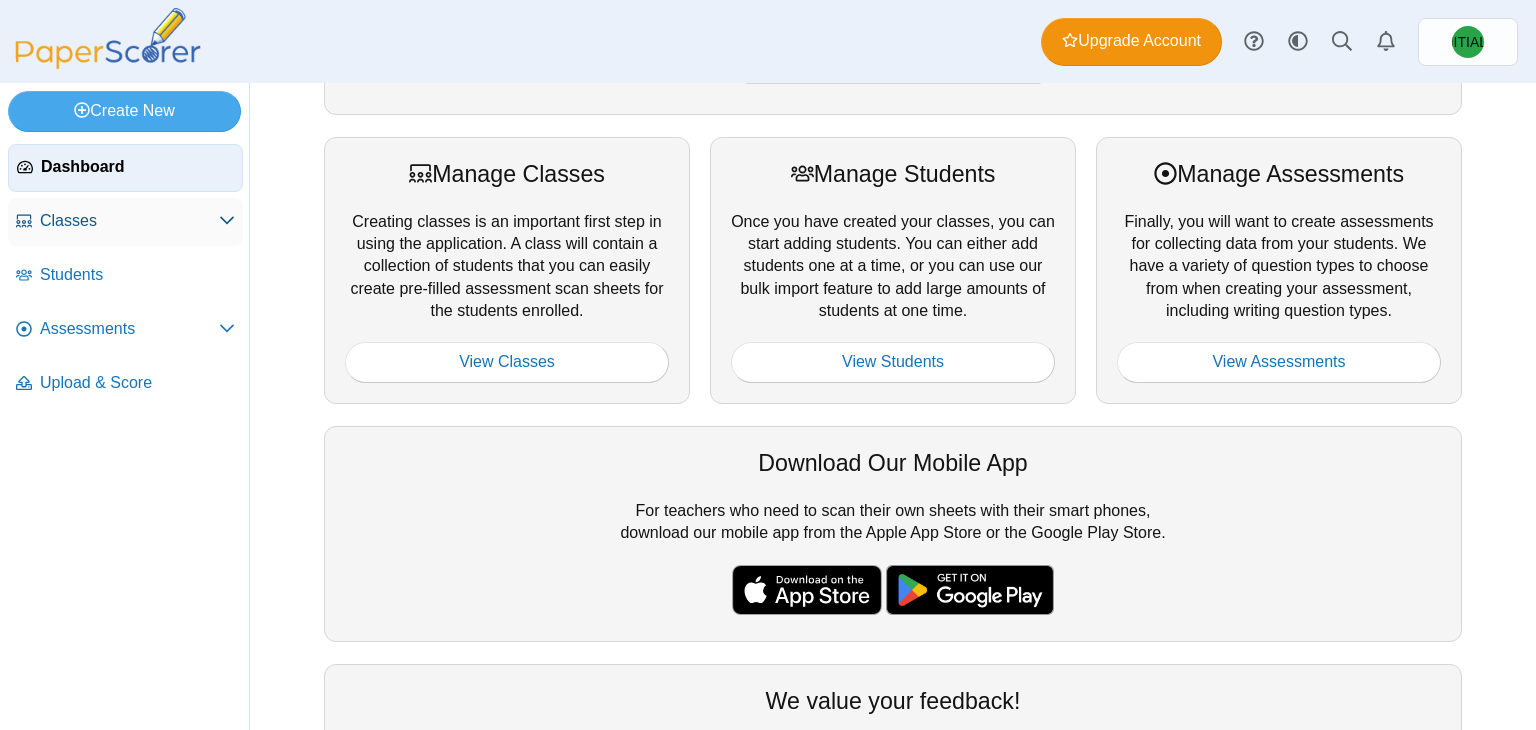click on "Classes" at bounding box center [125, 222] 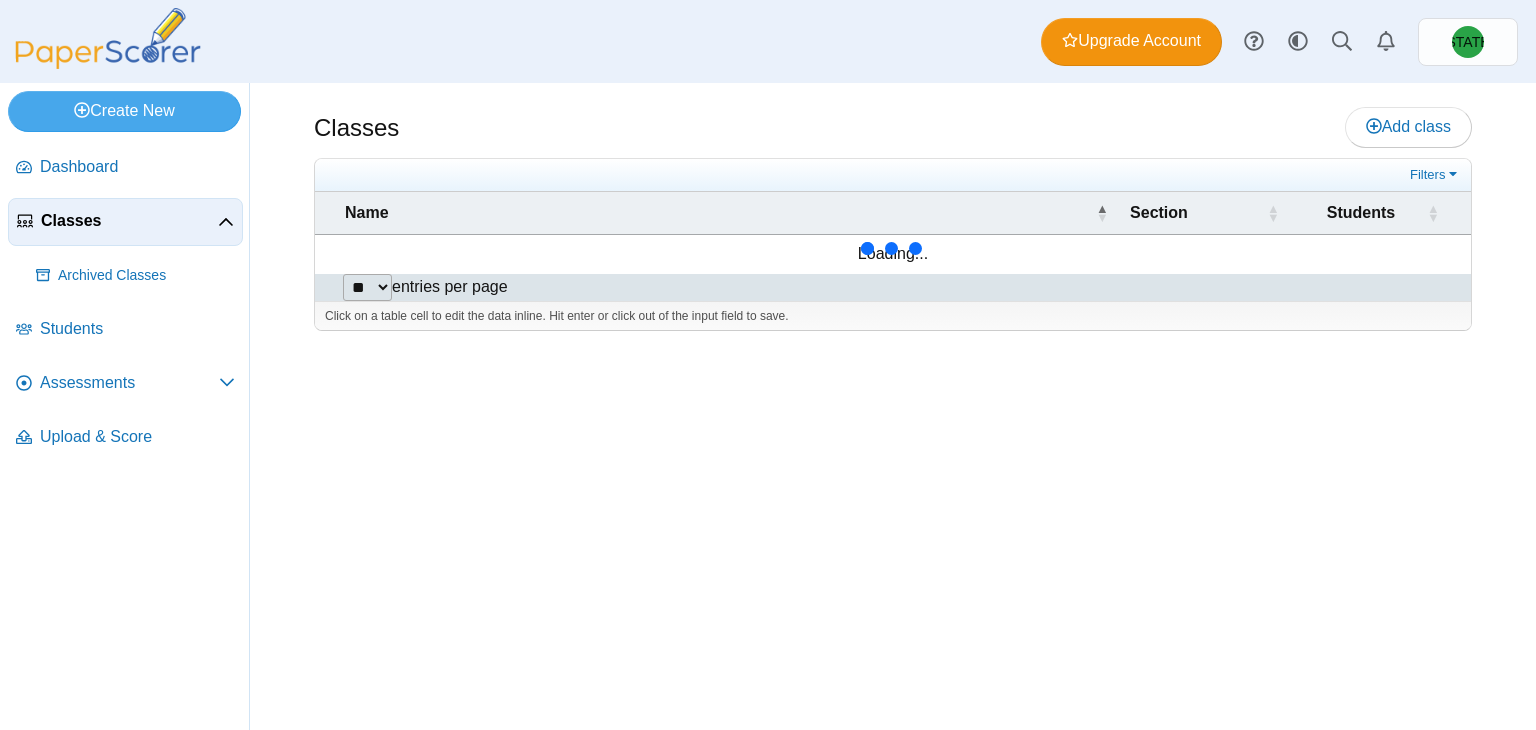 scroll, scrollTop: 0, scrollLeft: 0, axis: both 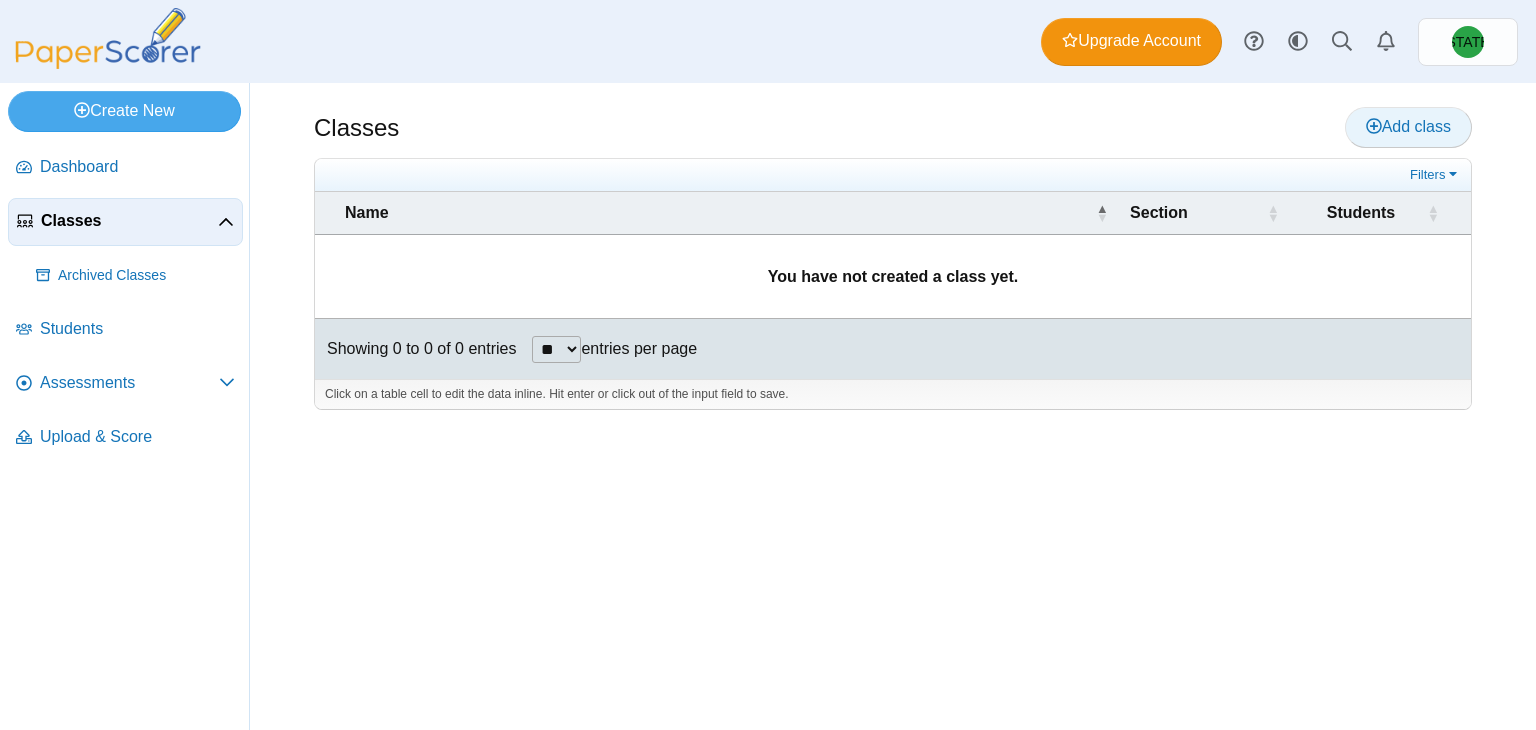 click on "Add class" at bounding box center [1408, 126] 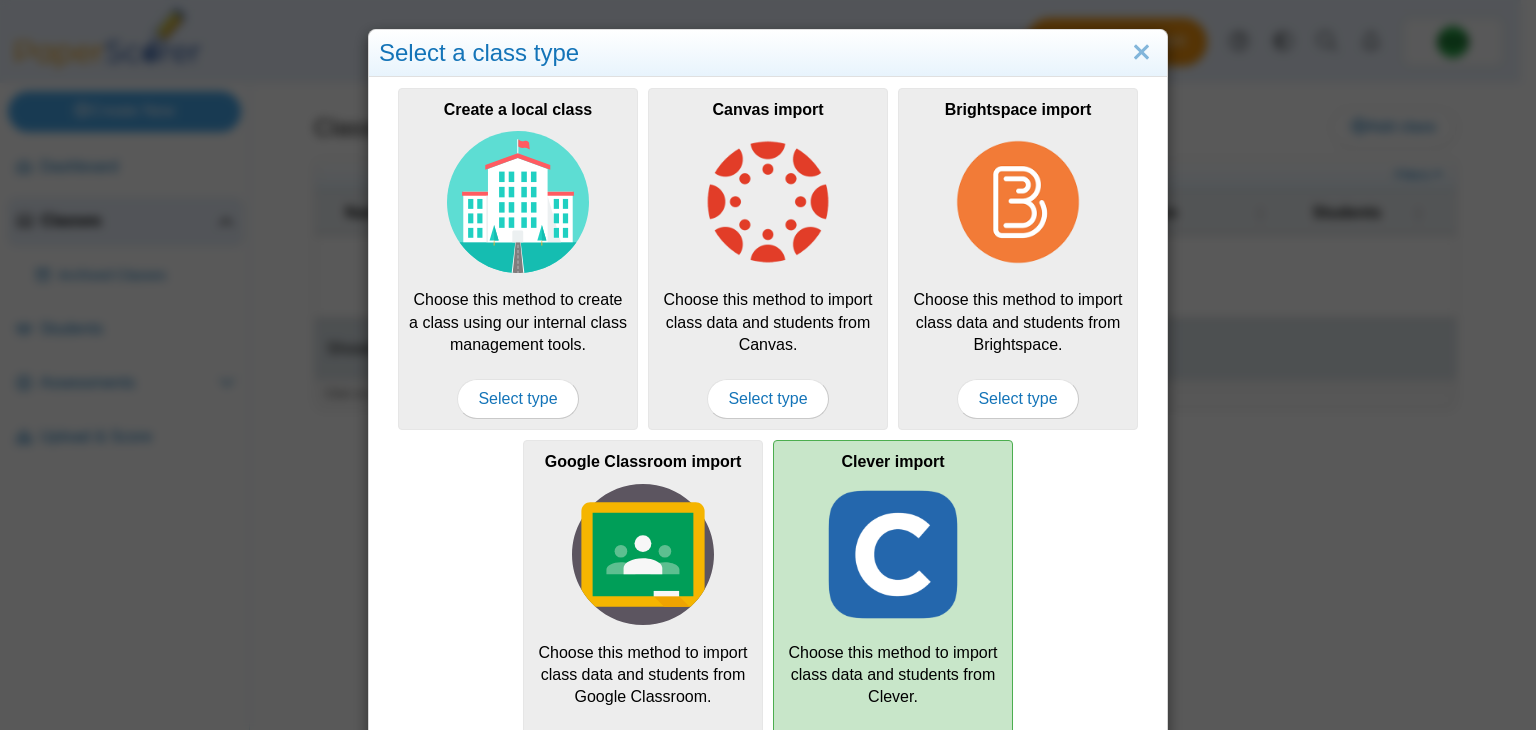 scroll, scrollTop: 70, scrollLeft: 0, axis: vertical 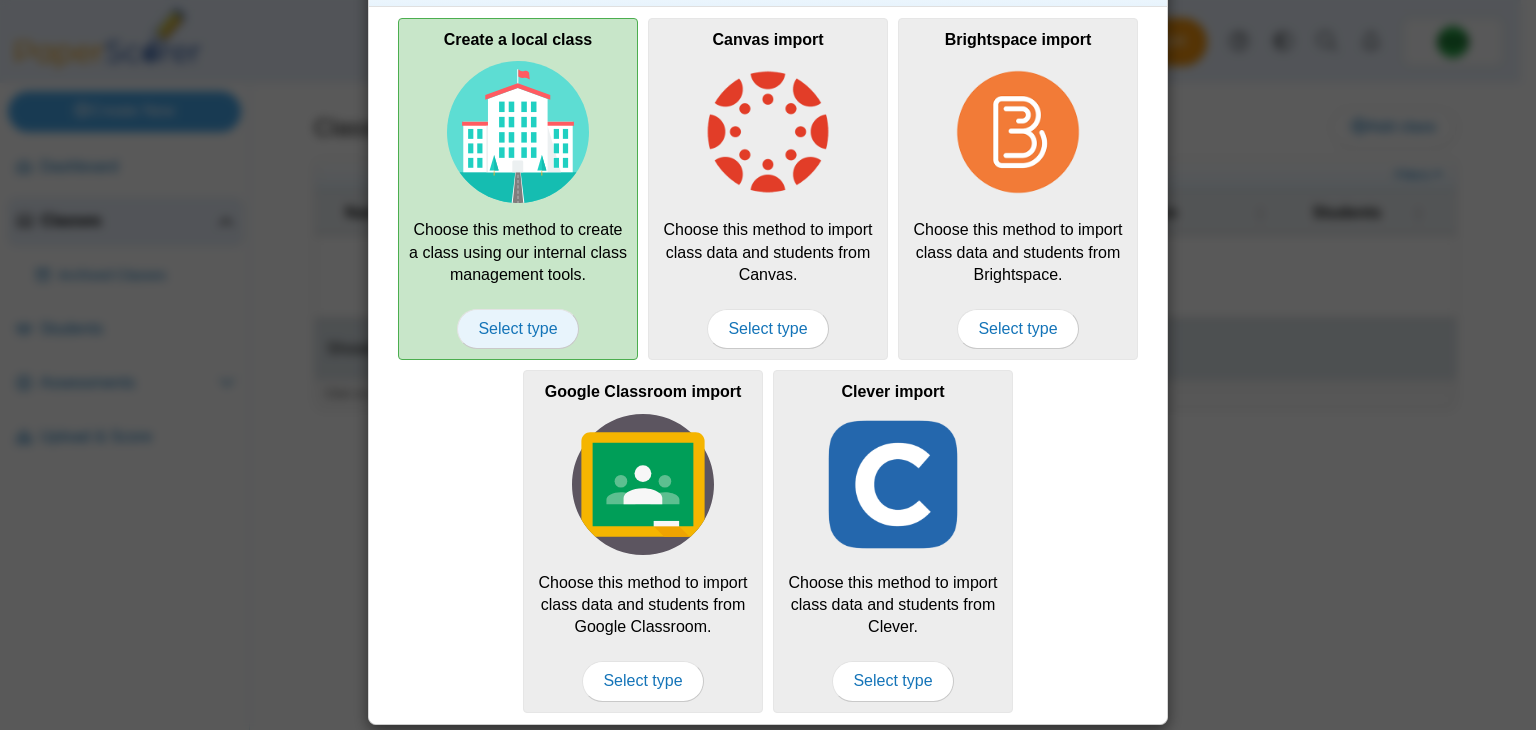 click on "Select type" at bounding box center [517, 329] 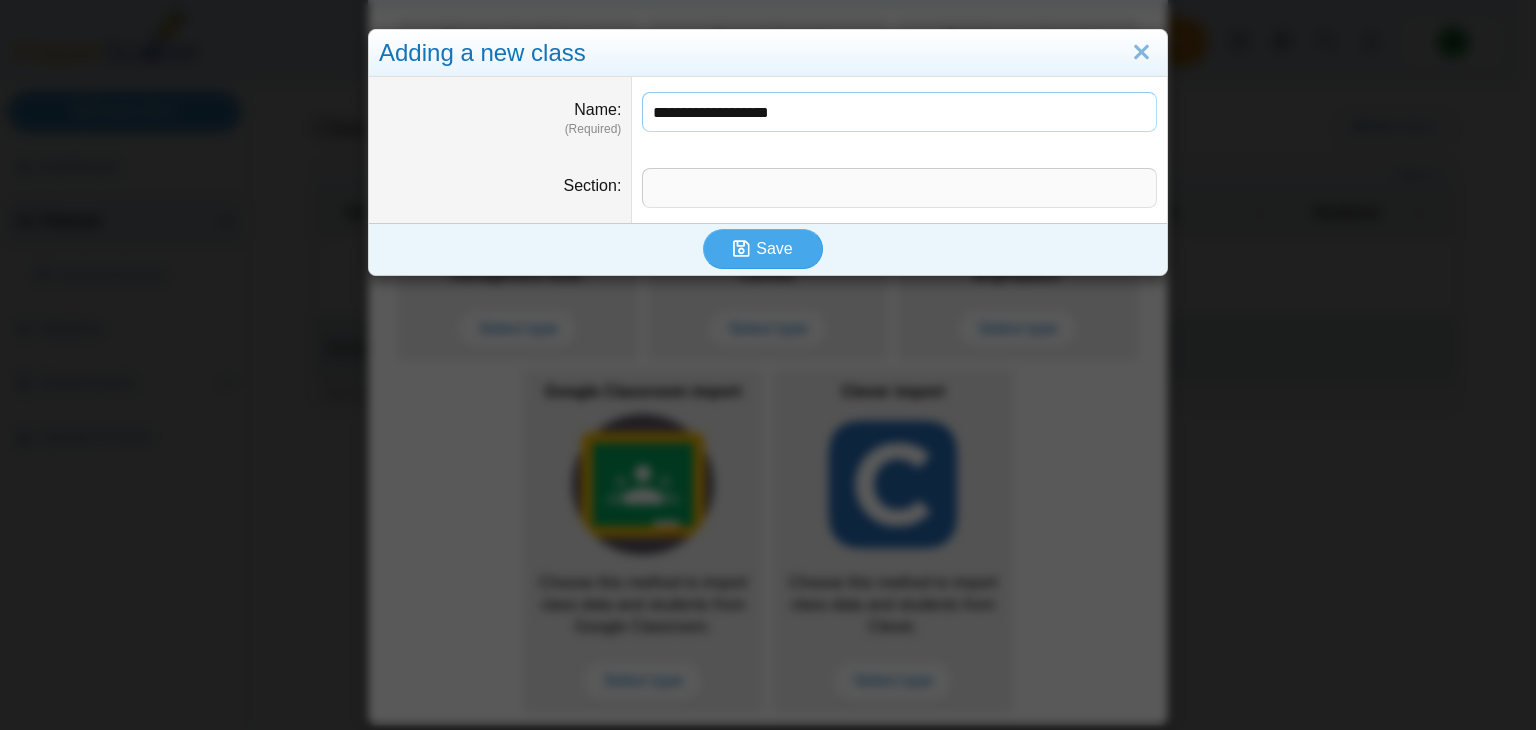 type on "**********" 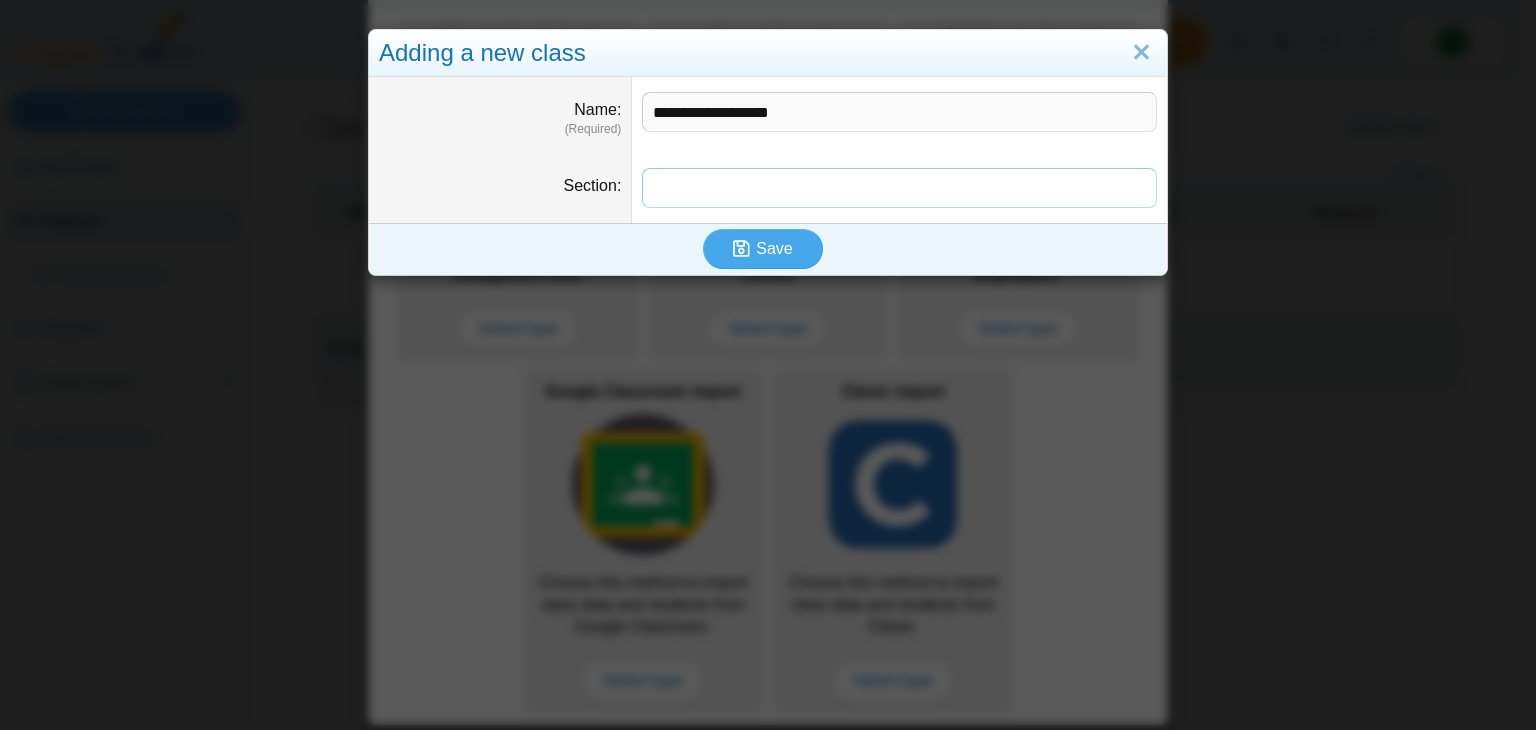 click on "Section" at bounding box center [899, 188] 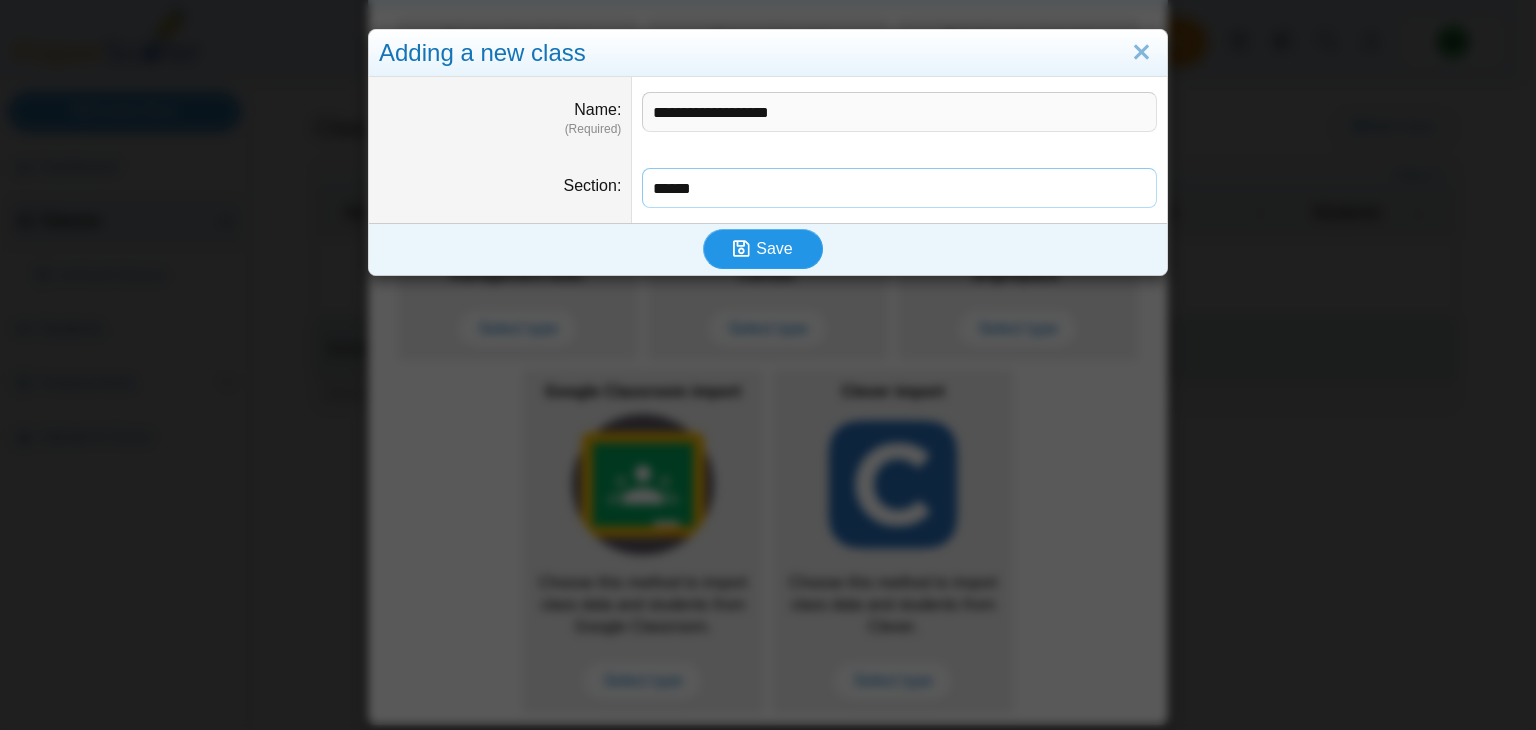 type on "******" 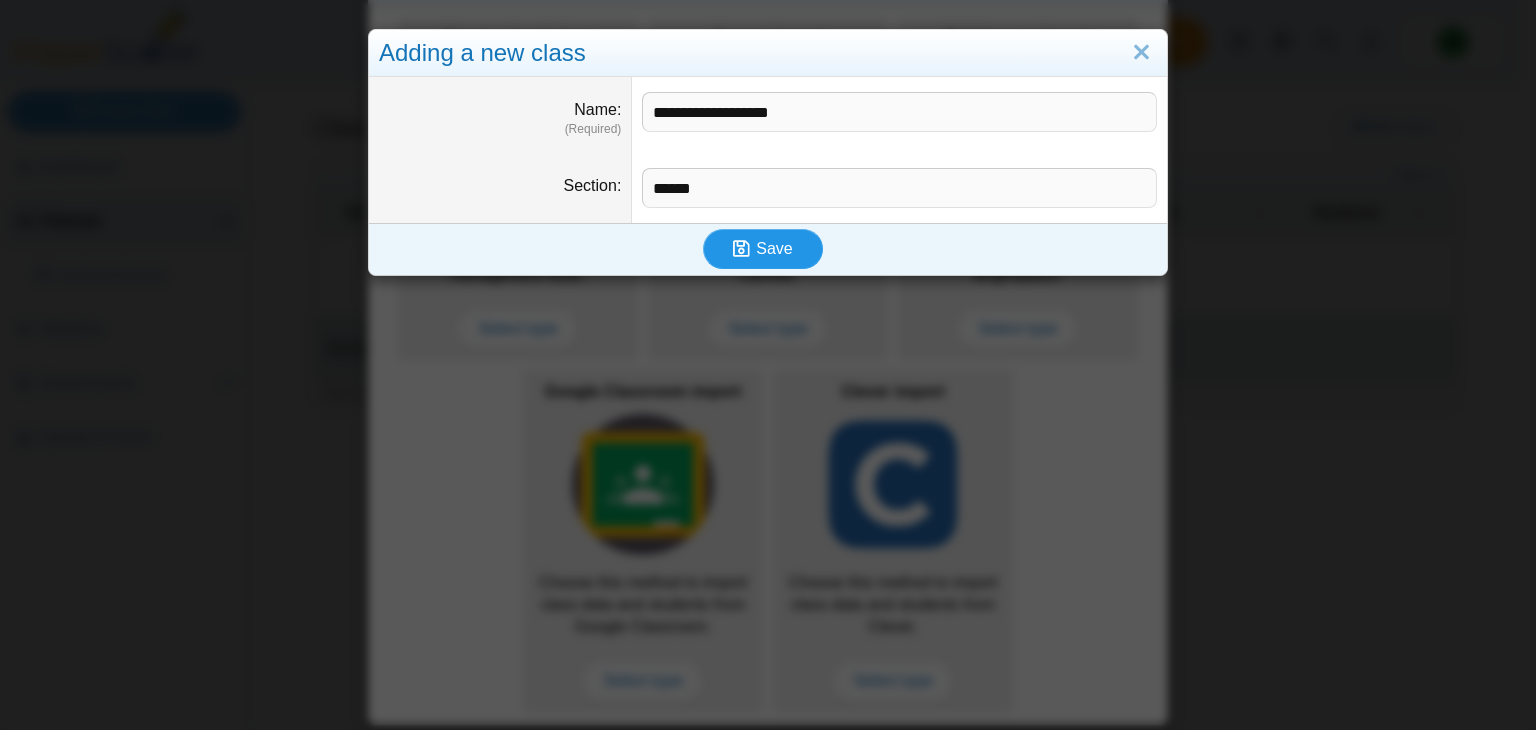 click 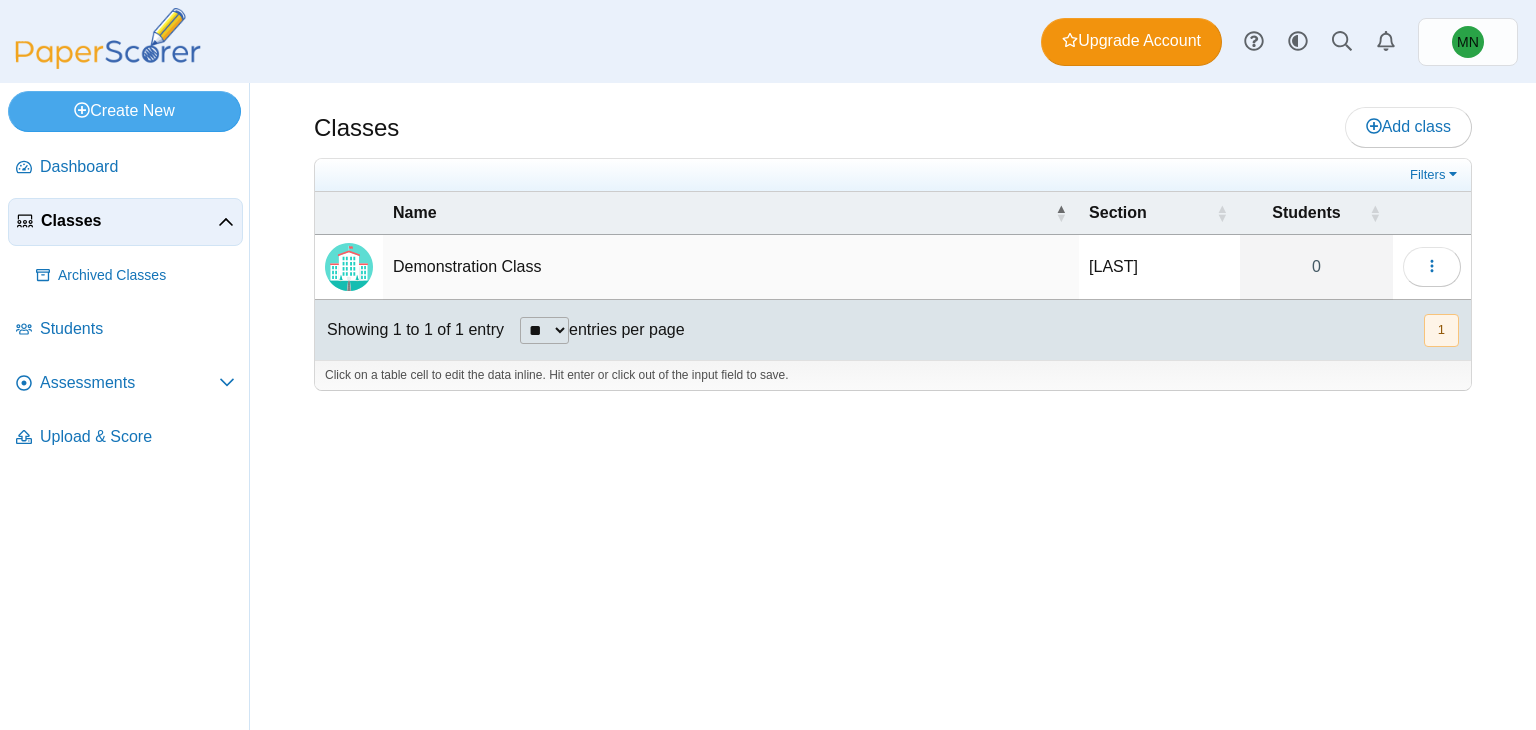 scroll, scrollTop: 0, scrollLeft: 0, axis: both 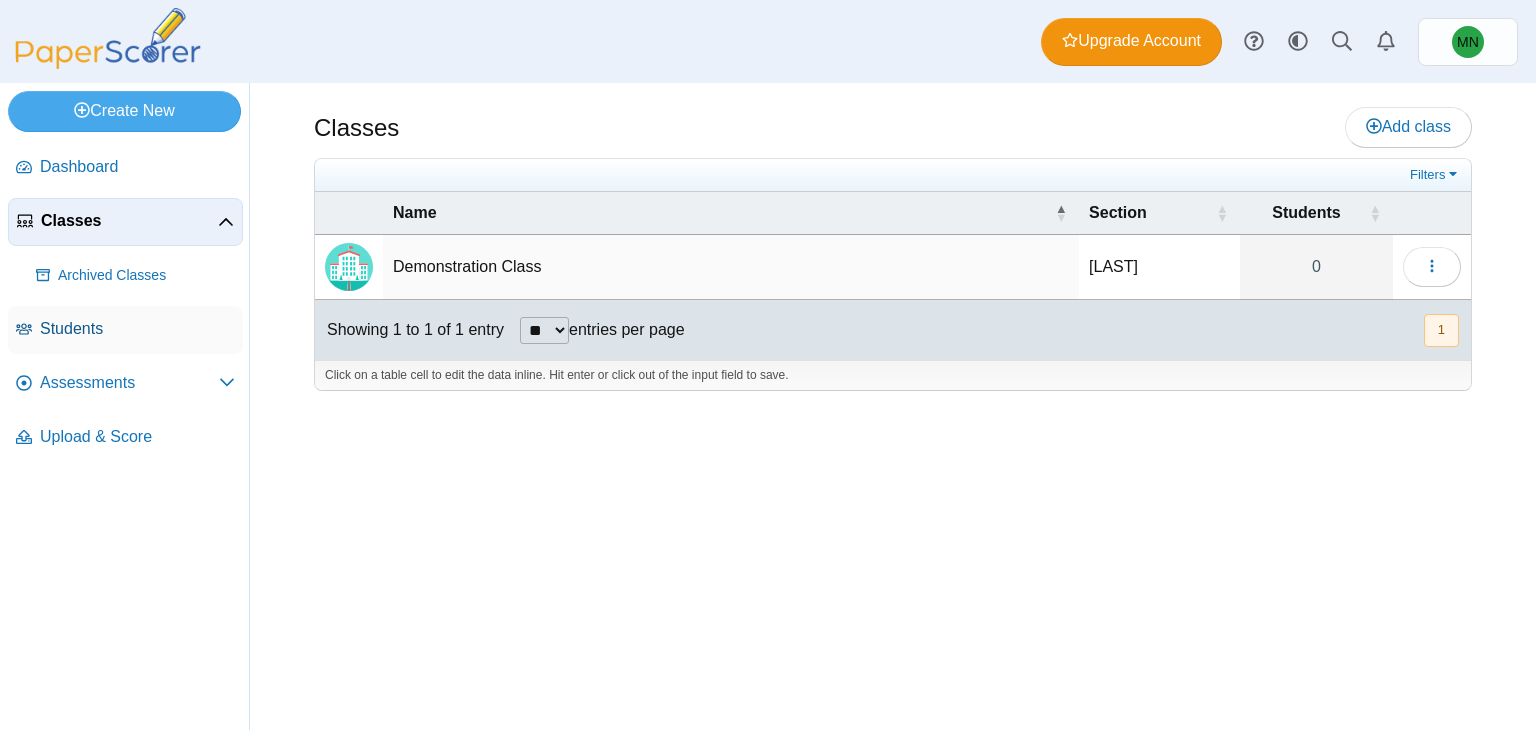 click on "Students" at bounding box center [137, 329] 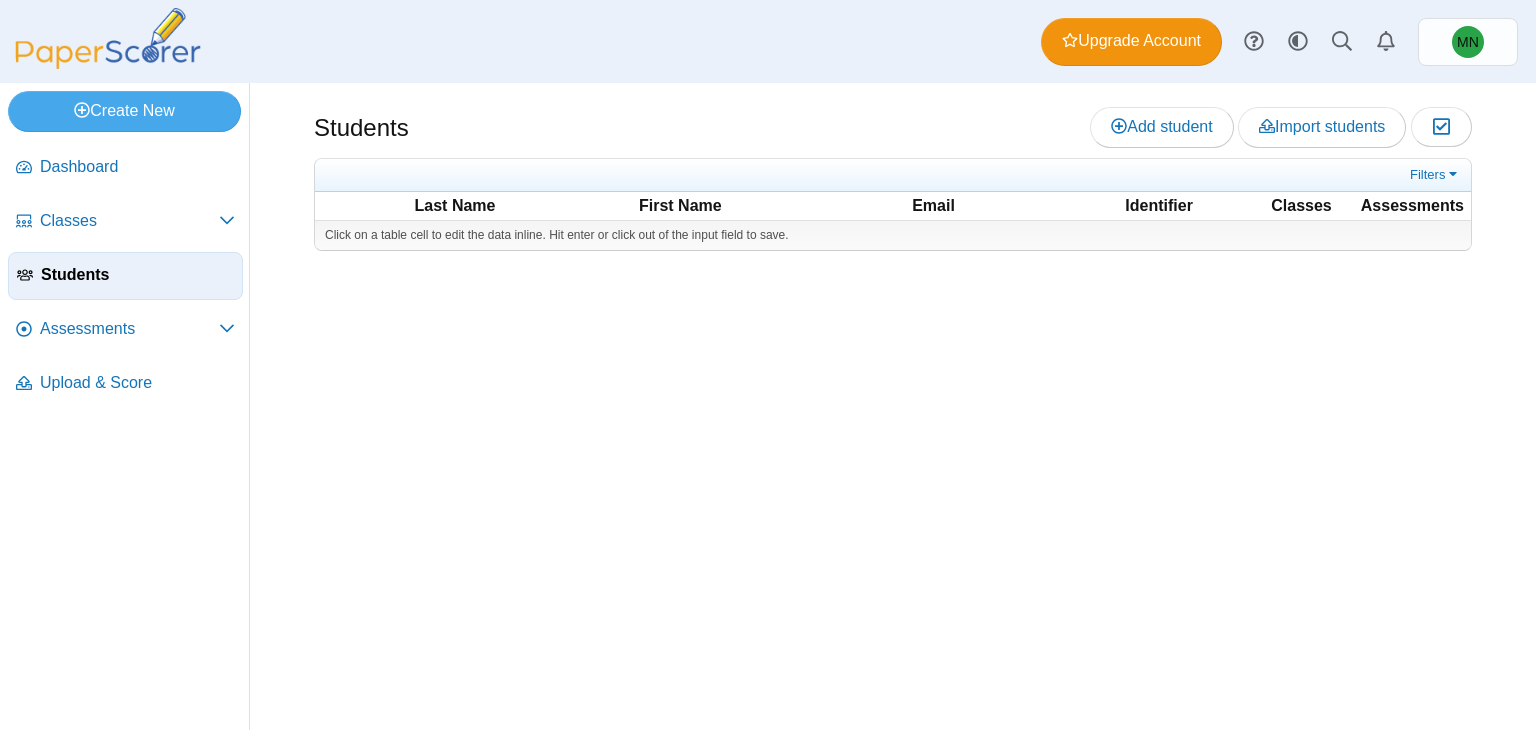 scroll, scrollTop: 0, scrollLeft: 0, axis: both 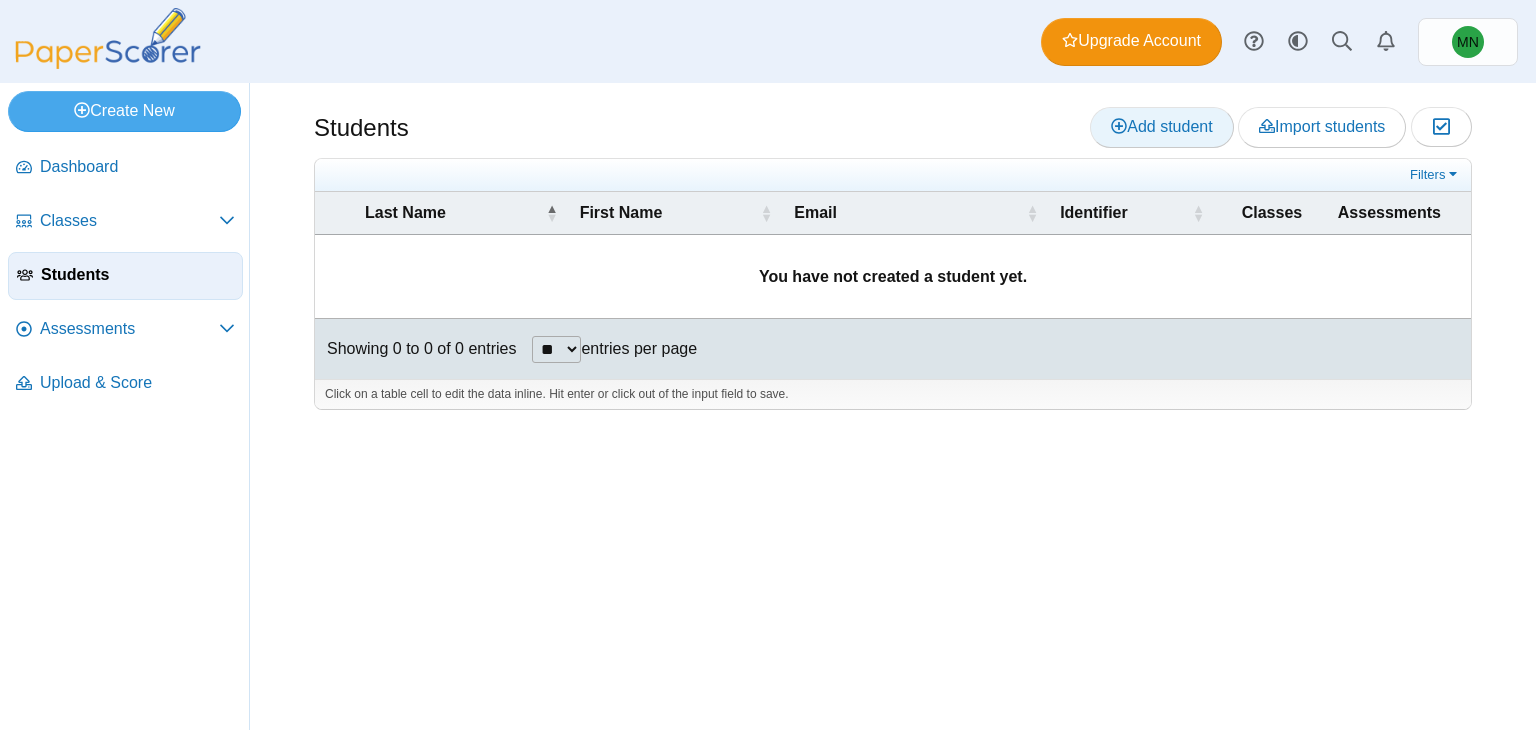 click on "Add student" at bounding box center [1161, 126] 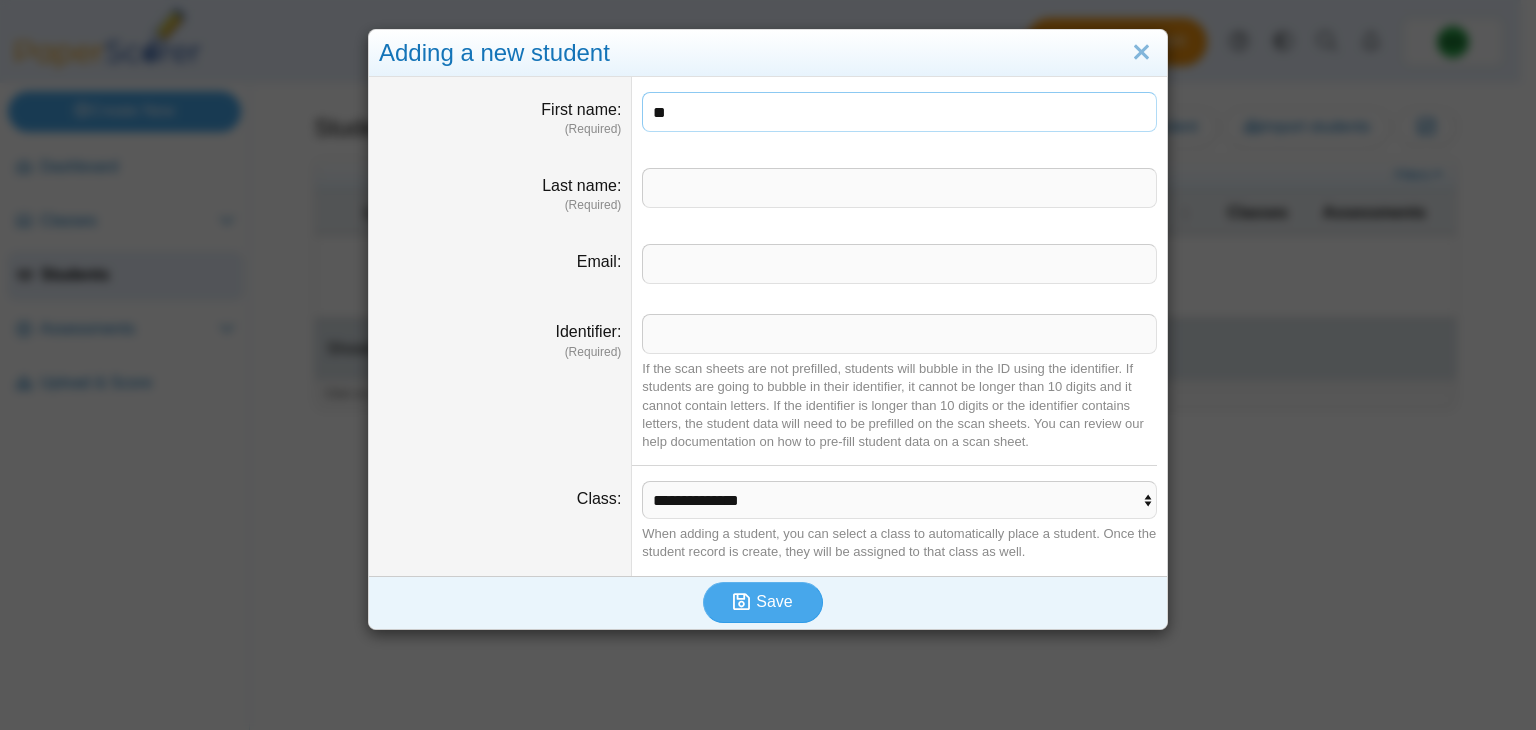 type on "*" 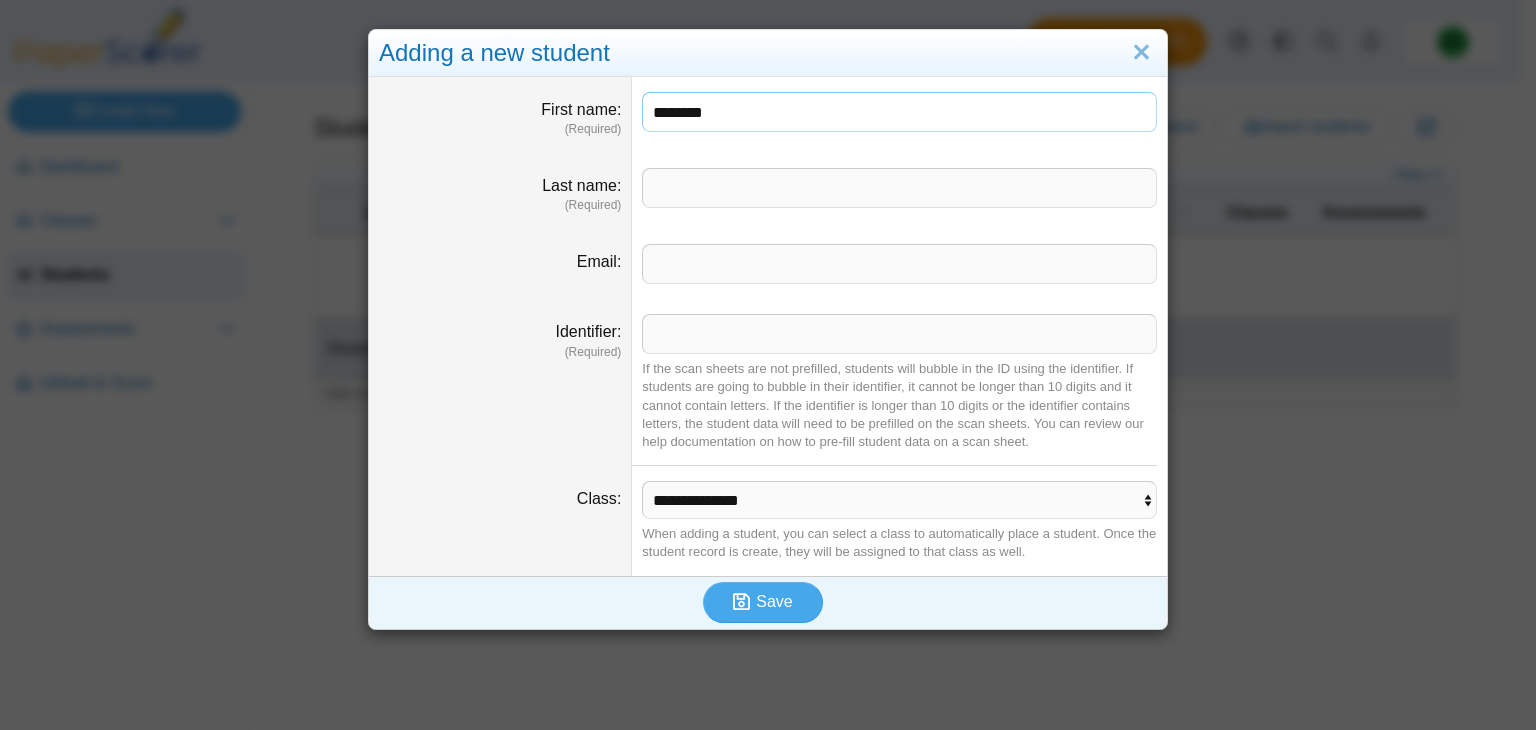 type on "********" 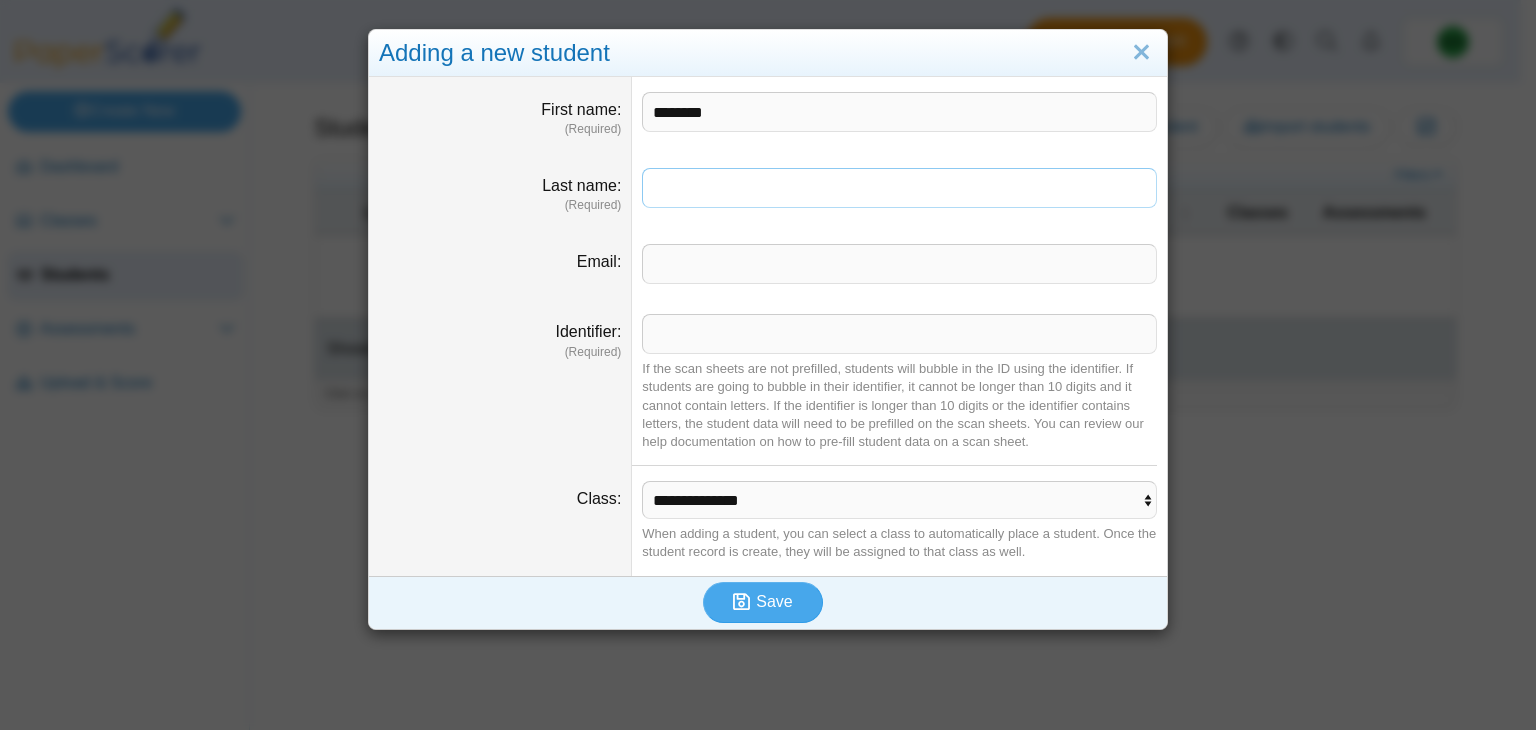 click on "Last name" at bounding box center (899, 188) 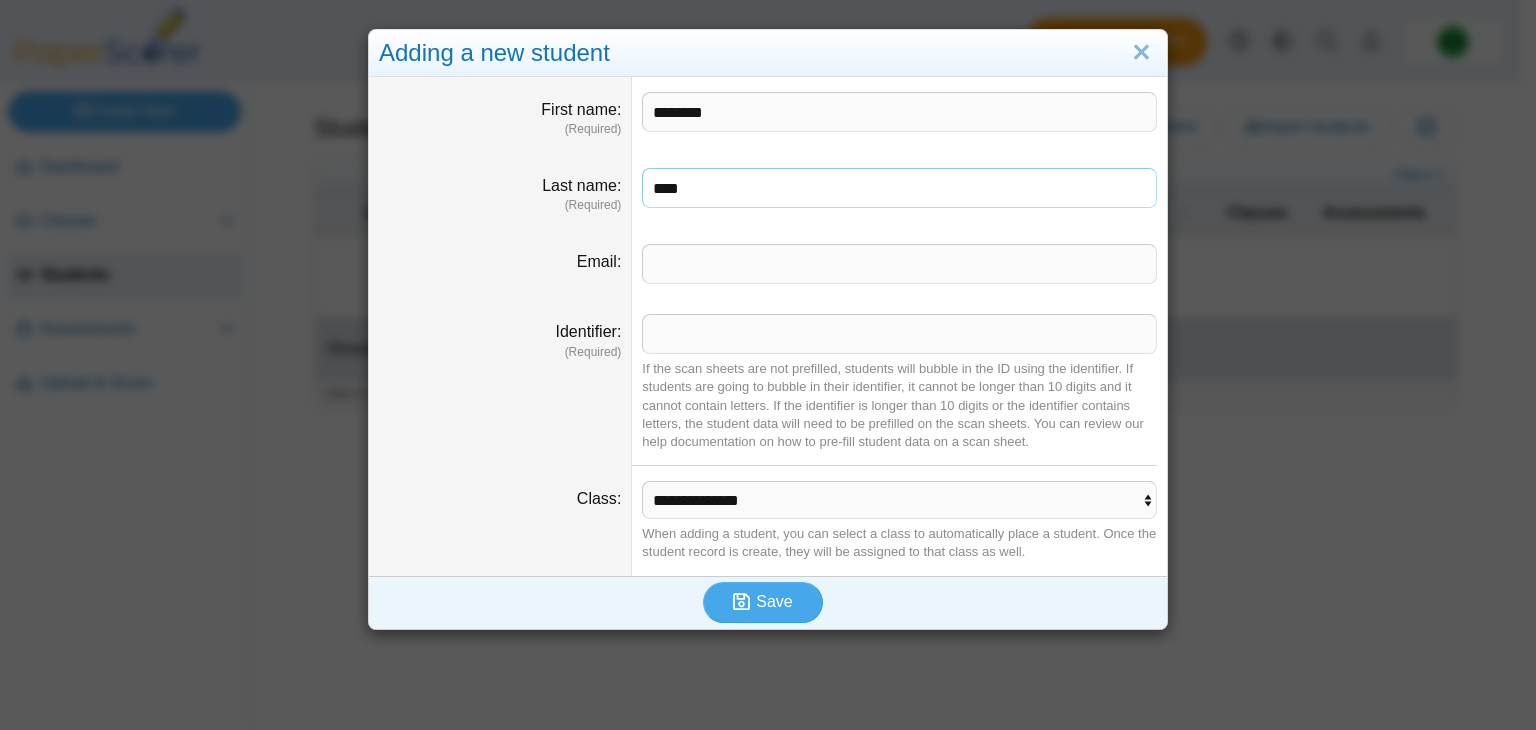 type on "****" 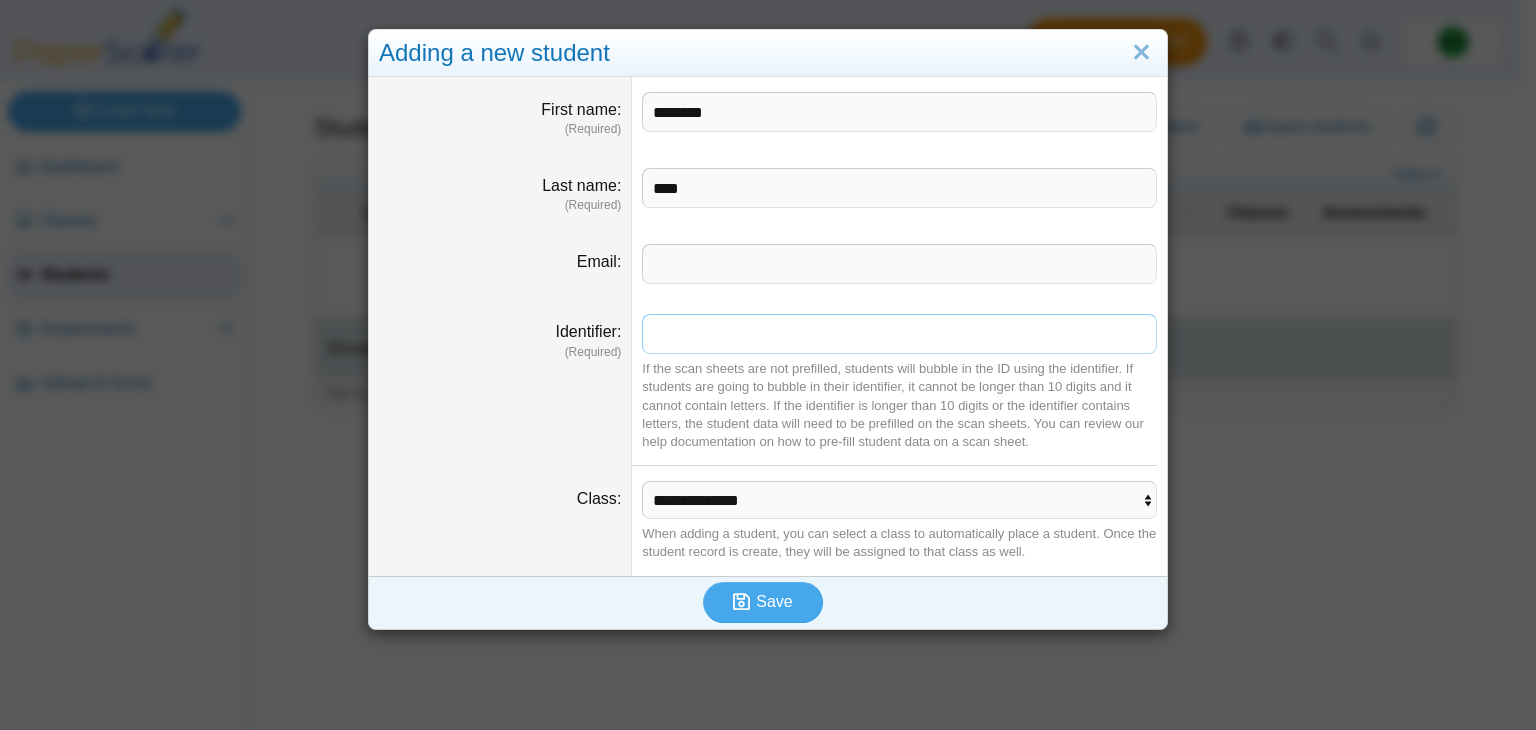 click on "Identifier" at bounding box center (899, 334) 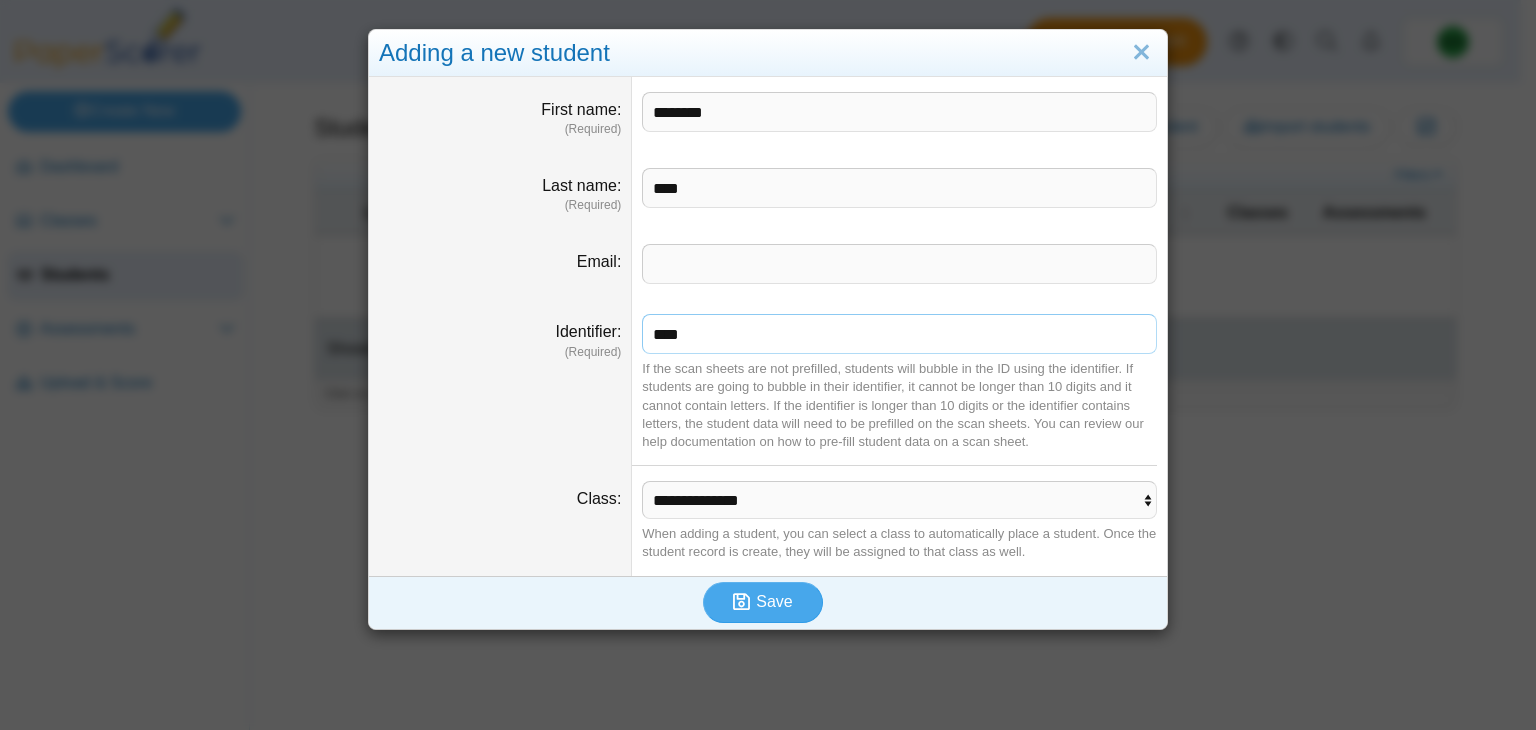 type on "****" 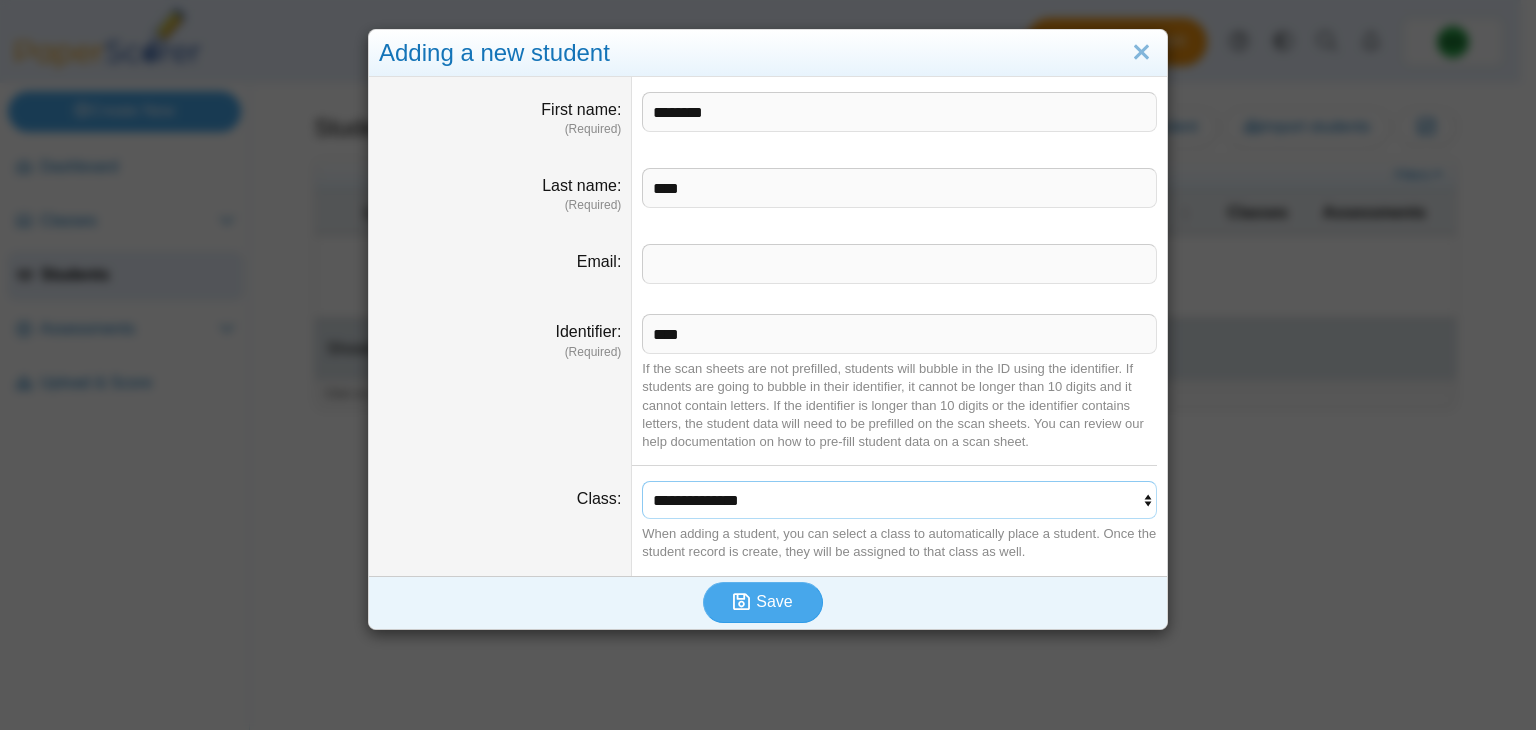 click on "**********" at bounding box center (899, 500) 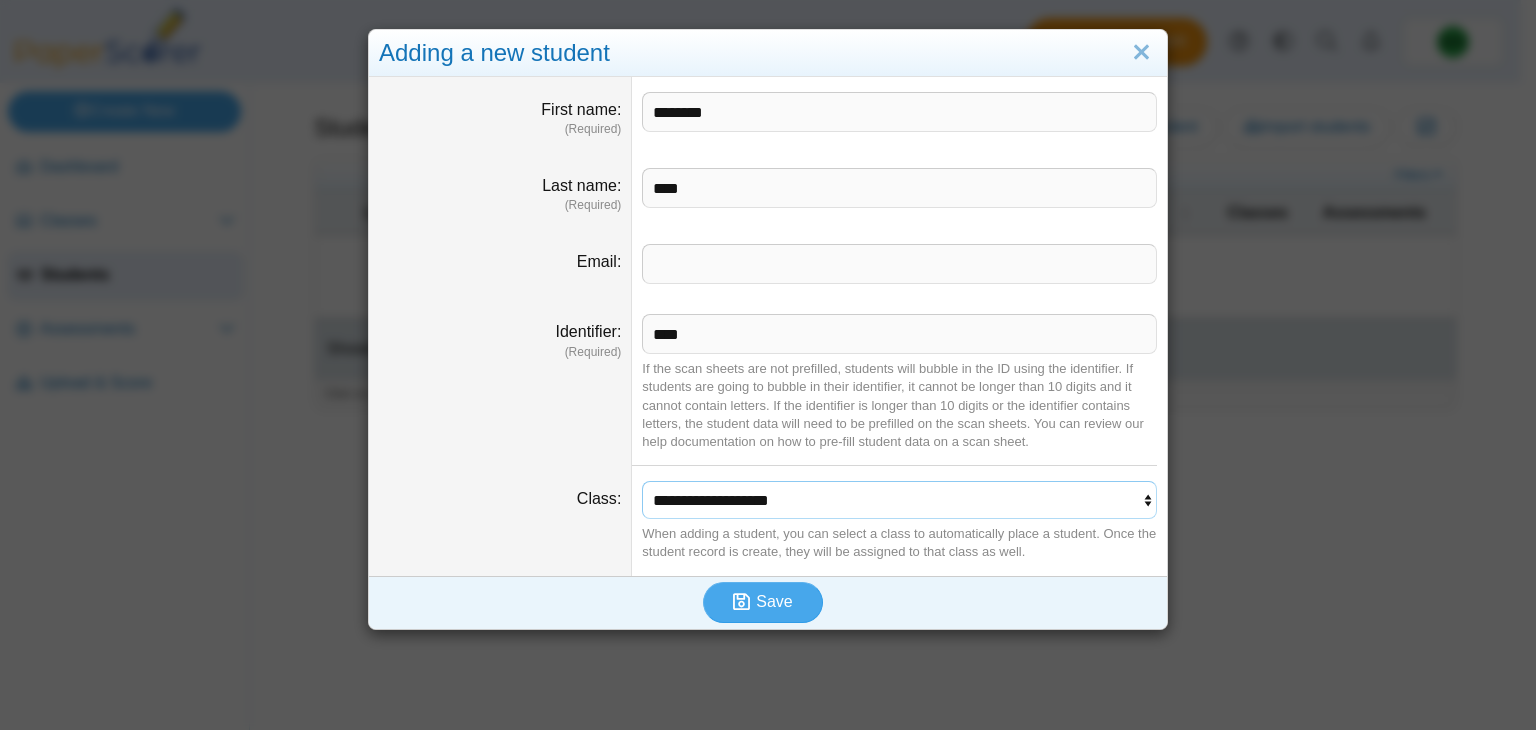 click on "**********" at bounding box center (899, 500) 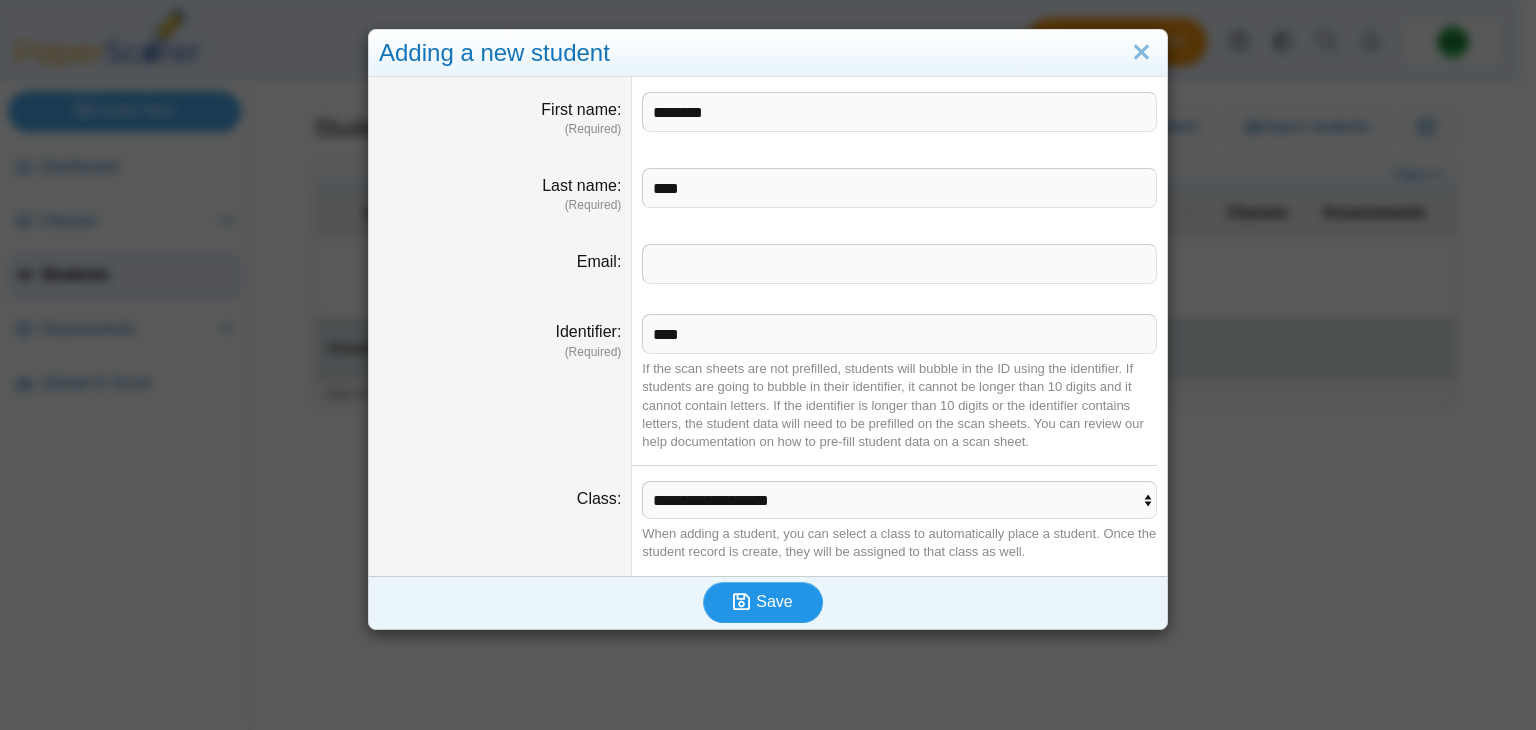 click on "Save" at bounding box center (774, 601) 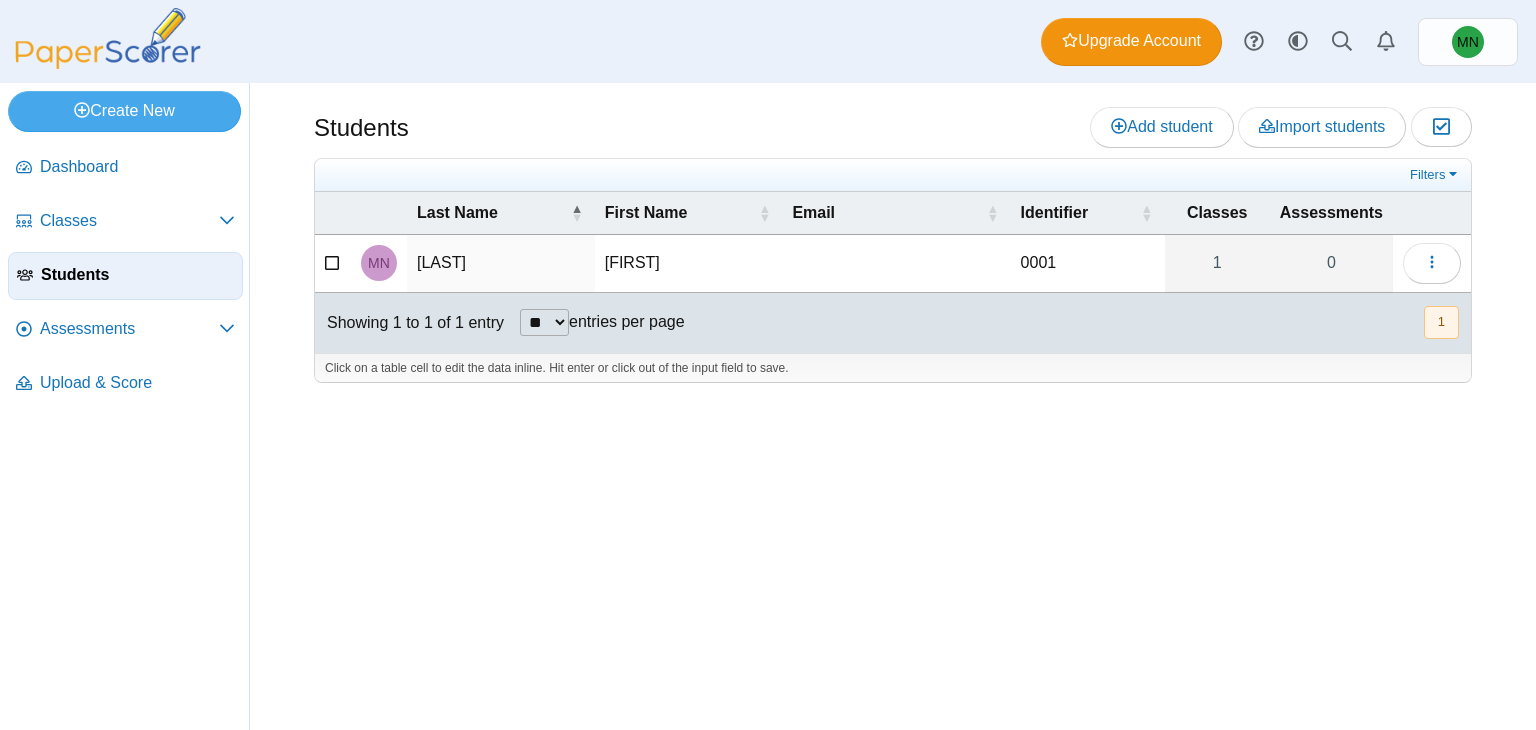 scroll, scrollTop: 0, scrollLeft: 0, axis: both 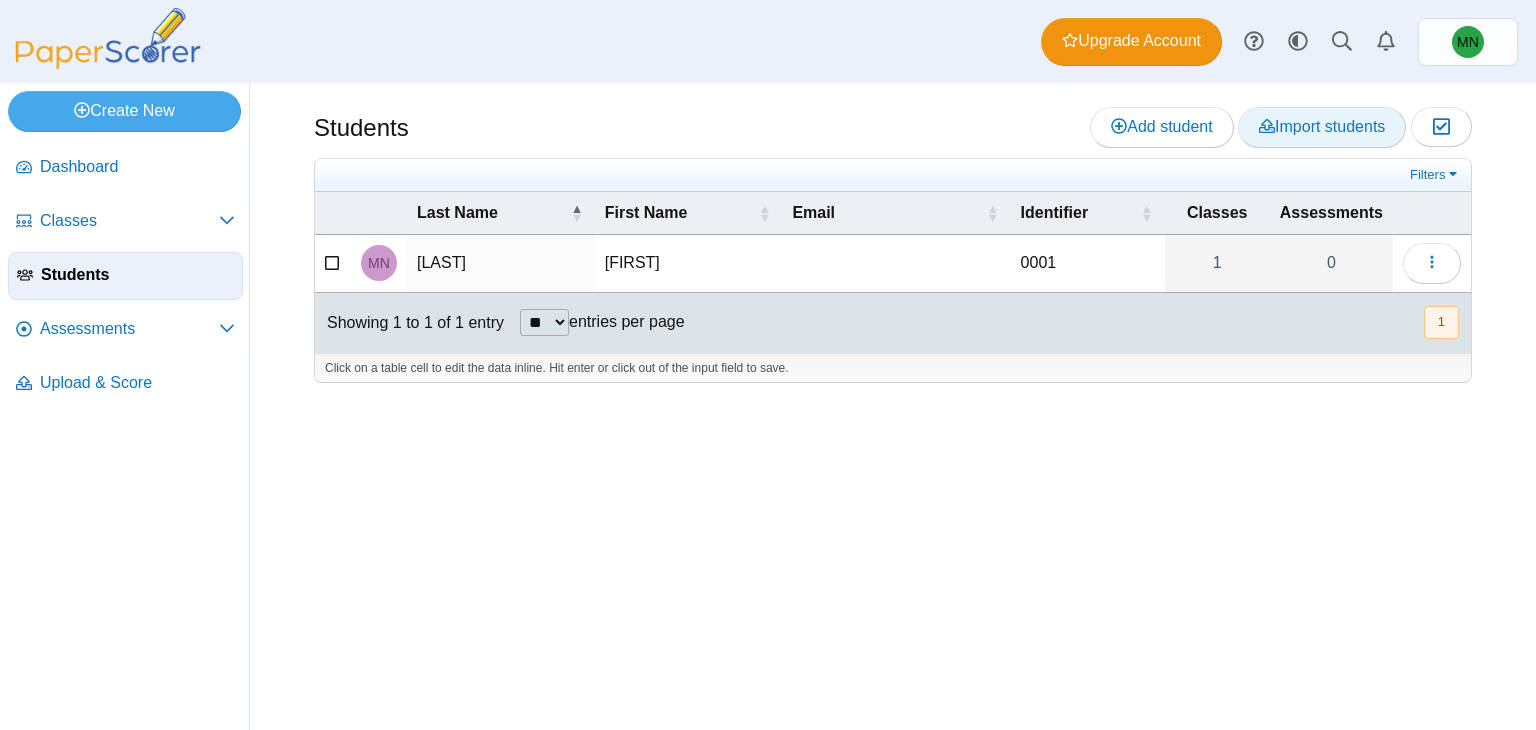 click on "Import students" at bounding box center (1322, 126) 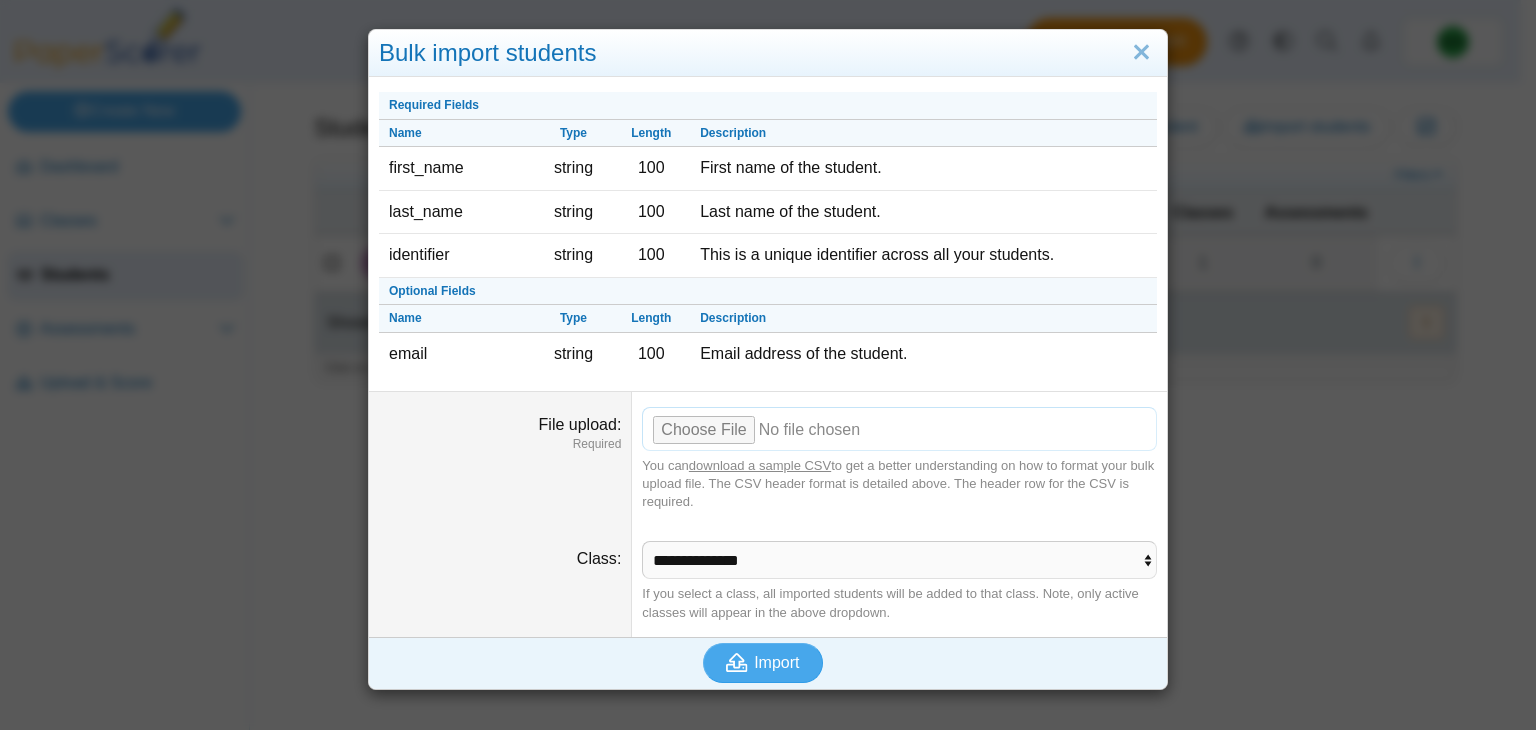 click on "File upload" at bounding box center (899, 429) 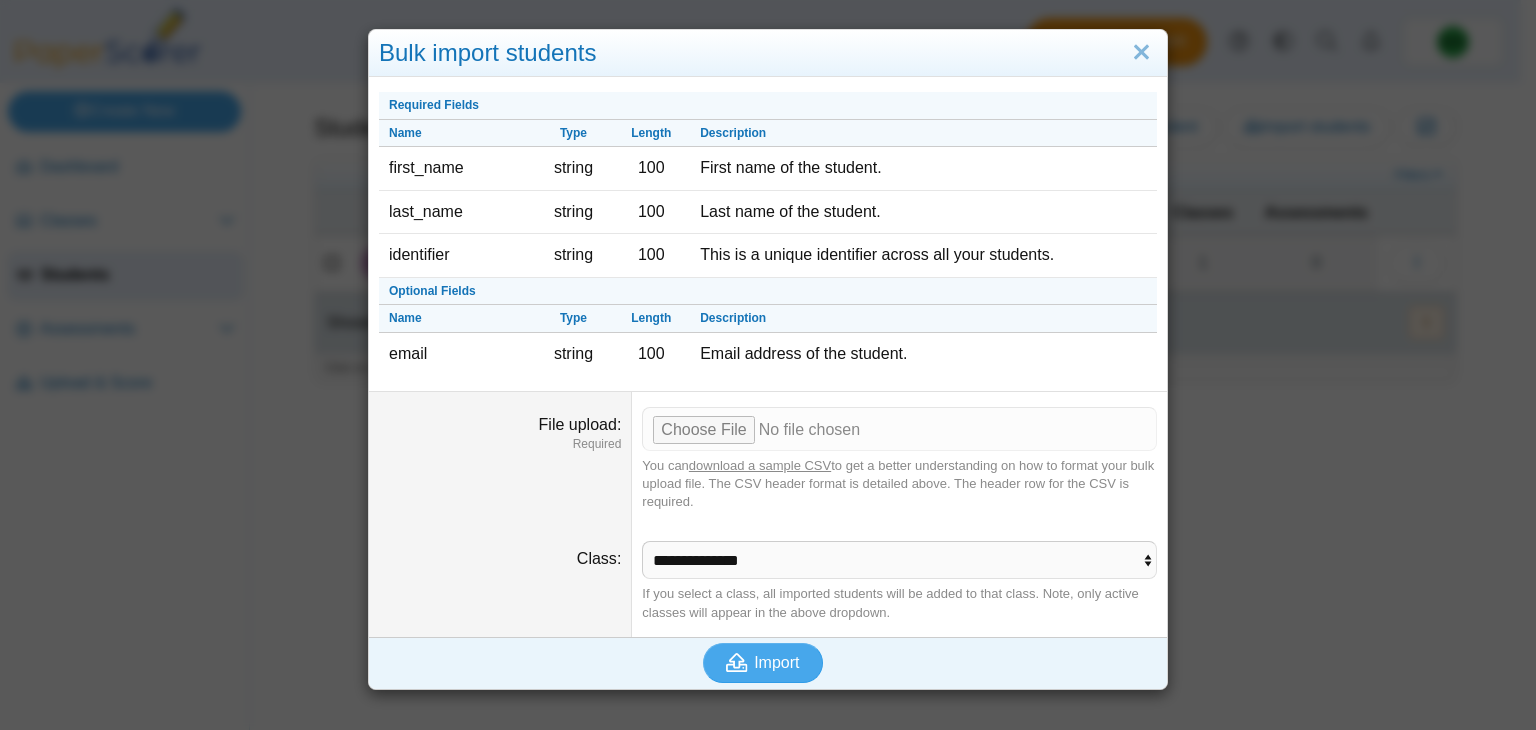 click on "download a sample CSV" at bounding box center (760, 465) 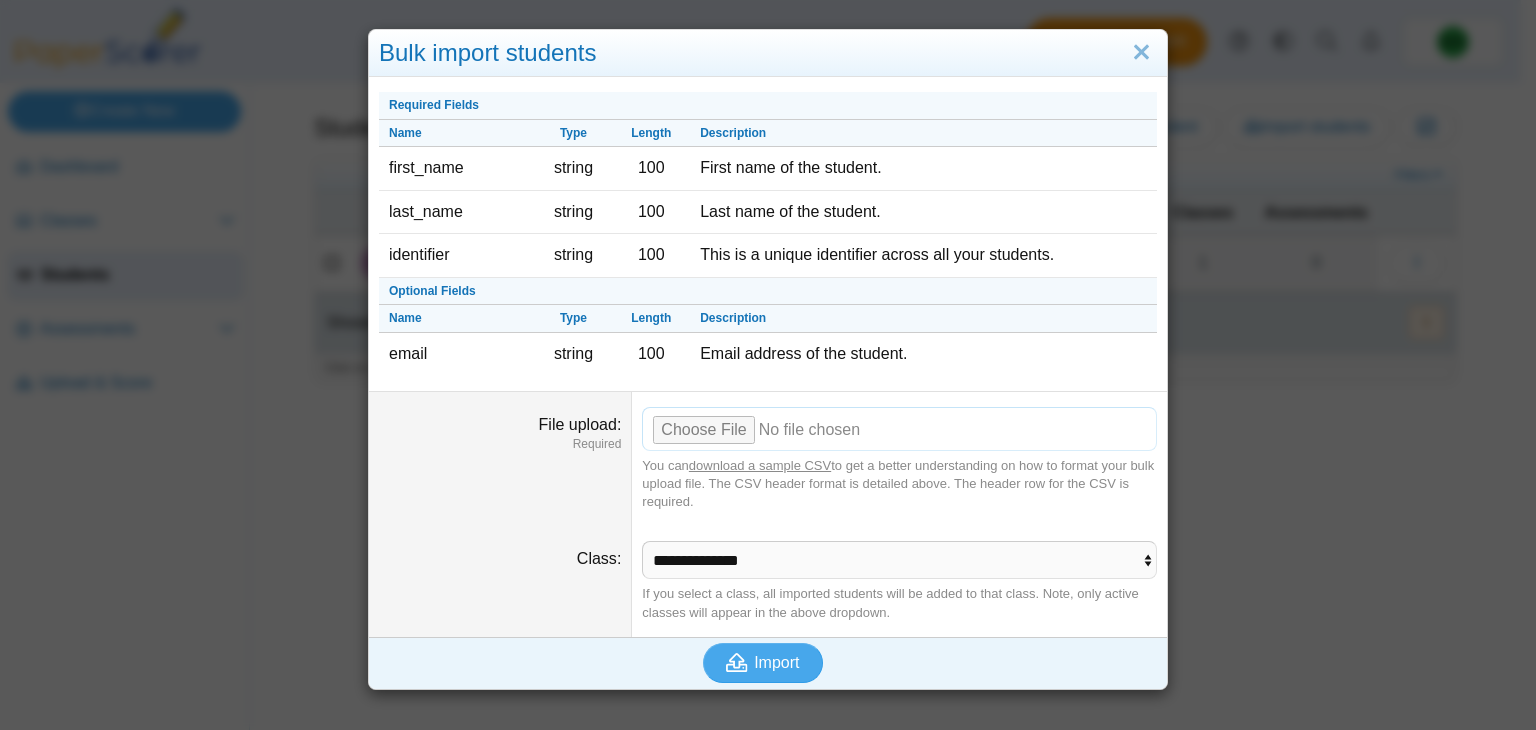 click on "File upload" at bounding box center (899, 429) 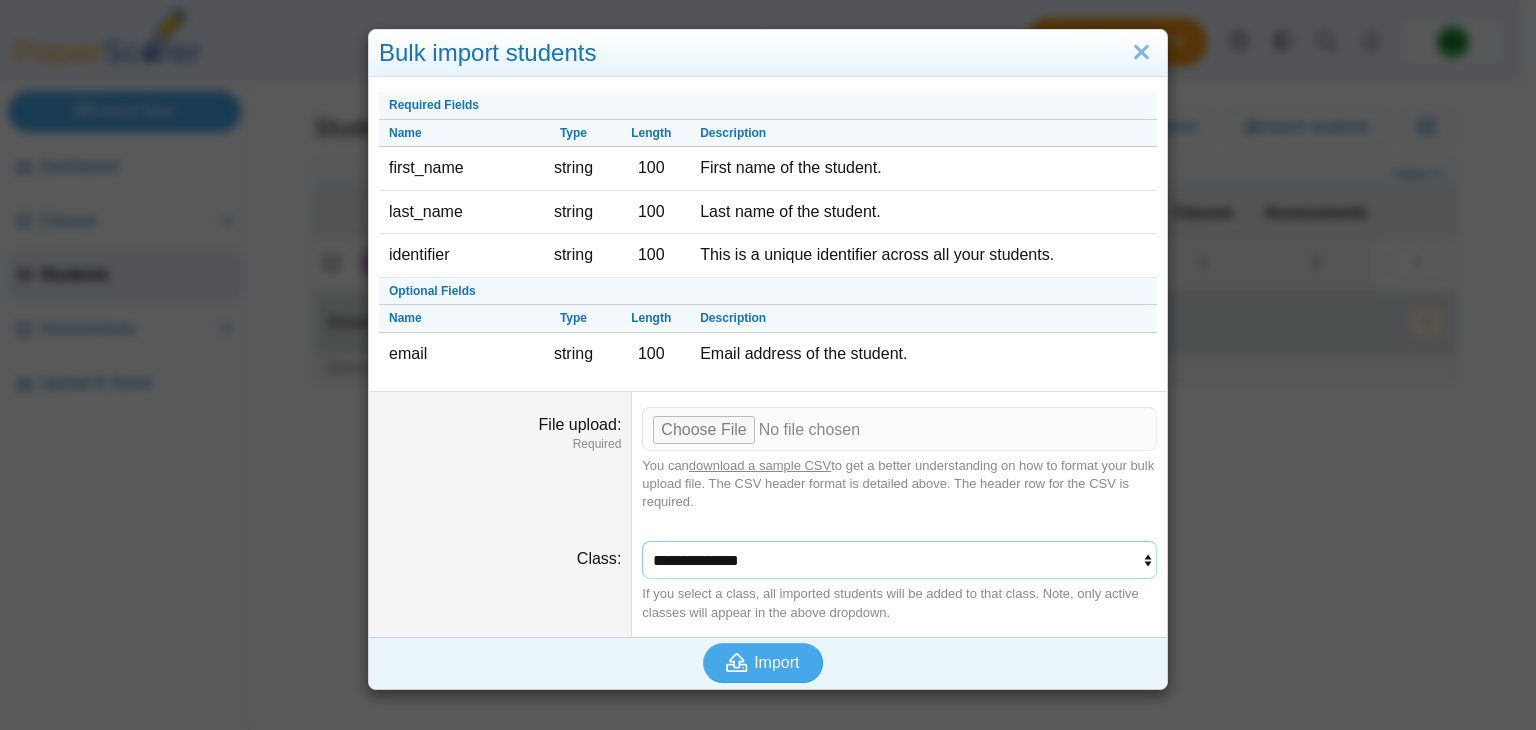 click on "**********" at bounding box center [899, 560] 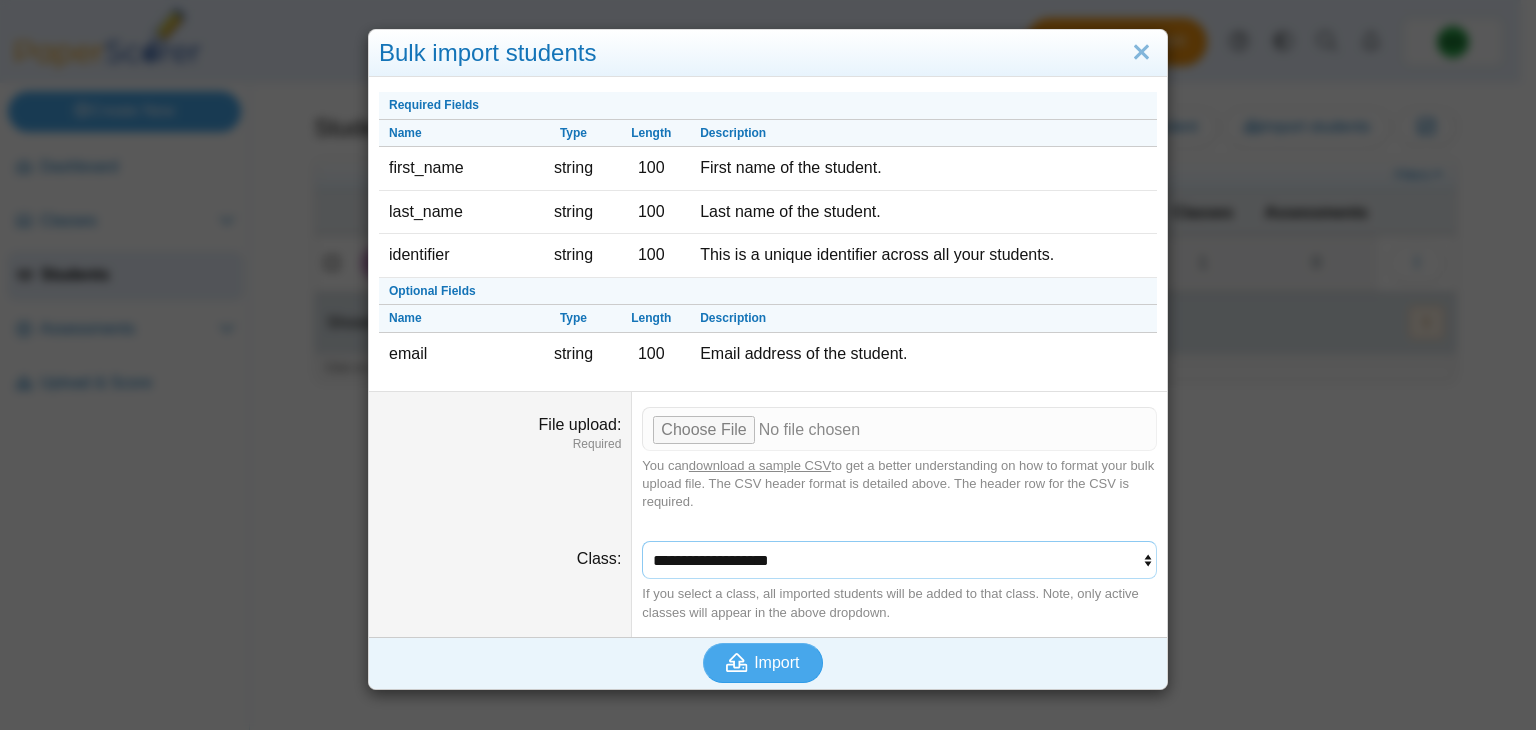 click on "**********" at bounding box center [899, 560] 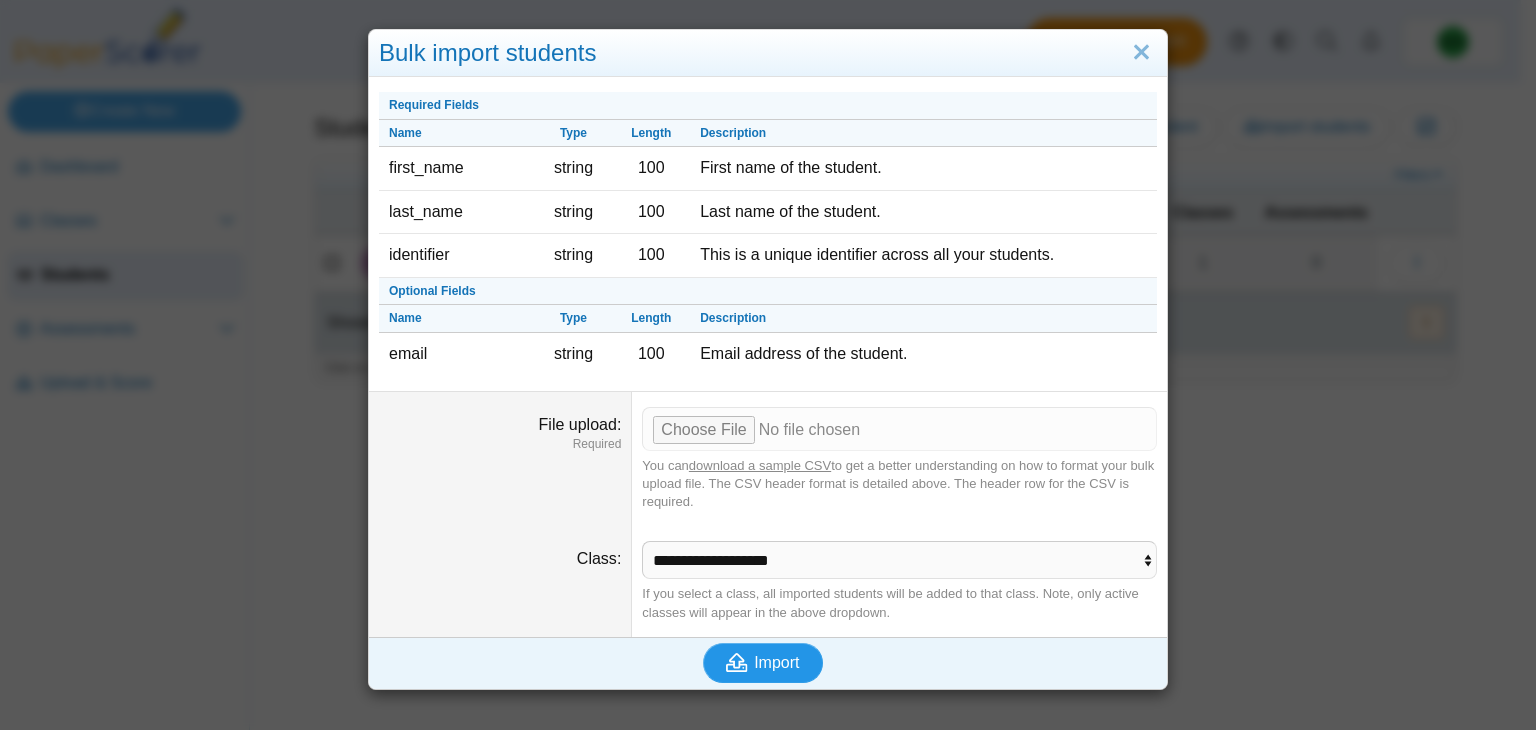 click on "Import" at bounding box center [776, 662] 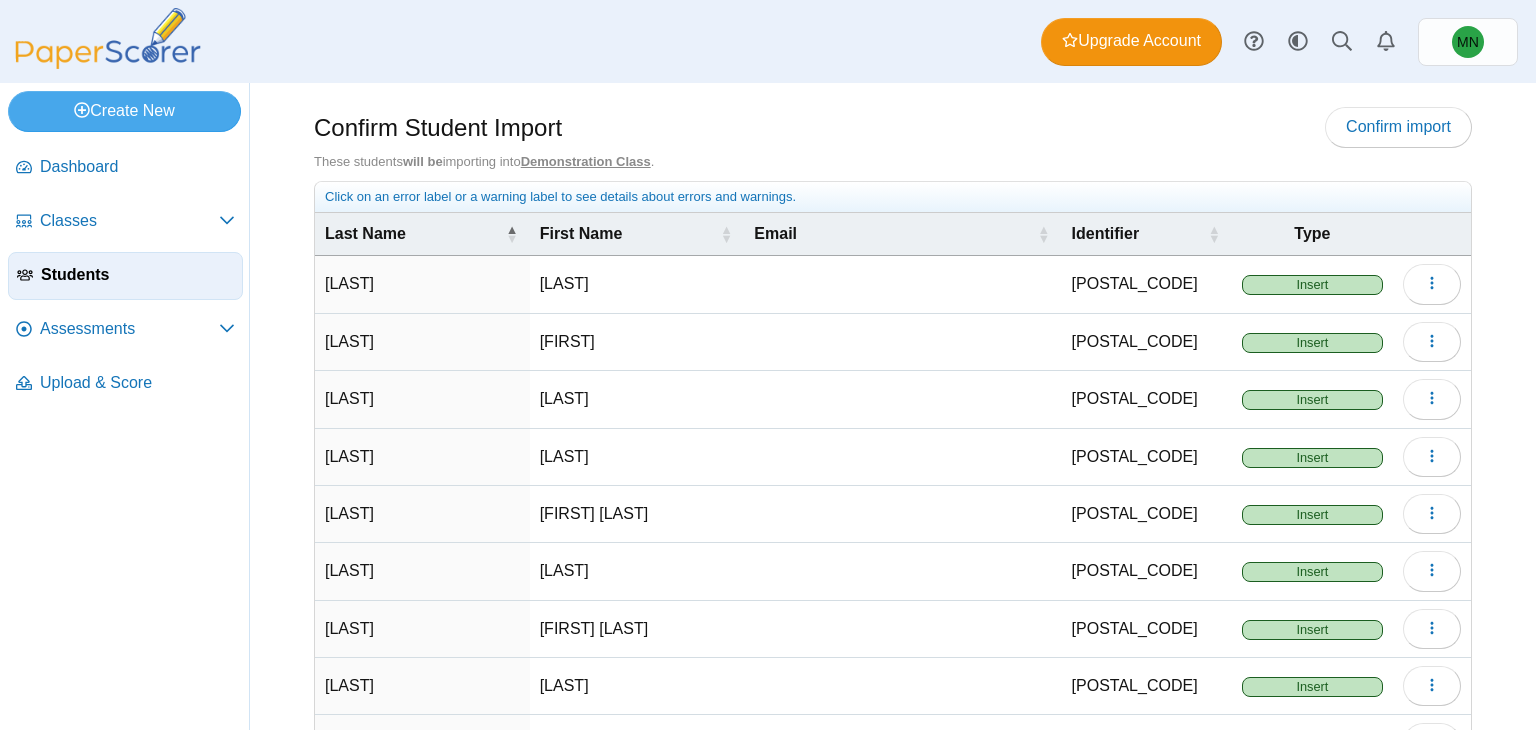 scroll, scrollTop: 0, scrollLeft: 0, axis: both 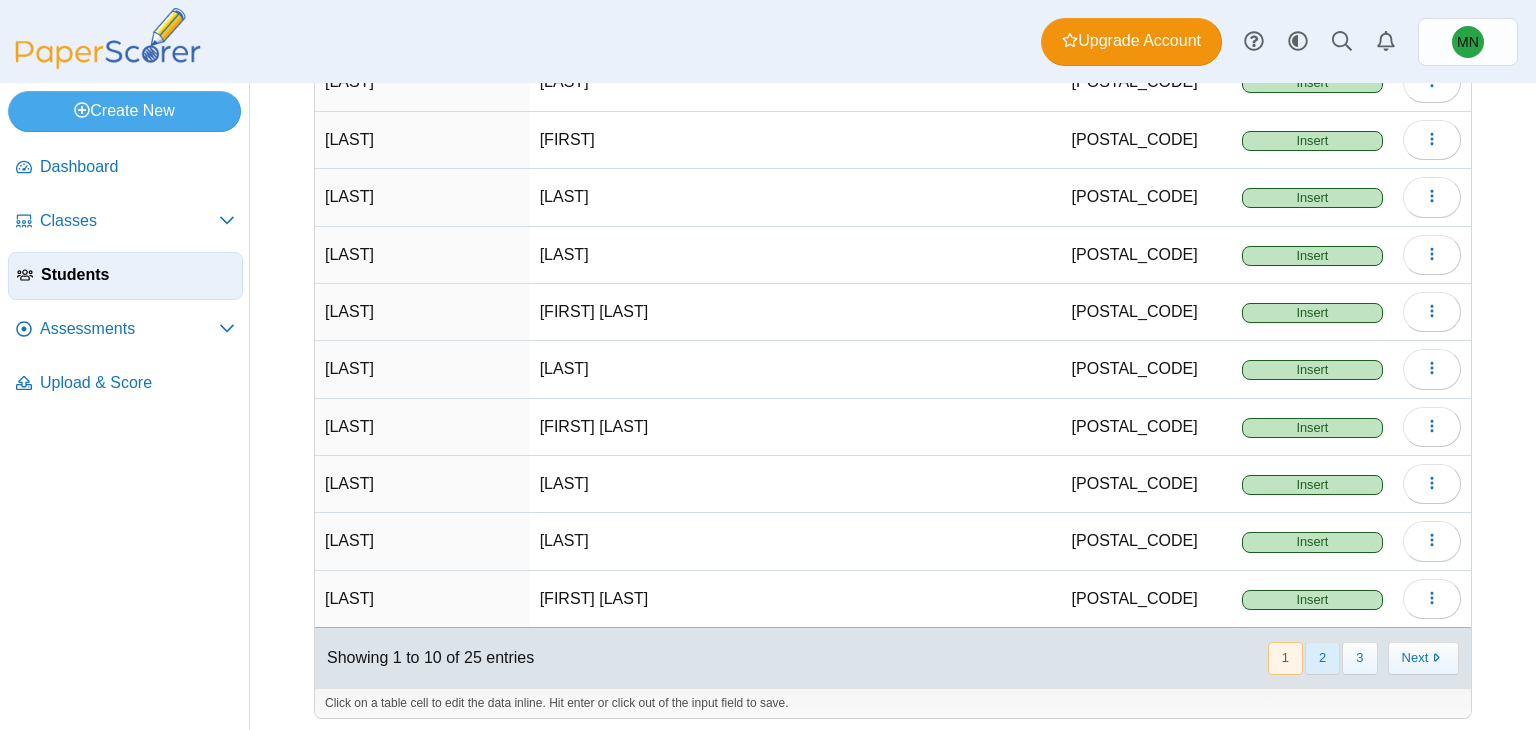 click on "2" at bounding box center (1322, 658) 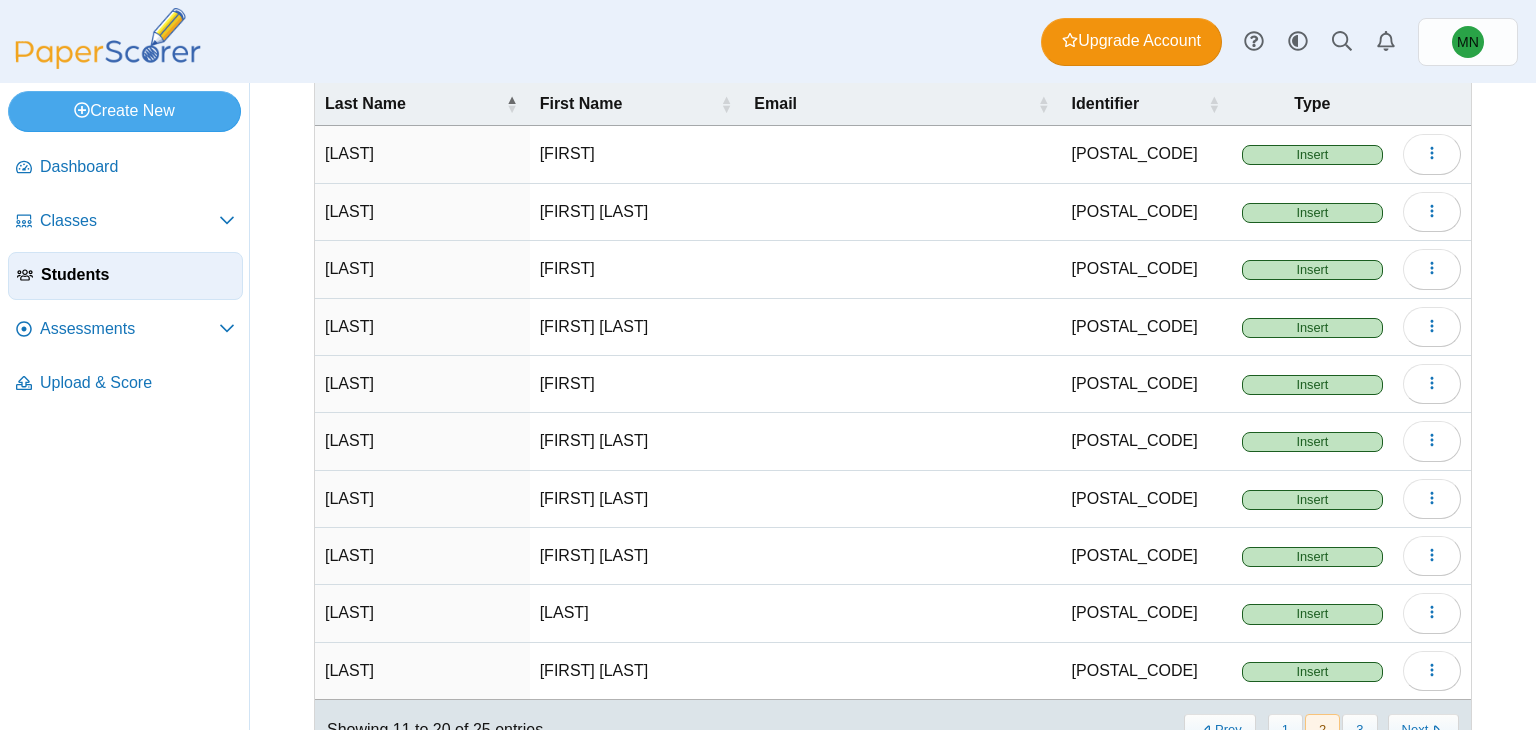 scroll, scrollTop: 202, scrollLeft: 0, axis: vertical 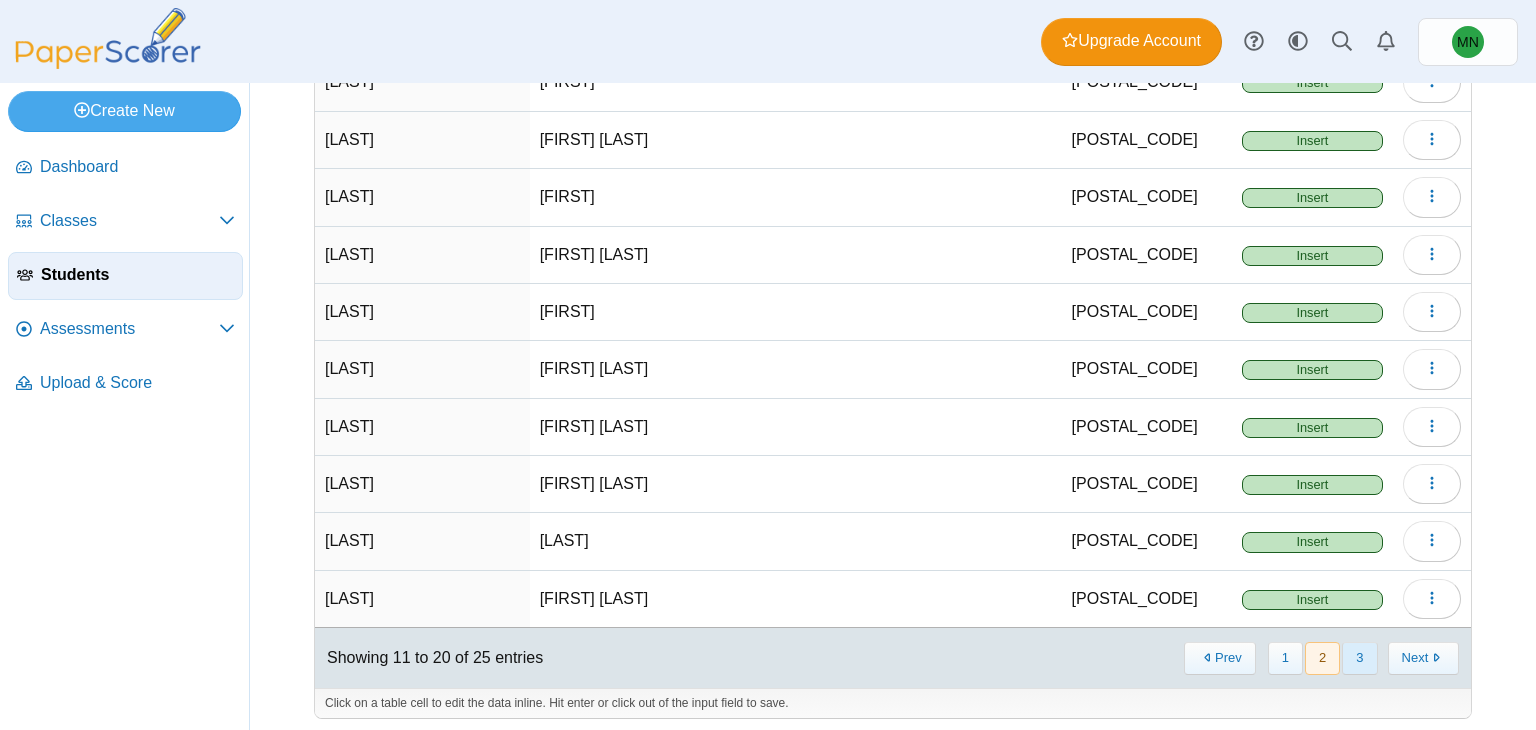 click on "3" at bounding box center (1359, 658) 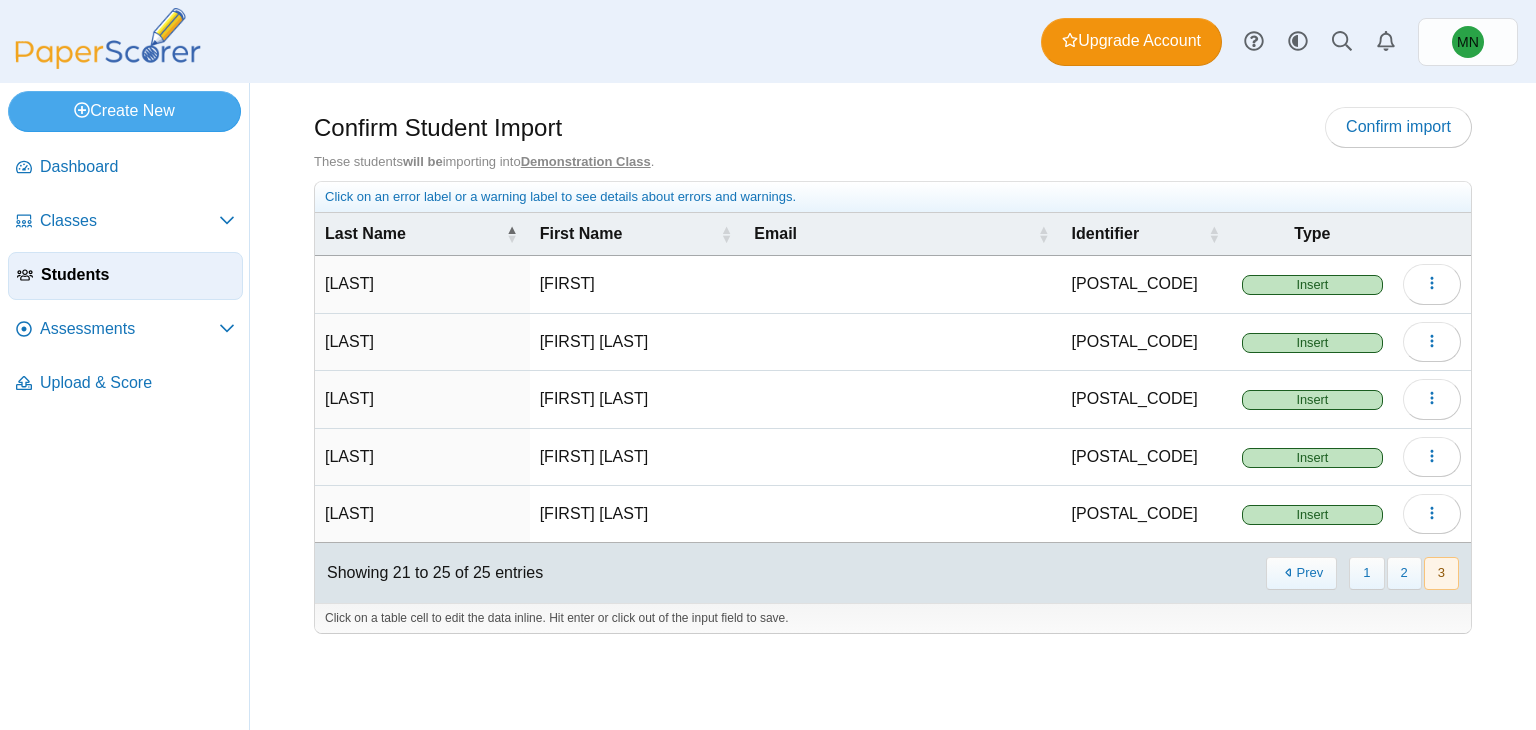 scroll, scrollTop: 0, scrollLeft: 0, axis: both 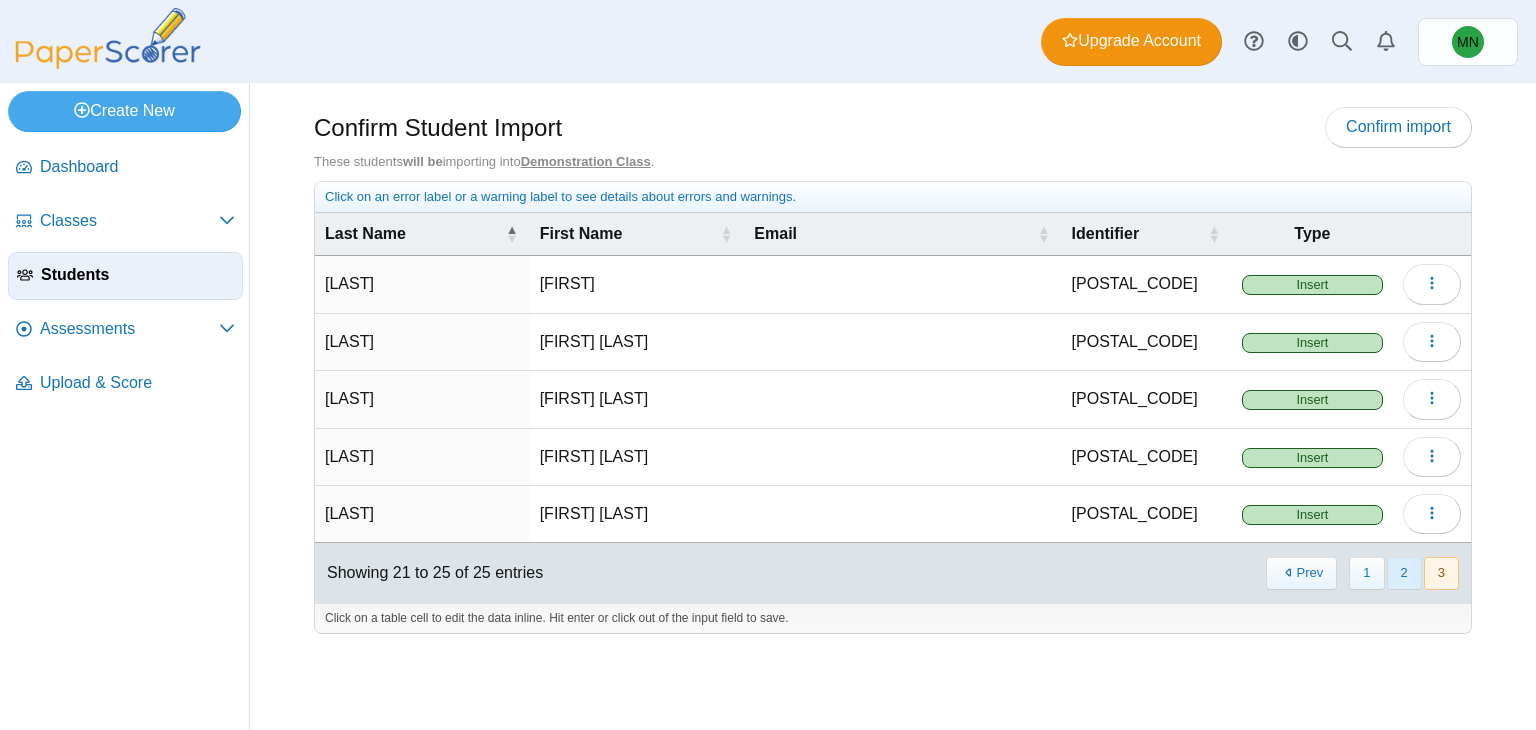 click on "2" at bounding box center [1404, 573] 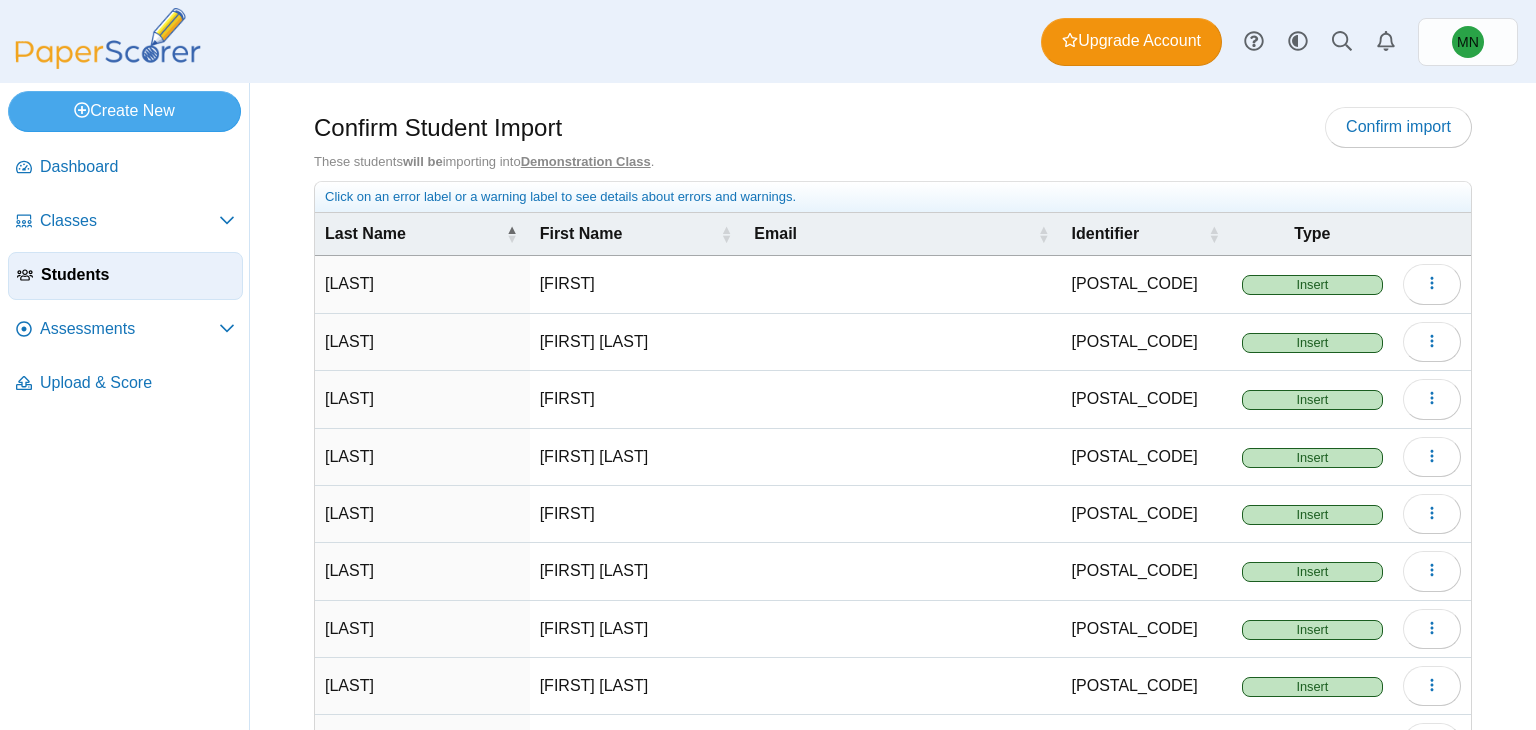 scroll, scrollTop: 202, scrollLeft: 0, axis: vertical 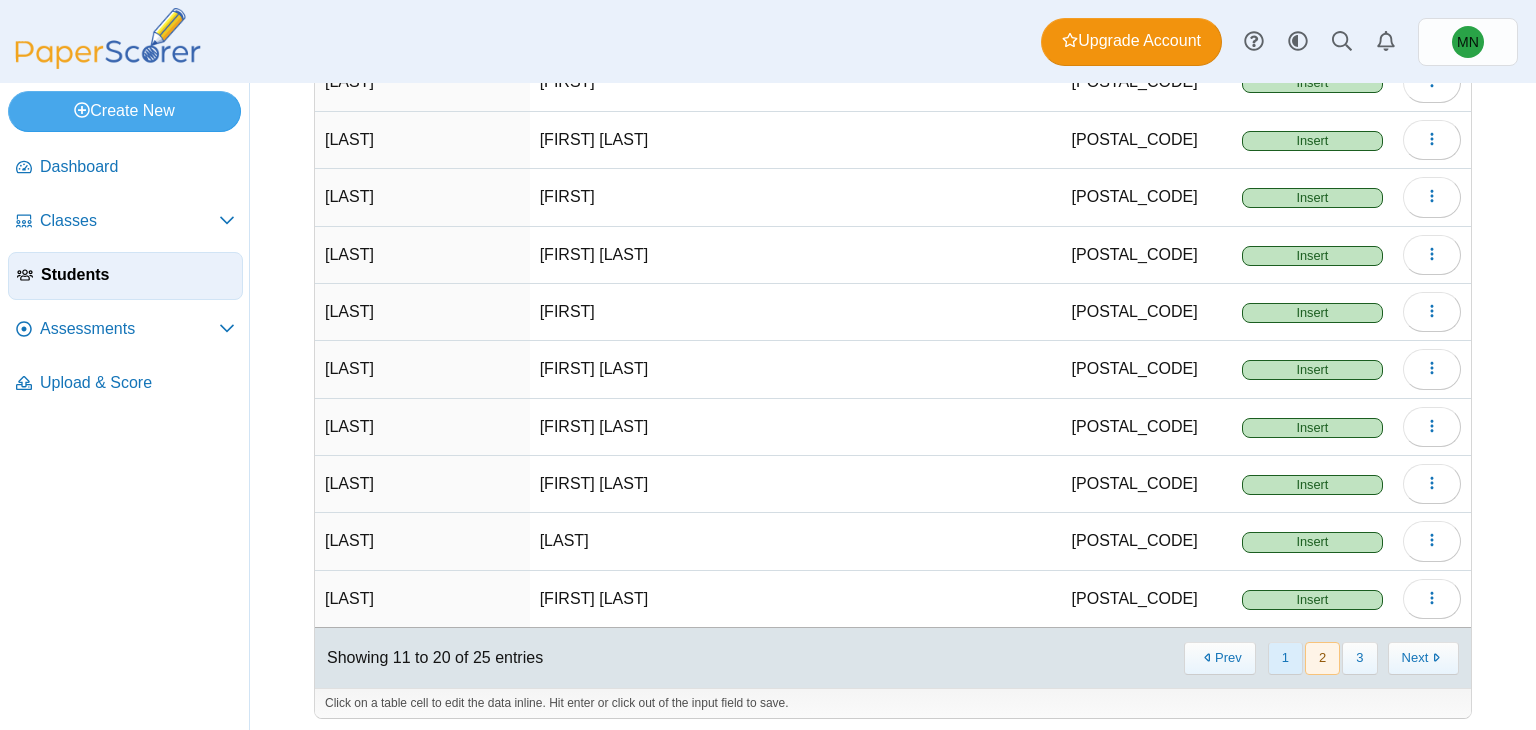 click on "1" at bounding box center [1285, 658] 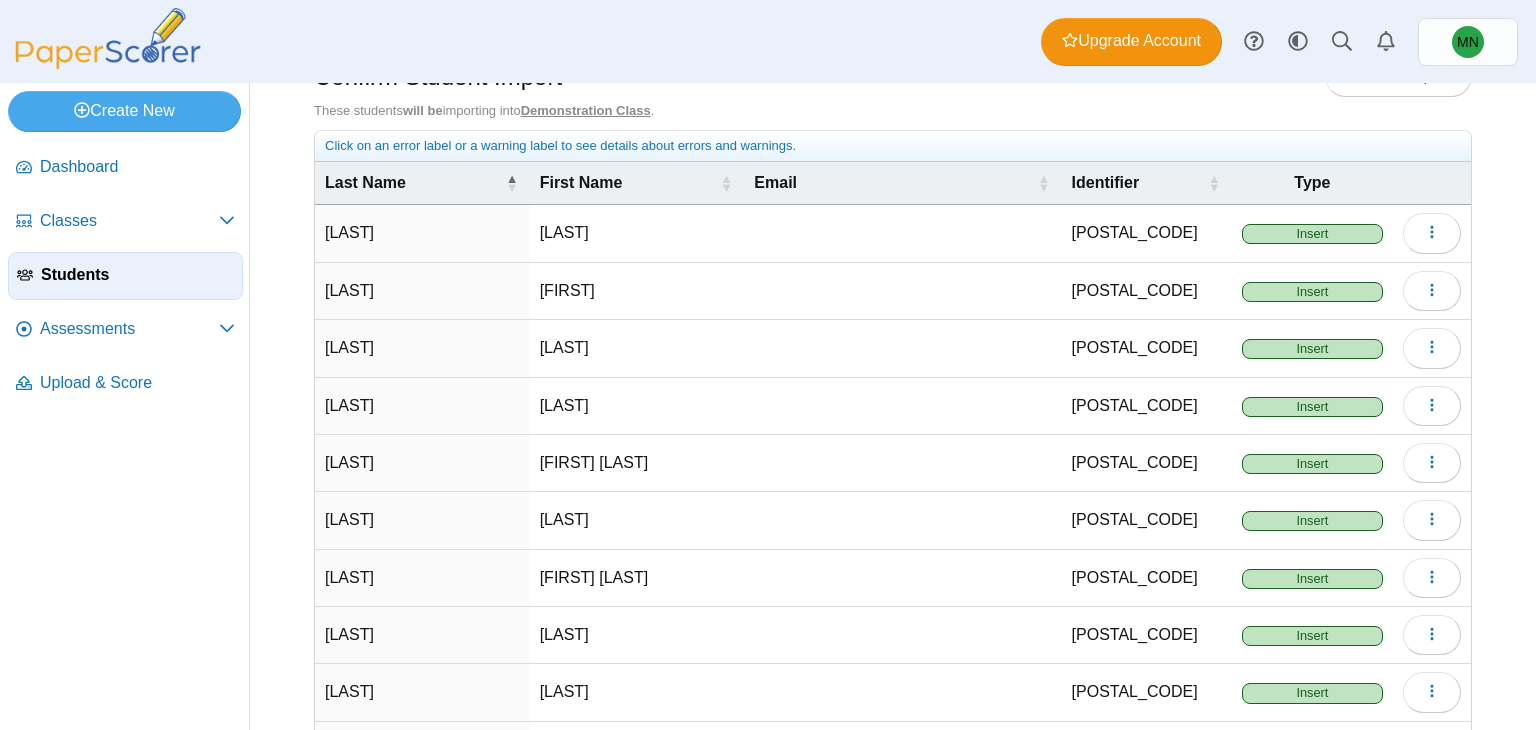 scroll, scrollTop: 0, scrollLeft: 0, axis: both 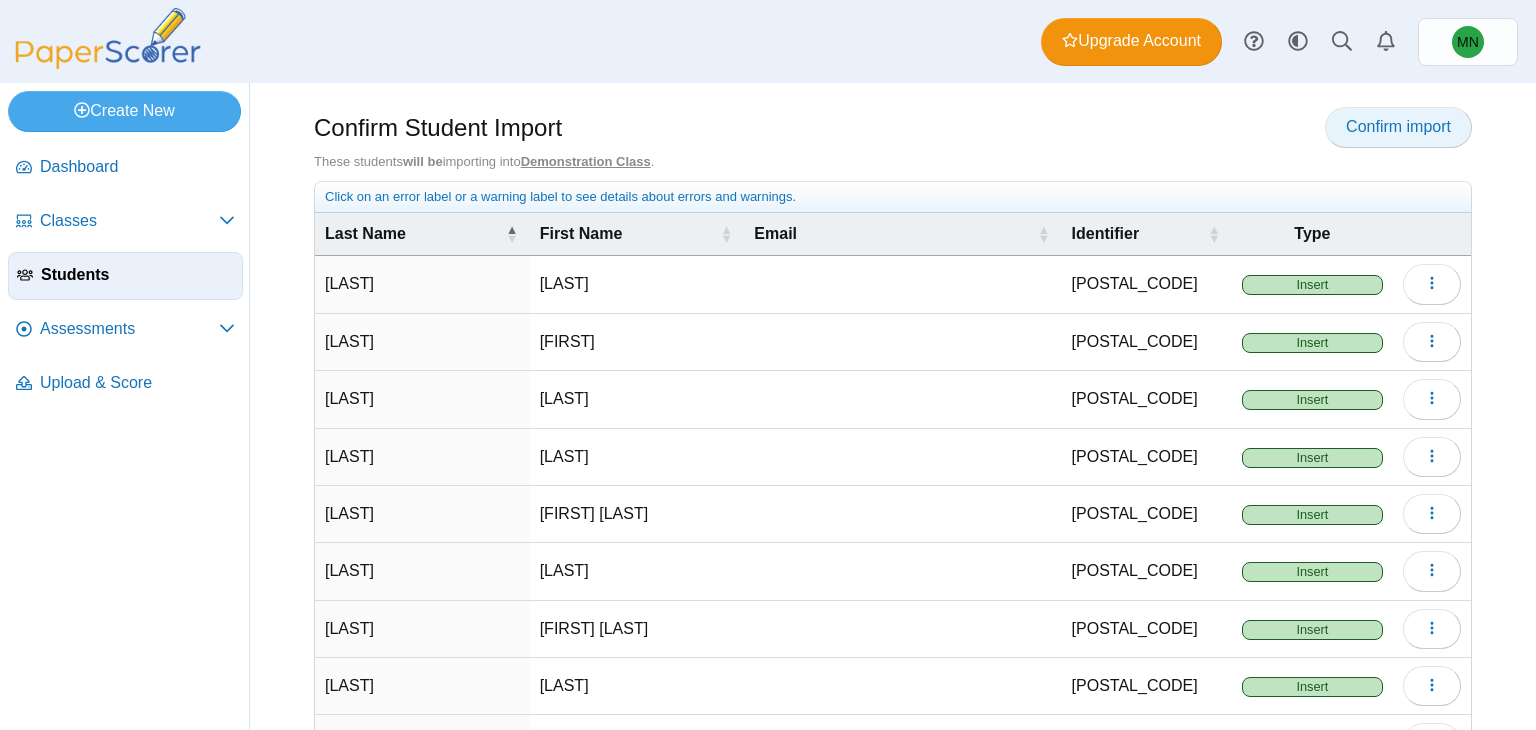 click on "Confirm import" at bounding box center (1398, 126) 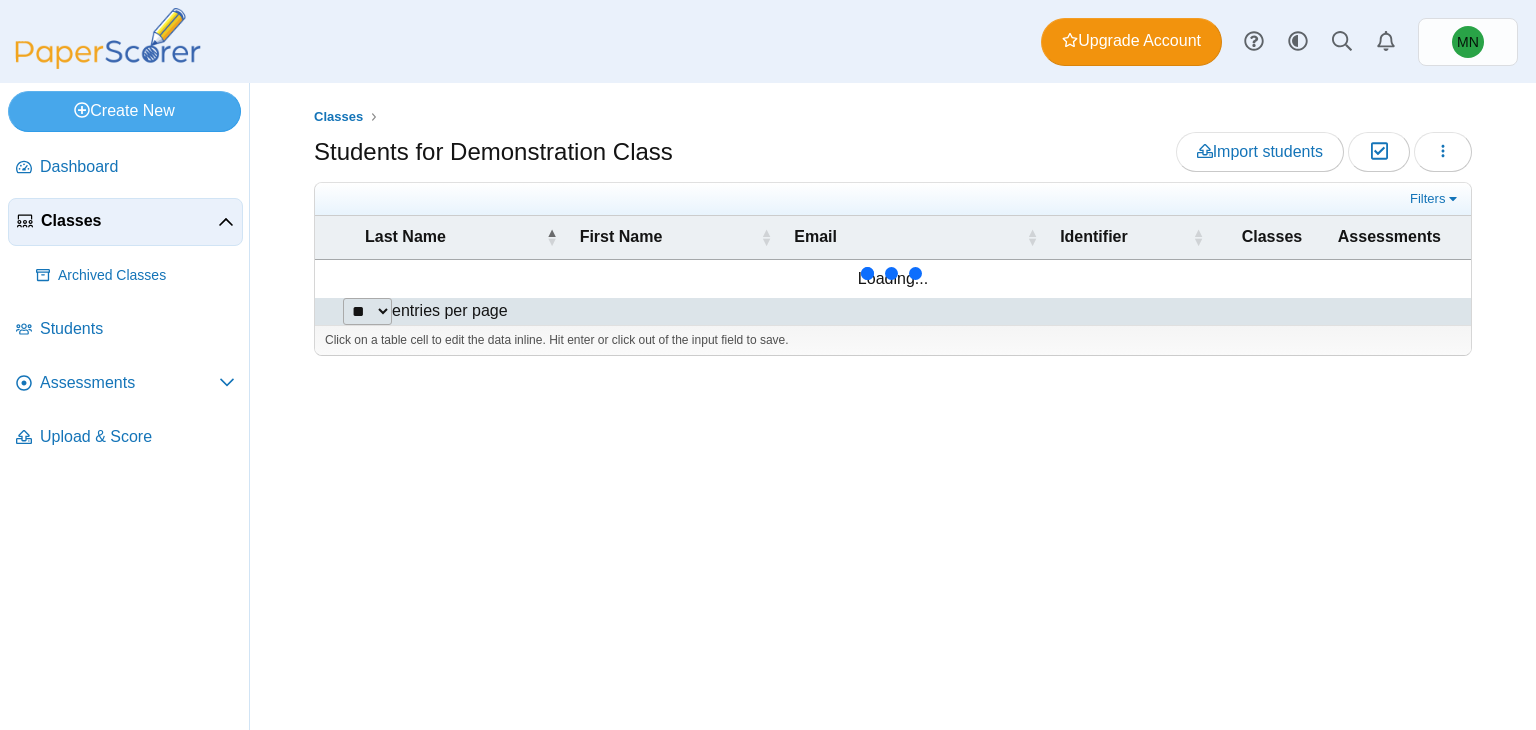 scroll, scrollTop: 0, scrollLeft: 0, axis: both 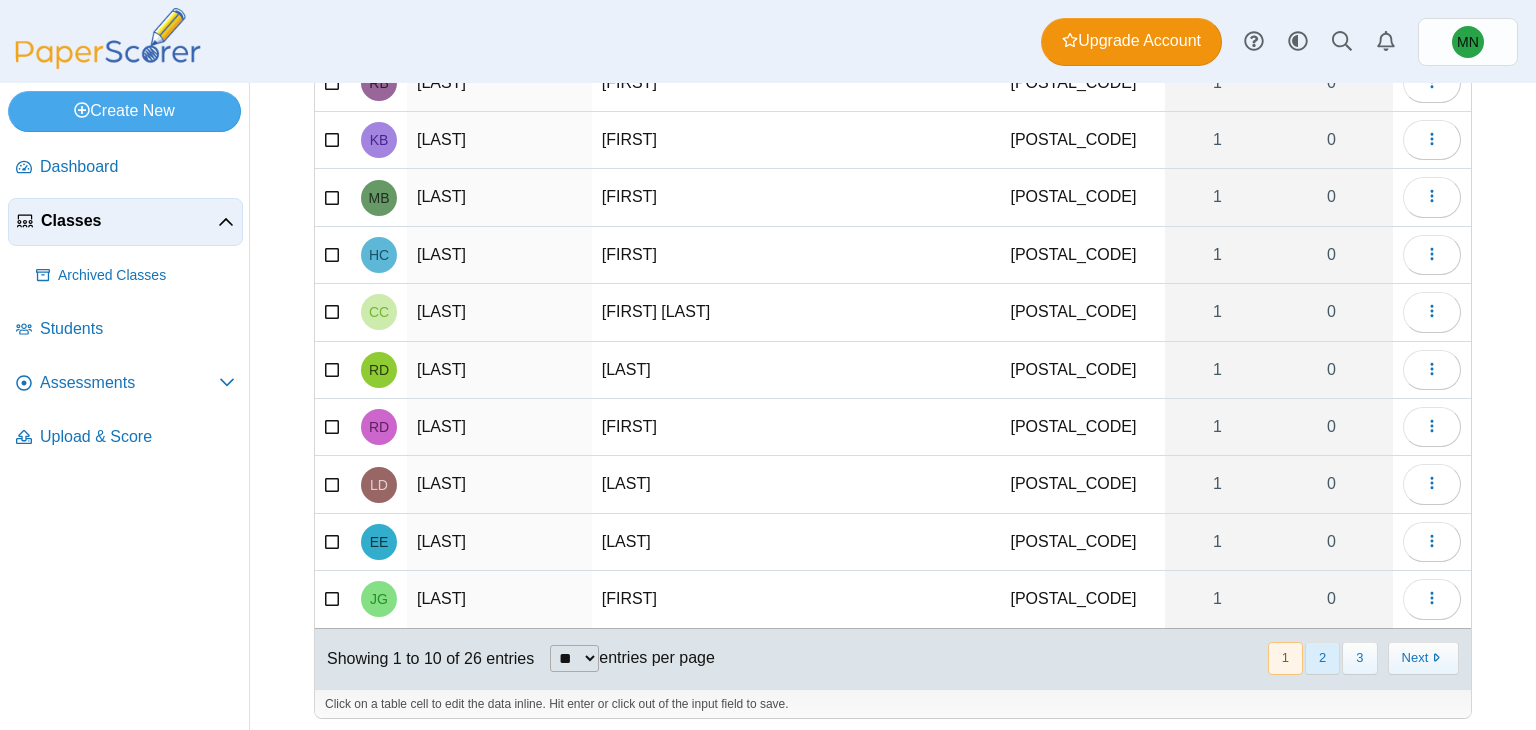 click on "2" at bounding box center [1322, 658] 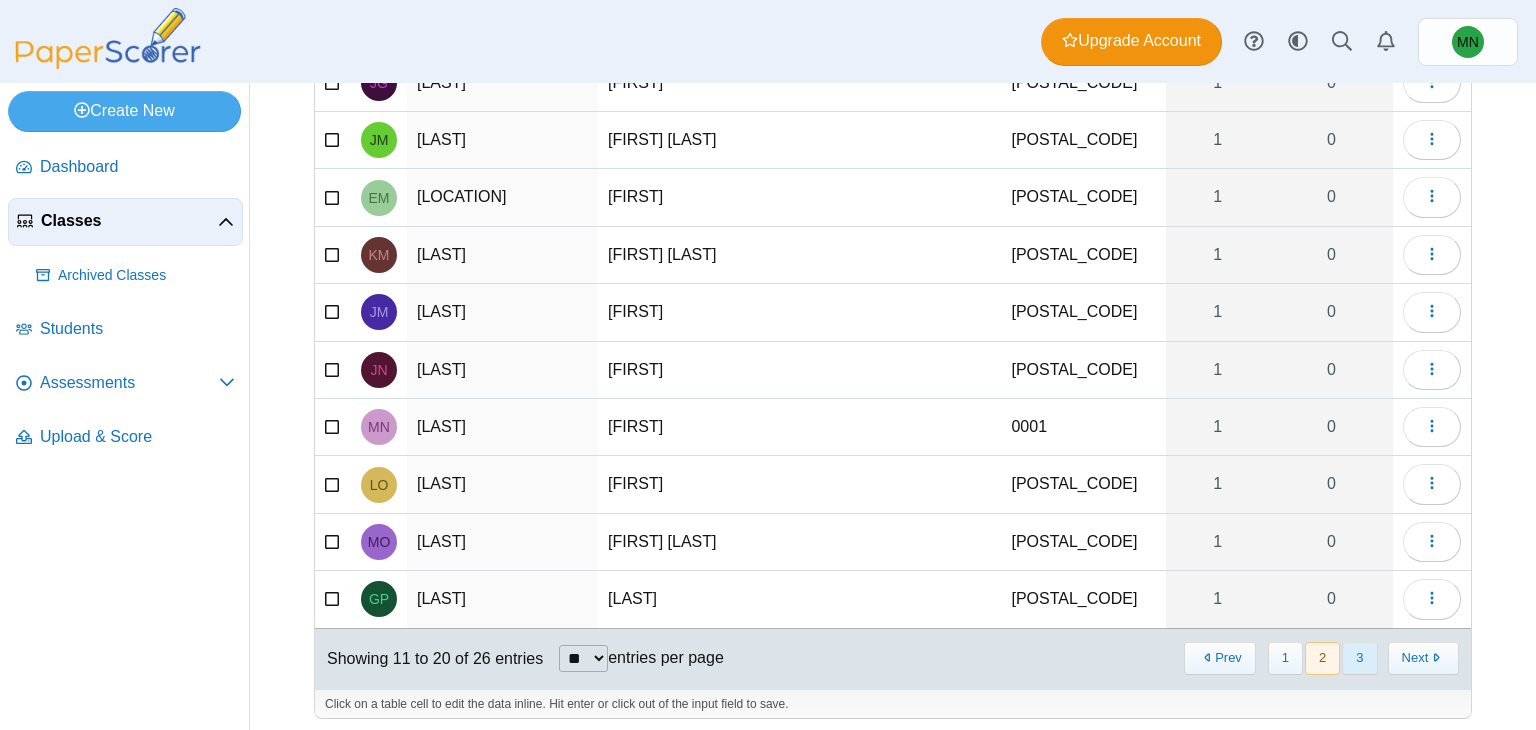 click on "3" at bounding box center [1359, 658] 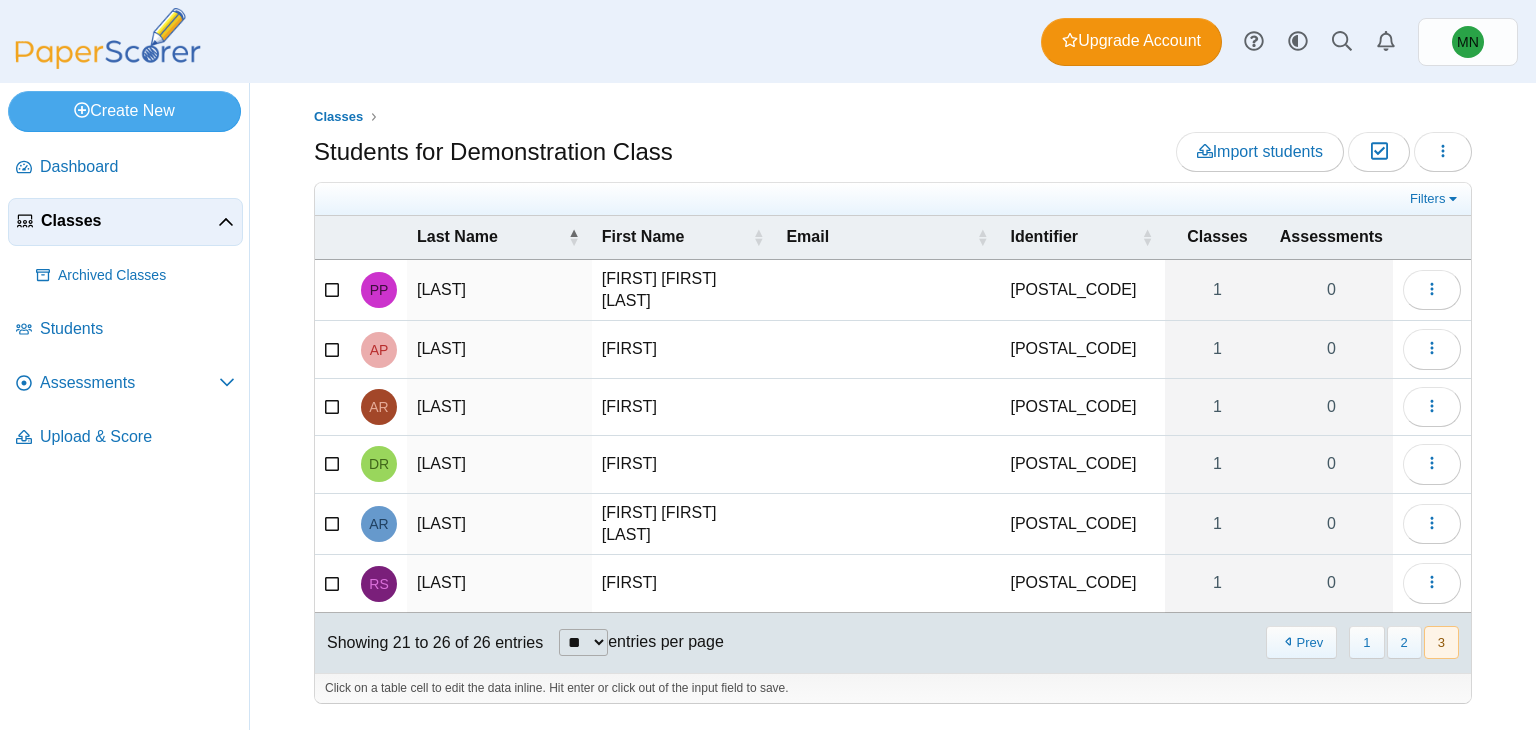 scroll, scrollTop: 0, scrollLeft: 0, axis: both 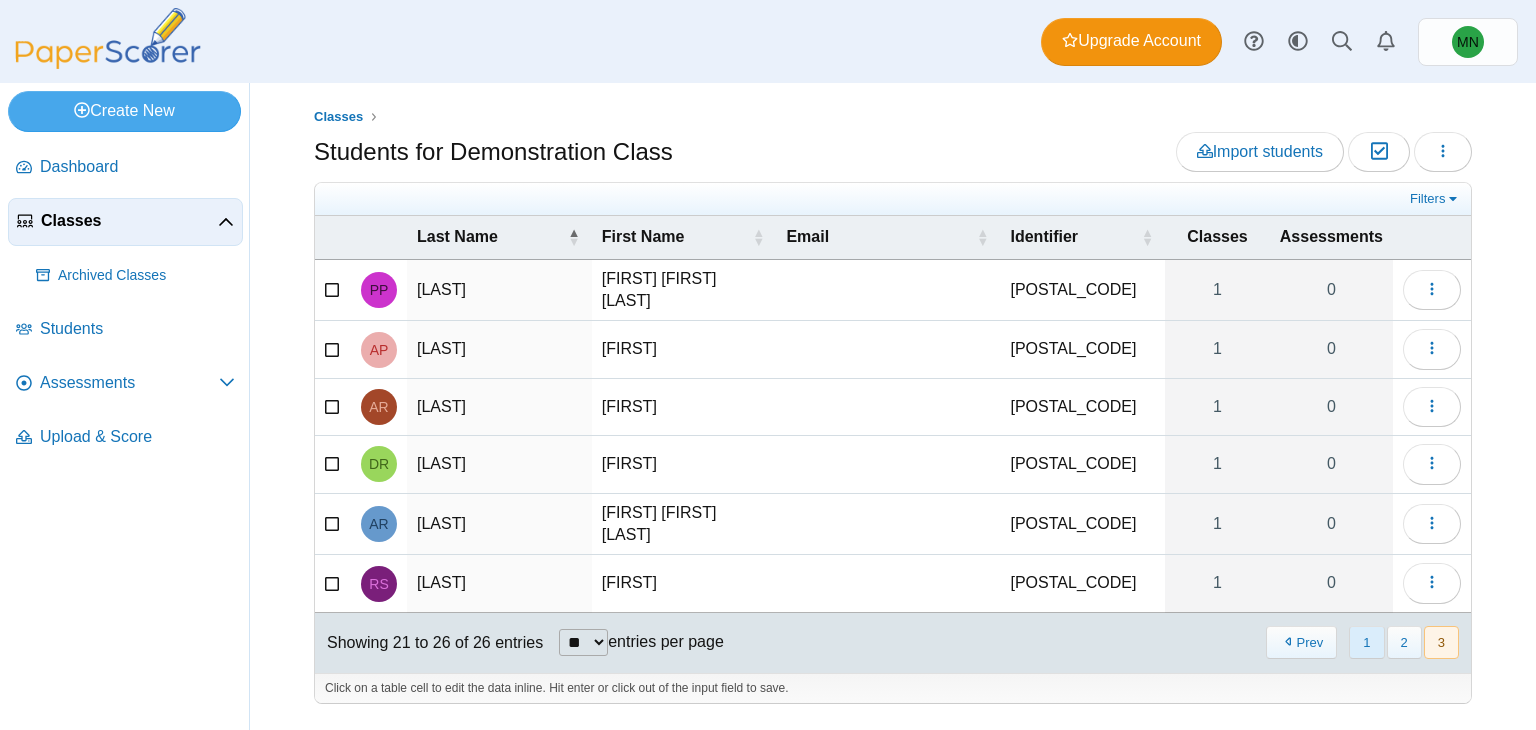 click on "1" at bounding box center (1366, 642) 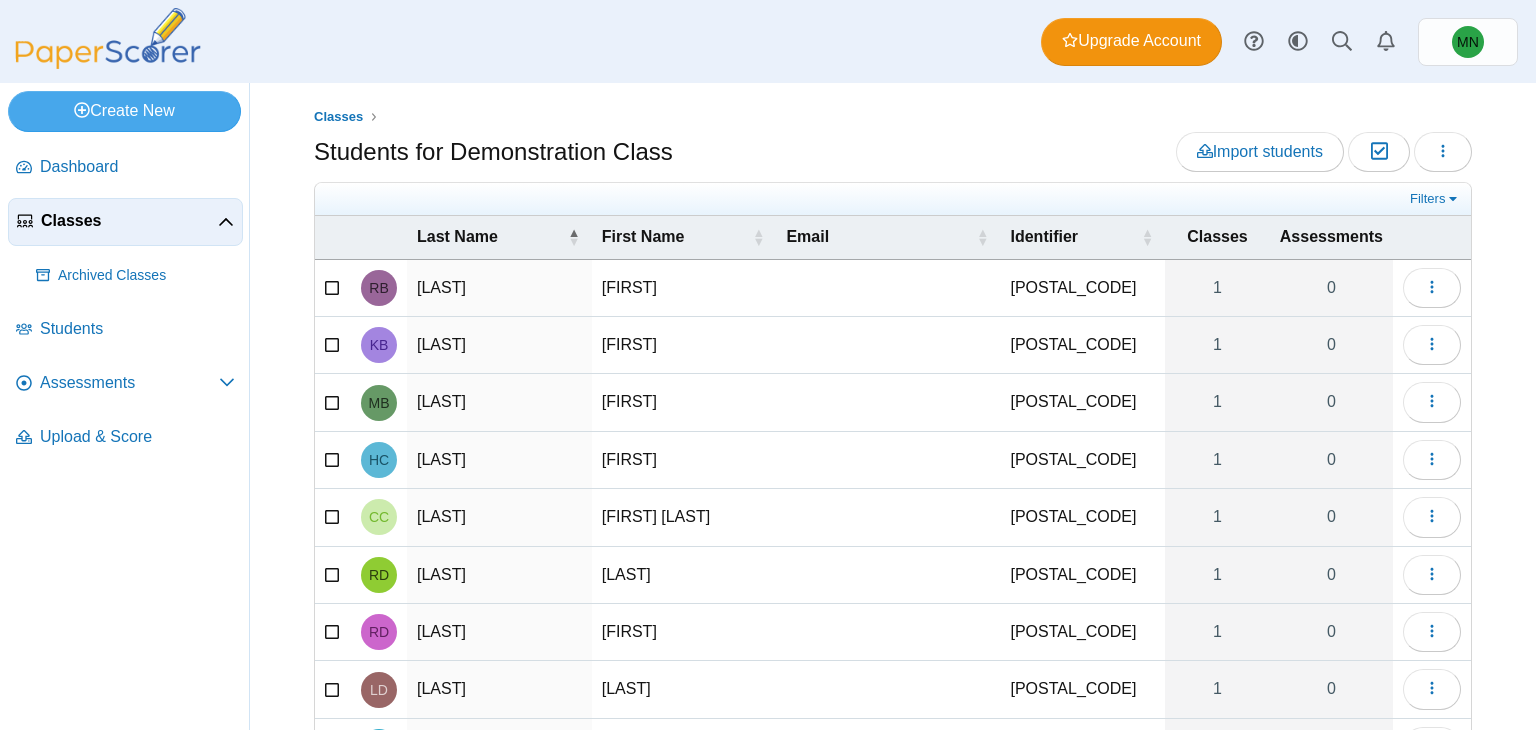 scroll, scrollTop: 205, scrollLeft: 0, axis: vertical 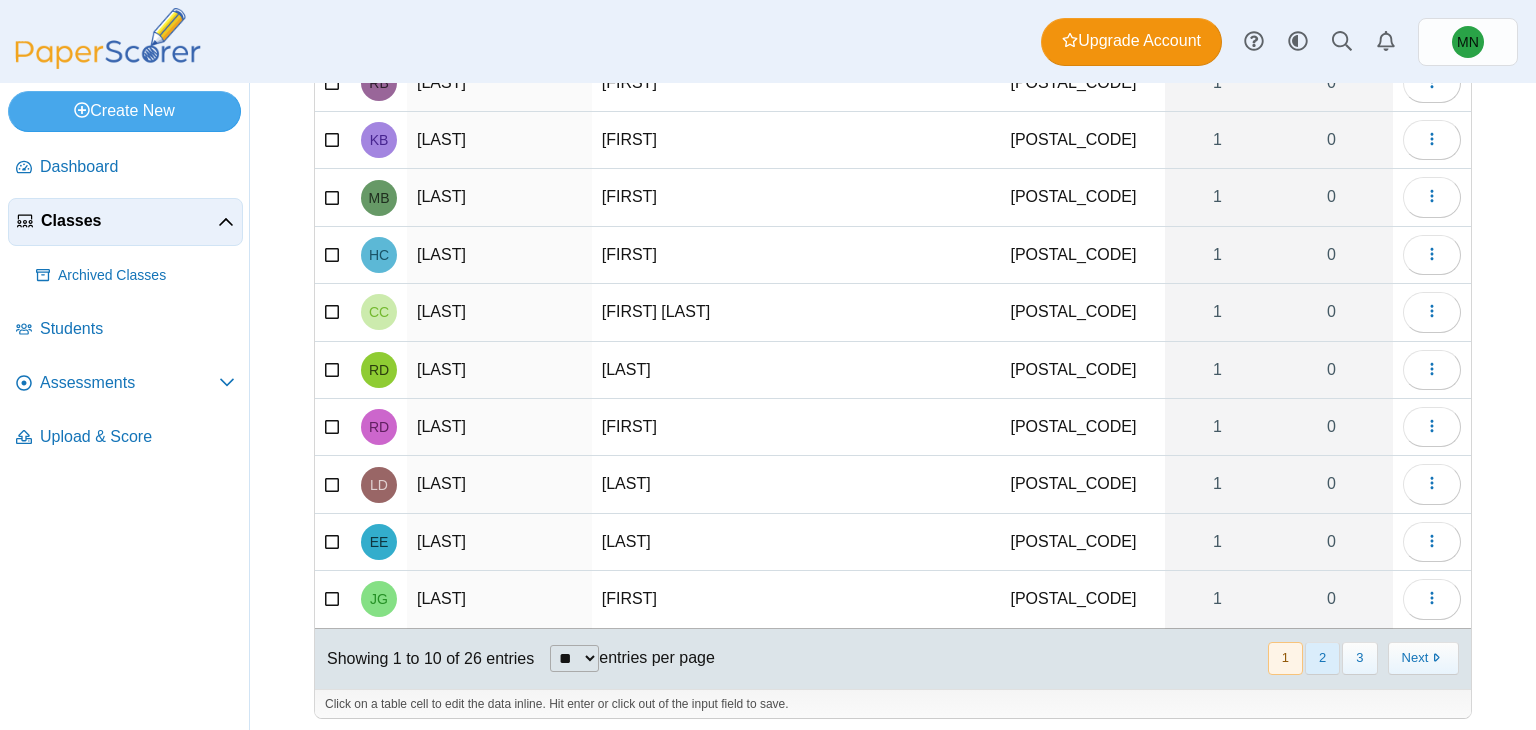 click on "2" at bounding box center (1322, 658) 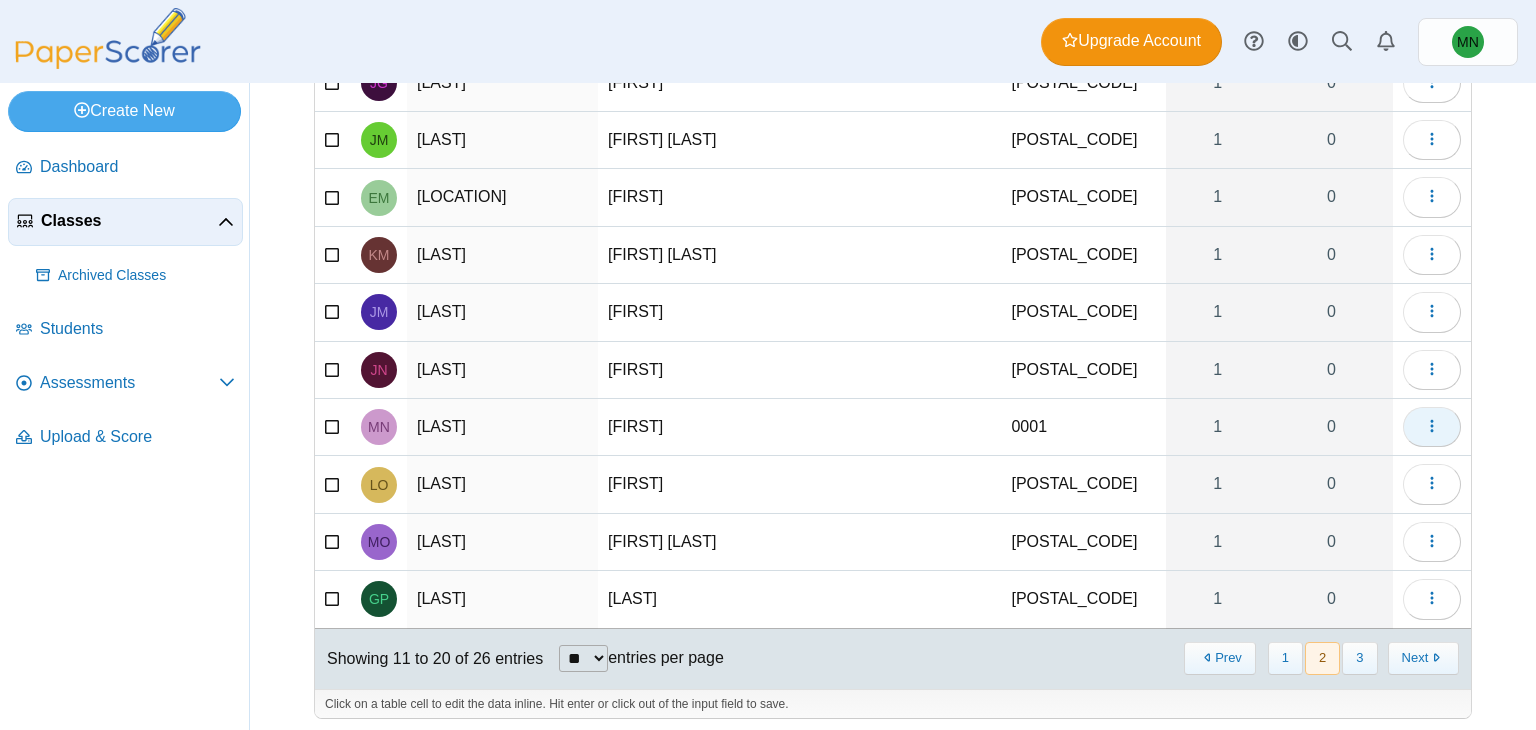 click 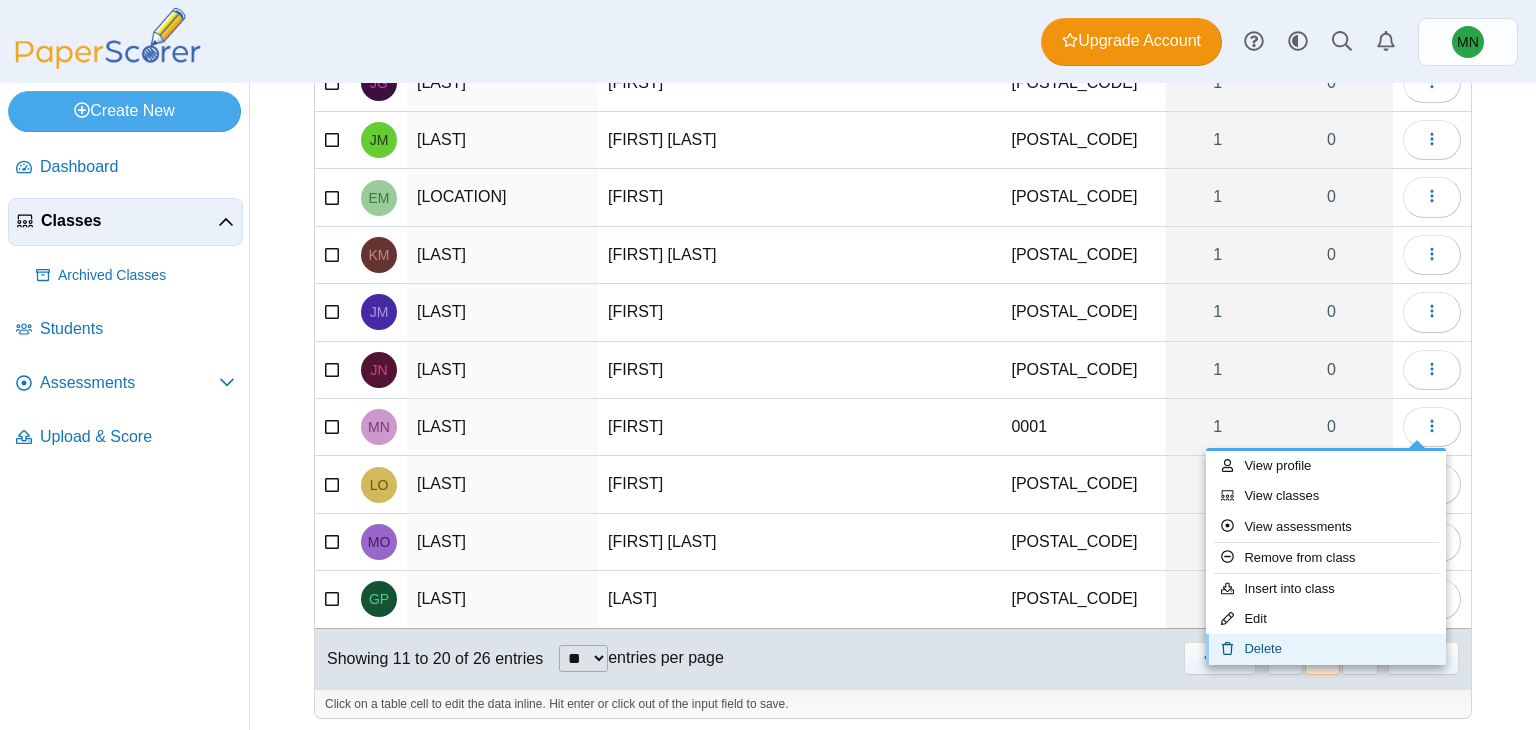 click on "Delete" at bounding box center [1326, 649] 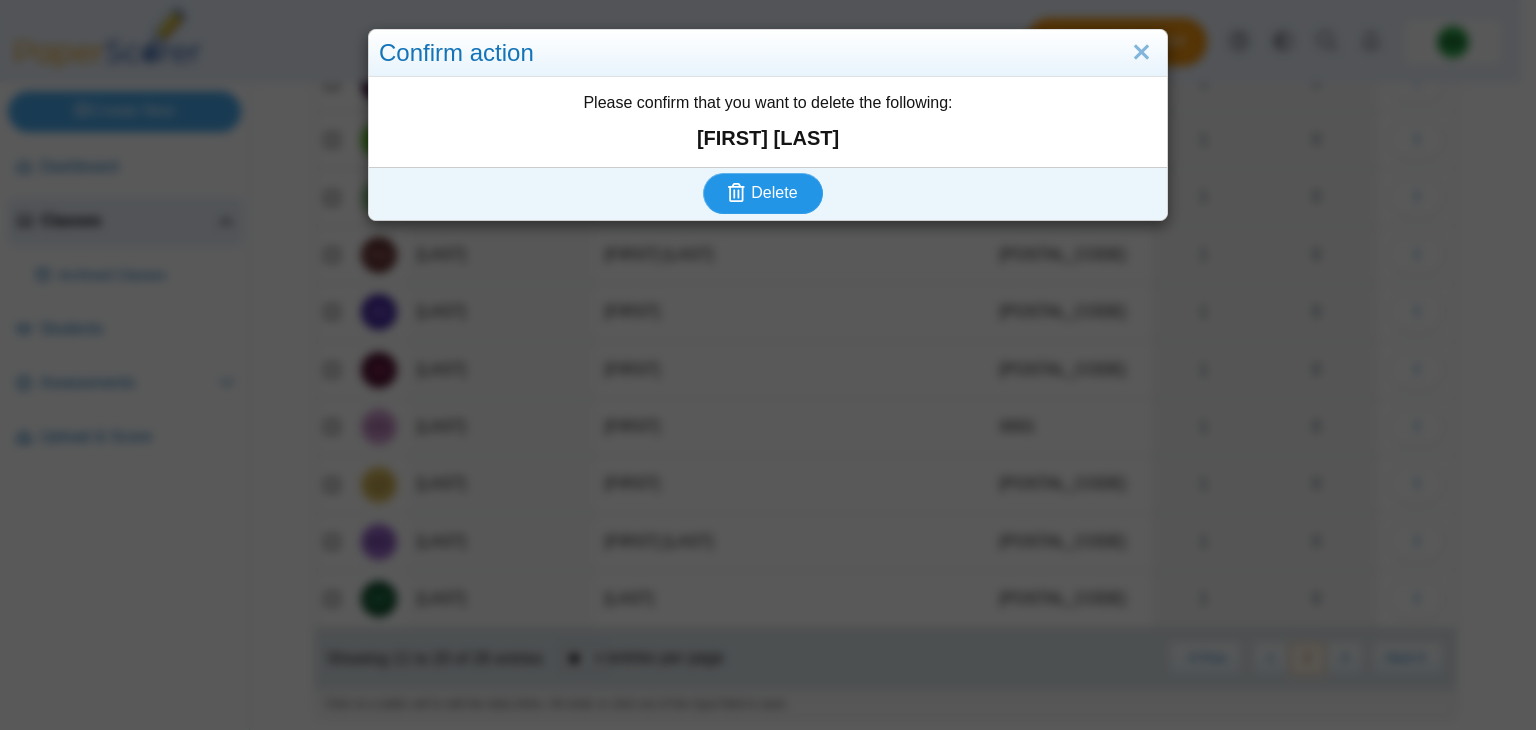 click on "Delete" at bounding box center [774, 192] 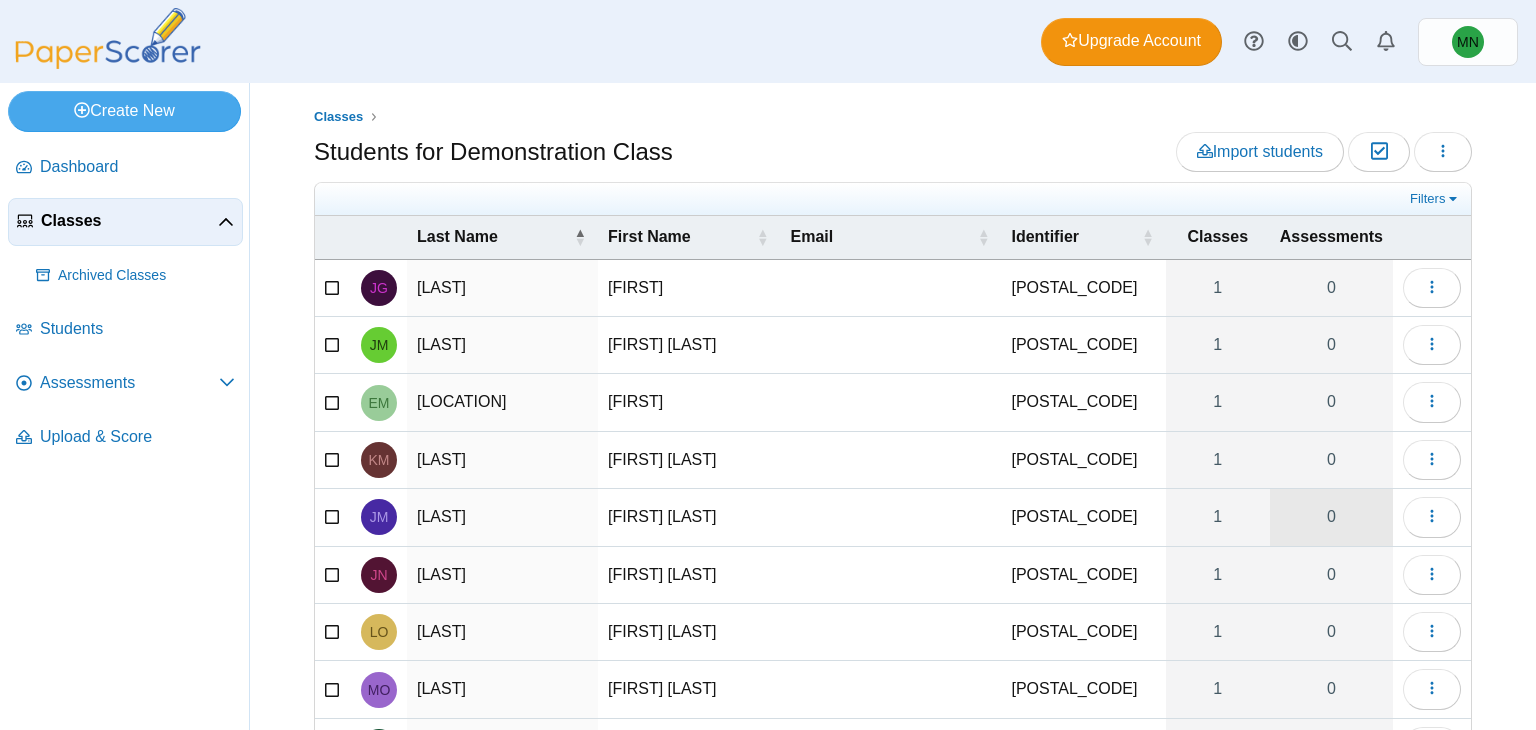 scroll, scrollTop: 0, scrollLeft: 0, axis: both 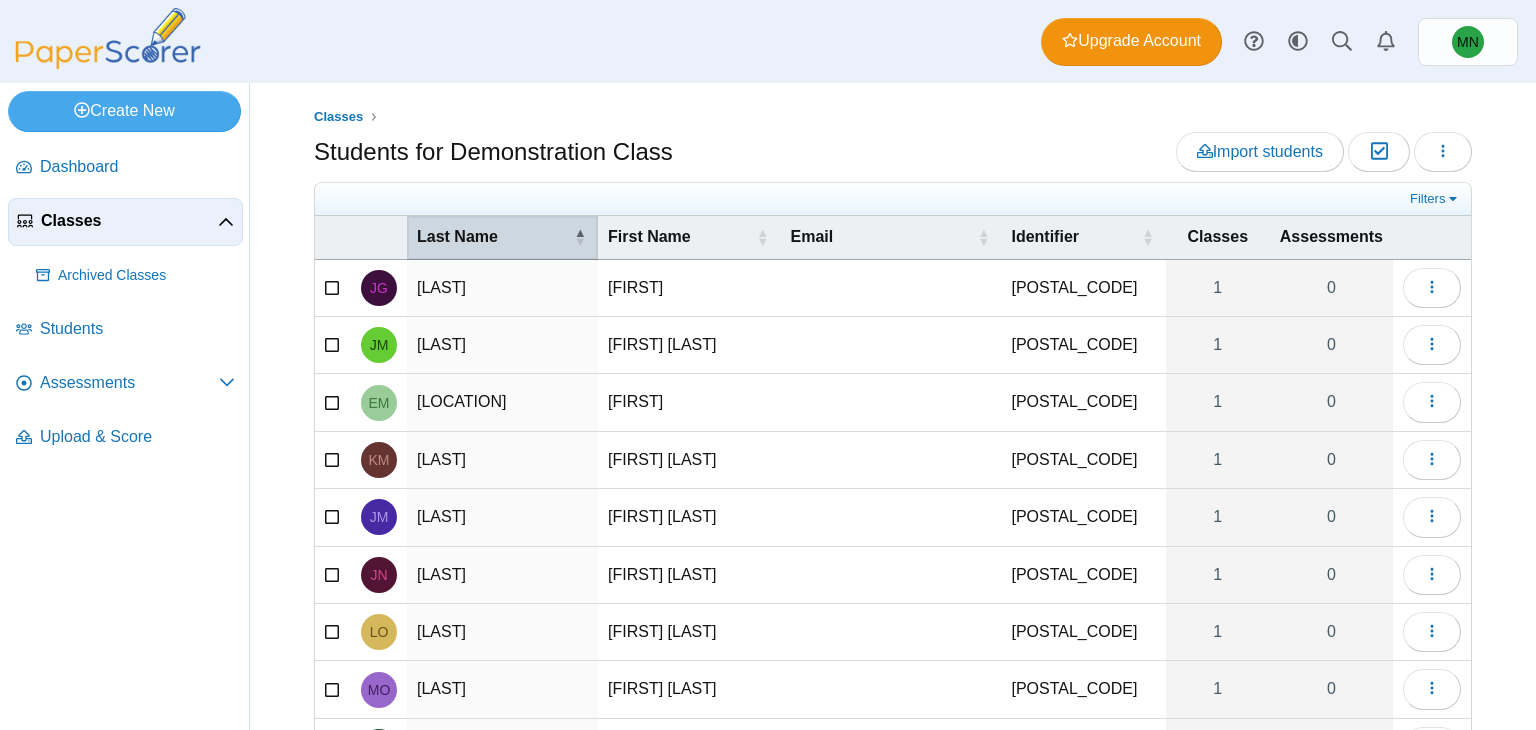 click at bounding box center [580, 237] 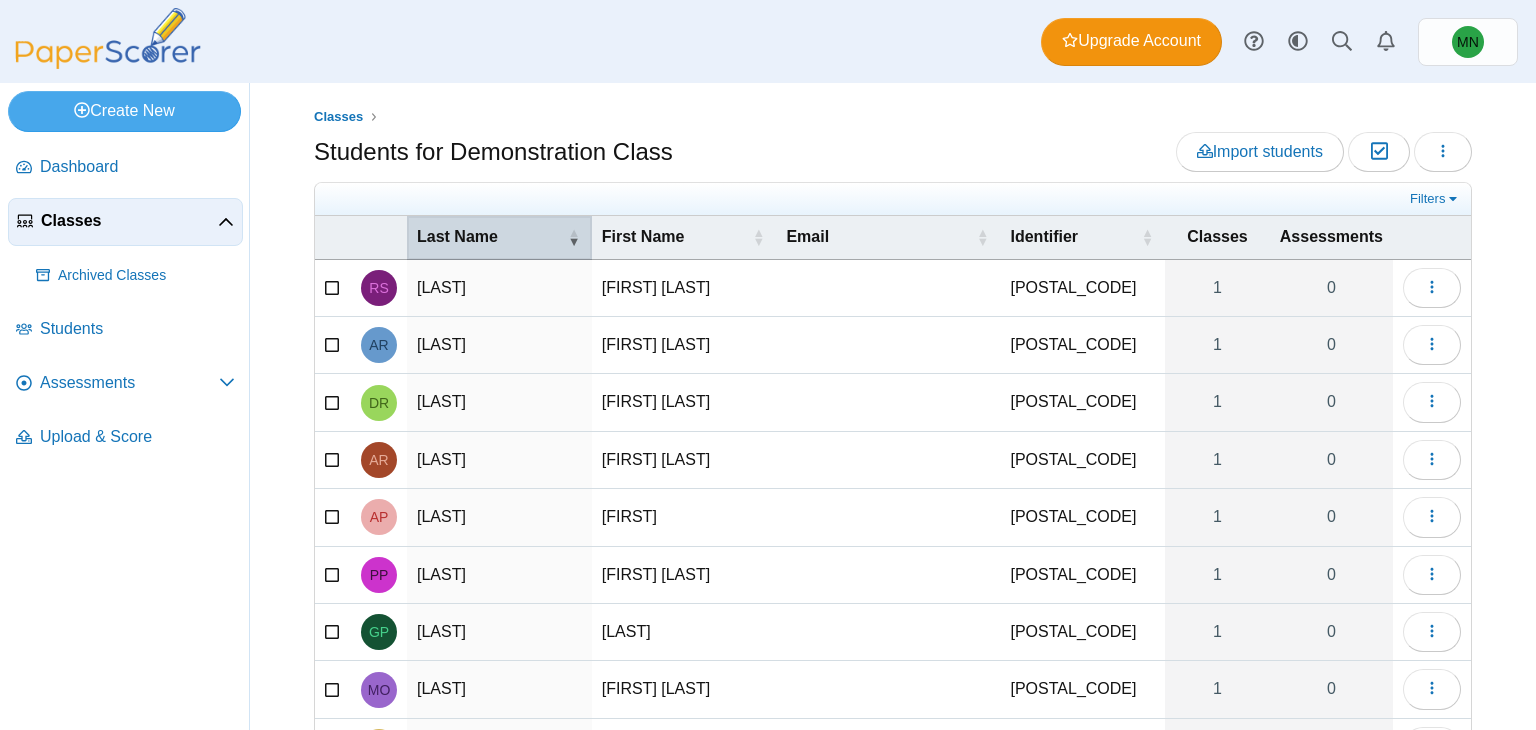 click at bounding box center (574, 237) 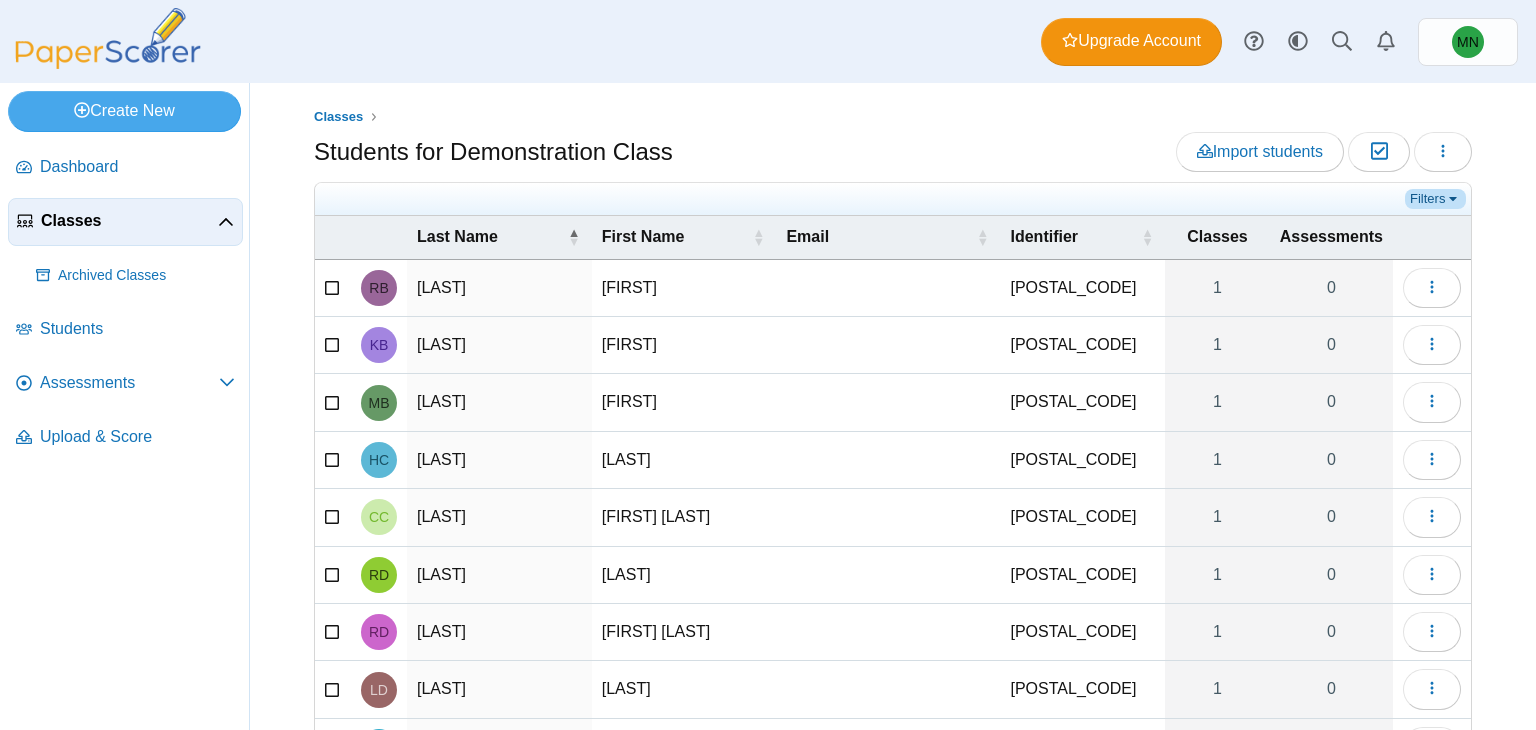 click on "Filters" at bounding box center [1435, 199] 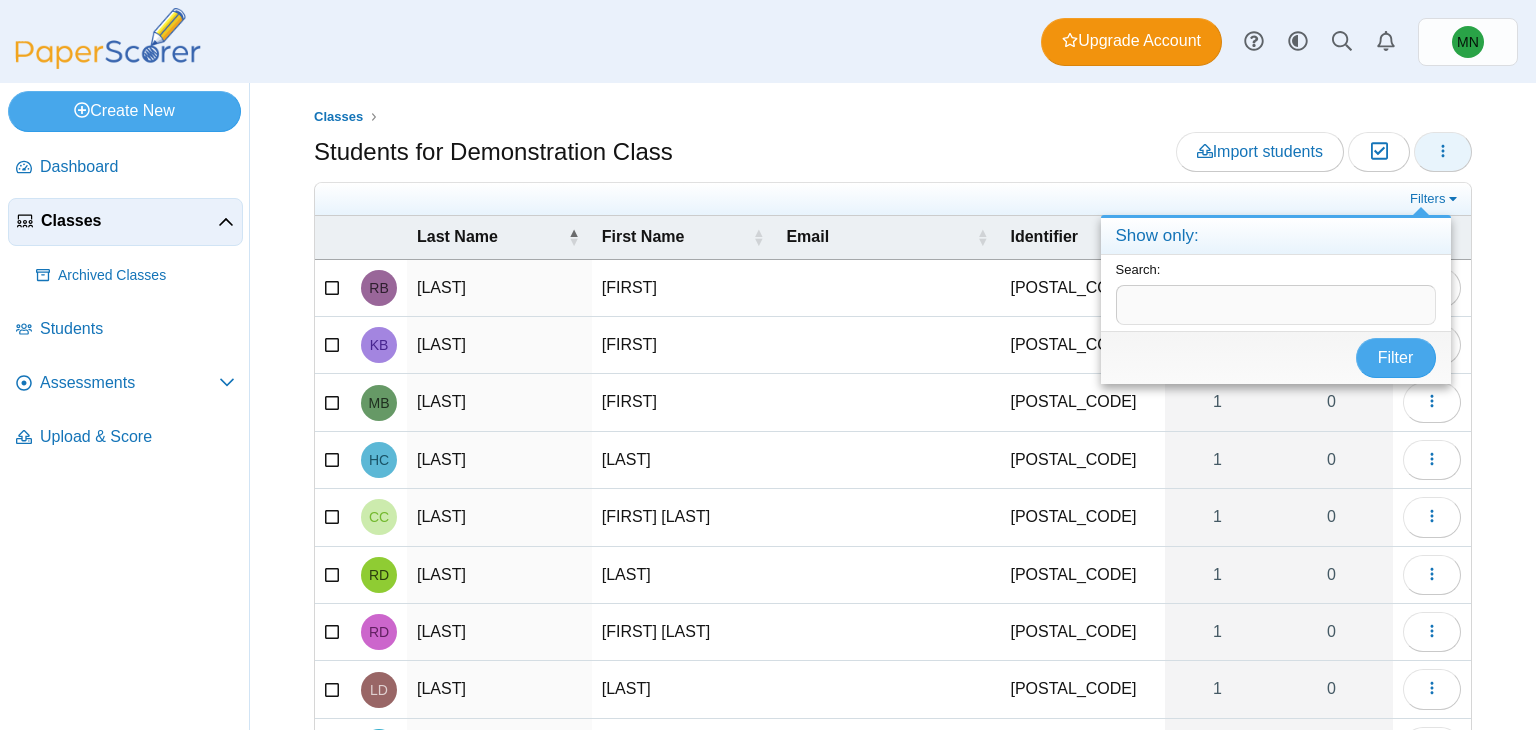 click at bounding box center [1443, 152] 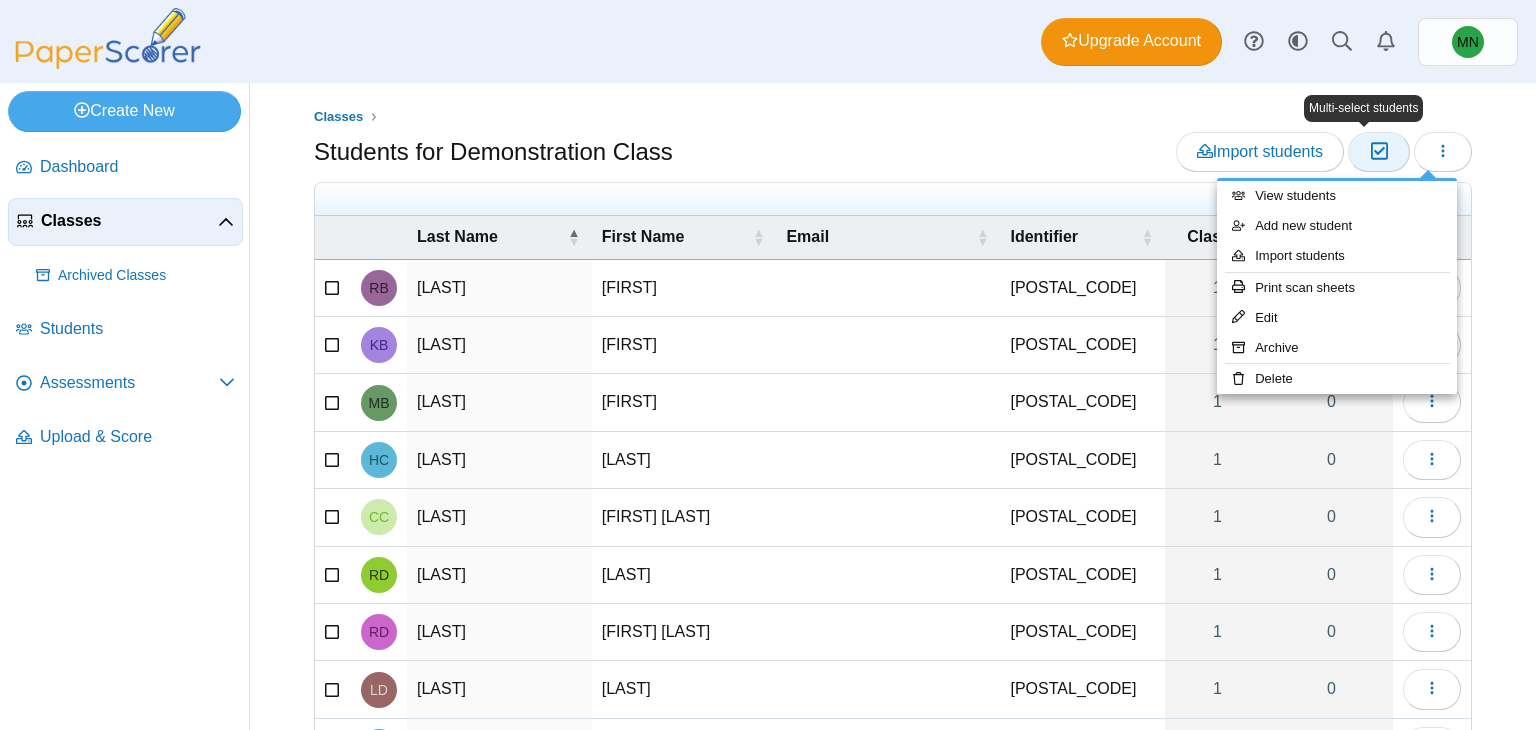 click at bounding box center [1378, 151] 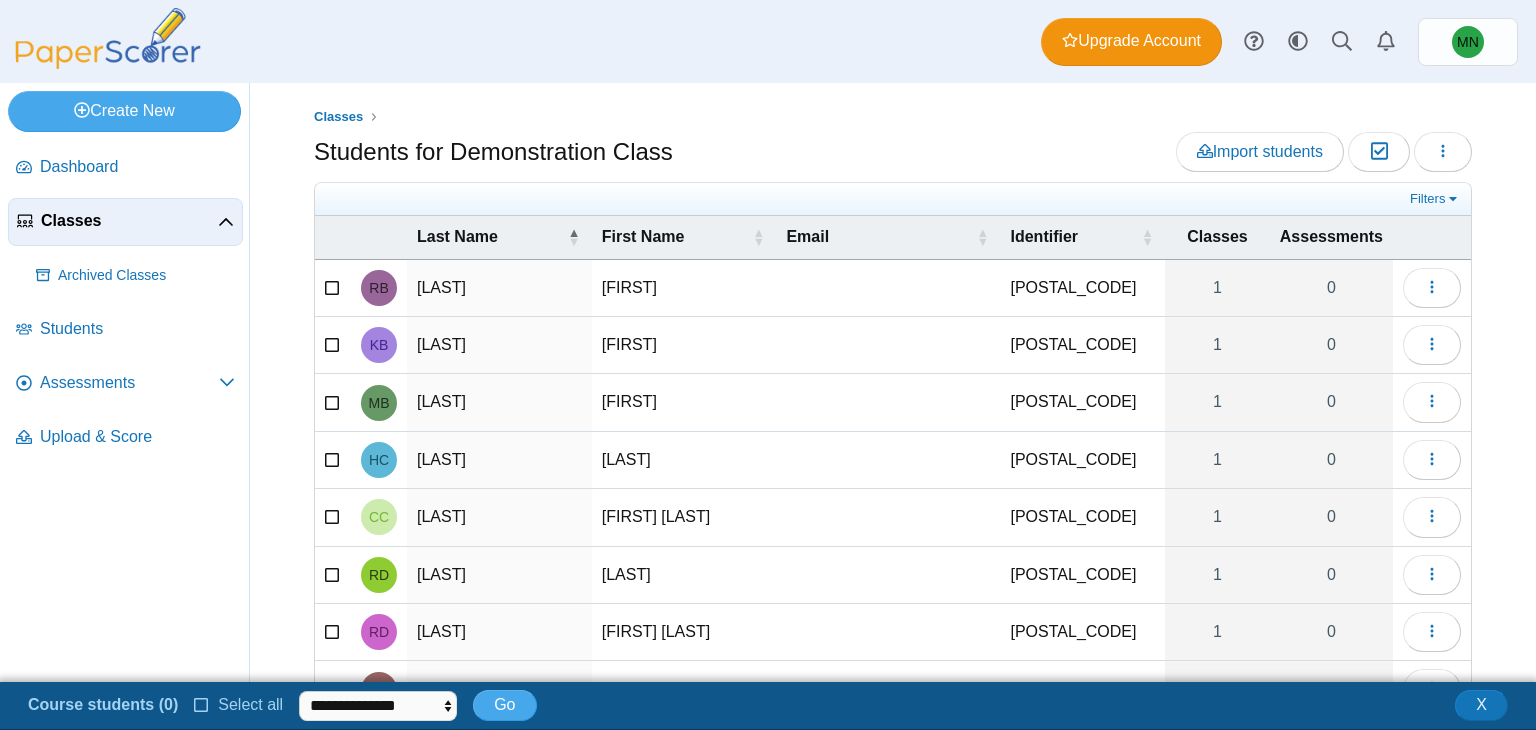 click at bounding box center (202, 703) 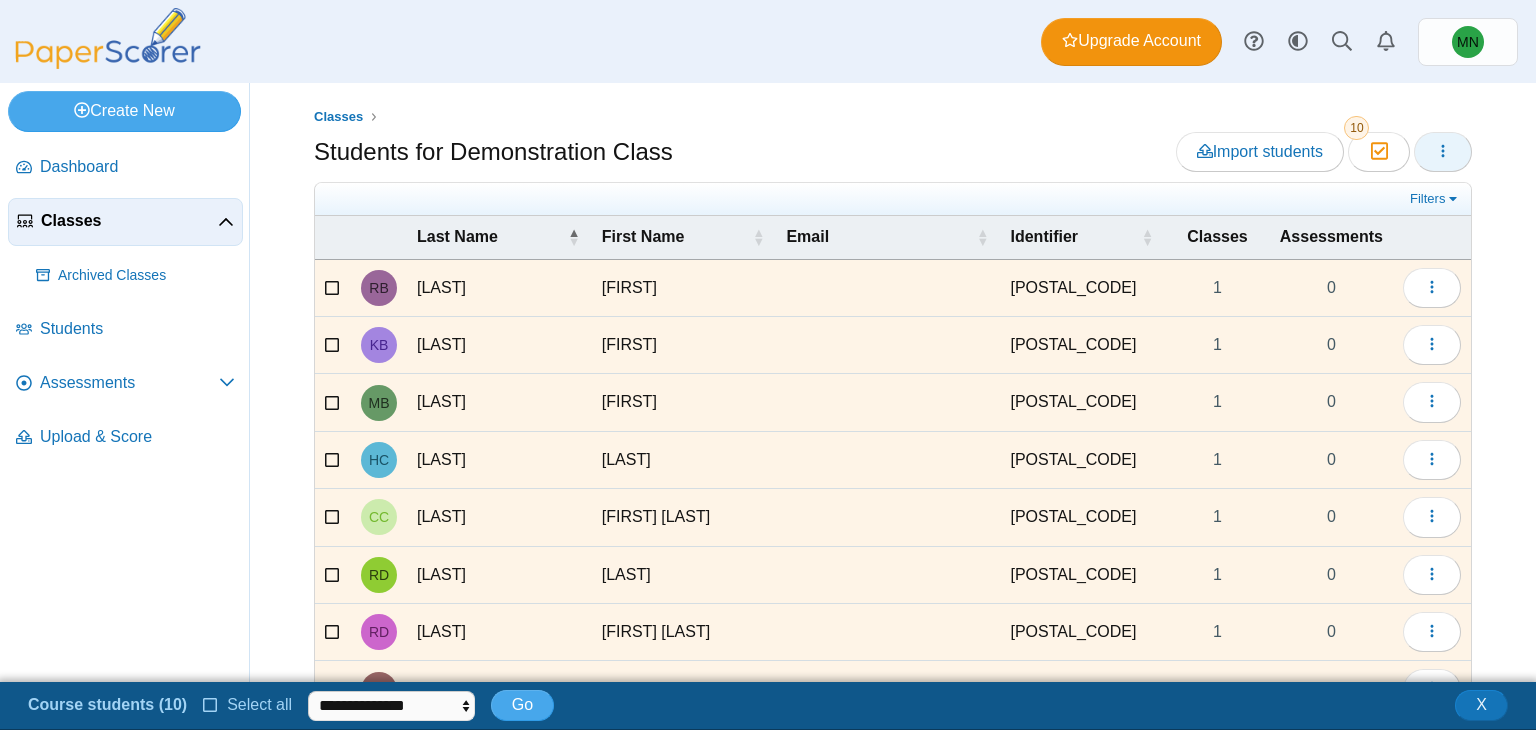 click 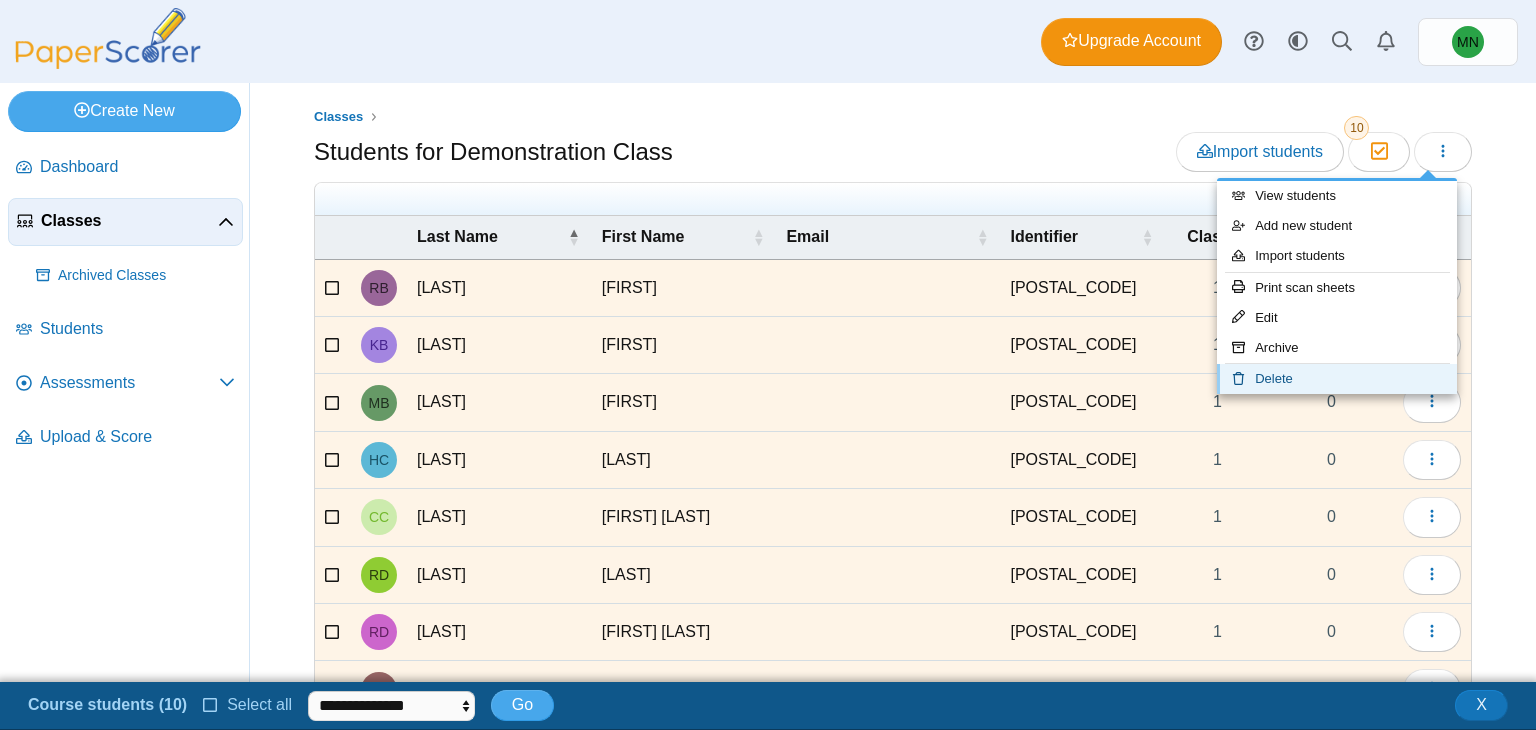click on "Delete" at bounding box center (1337, 379) 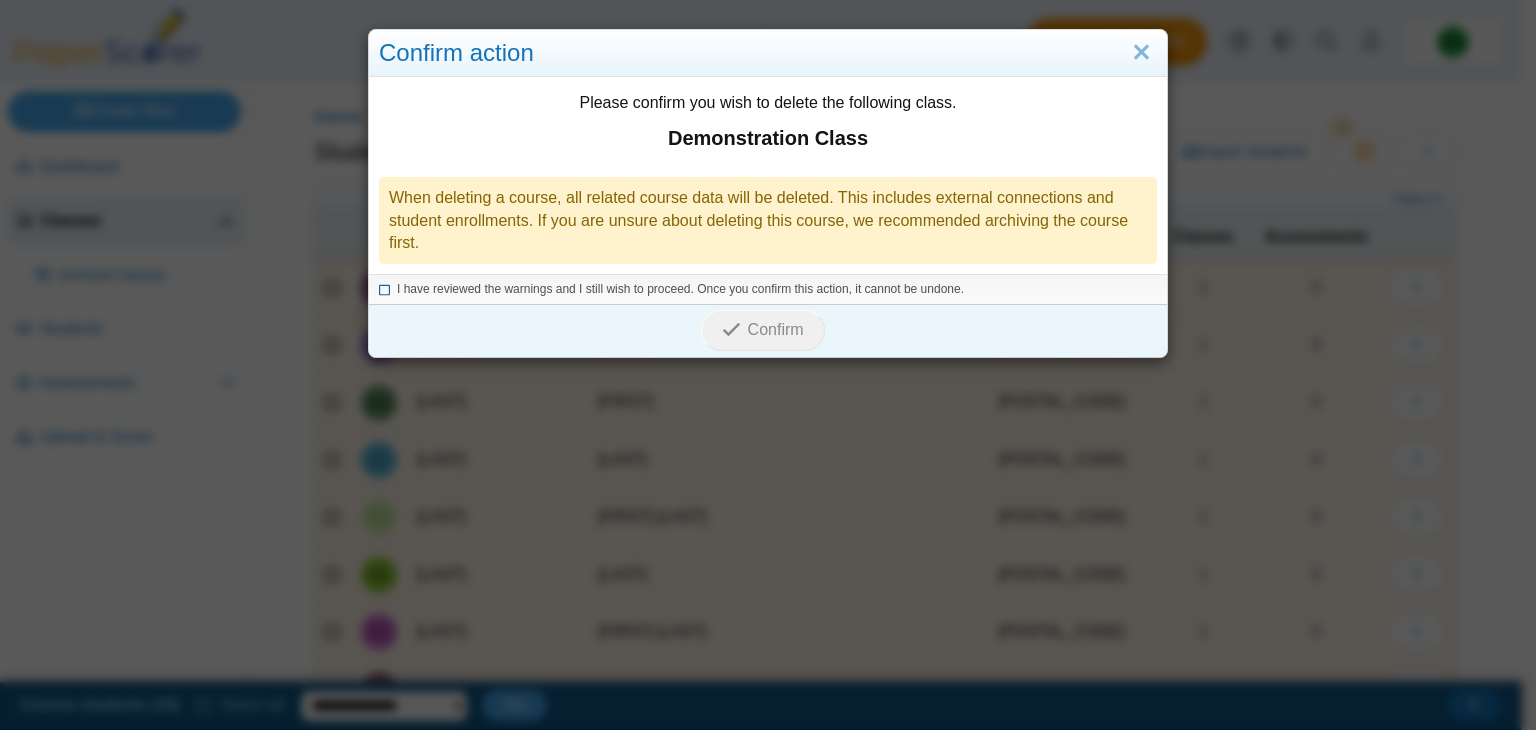click on "I have reviewed the warnings and I still wish to proceed.
Once you confirm this action, it cannot be undone." at bounding box center [680, 289] 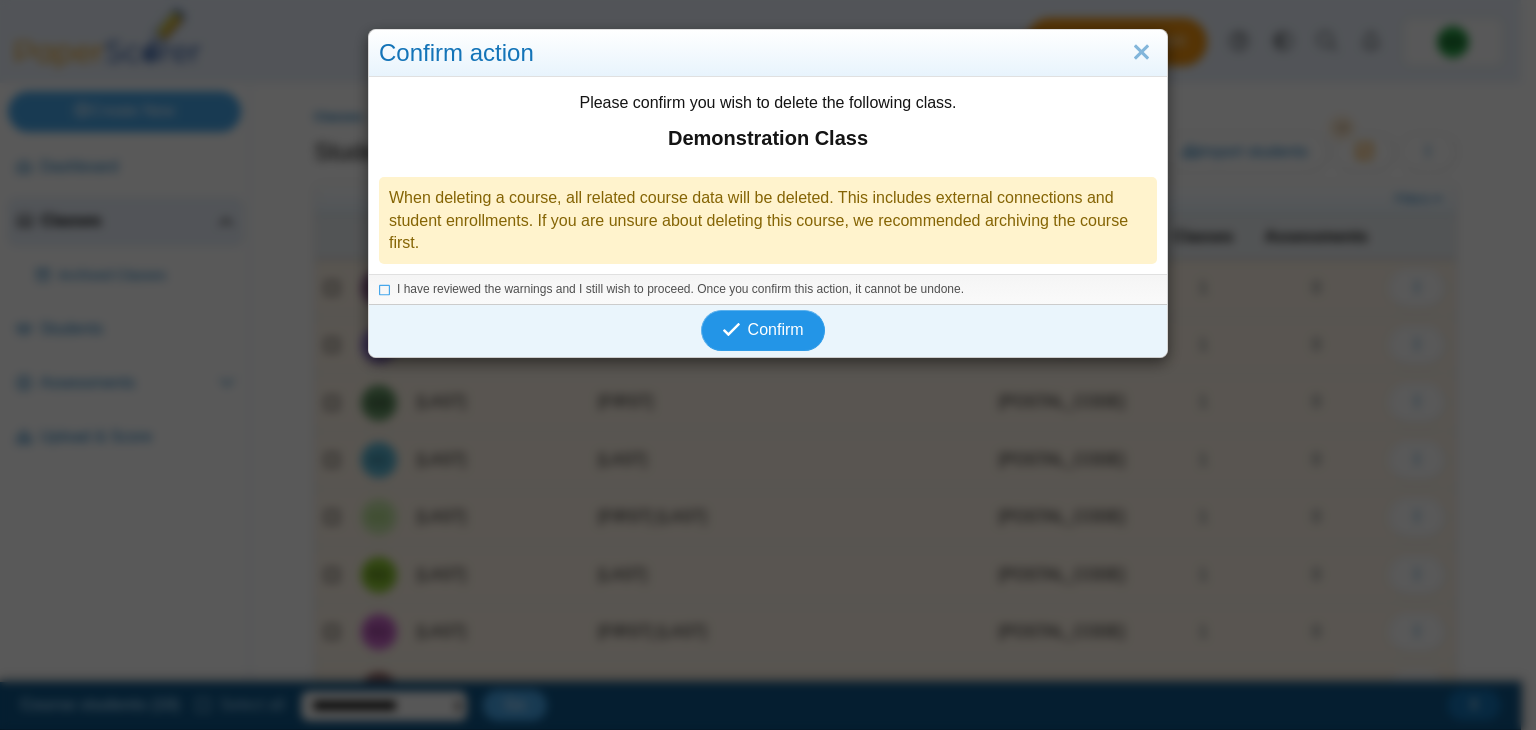 click at bounding box center [734, 330] 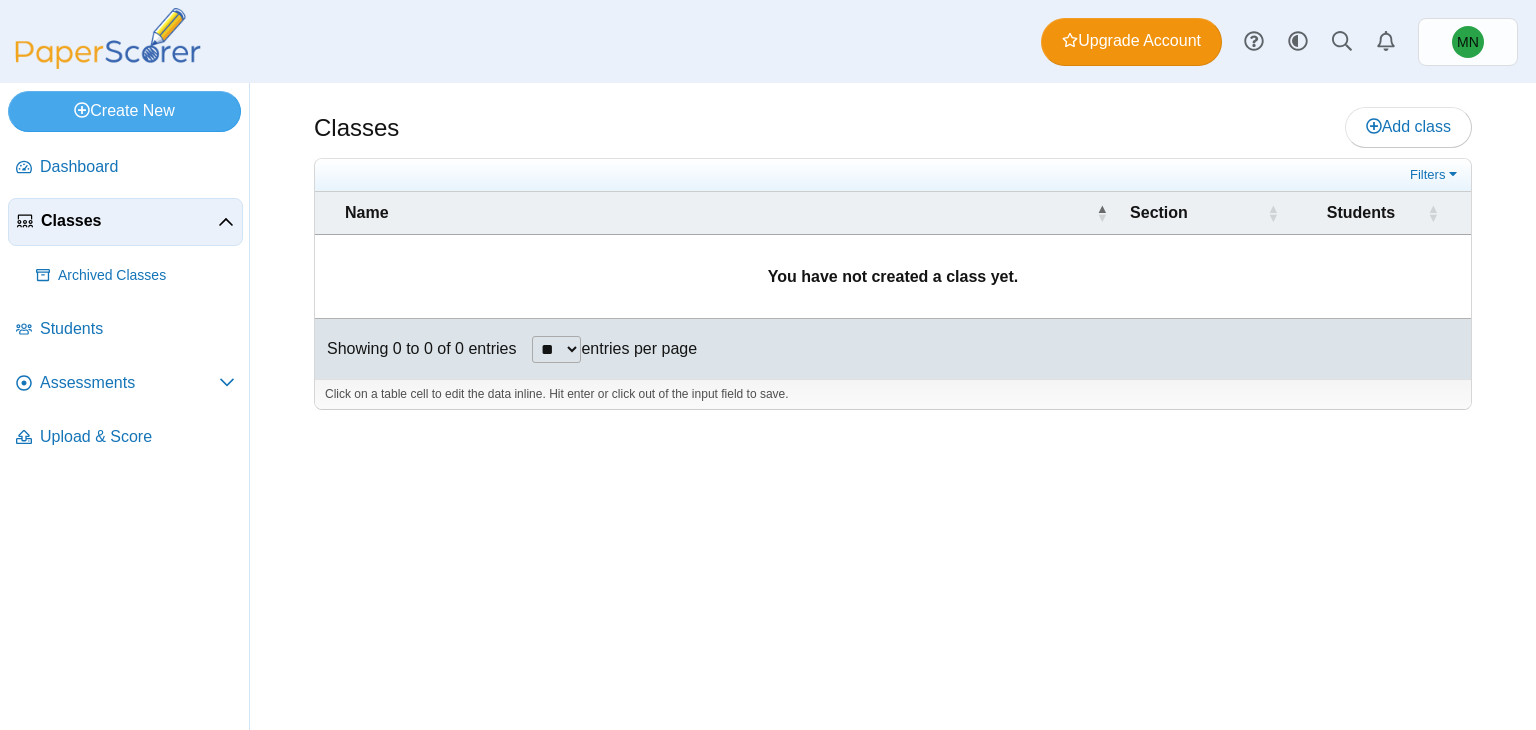 scroll, scrollTop: 0, scrollLeft: 0, axis: both 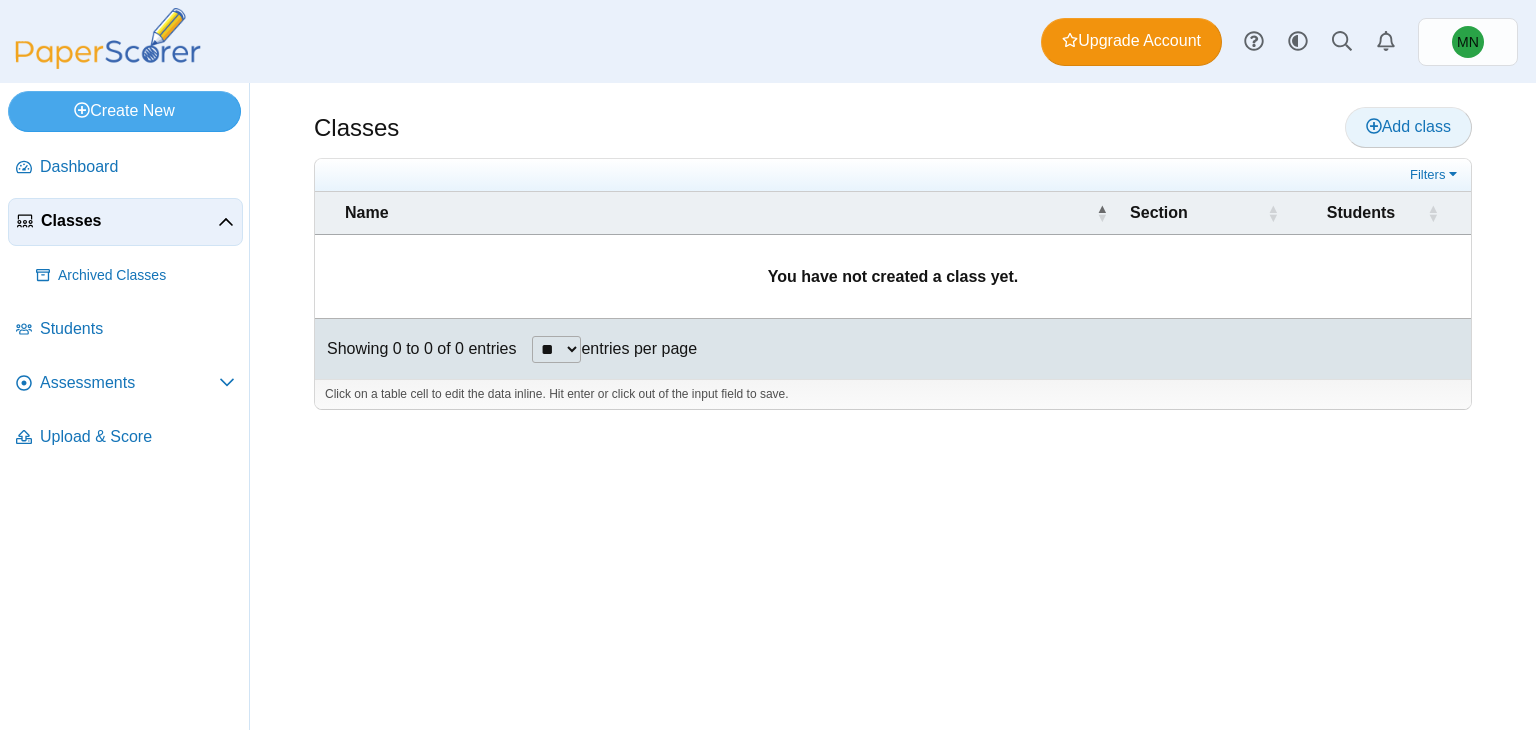 click on "Add class" at bounding box center (1408, 127) 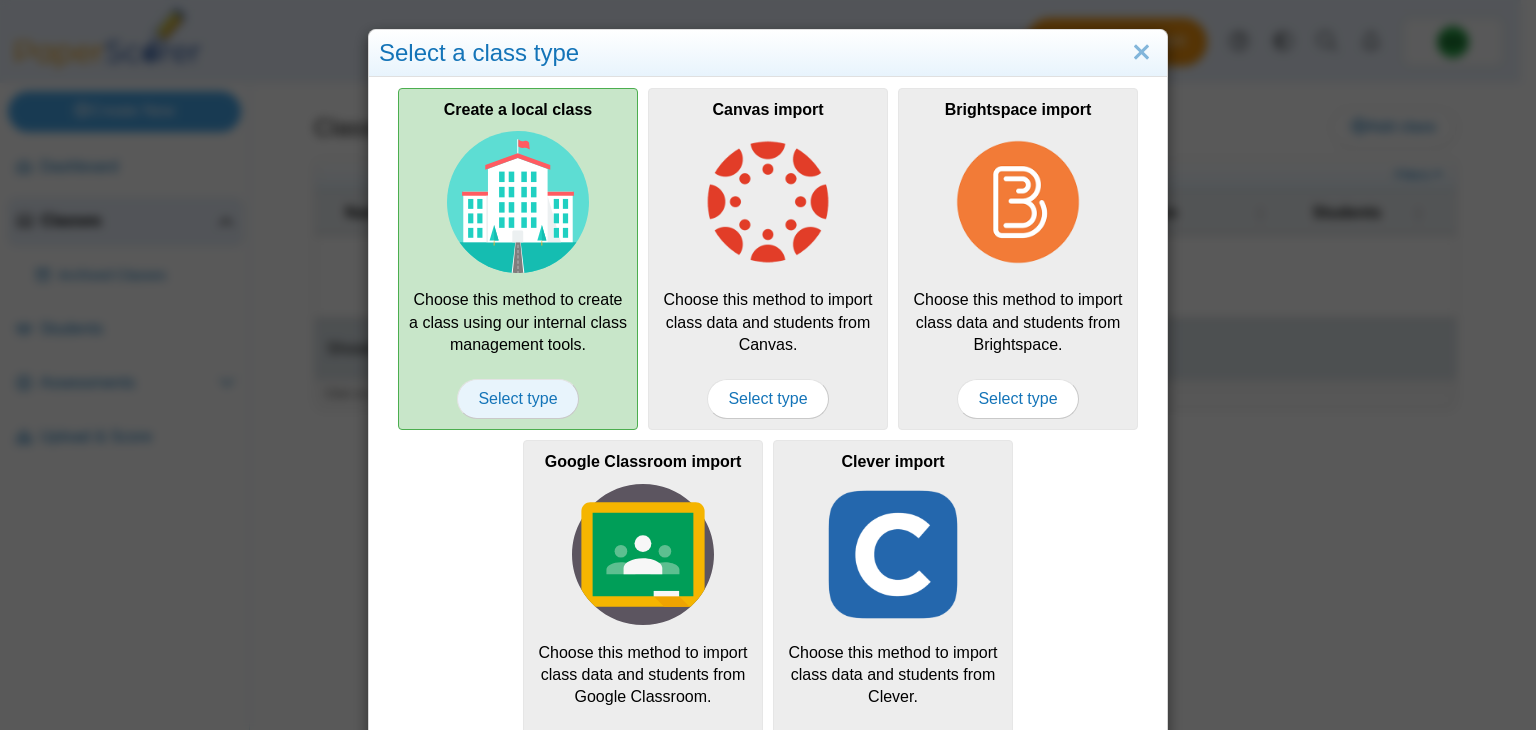 click on "Select type" at bounding box center [517, 399] 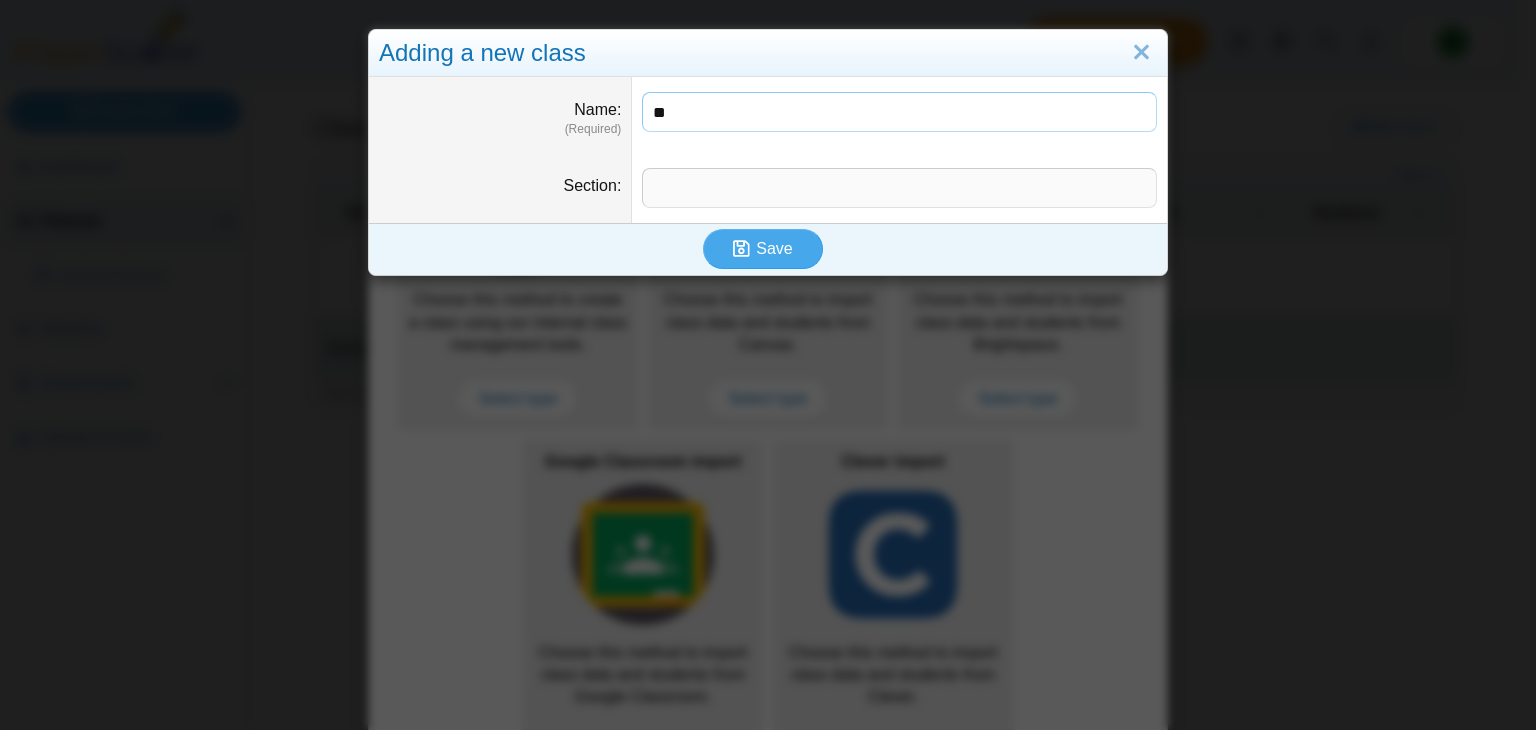type on "*" 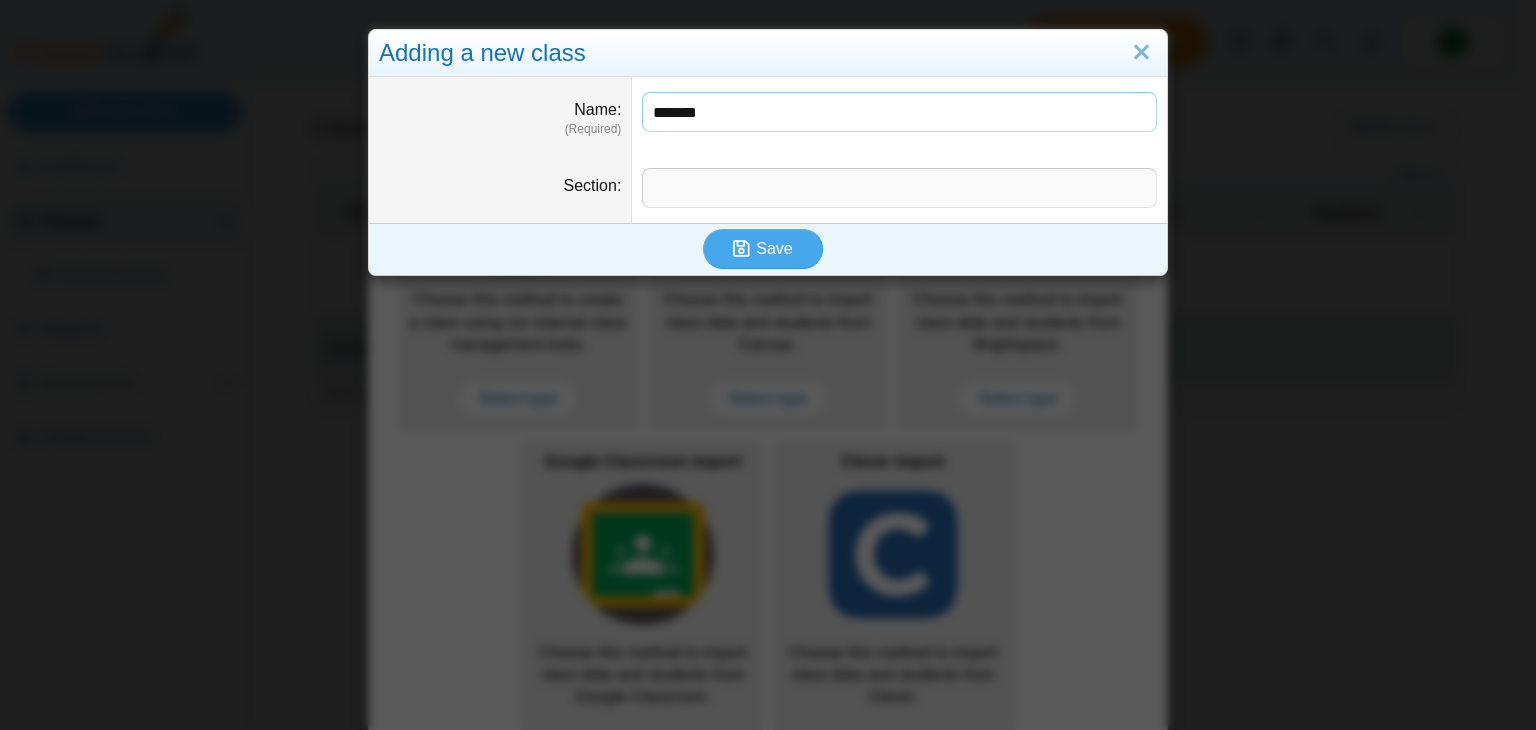 type on "*******" 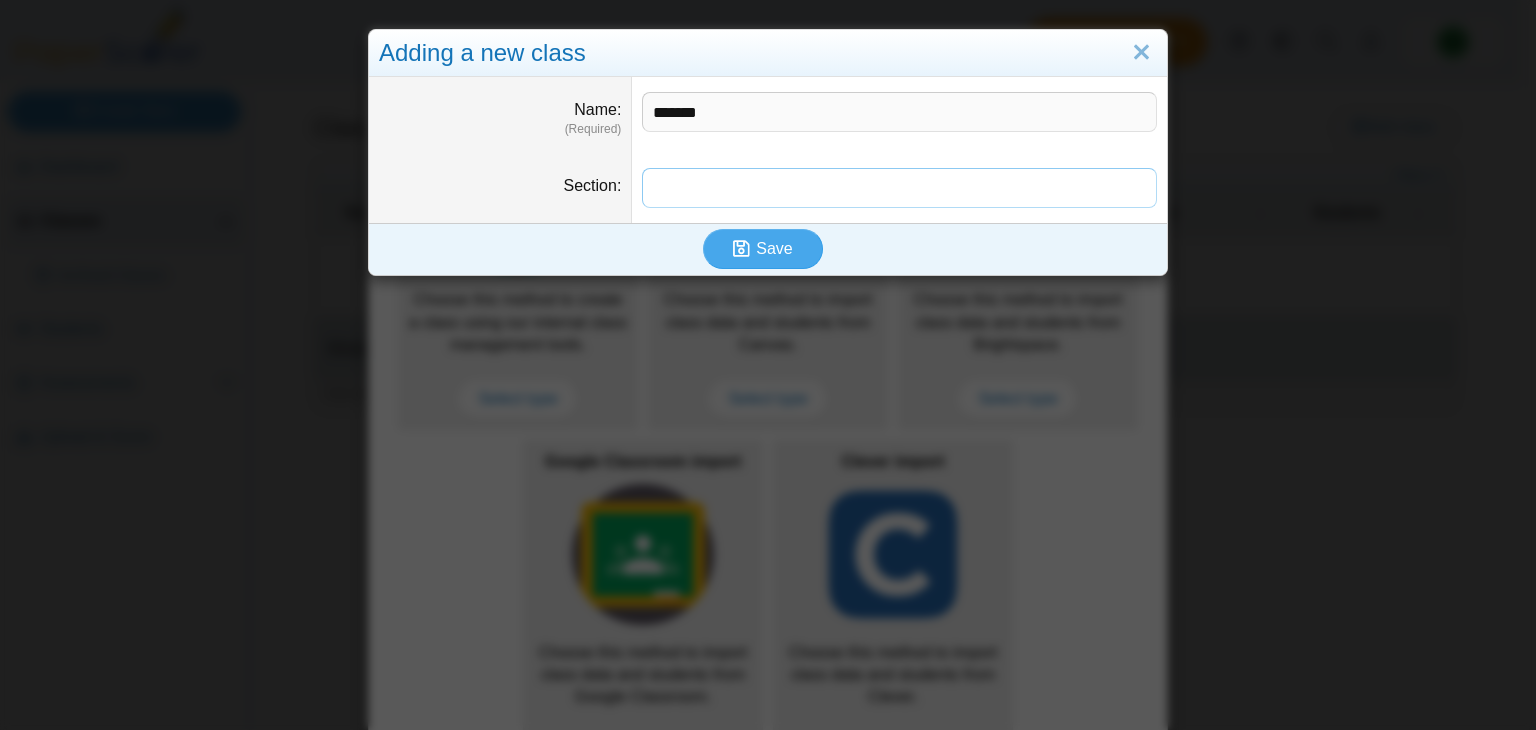 click on "Section" at bounding box center [899, 188] 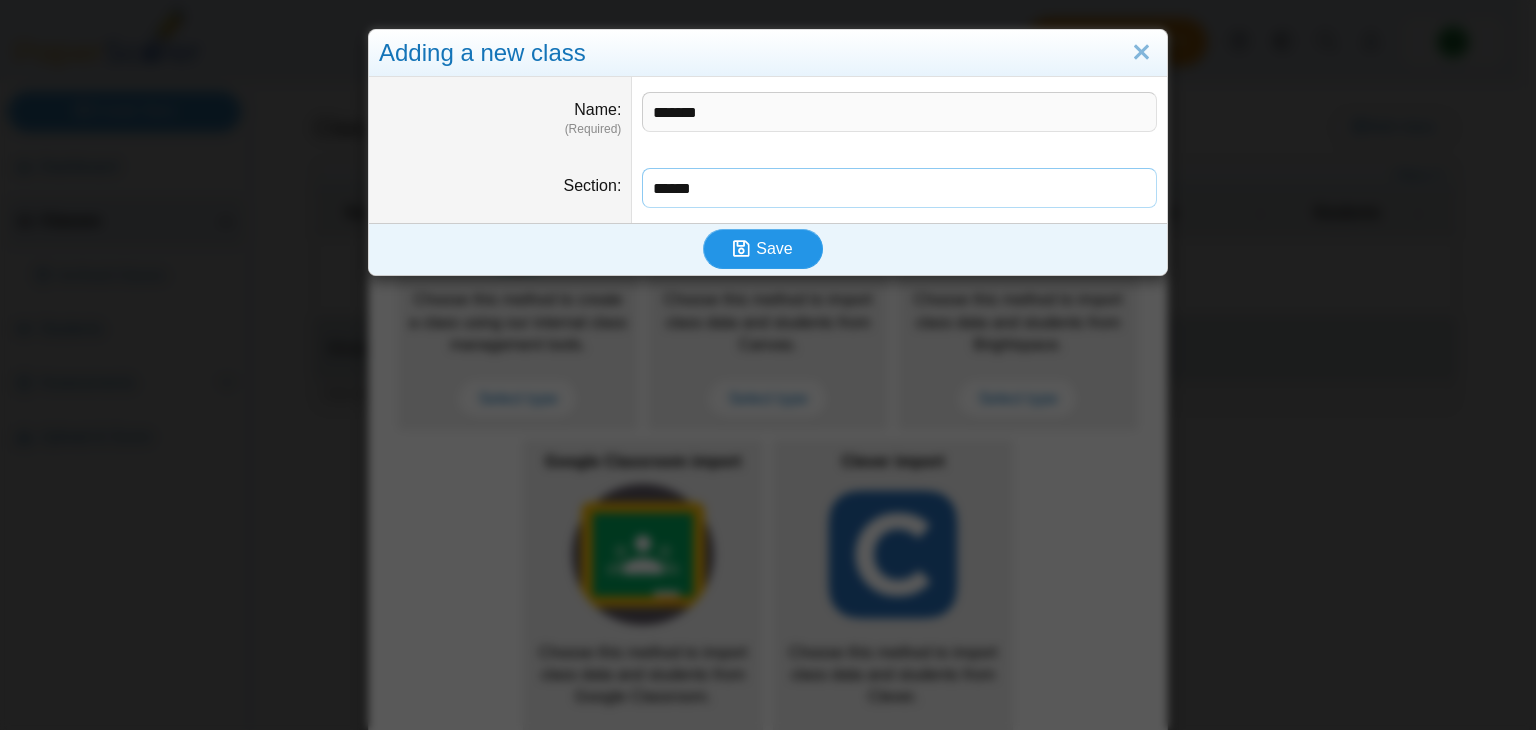 type on "******" 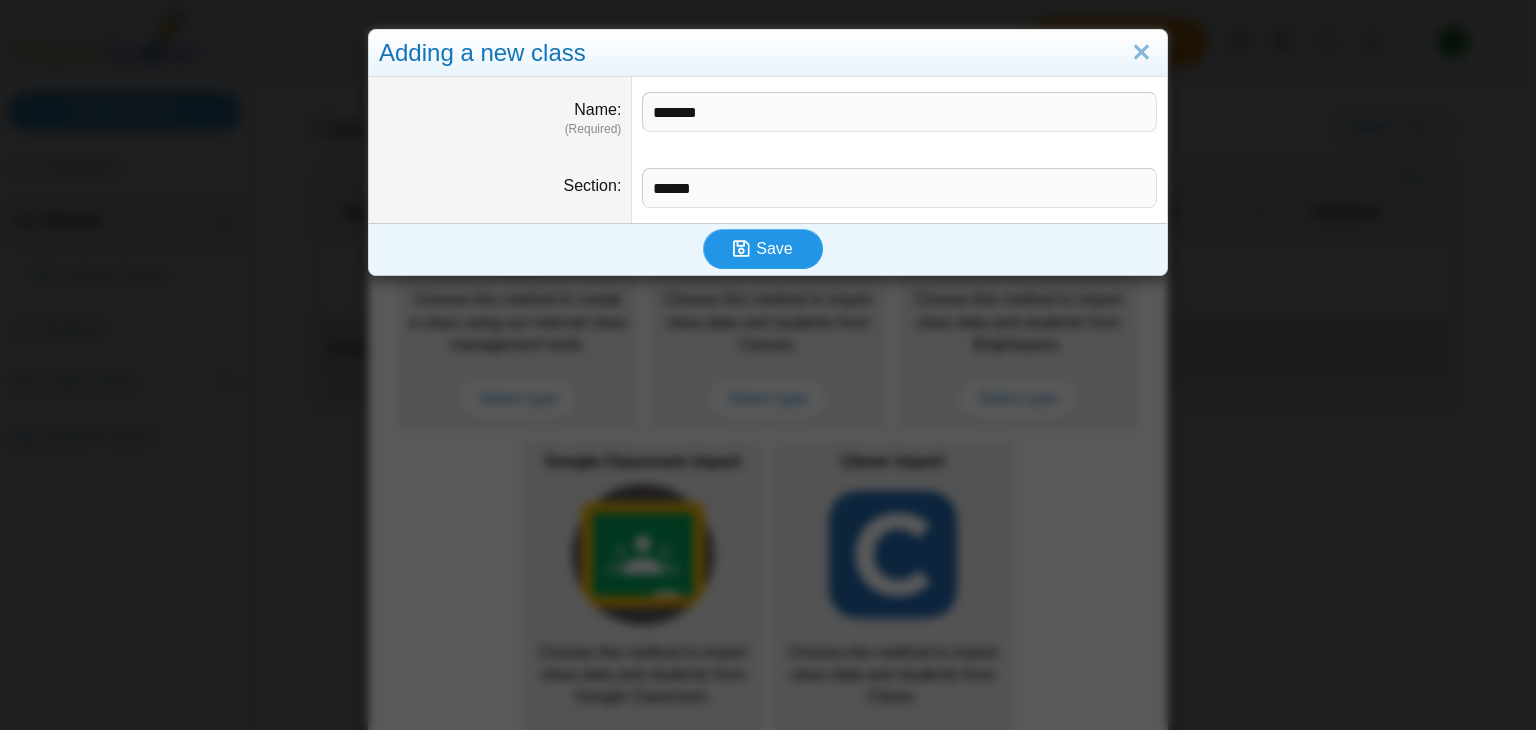 click on "Save" at bounding box center (774, 248) 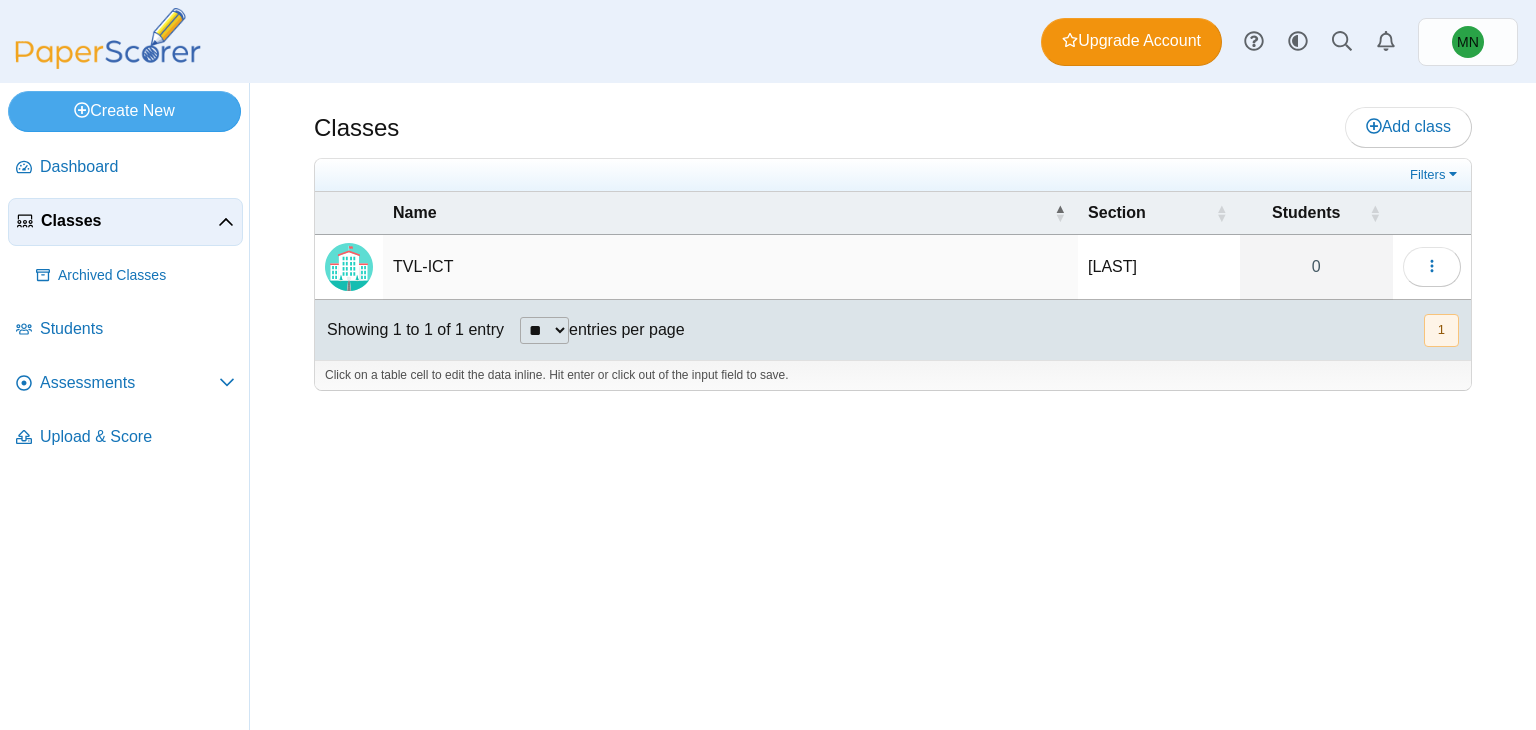 scroll, scrollTop: 0, scrollLeft: 0, axis: both 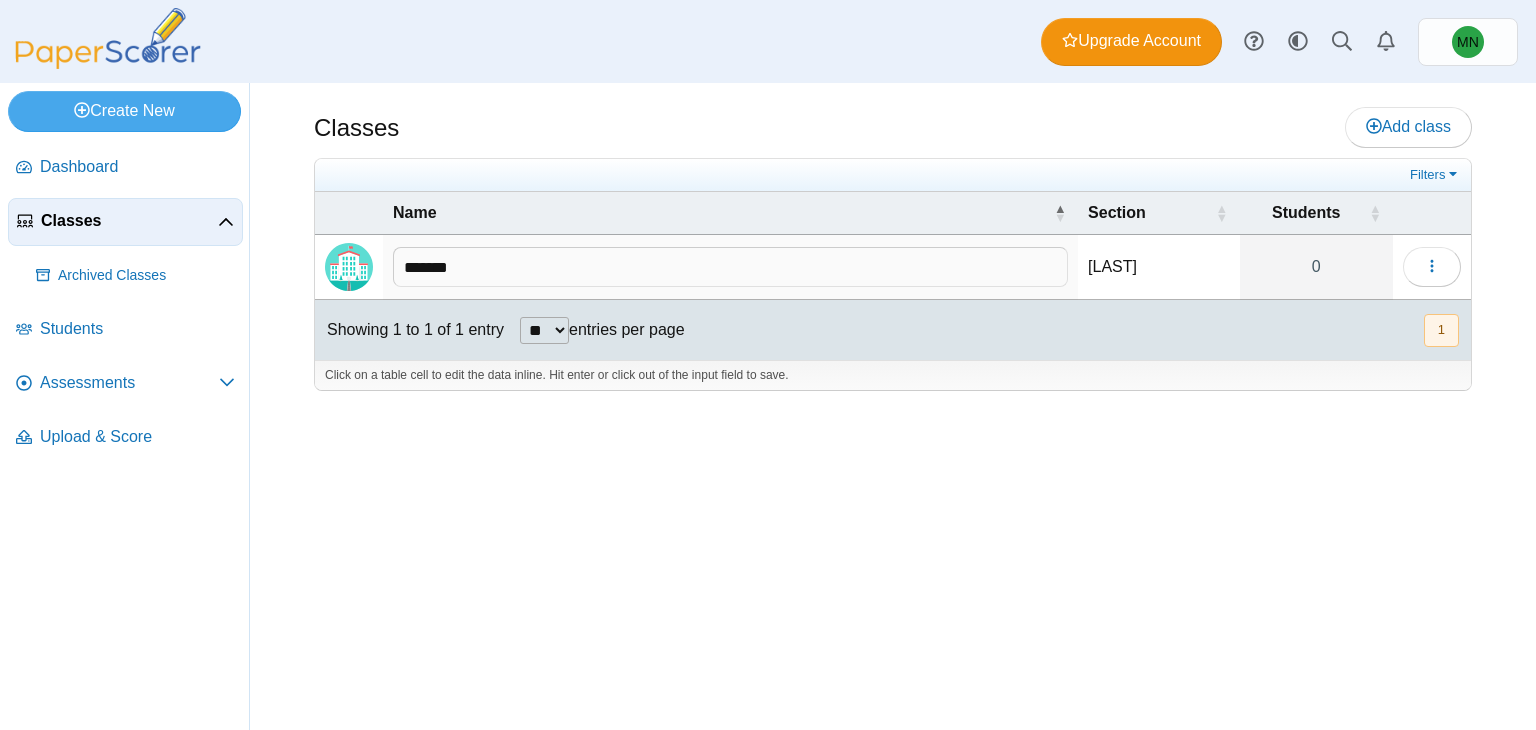 click on "Classes
Add class
Filters 0" at bounding box center [893, 406] 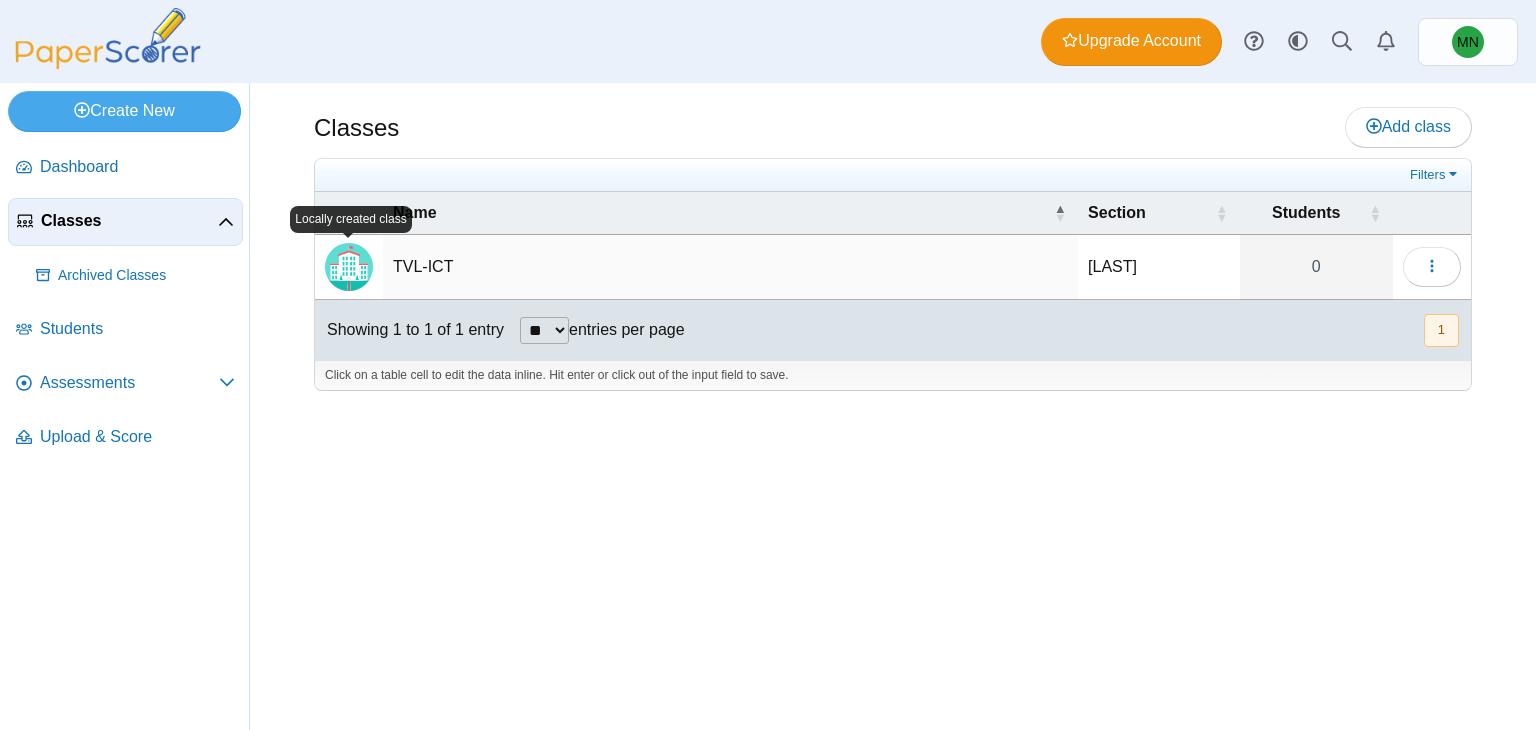 click at bounding box center (349, 267) 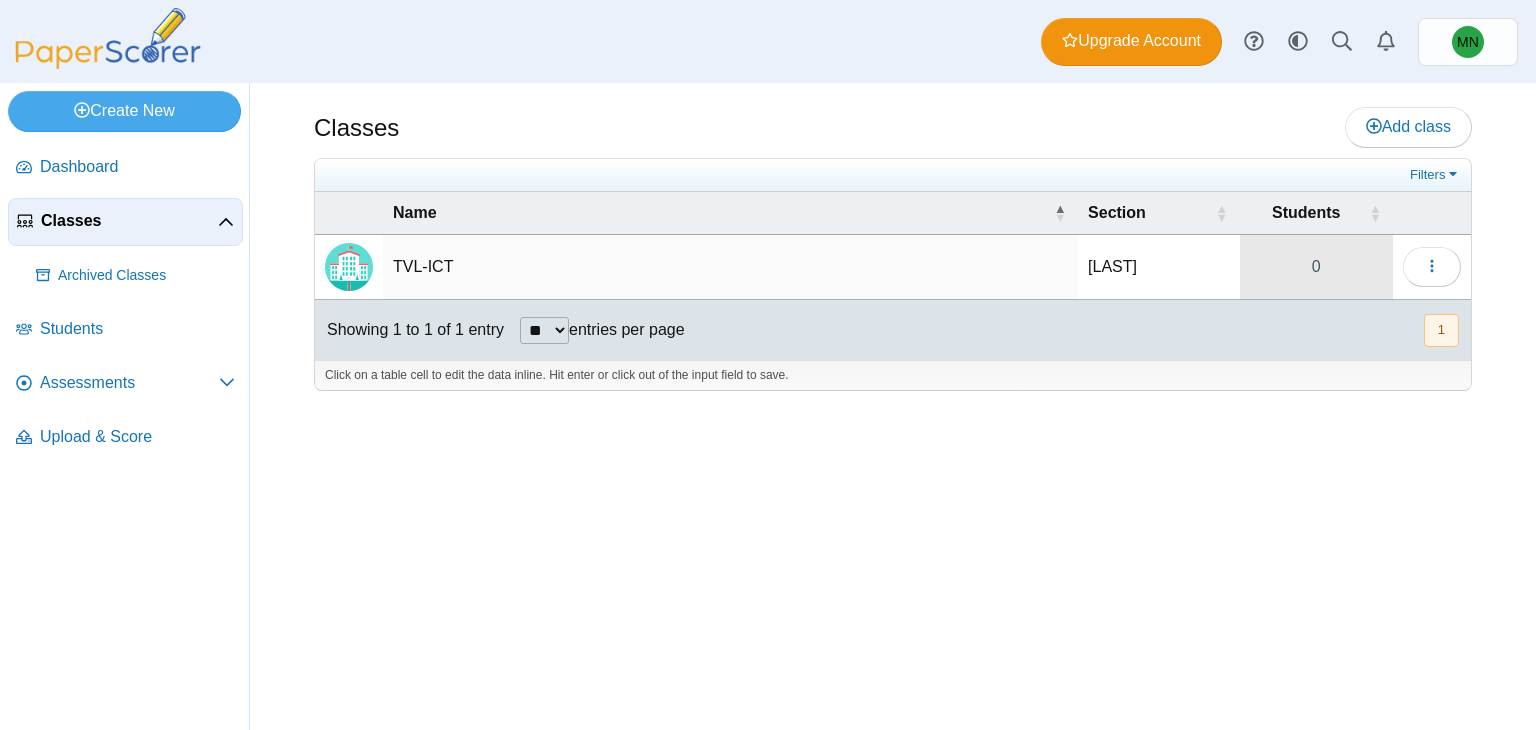 click on "0" at bounding box center [1316, 267] 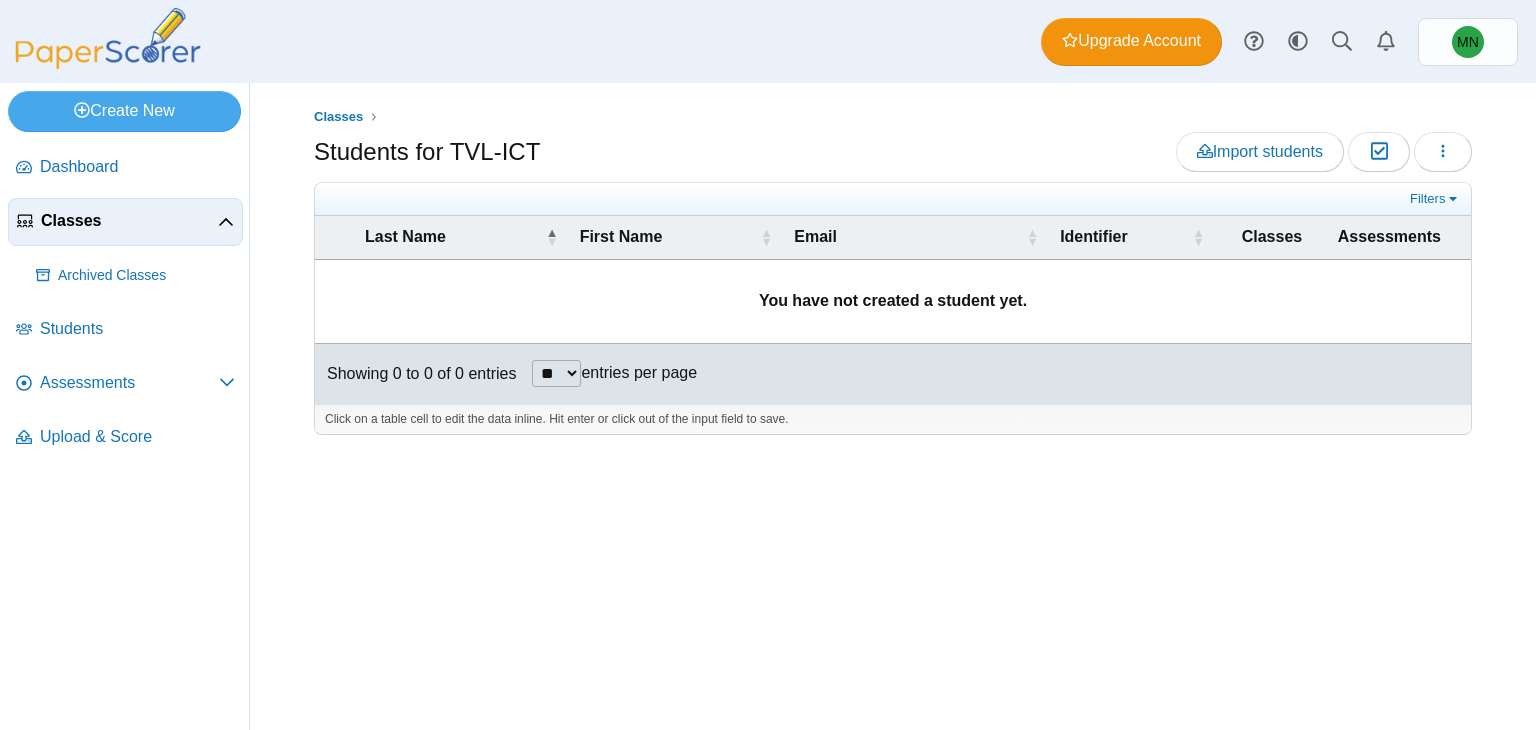 scroll, scrollTop: 0, scrollLeft: 0, axis: both 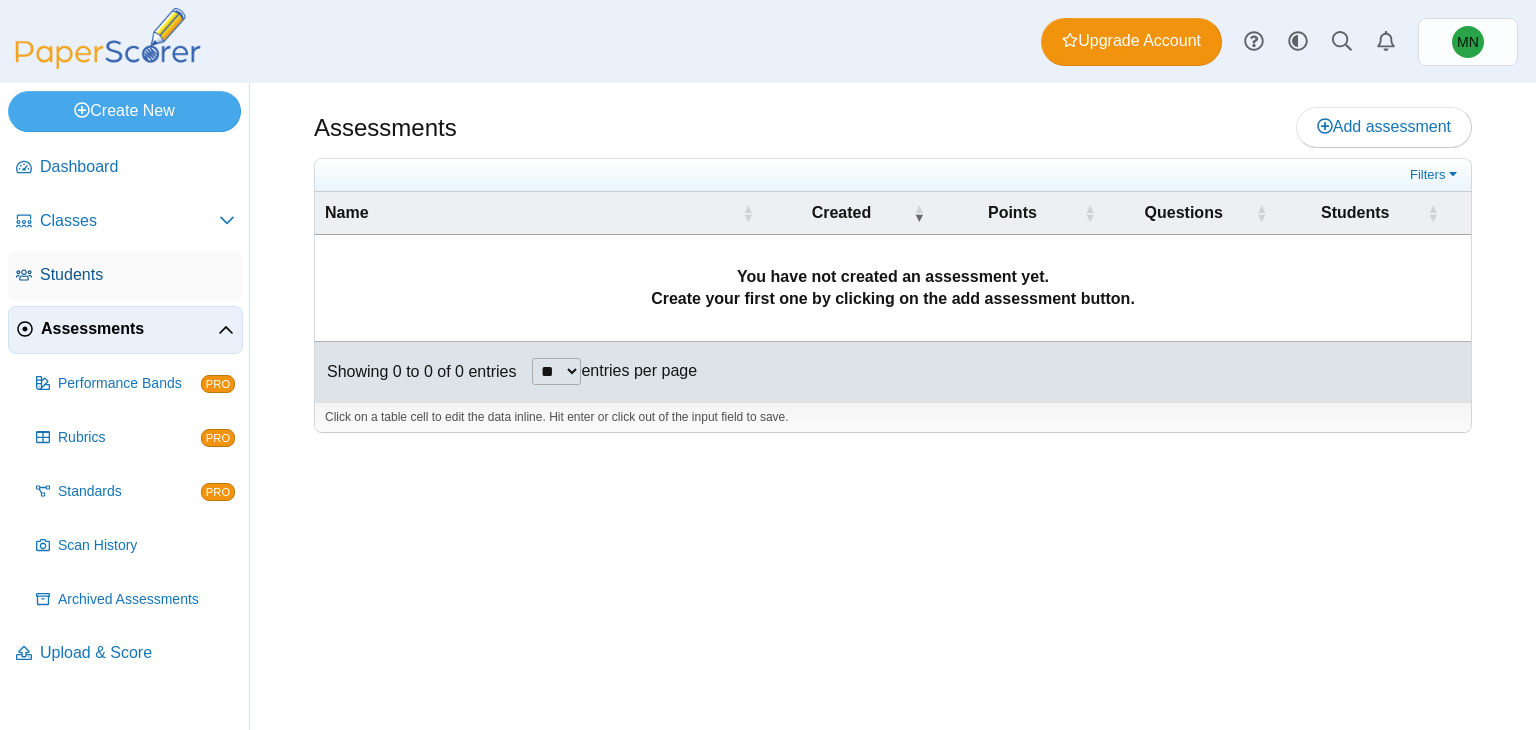 click on "Students" at bounding box center [137, 275] 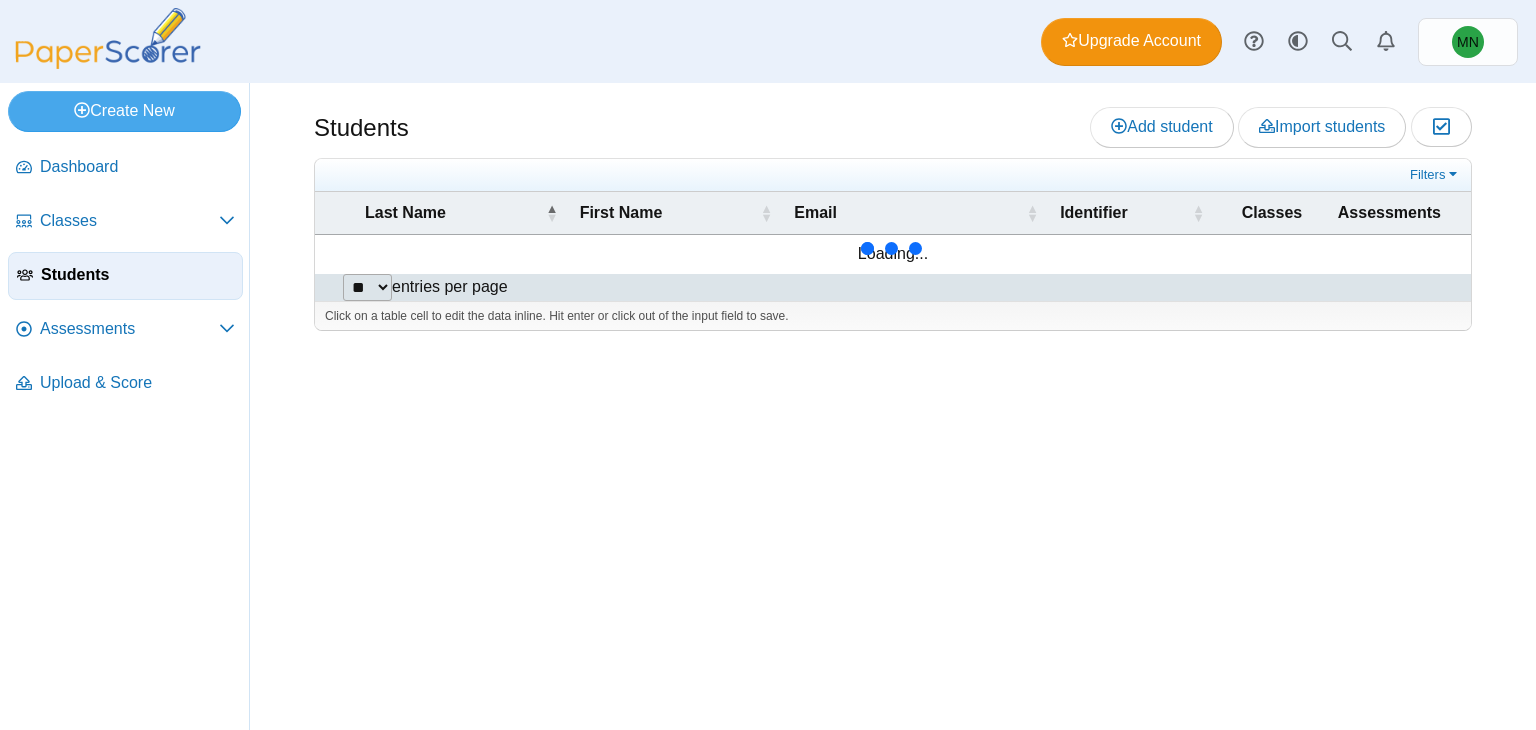 scroll, scrollTop: 0, scrollLeft: 0, axis: both 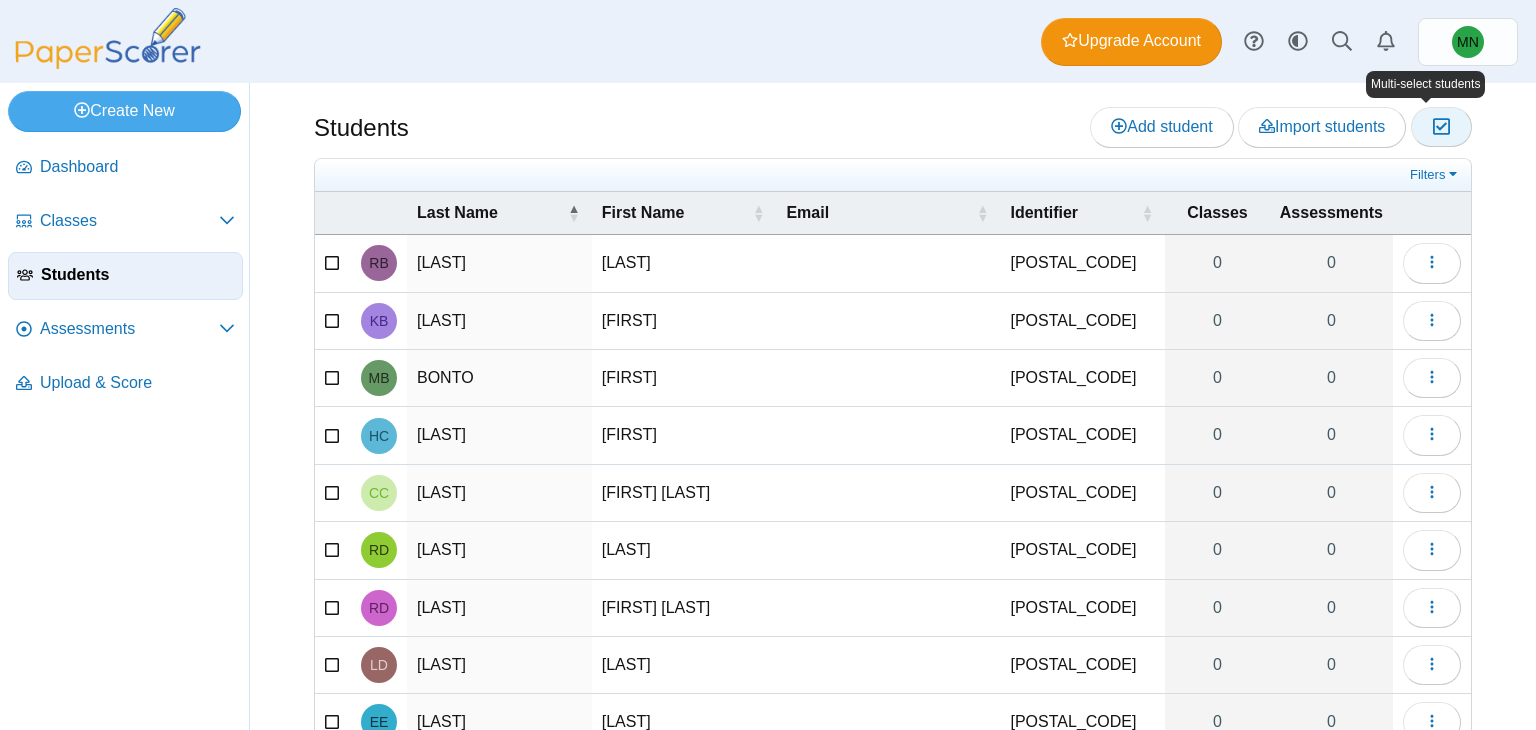 click at bounding box center (1441, 126) 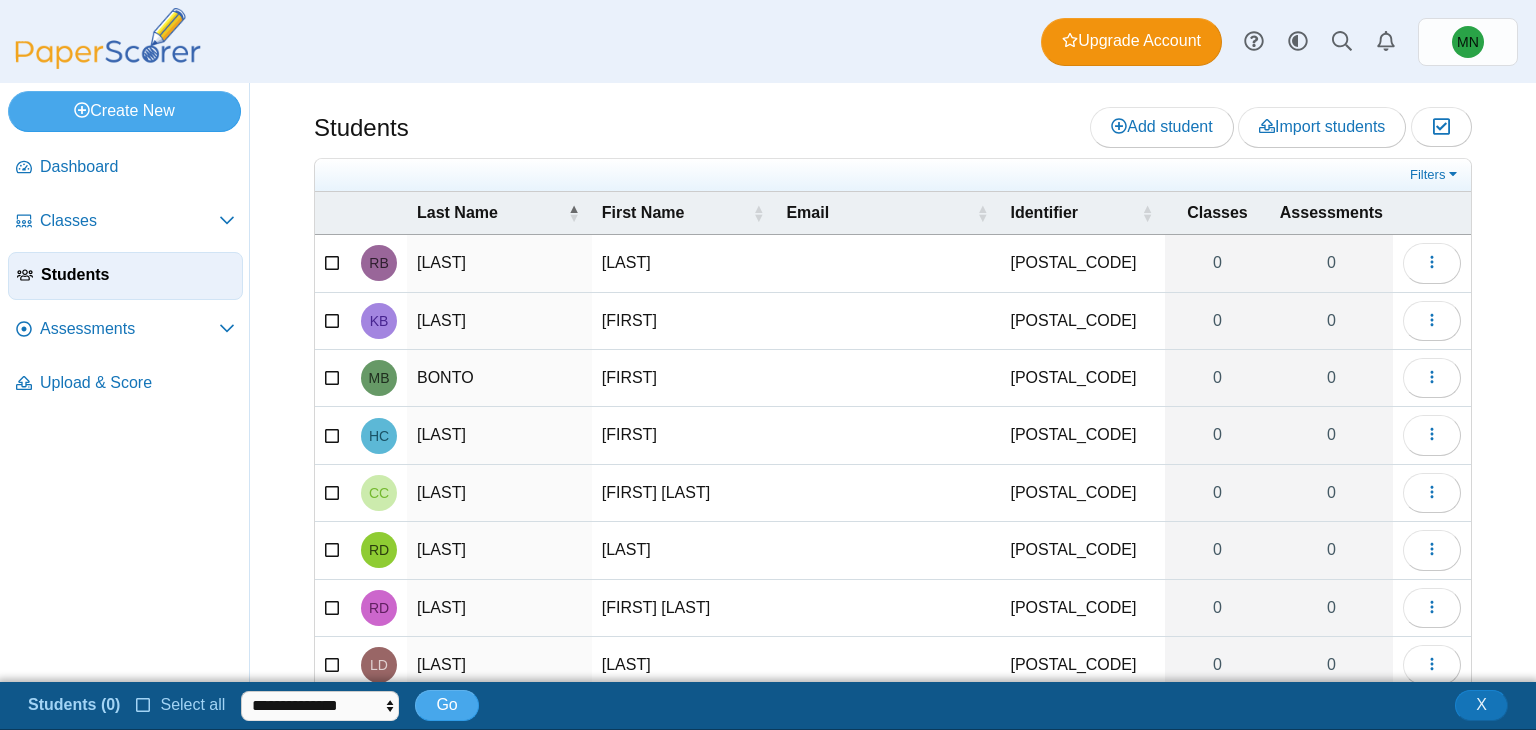 click at bounding box center (144, 703) 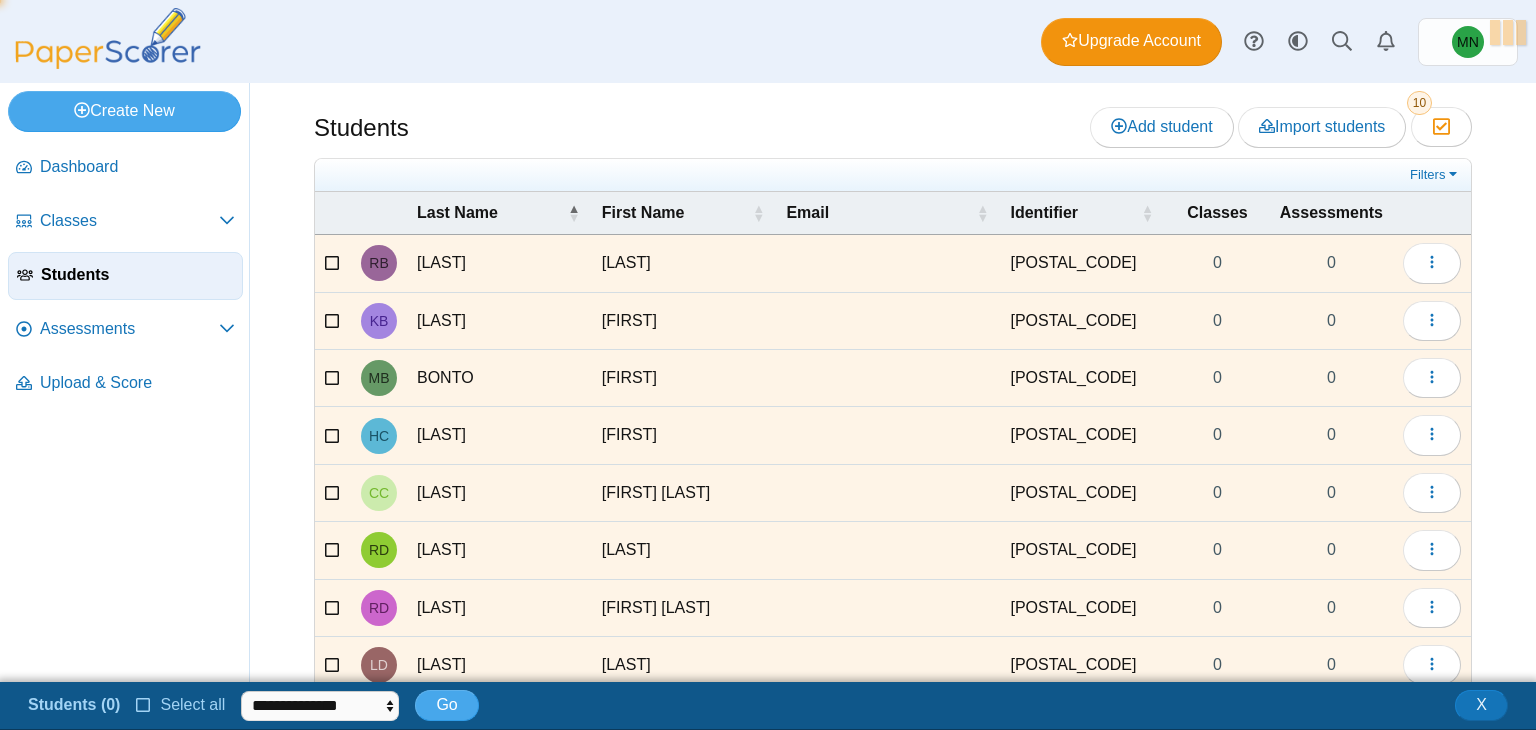 scroll, scrollTop: 4, scrollLeft: 0, axis: vertical 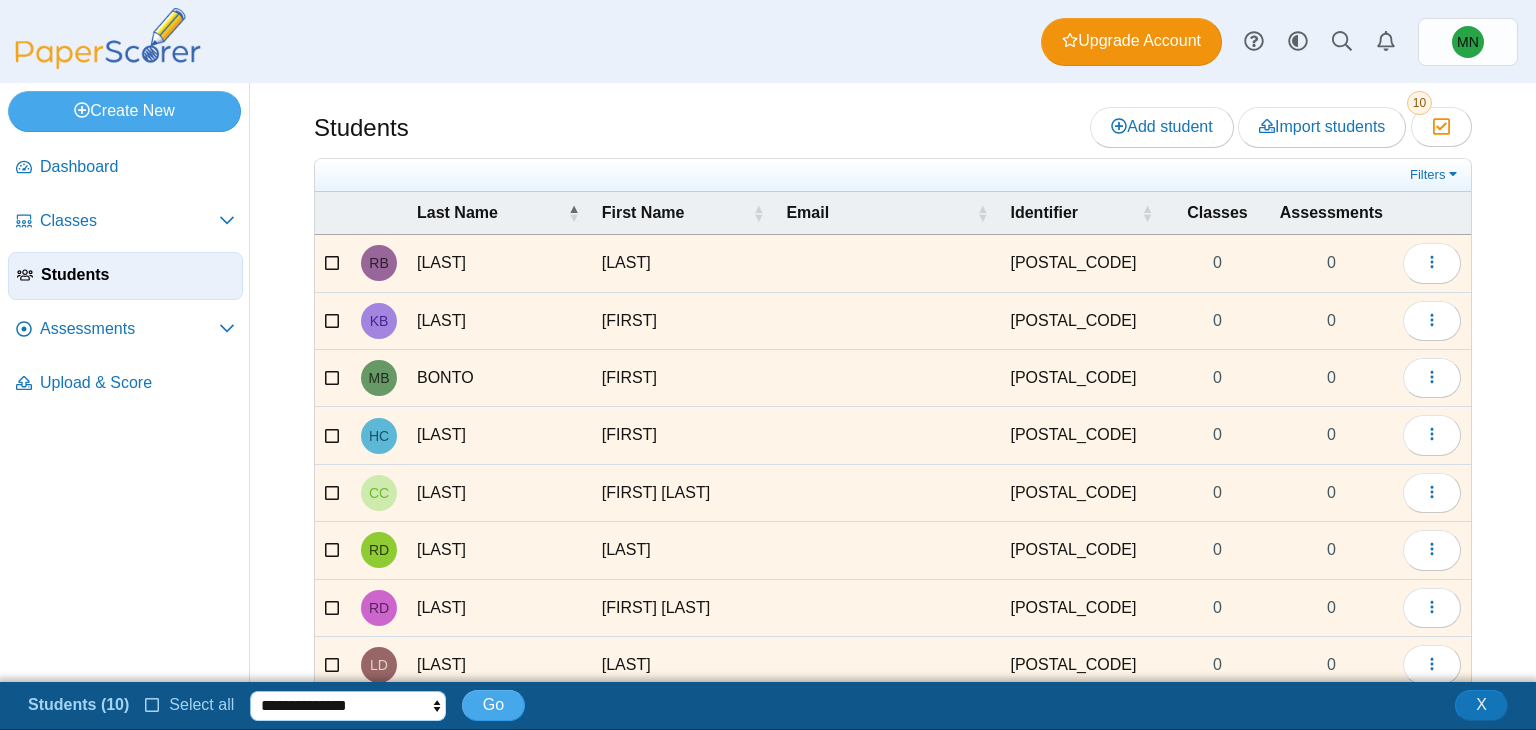 click on "**********" at bounding box center [348, 706] 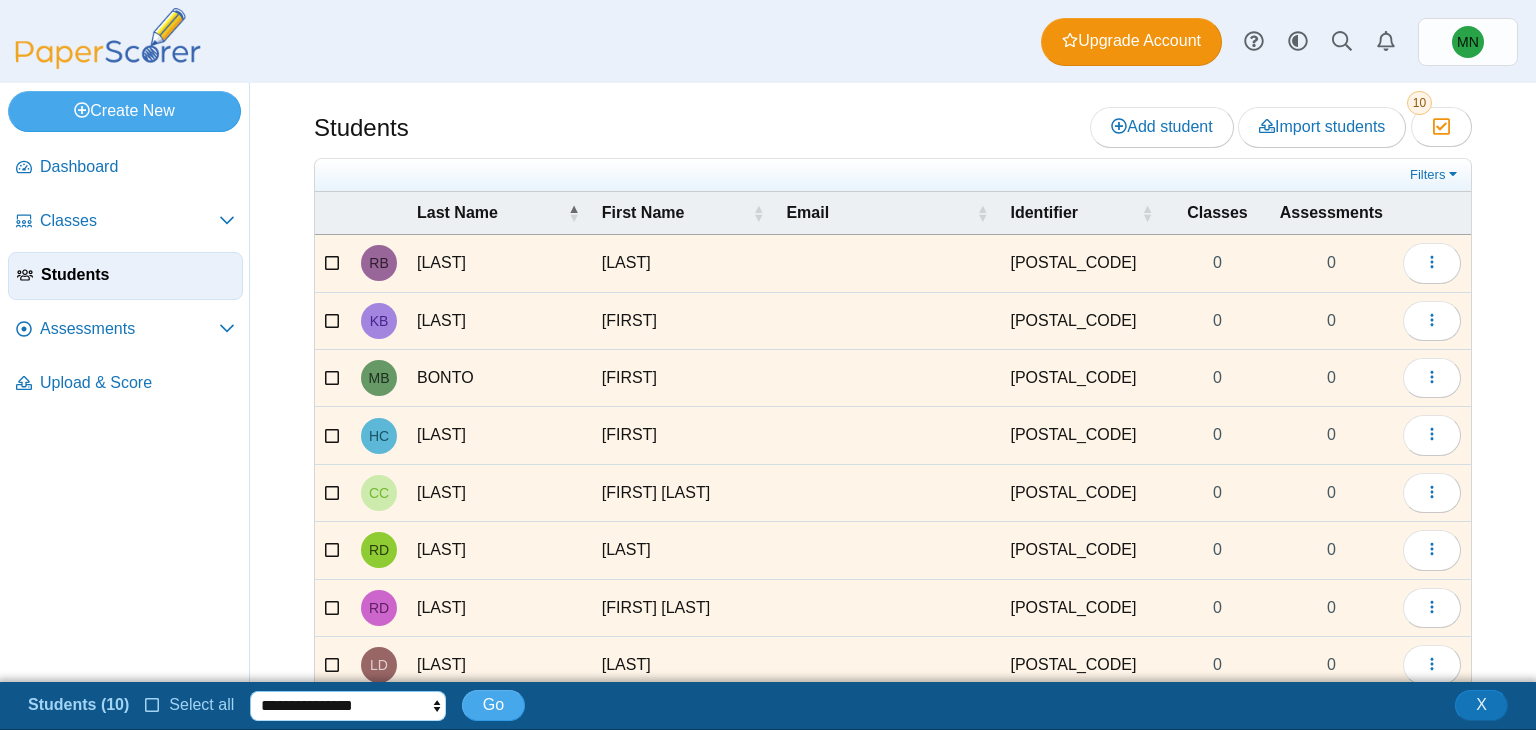 click on "**********" at bounding box center [348, 706] 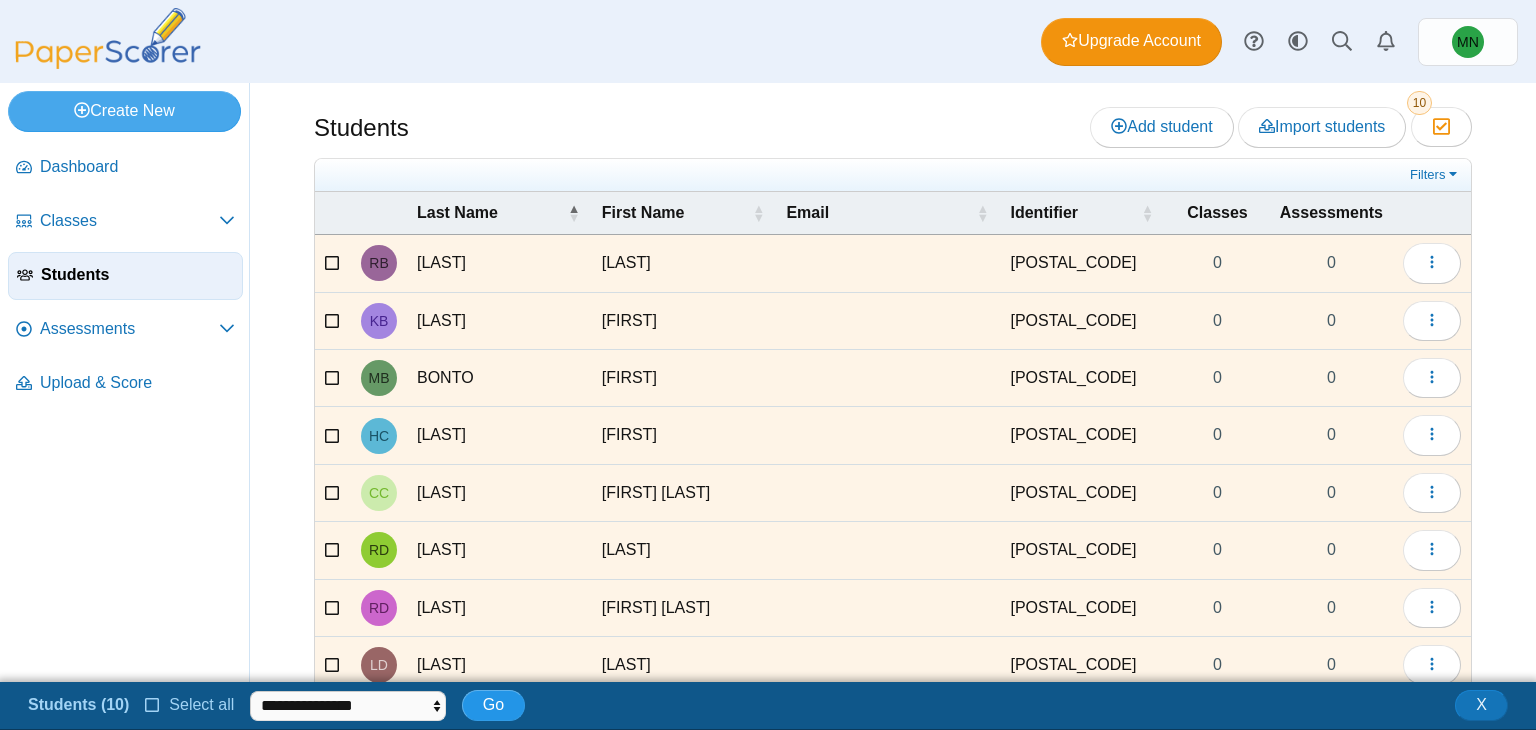 click on "Go" at bounding box center [493, 704] 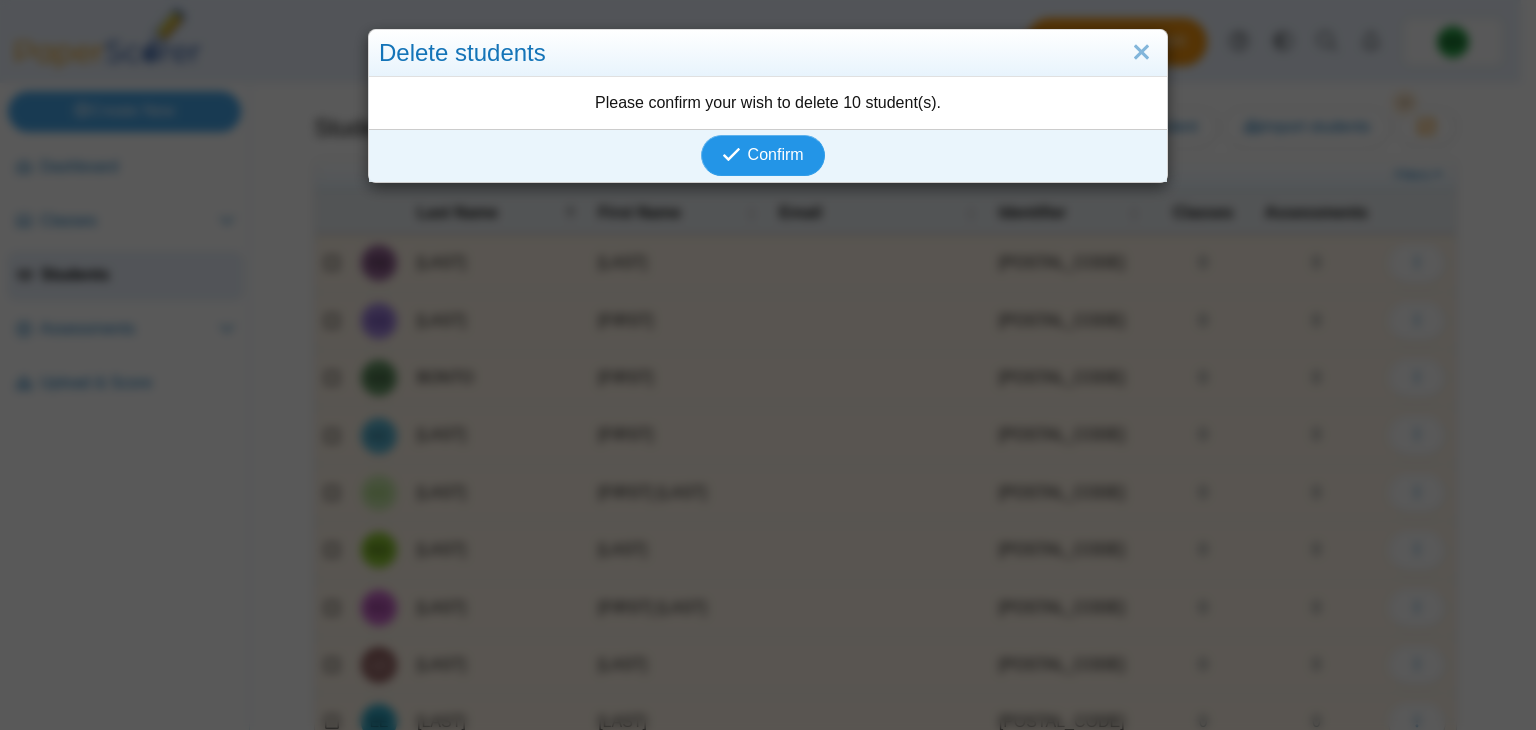 click on "Confirm" at bounding box center (776, 154) 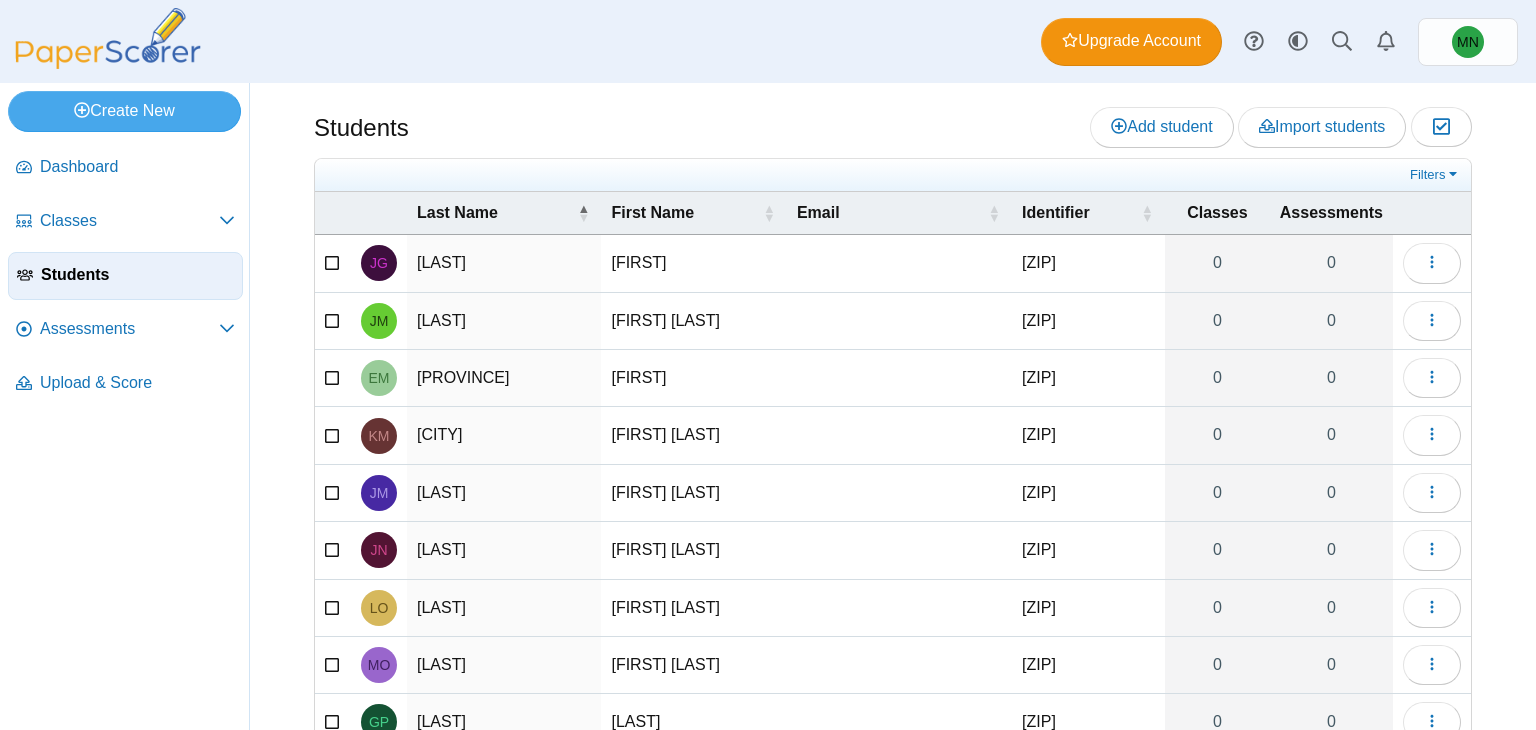 scroll, scrollTop: 0, scrollLeft: 0, axis: both 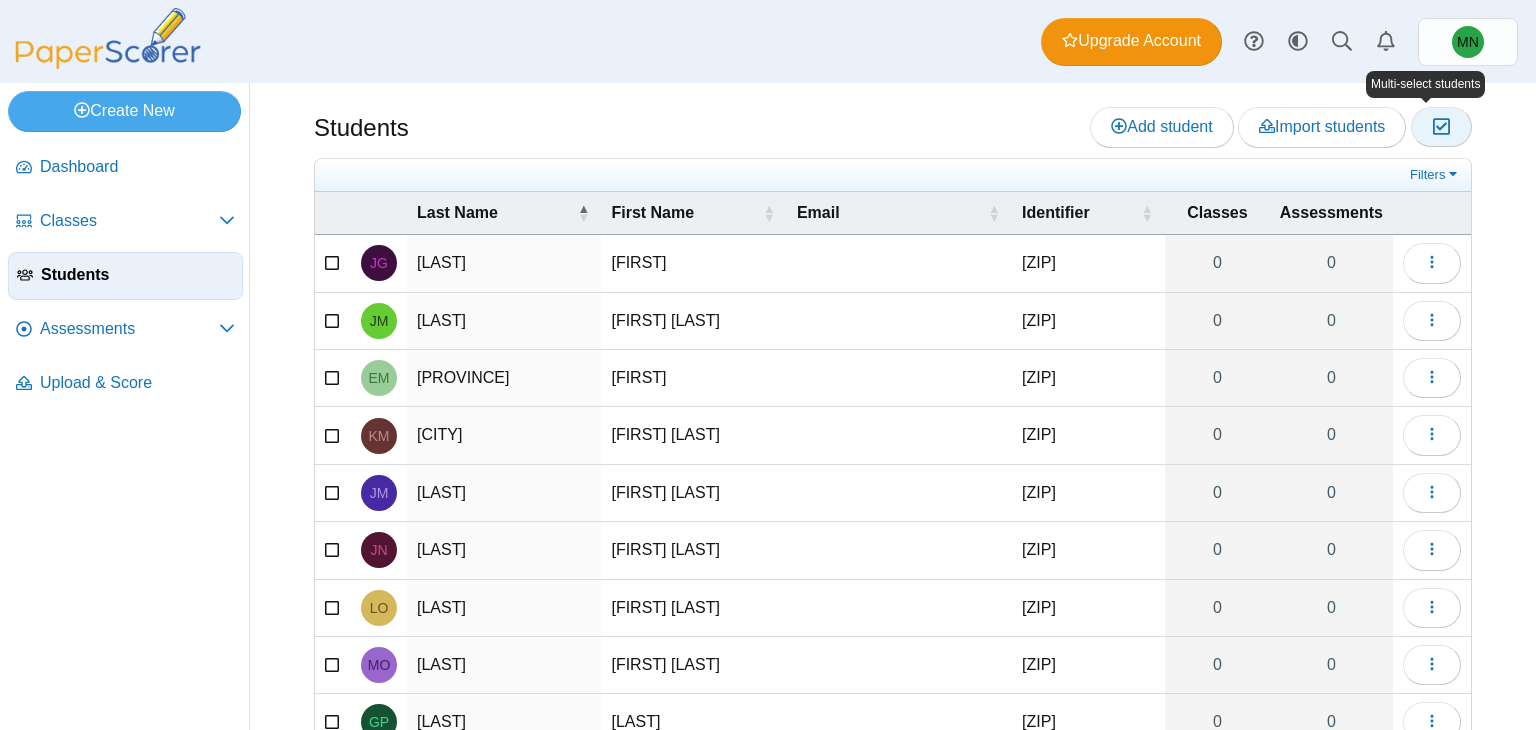 click at bounding box center [1441, 126] 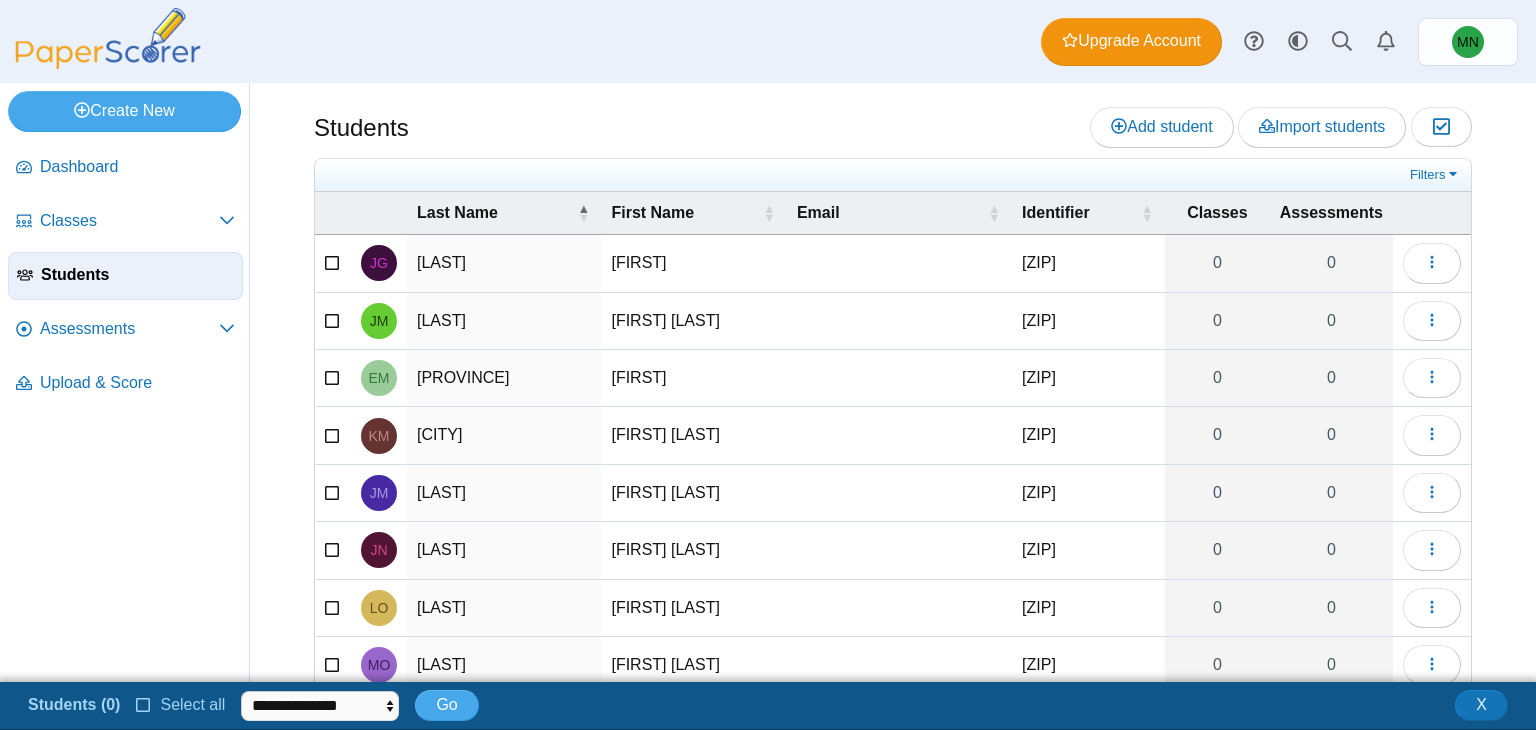 click at bounding box center [144, 703] 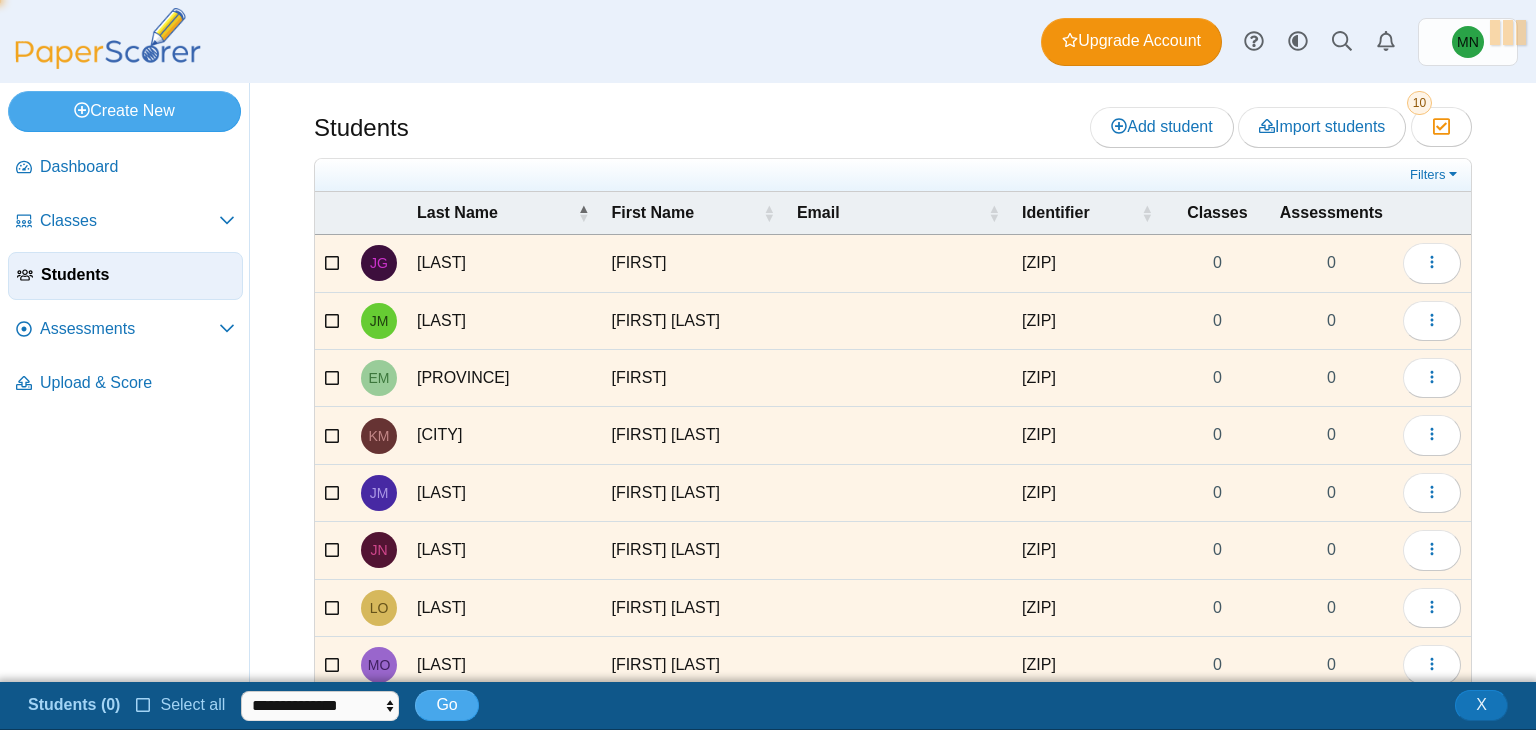 scroll, scrollTop: 4, scrollLeft: 0, axis: vertical 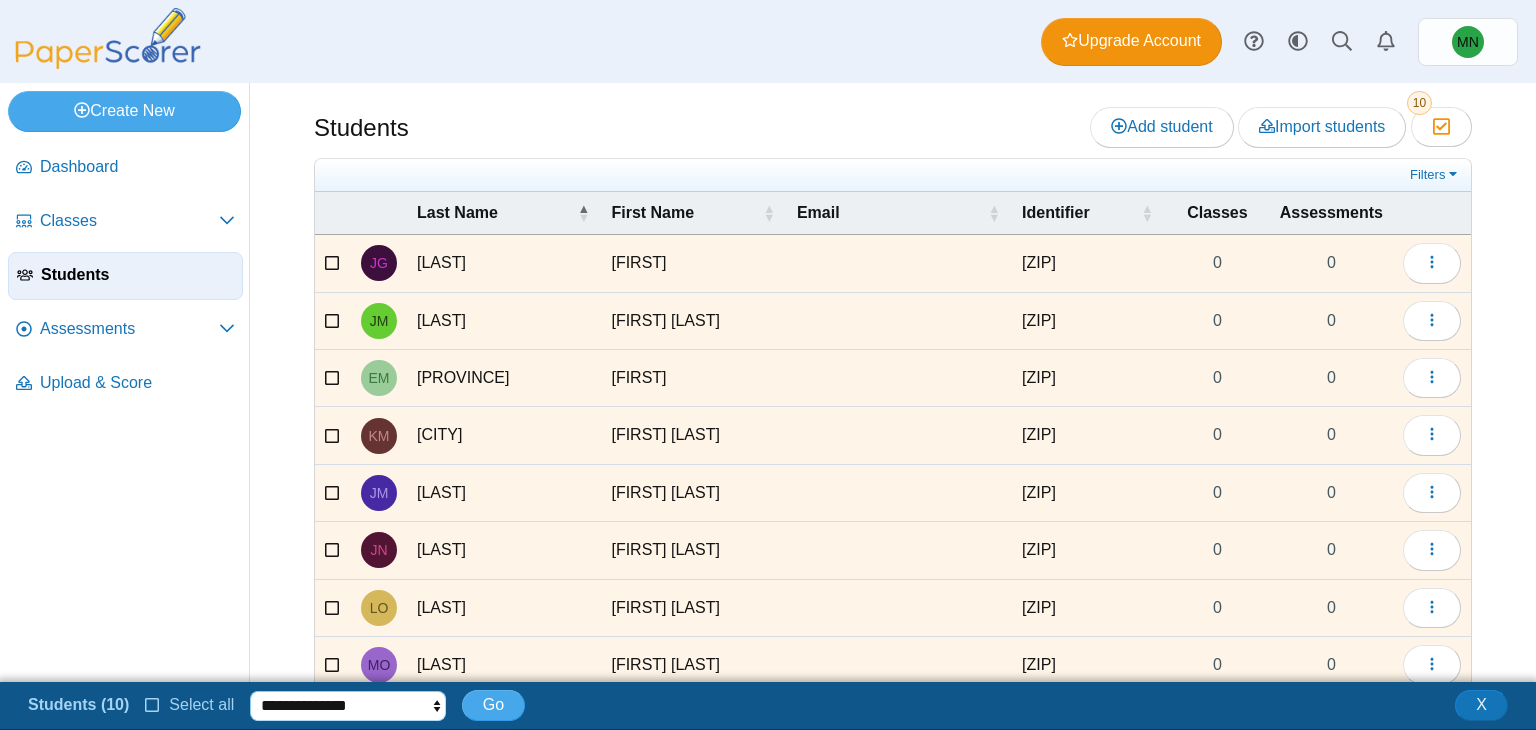 click on "**********" at bounding box center (348, 706) 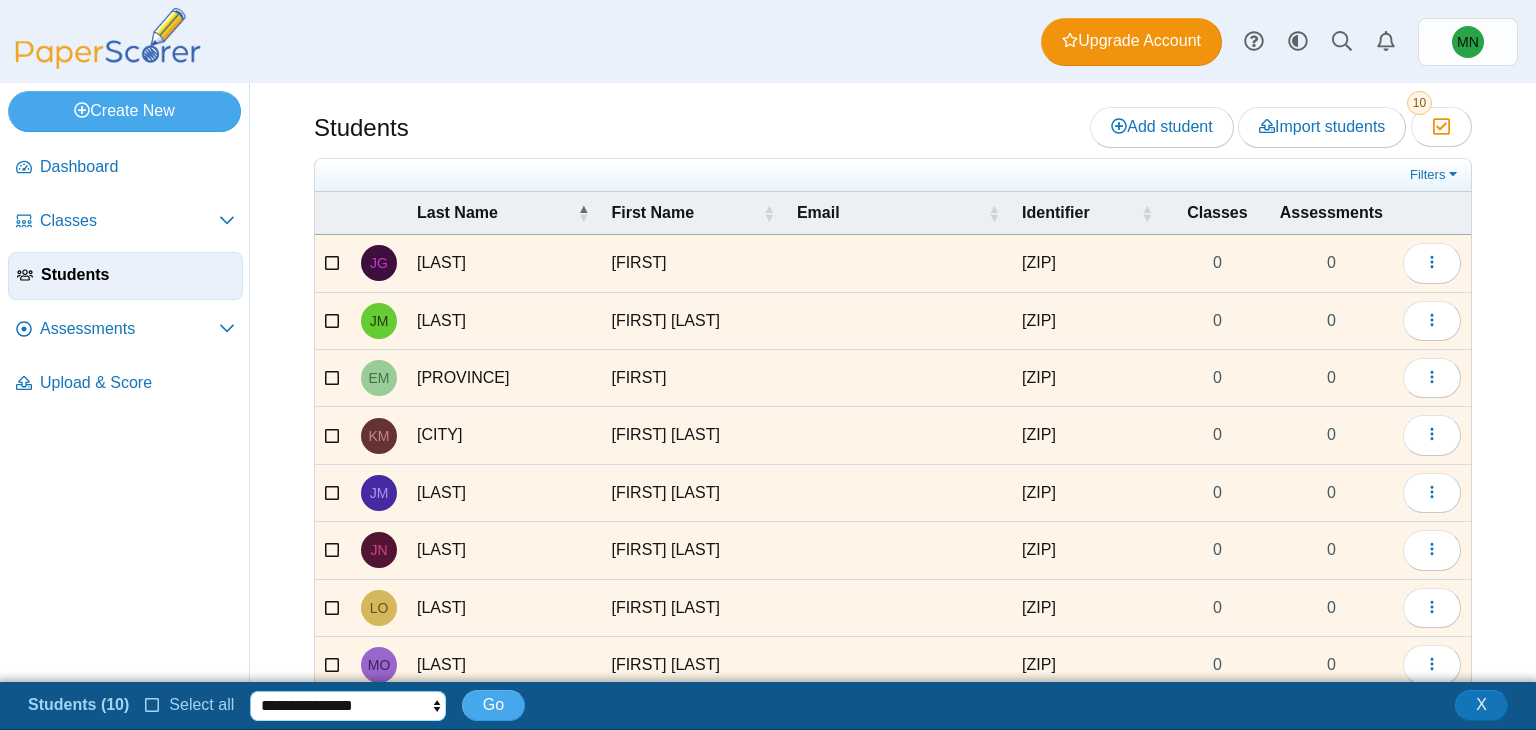 click on "**********" at bounding box center (348, 706) 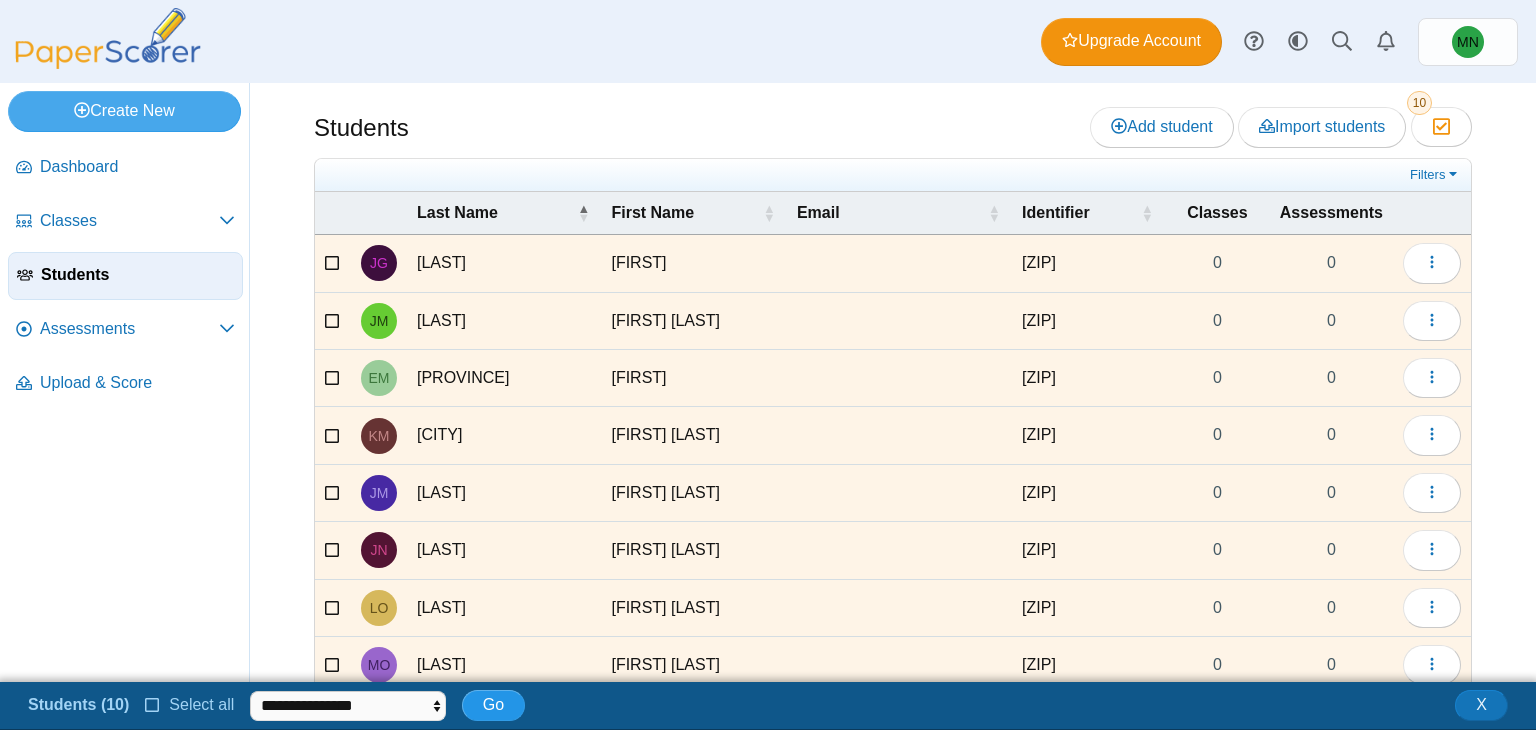 click on "Go" at bounding box center (493, 704) 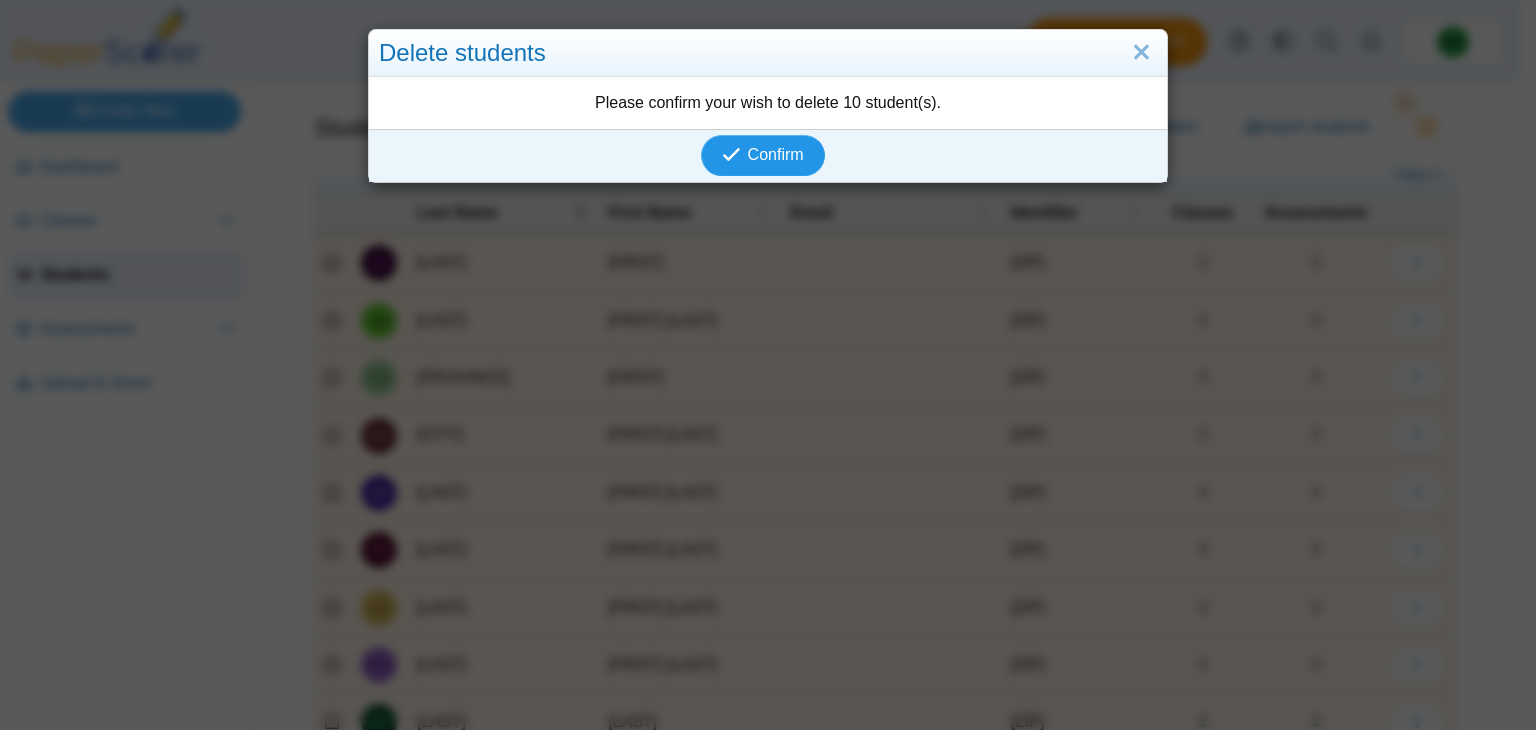 click on "Confirm" at bounding box center [776, 154] 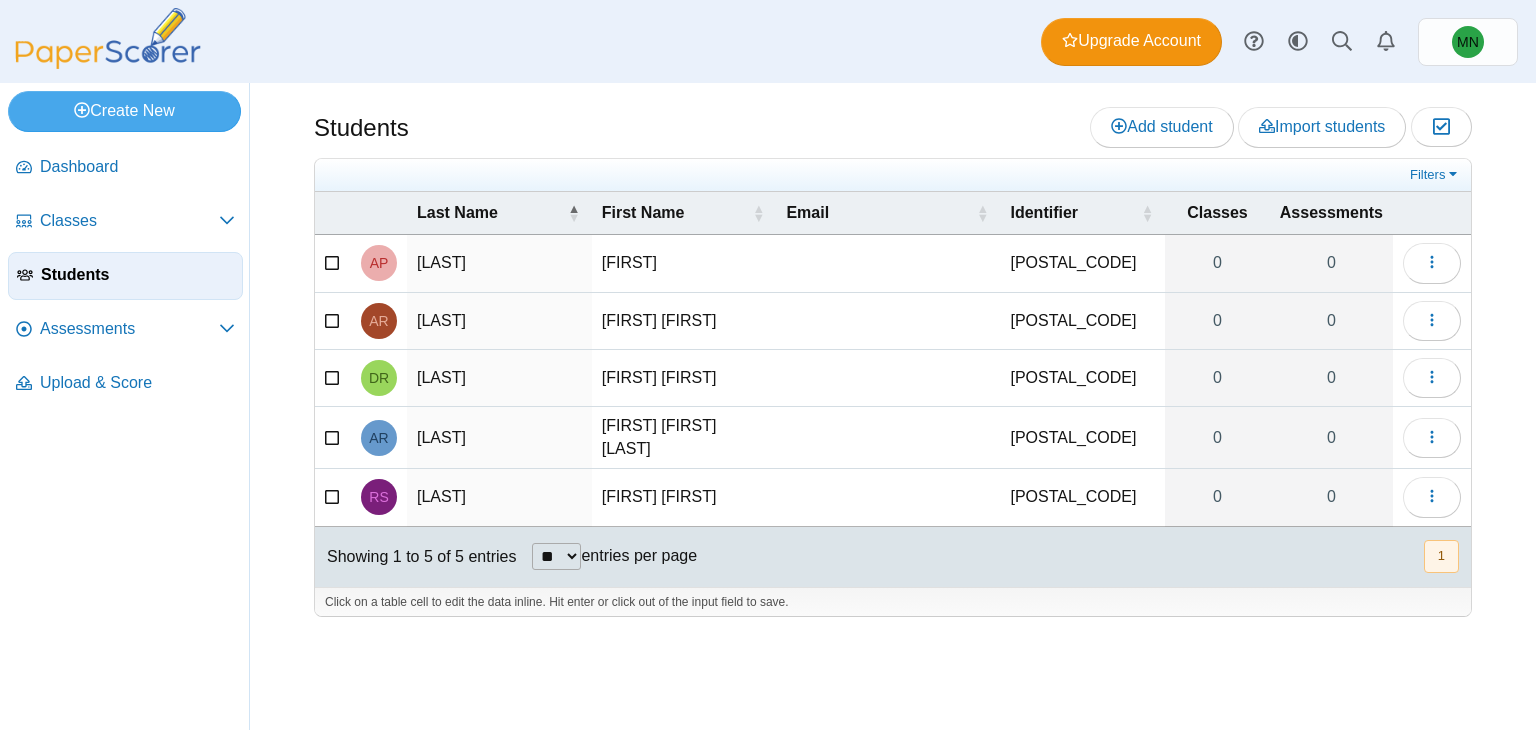 scroll, scrollTop: 0, scrollLeft: 0, axis: both 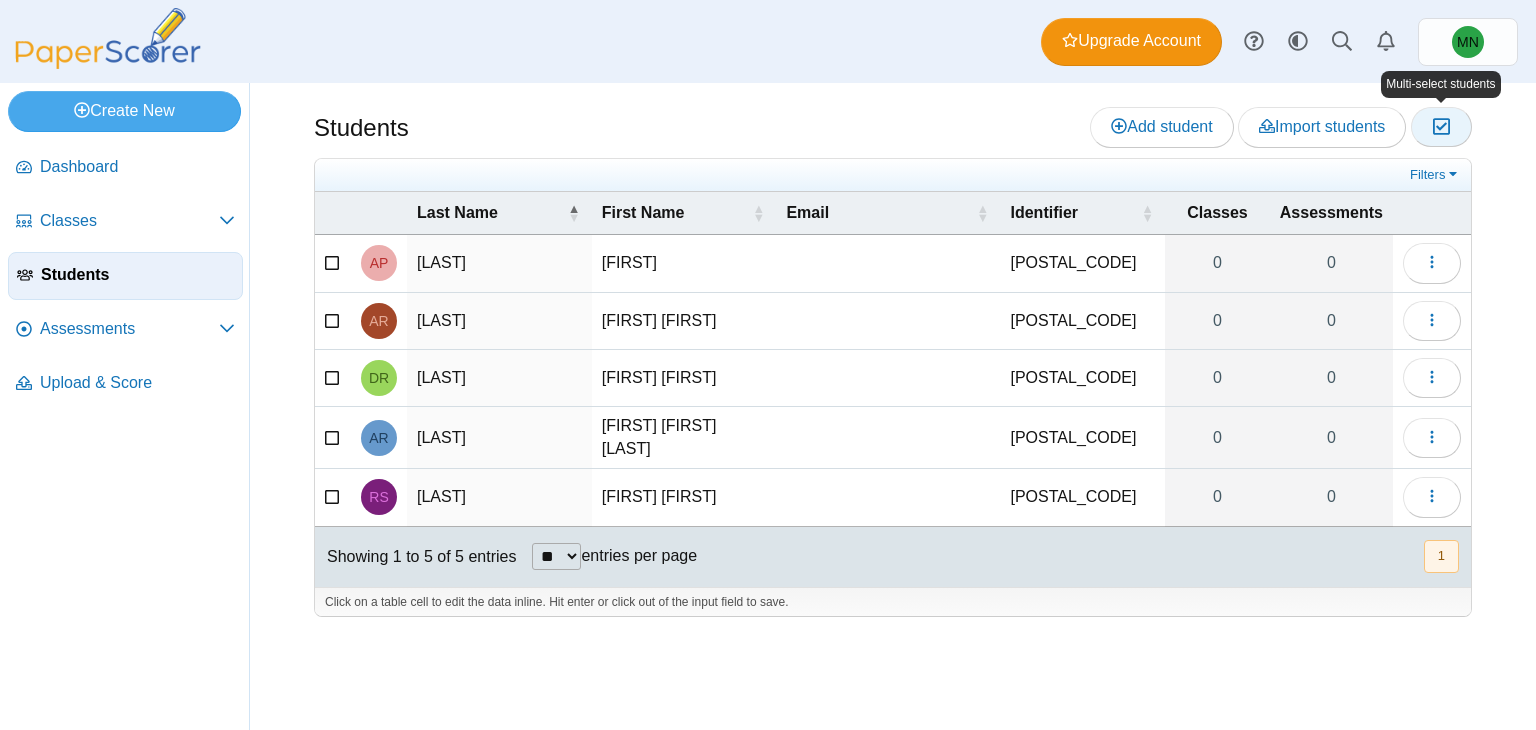 click at bounding box center (1441, 126) 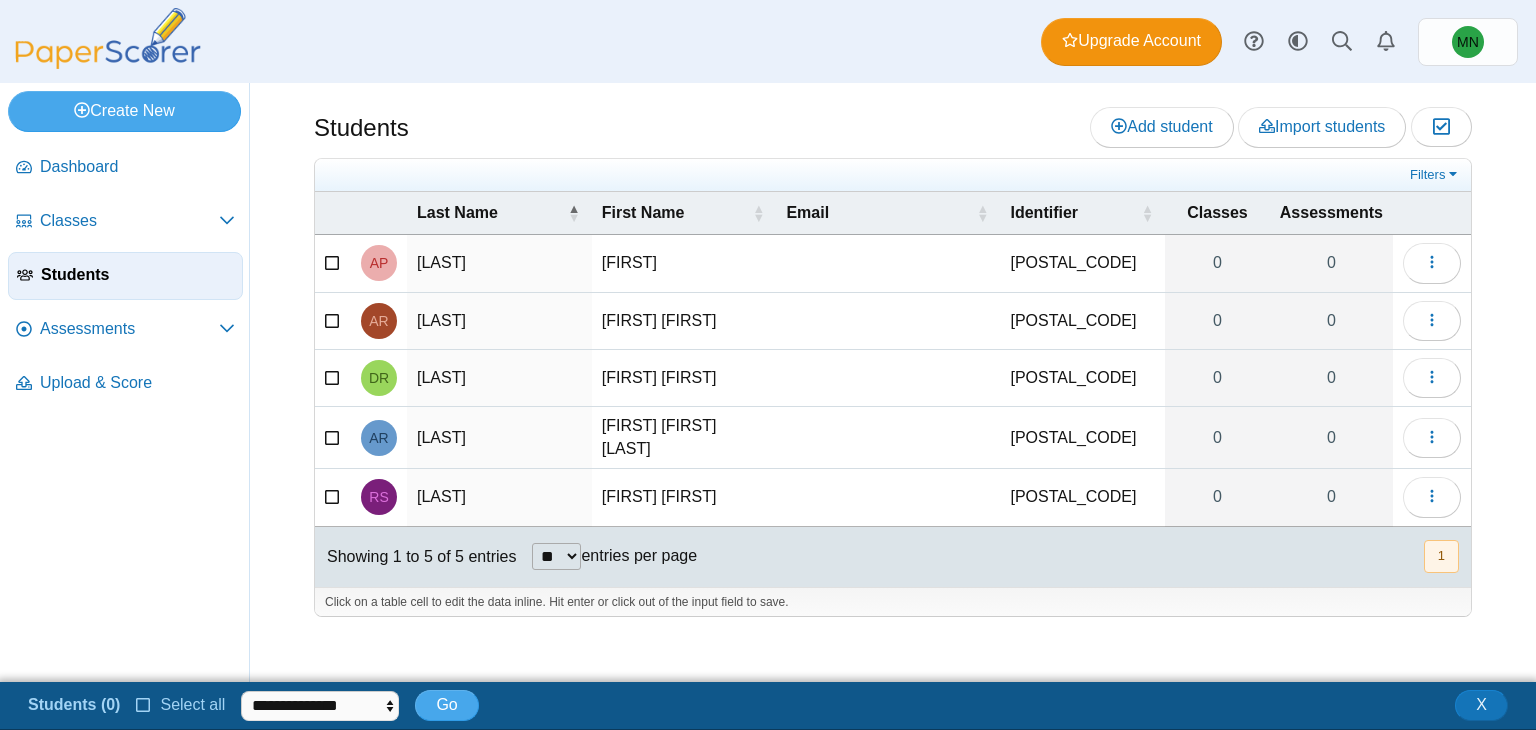 click at bounding box center (144, 703) 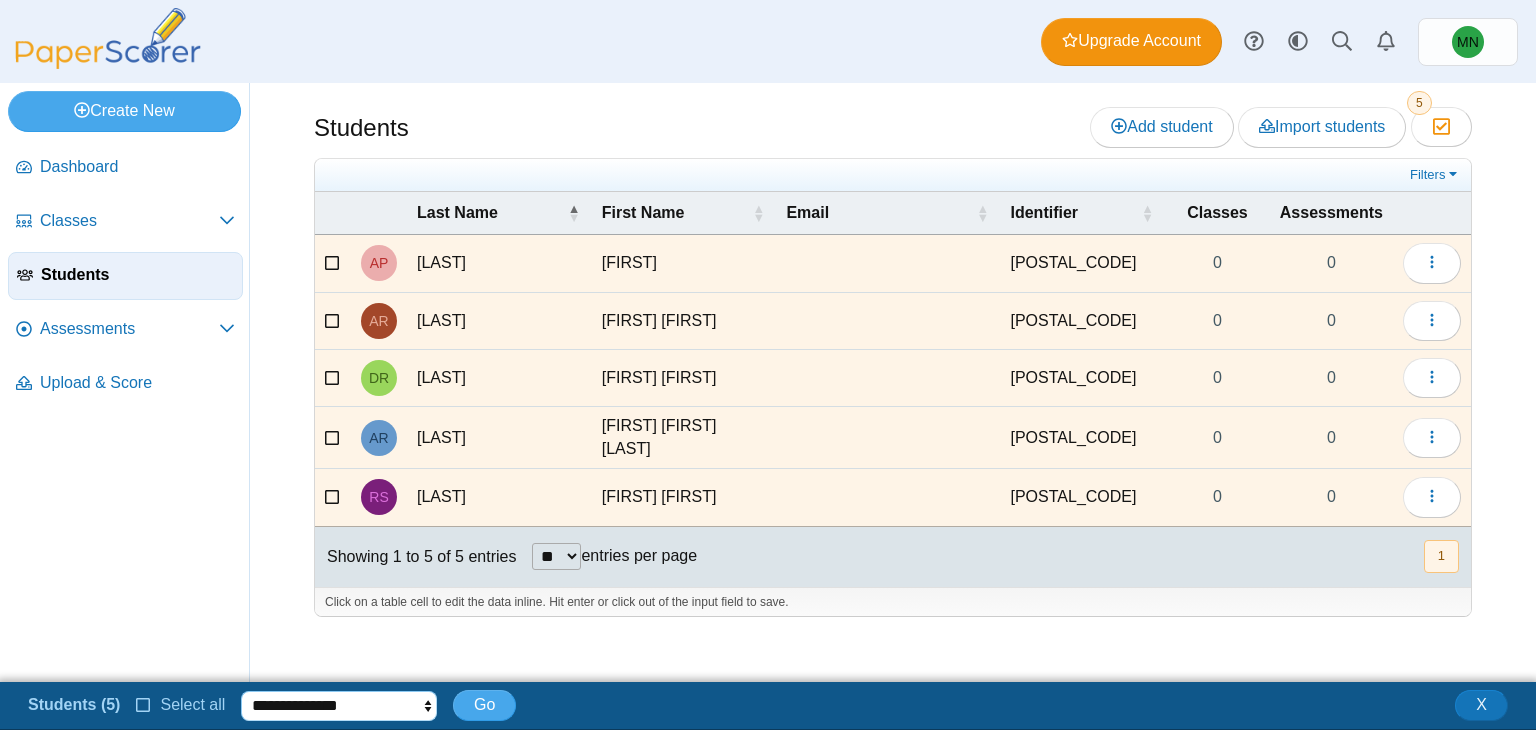 click on "**********" at bounding box center [339, 706] 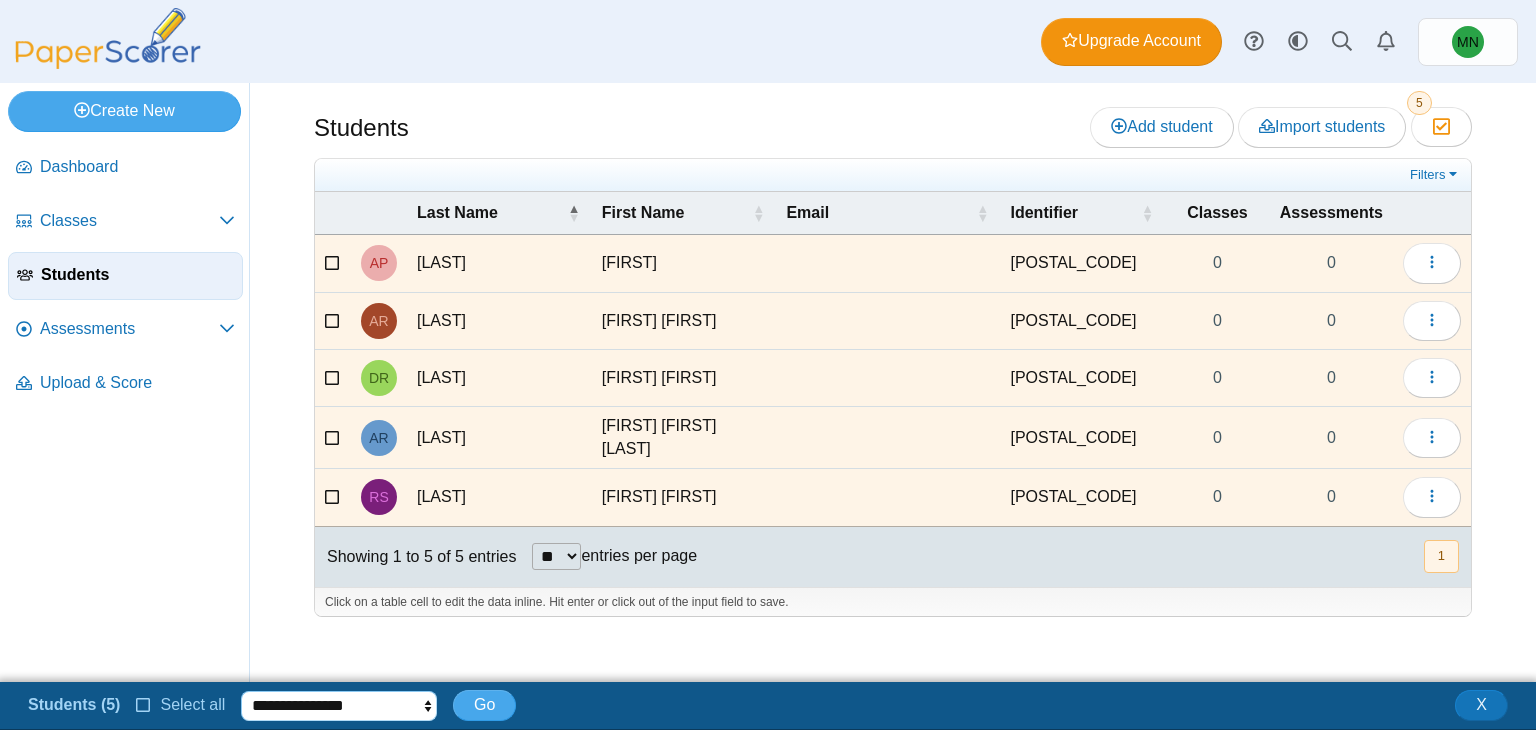 click on "**********" at bounding box center [339, 706] 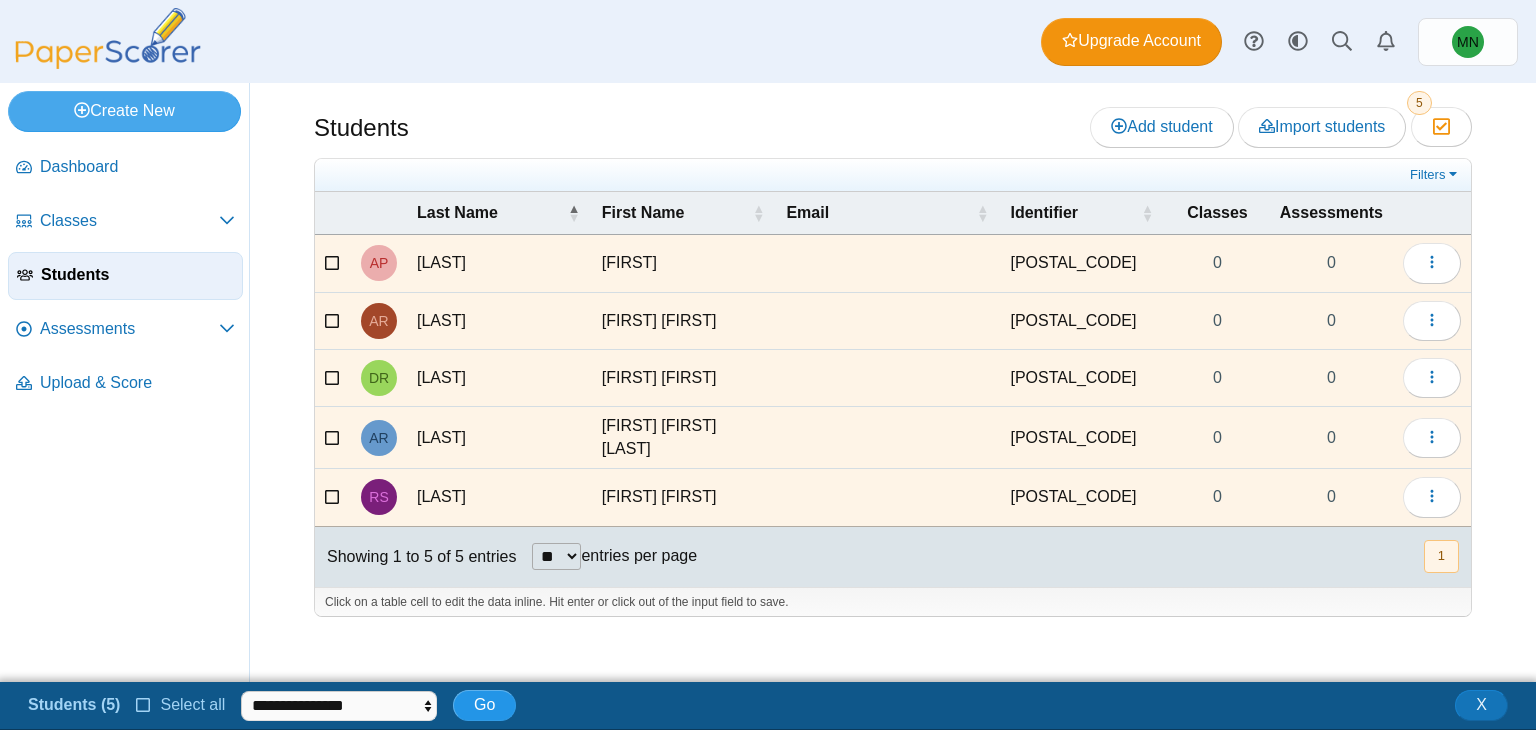 click on "Go" at bounding box center [484, 705] 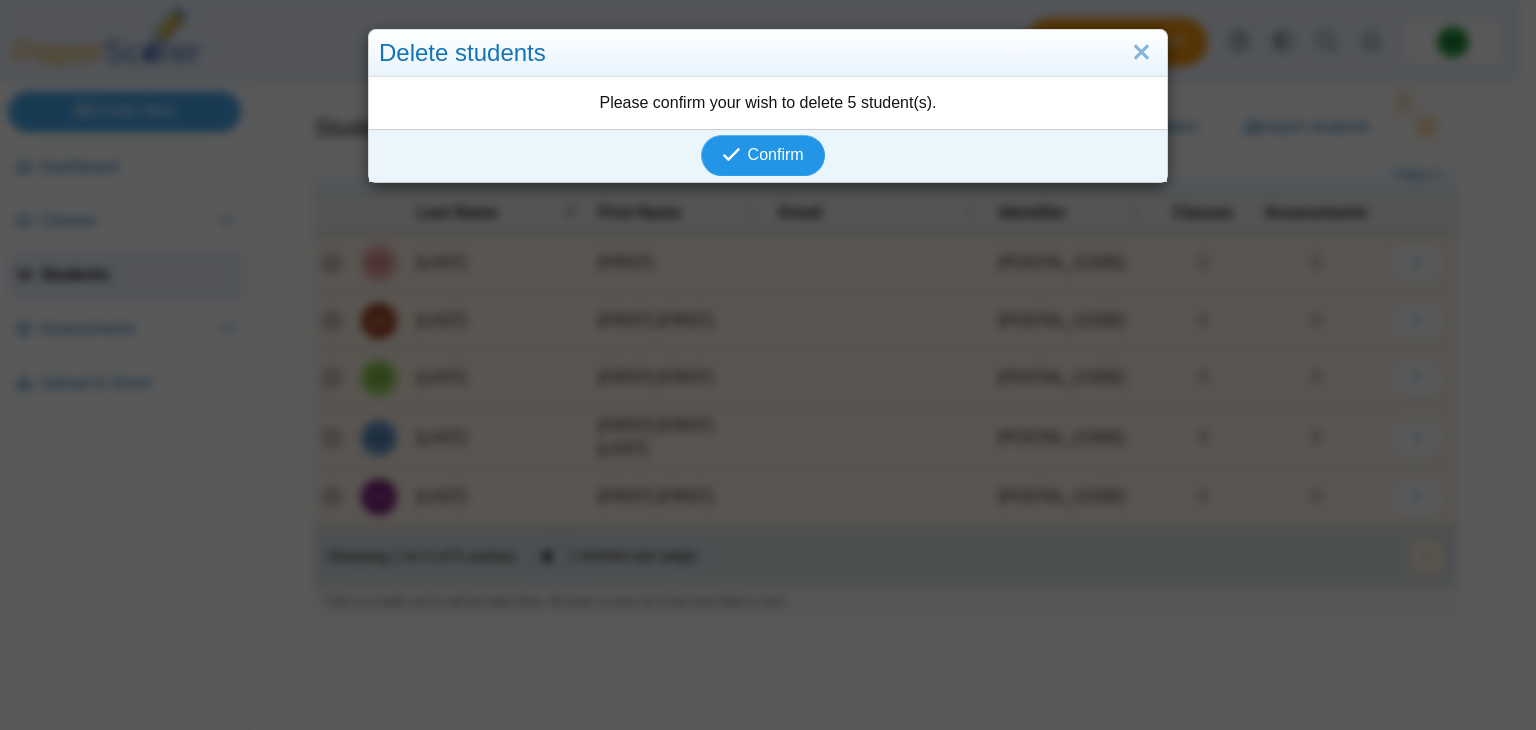 click on "Confirm" at bounding box center [776, 154] 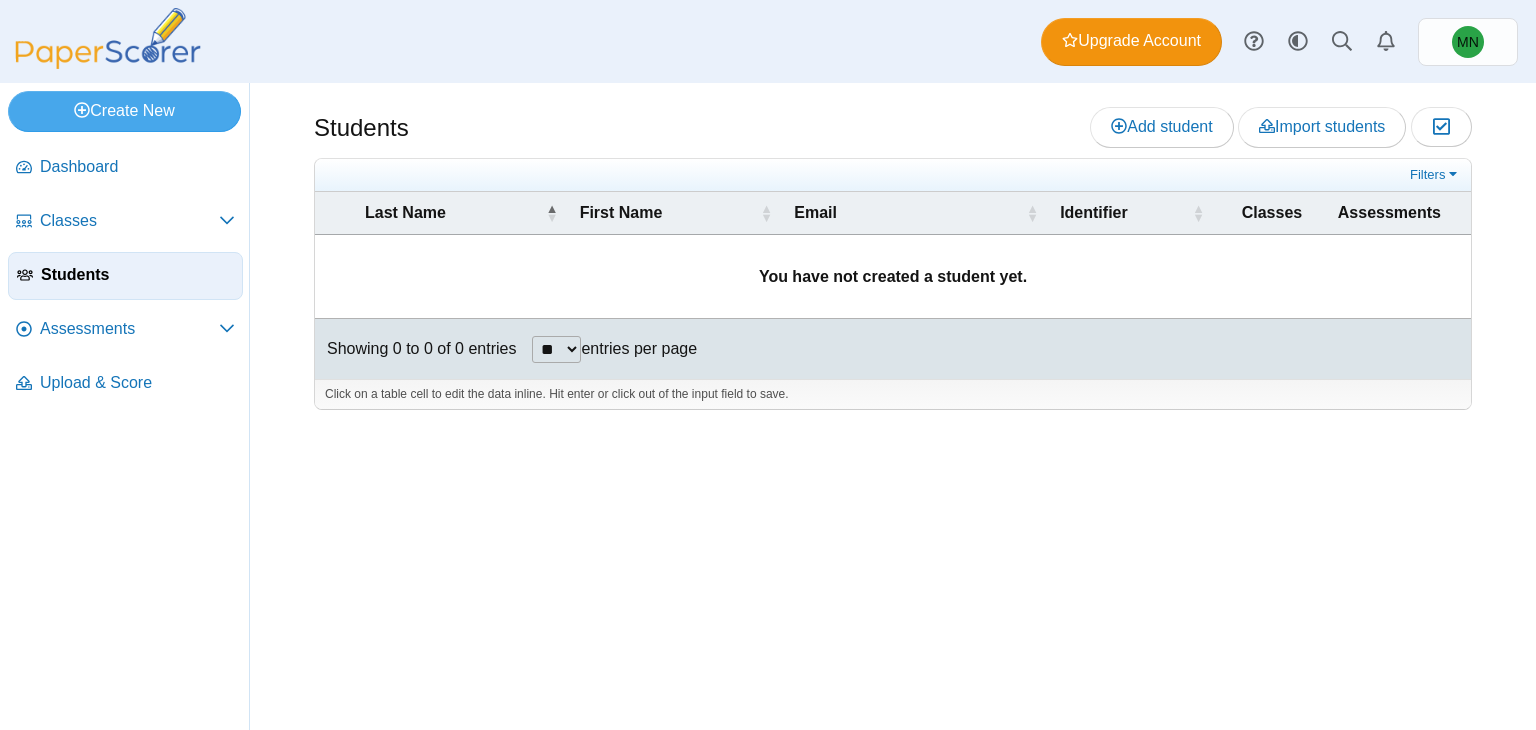 scroll, scrollTop: 0, scrollLeft: 0, axis: both 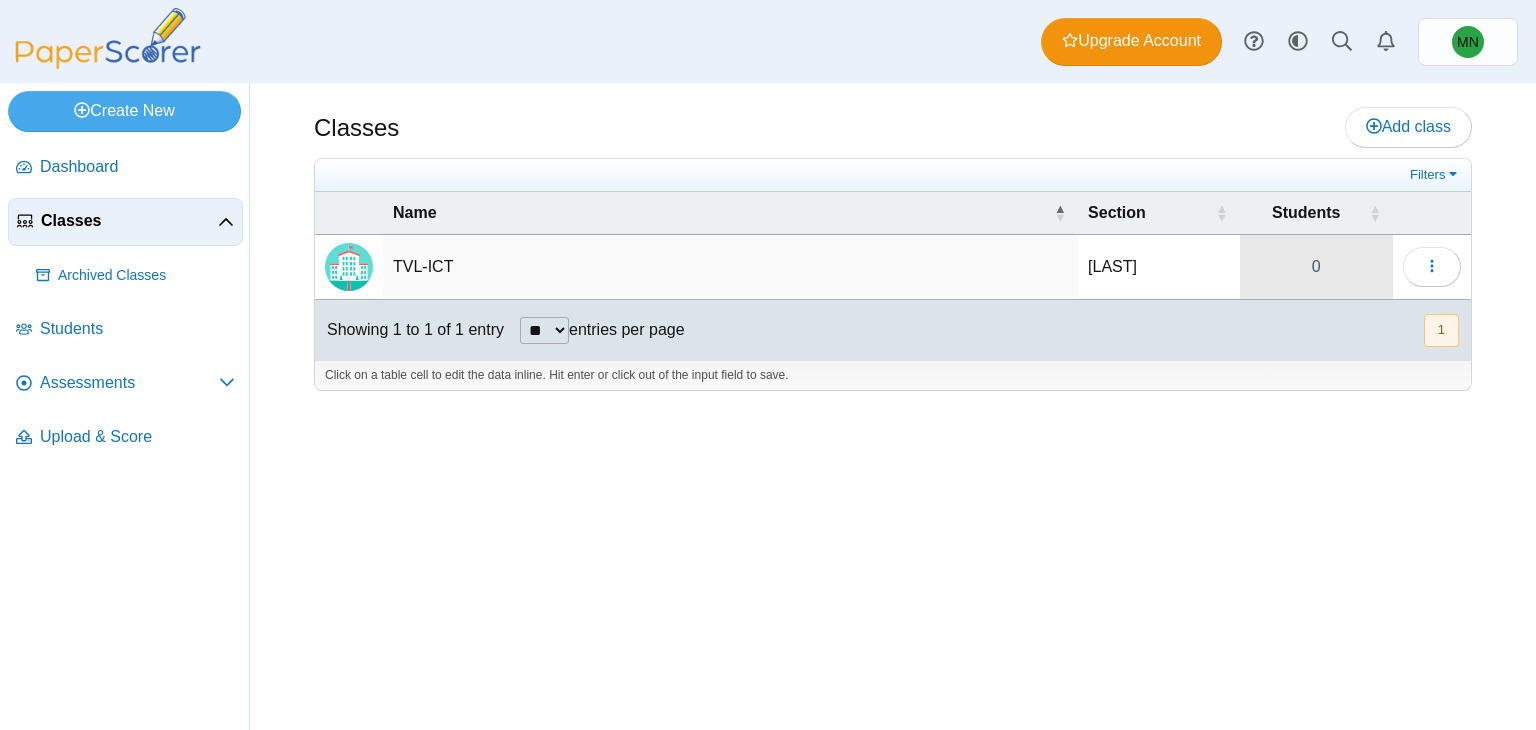 click on "0" at bounding box center (1316, 267) 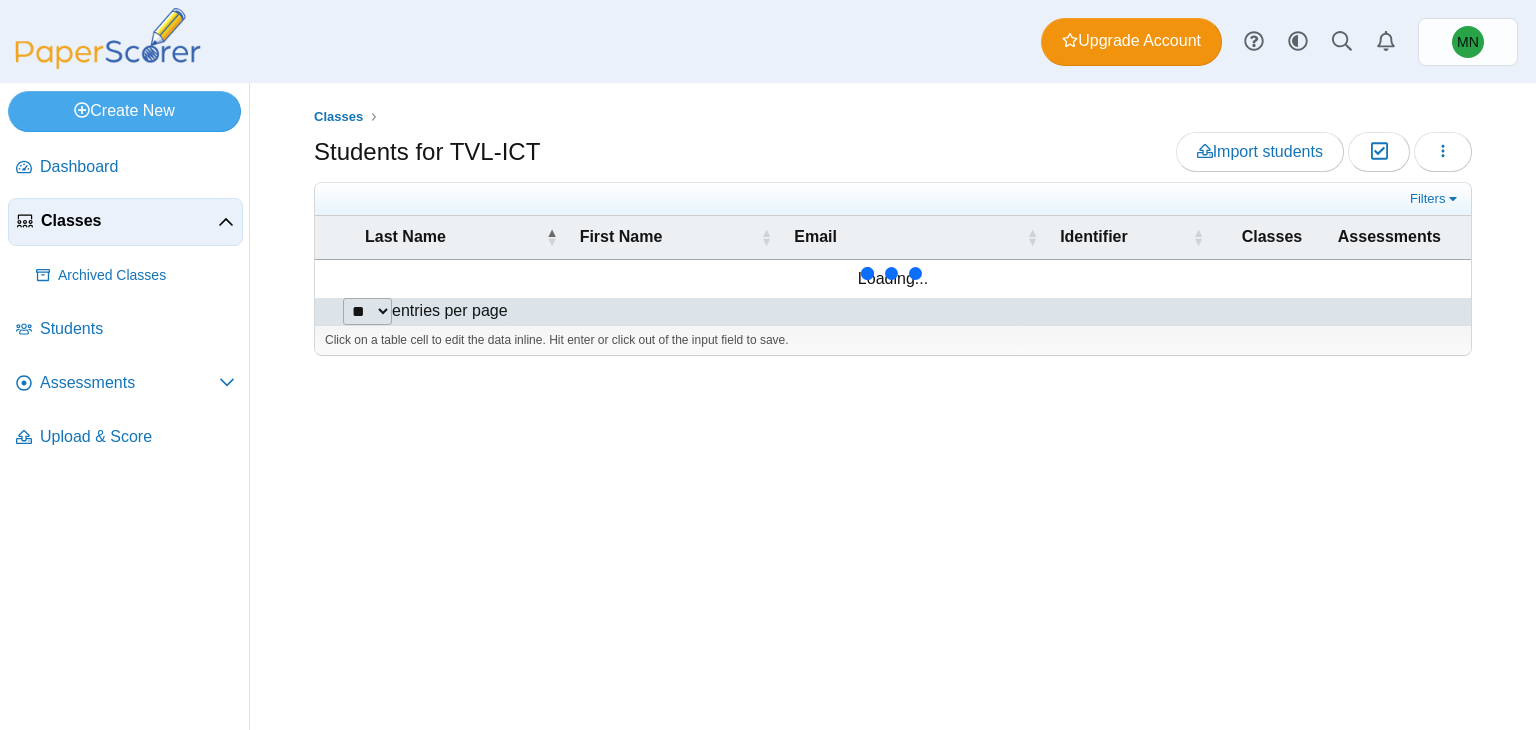scroll, scrollTop: 0, scrollLeft: 0, axis: both 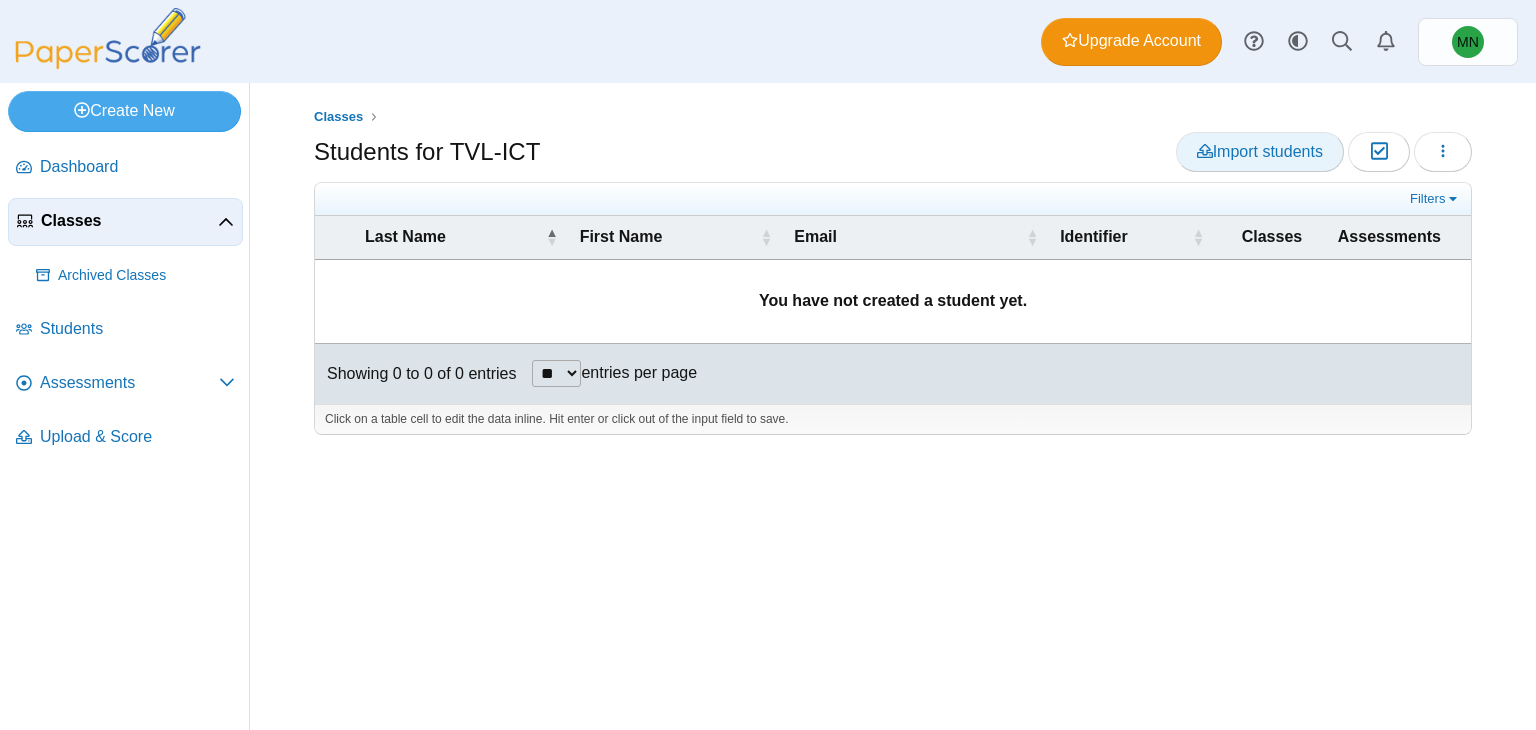 click on "Import students" at bounding box center (1260, 151) 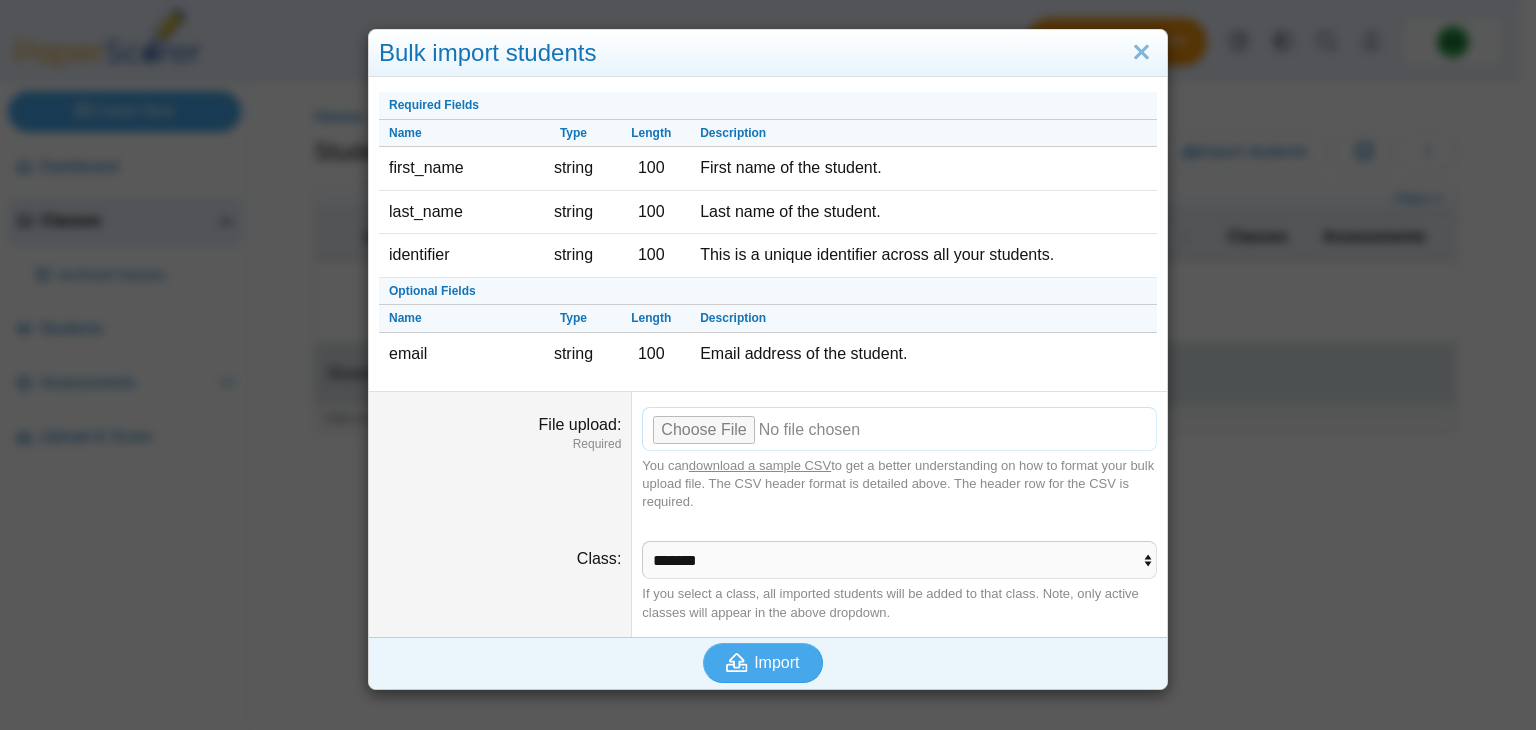 click on "File upload" at bounding box center (899, 429) 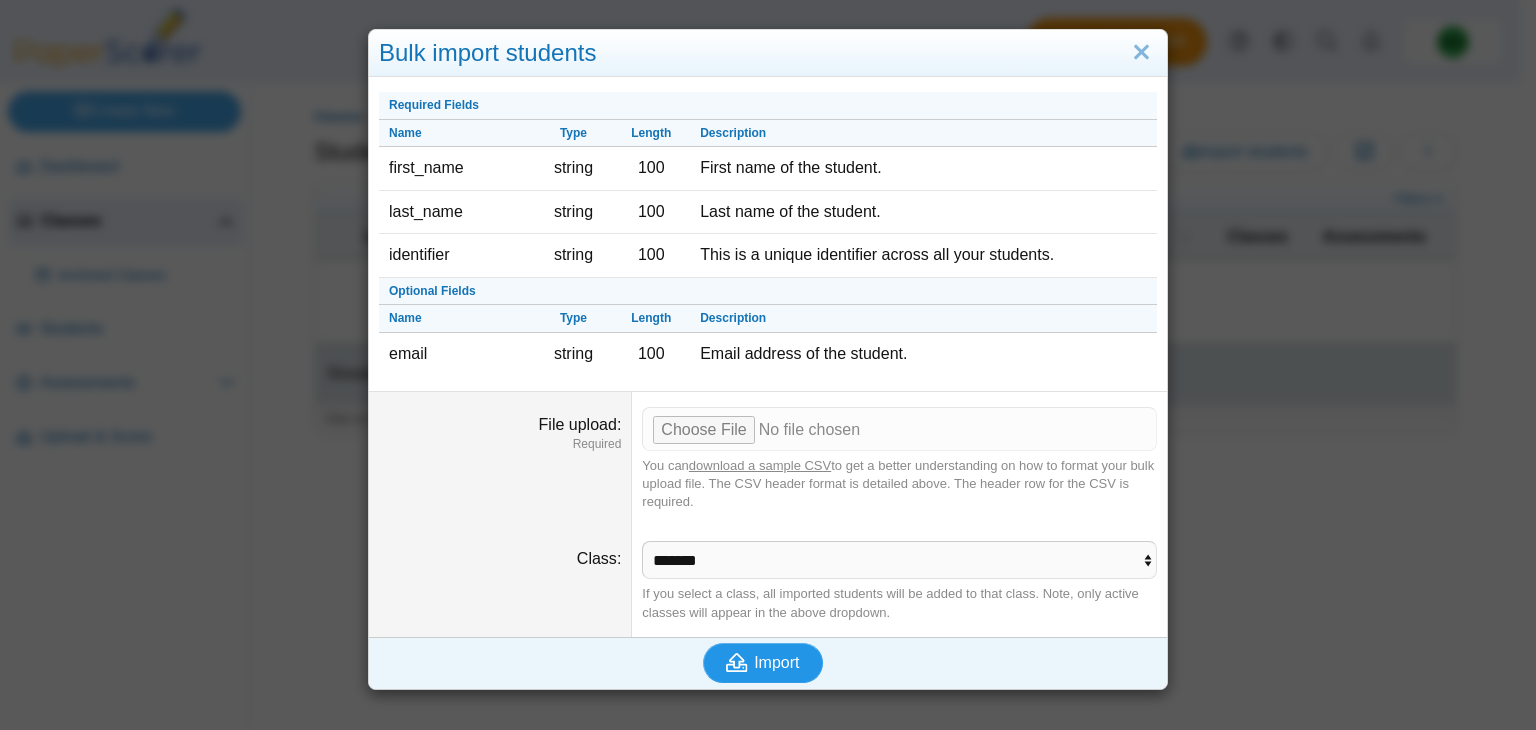 click on "Import" at bounding box center [776, 662] 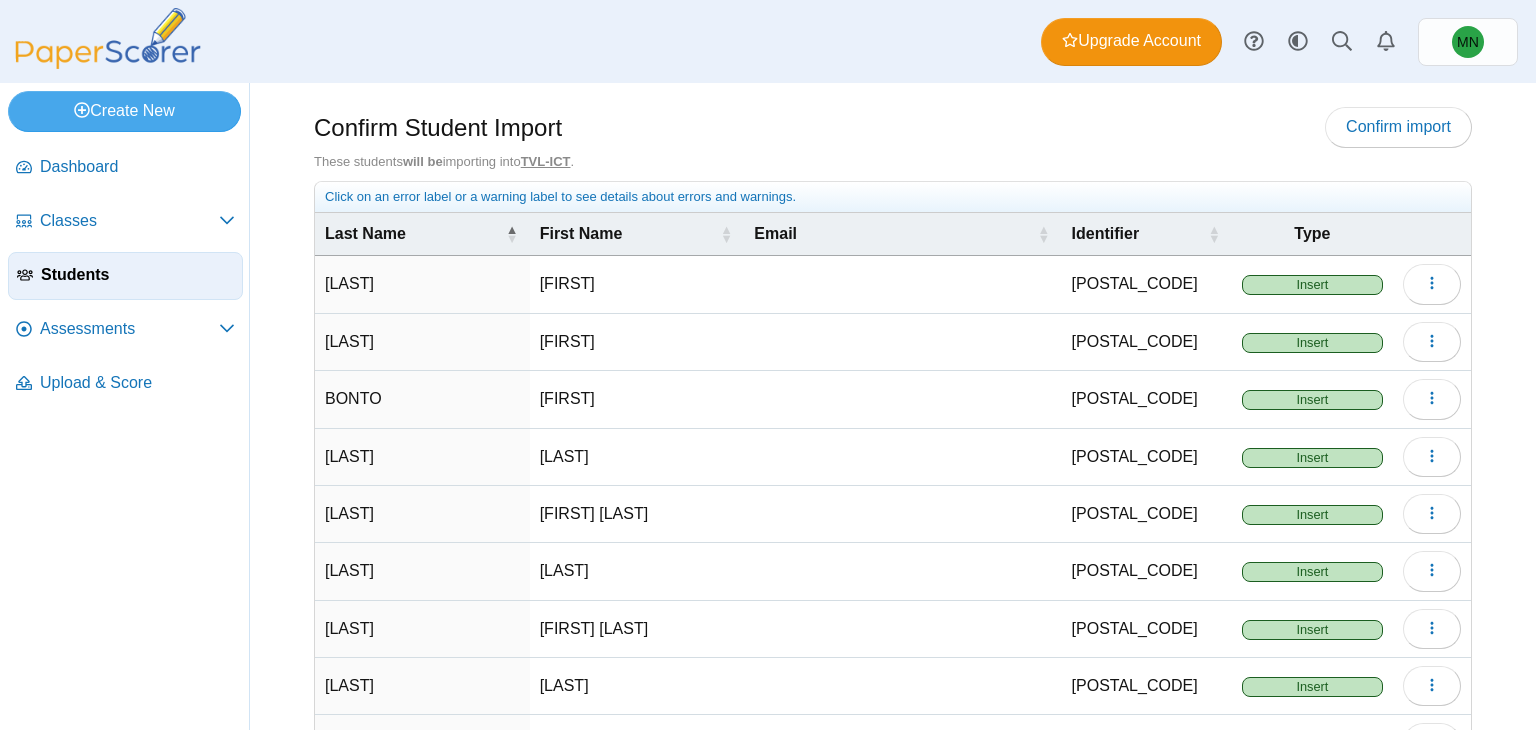 scroll, scrollTop: 0, scrollLeft: 0, axis: both 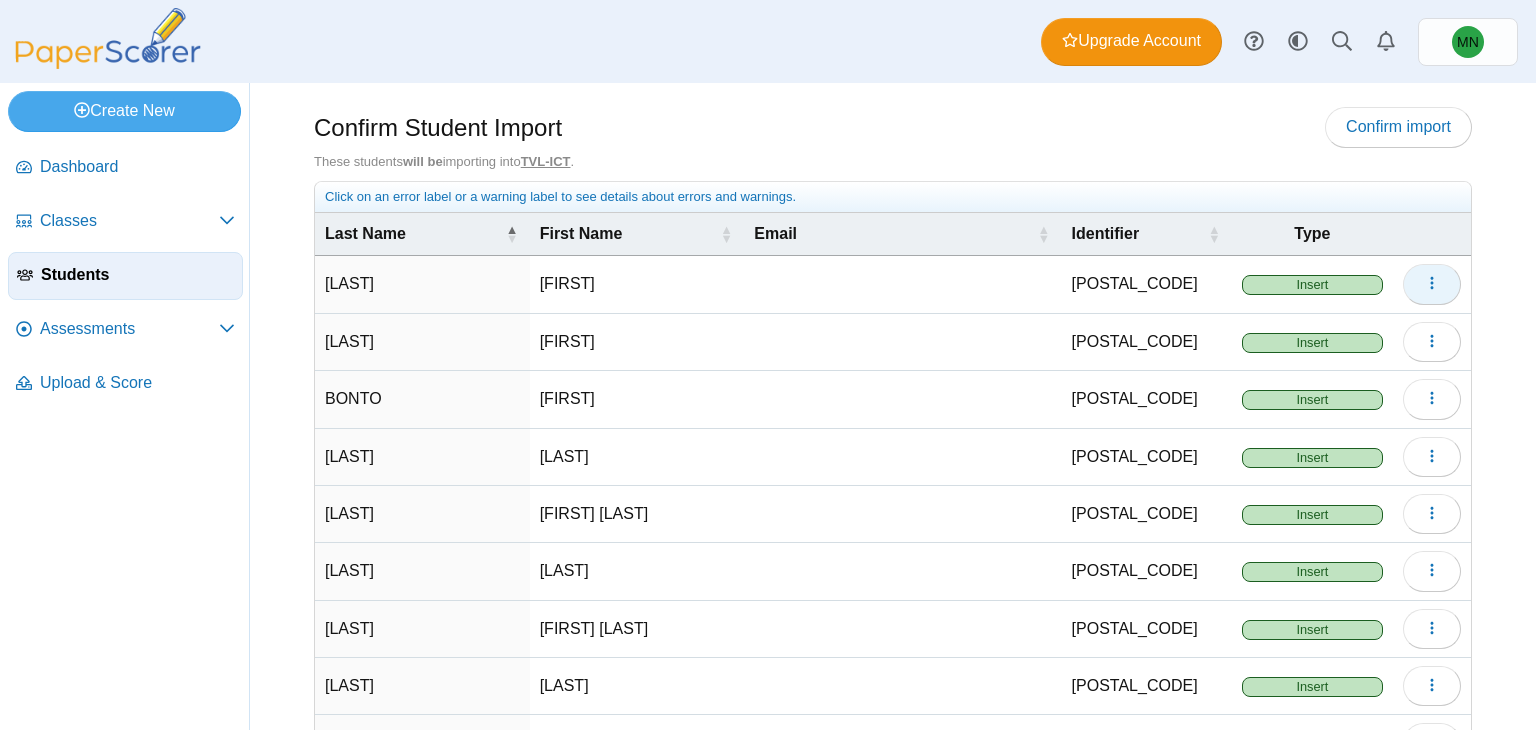 click at bounding box center (1432, 284) 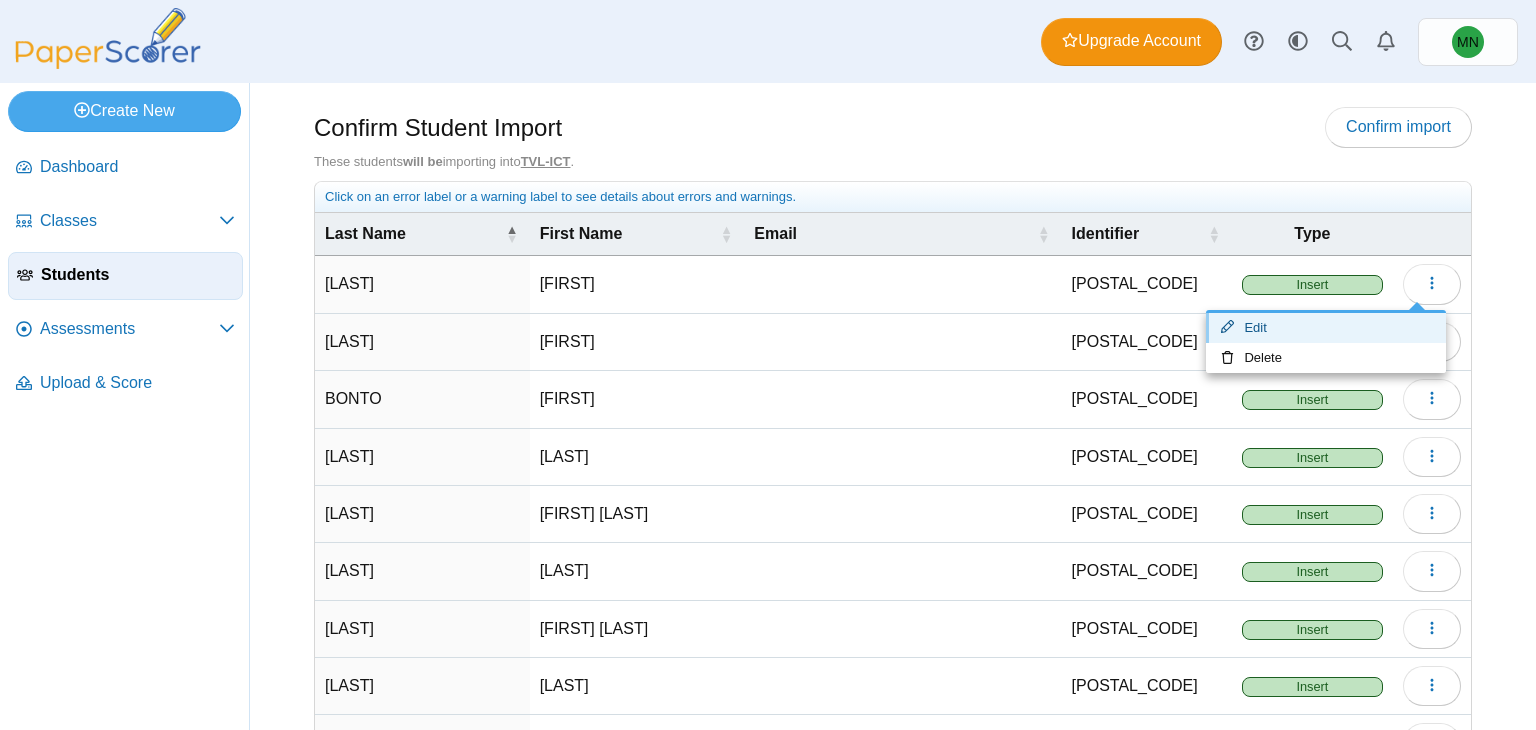 click on "Edit" at bounding box center (1326, 328) 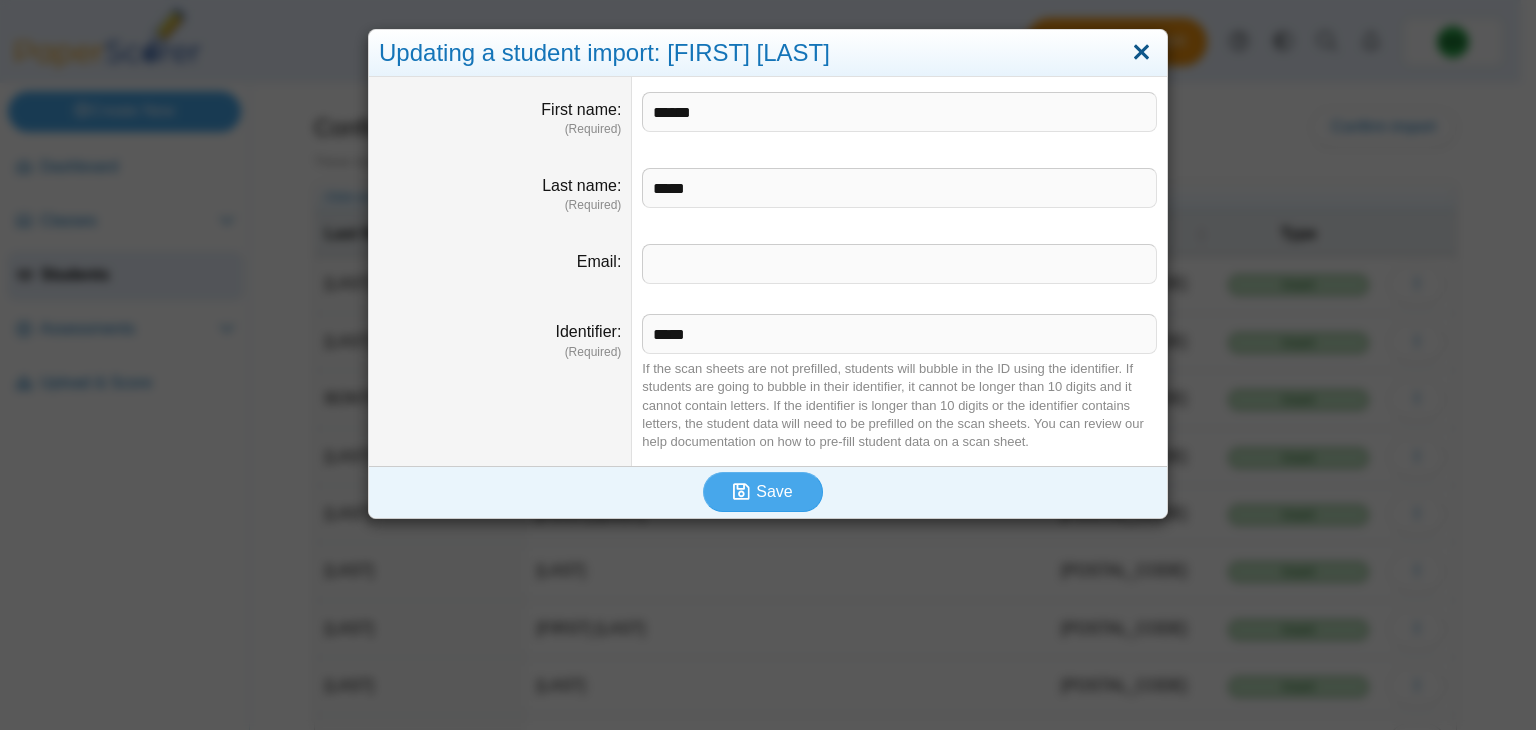click at bounding box center (1141, 53) 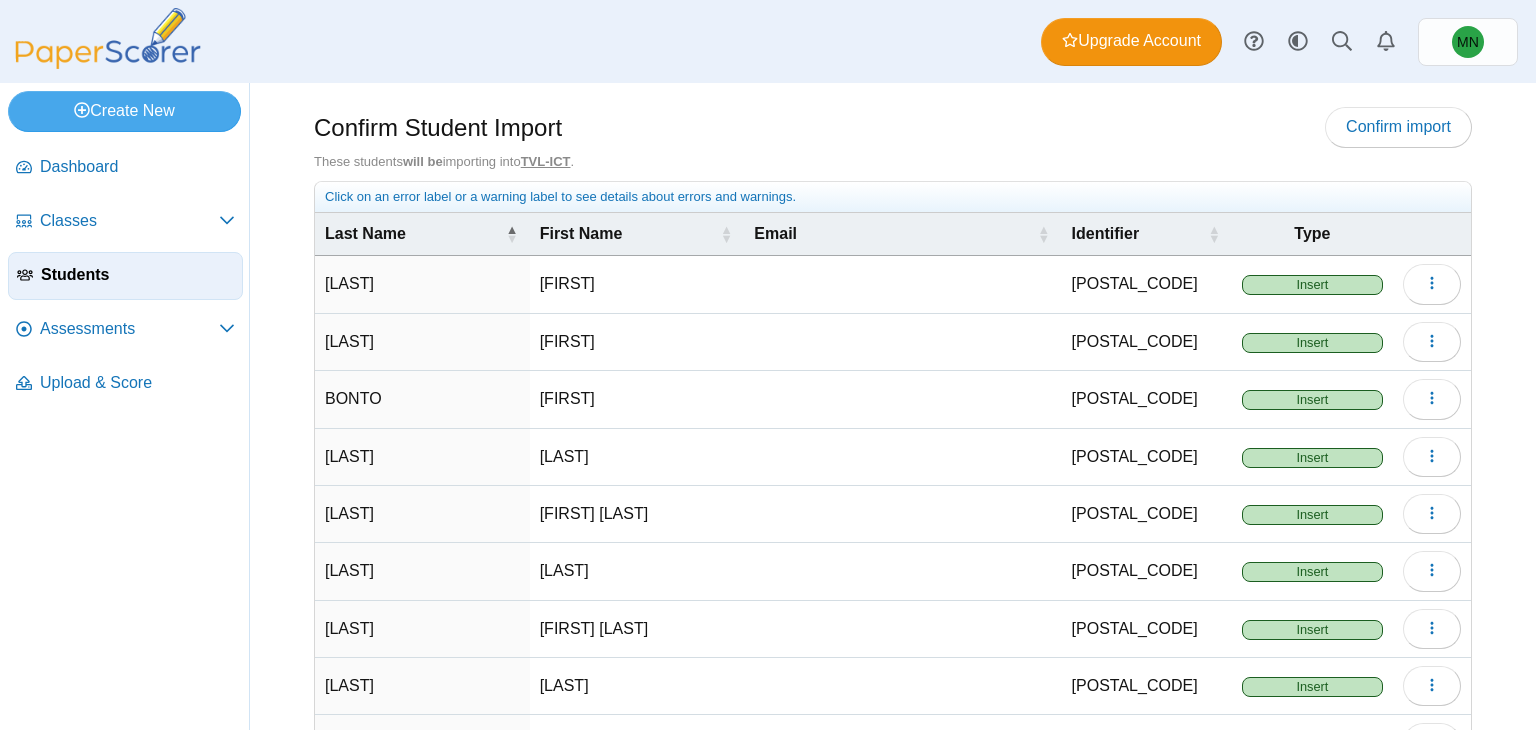 click on "Insert" at bounding box center (1312, 285) 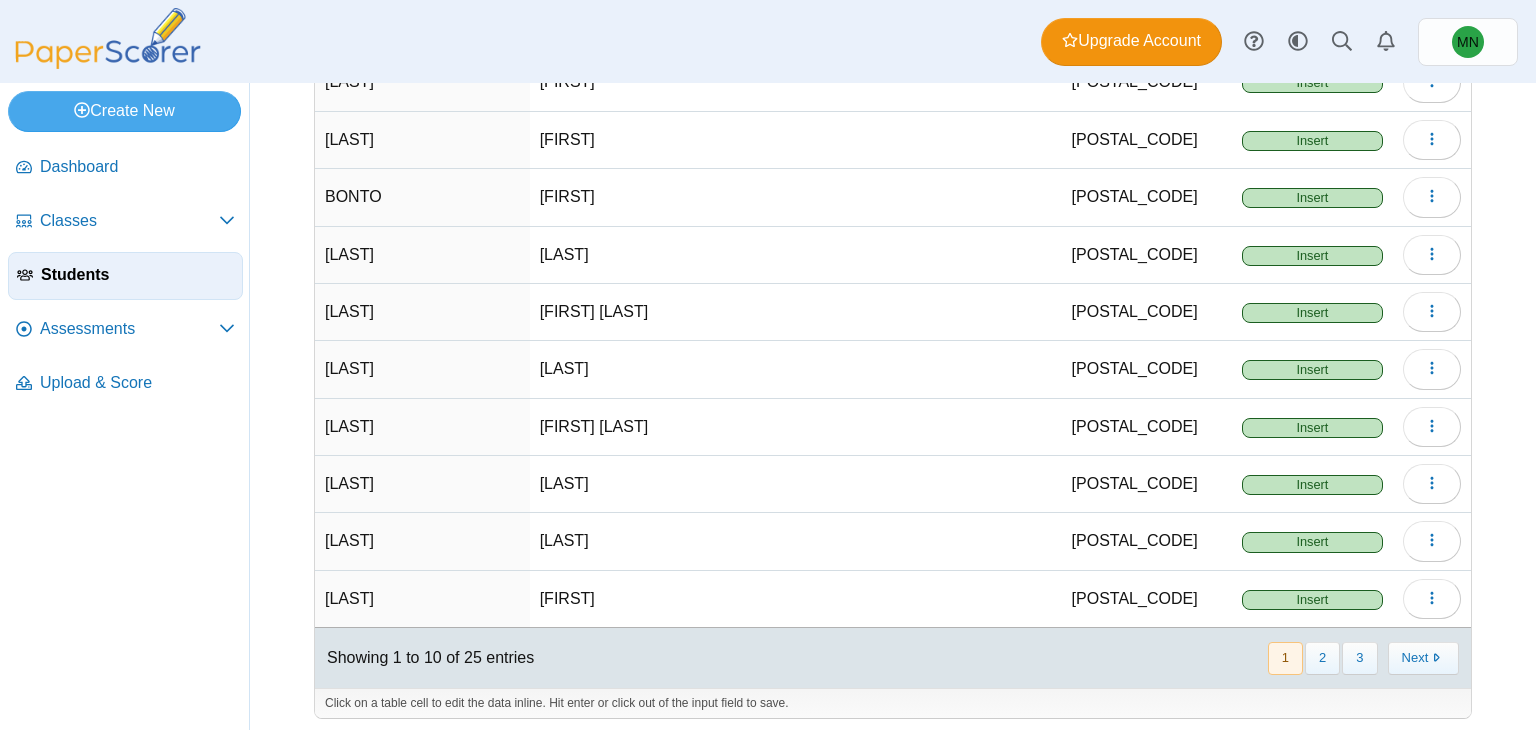 scroll, scrollTop: 0, scrollLeft: 0, axis: both 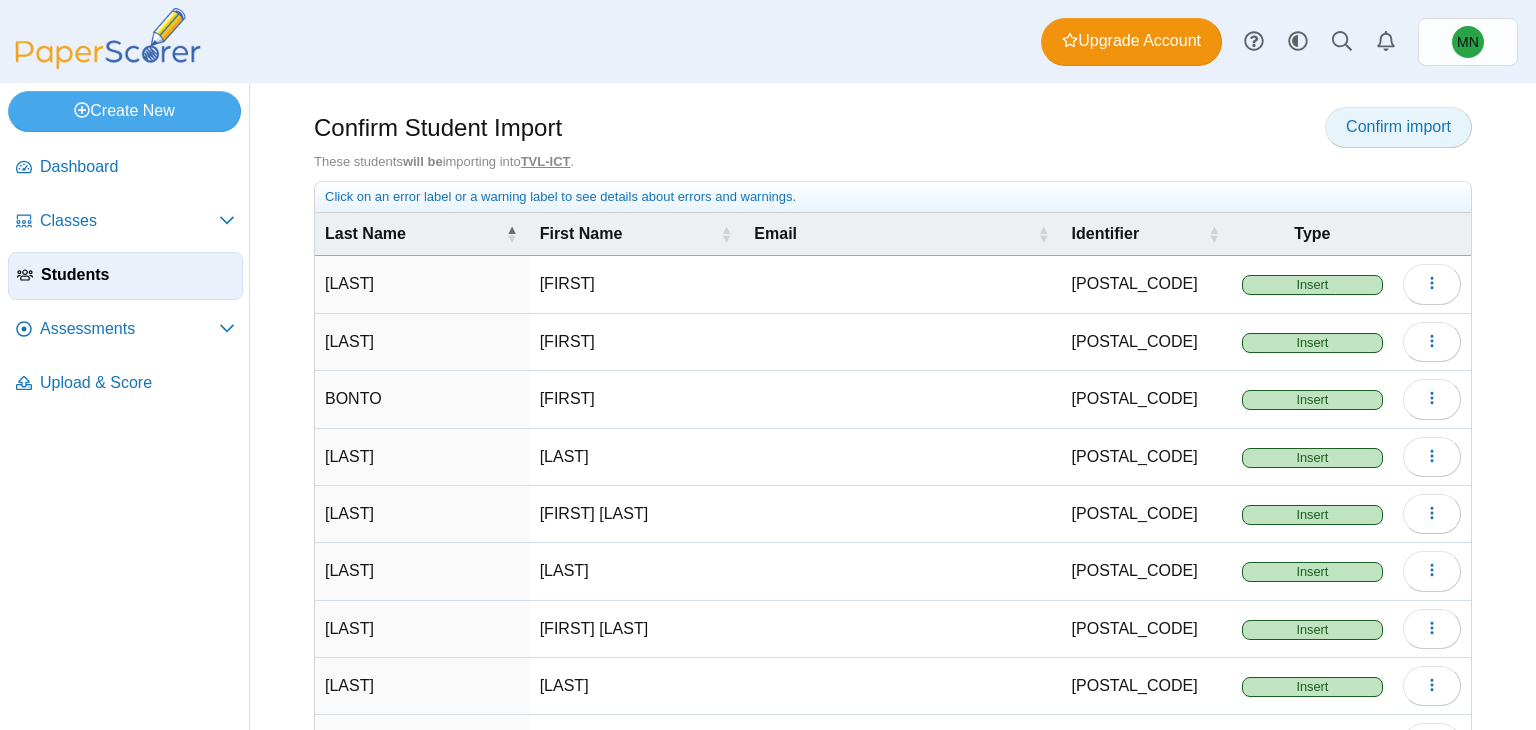 click on "Confirm import" at bounding box center [1398, 126] 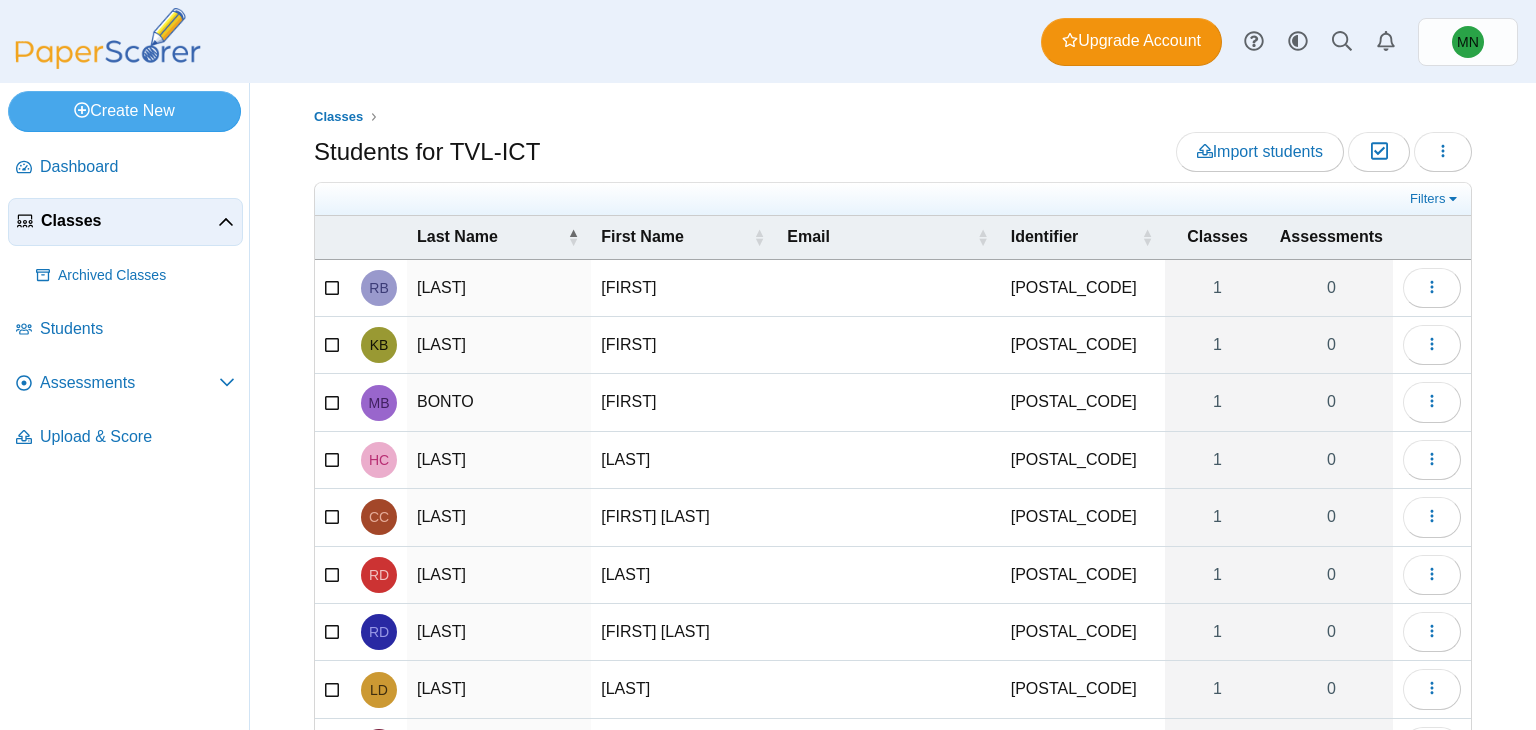 scroll, scrollTop: 0, scrollLeft: 0, axis: both 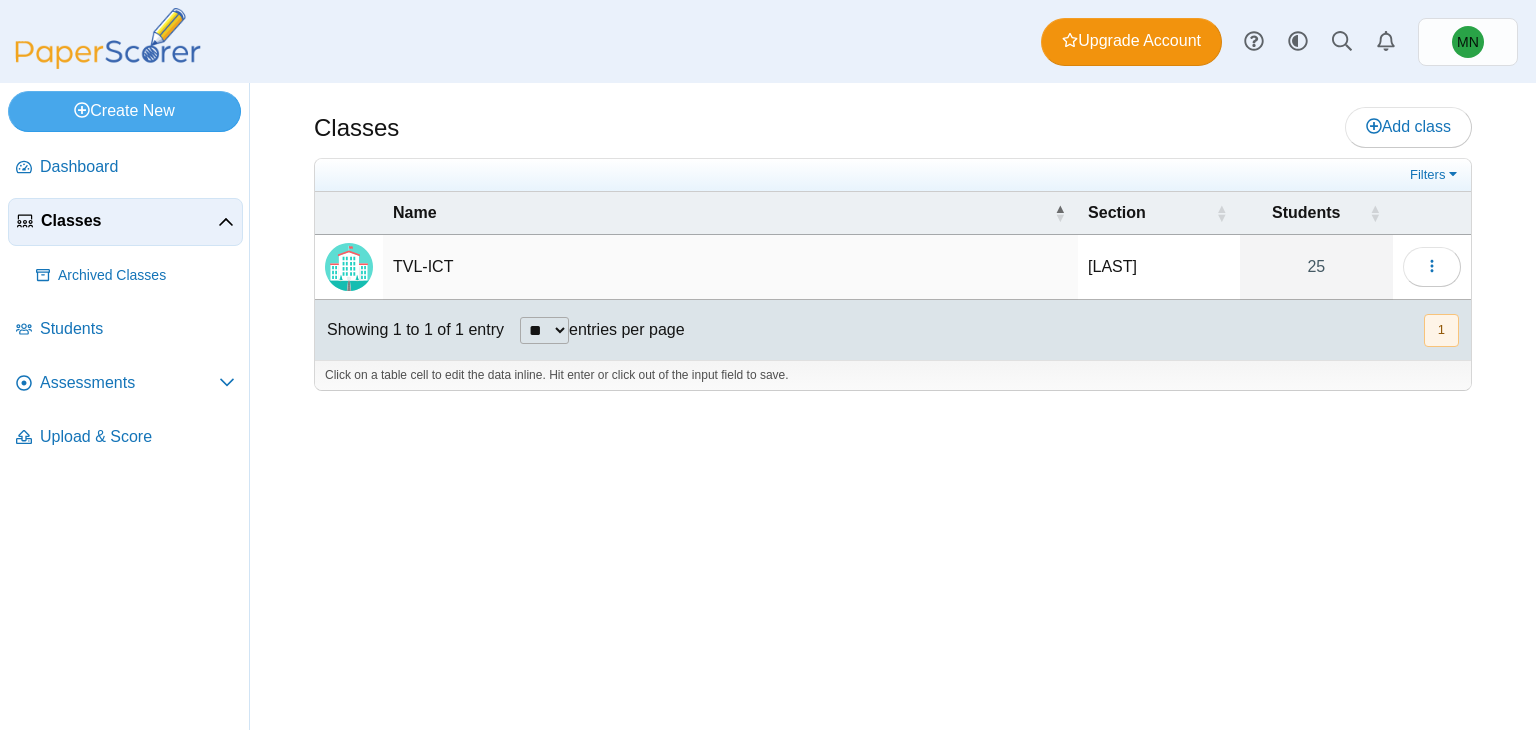 click on "TVL-ICT" at bounding box center [730, 267] 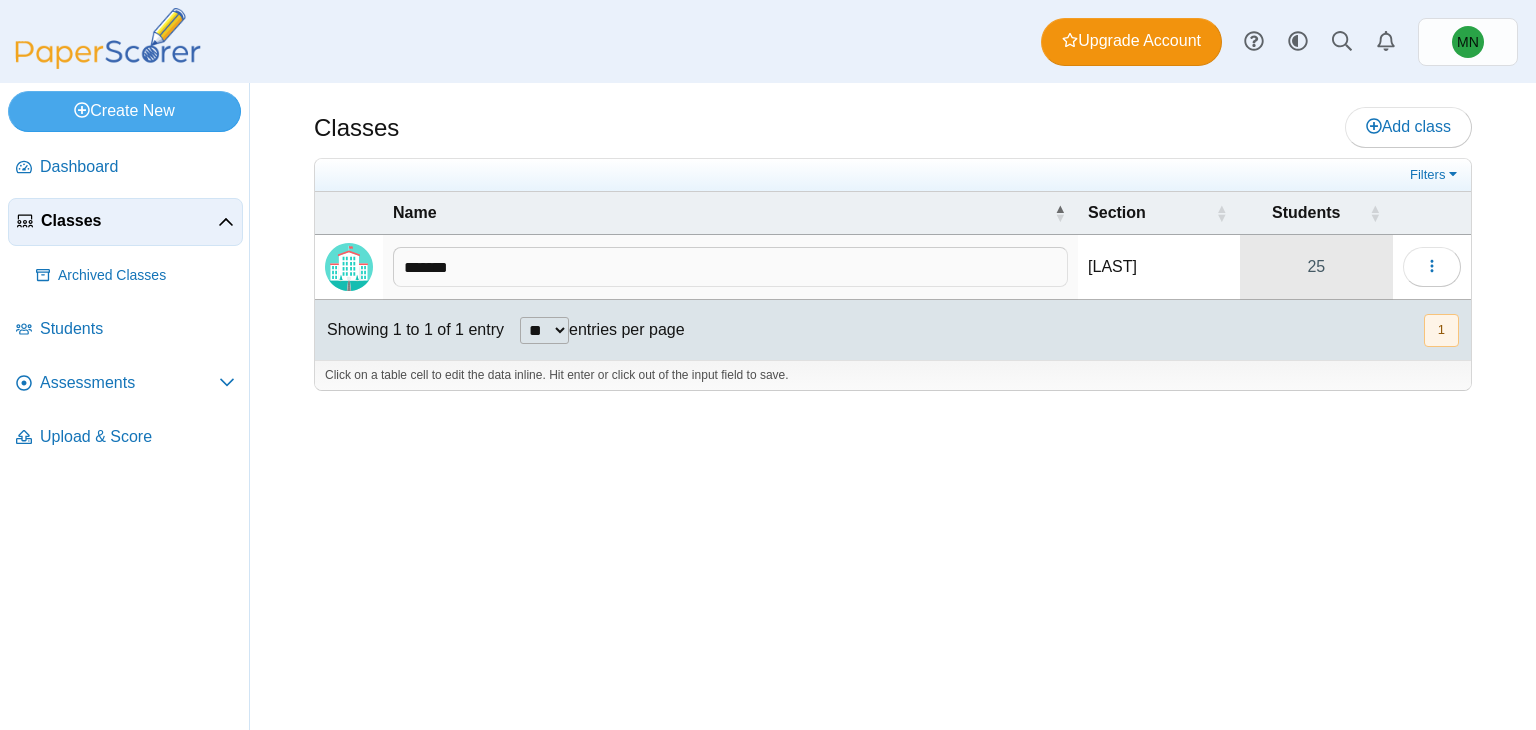 click on "25" at bounding box center (1316, 267) 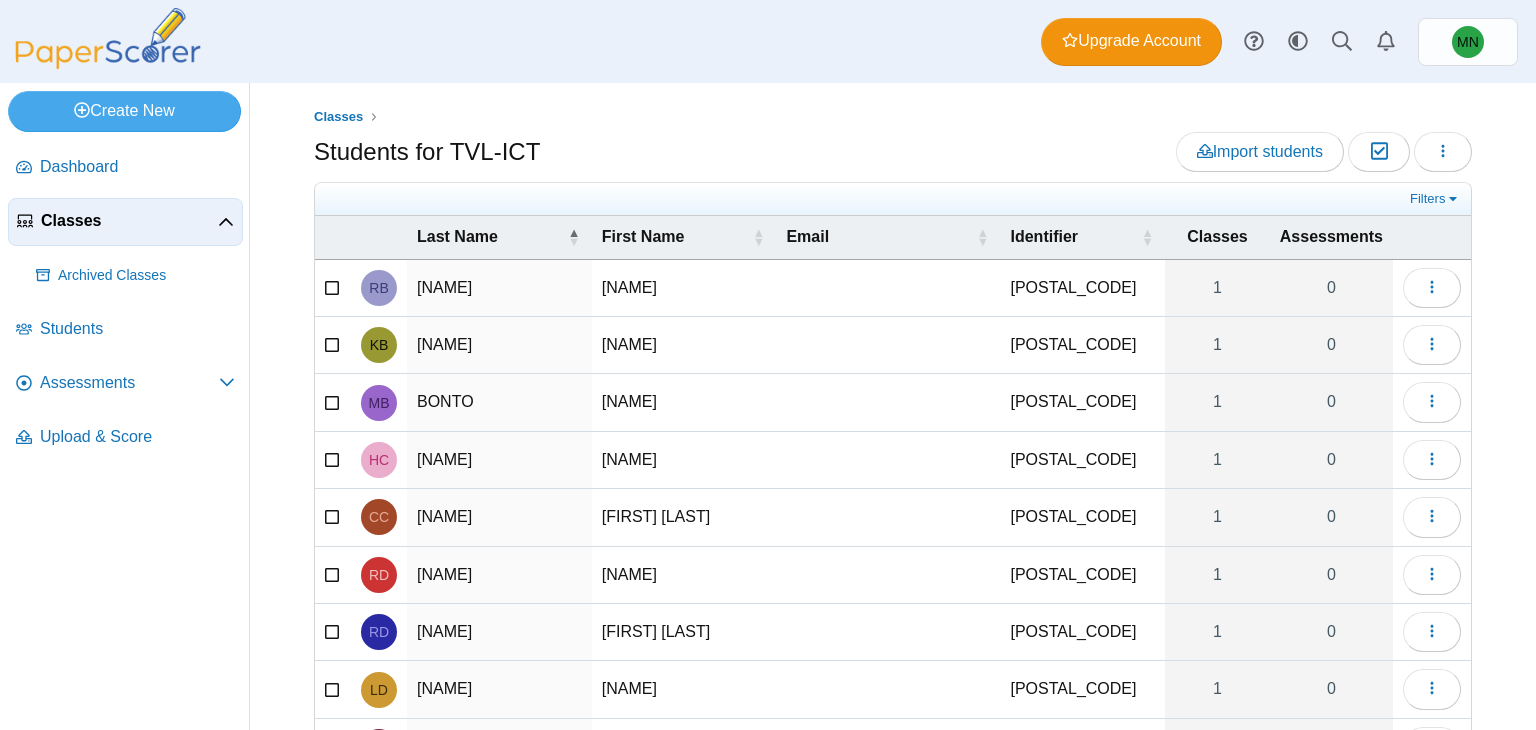 scroll, scrollTop: 0, scrollLeft: 0, axis: both 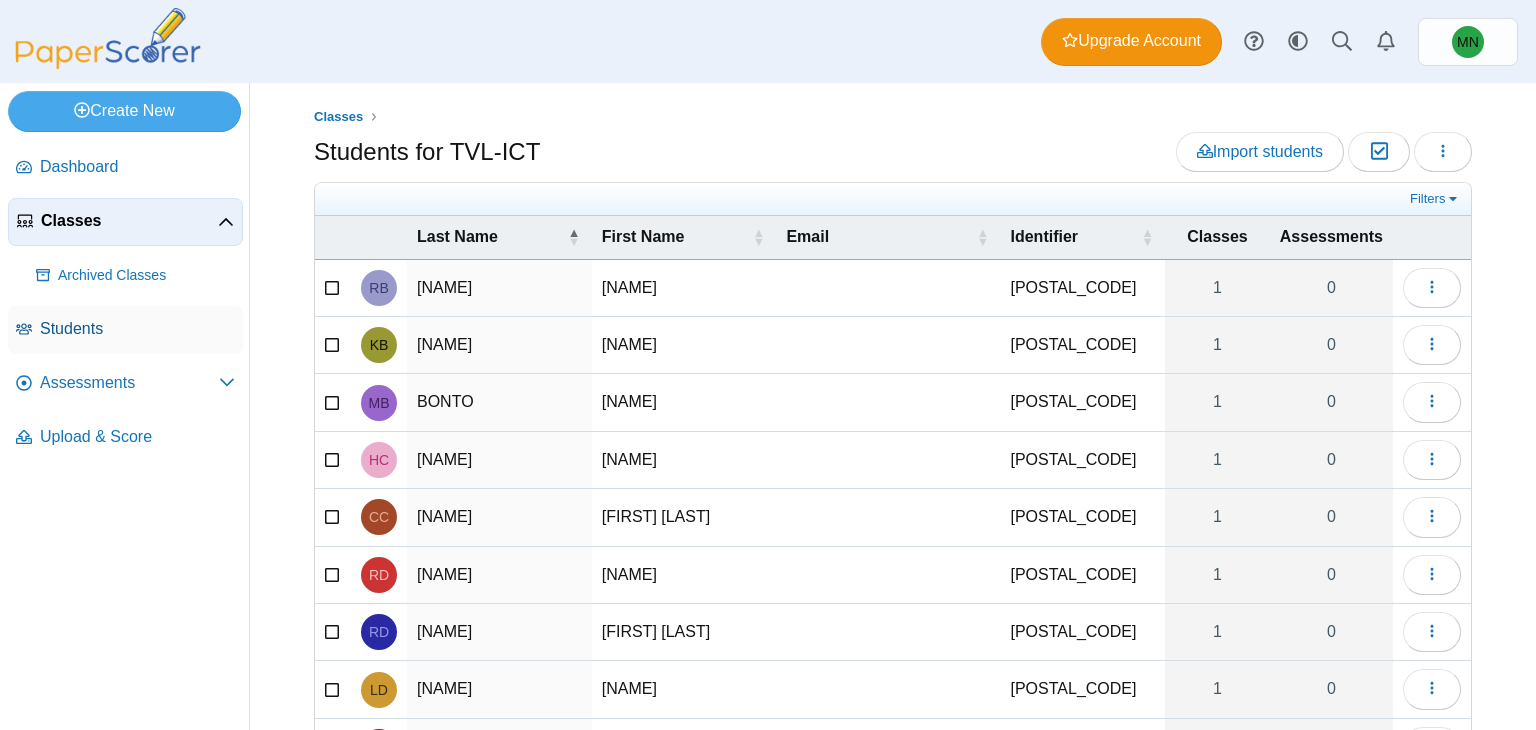 click on "Students" at bounding box center (137, 329) 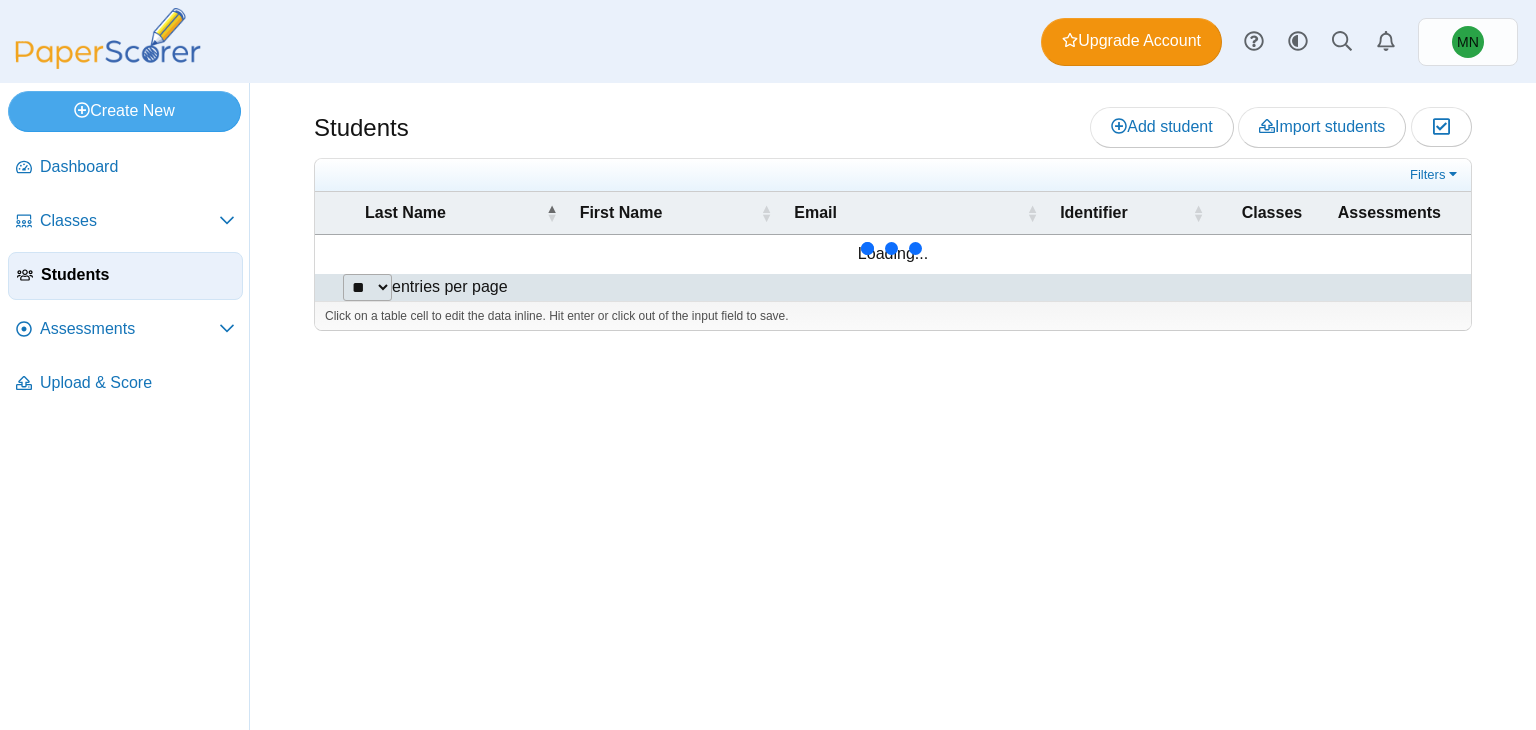 scroll, scrollTop: 0, scrollLeft: 0, axis: both 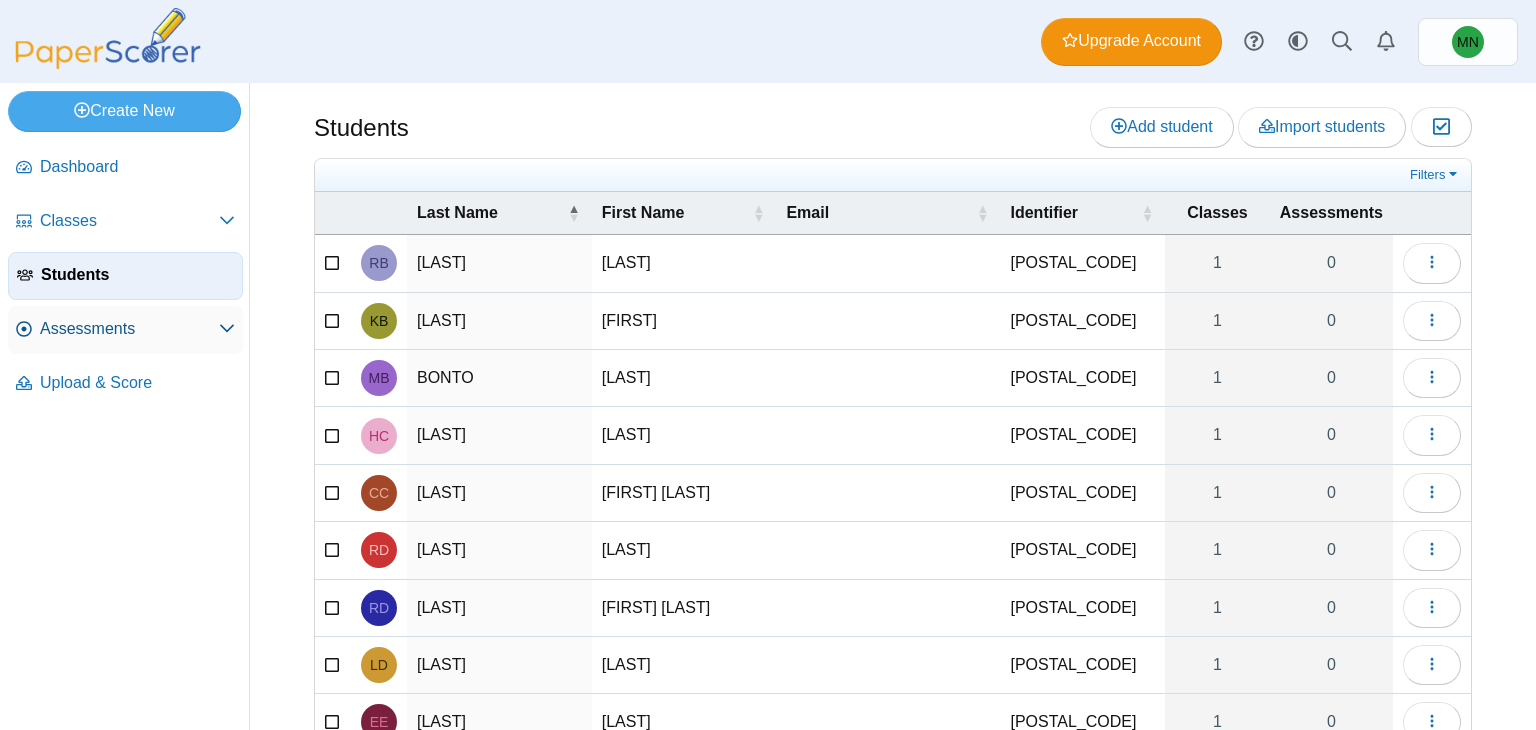 click on "Assessments" at bounding box center [129, 329] 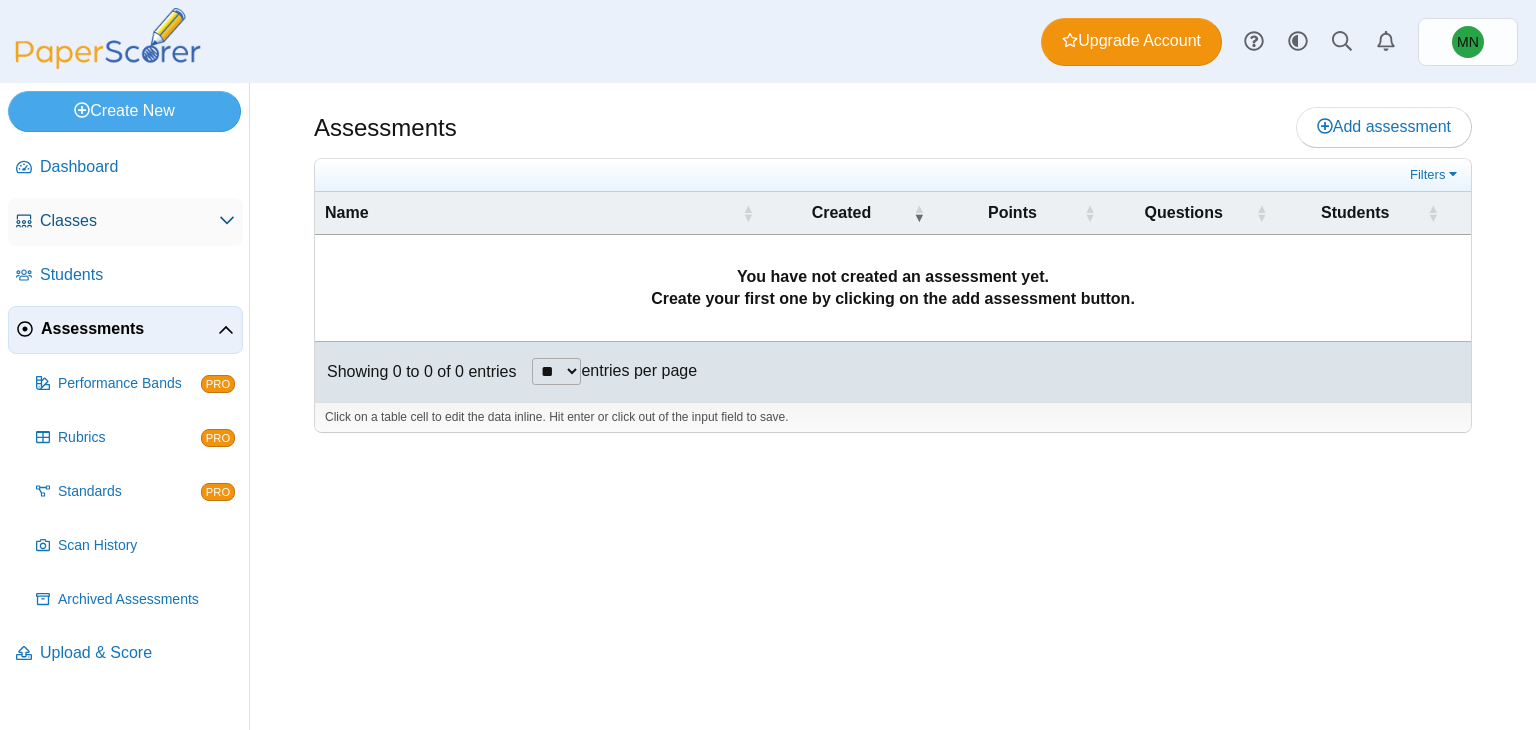 scroll, scrollTop: 0, scrollLeft: 0, axis: both 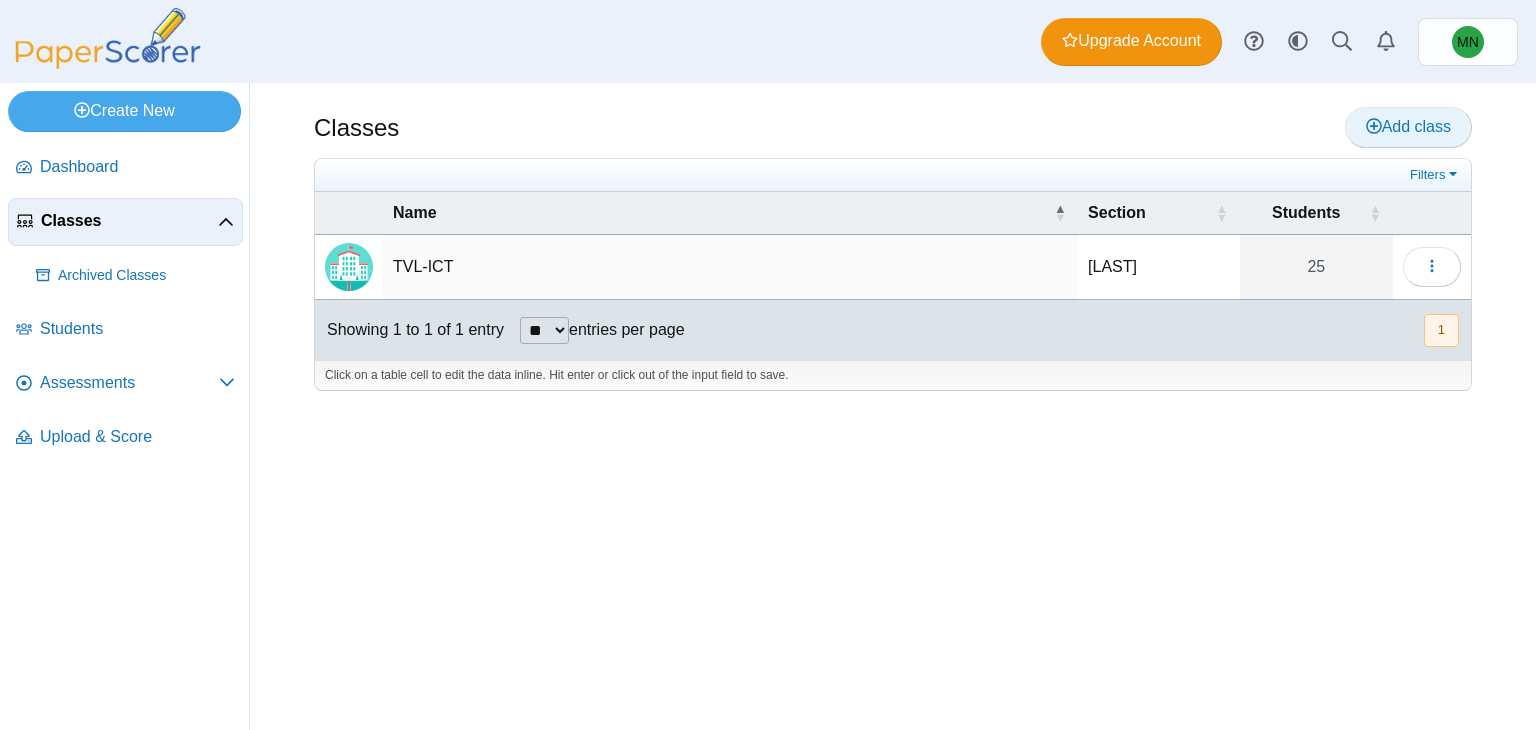 click on "Add class" at bounding box center (1408, 126) 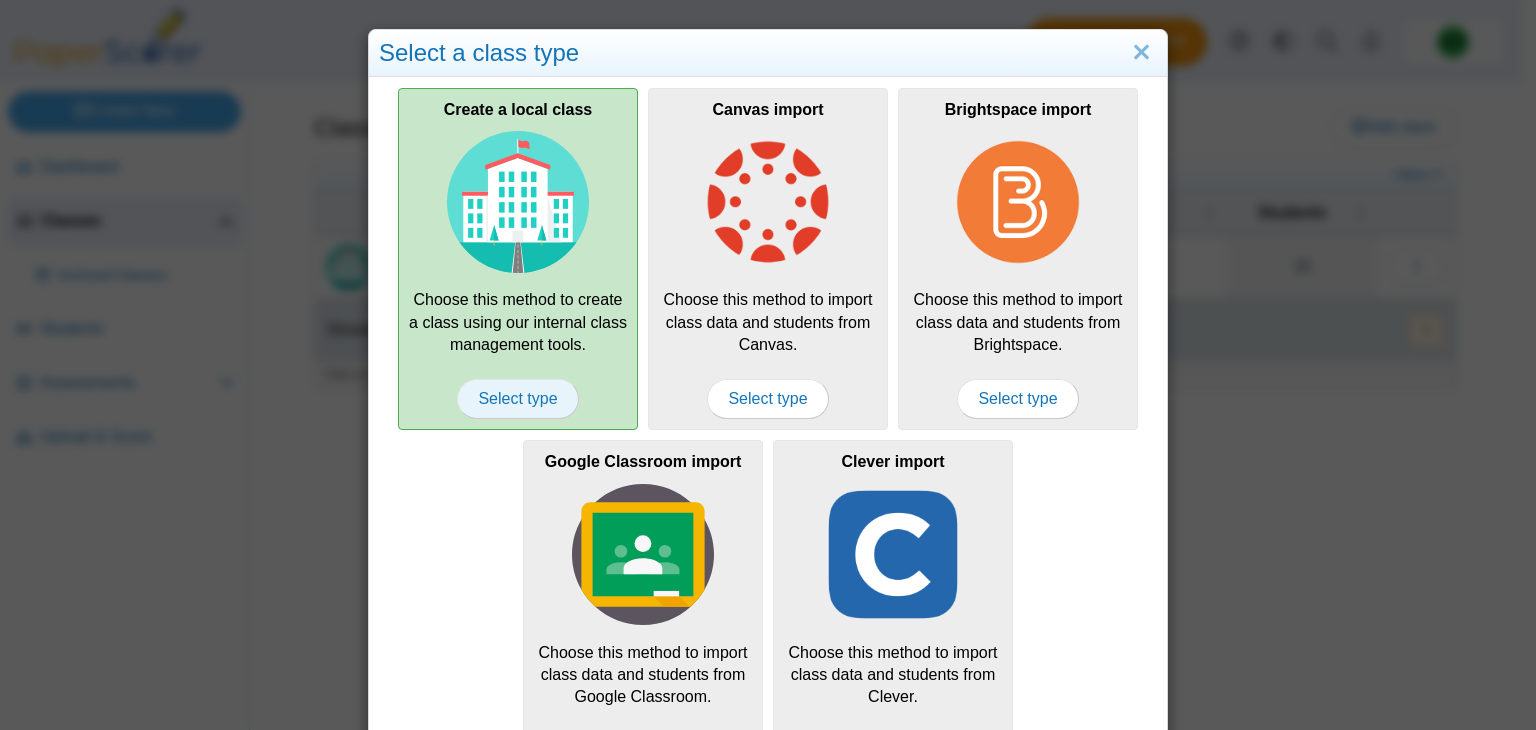 click on "Select type" at bounding box center (517, 399) 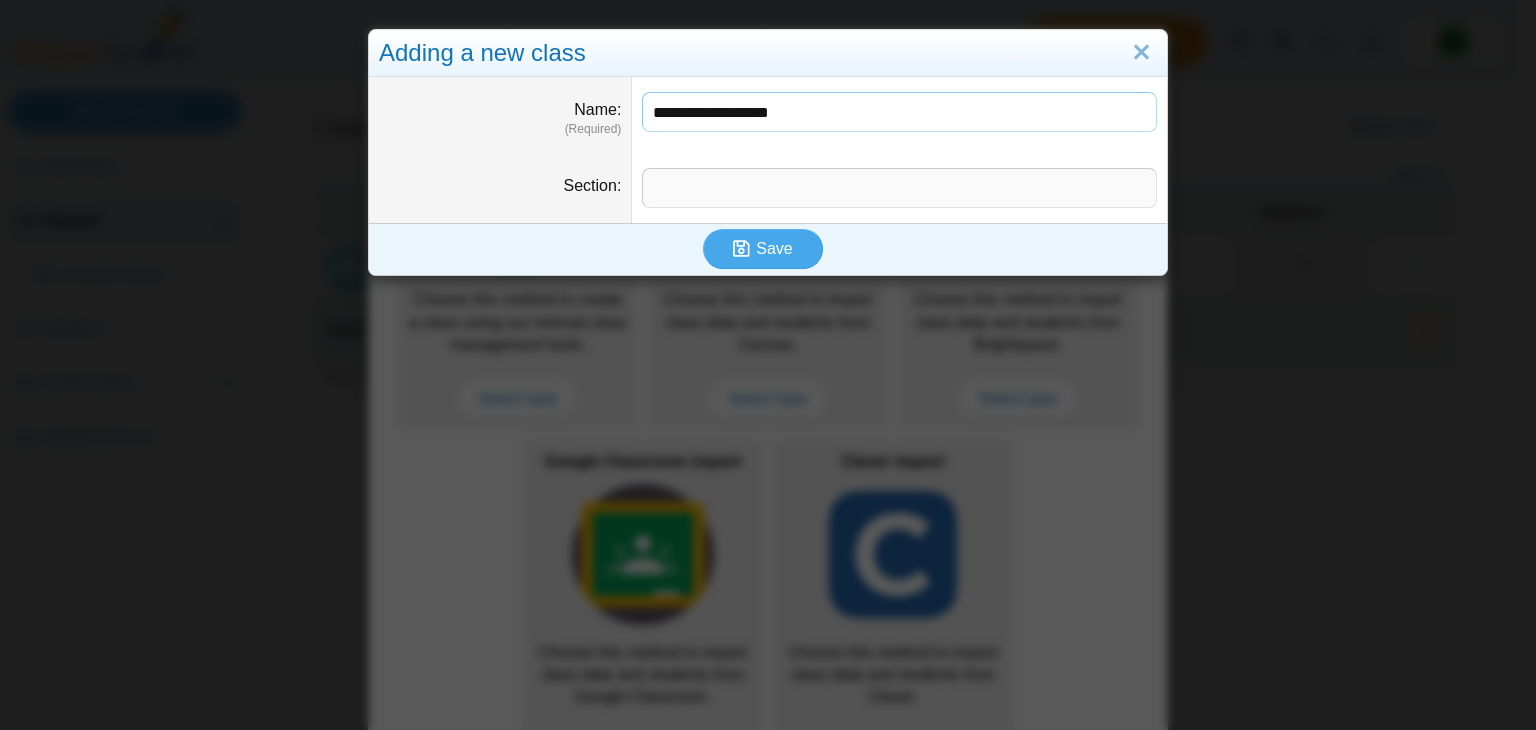 type on "**********" 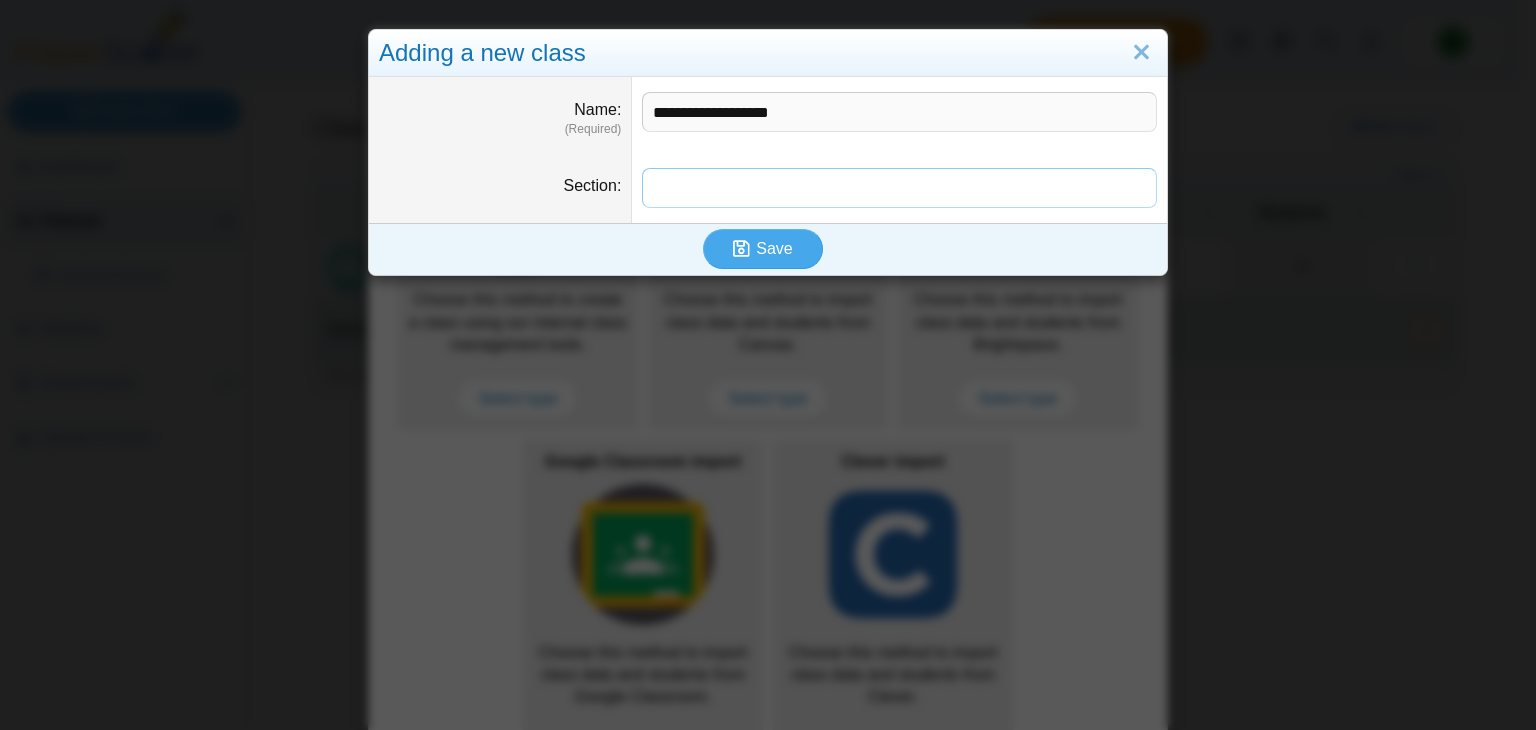 click on "Section" at bounding box center [899, 188] 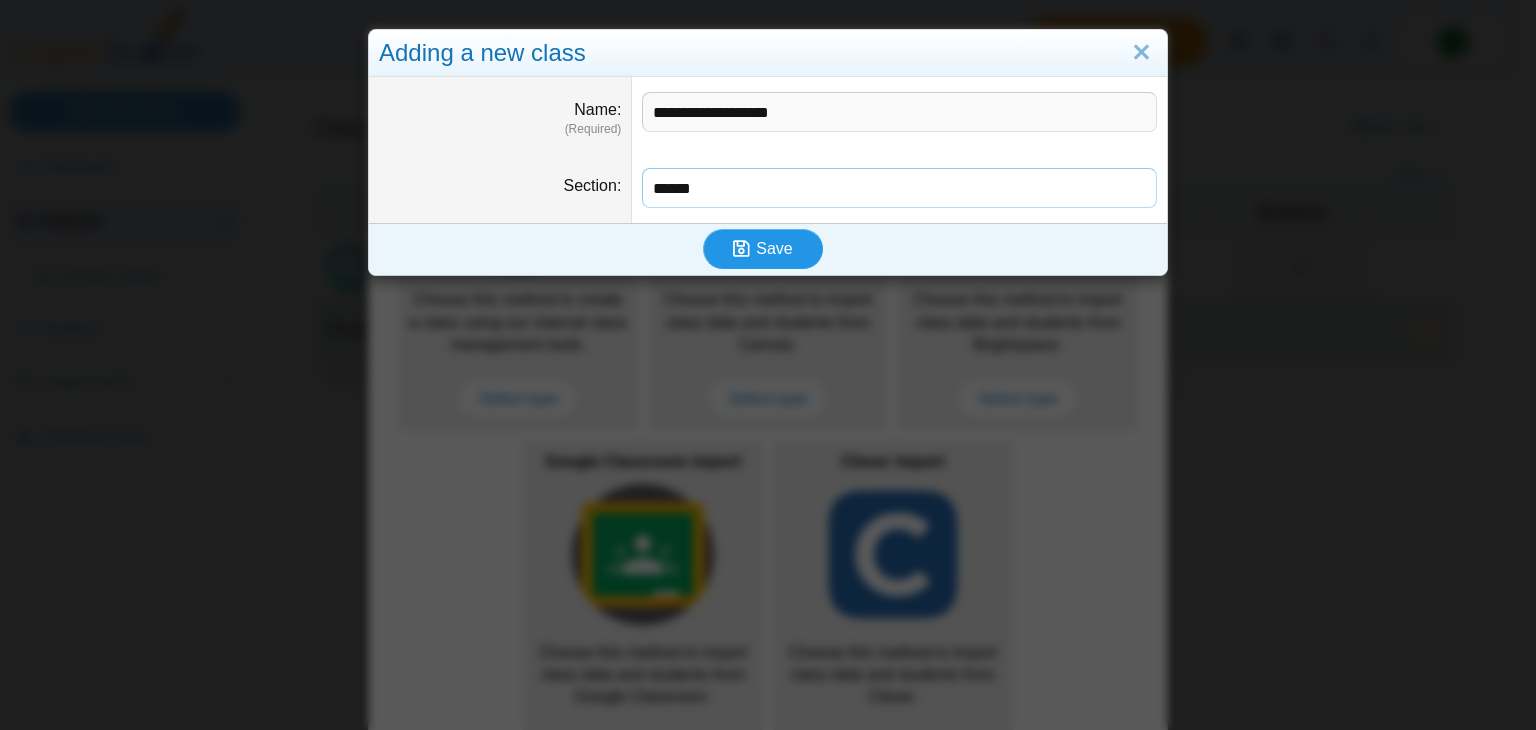 type on "******" 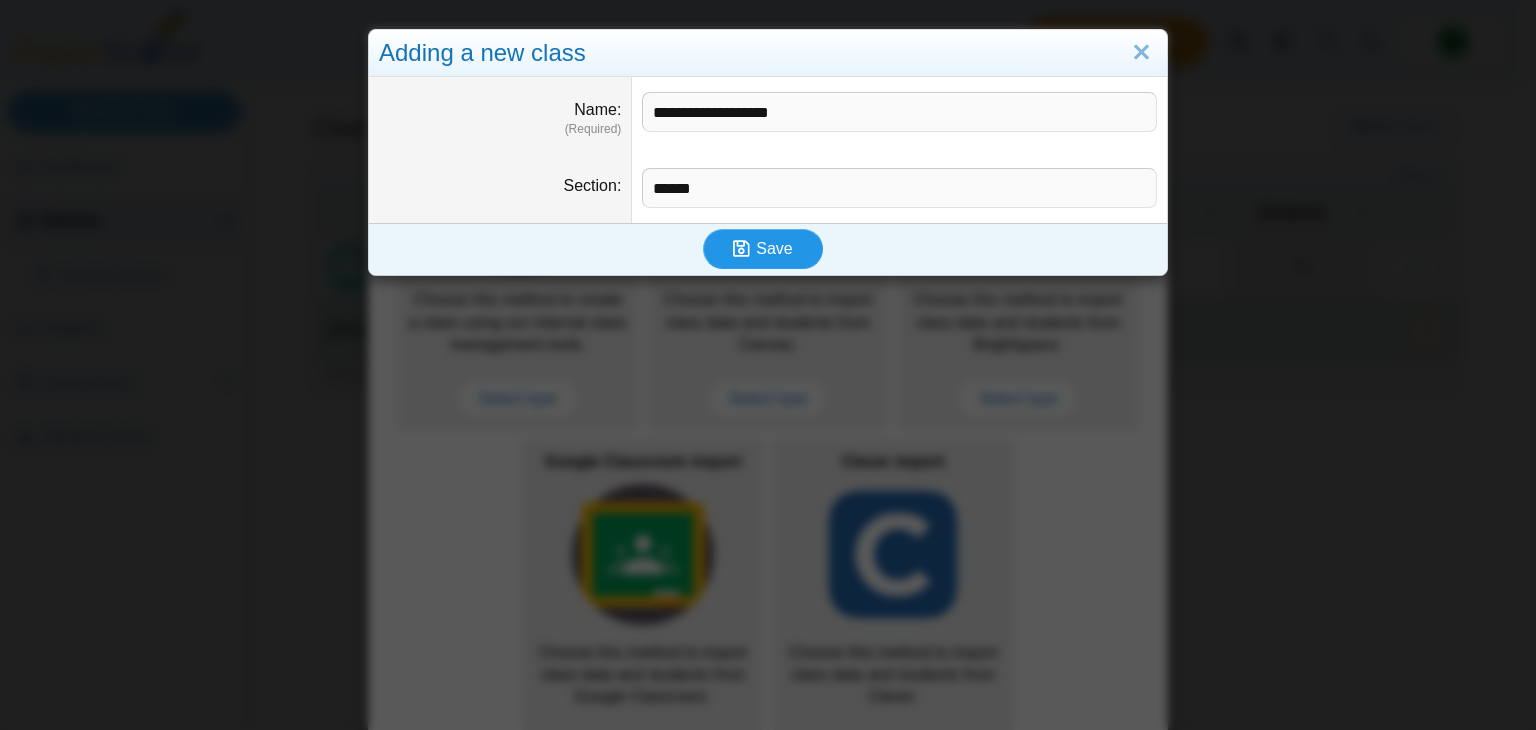 click on "Save" at bounding box center [774, 248] 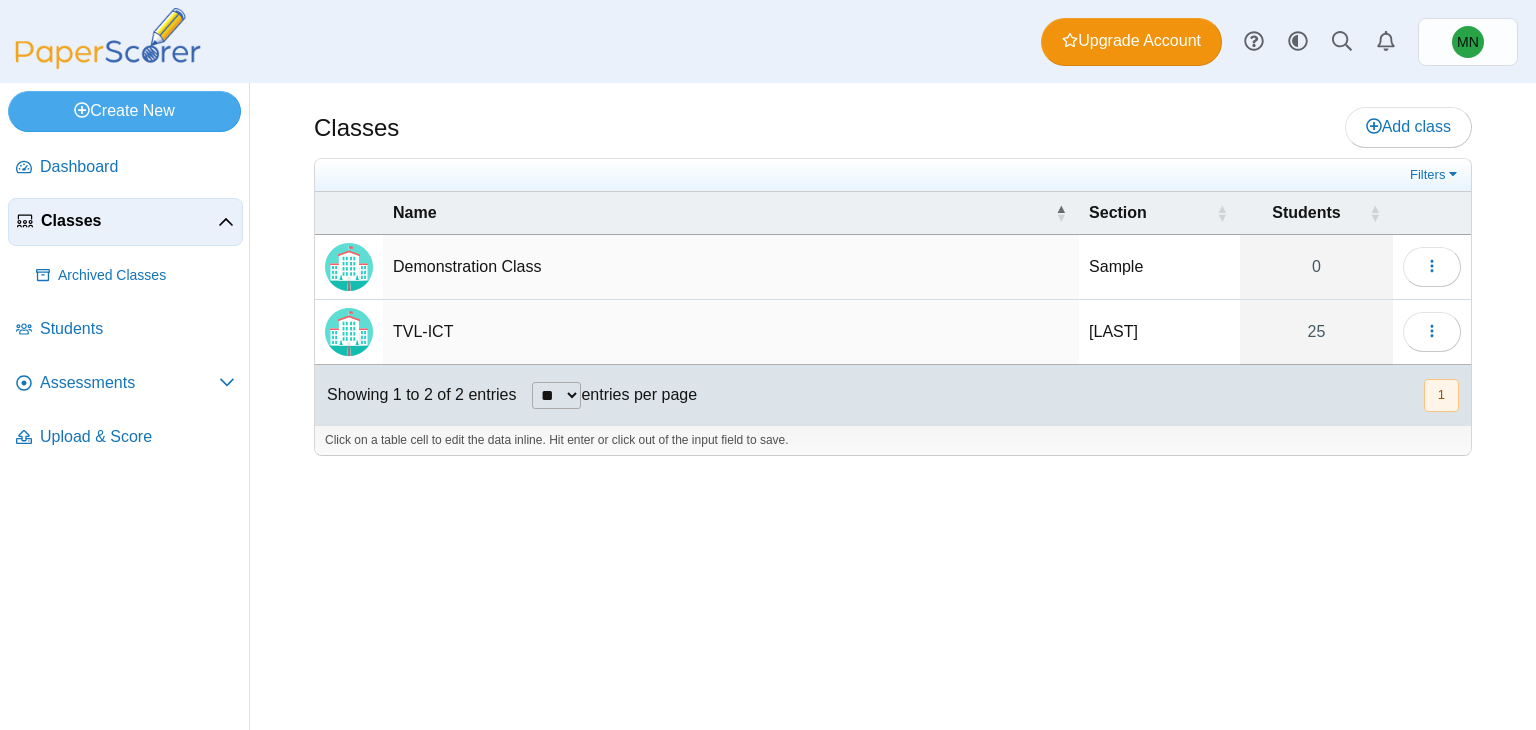 scroll, scrollTop: 0, scrollLeft: 0, axis: both 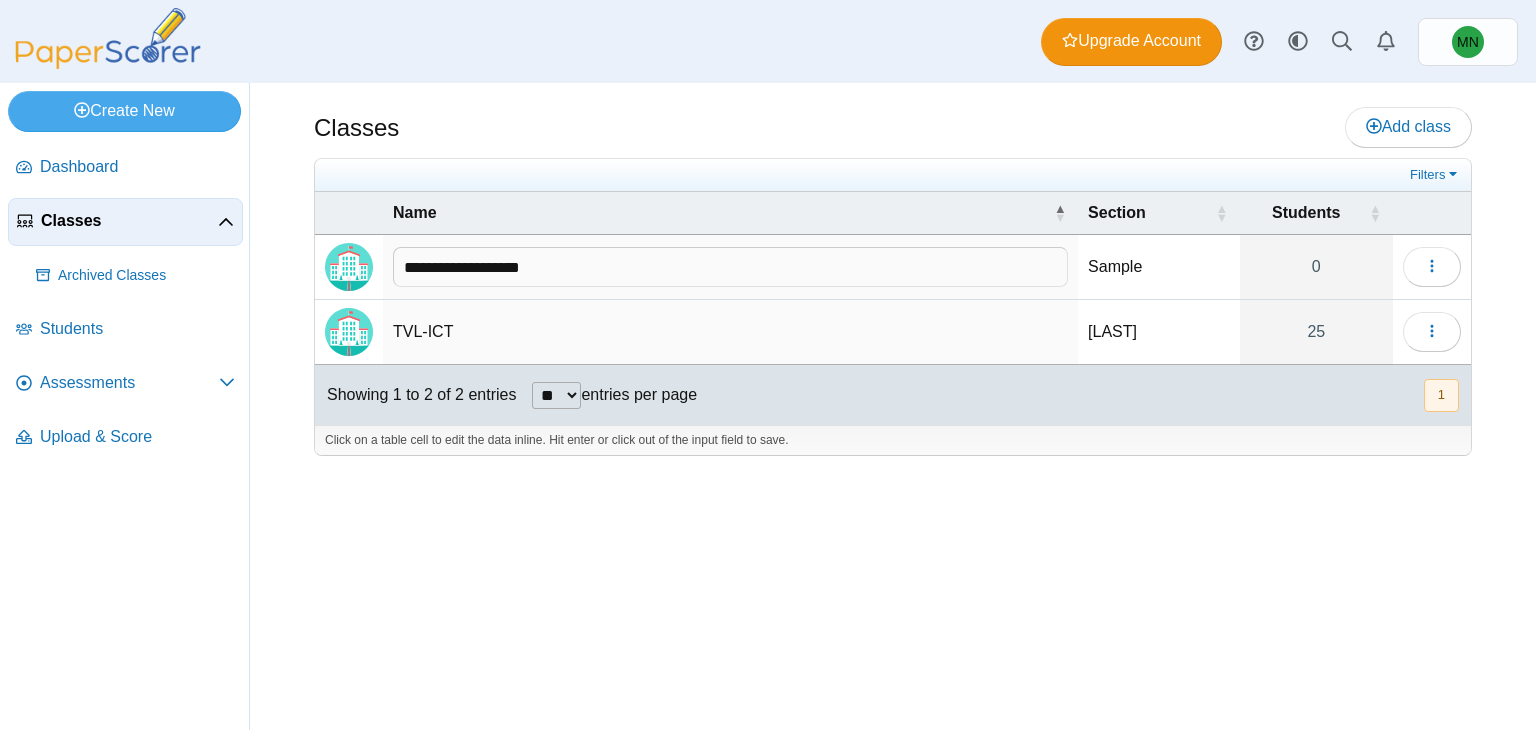click on "Sample" at bounding box center (1159, 267) 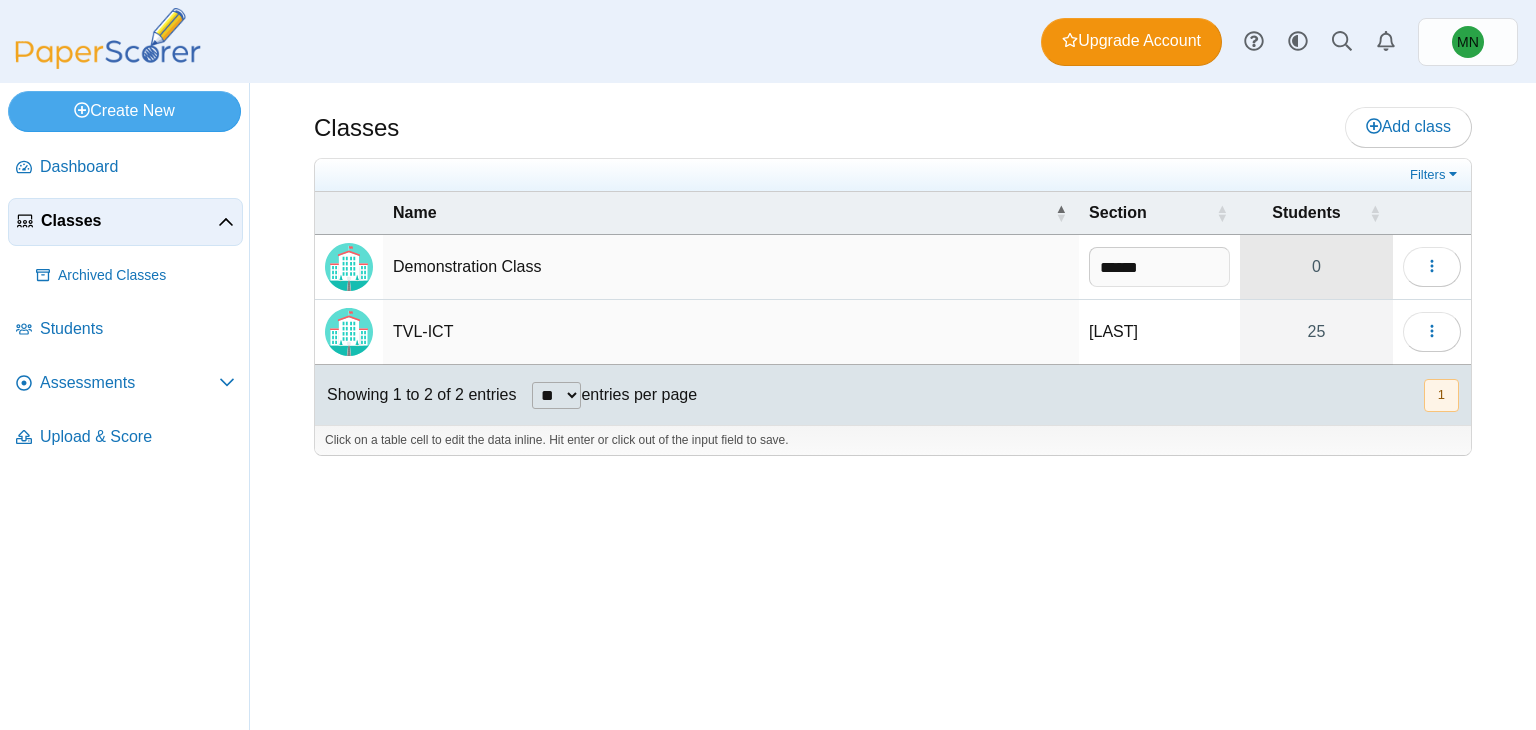 click on "0" at bounding box center [1316, 267] 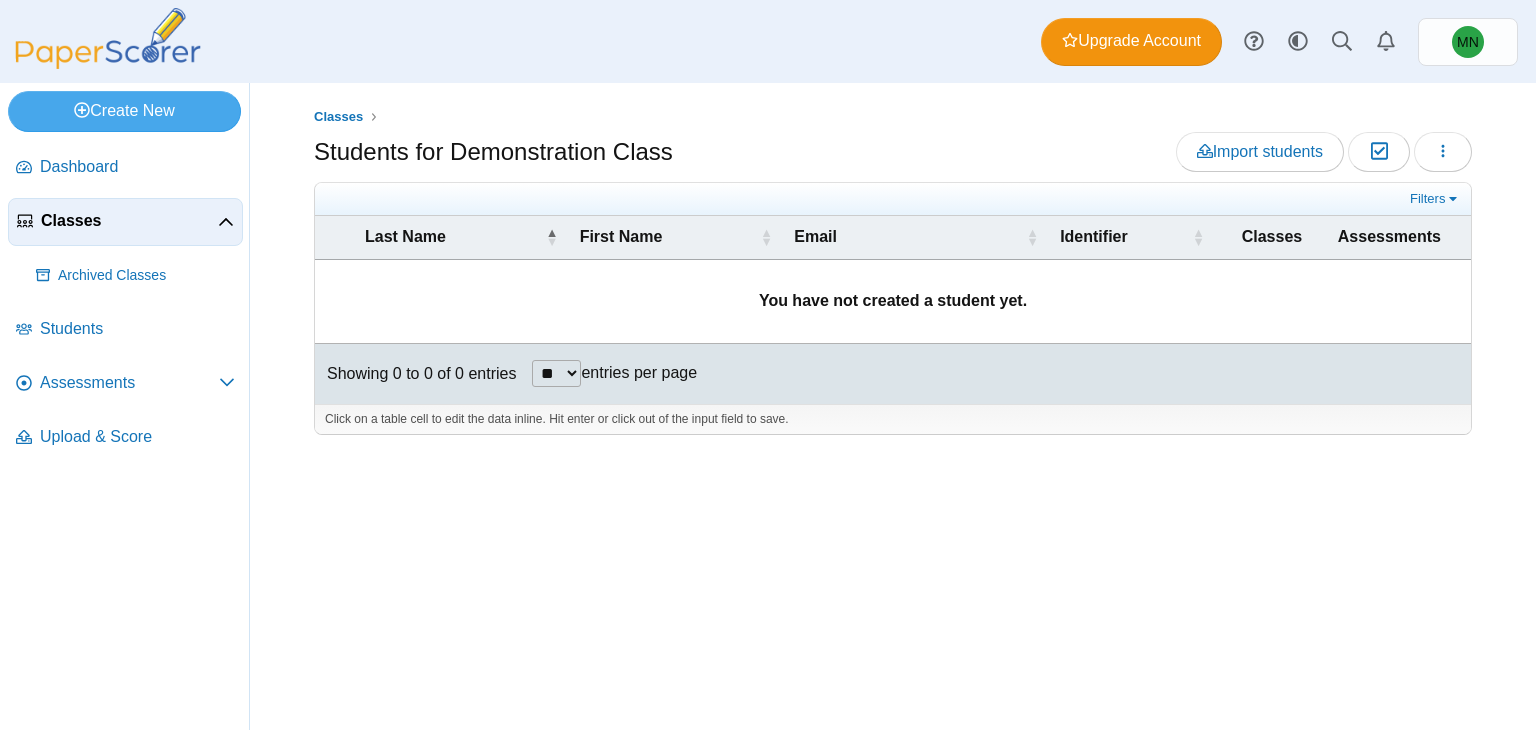 scroll, scrollTop: 0, scrollLeft: 0, axis: both 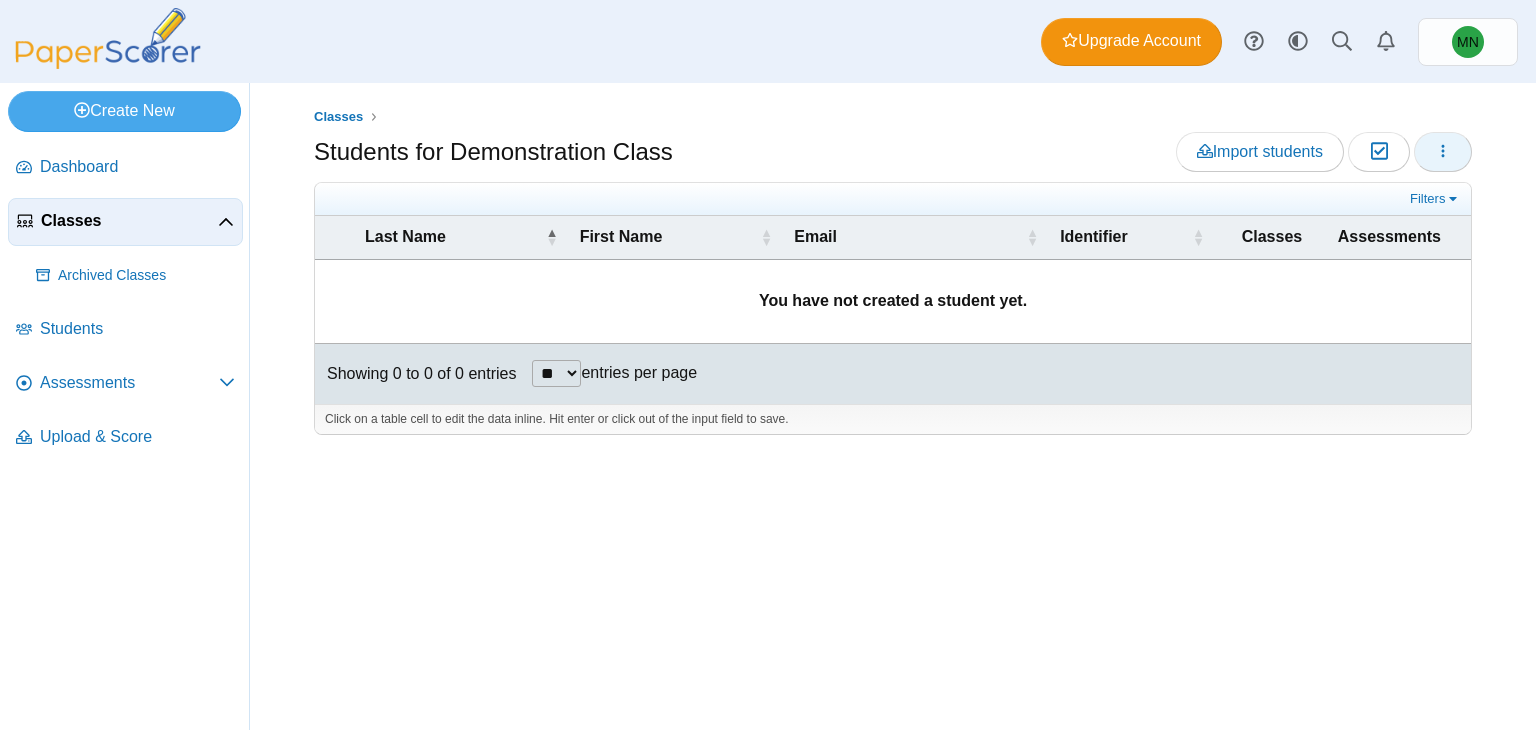 click at bounding box center (1443, 151) 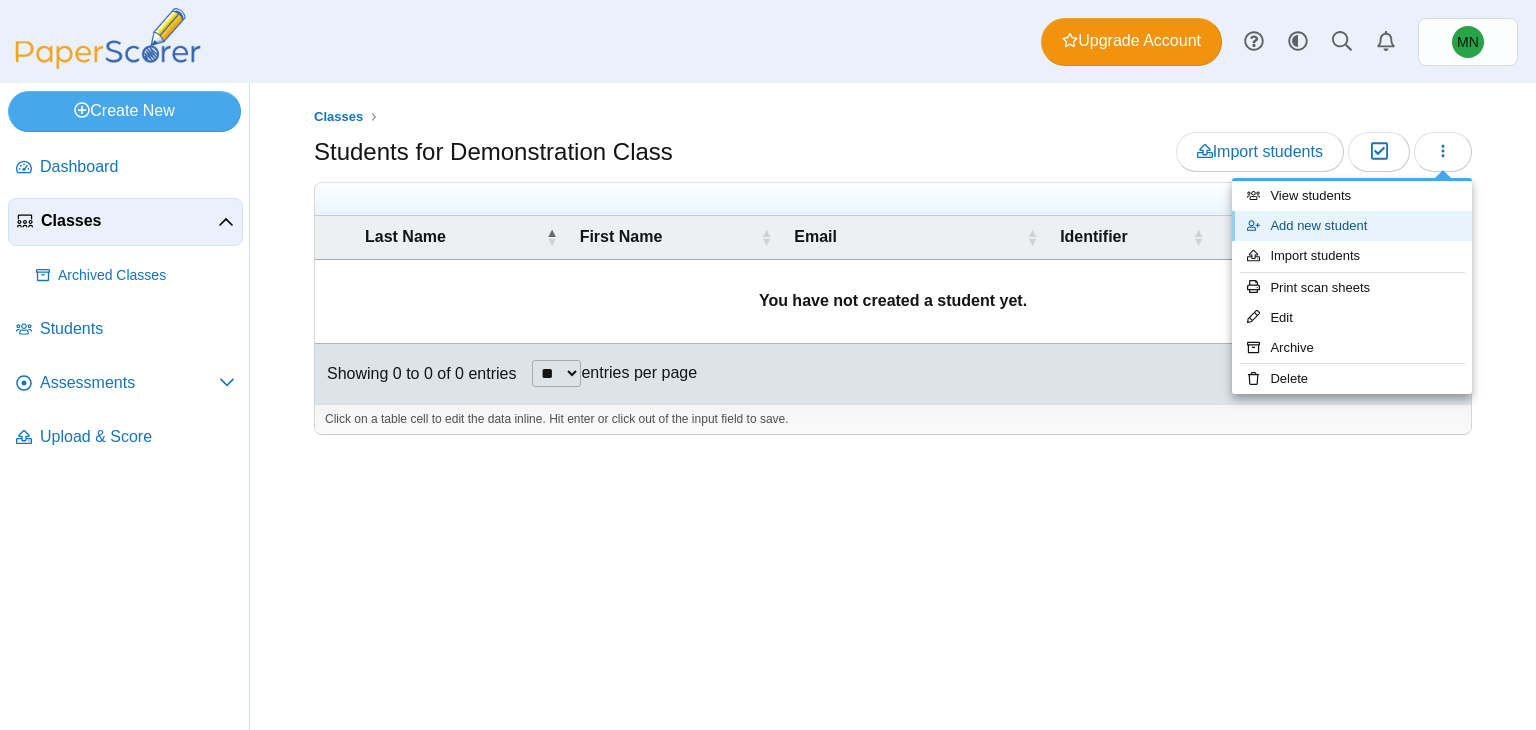 click on "Add new student" at bounding box center [1352, 226] 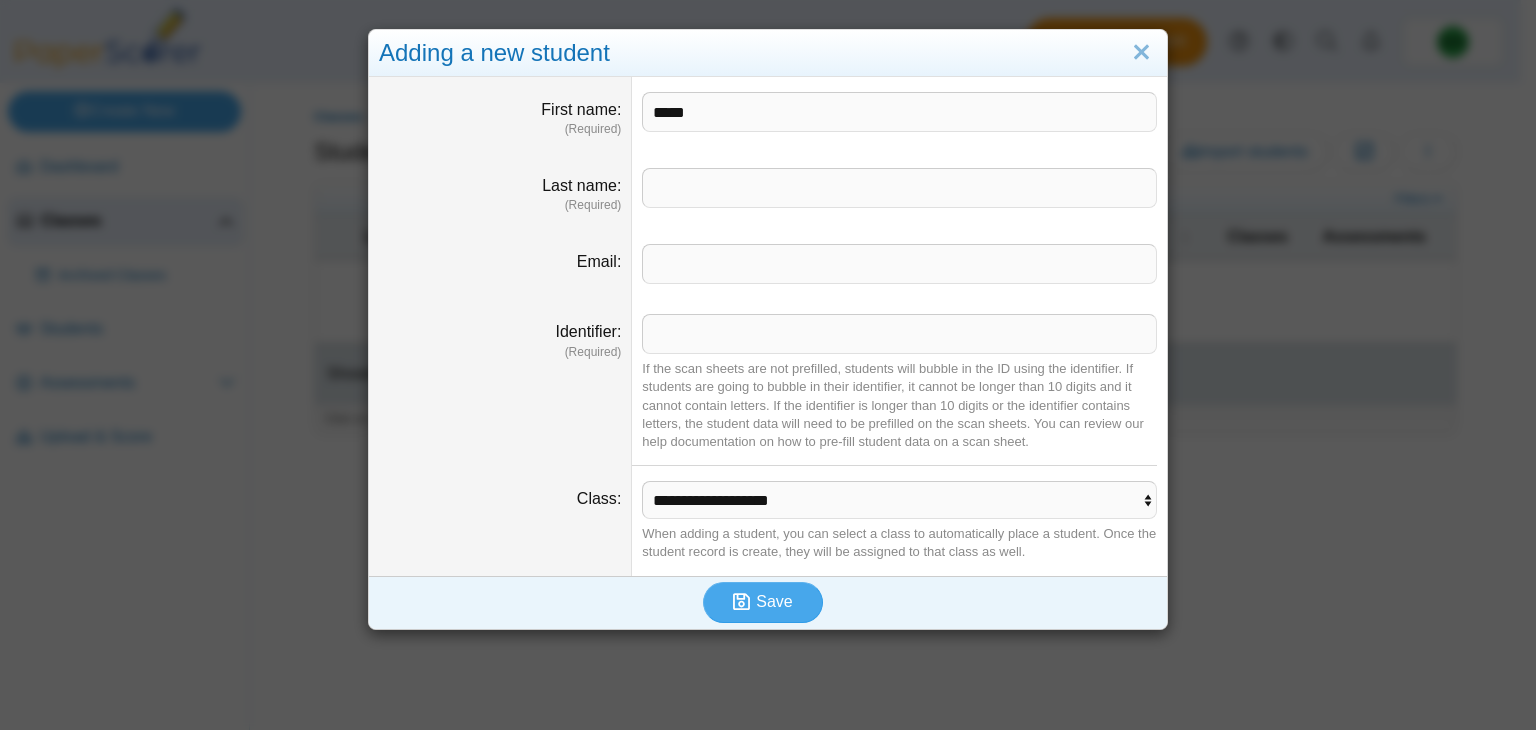type on "****" 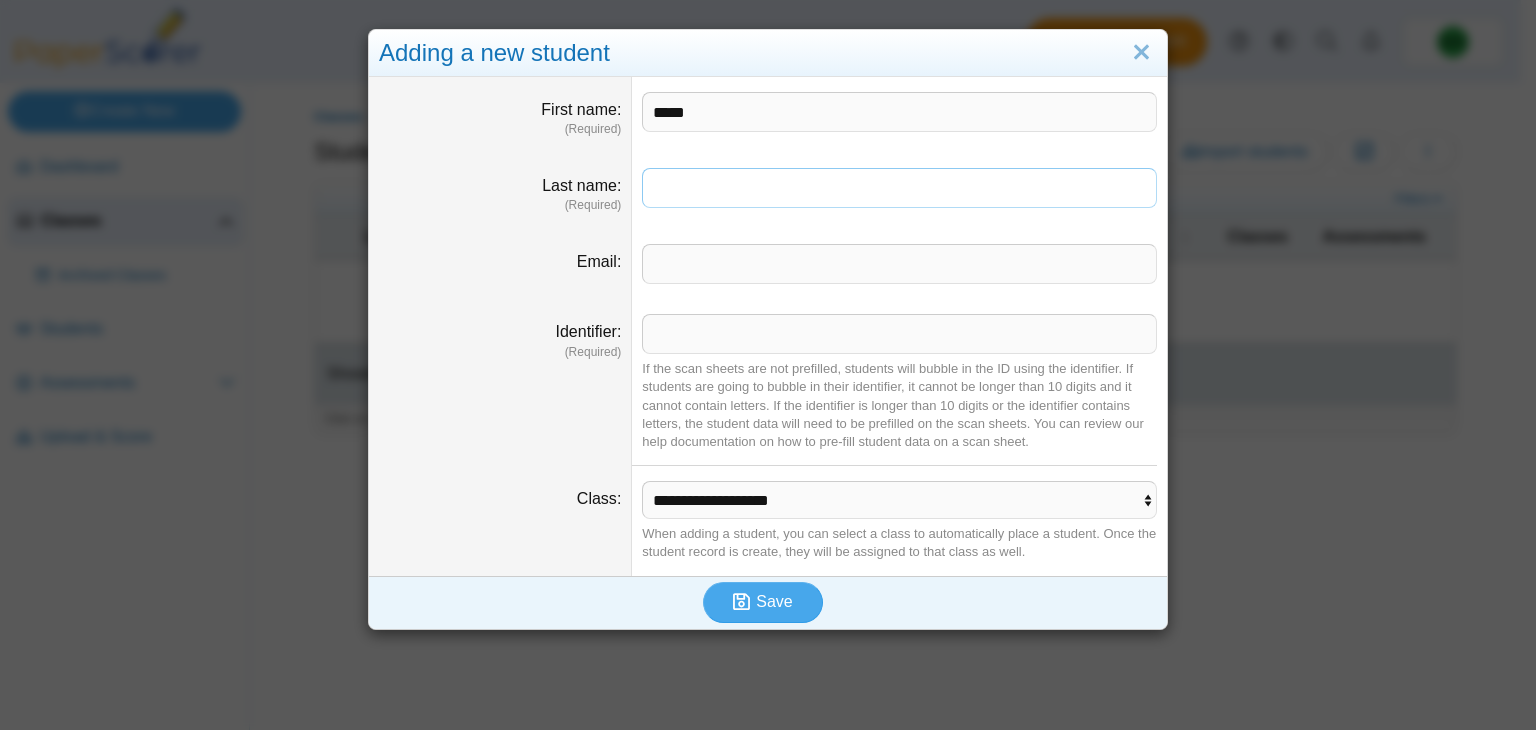 click on "Last name" at bounding box center [899, 188] 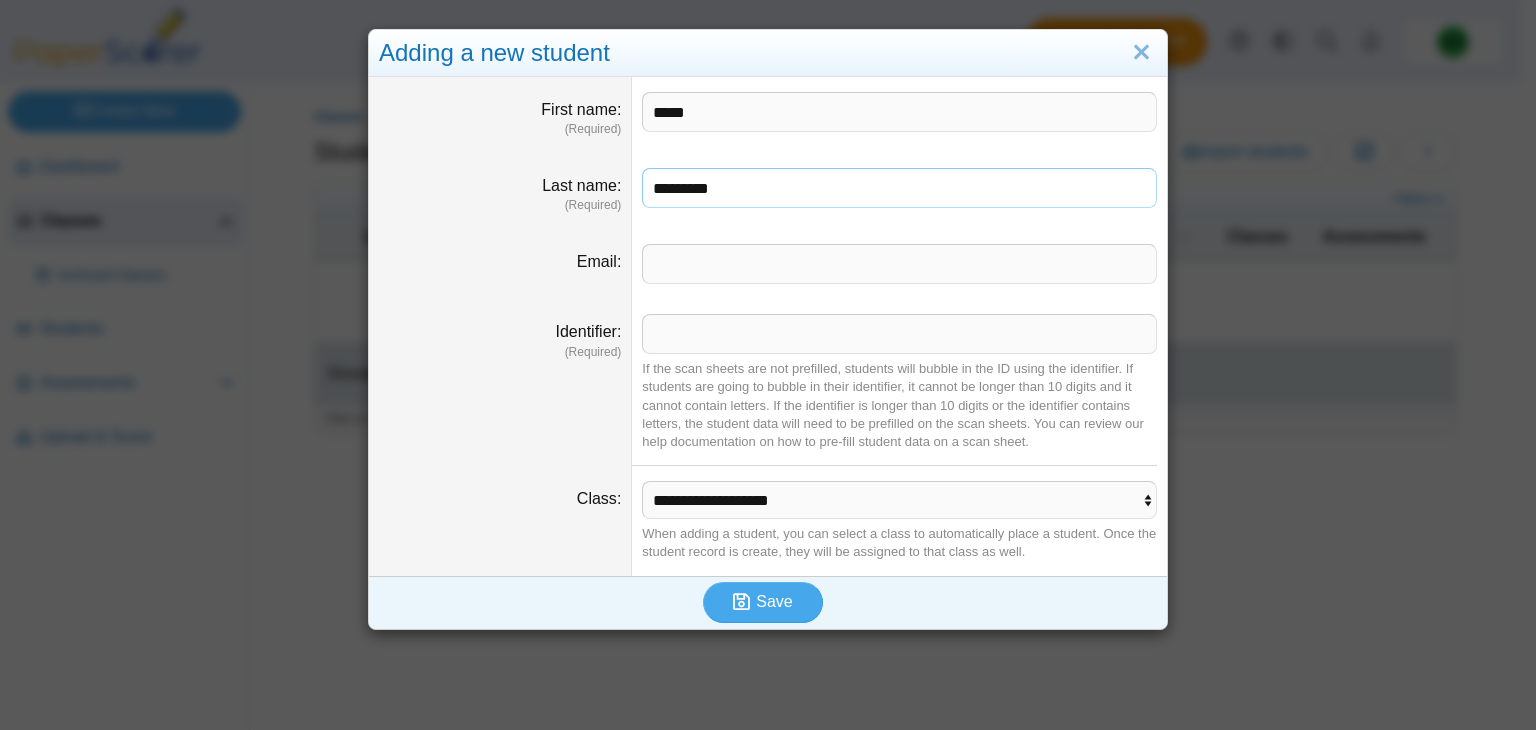 type on "*********" 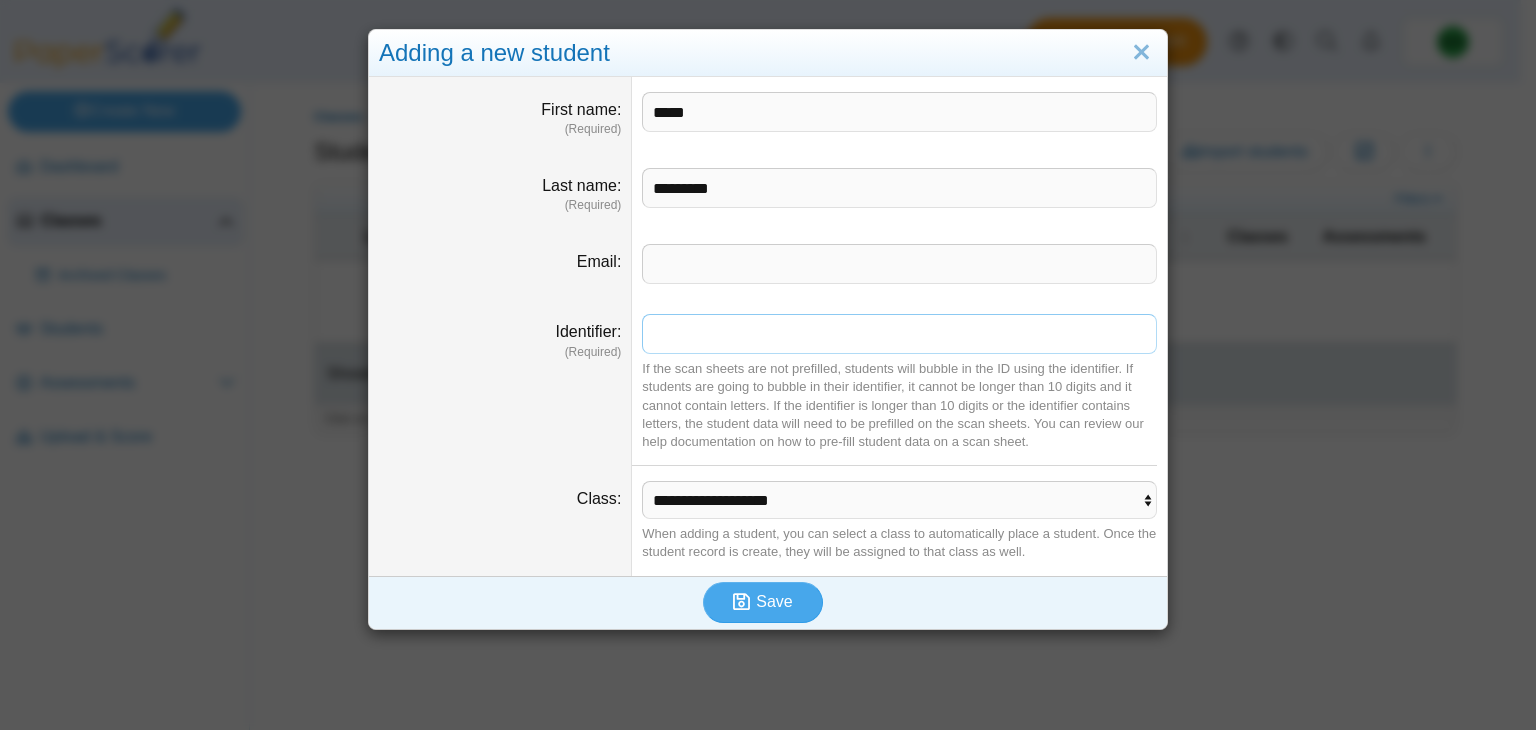 click on "Identifier" at bounding box center [899, 334] 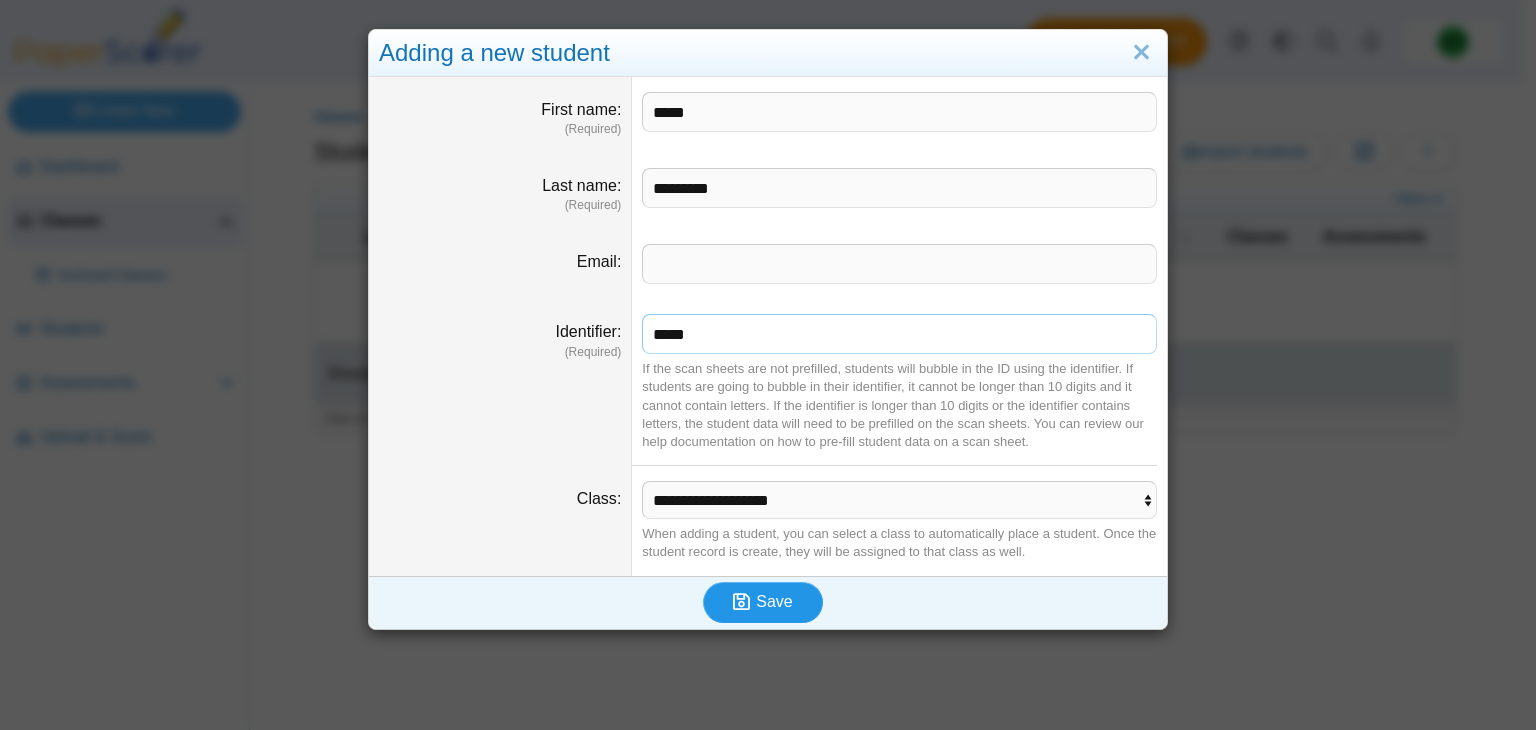 type on "*****" 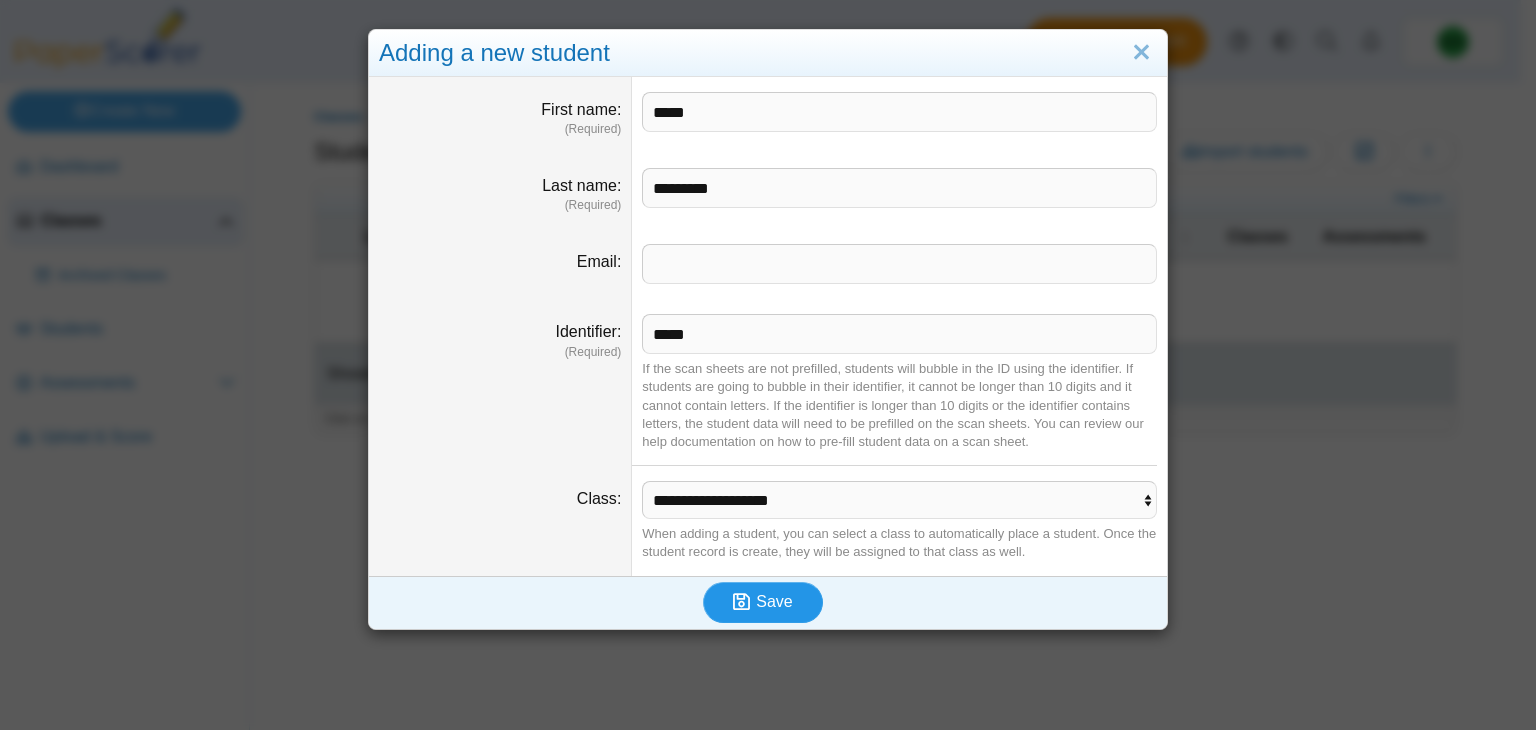 click 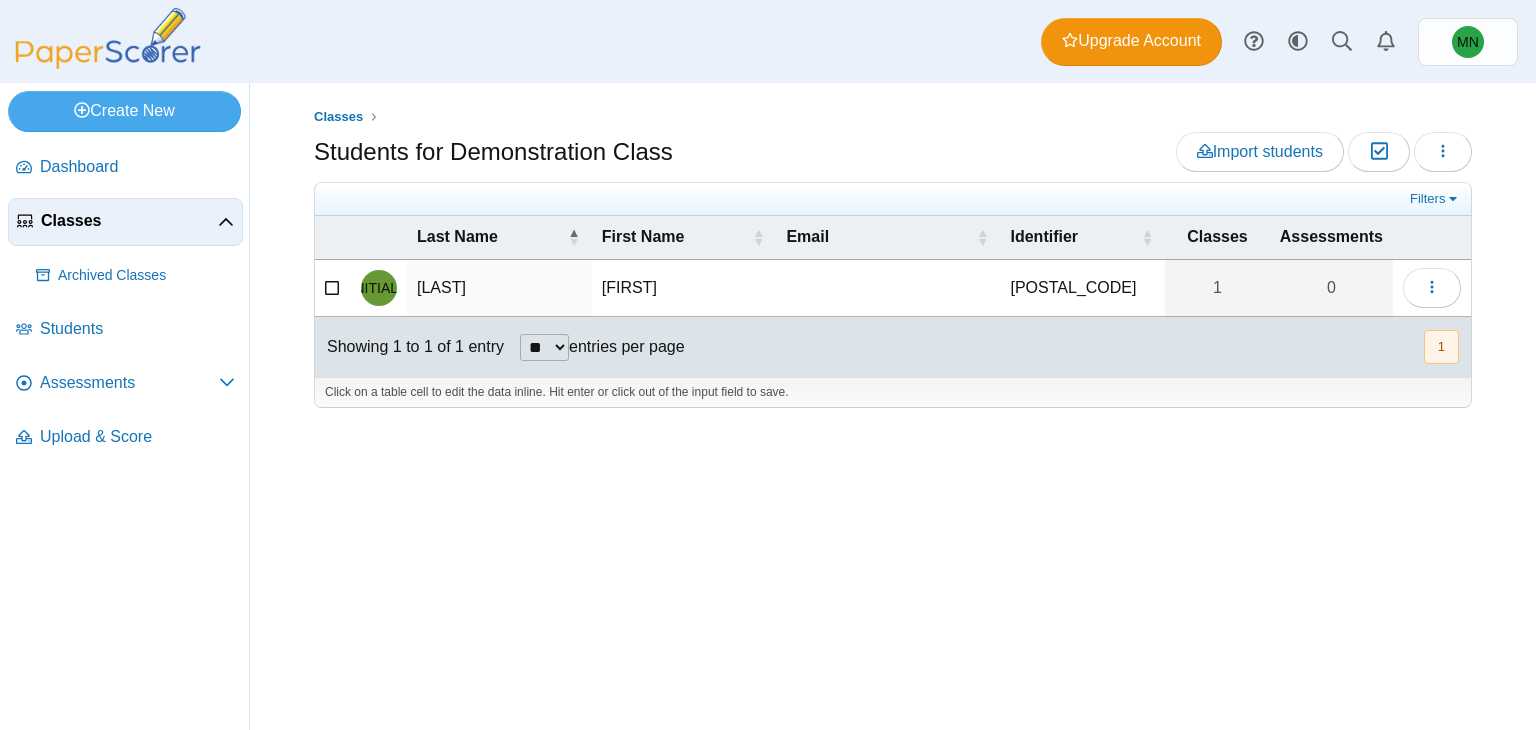 scroll, scrollTop: 0, scrollLeft: 0, axis: both 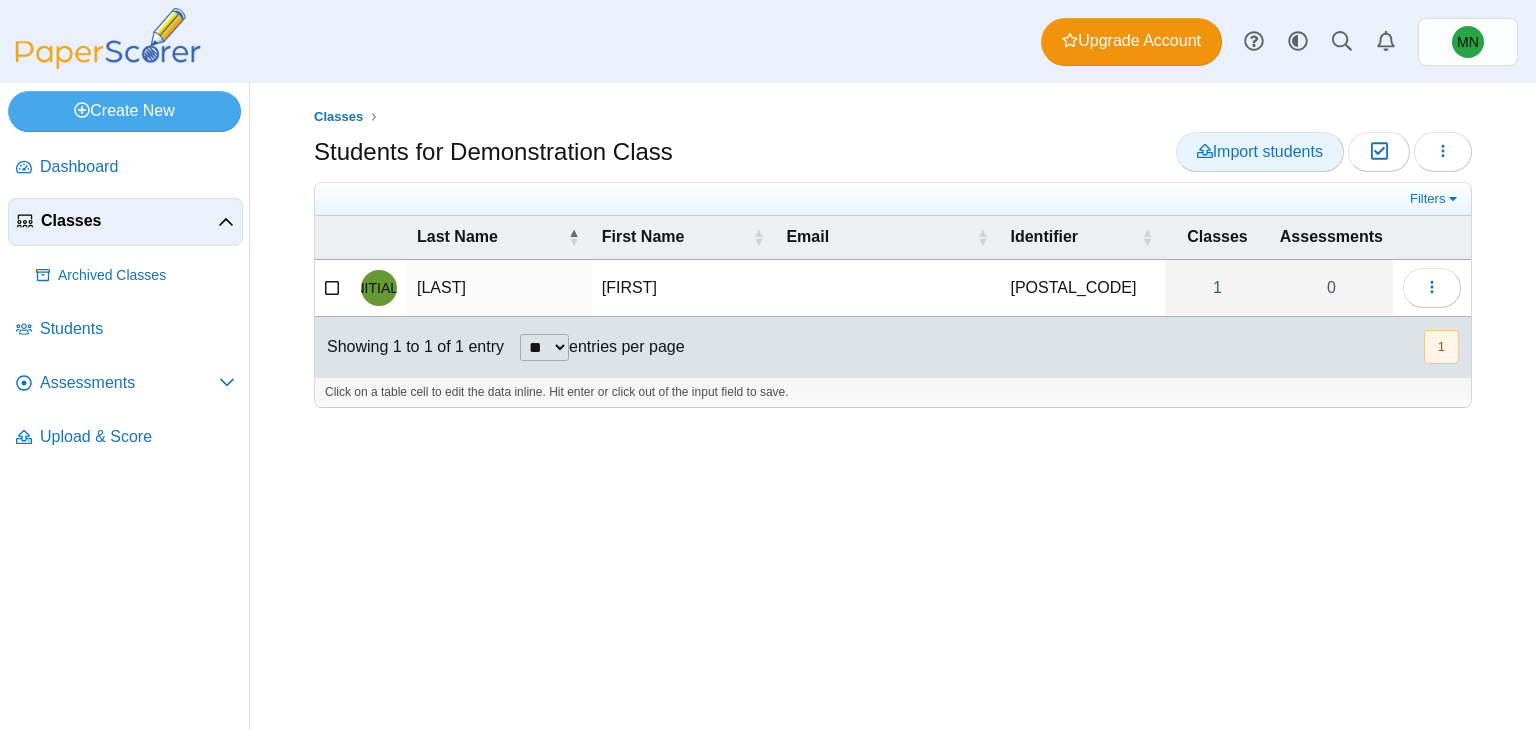 click on "Import students" at bounding box center (1260, 151) 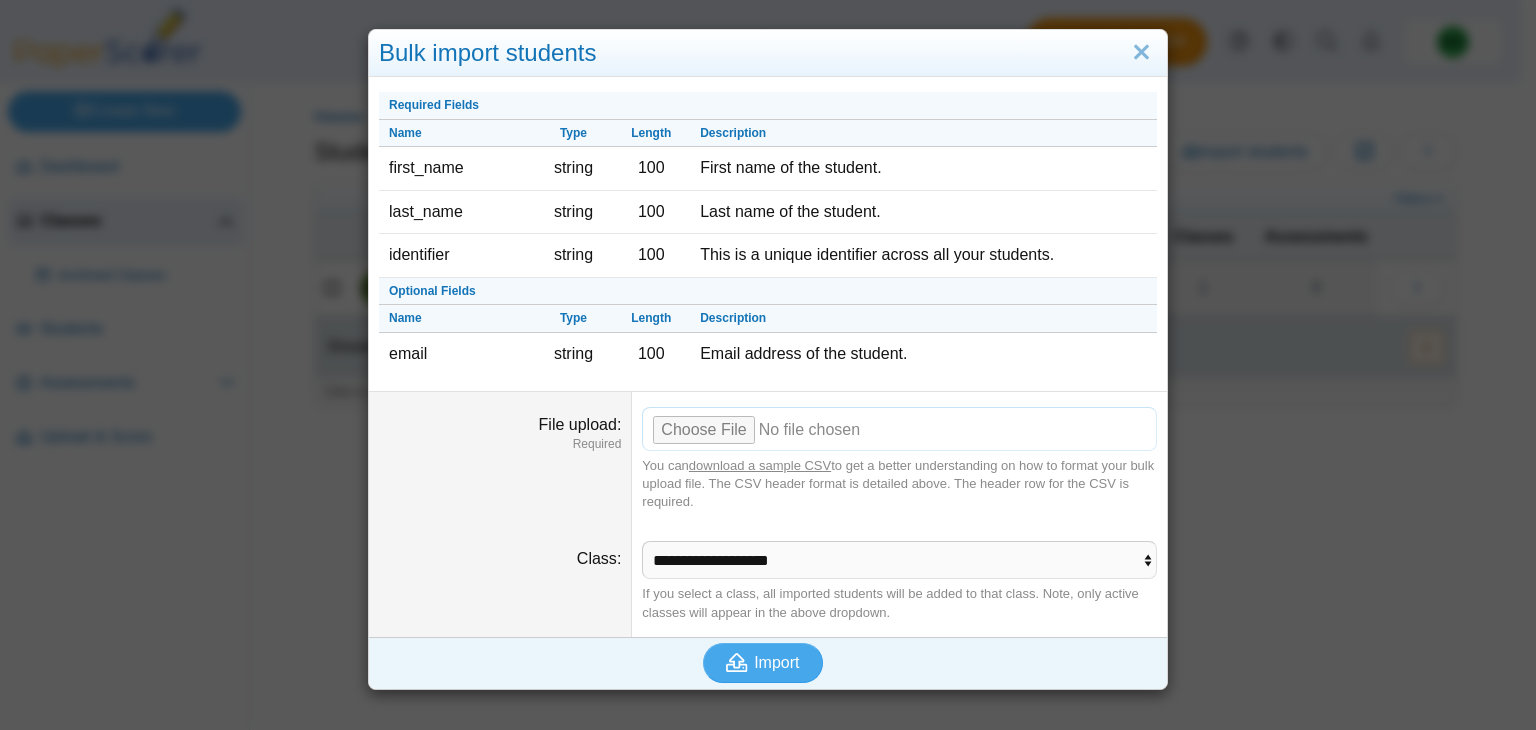 click on "File upload" at bounding box center (899, 429) 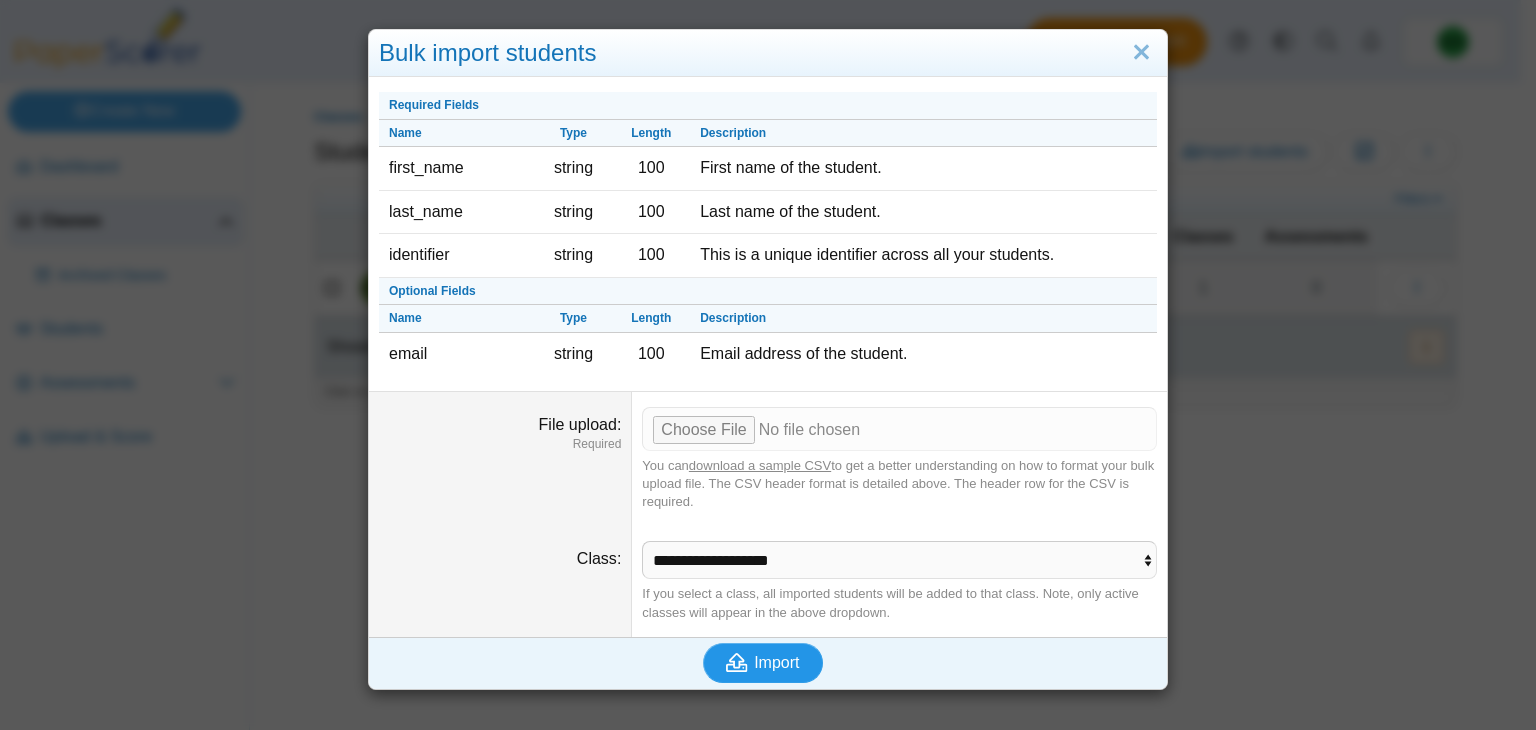click on "Import" at bounding box center [776, 662] 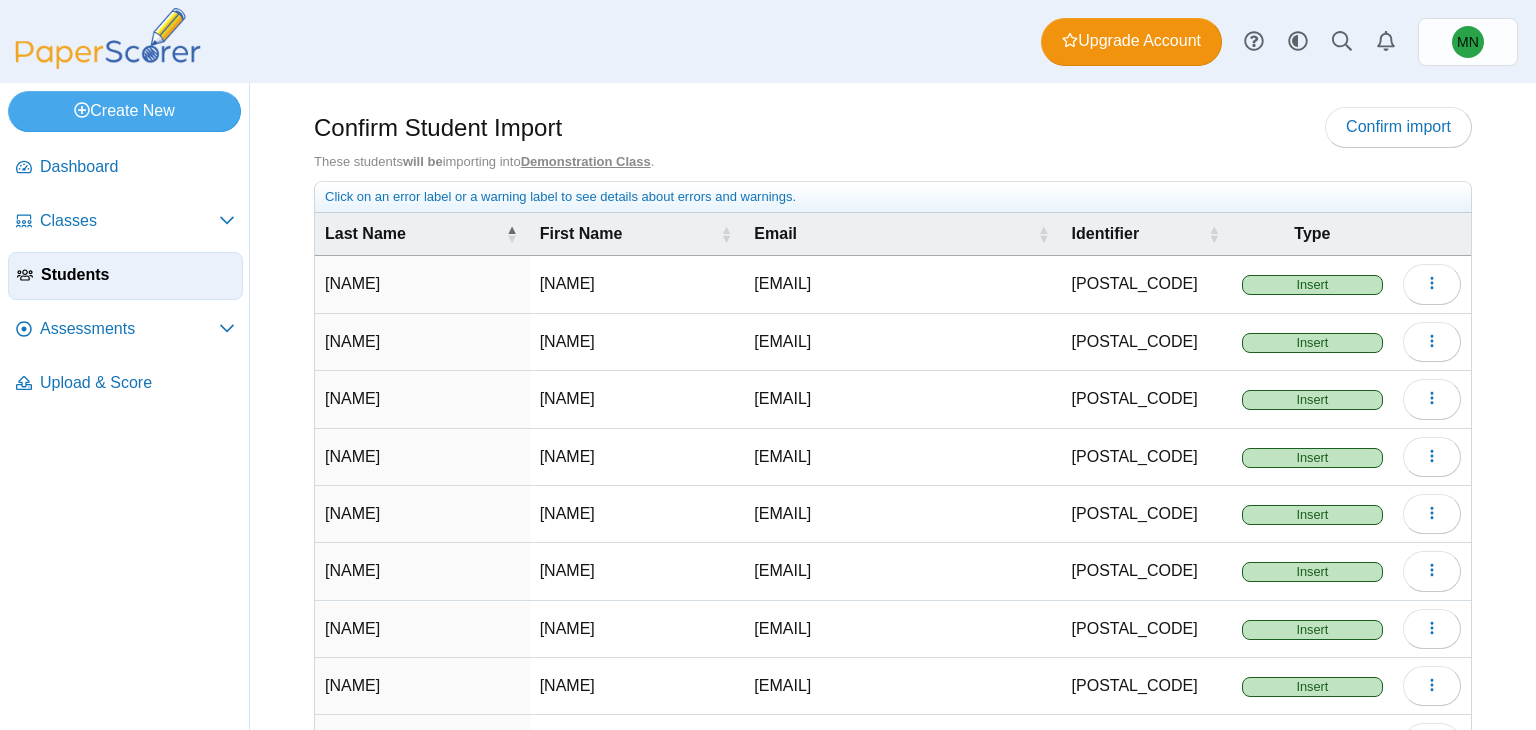 scroll, scrollTop: 0, scrollLeft: 0, axis: both 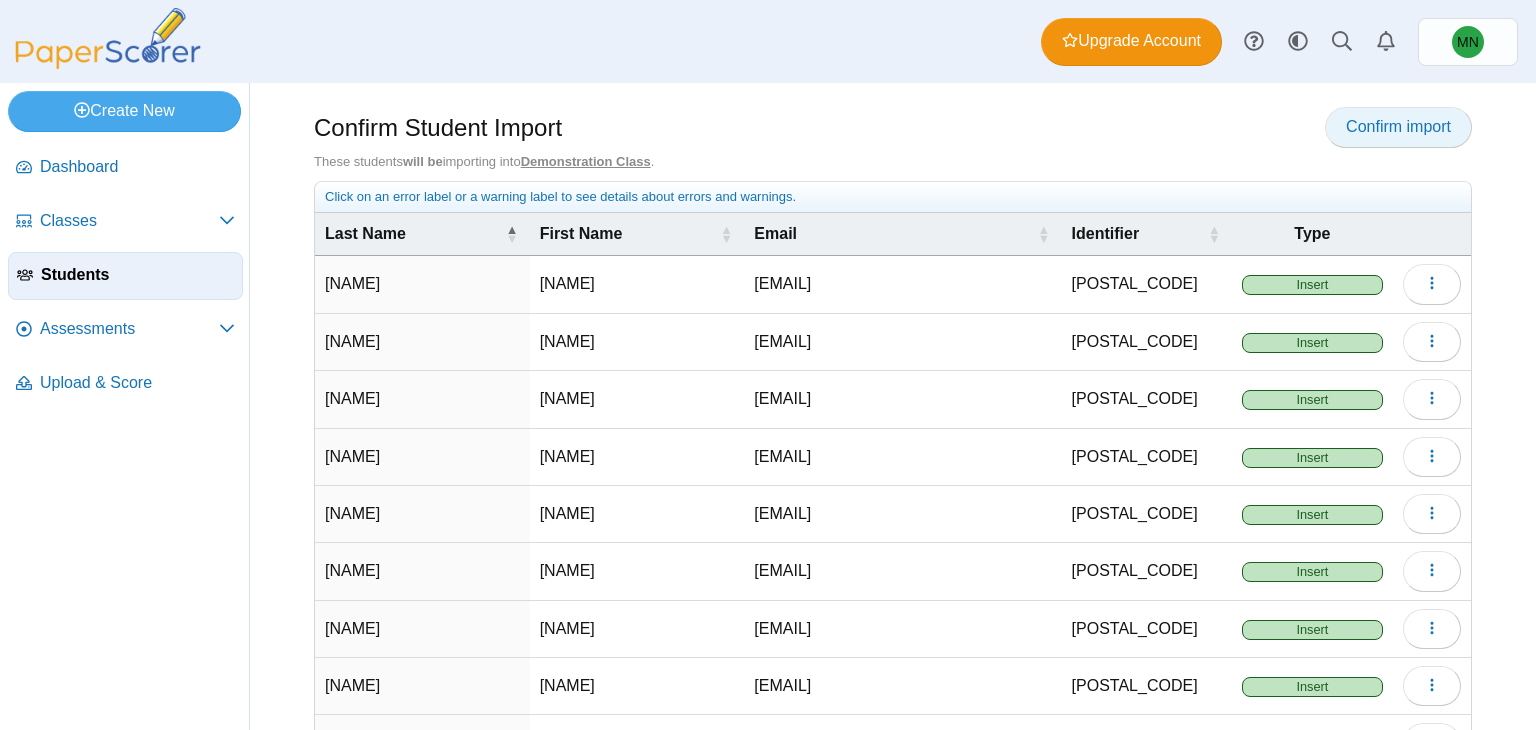 click on "Confirm import" at bounding box center [1398, 126] 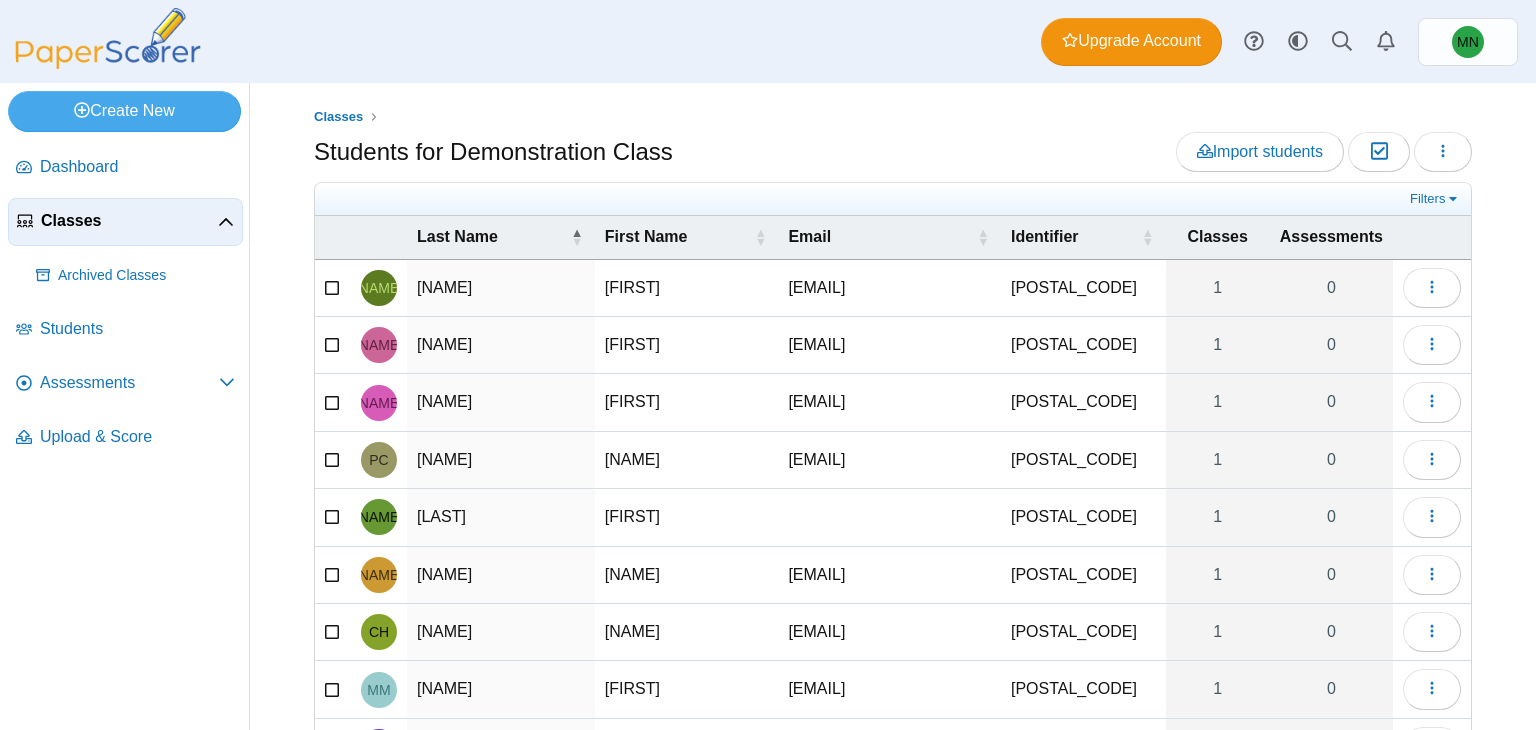 scroll, scrollTop: 0, scrollLeft: 0, axis: both 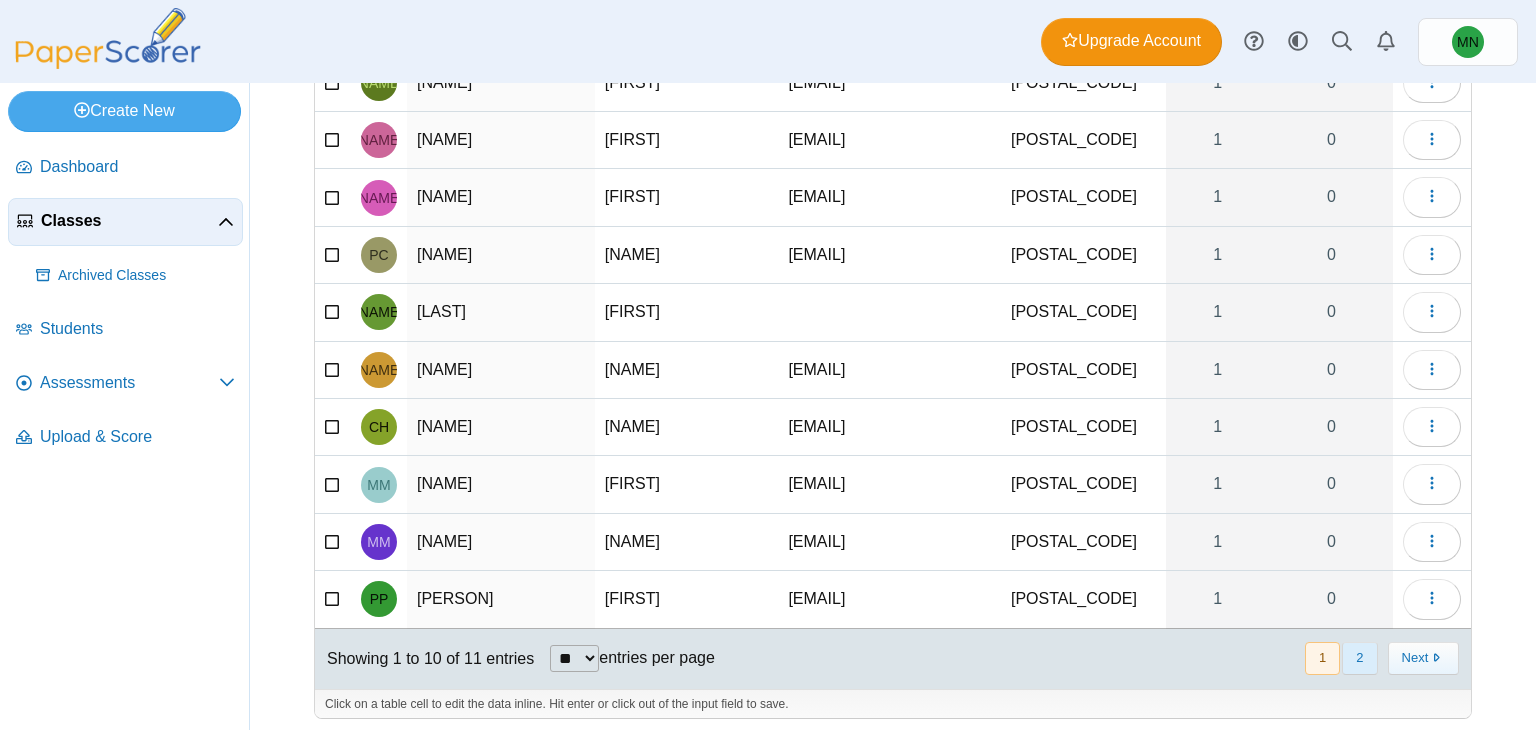 click on "2" at bounding box center [1359, 658] 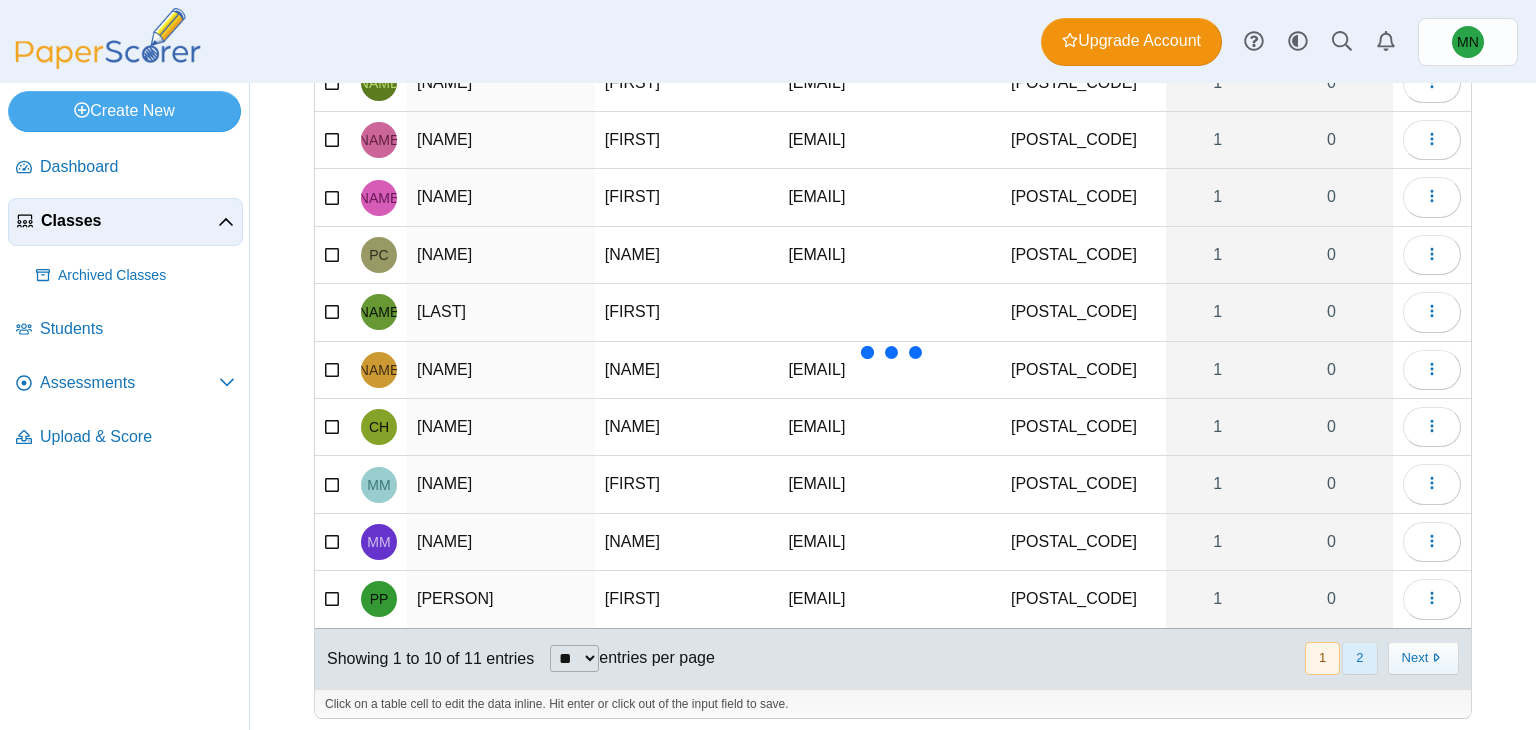scroll, scrollTop: 0, scrollLeft: 0, axis: both 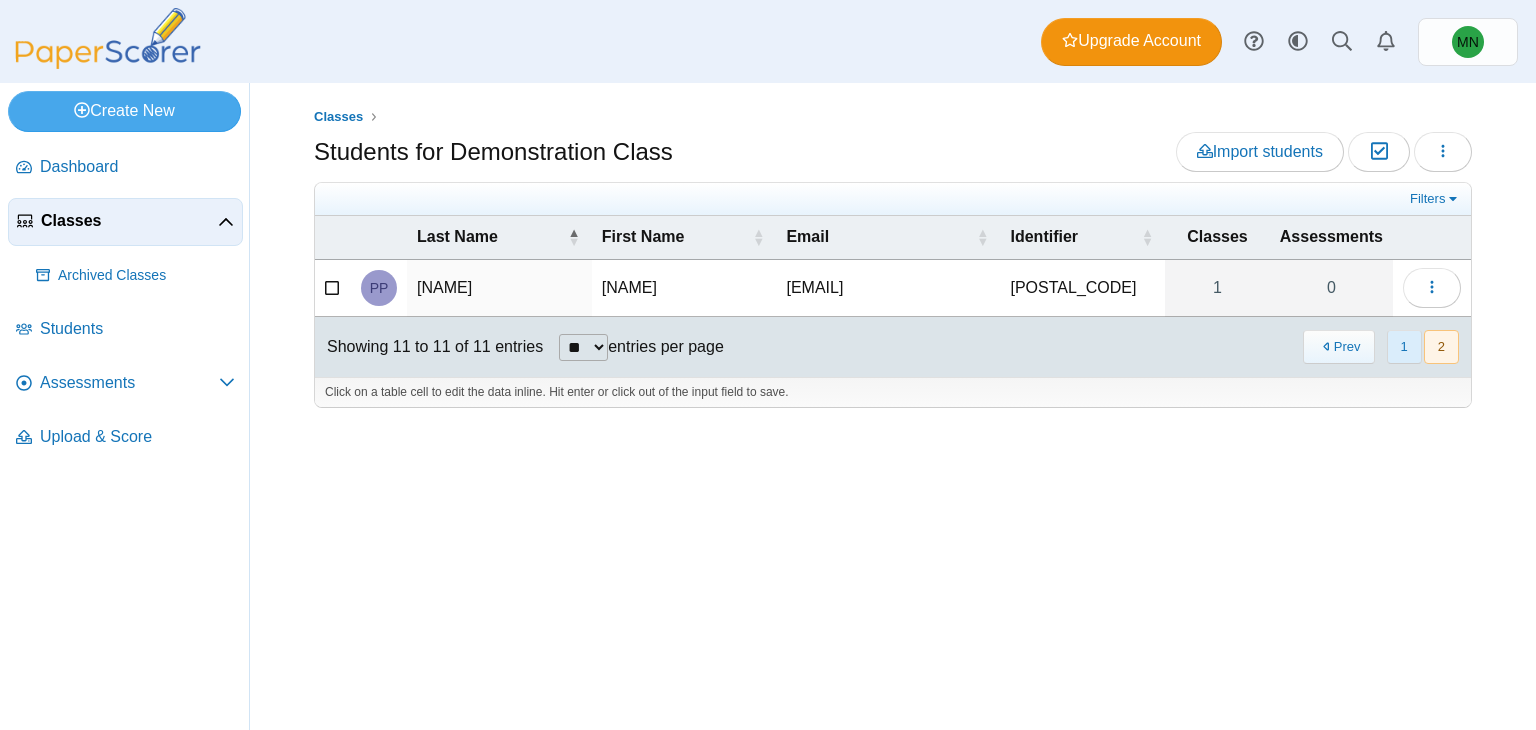 click on "1" at bounding box center [1404, 346] 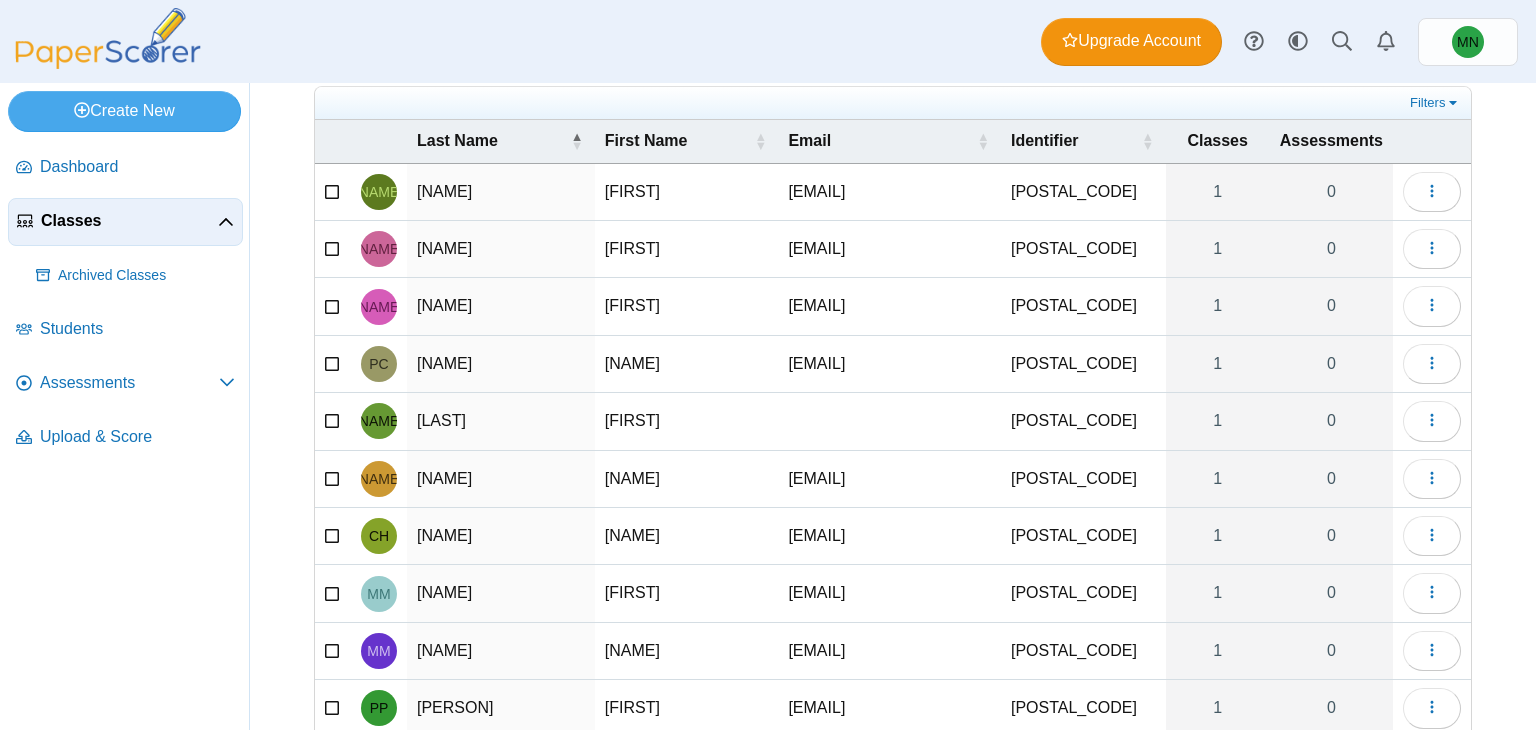 scroll, scrollTop: 0, scrollLeft: 0, axis: both 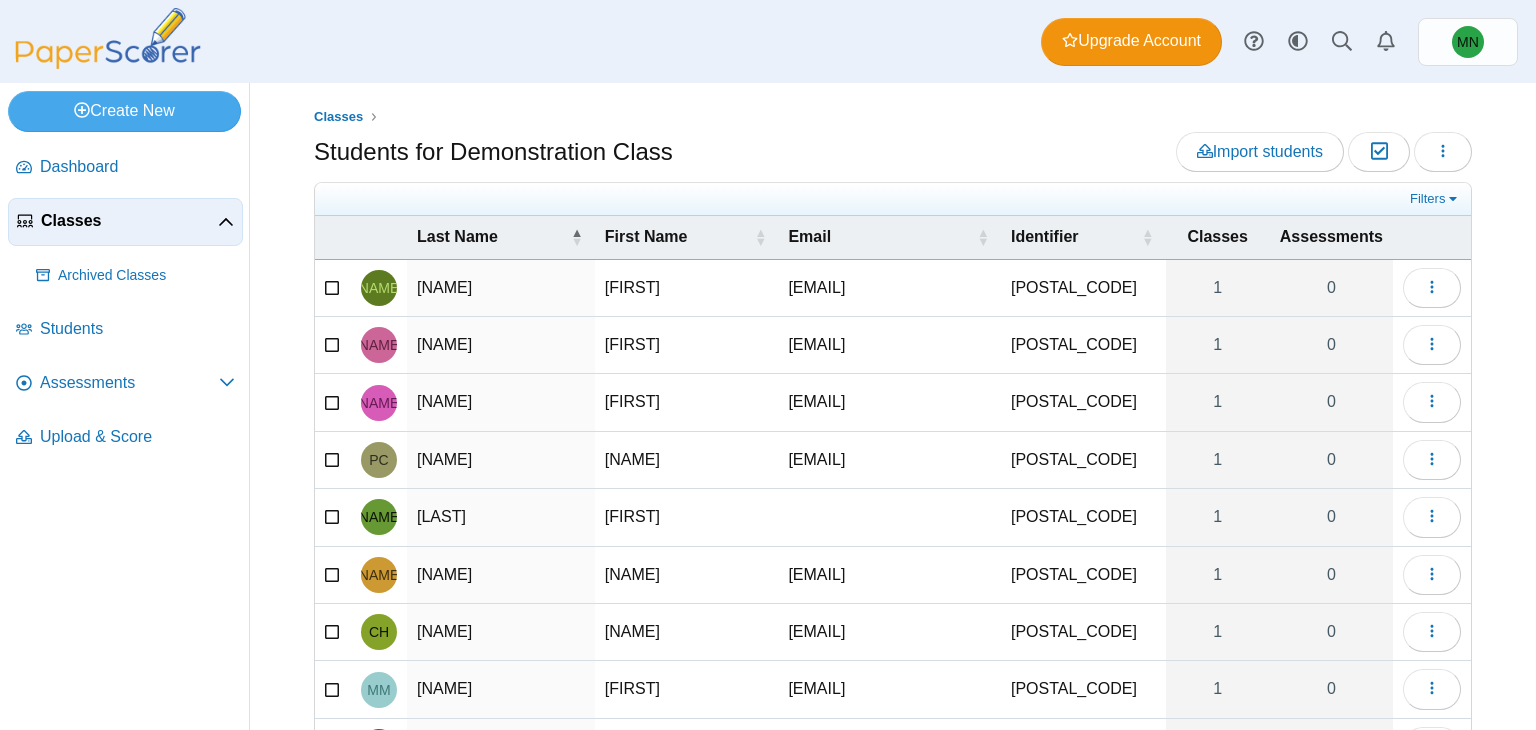 click on "Classes" at bounding box center [129, 221] 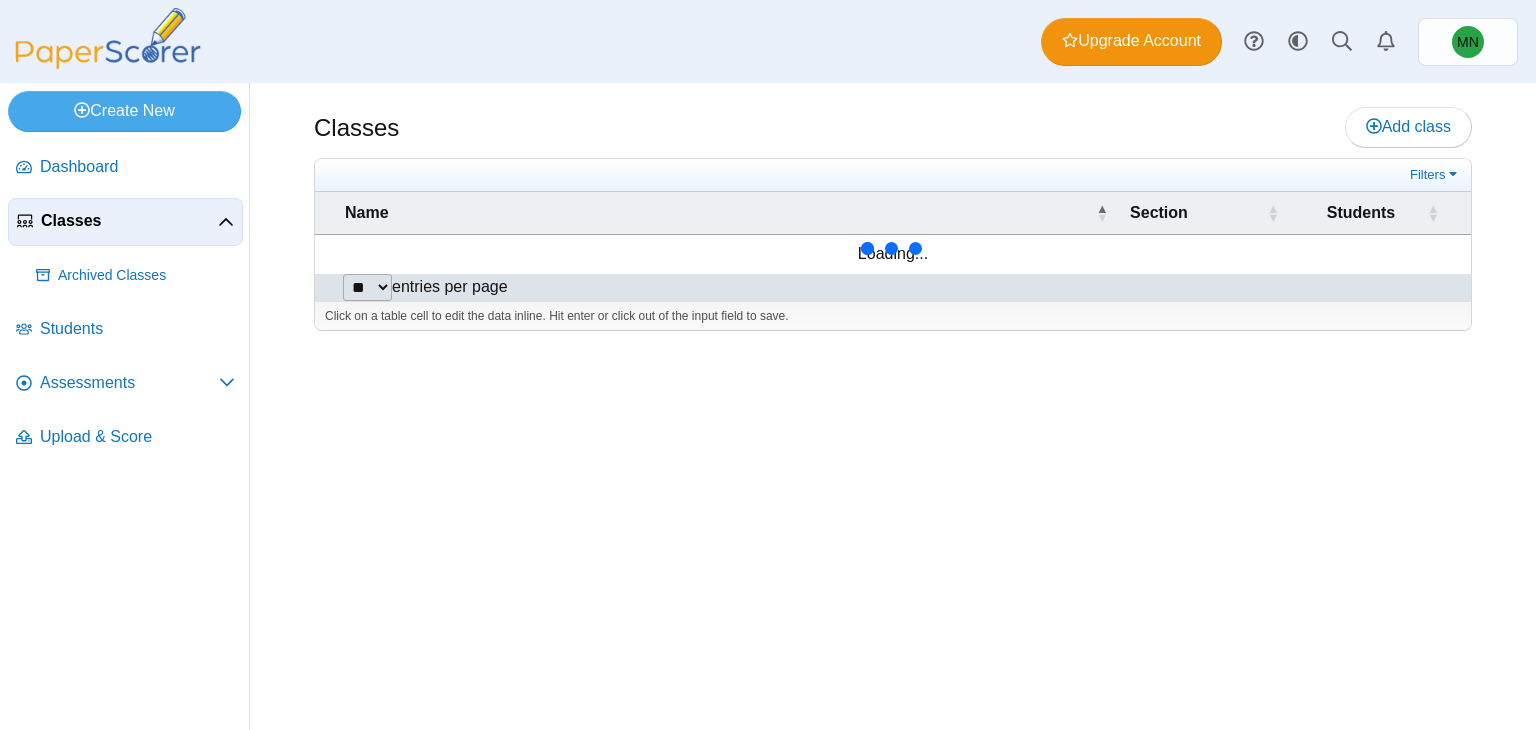 scroll, scrollTop: 0, scrollLeft: 0, axis: both 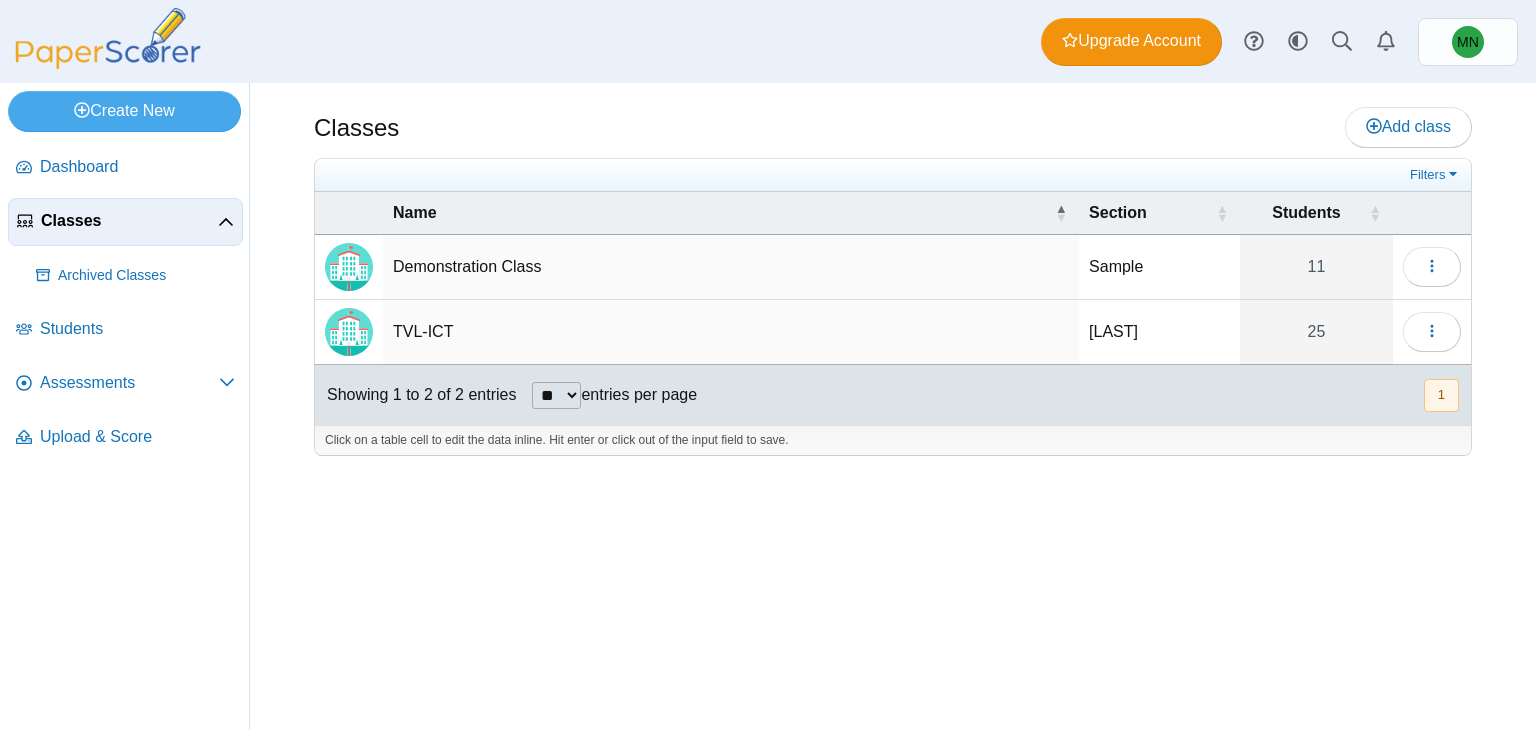 click on "Demonstration Class" at bounding box center (731, 267) 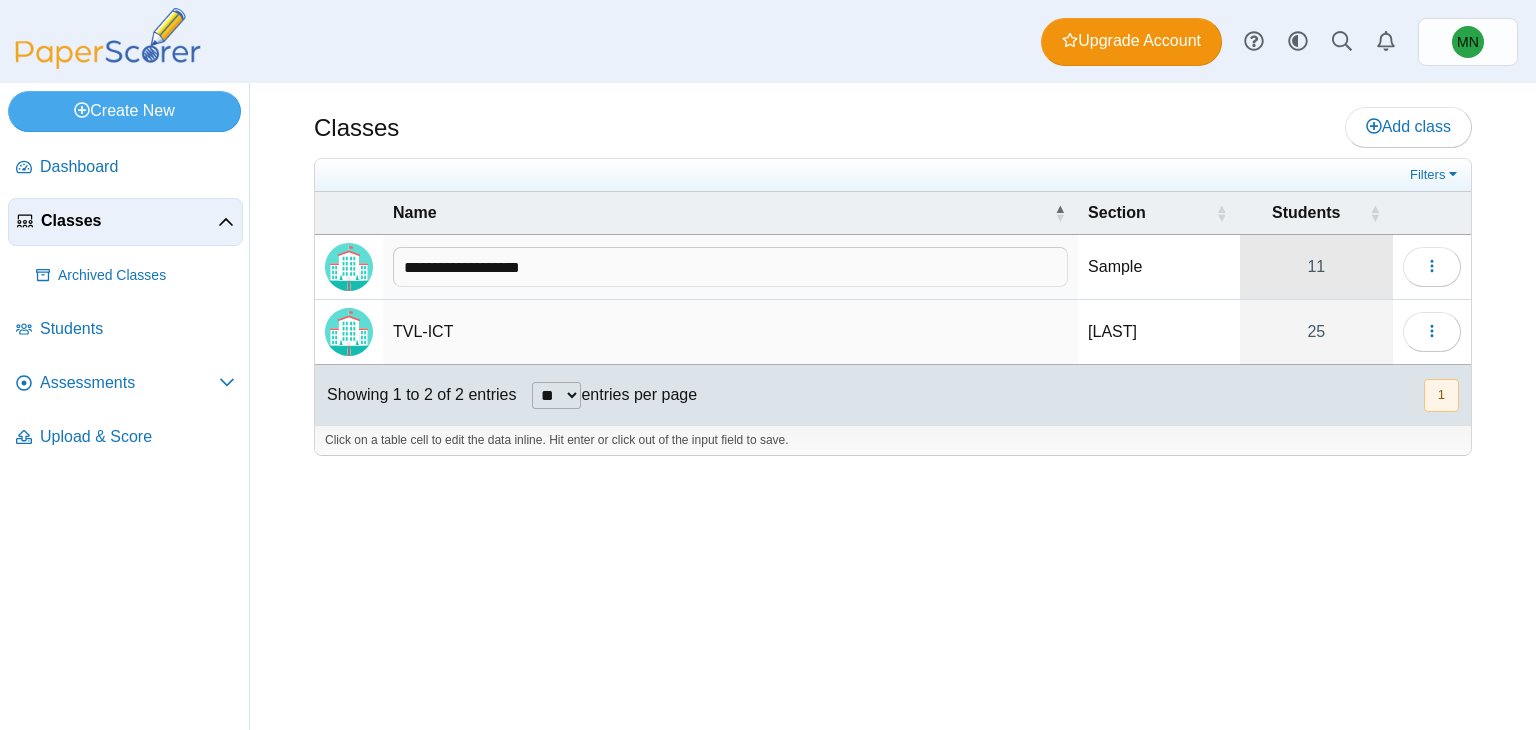 click on "11" at bounding box center (1316, 267) 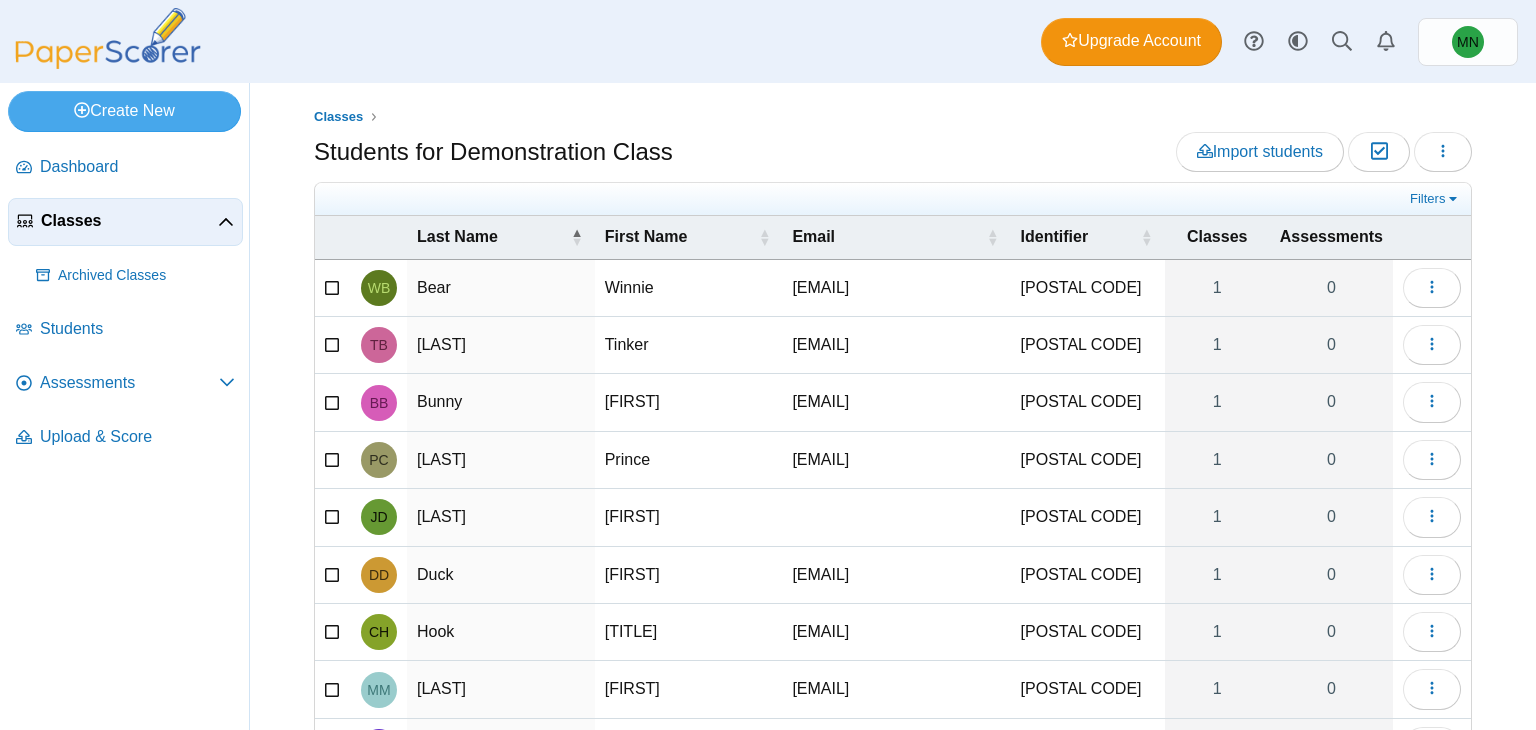 scroll, scrollTop: 0, scrollLeft: 0, axis: both 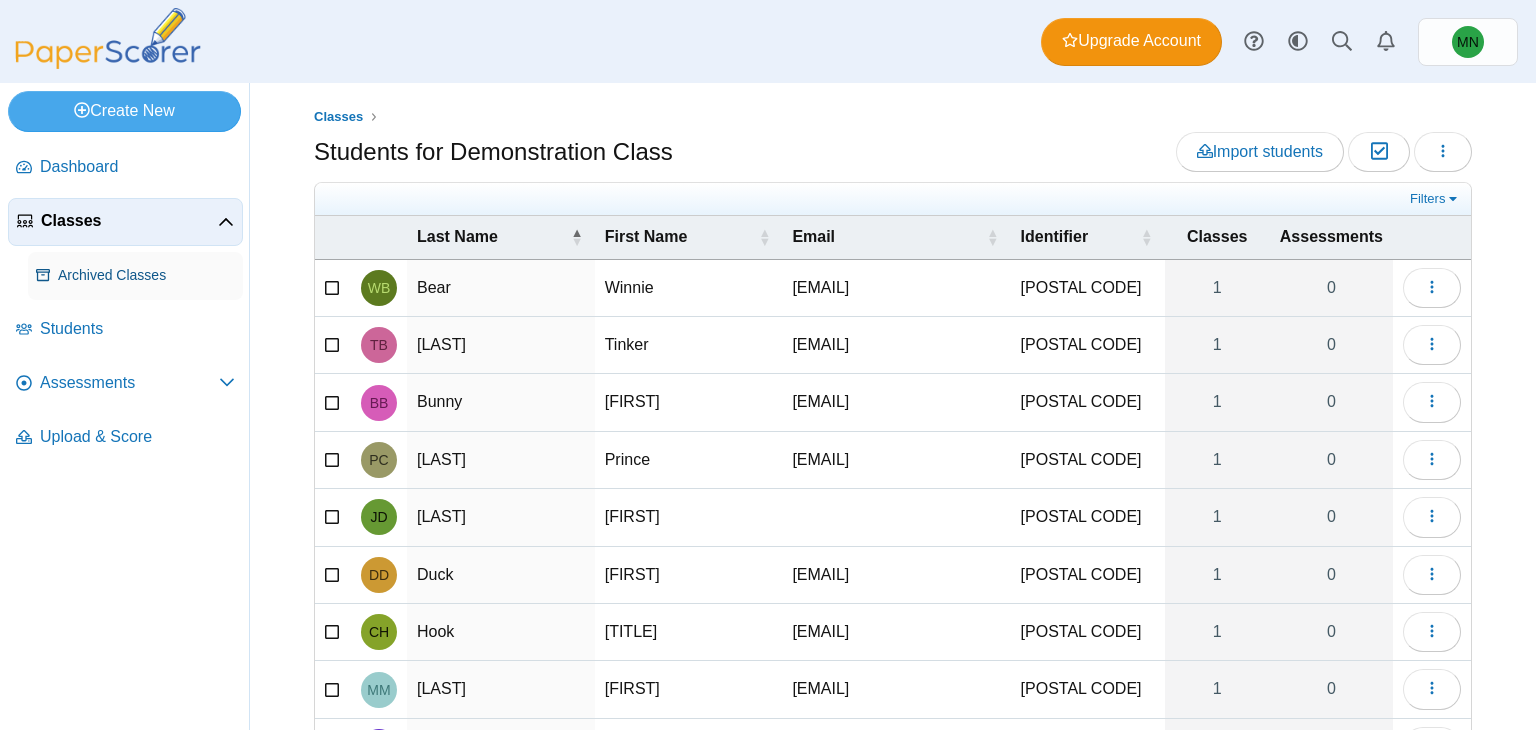 click on "Archived Classes" at bounding box center (146, 276) 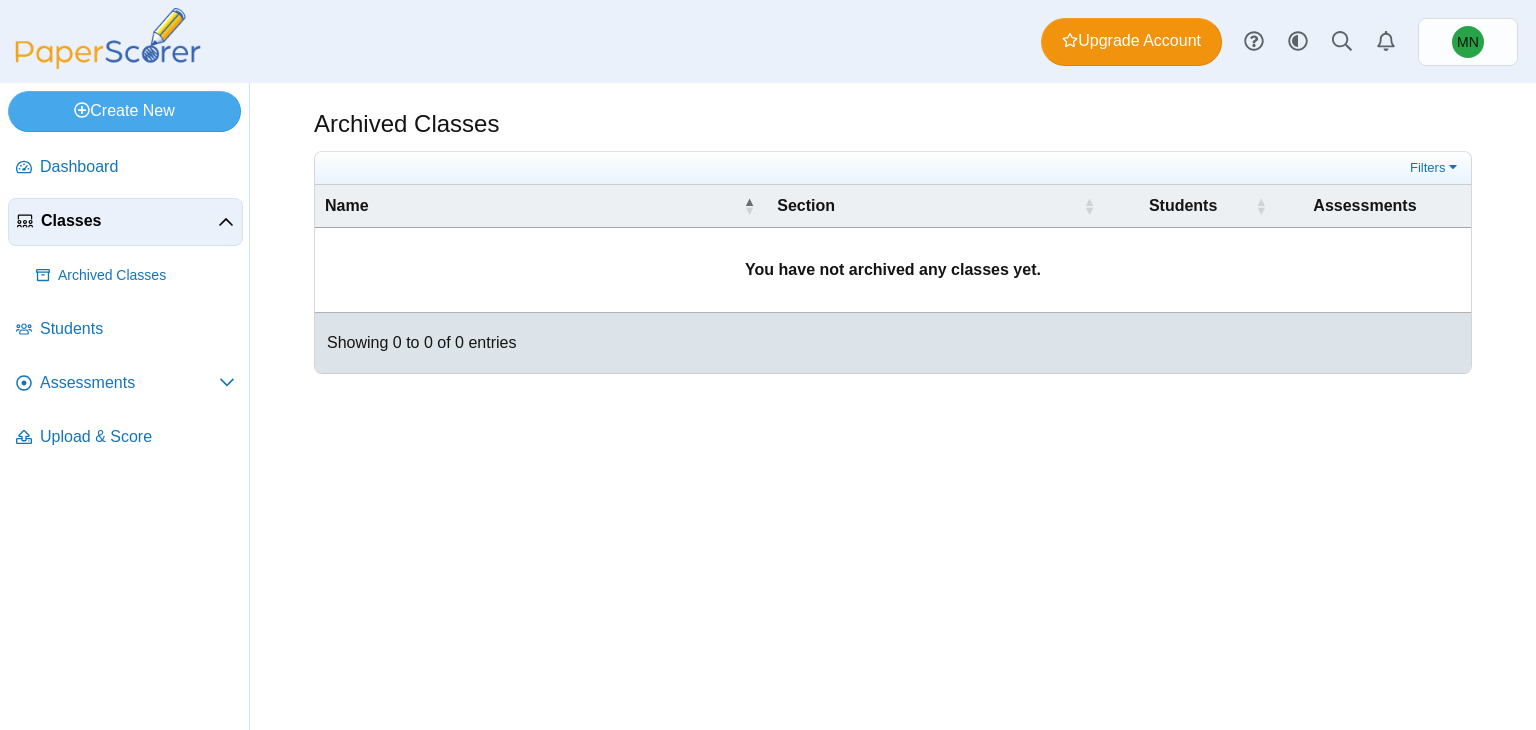 scroll, scrollTop: 0, scrollLeft: 0, axis: both 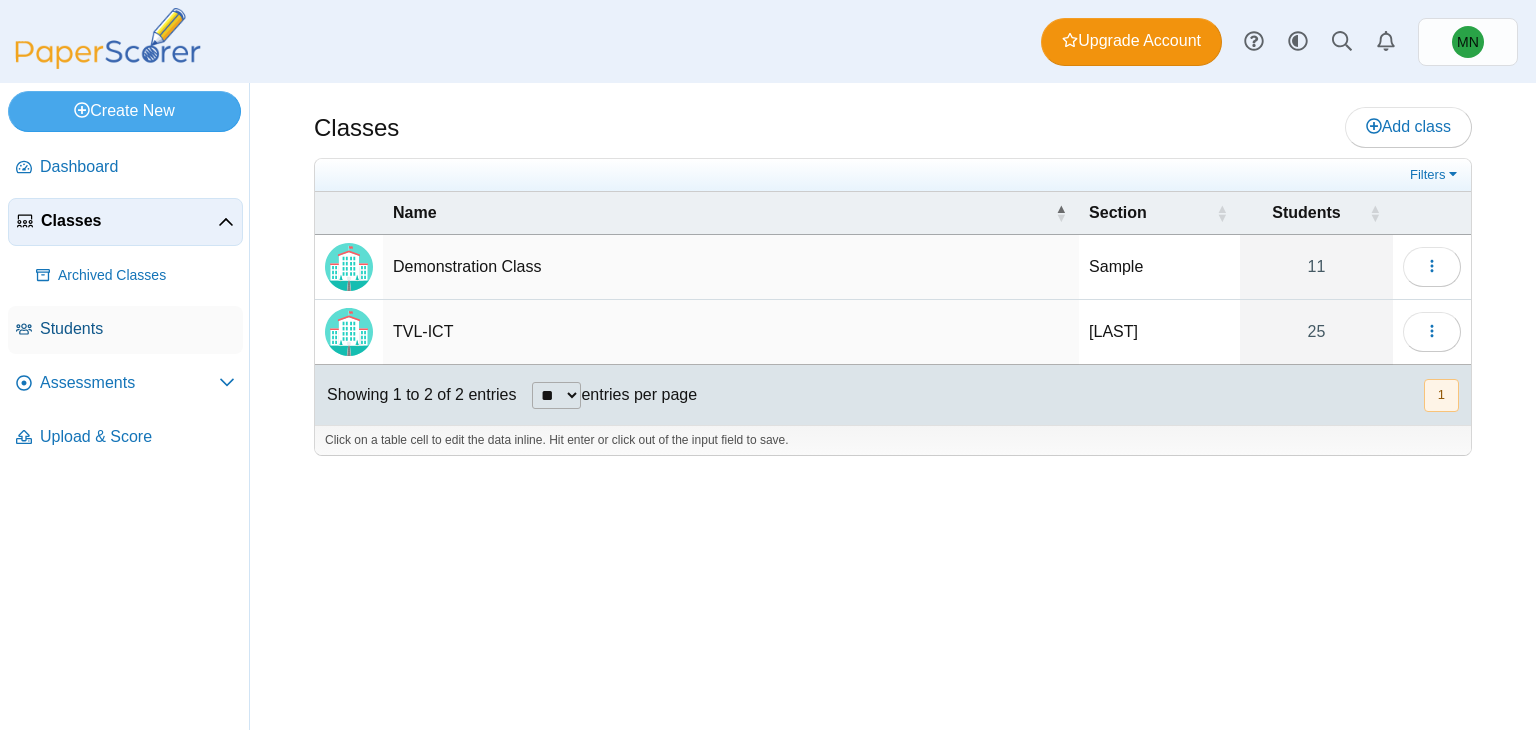 click on "Students" at bounding box center [137, 329] 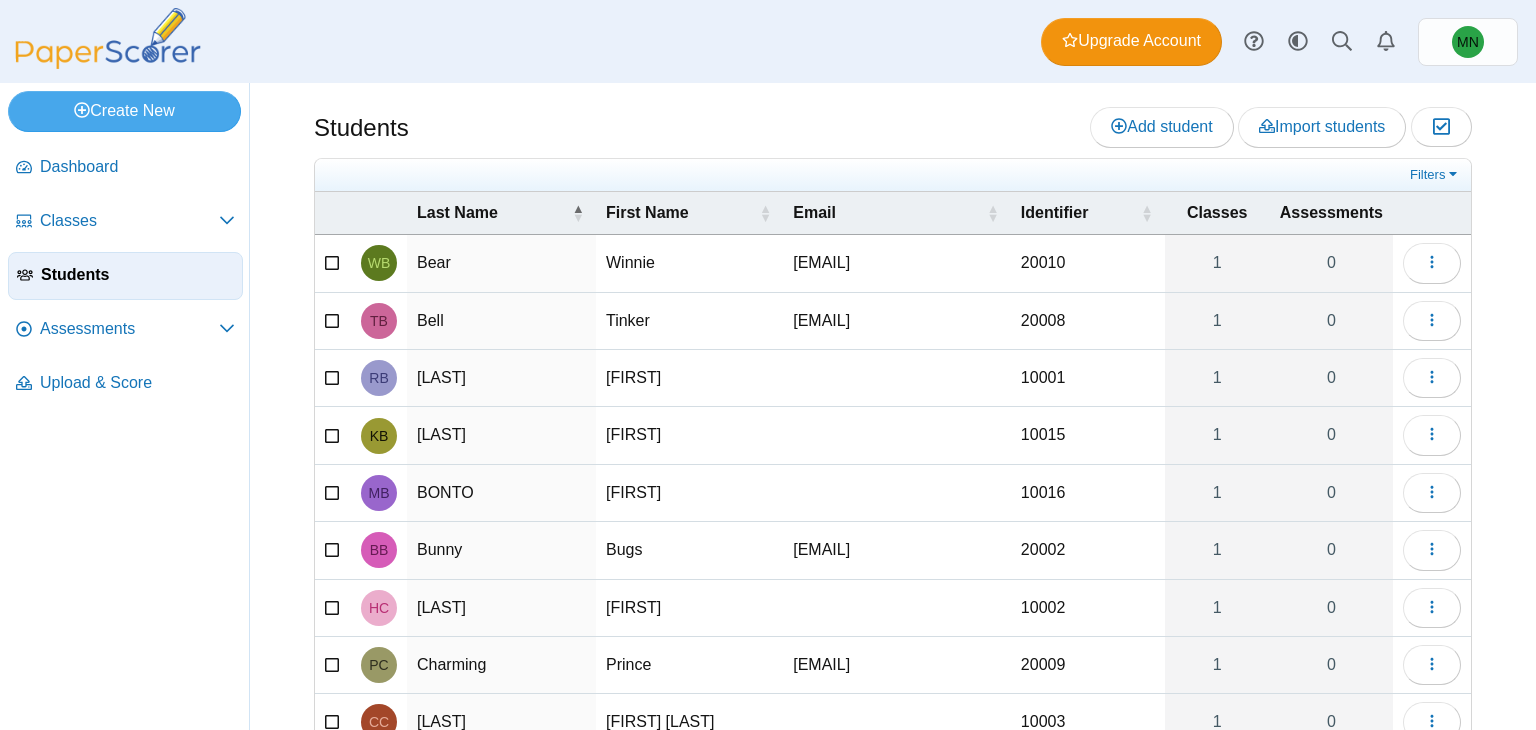 scroll, scrollTop: 0, scrollLeft: 0, axis: both 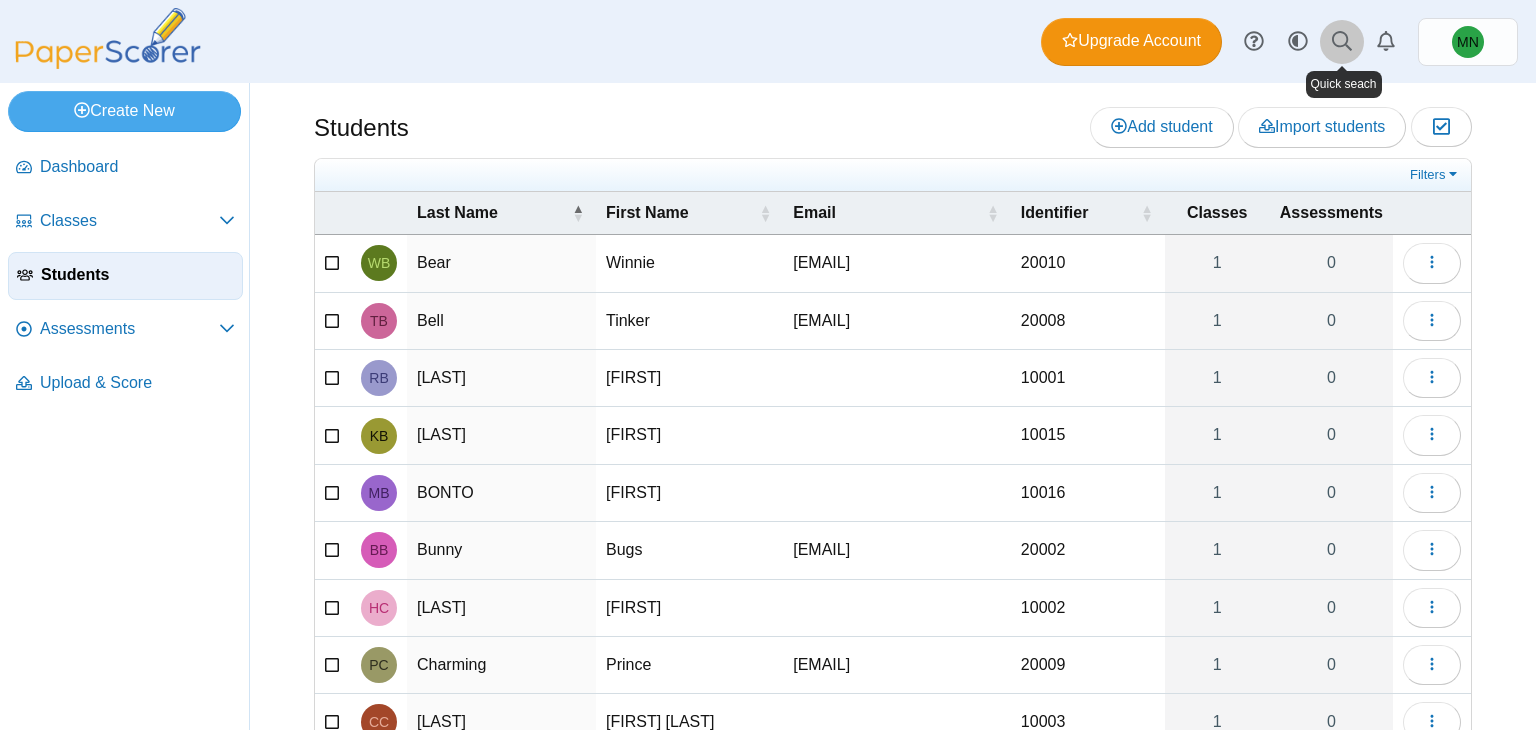 click at bounding box center (1342, 42) 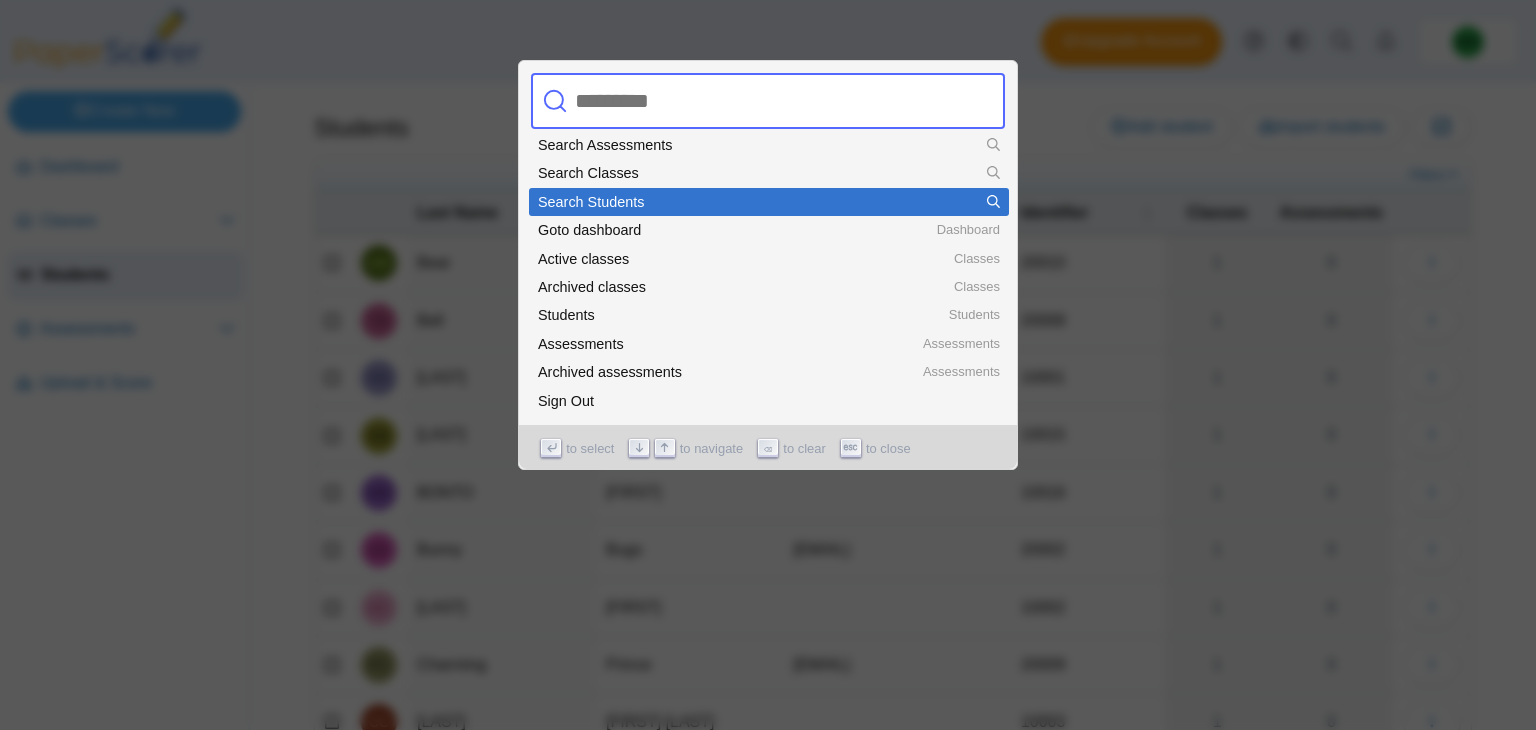 click 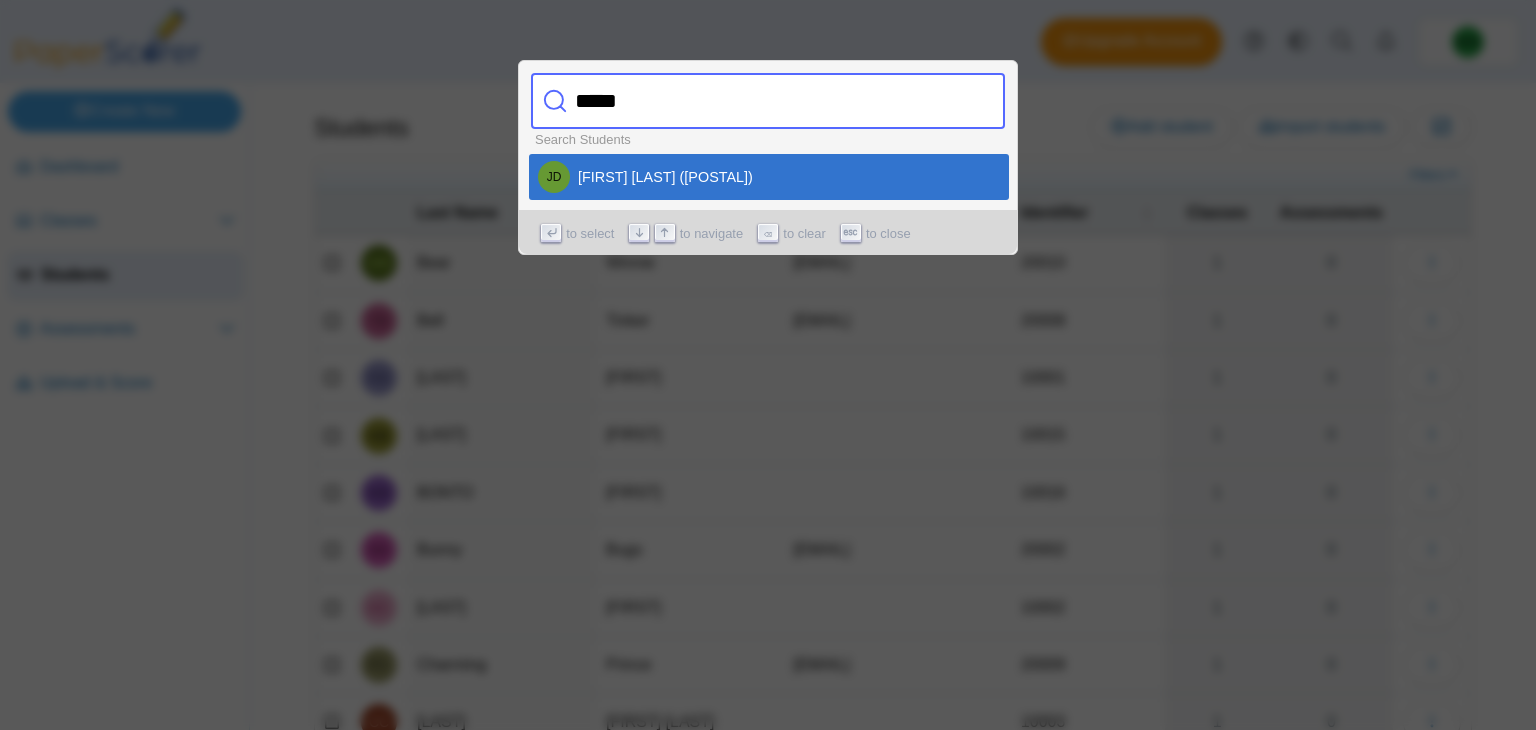 type on "****" 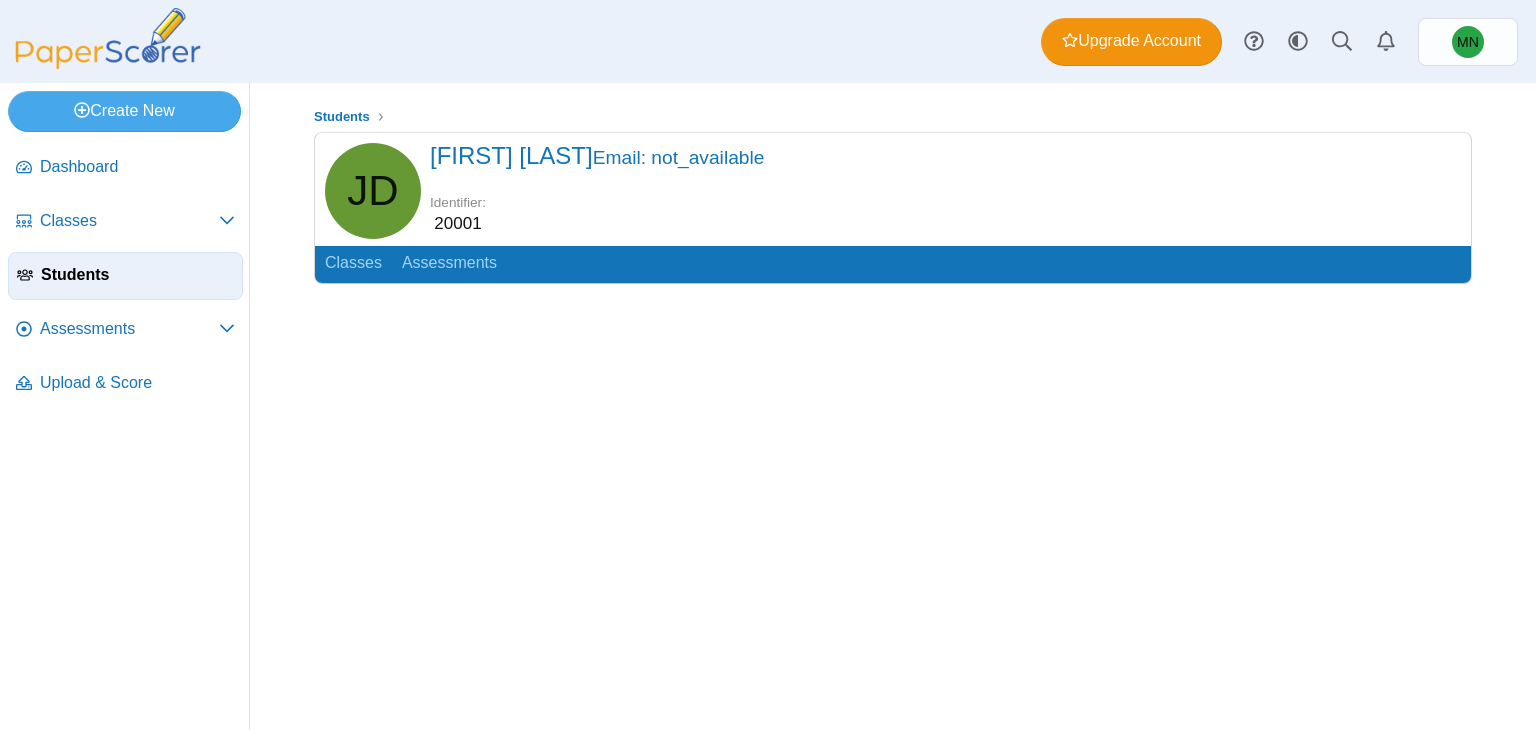 scroll, scrollTop: 0, scrollLeft: 0, axis: both 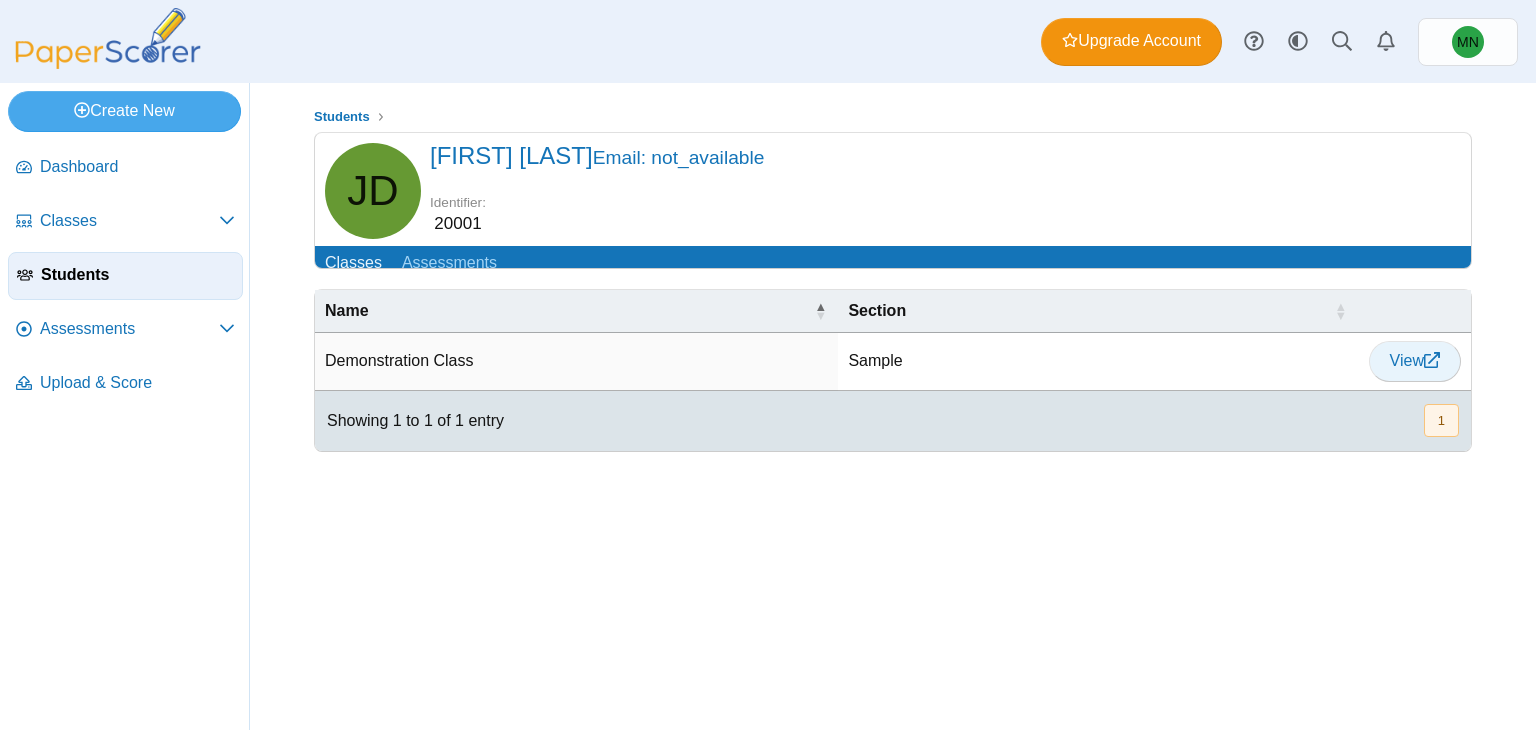 click on "View" at bounding box center (1415, 360) 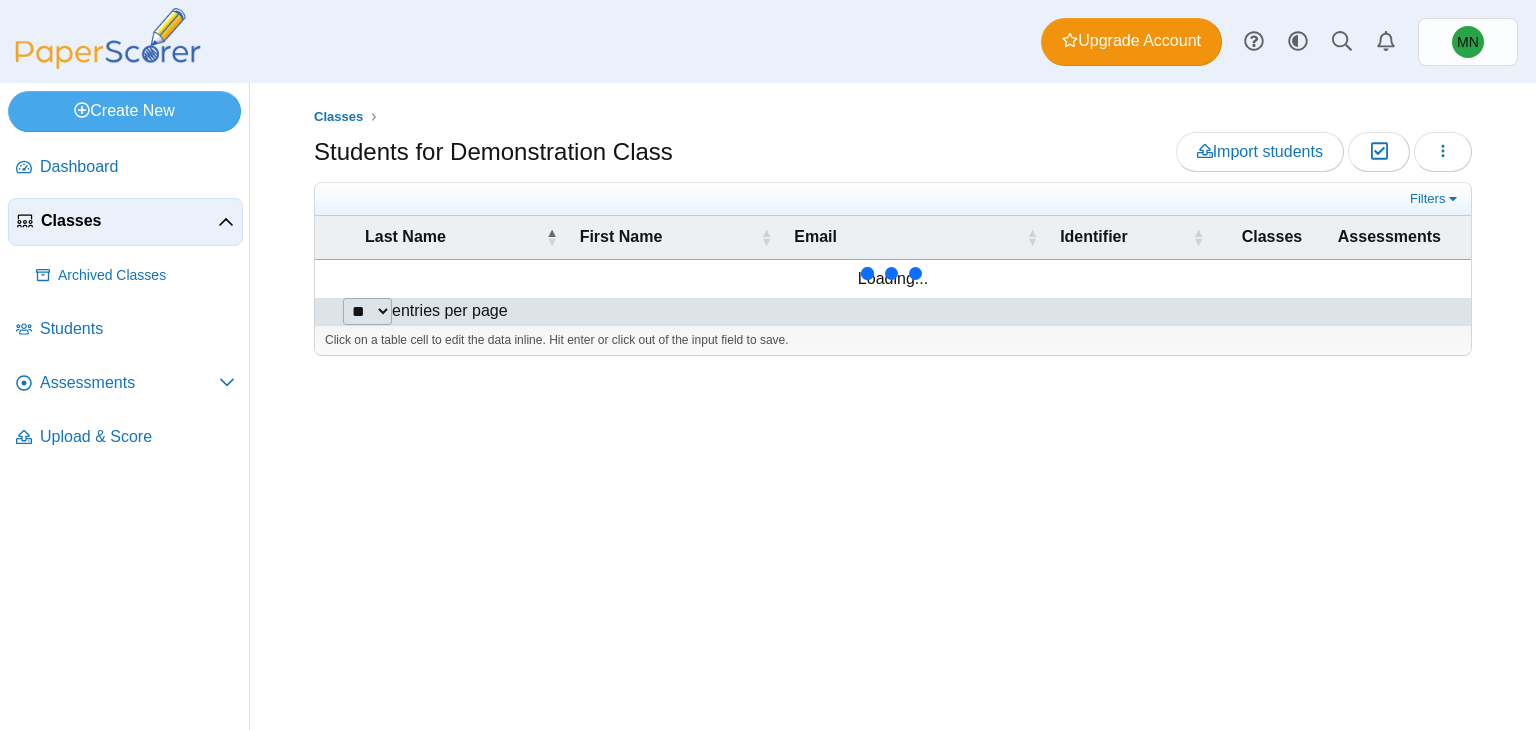 scroll, scrollTop: 0, scrollLeft: 0, axis: both 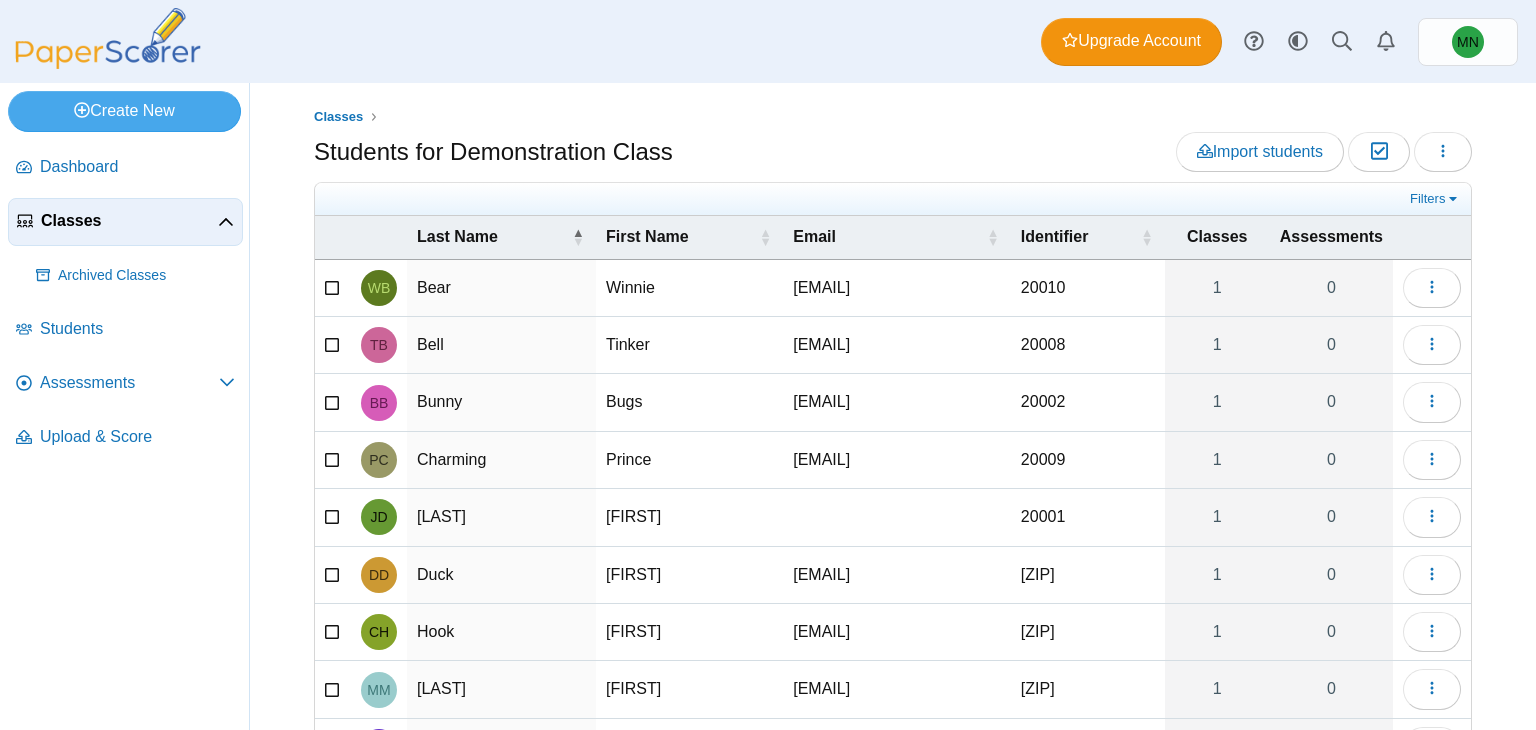 click on "Classes" at bounding box center [129, 221] 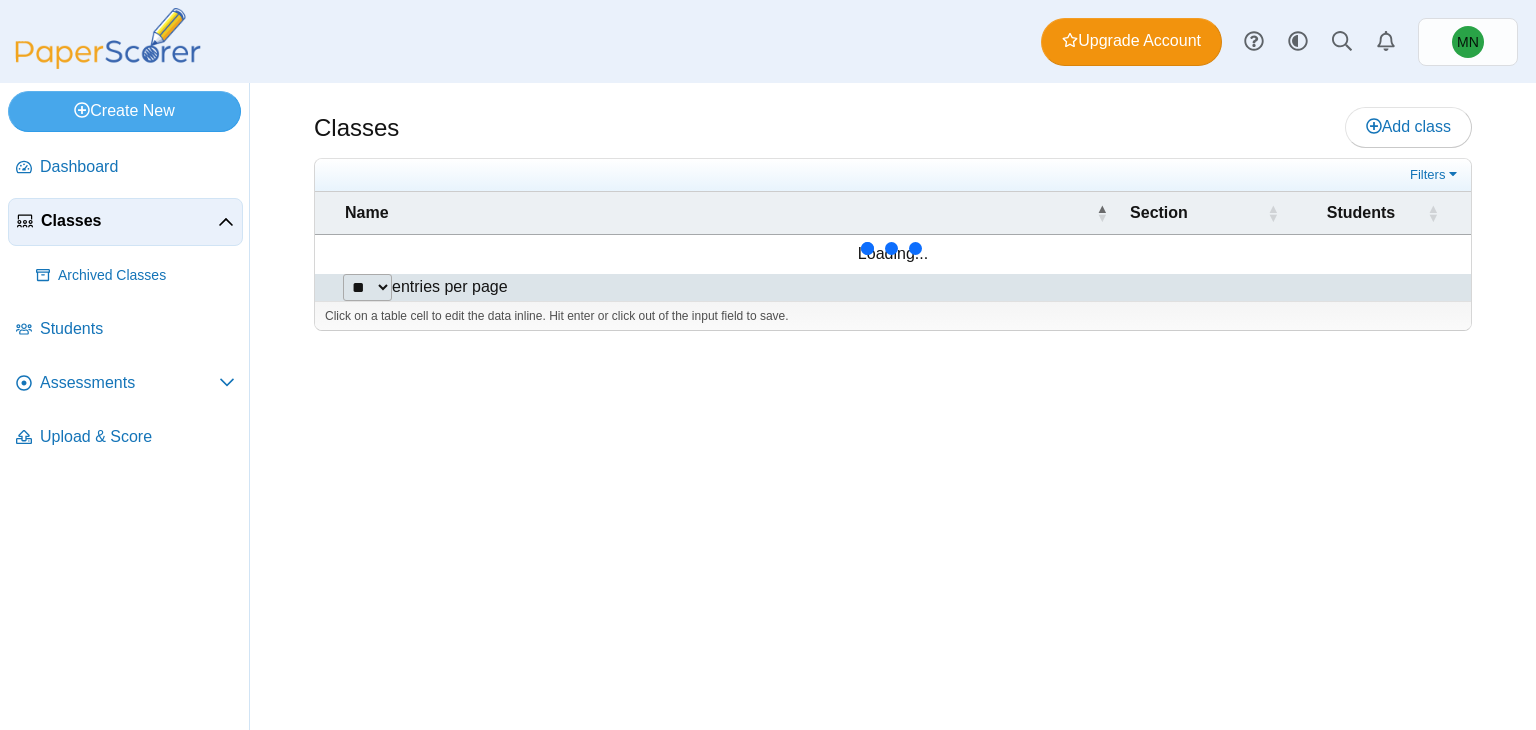scroll, scrollTop: 0, scrollLeft: 0, axis: both 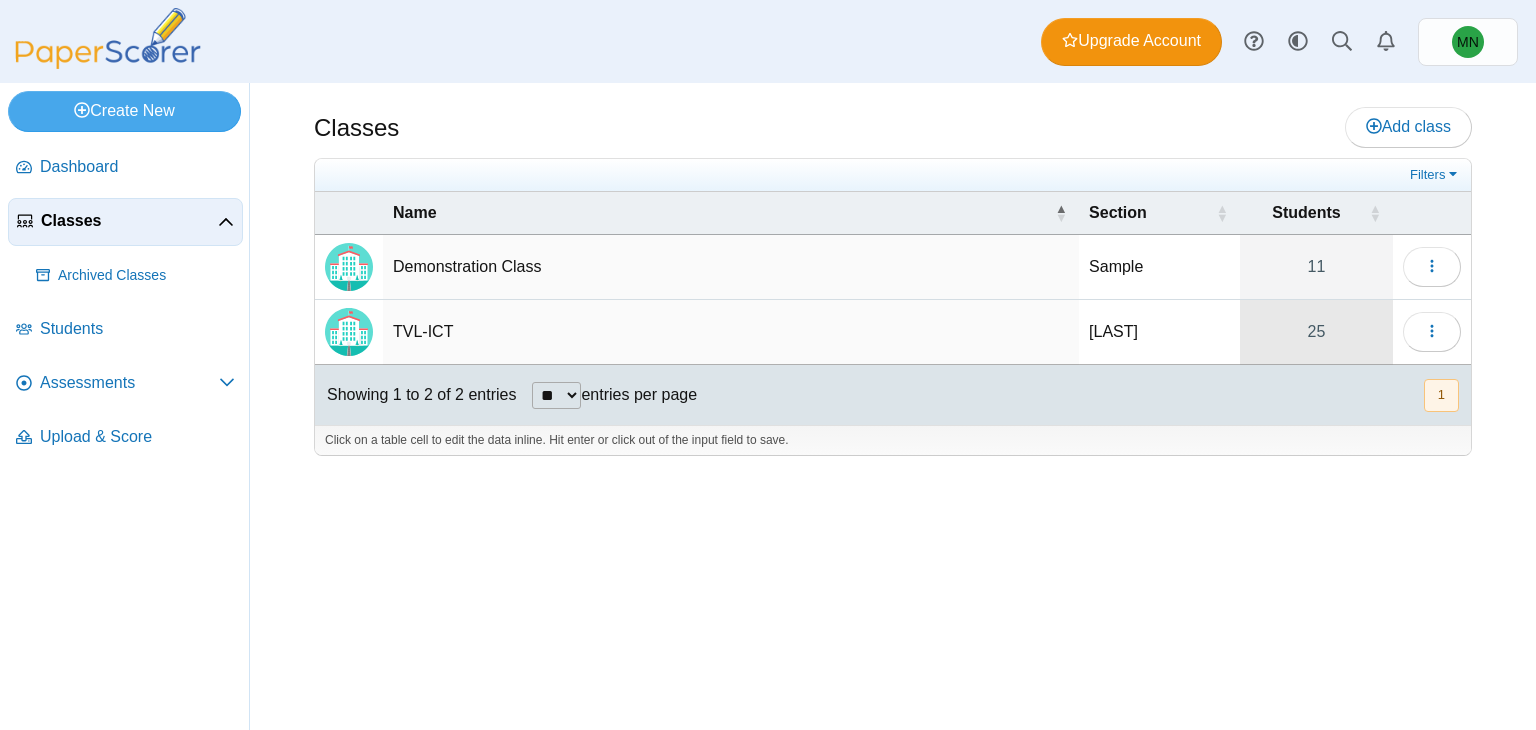 click on "25" at bounding box center (1316, 332) 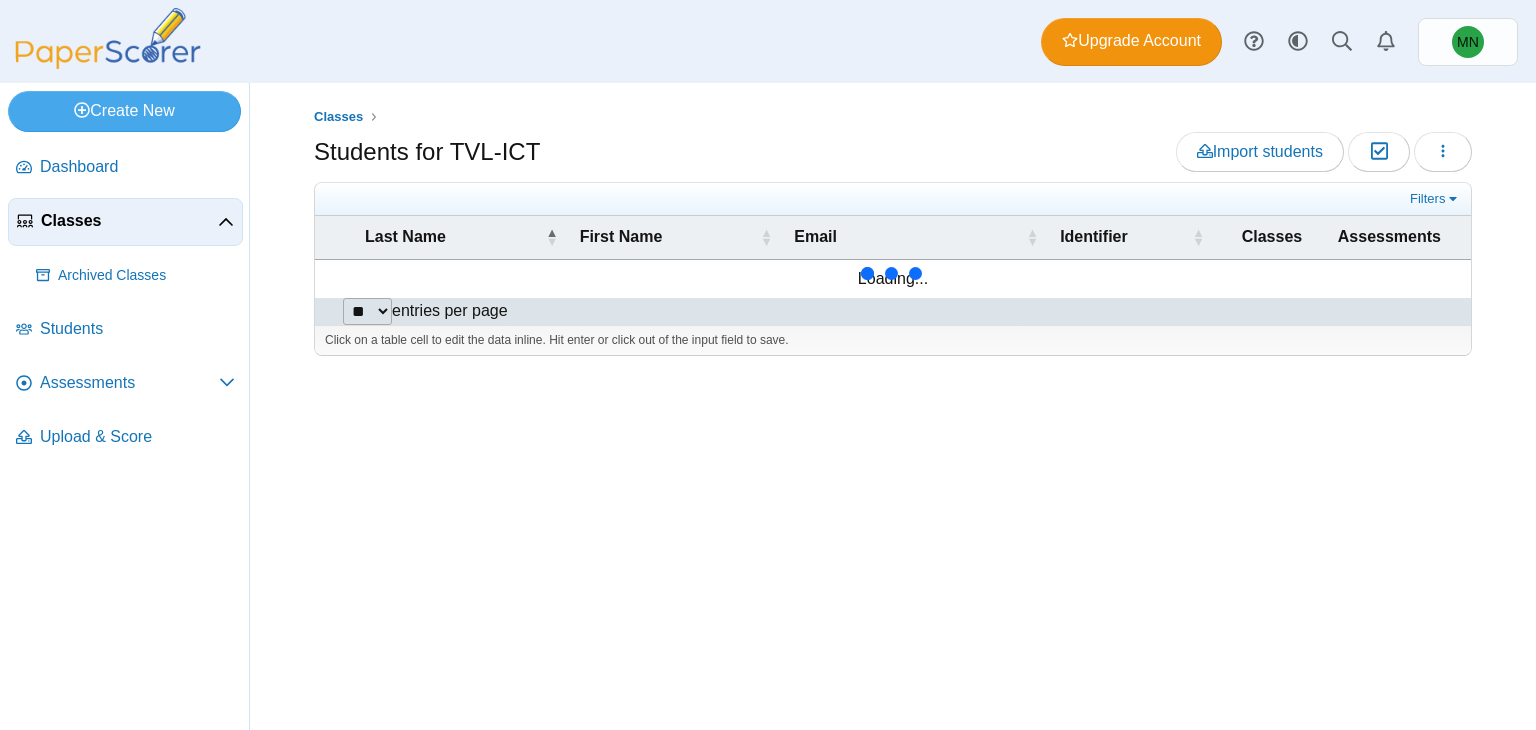 scroll, scrollTop: 0, scrollLeft: 0, axis: both 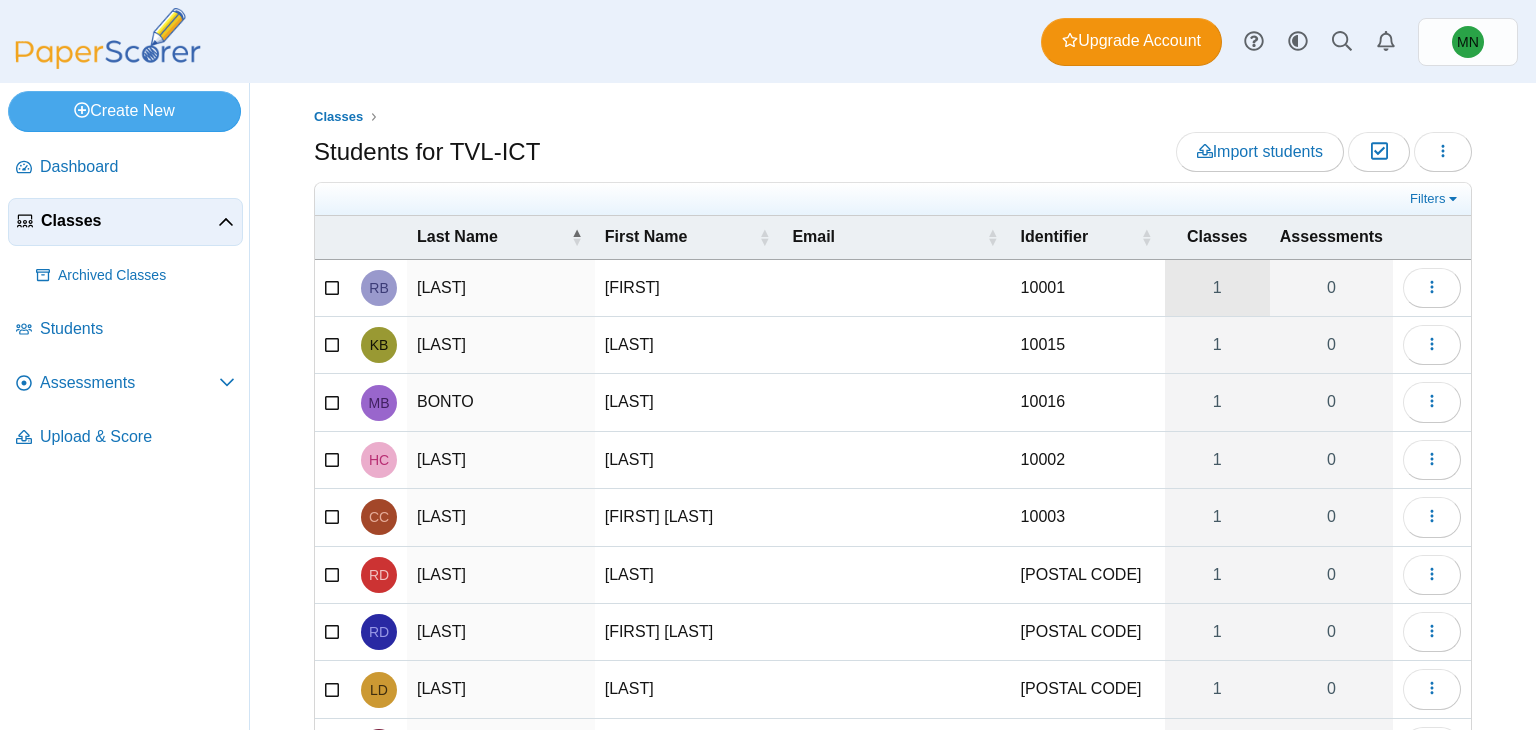 click on "1" at bounding box center [1217, 288] 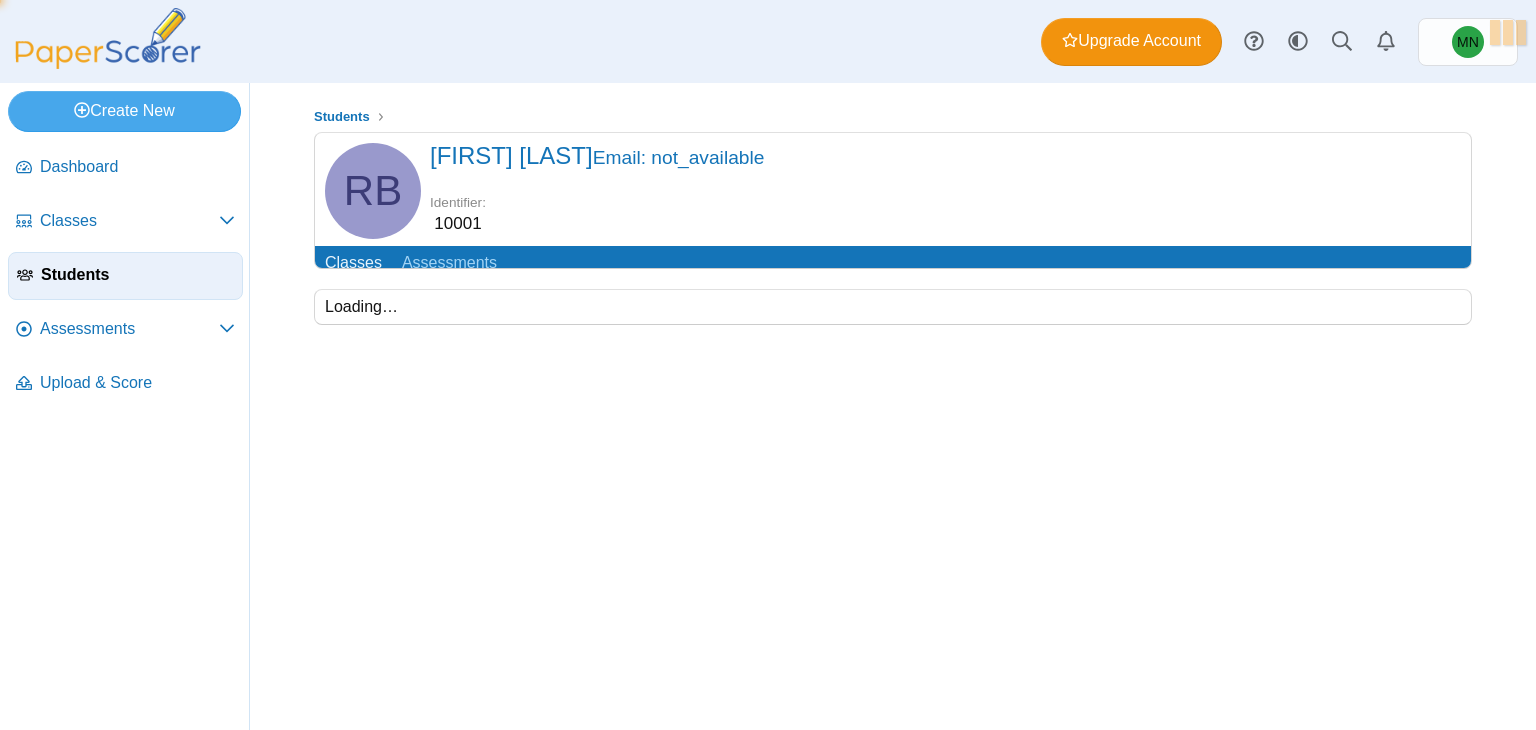 scroll, scrollTop: 0, scrollLeft: 0, axis: both 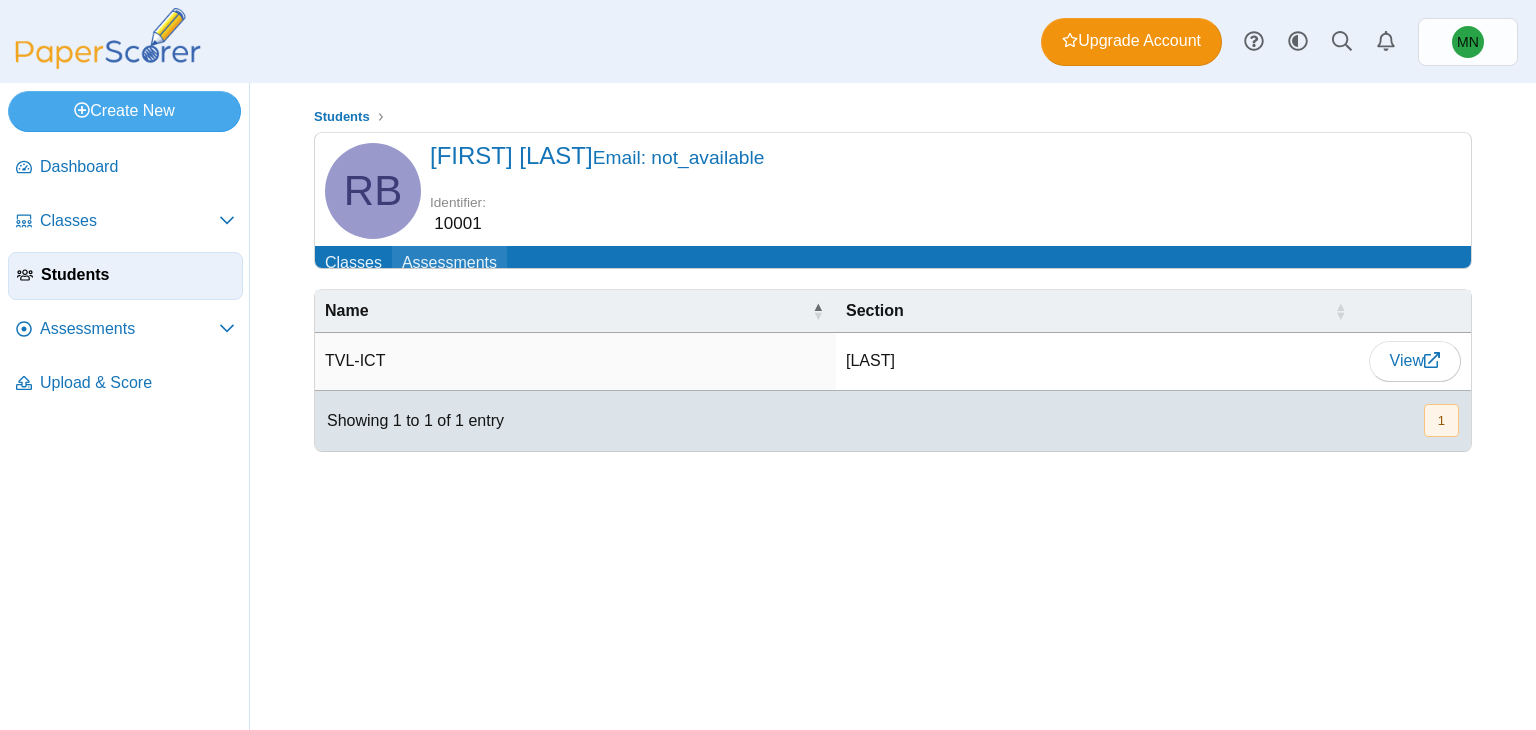 click on "Assessments" at bounding box center (449, 264) 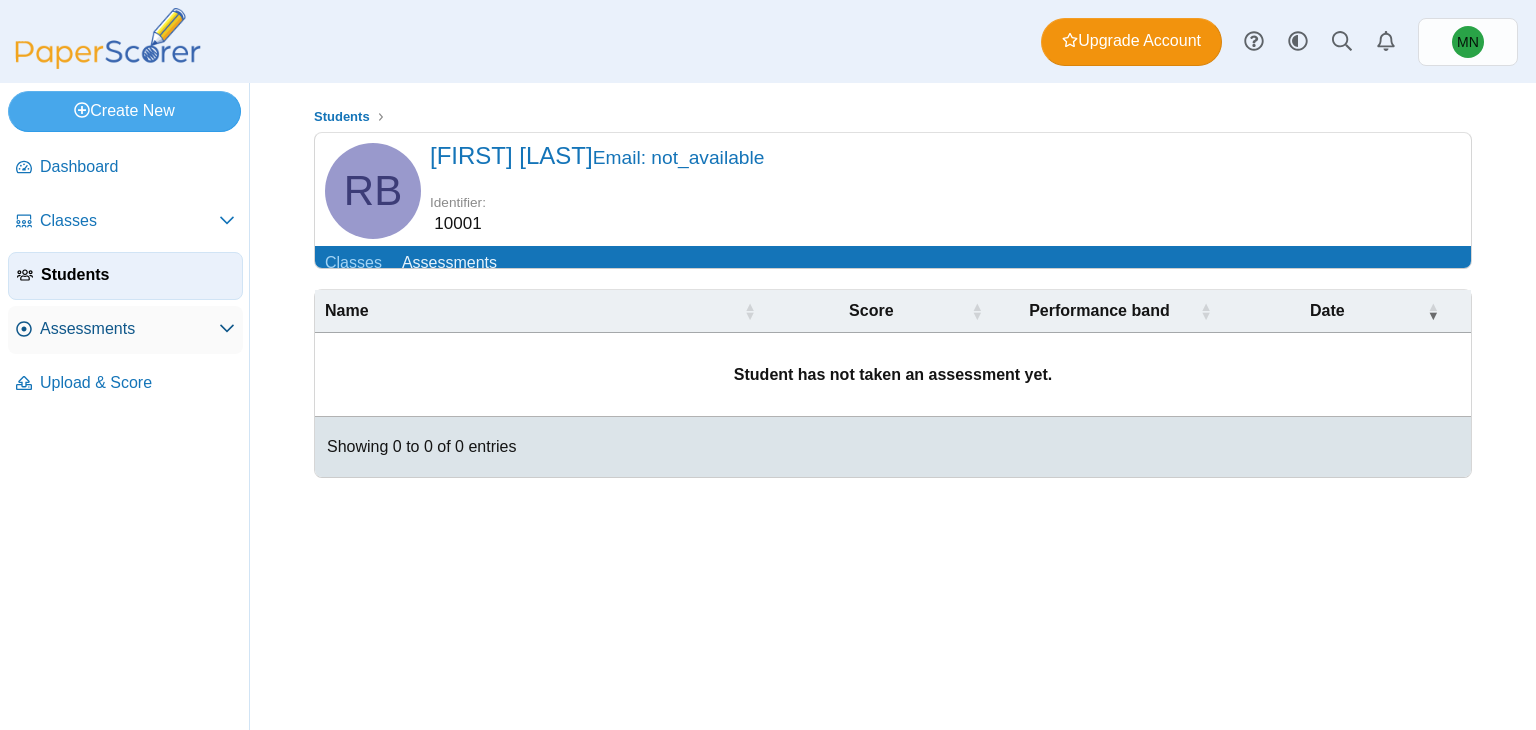 click on "Assessments" at bounding box center (129, 329) 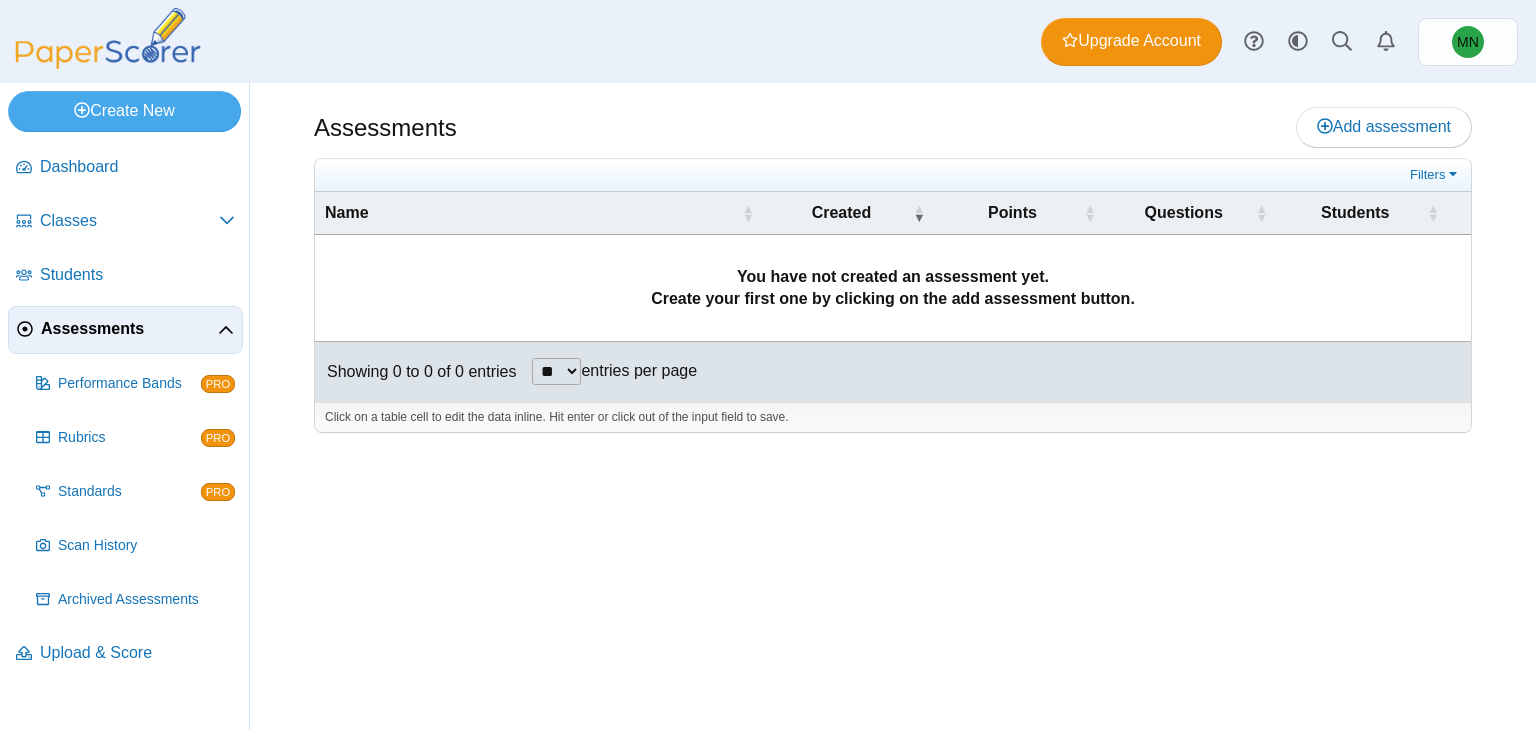 scroll, scrollTop: 0, scrollLeft: 0, axis: both 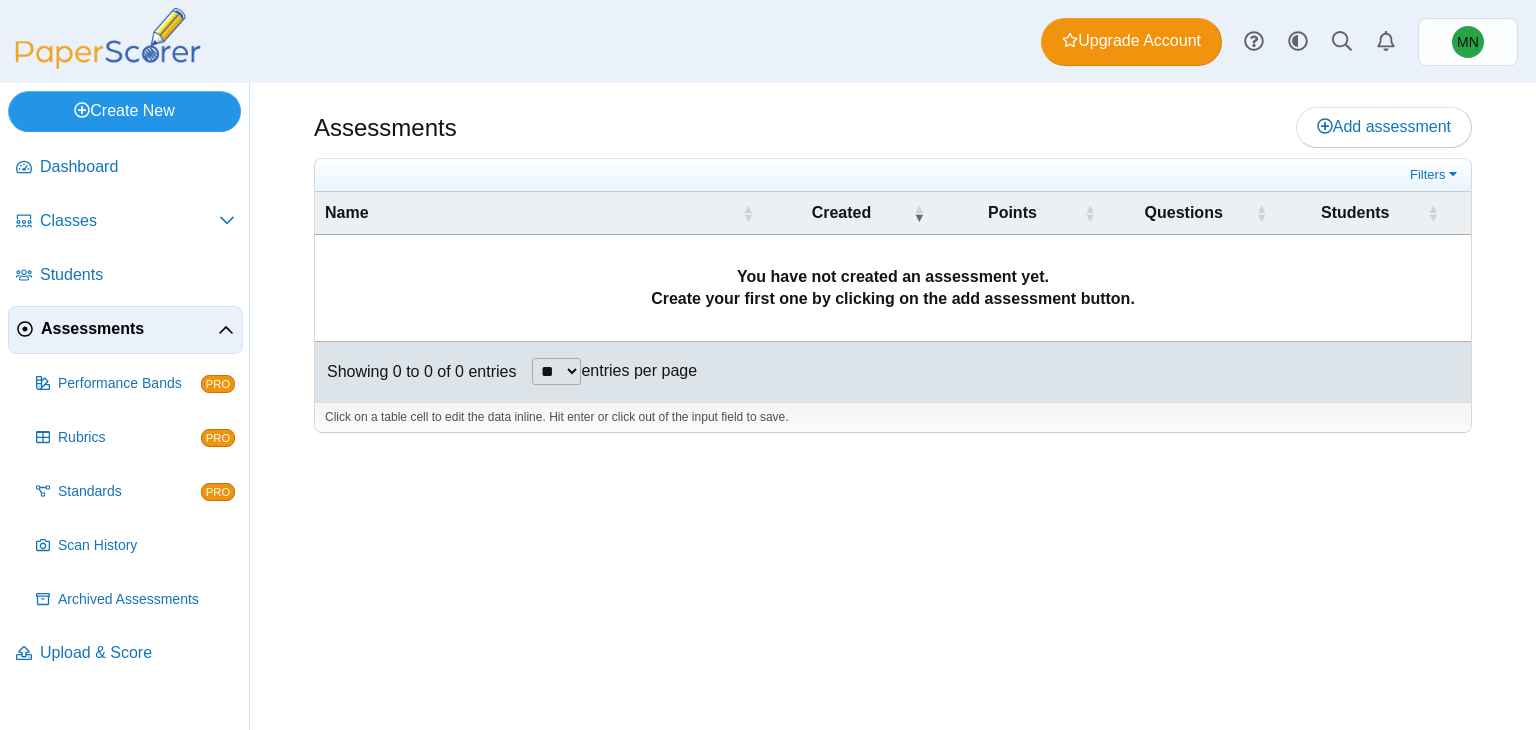 click on "Create New" at bounding box center [124, 111] 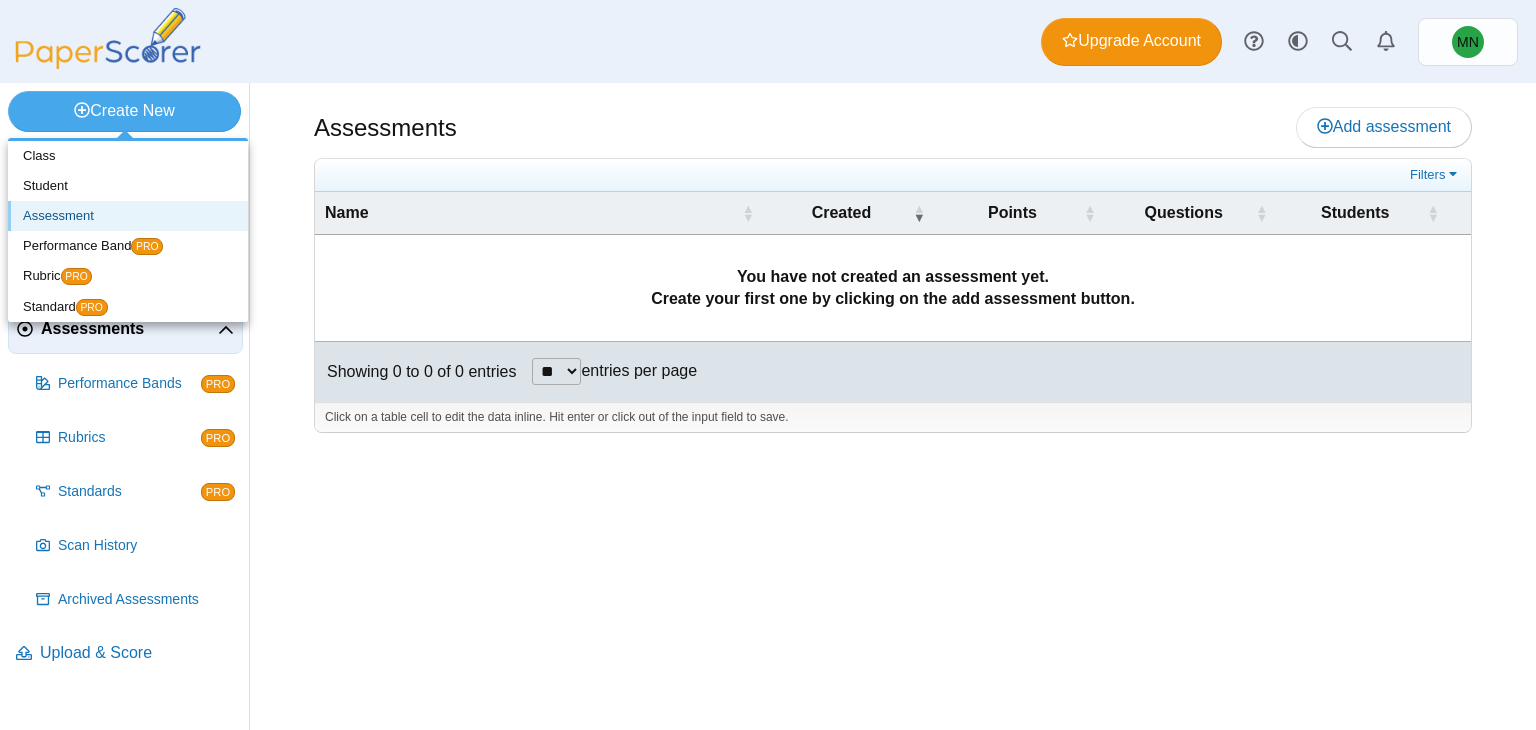 click on "Assessment" at bounding box center (128, 216) 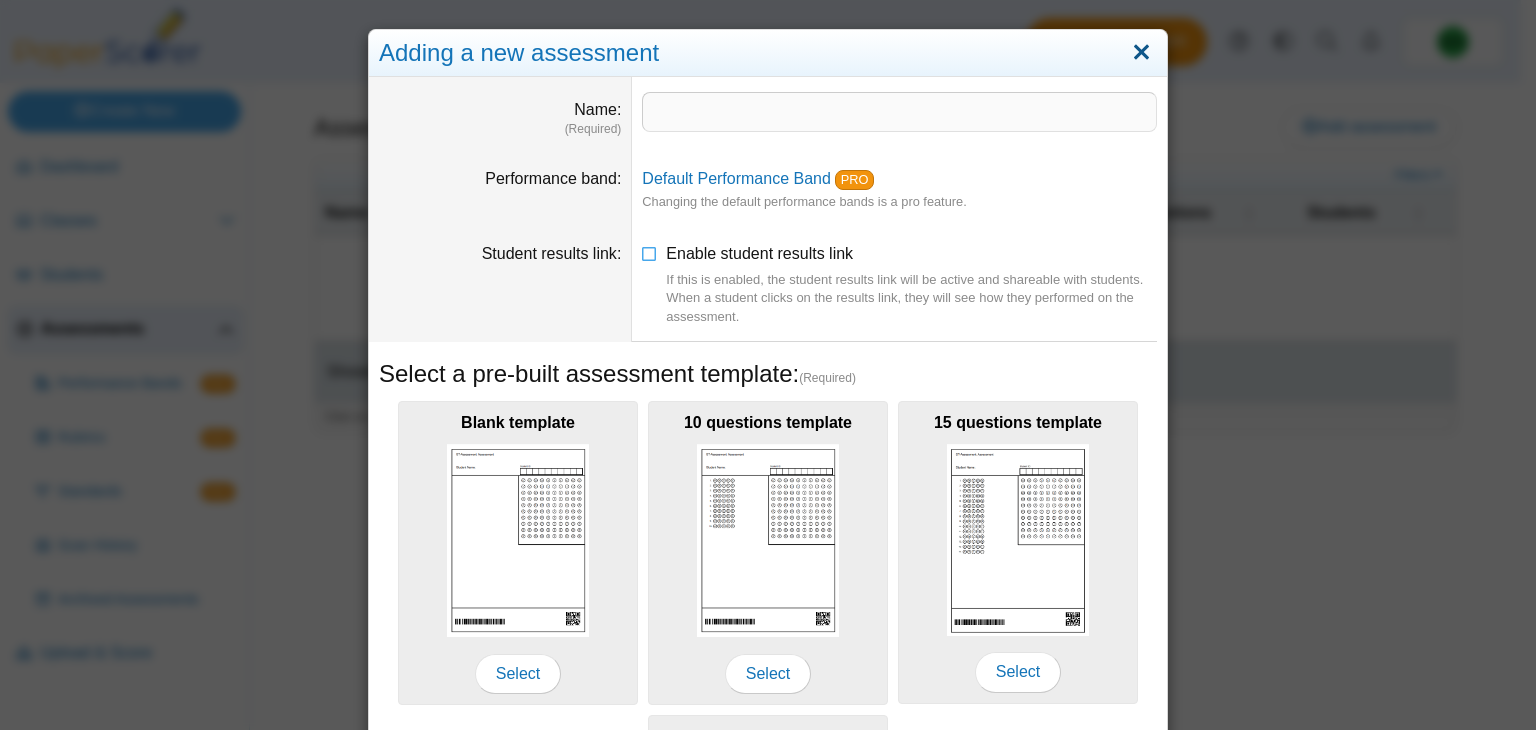 click at bounding box center [1141, 53] 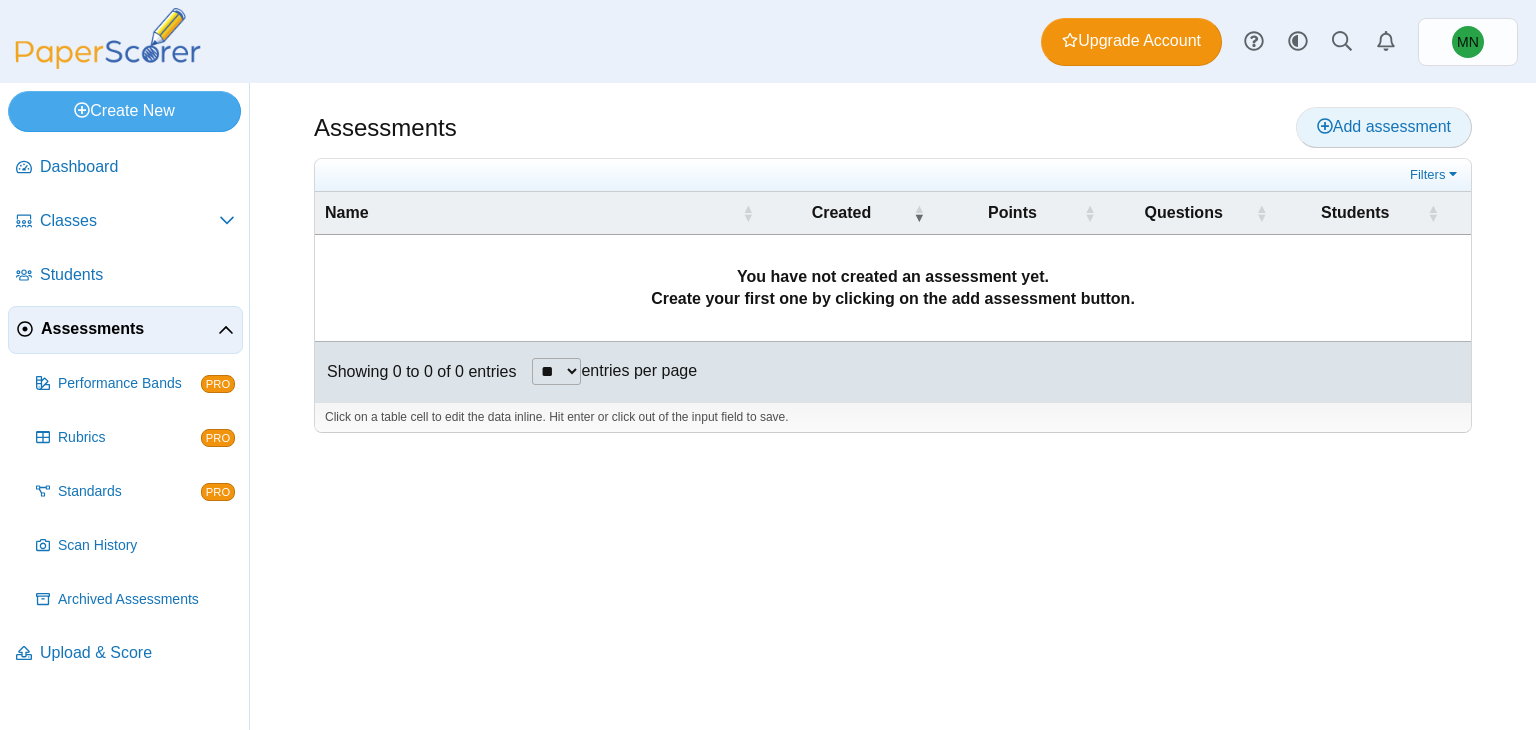 click on "Add assessment" at bounding box center (1384, 126) 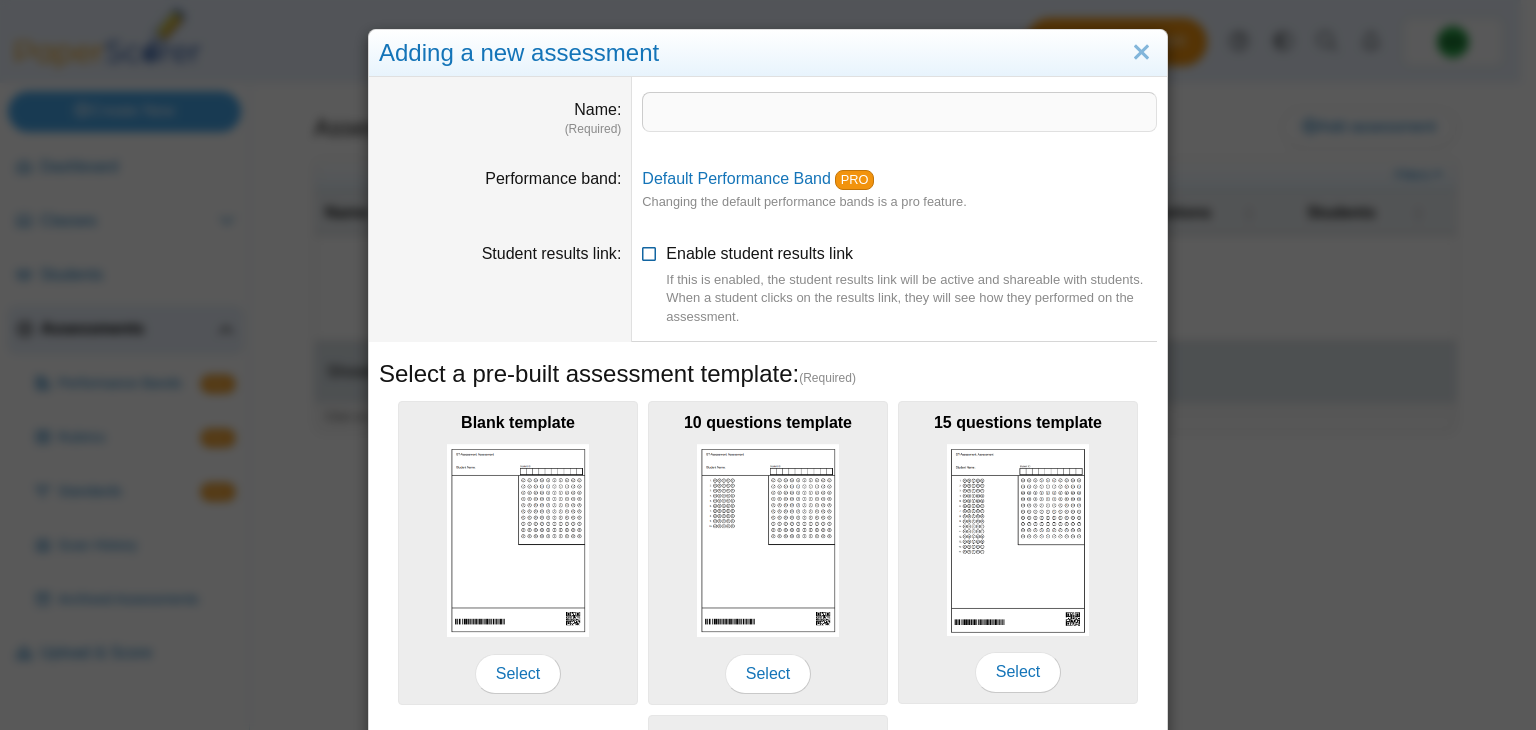 click at bounding box center [650, 250] 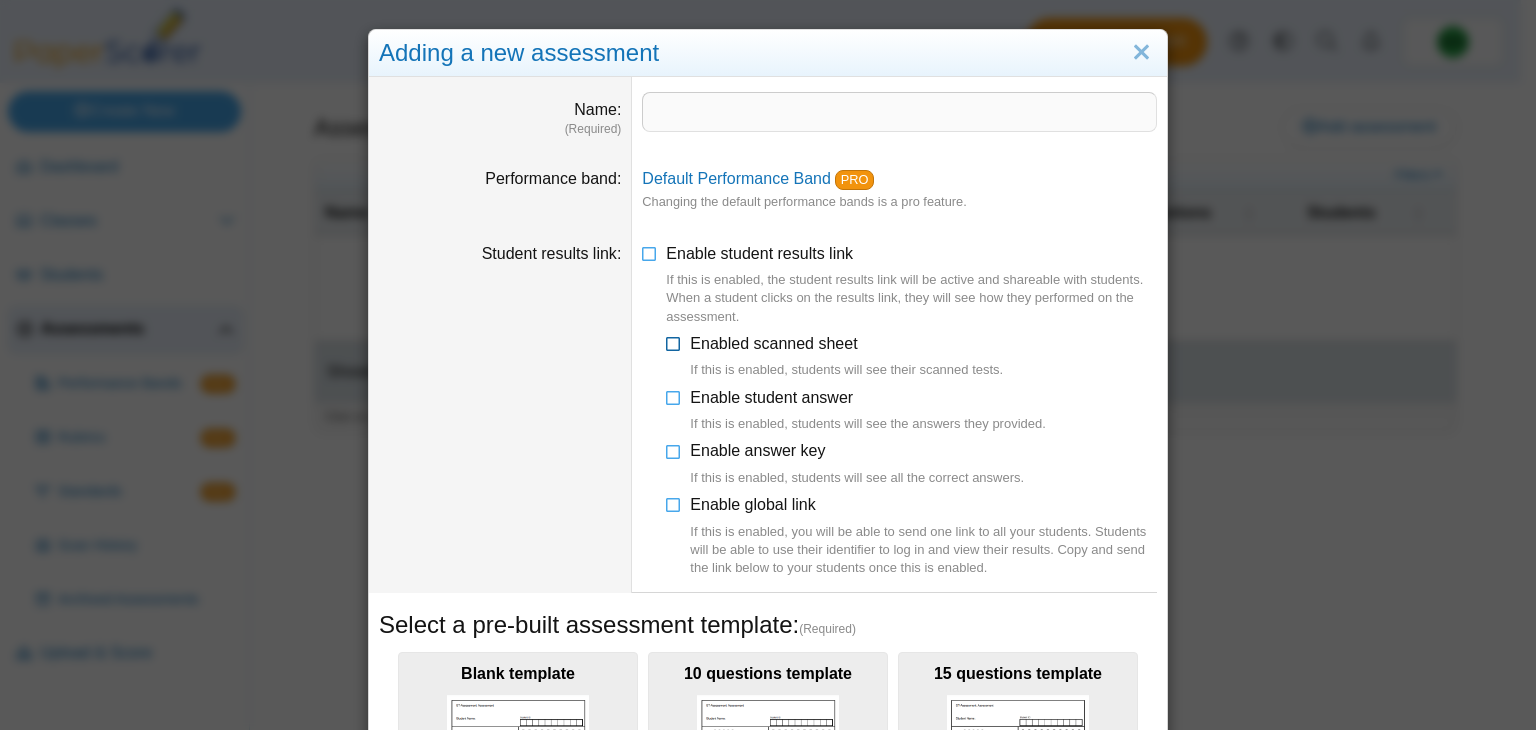 click at bounding box center (674, 340) 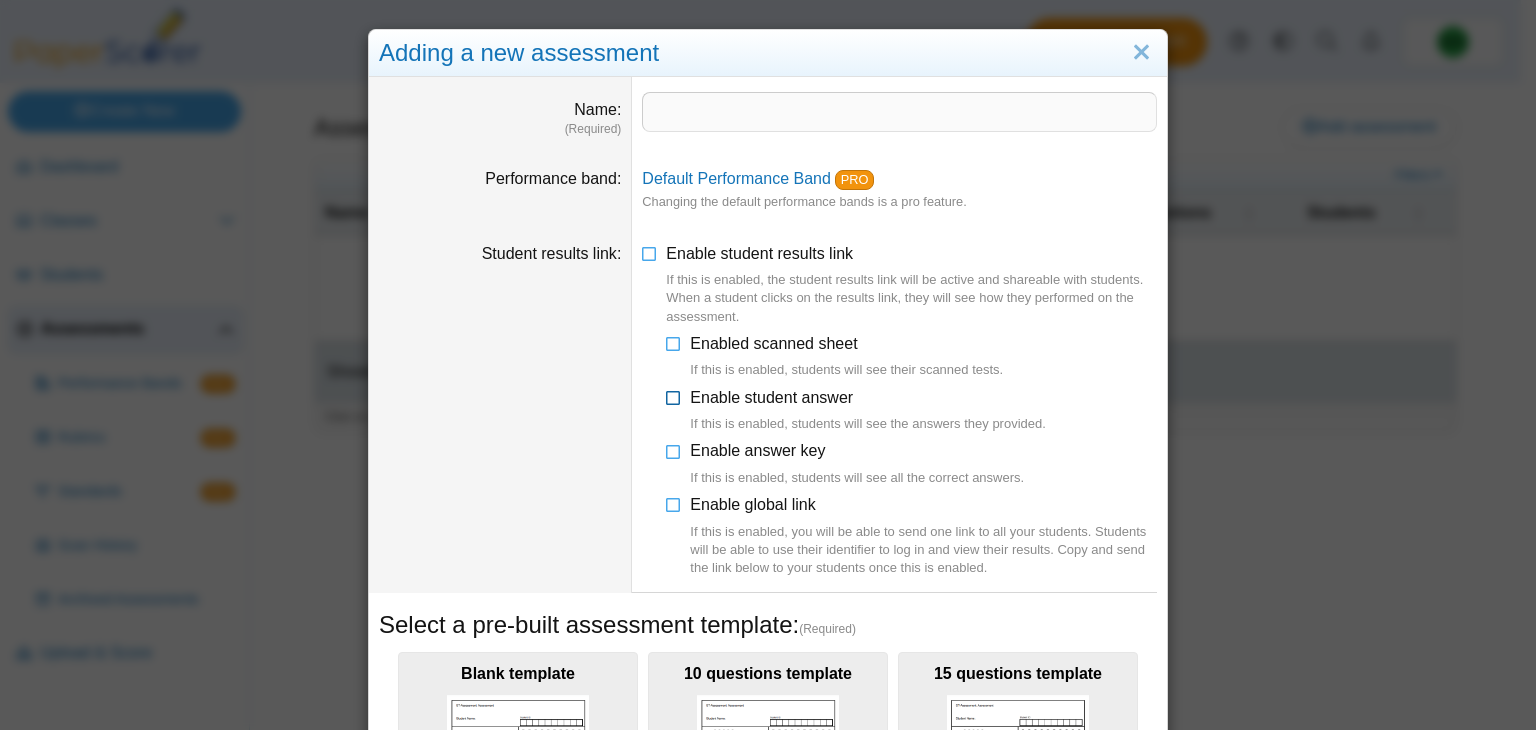click at bounding box center (674, 394) 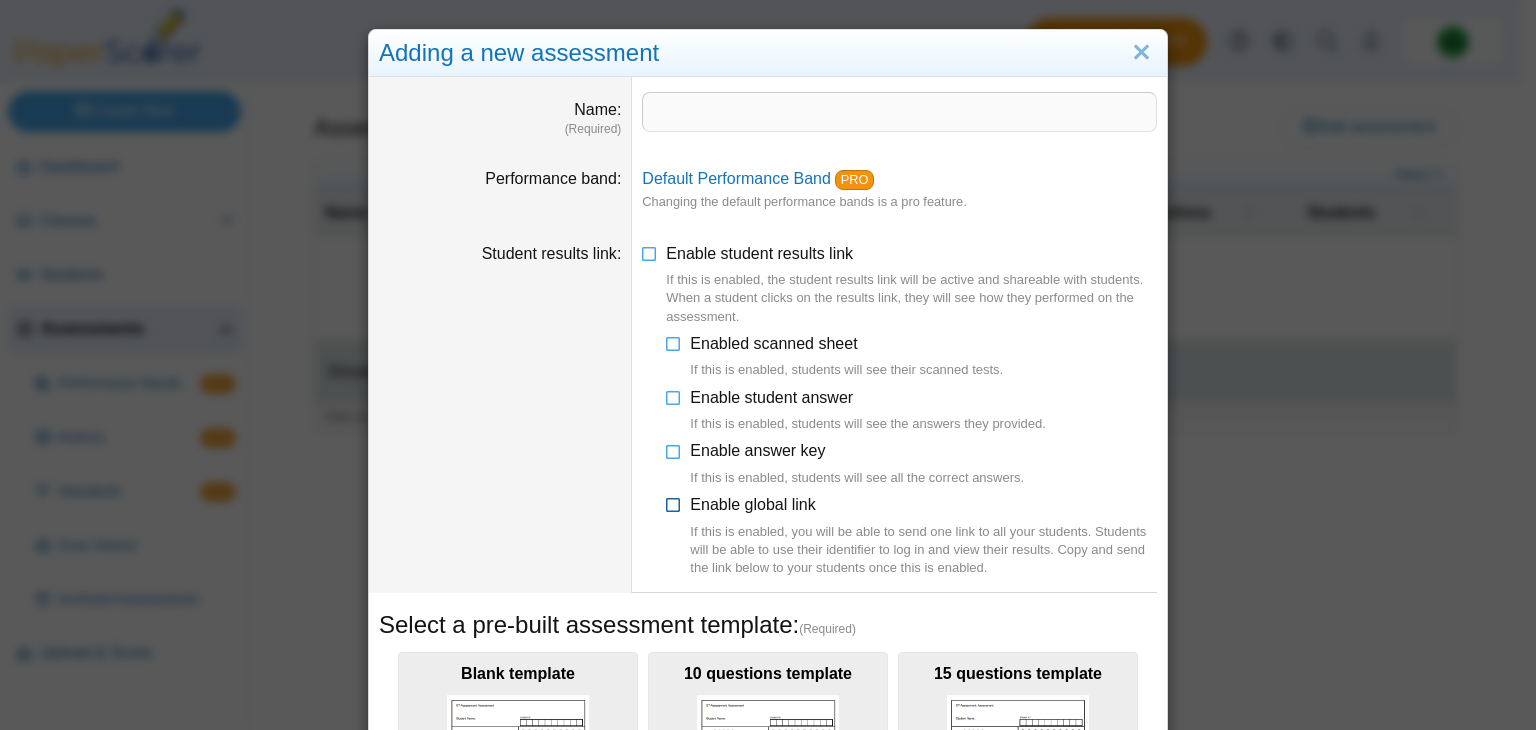 click at bounding box center [674, 501] 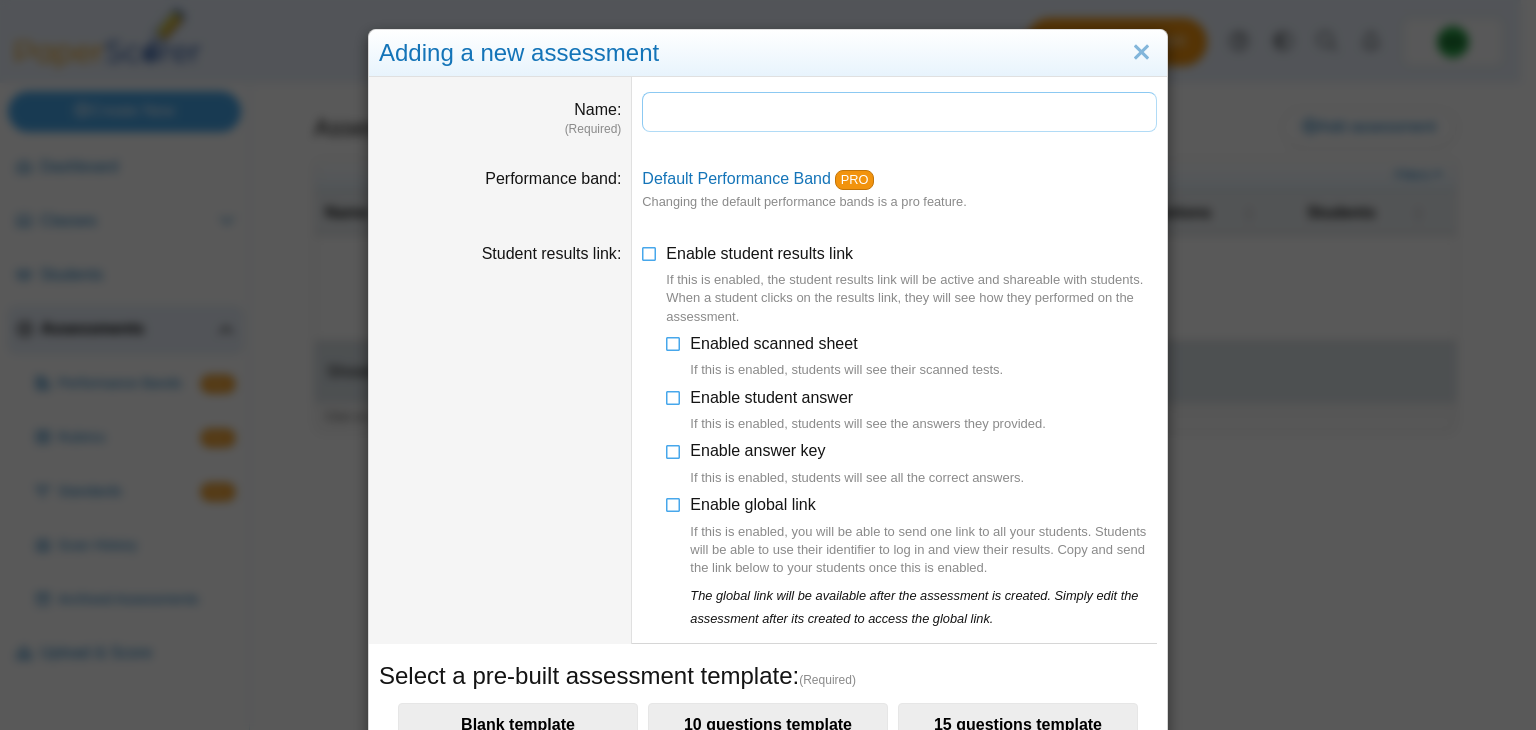 click on "Name" at bounding box center [899, 112] 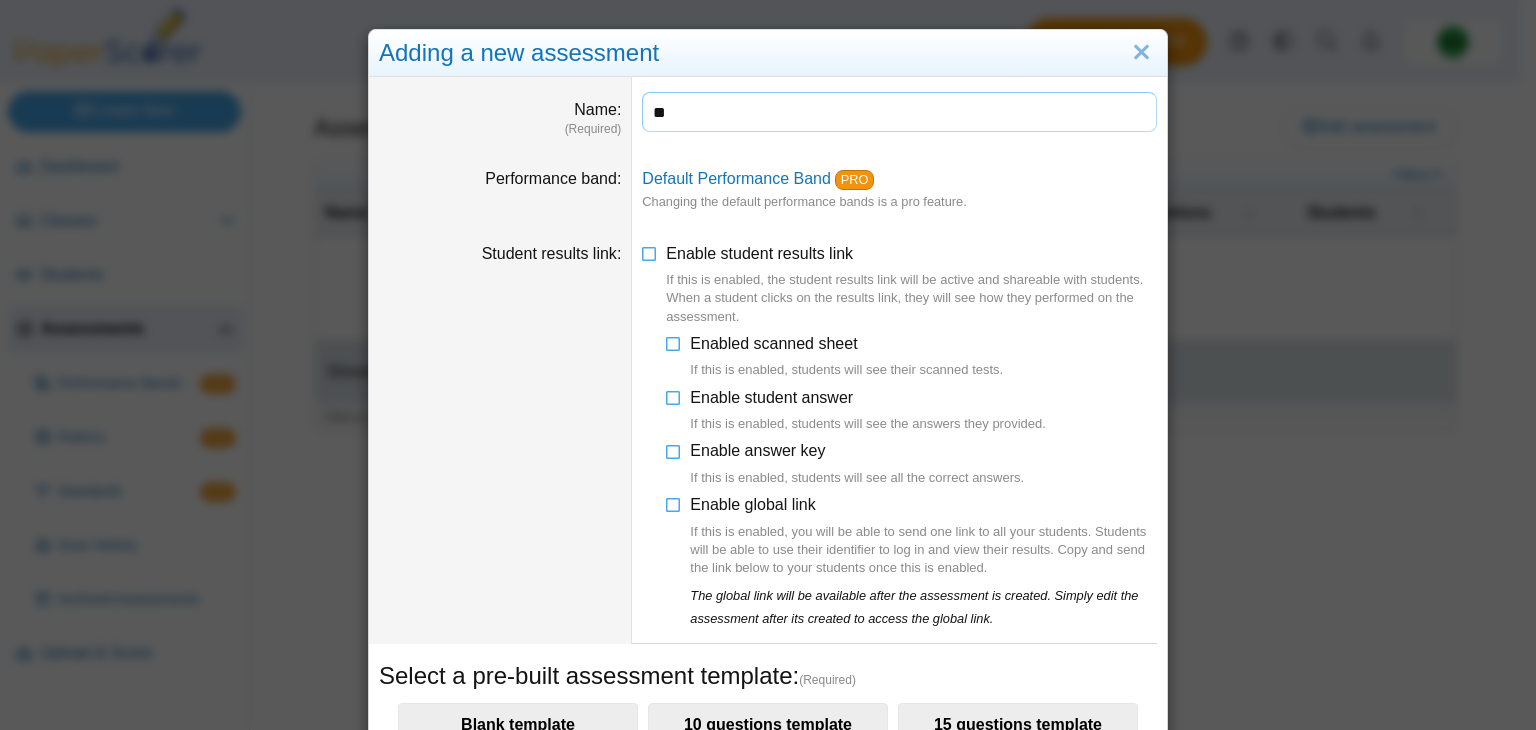 type on "*" 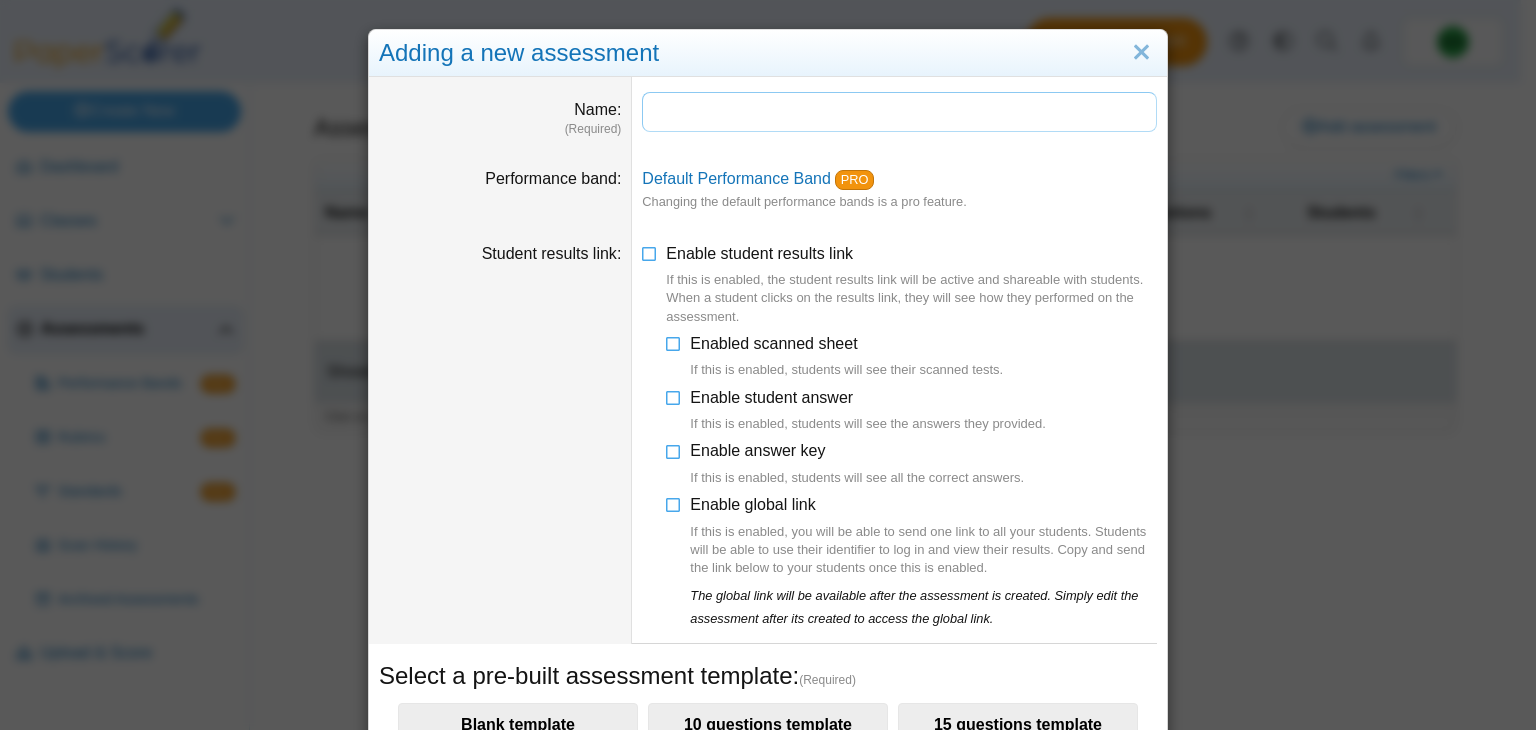 click on "Name" at bounding box center (899, 112) 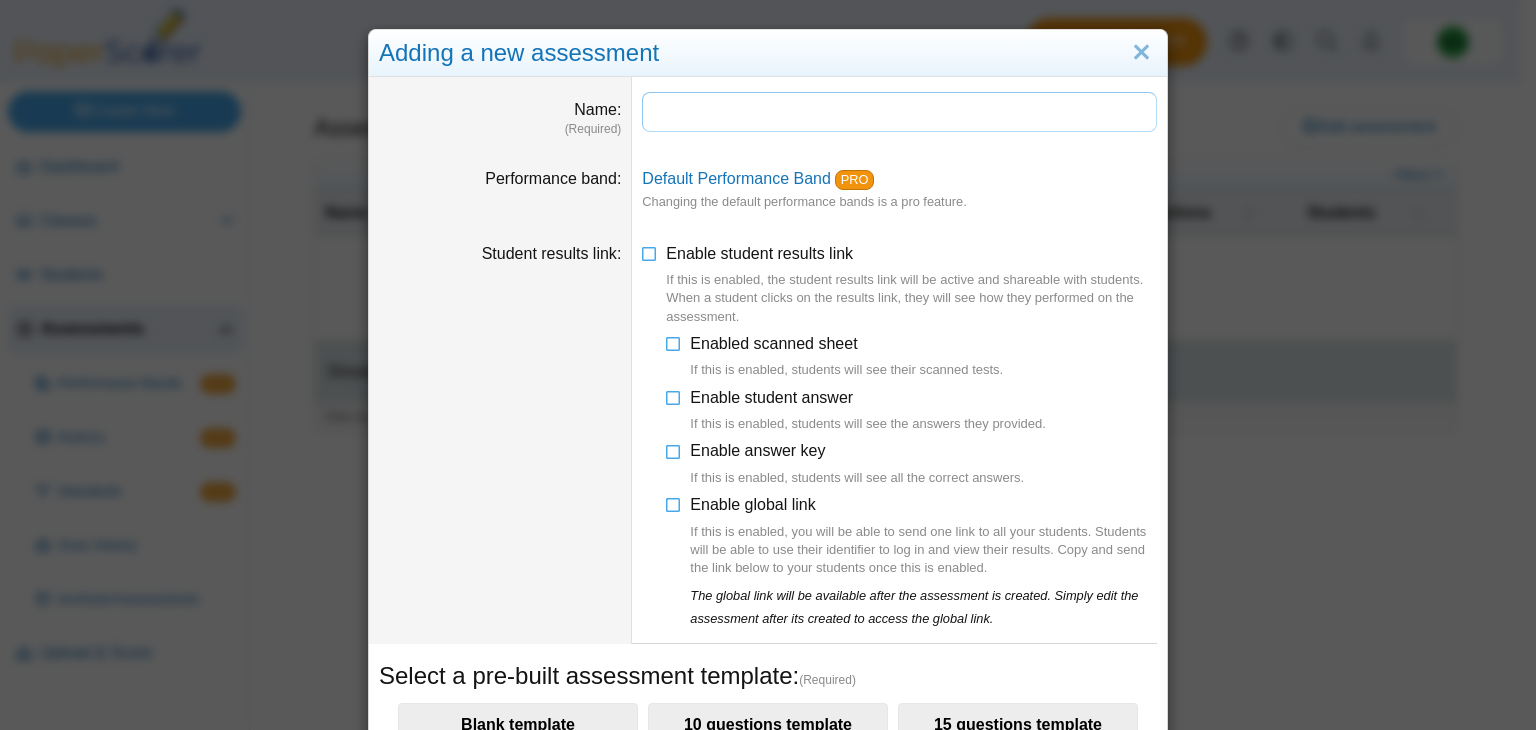 type on "*******" 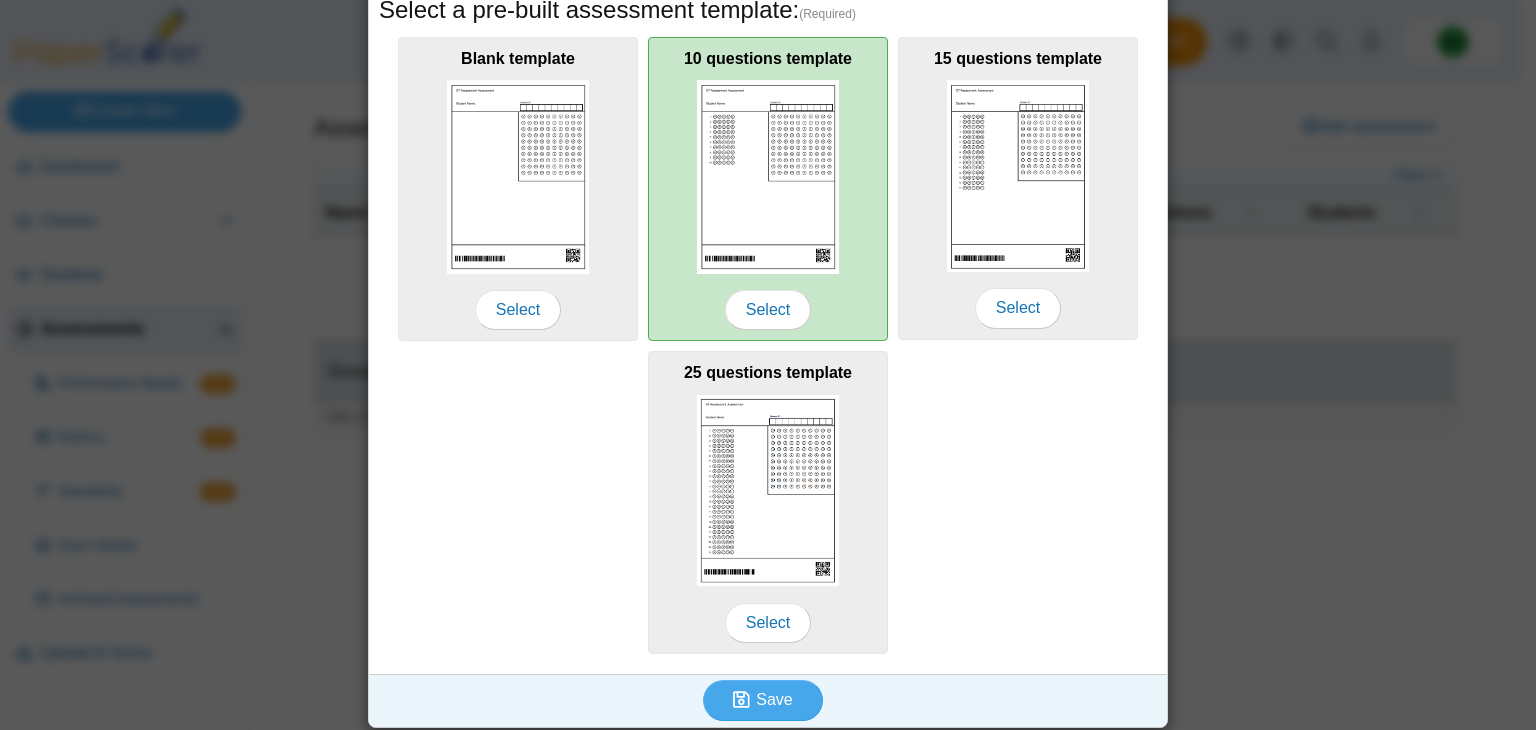 scroll, scrollTop: 668, scrollLeft: 0, axis: vertical 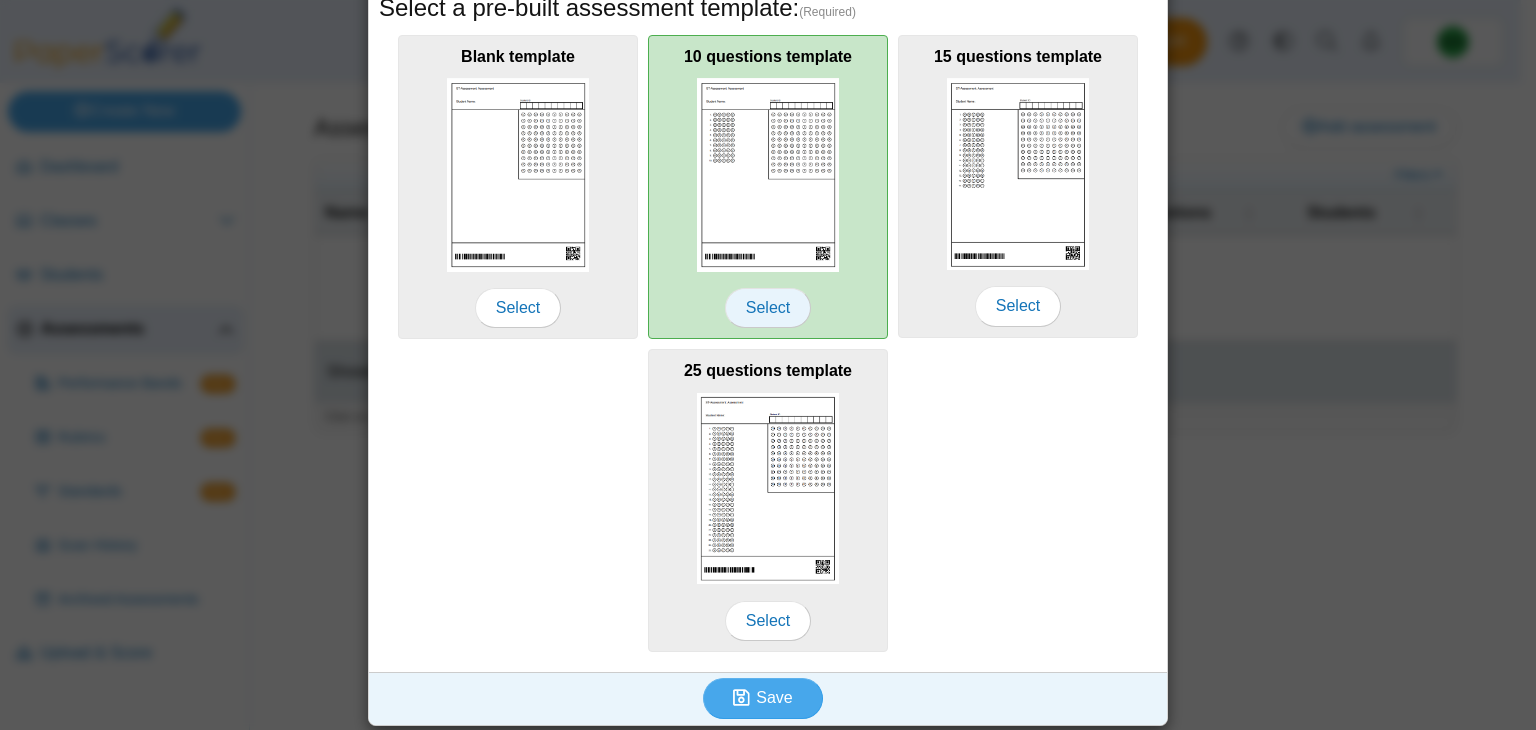click on "Select" at bounding box center (768, 308) 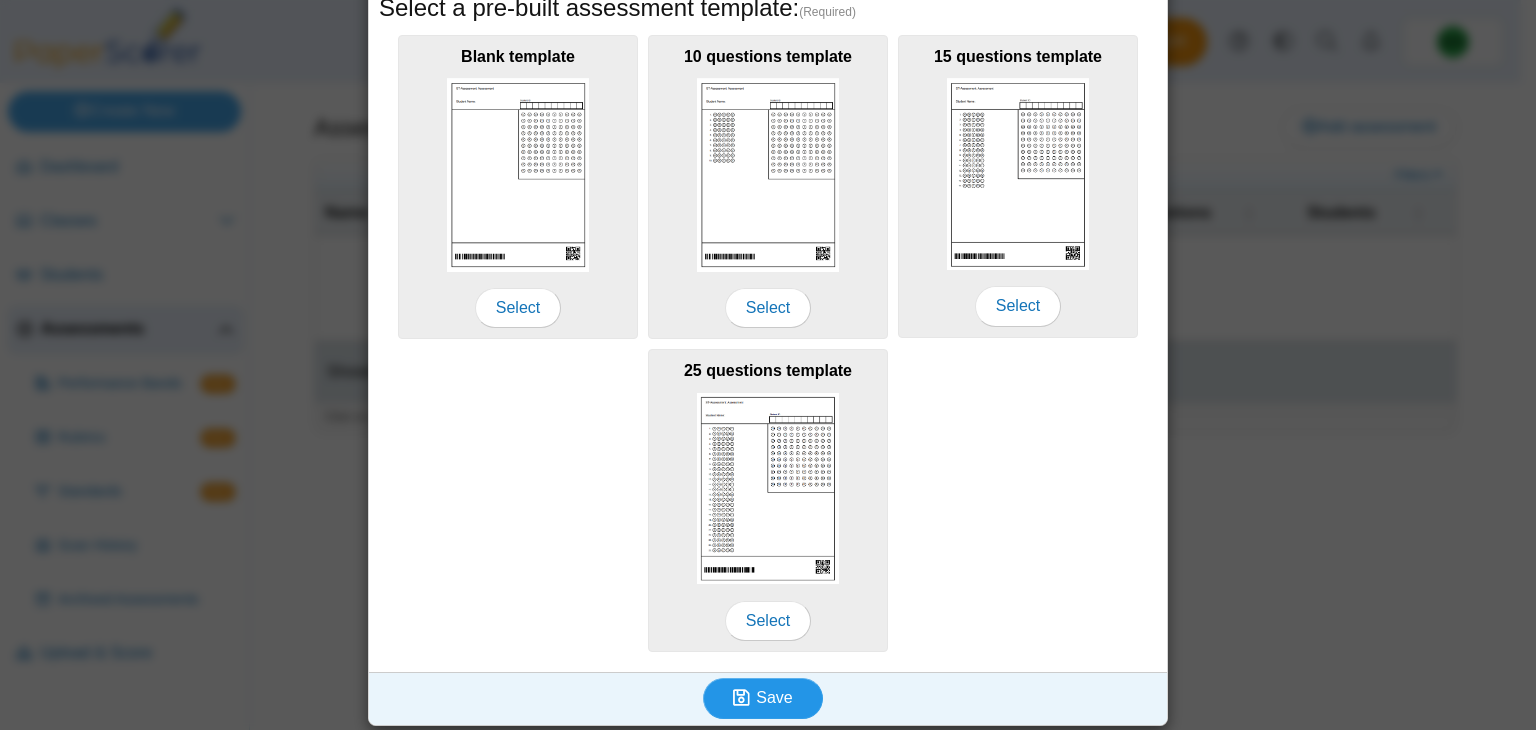 click 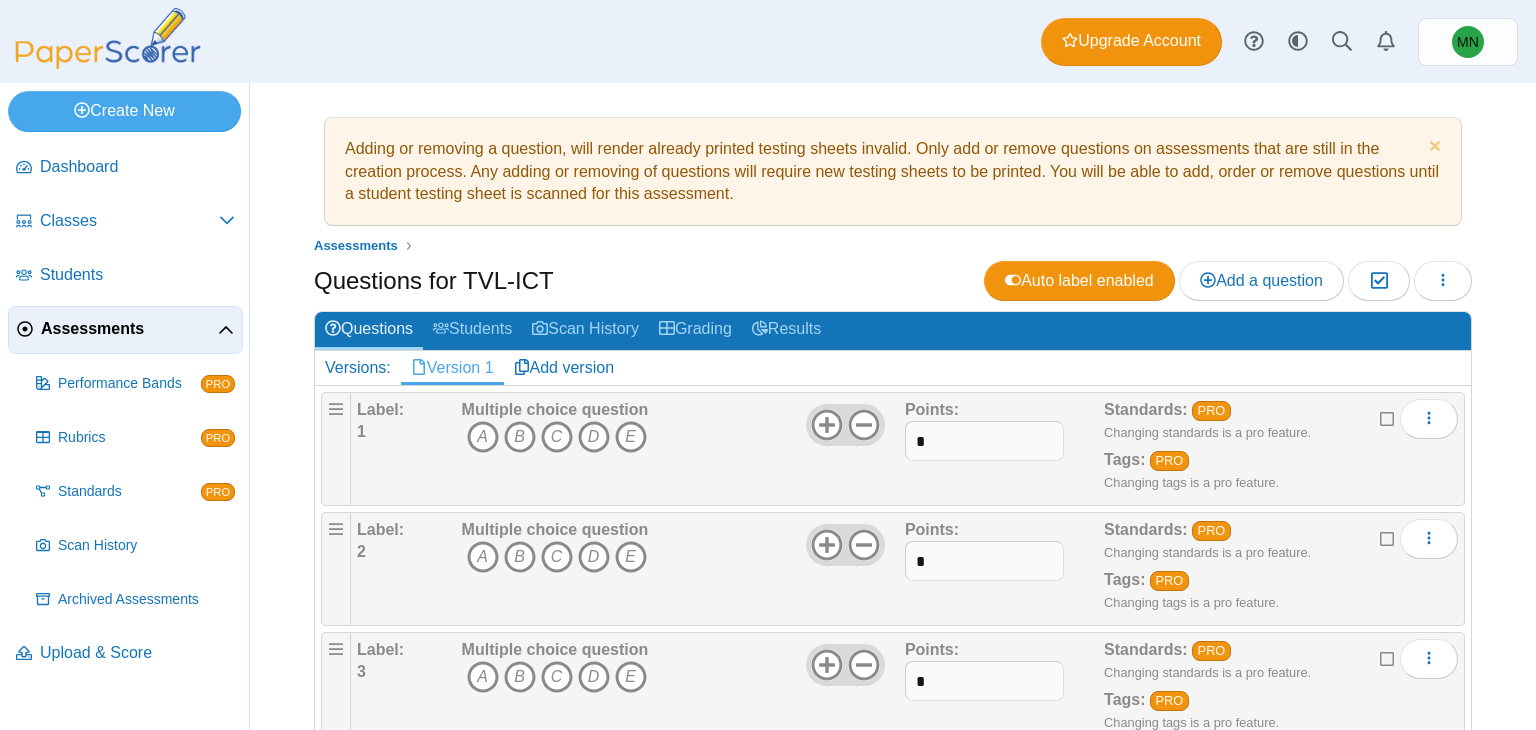 scroll, scrollTop: 0, scrollLeft: 0, axis: both 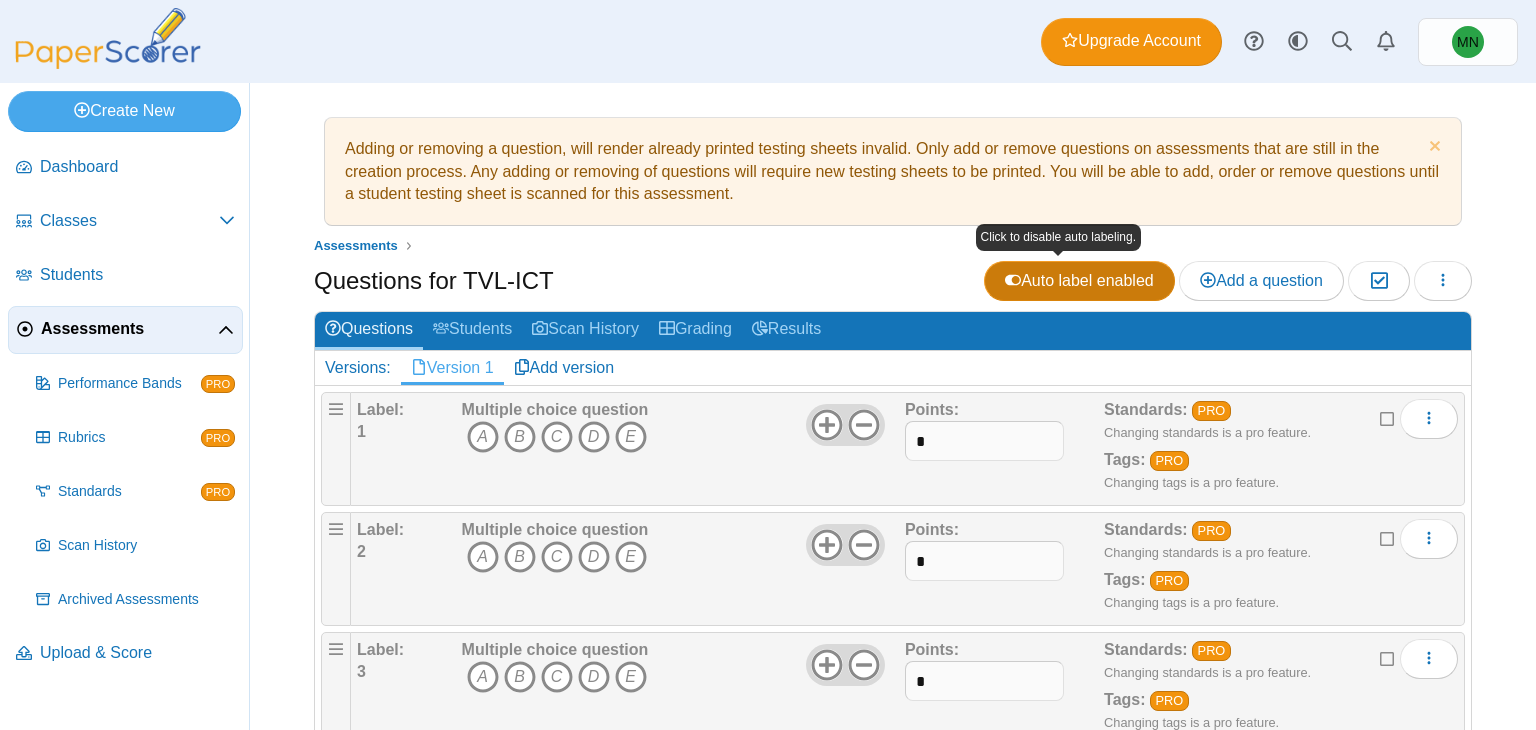 click on "Auto label enabled" at bounding box center (1079, 280) 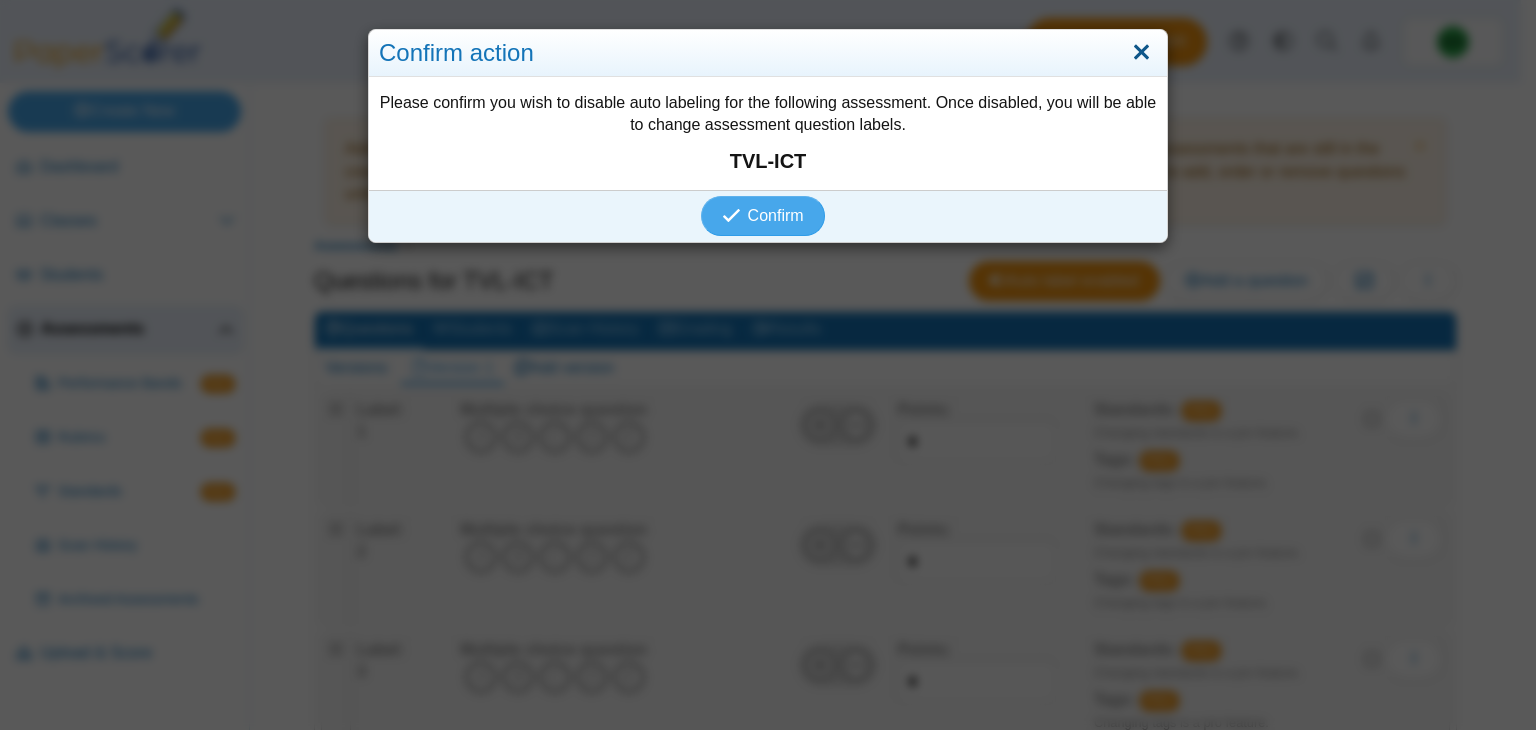 click at bounding box center (1141, 53) 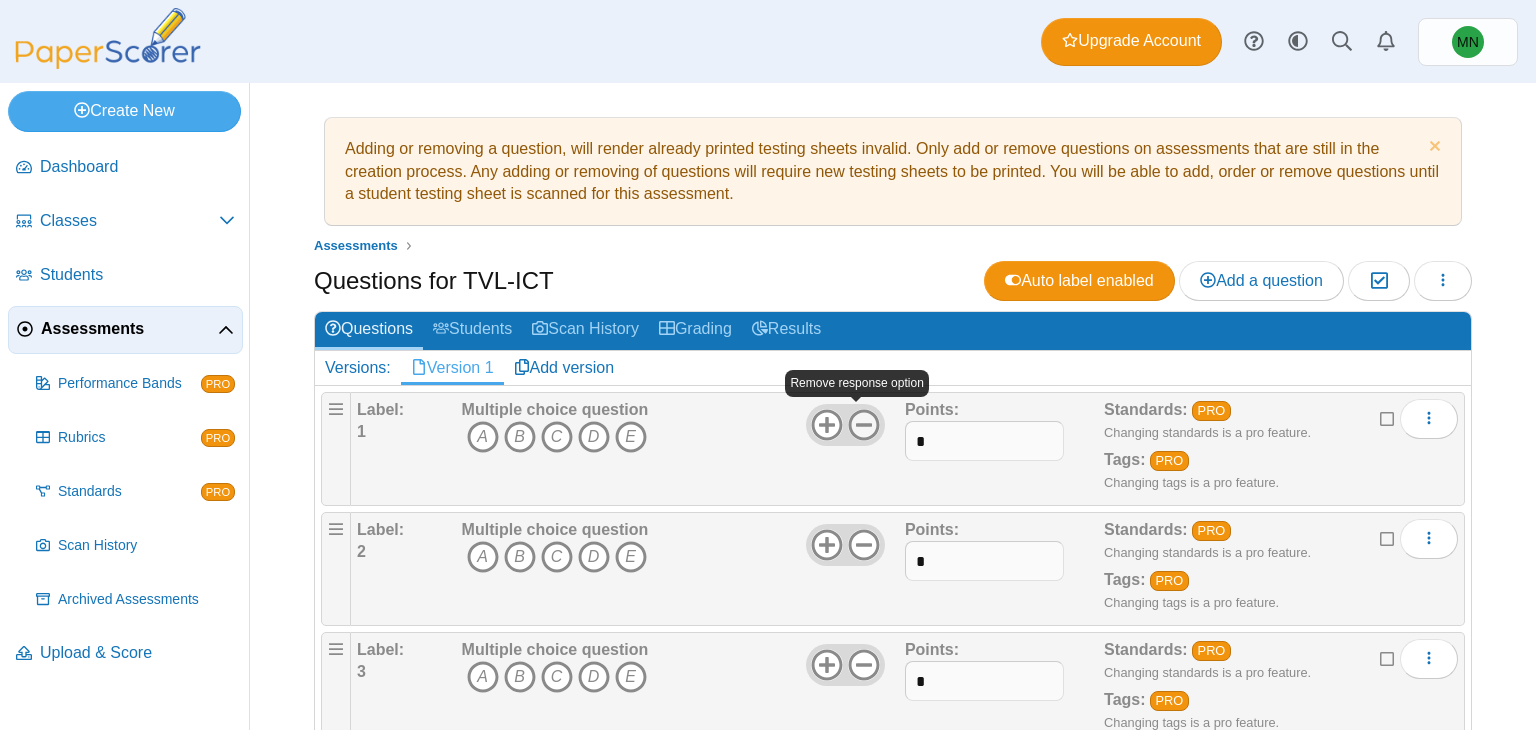 click 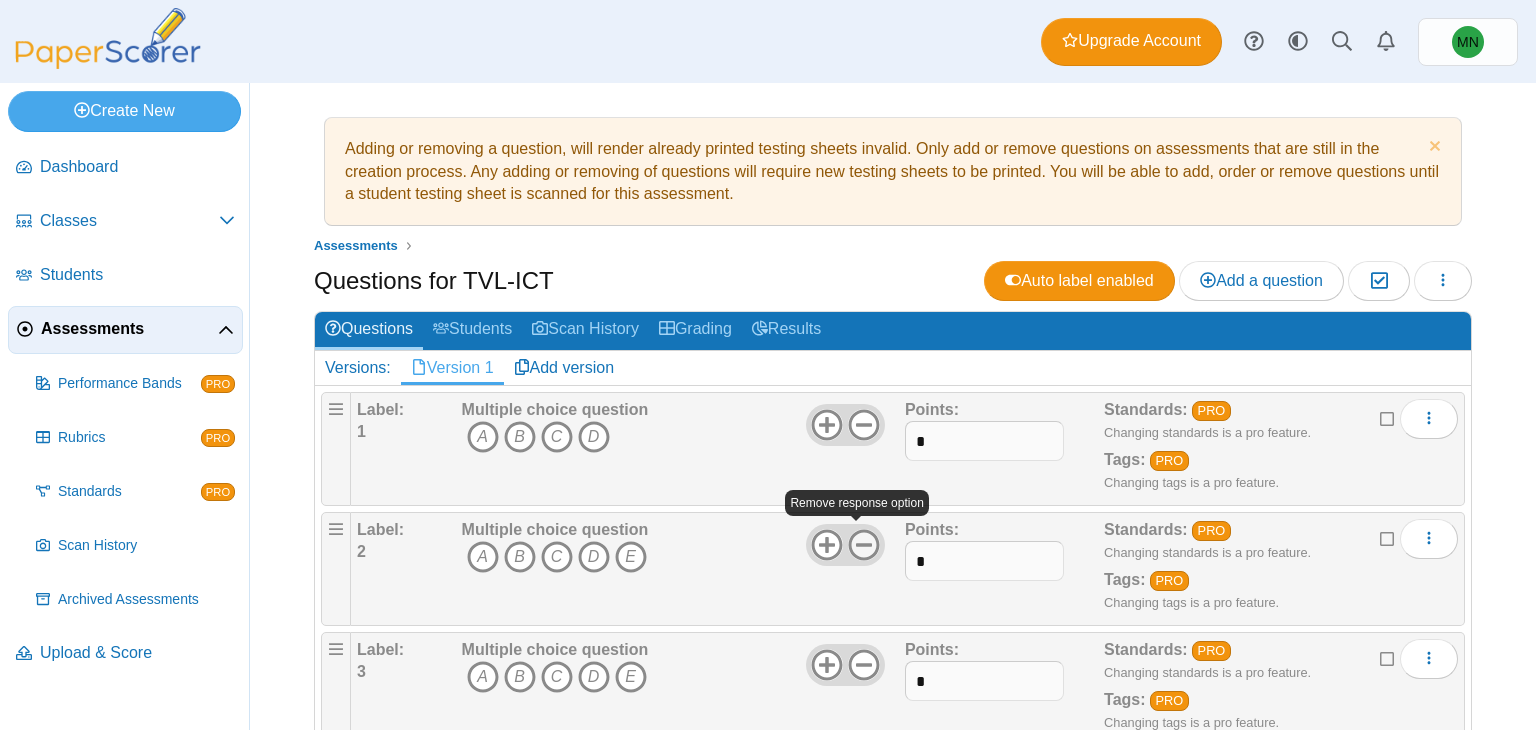 click 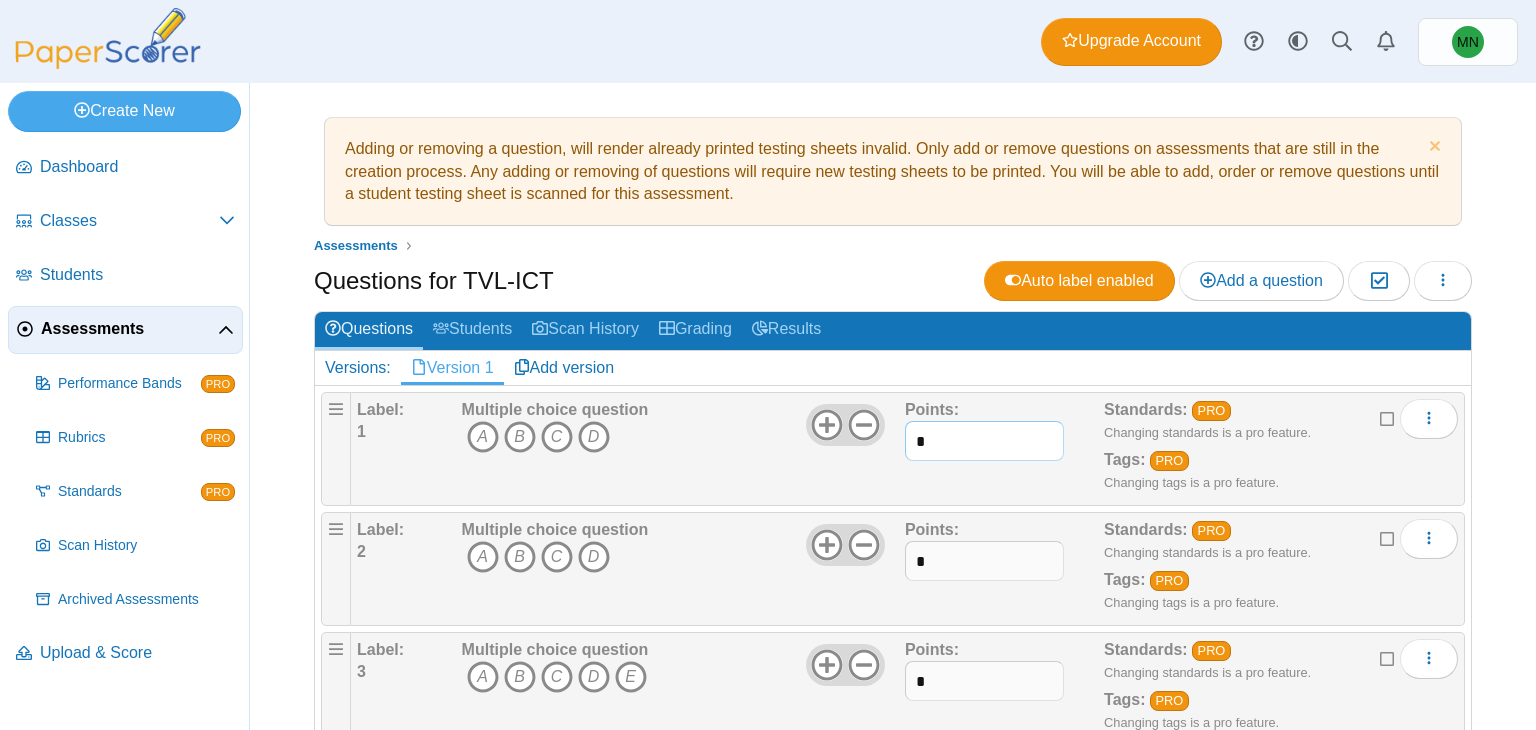 click on "*" at bounding box center [984, 441] 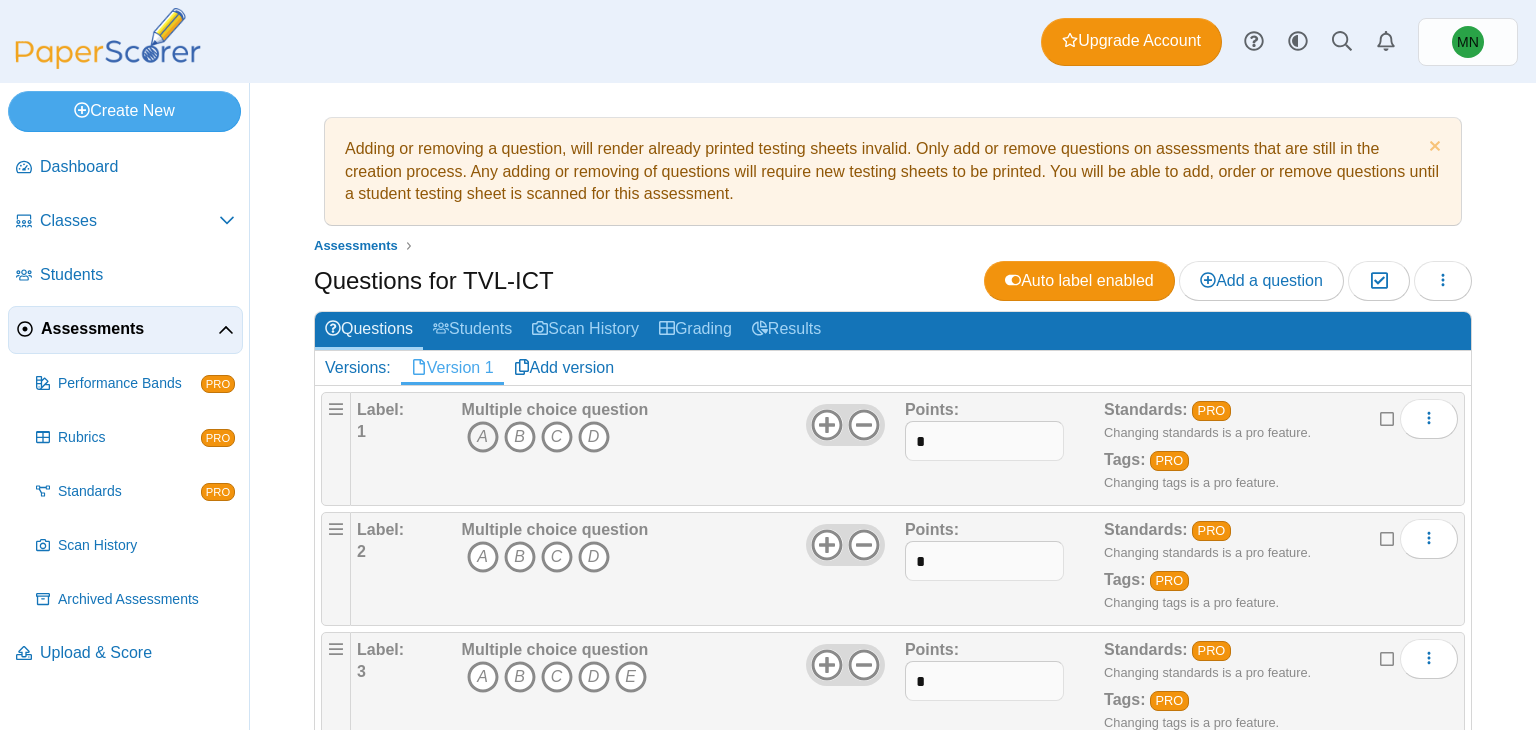 click on "A" at bounding box center (483, 437) 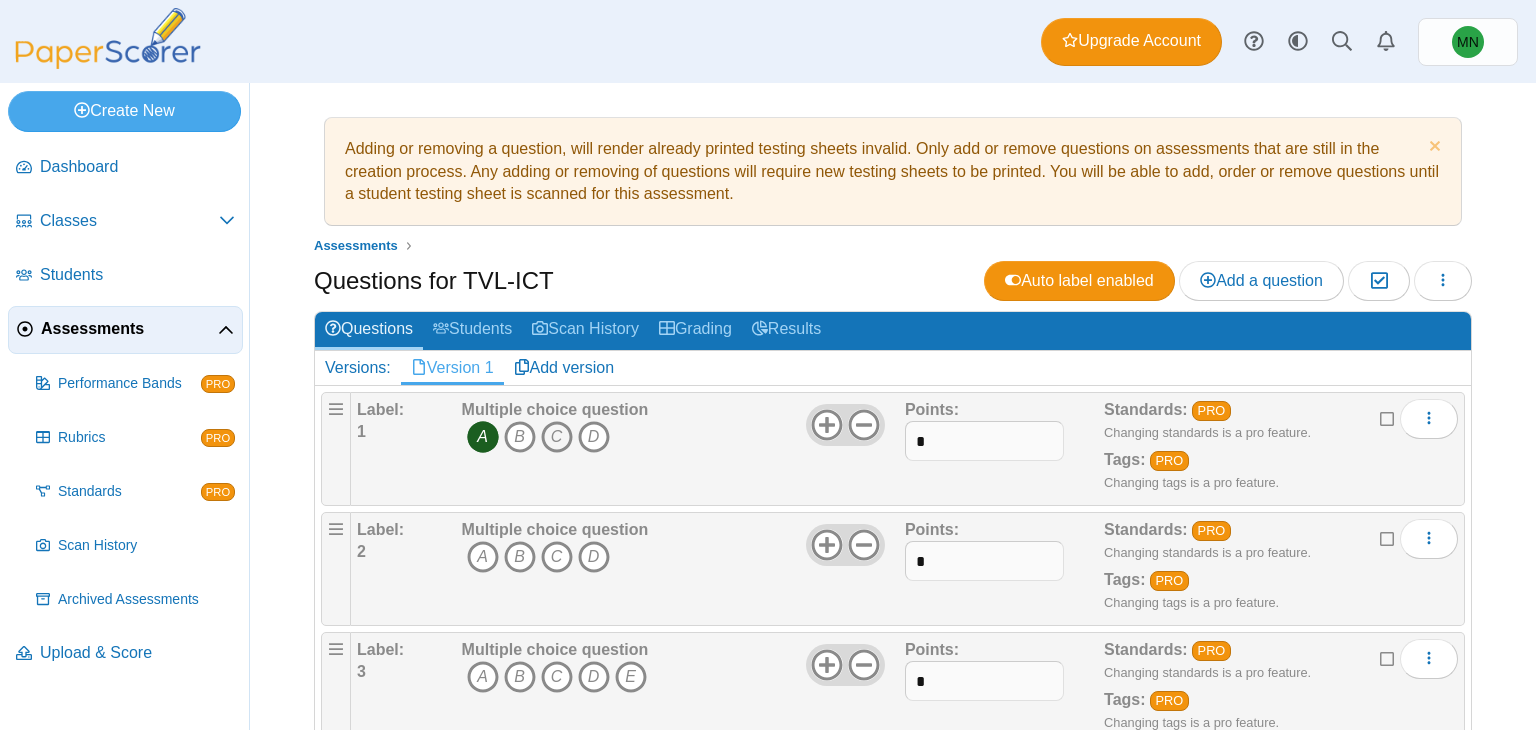 click on "C" at bounding box center [557, 437] 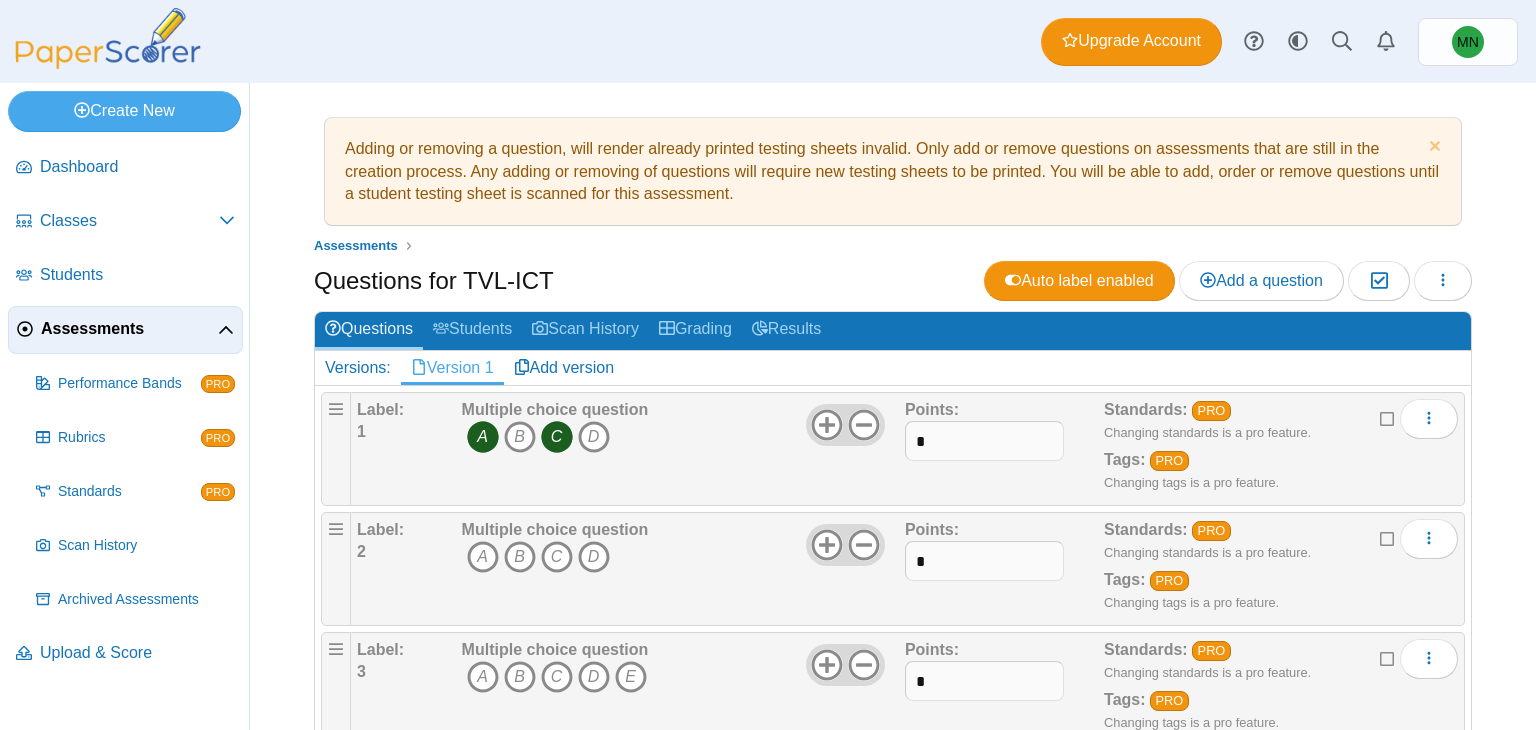 click on "C" at bounding box center [557, 437] 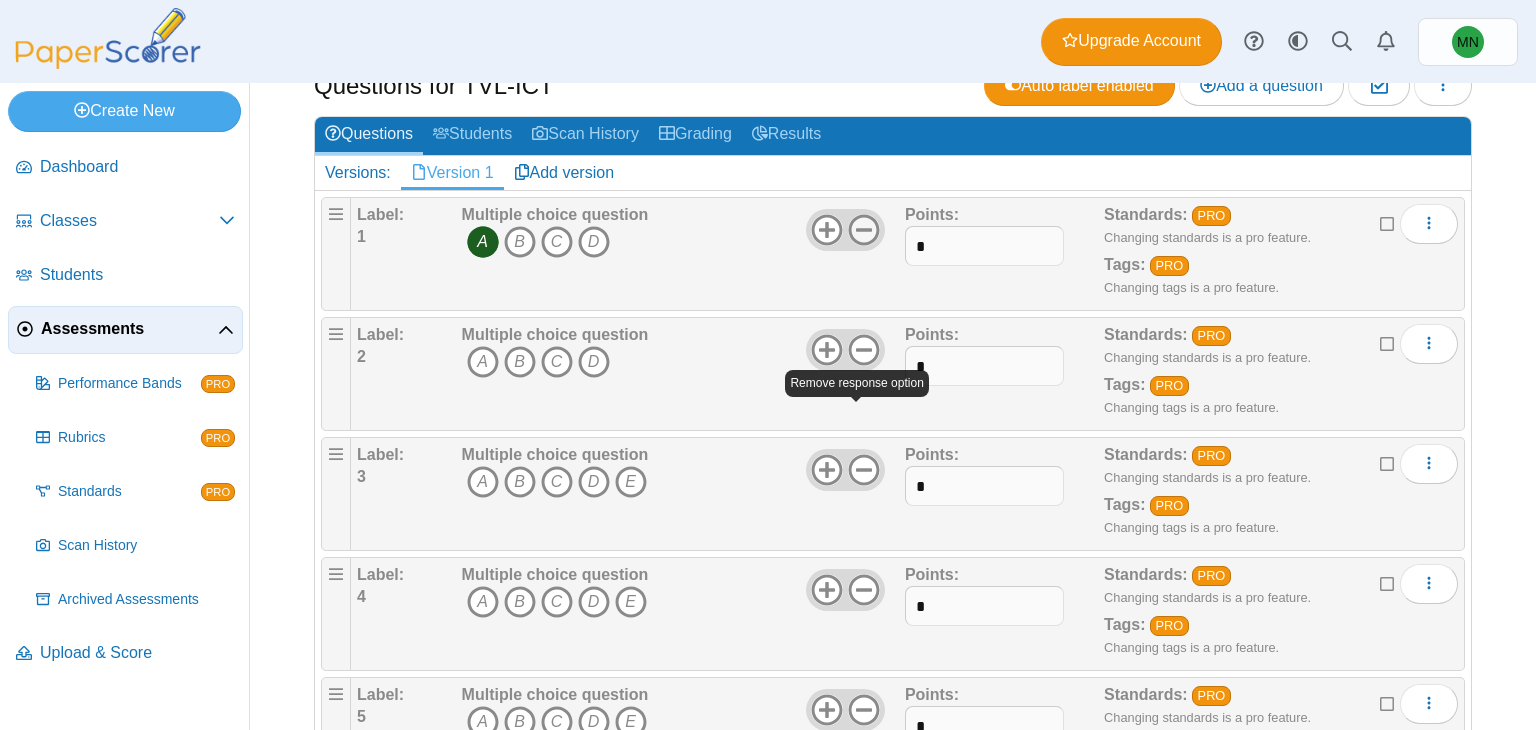scroll, scrollTop: 212, scrollLeft: 0, axis: vertical 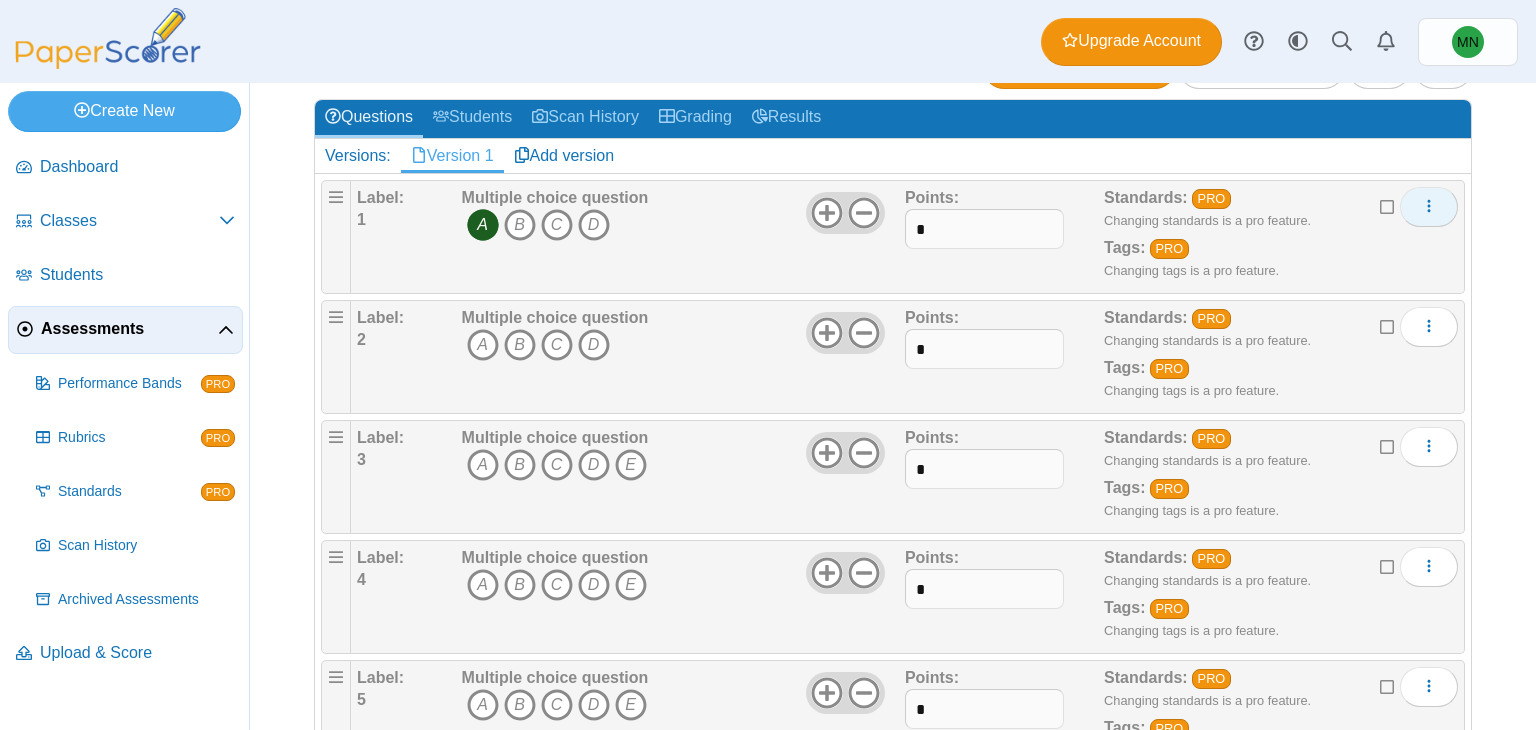 click at bounding box center (1429, 207) 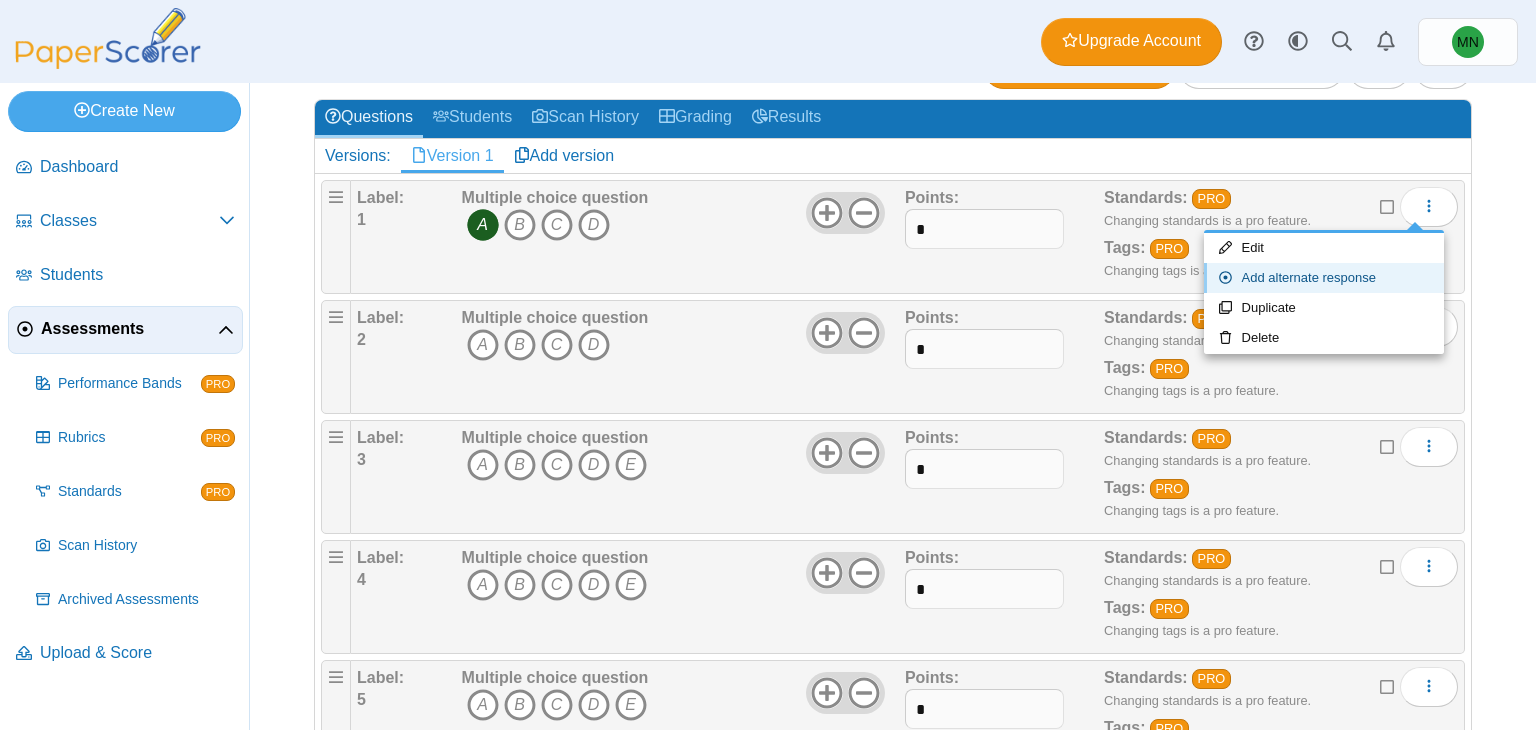 click on "Add alternate response" at bounding box center (1324, 278) 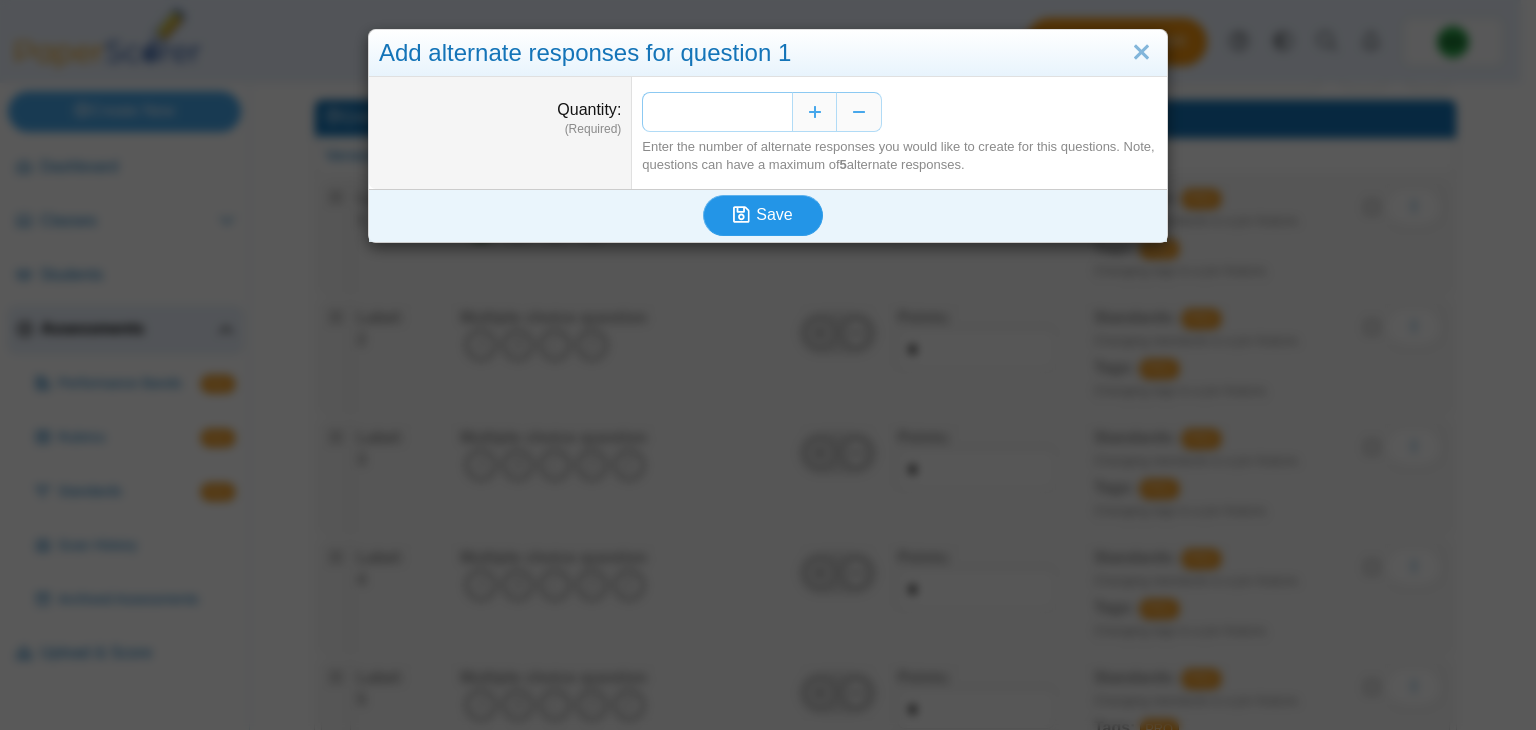 type on "*" 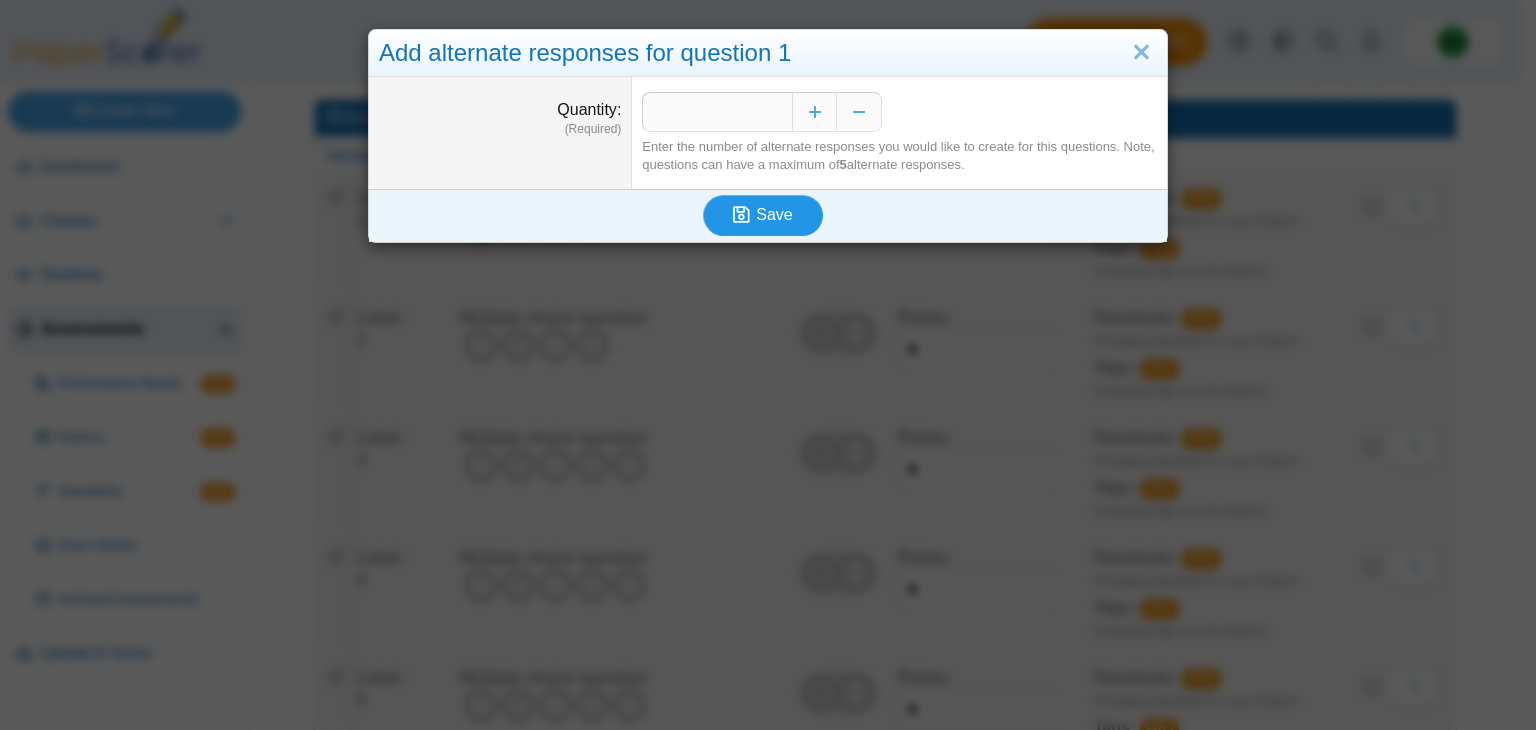 click on "Save" at bounding box center [774, 214] 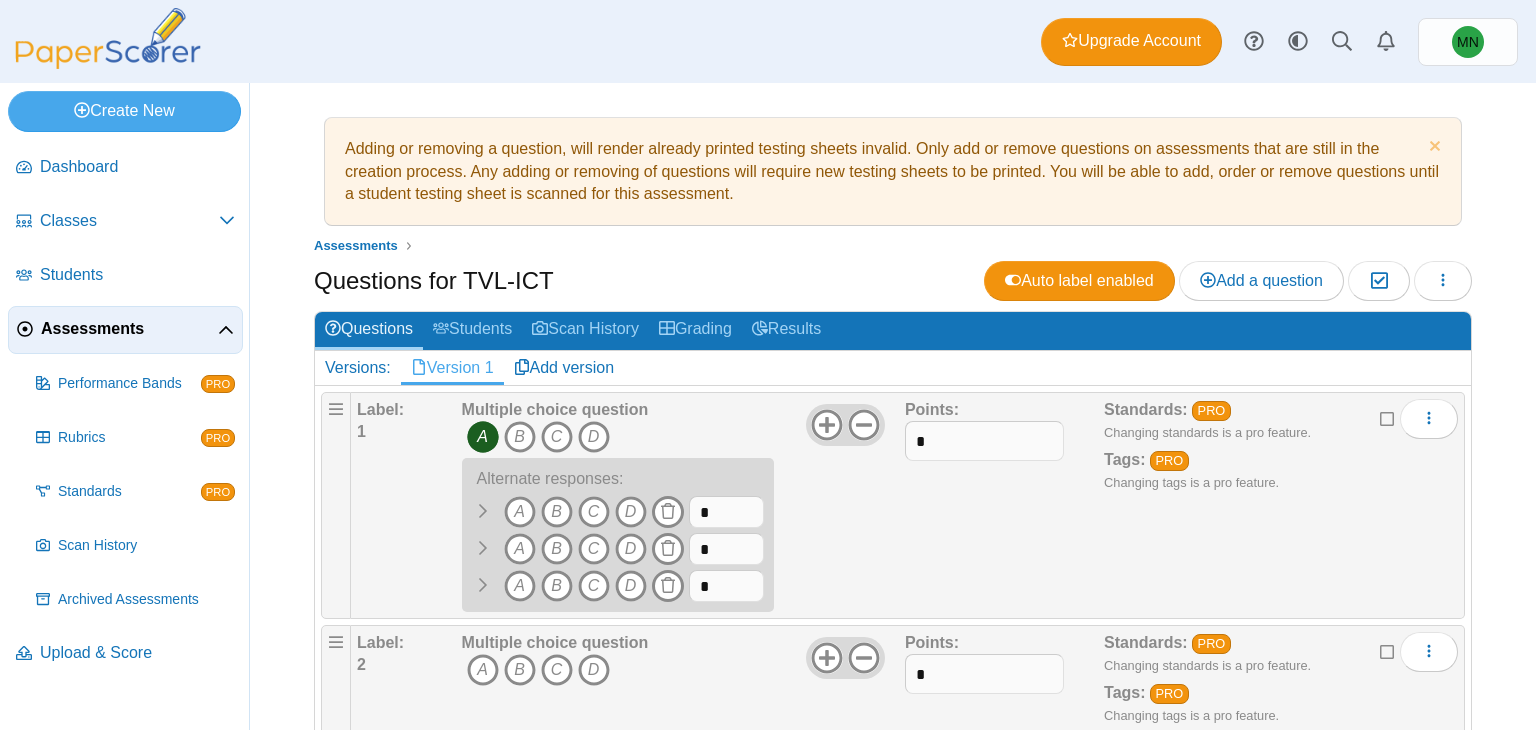scroll, scrollTop: 0, scrollLeft: 0, axis: both 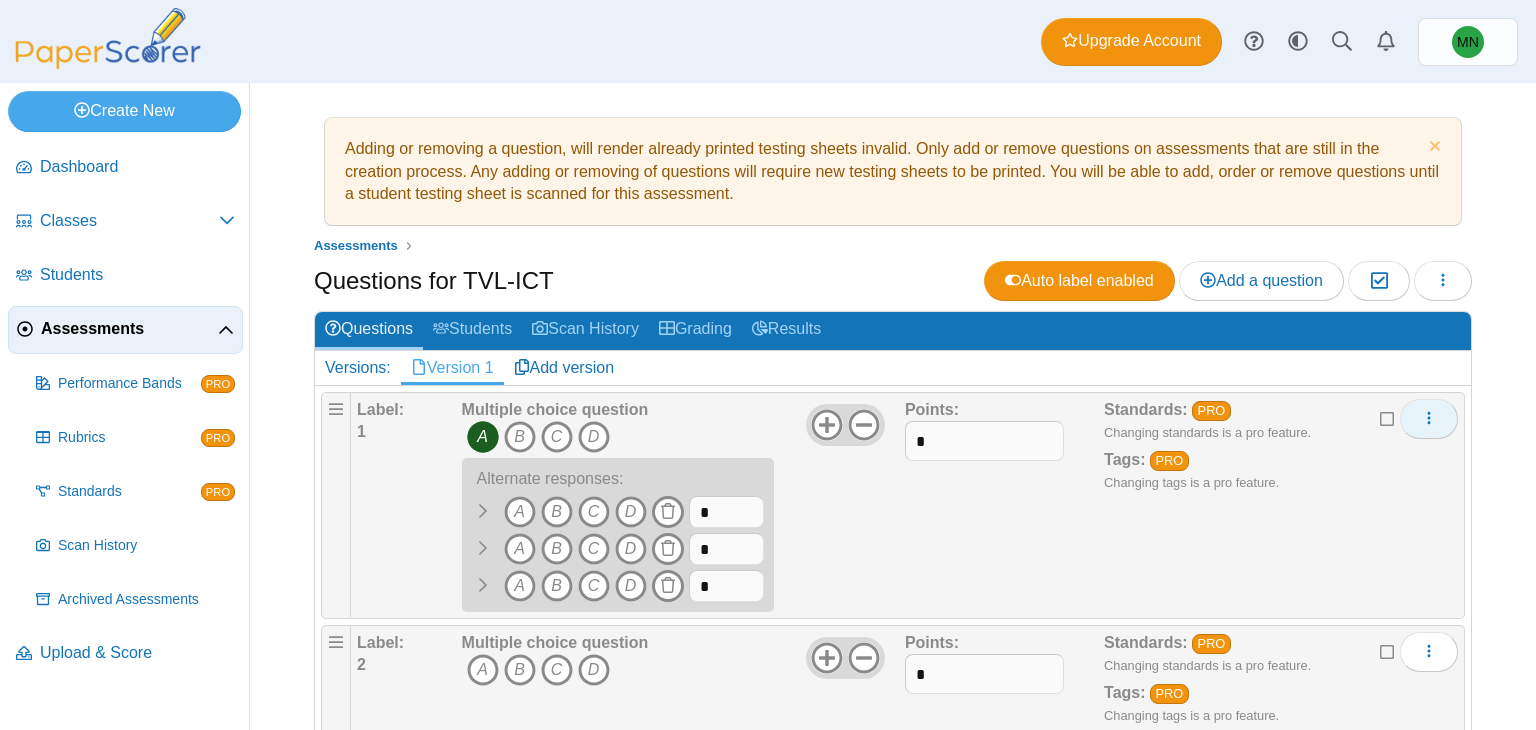 click at bounding box center [1429, 419] 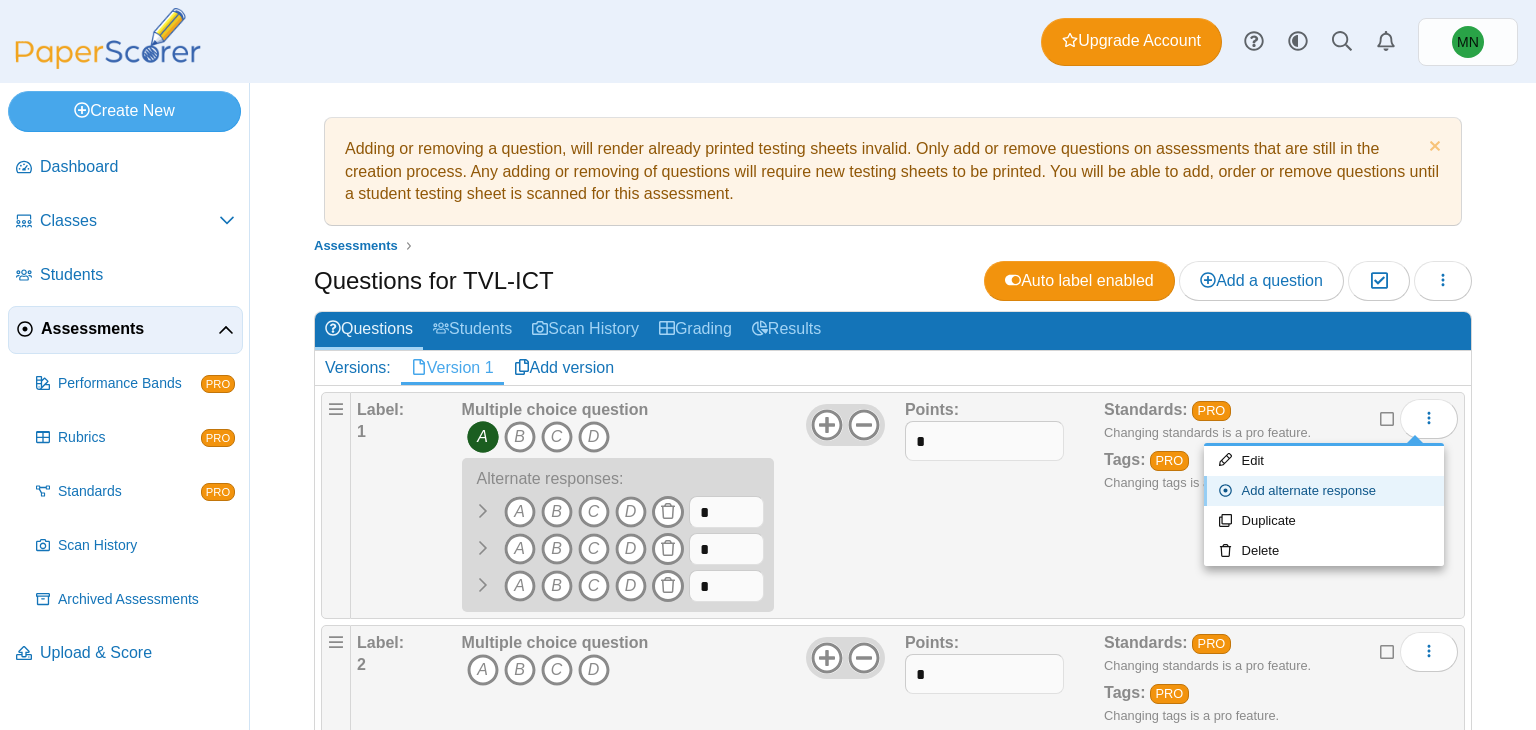 click on "Add alternate response" at bounding box center (1324, 491) 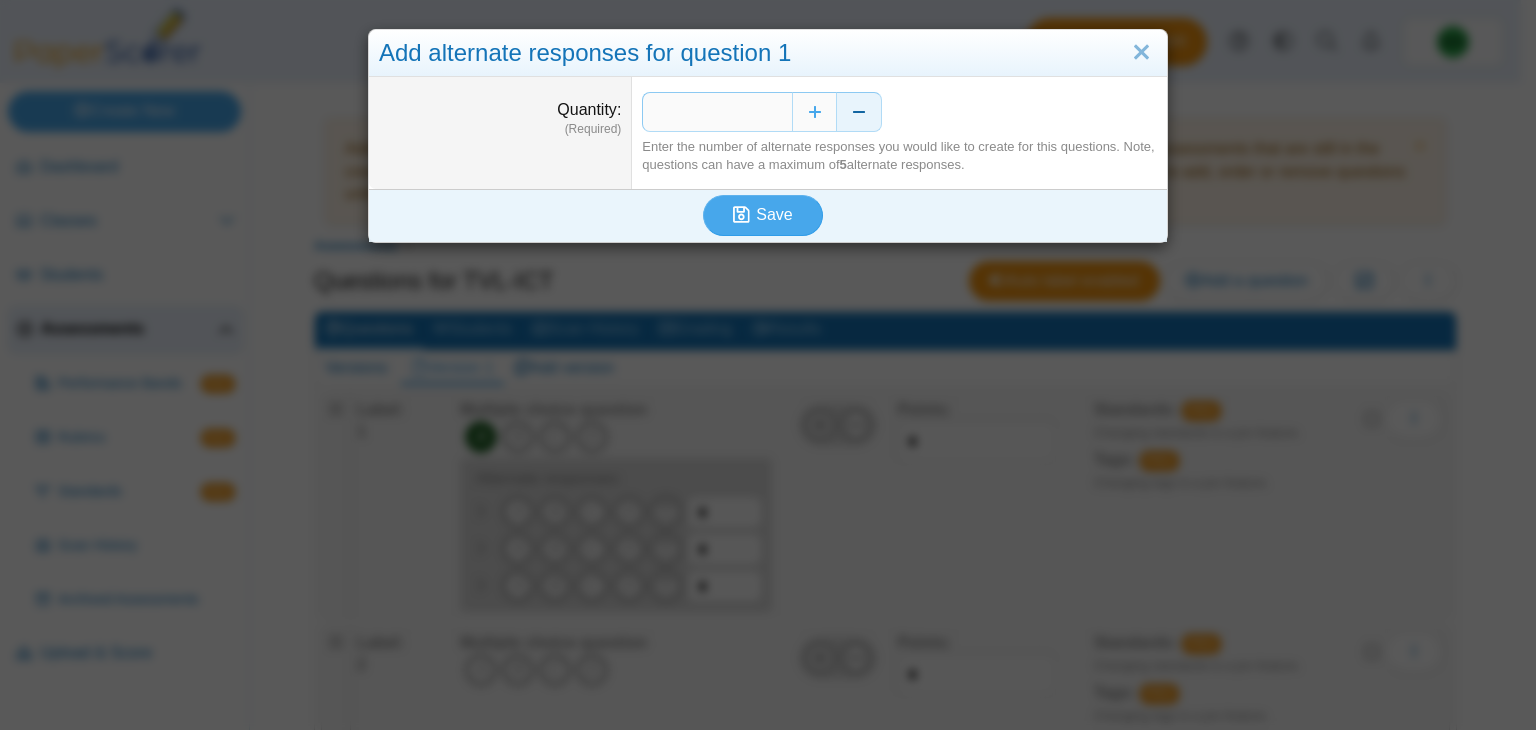 click at bounding box center [859, 112] 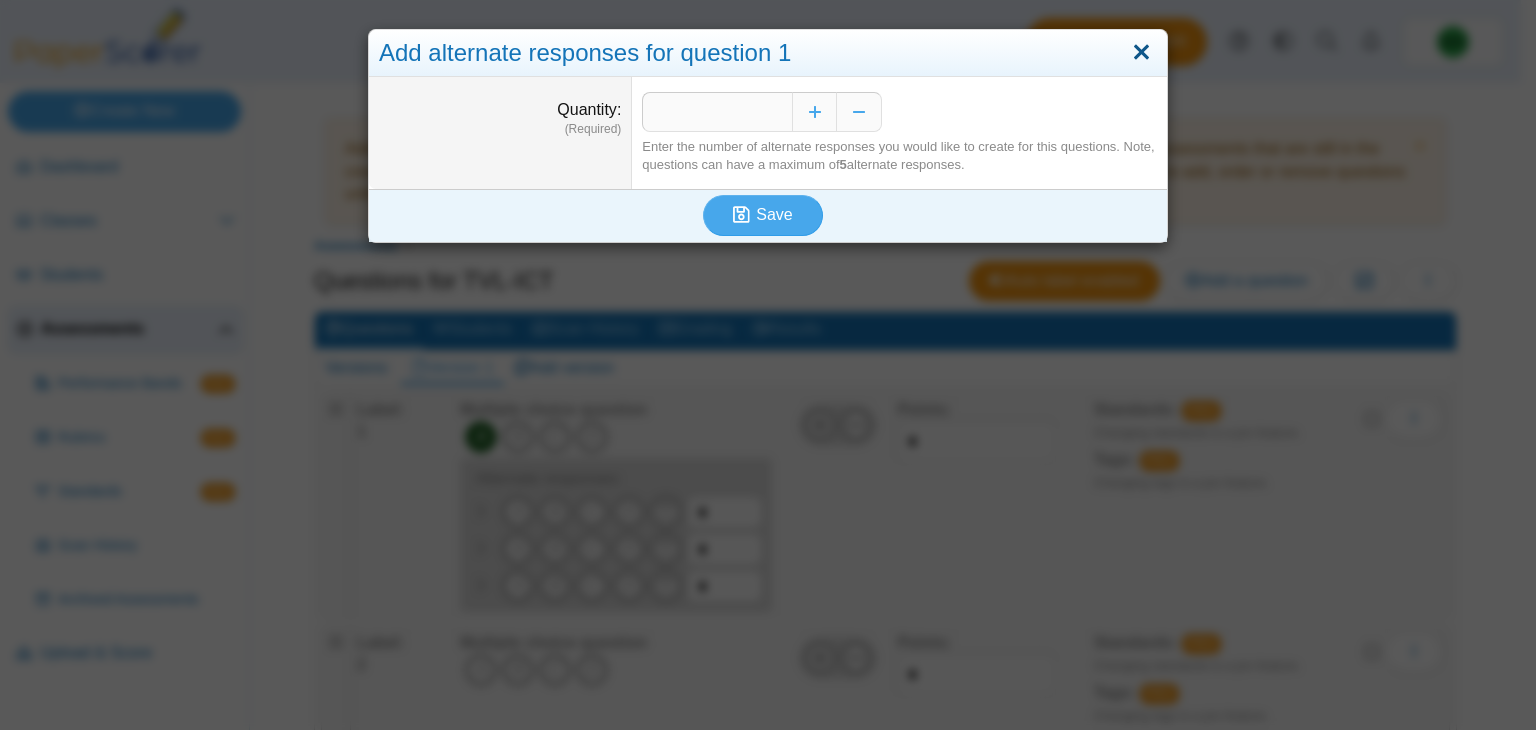 click at bounding box center (1141, 53) 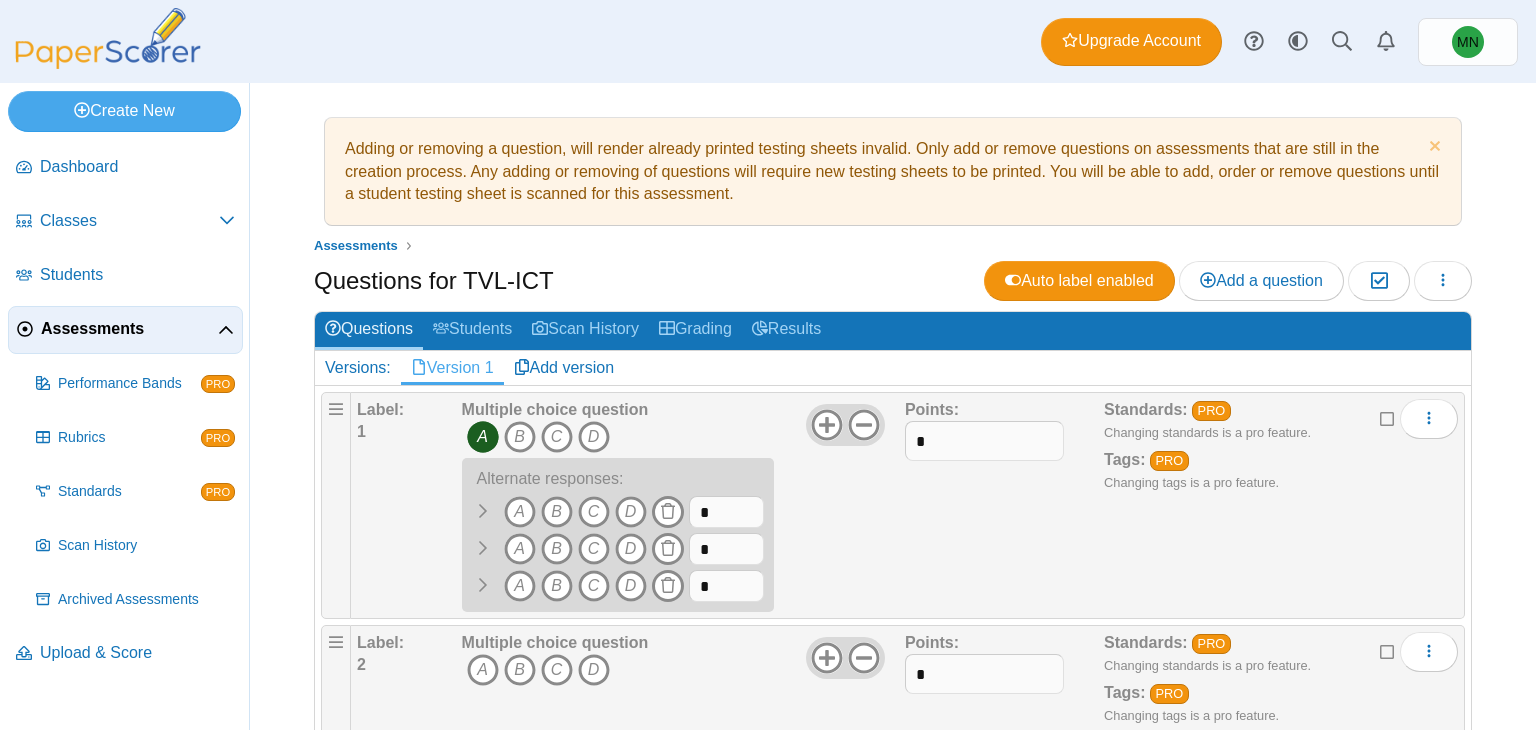 click 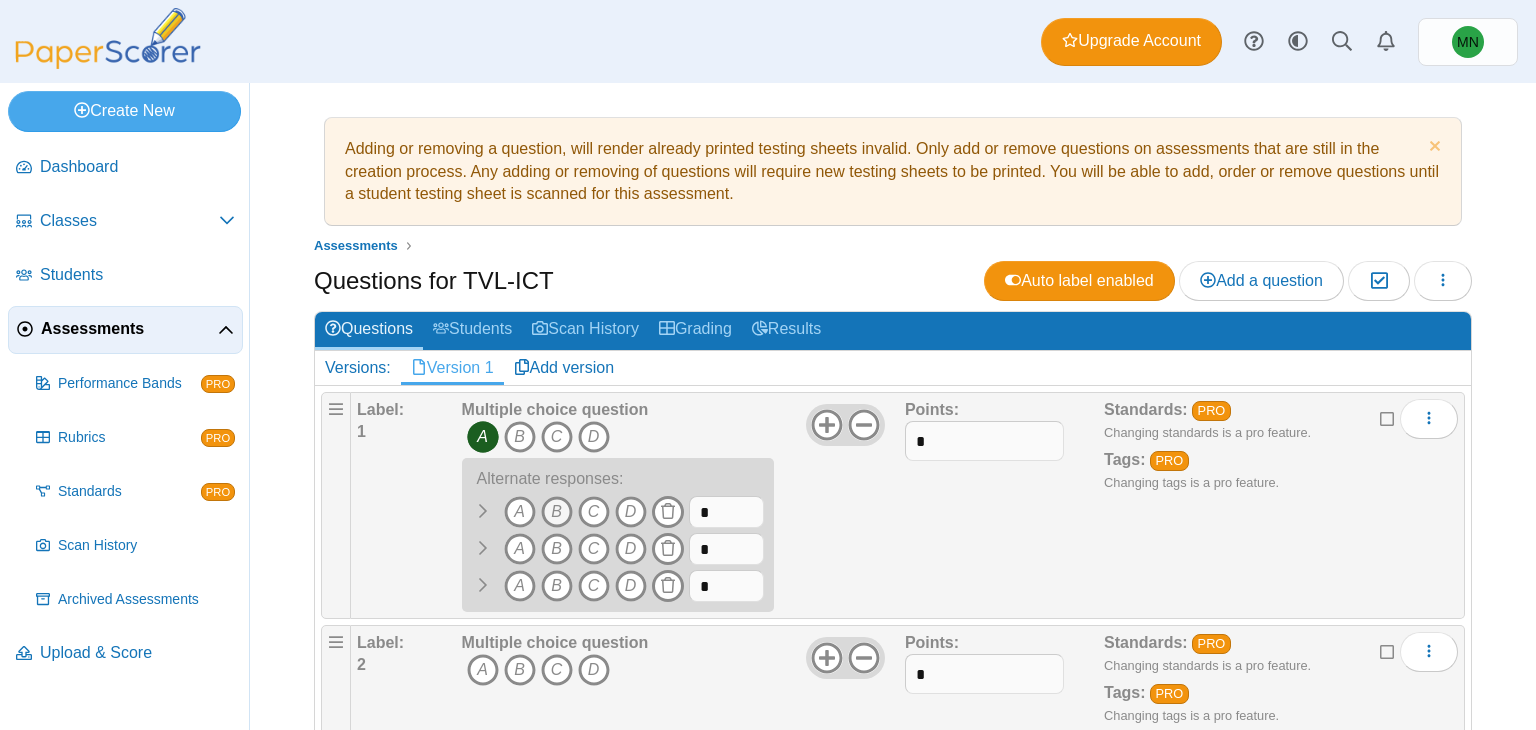 click on "B" at bounding box center (557, 512) 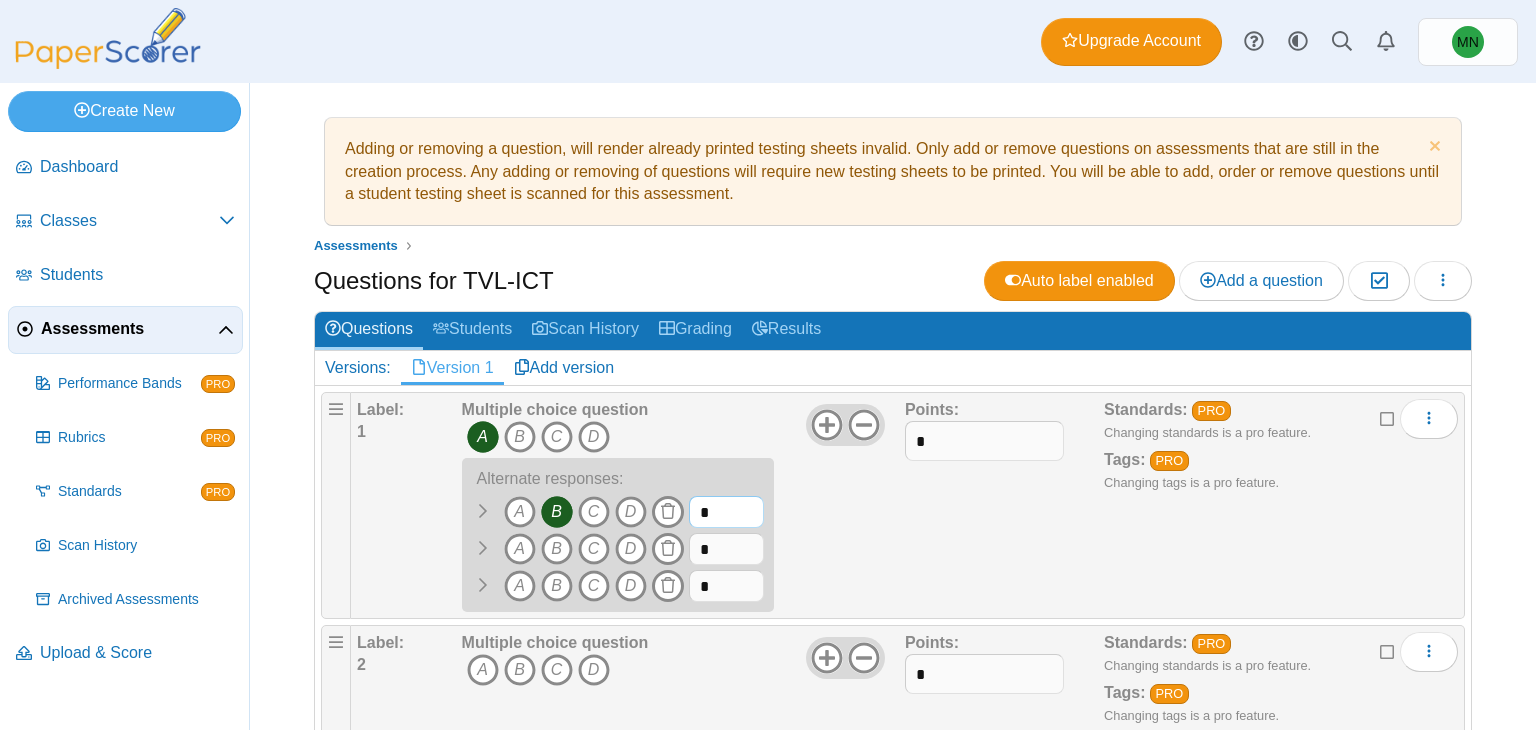 click on "*" at bounding box center (726, 512) 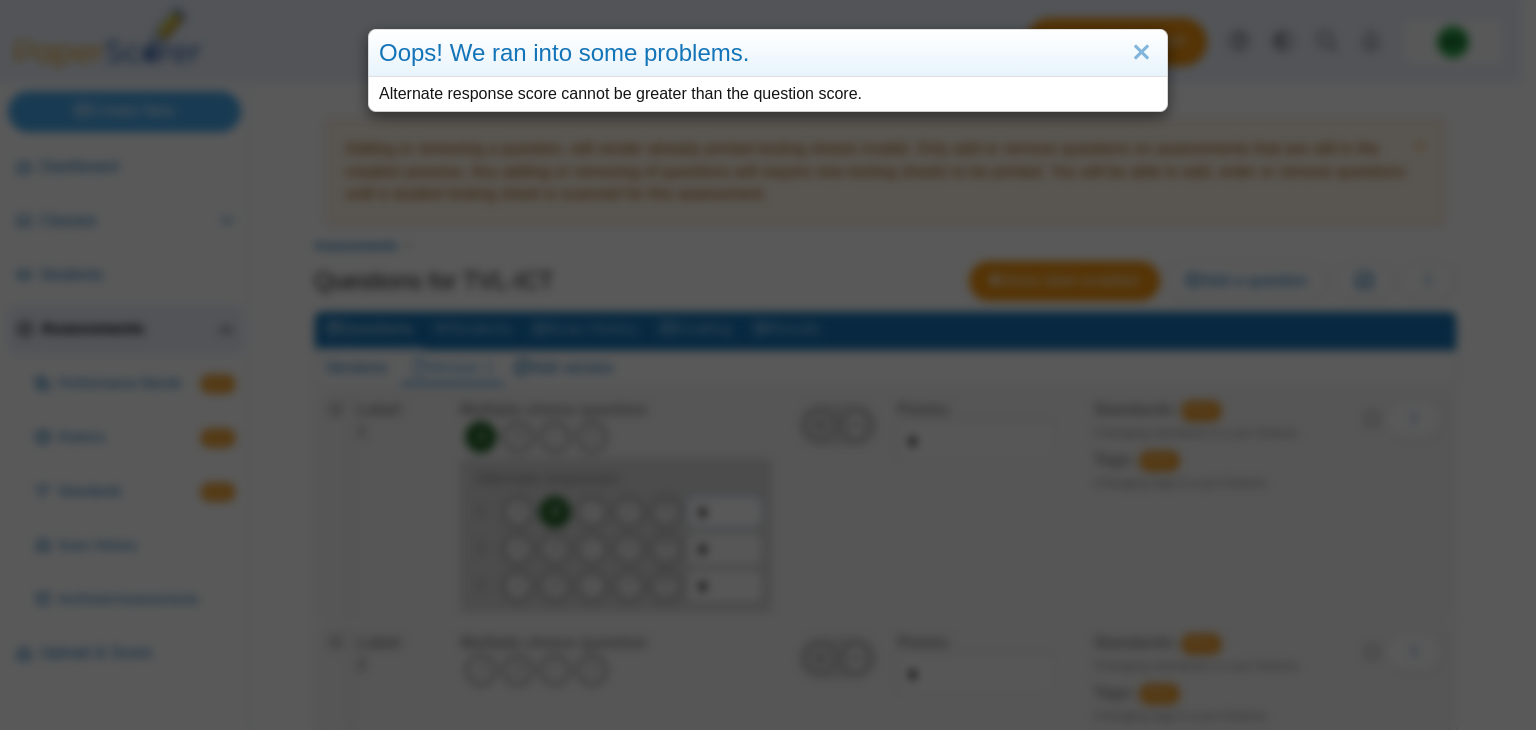 type on "*" 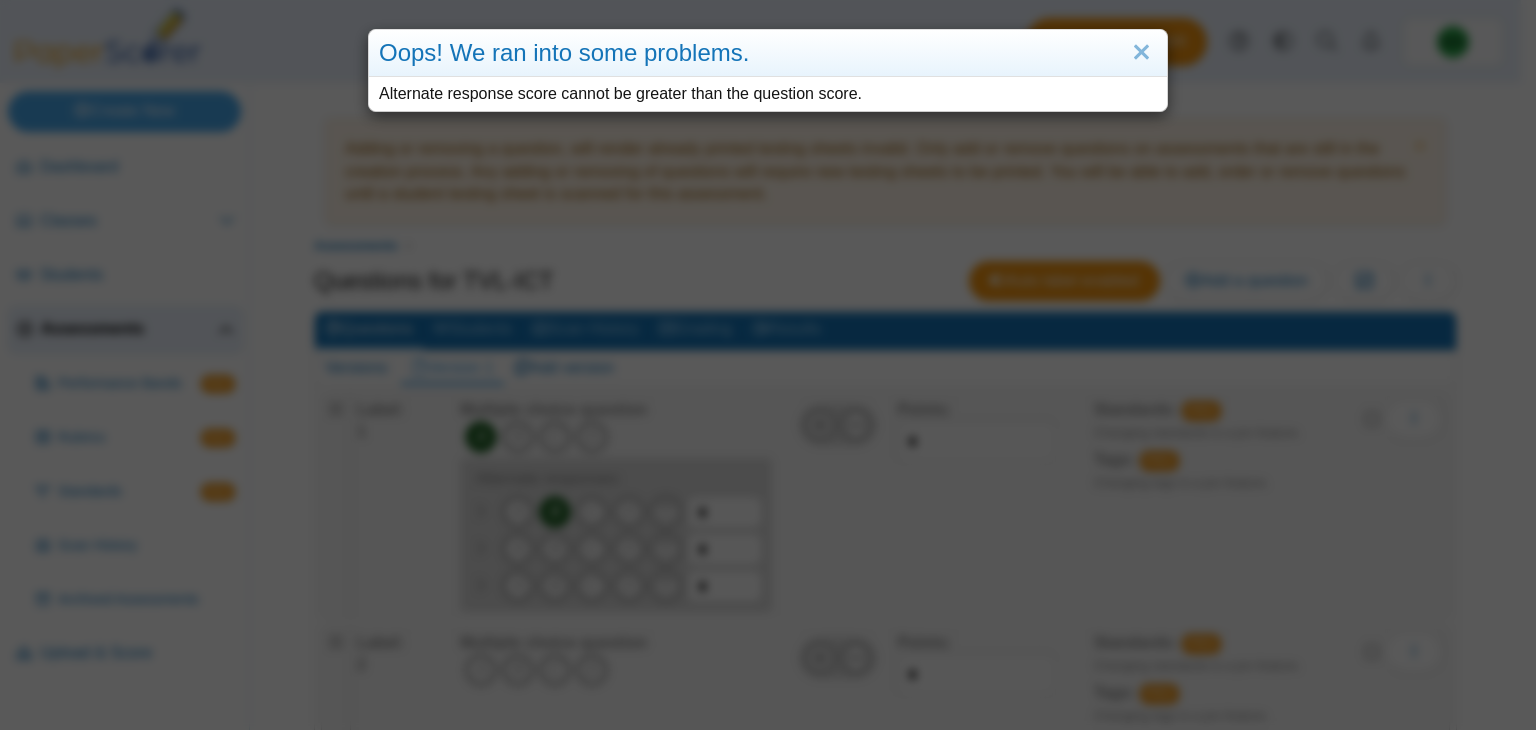 click on "Oops! We ran into some problems.
Alternate response score cannot be greater than the question score." at bounding box center [768, 365] 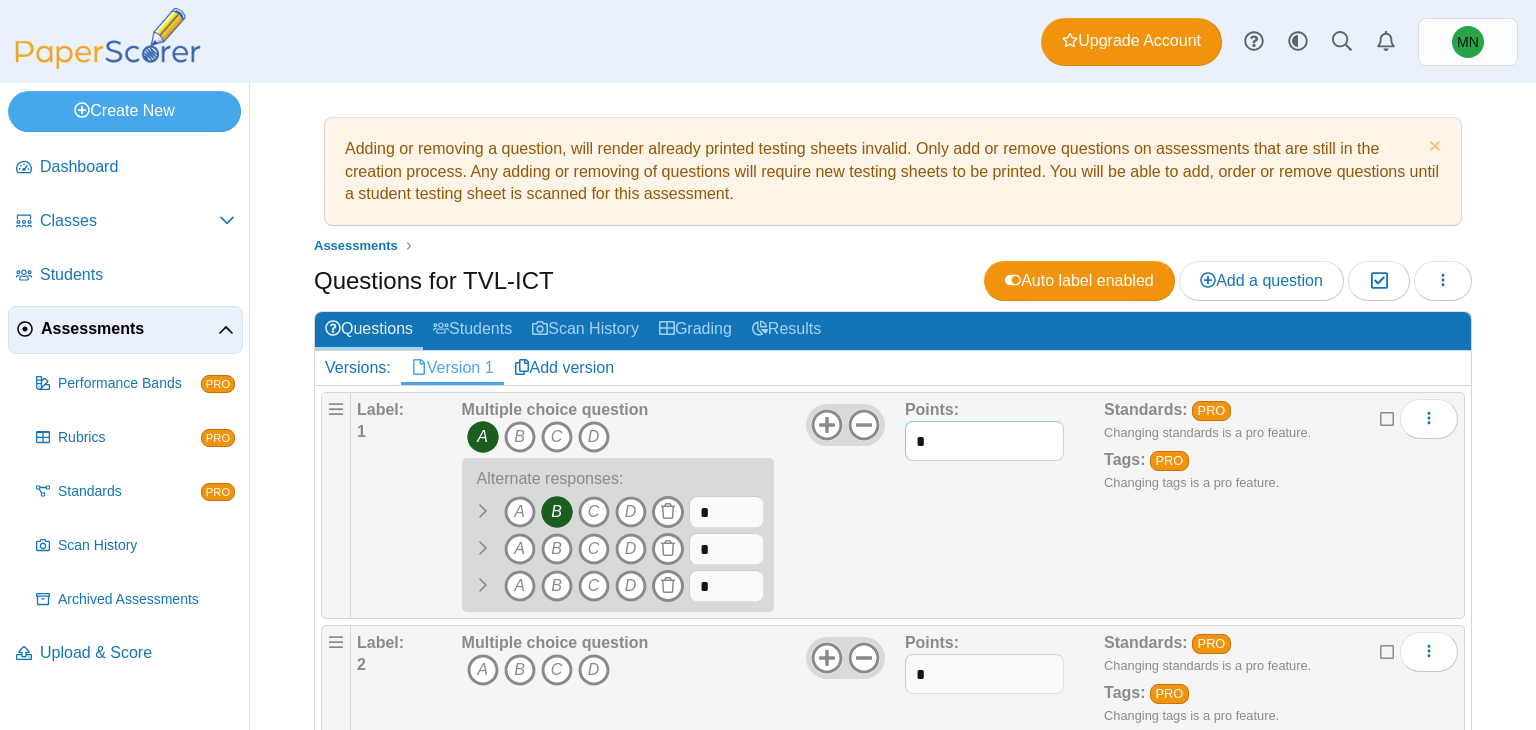 click on "*" at bounding box center (984, 441) 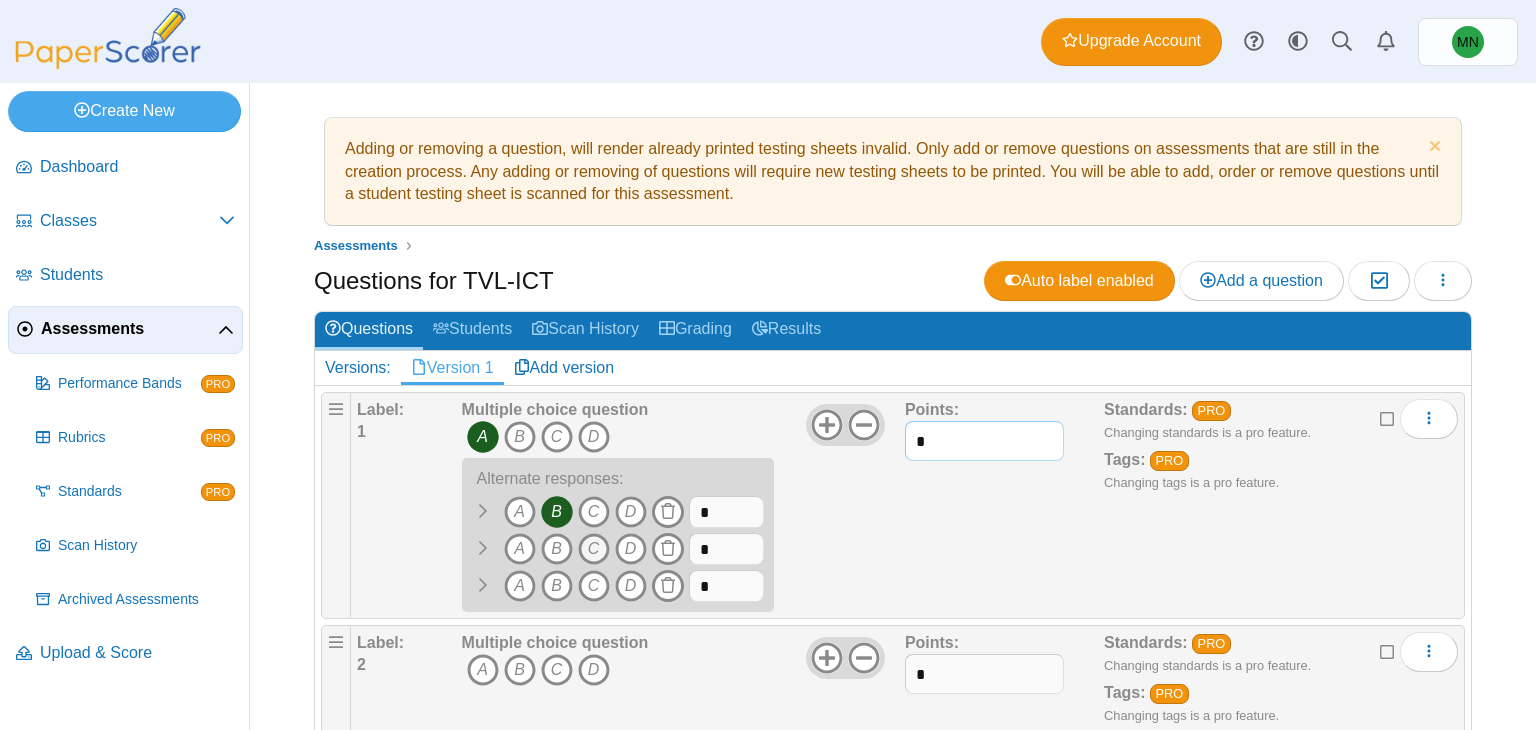 type on "*" 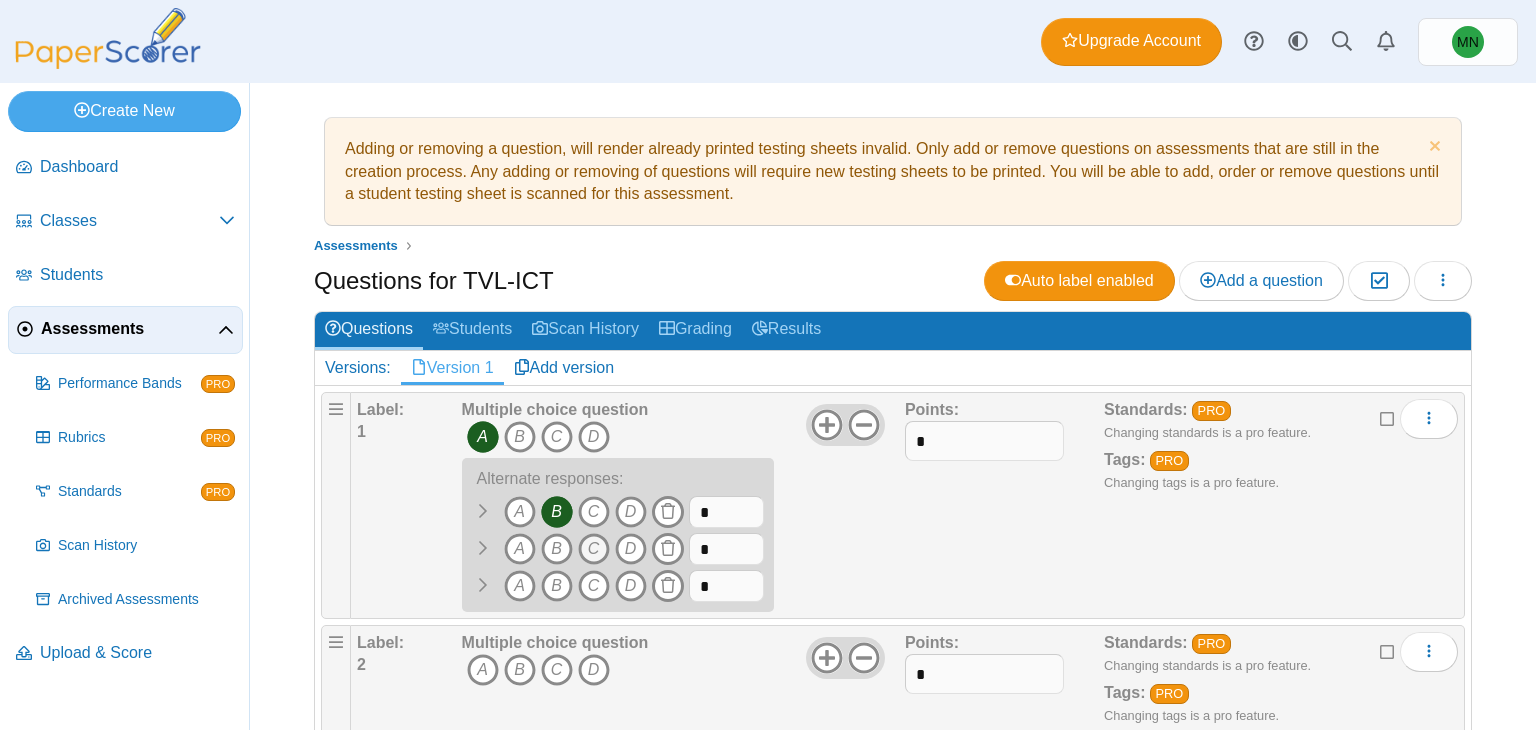click on "C" at bounding box center (594, 549) 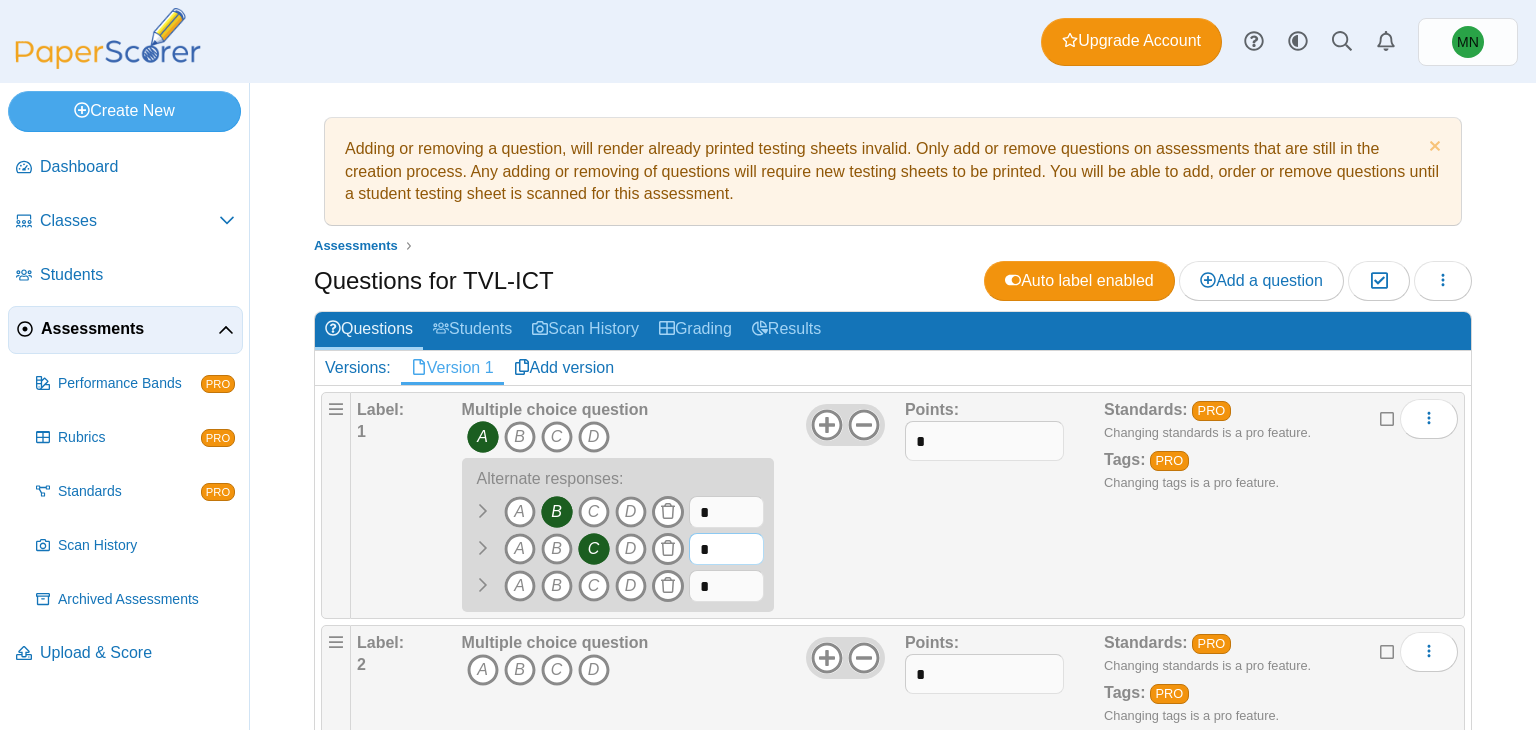 click on "*" at bounding box center [726, 549] 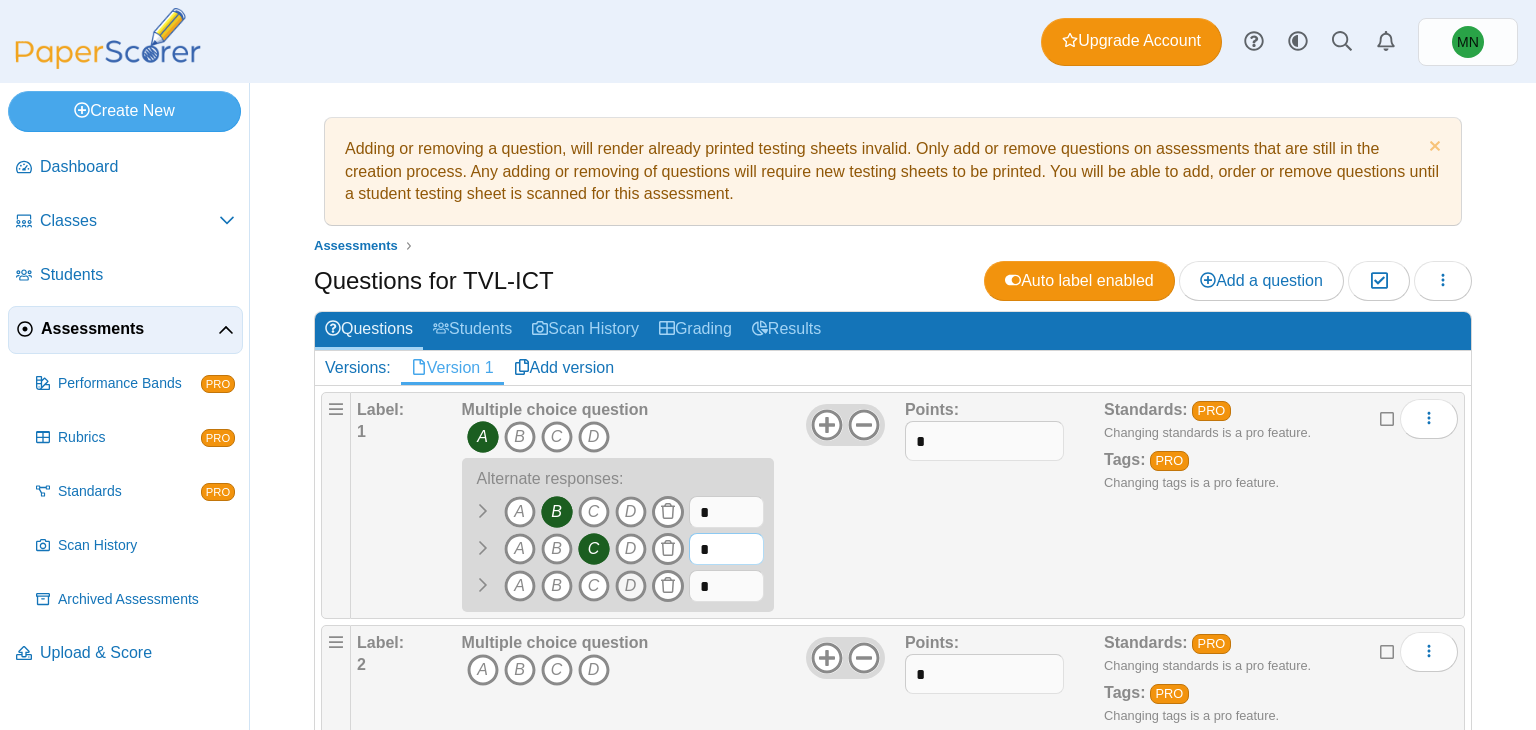 type on "*" 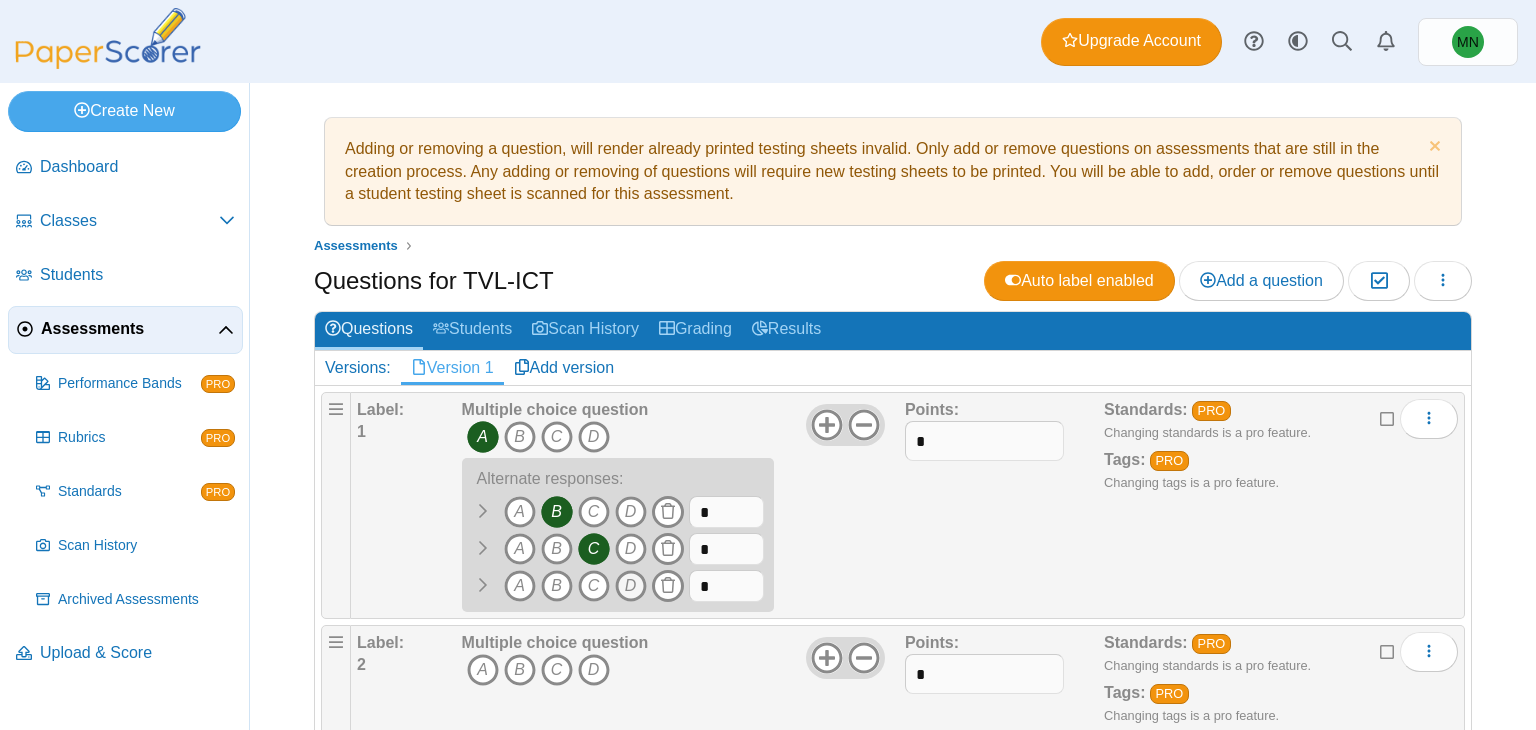 click on "D" at bounding box center [631, 586] 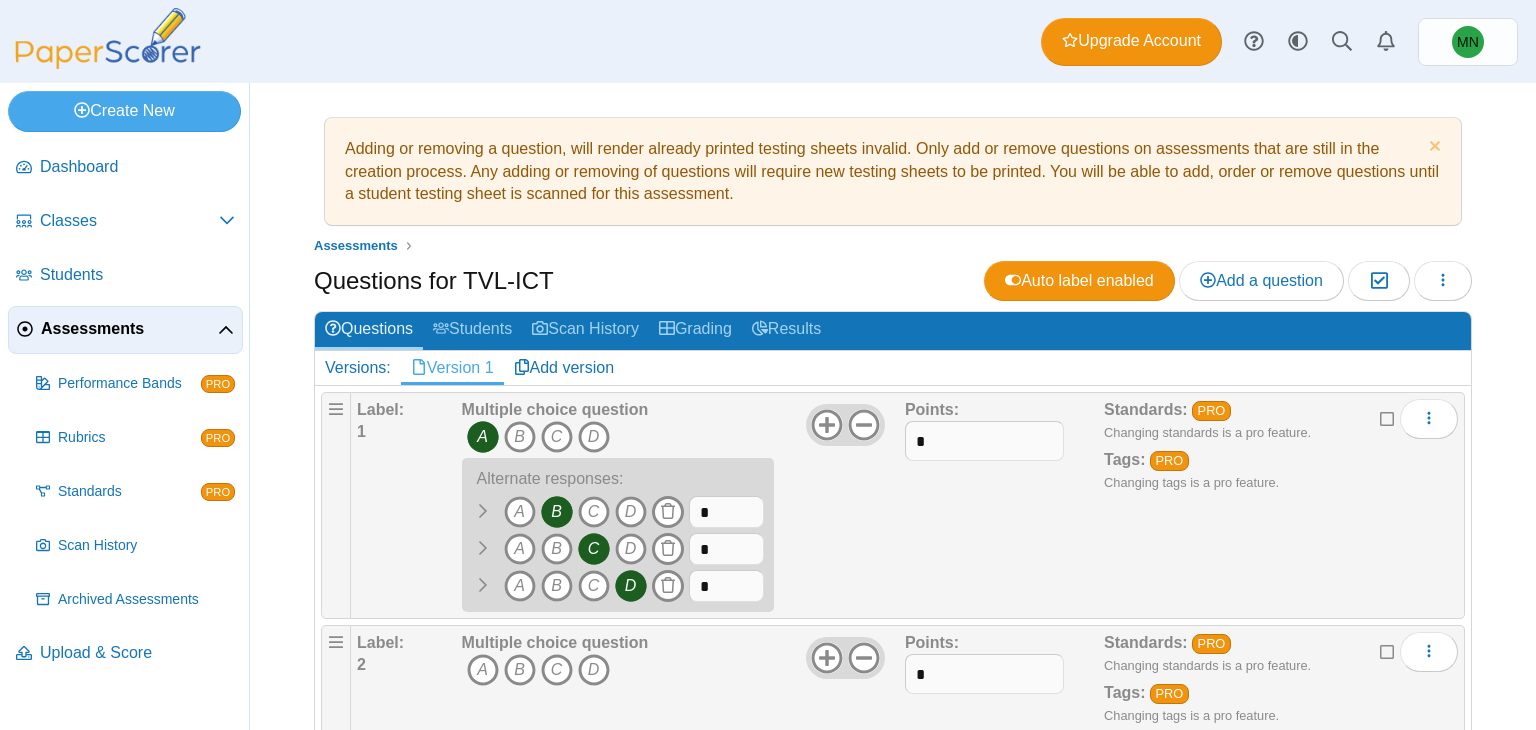 click on "Points:
*" at bounding box center (1004, 505) 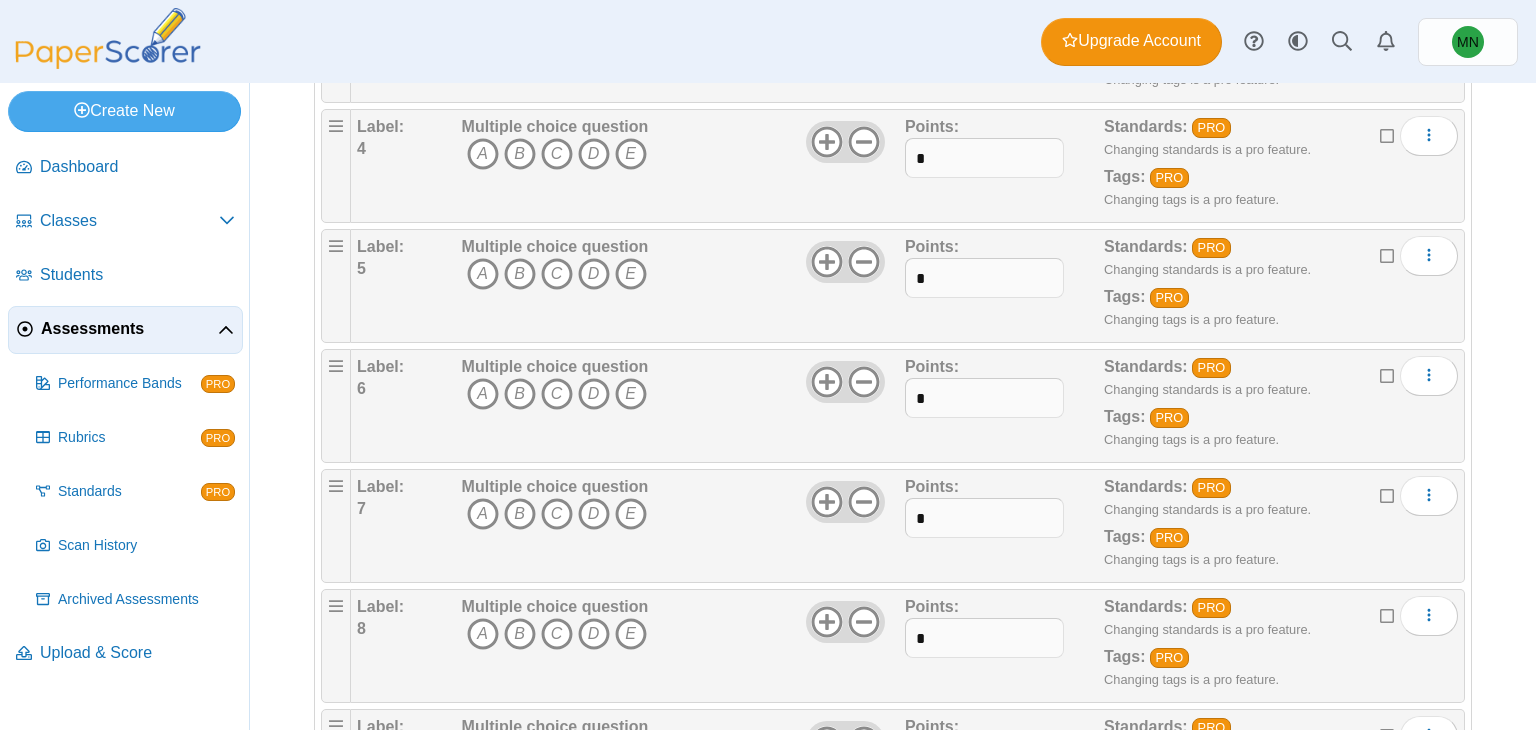 scroll, scrollTop: 1008, scrollLeft: 0, axis: vertical 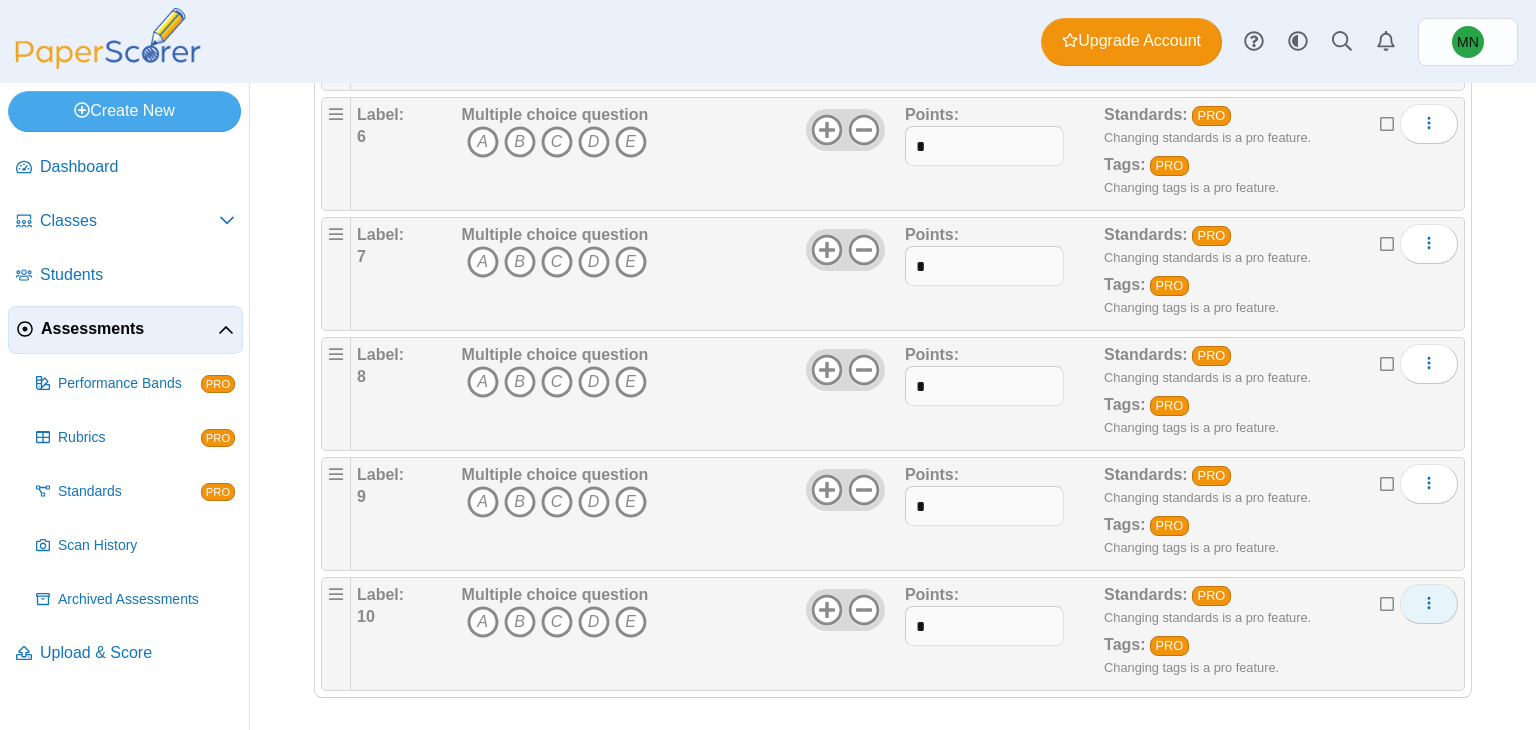 click at bounding box center [1429, 604] 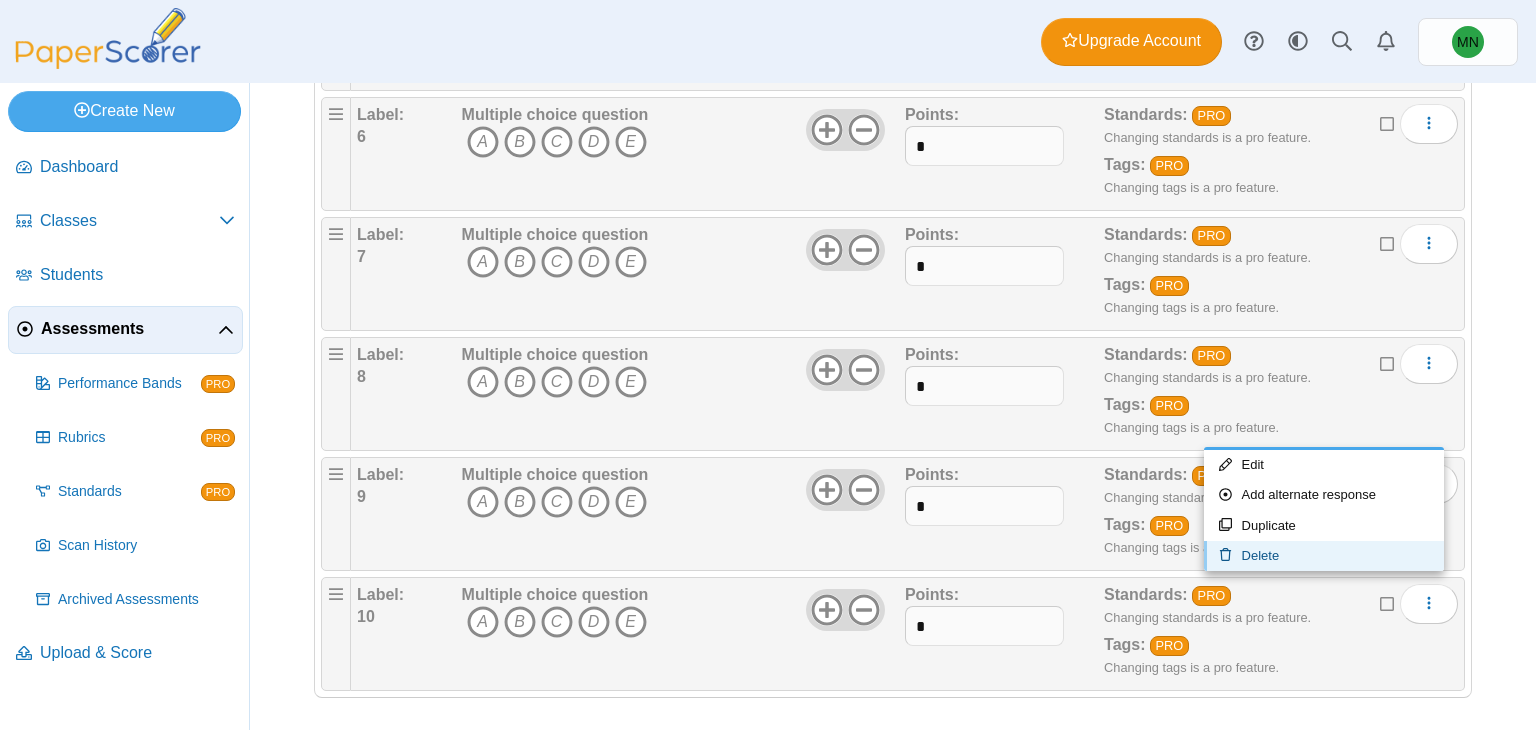 click on "Delete" at bounding box center (1324, 556) 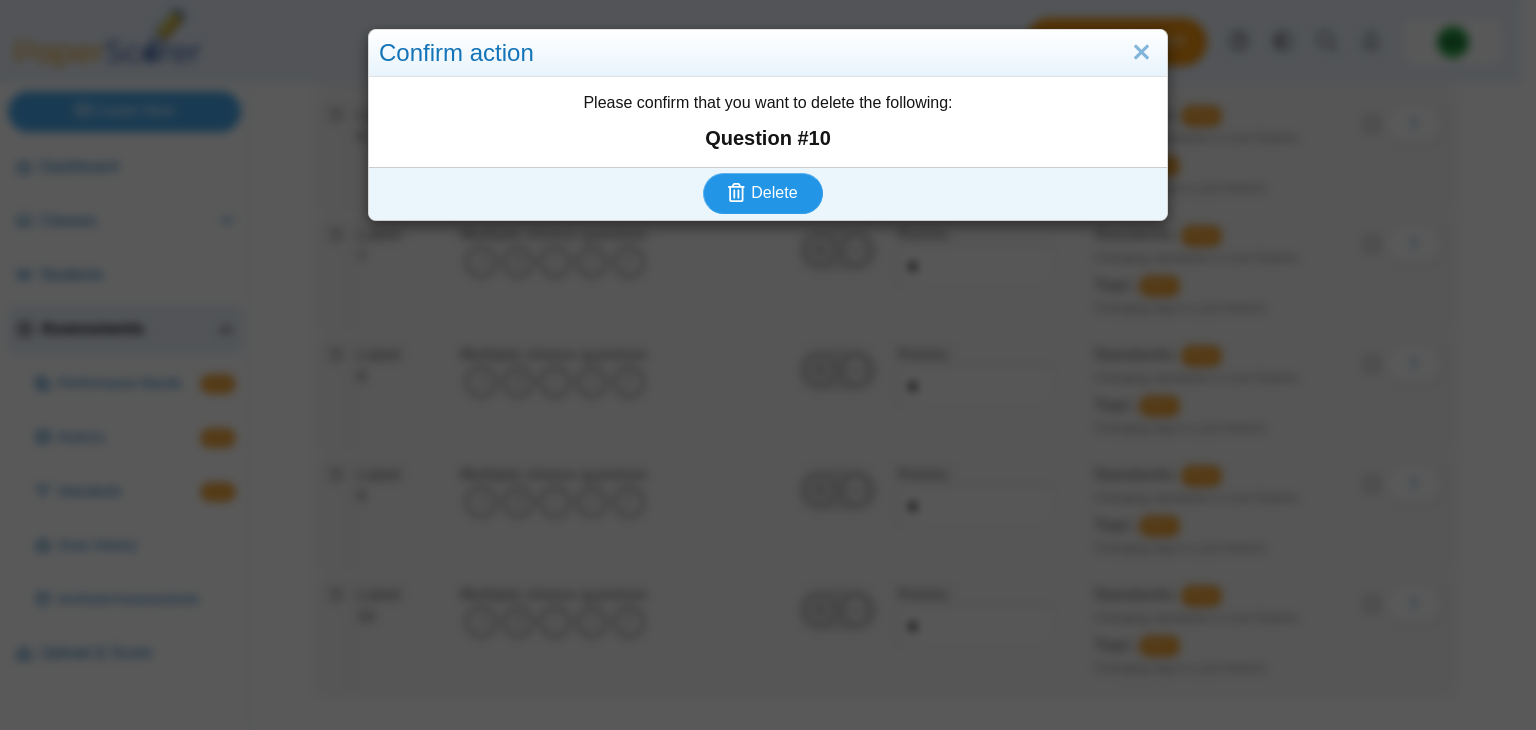 click on "Delete" at bounding box center (774, 192) 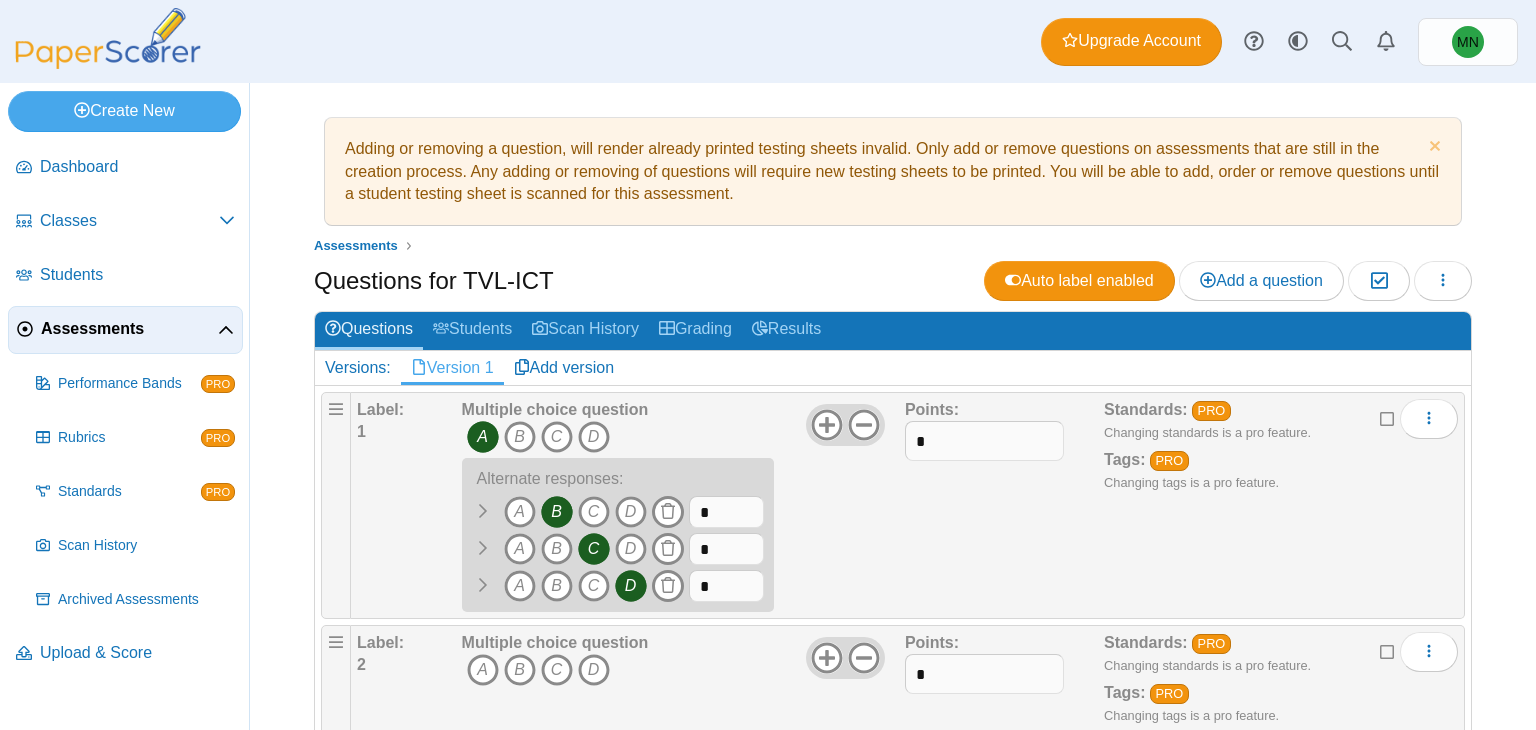 scroll, scrollTop: 0, scrollLeft: 0, axis: both 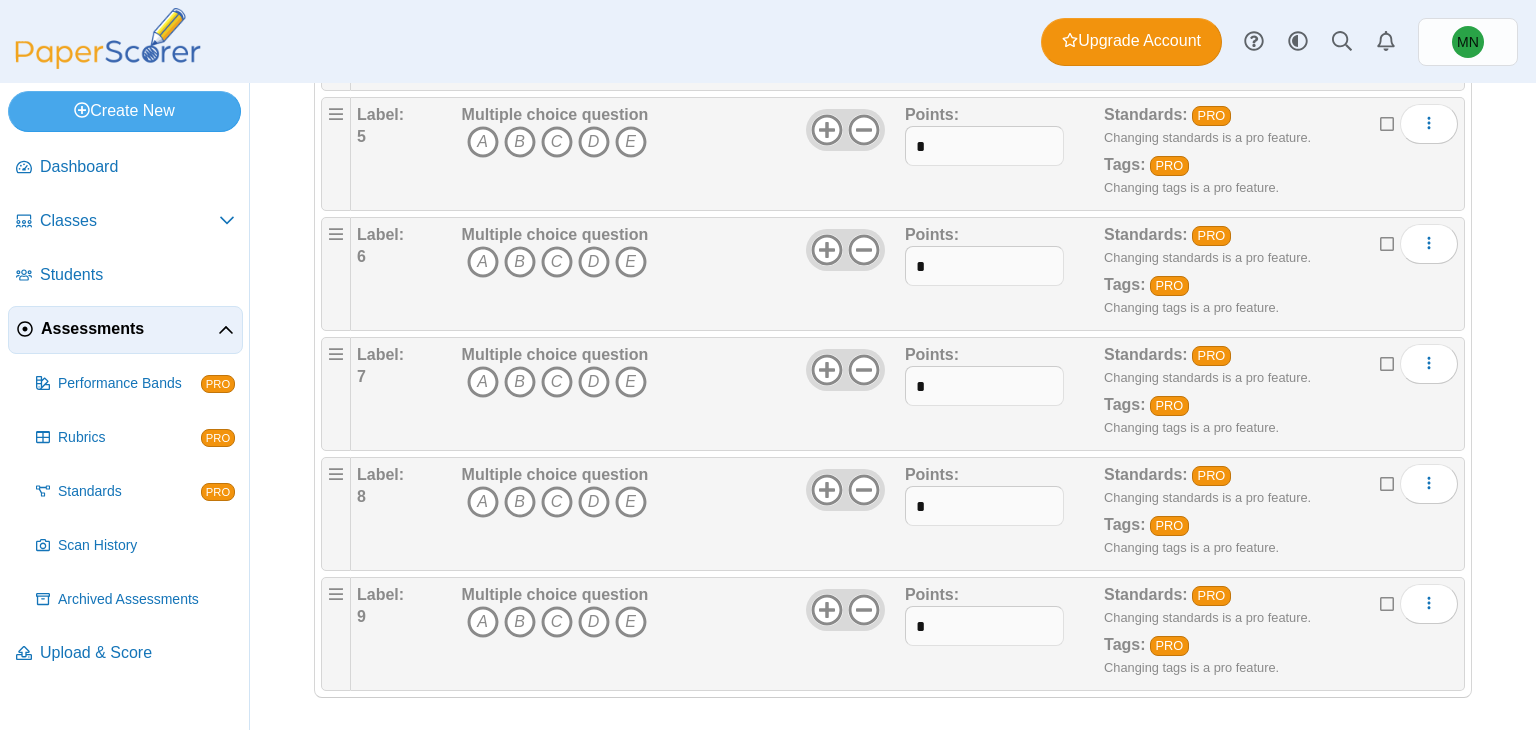 click at bounding box center (1388, 601) 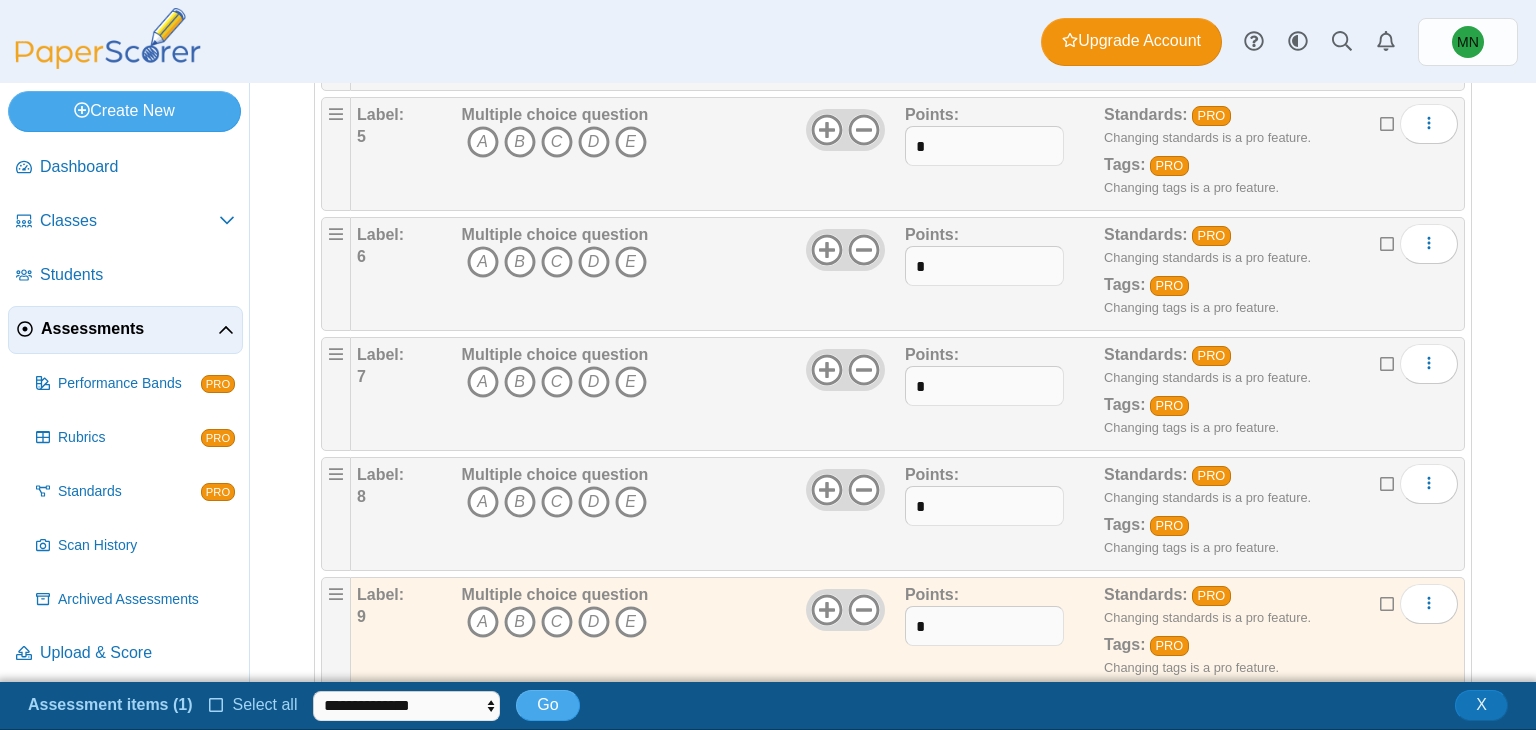 click at bounding box center (1388, 481) 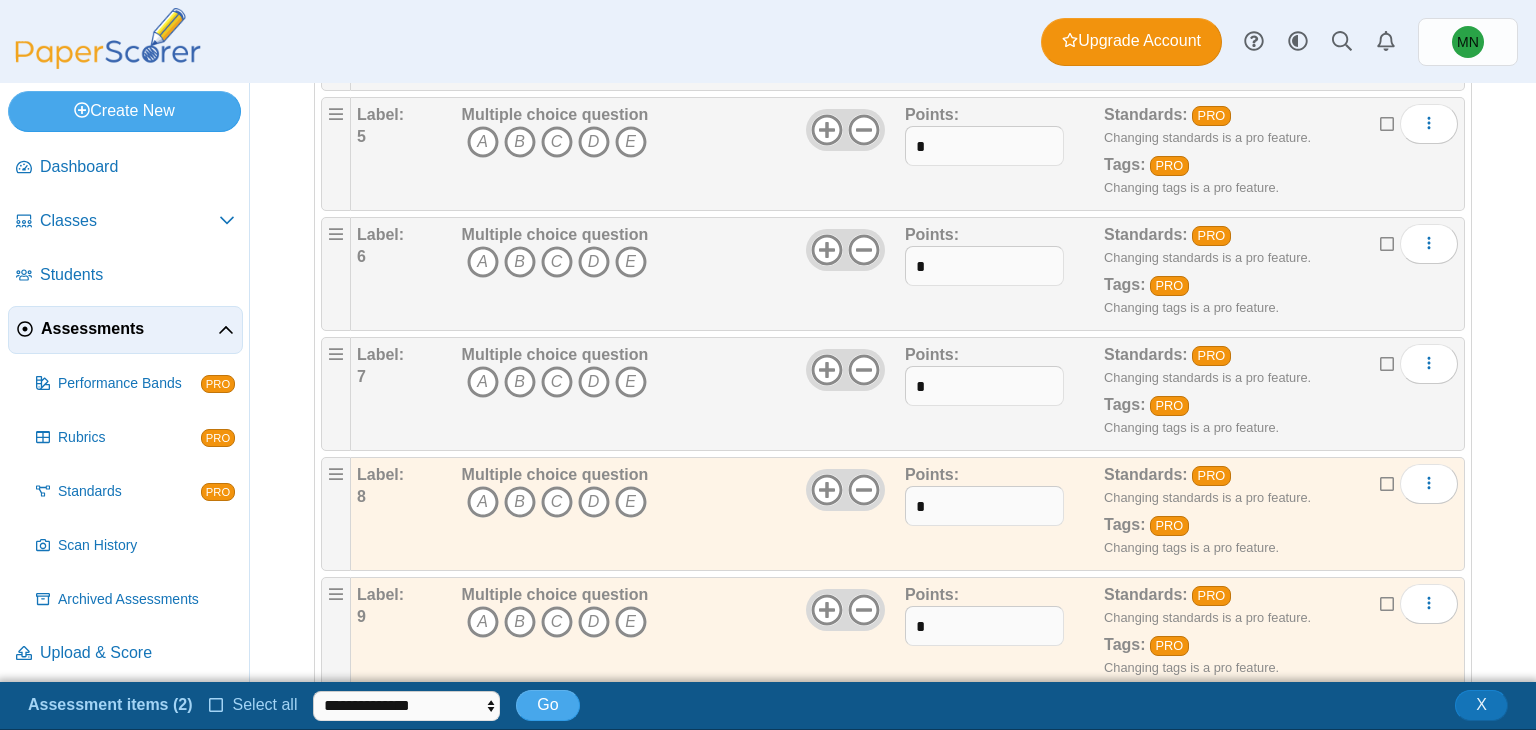 click at bounding box center (1388, 361) 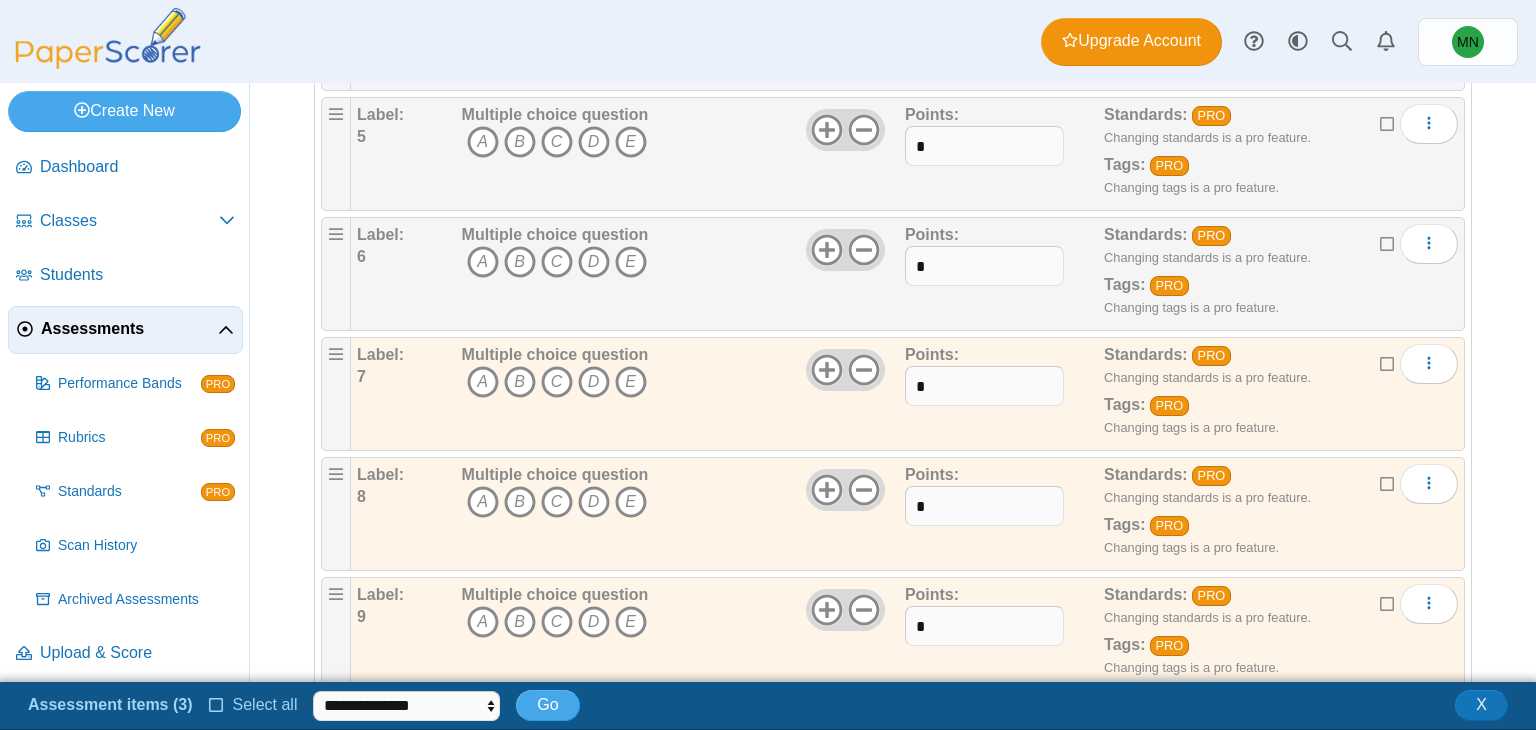 click at bounding box center (1388, 241) 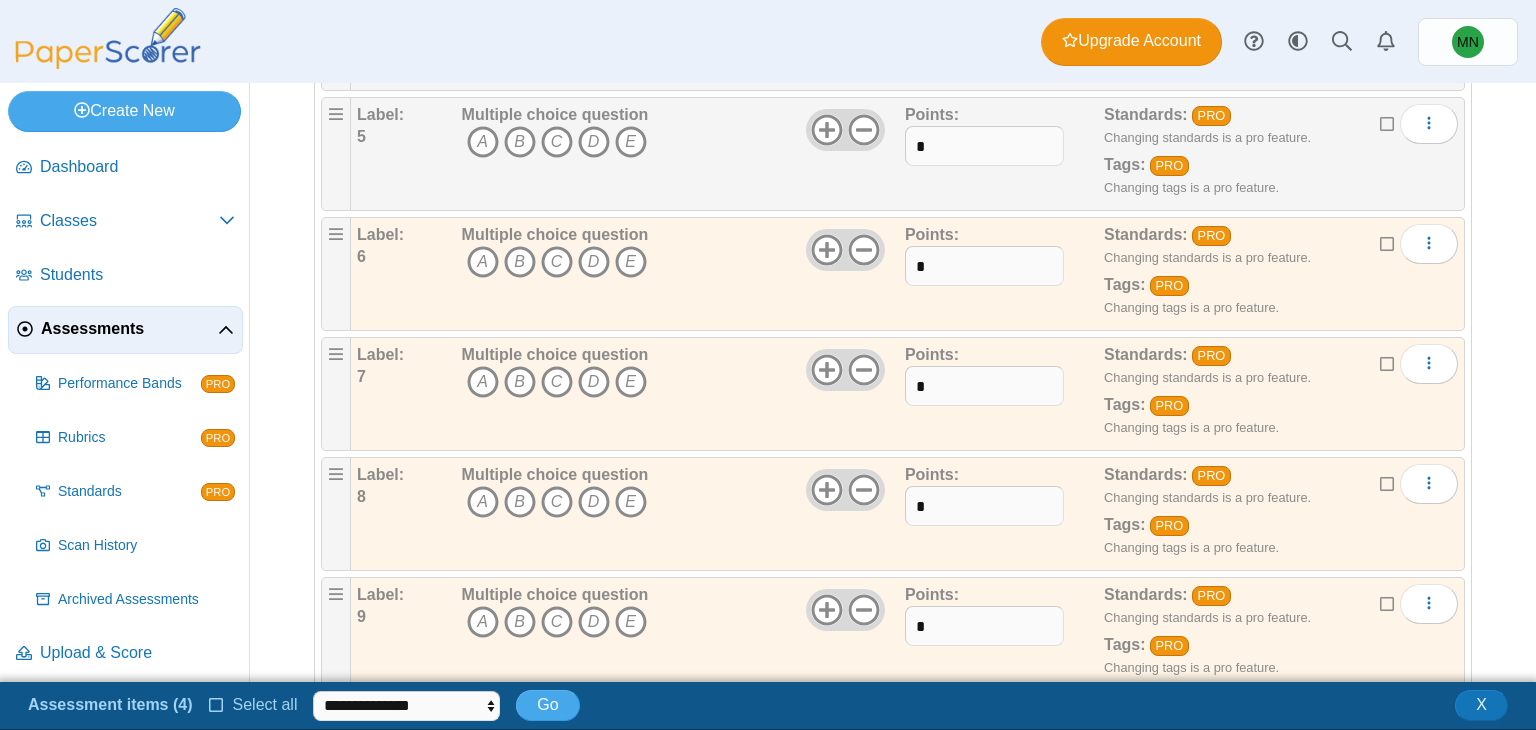 click at bounding box center (1388, 121) 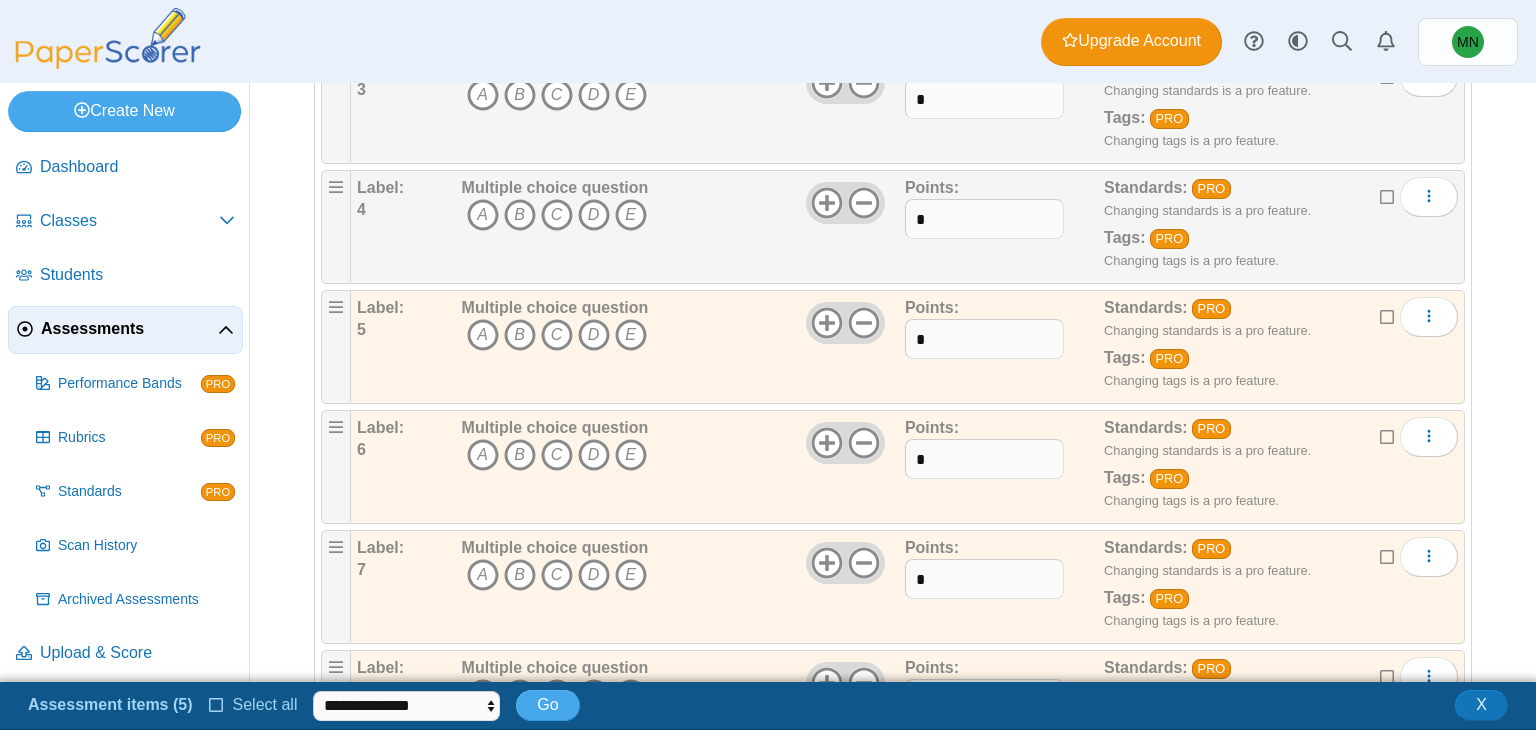 scroll, scrollTop: 674, scrollLeft: 0, axis: vertical 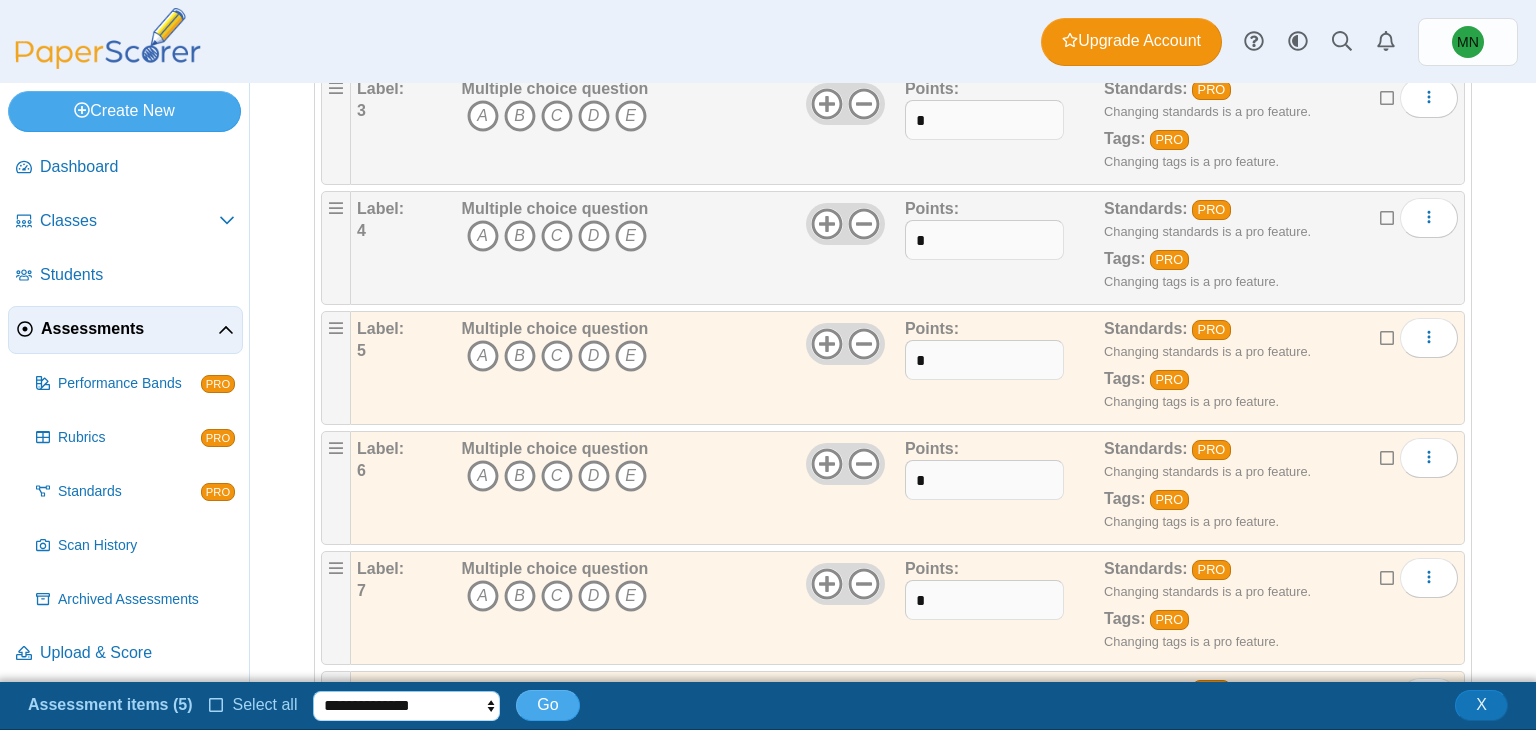 click on "**********" at bounding box center [406, 706] 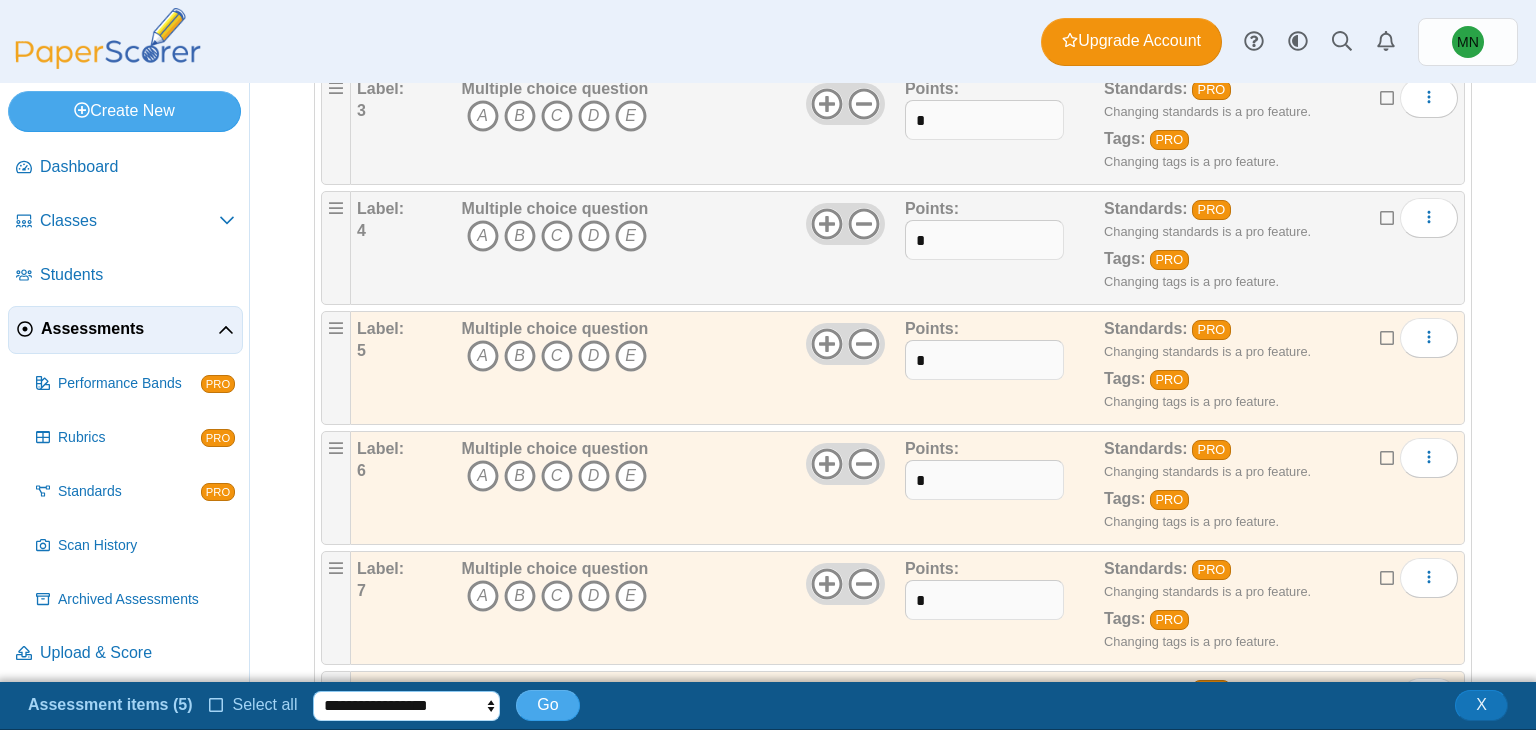 click on "**********" at bounding box center (406, 706) 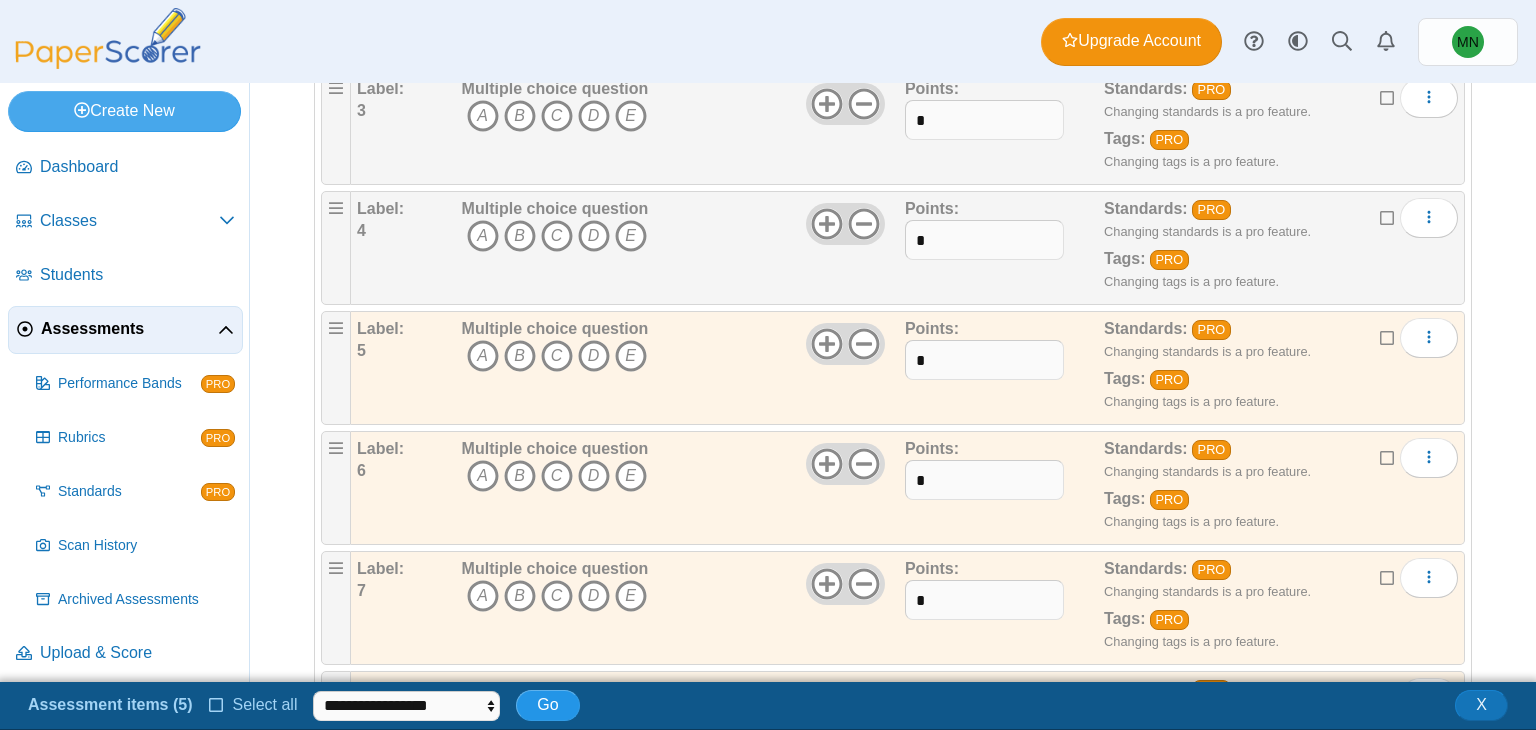 click on "Go" at bounding box center (547, 705) 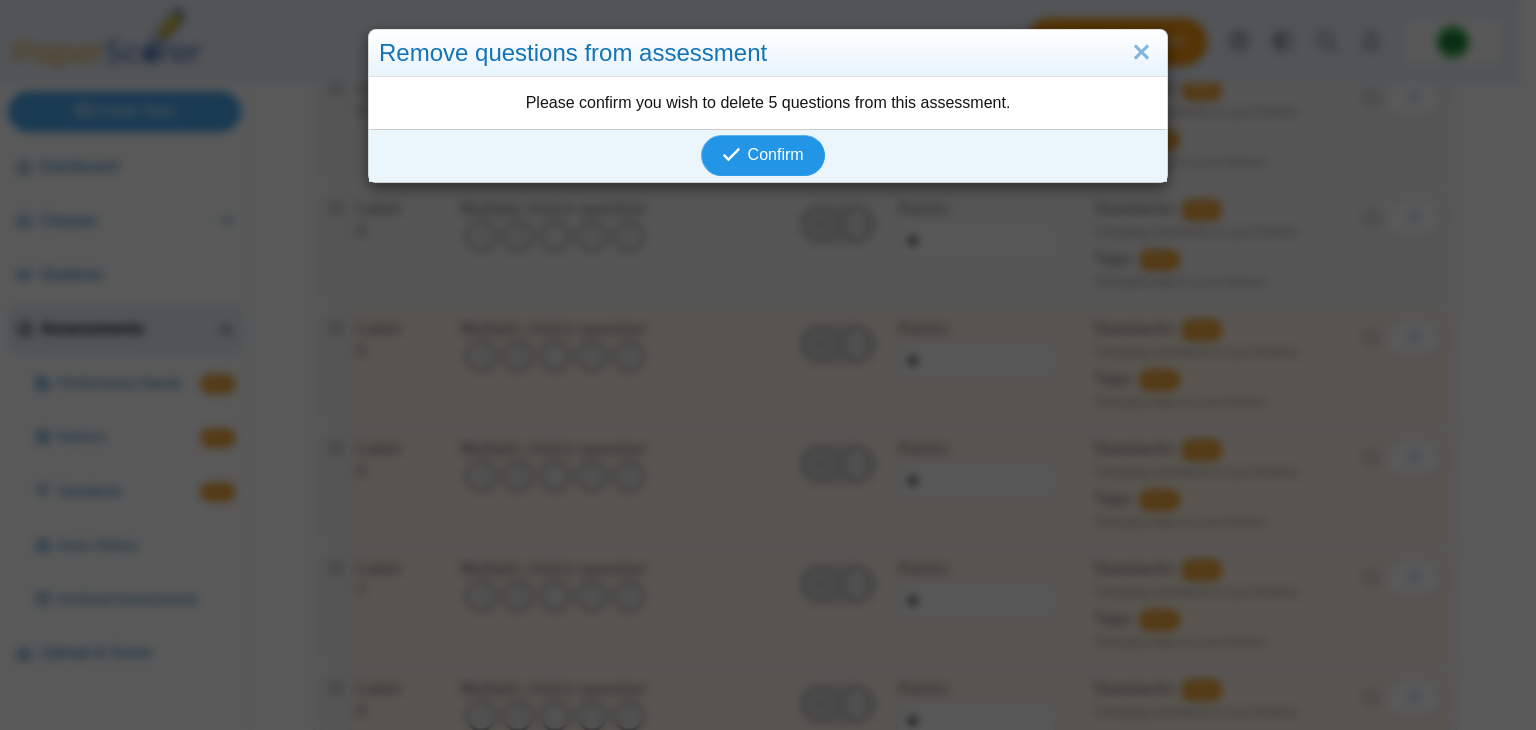 click on "Confirm" at bounding box center [776, 154] 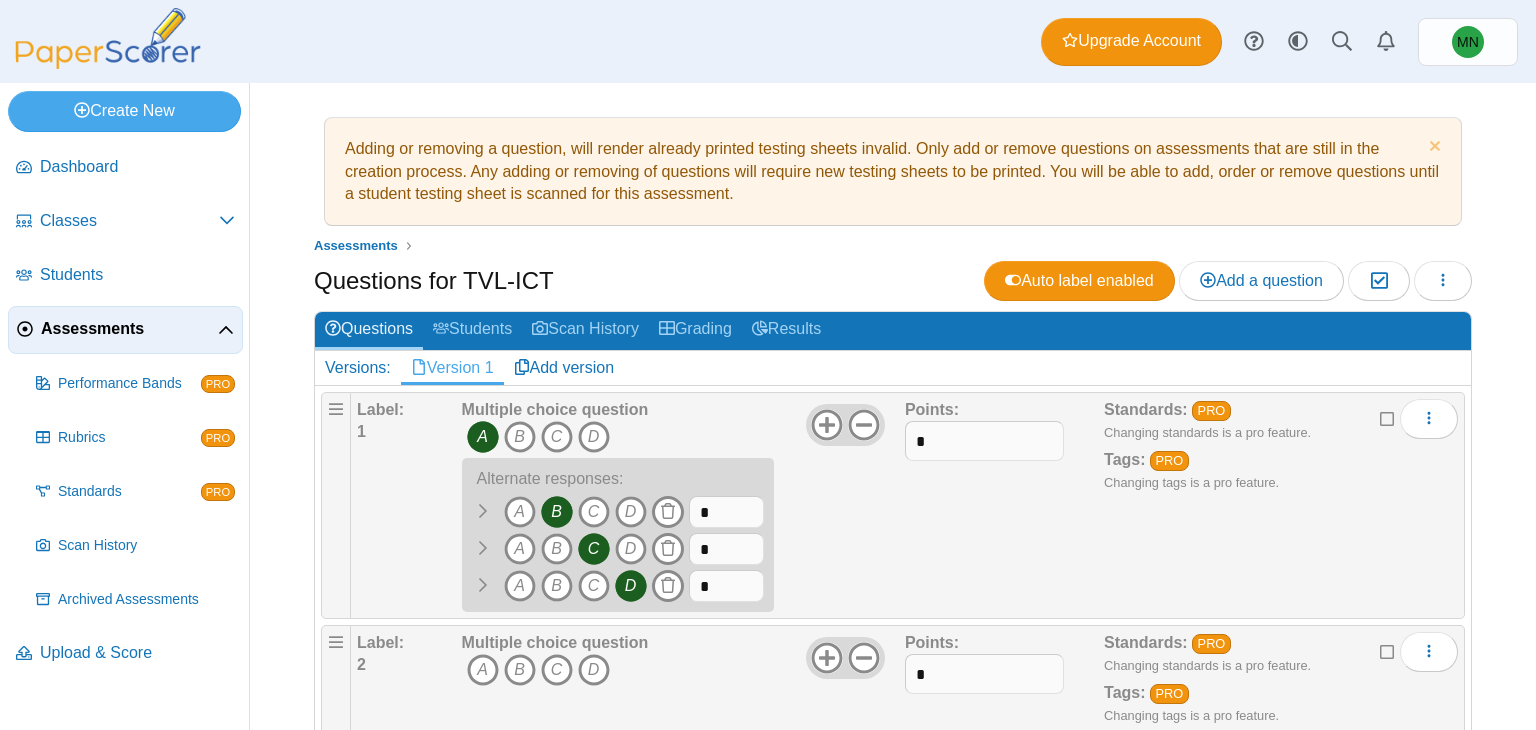 scroll, scrollTop: 0, scrollLeft: 0, axis: both 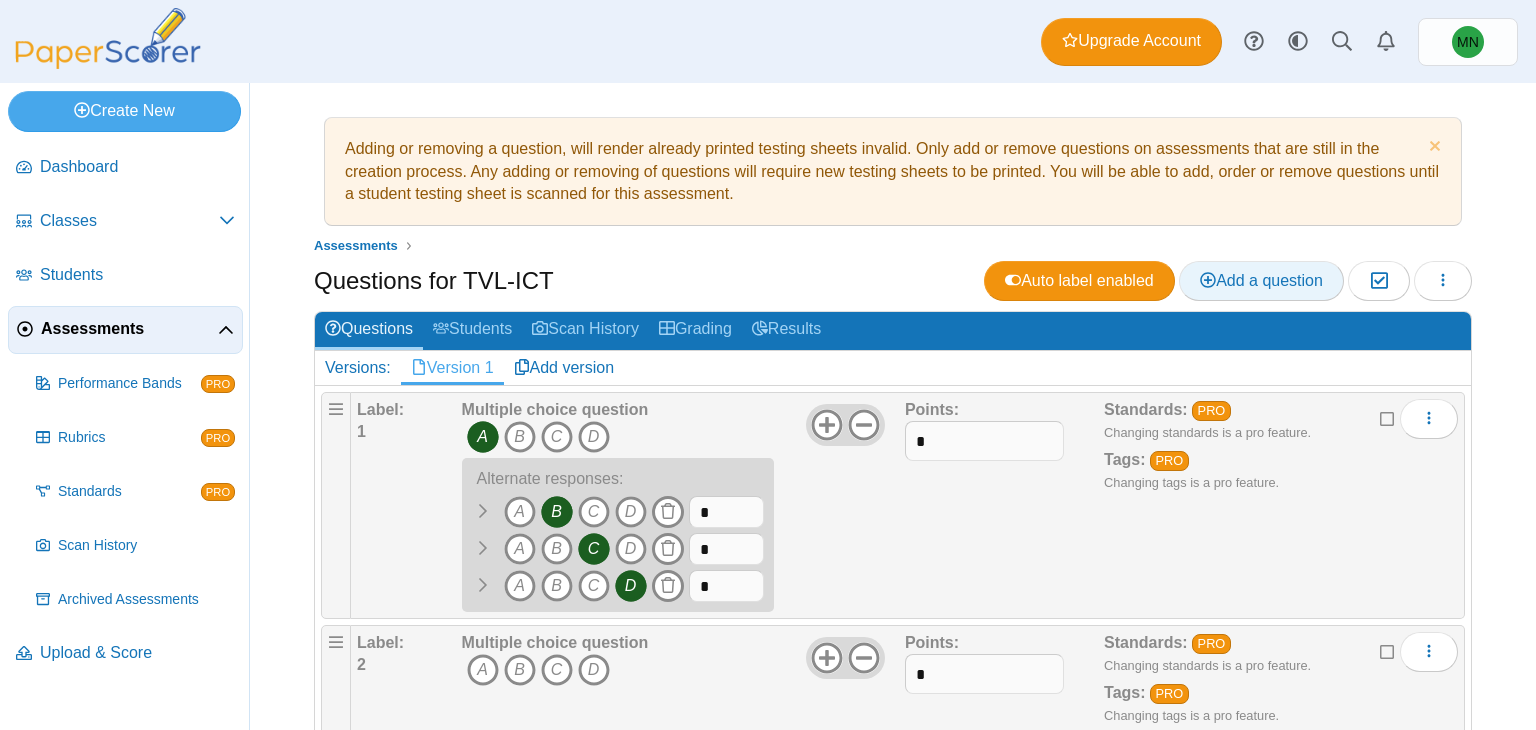 click on "Add a question" at bounding box center (1261, 280) 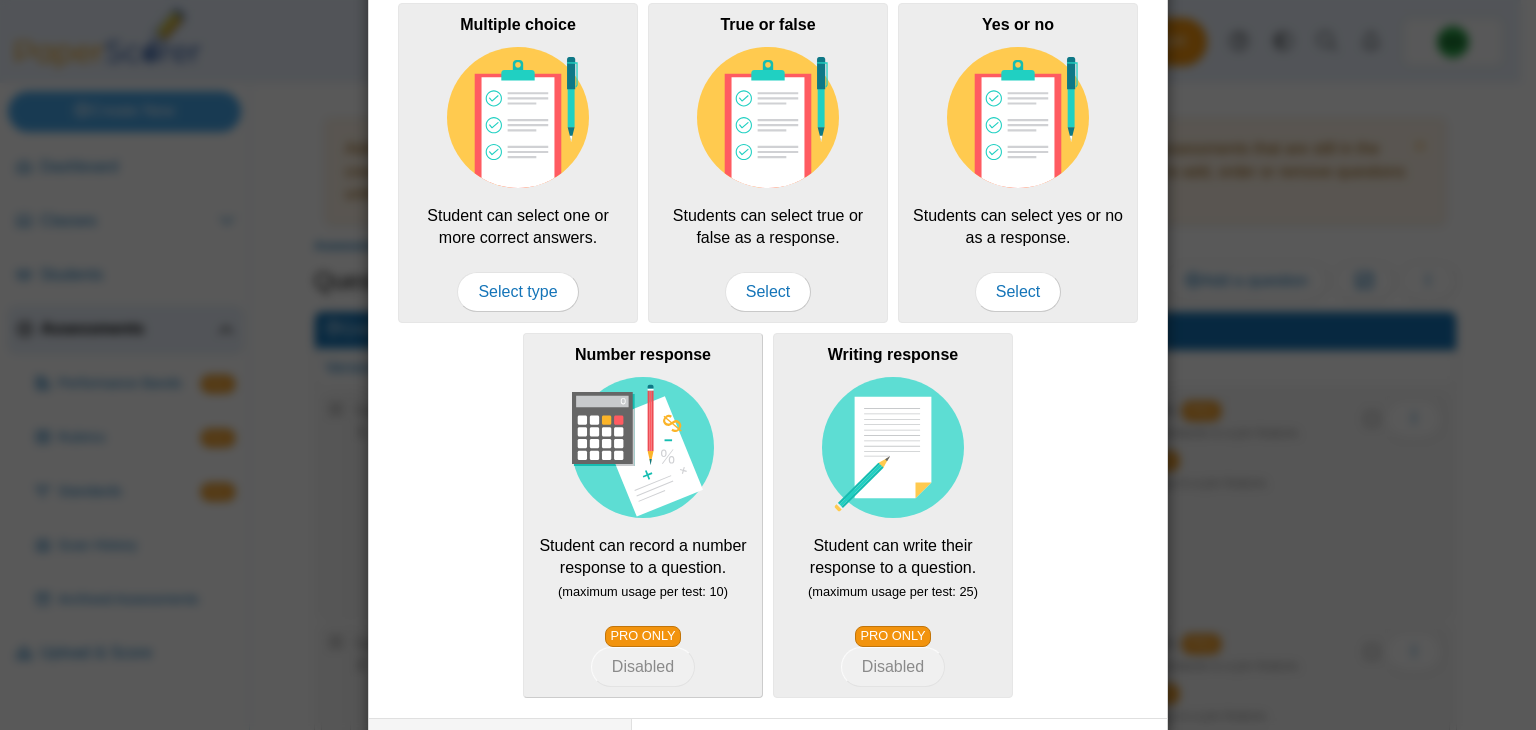 scroll, scrollTop: 228, scrollLeft: 0, axis: vertical 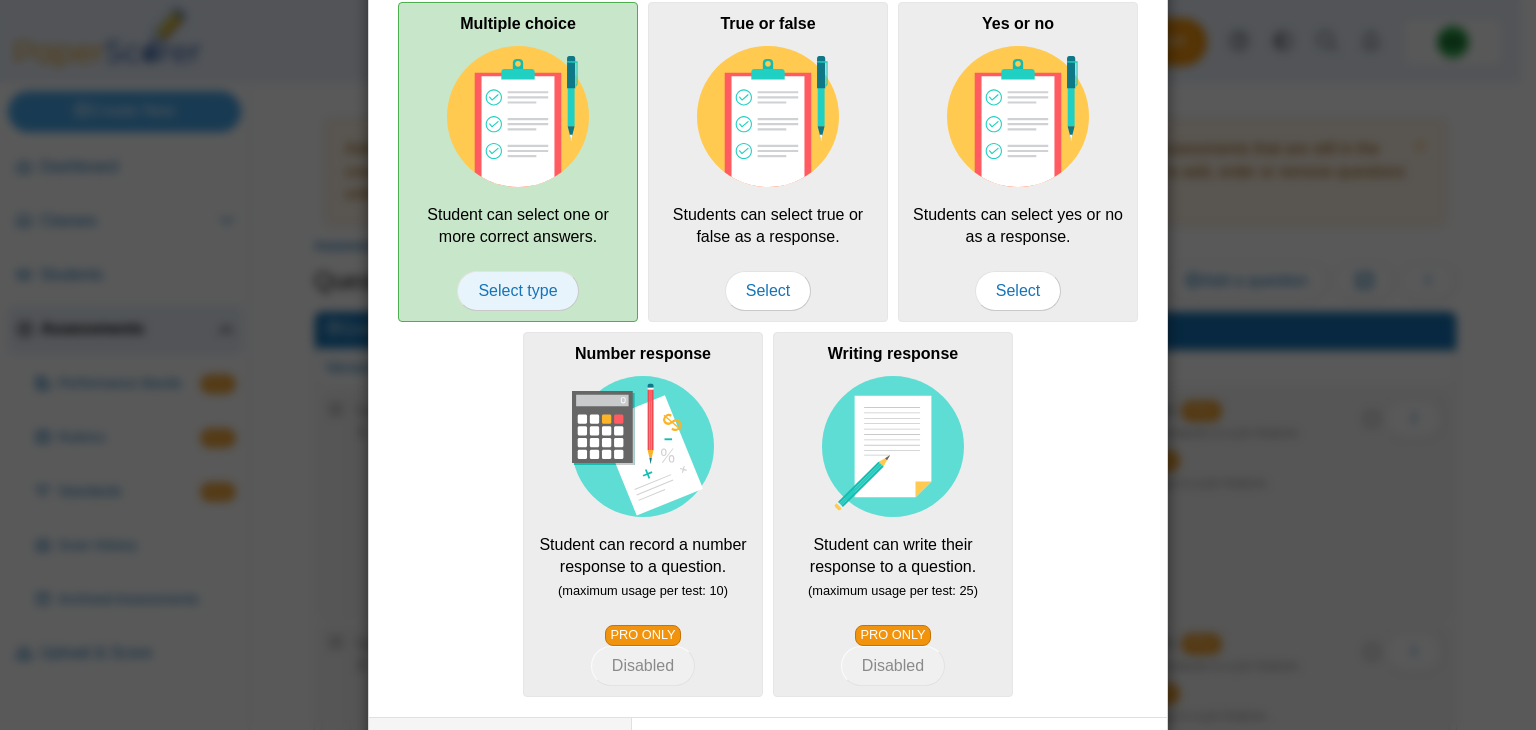 click on "Select type" at bounding box center (517, 291) 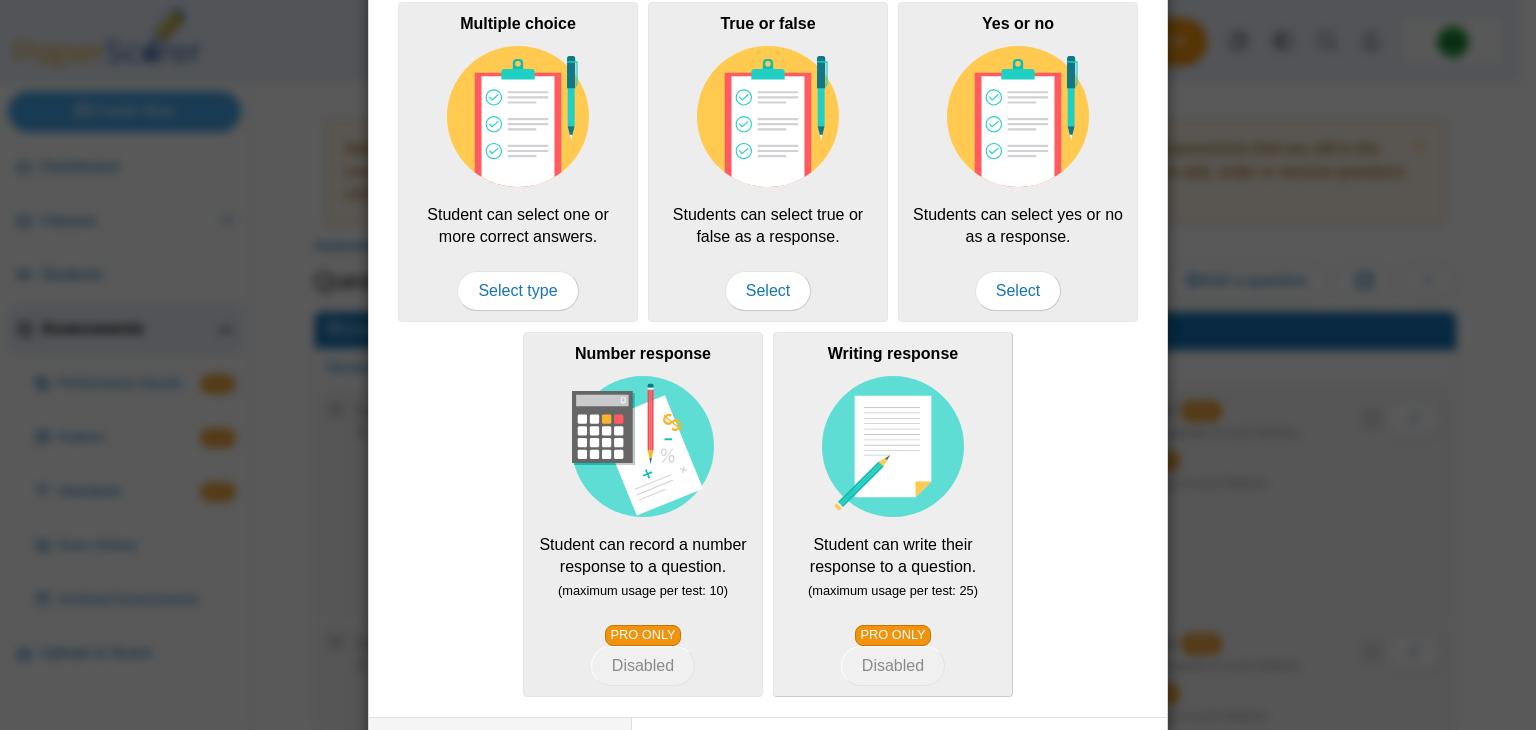 scroll, scrollTop: 387, scrollLeft: 0, axis: vertical 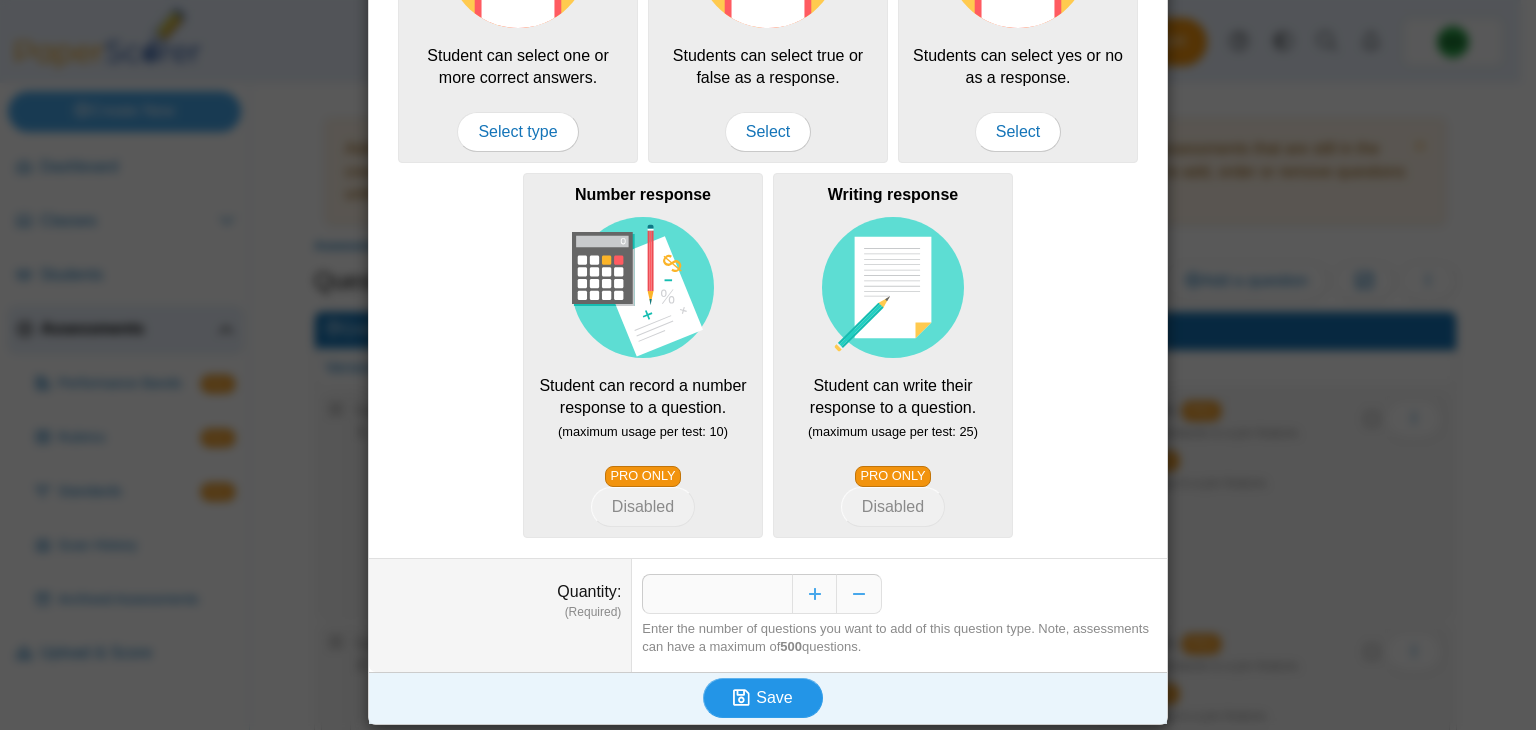 click on "Save" at bounding box center (774, 697) 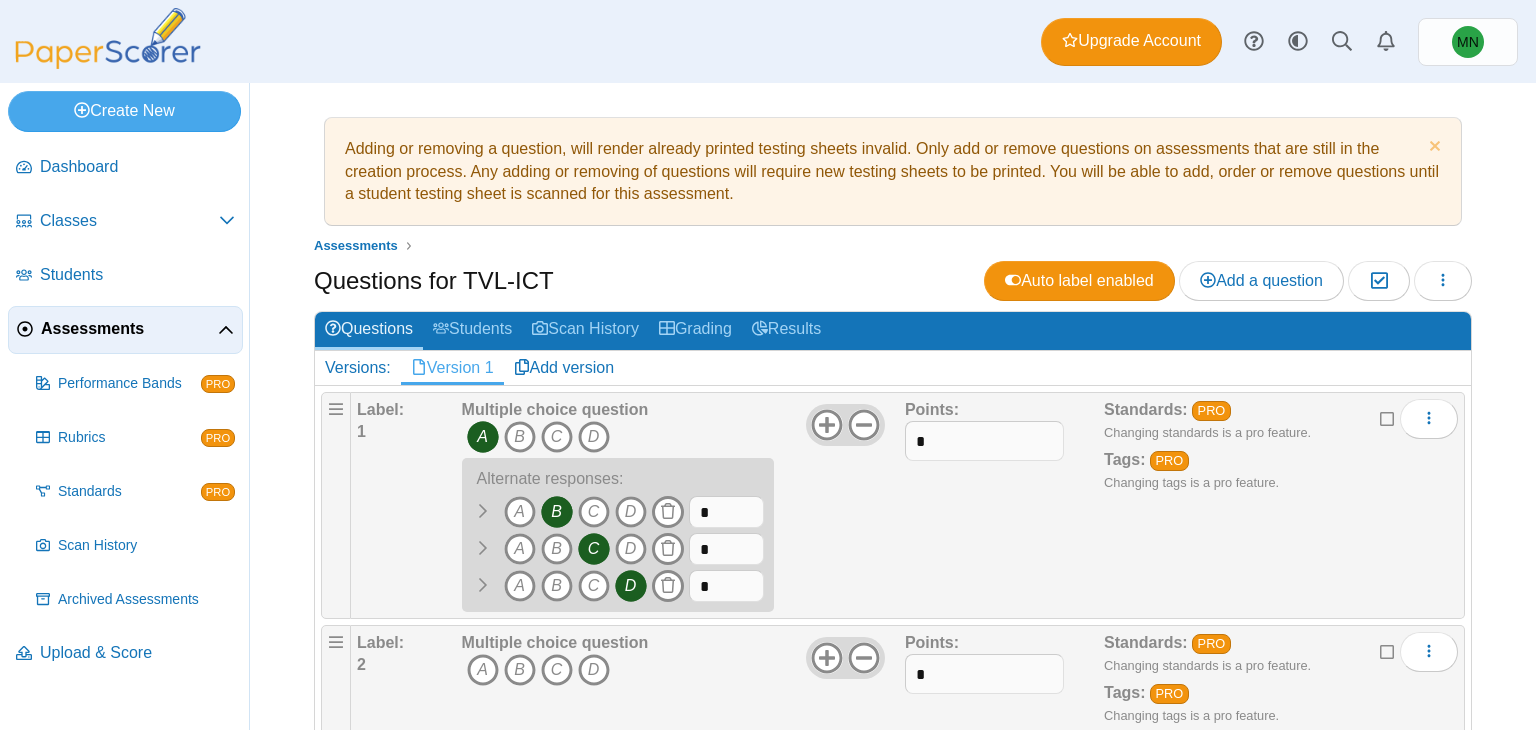 scroll, scrollTop: 290, scrollLeft: 0, axis: vertical 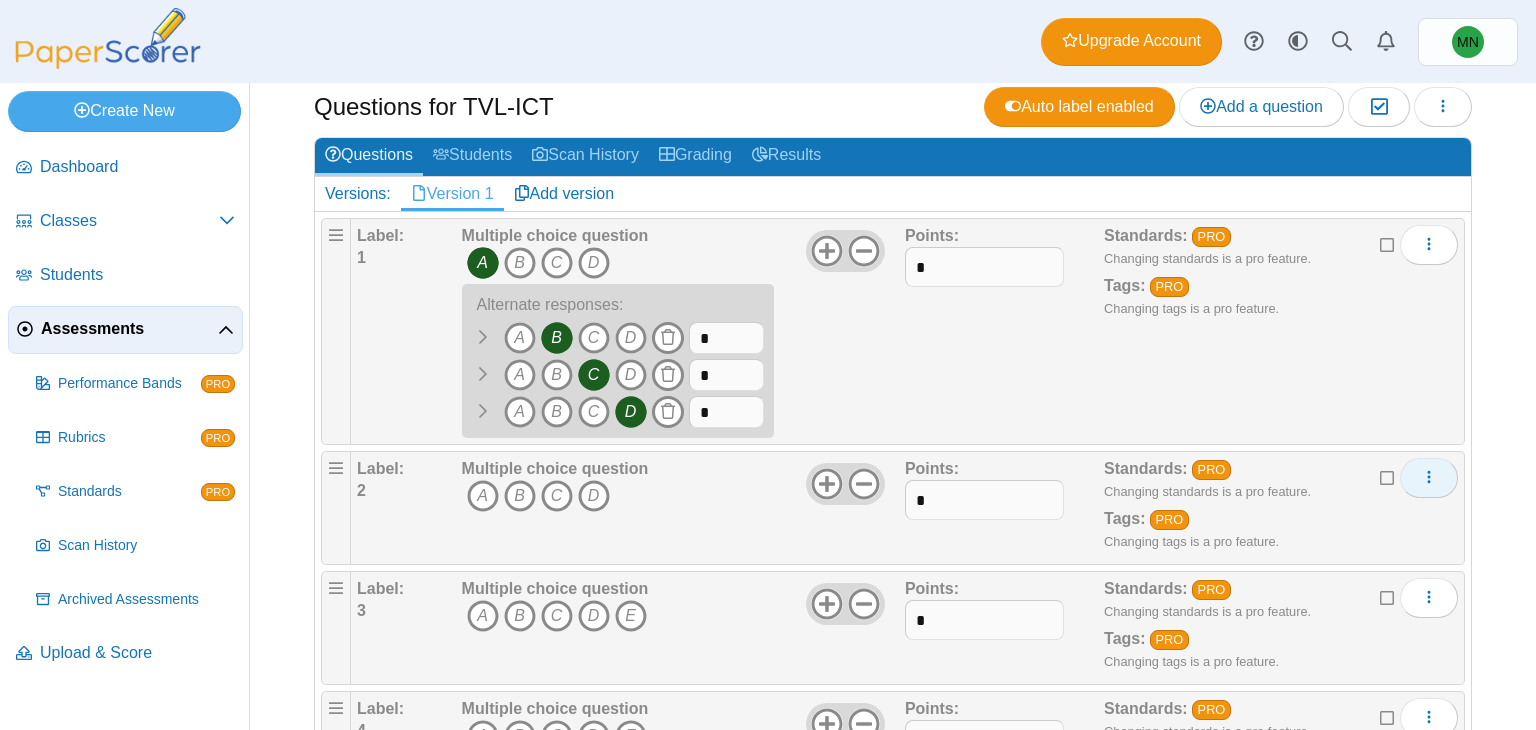 click at bounding box center (1429, 478) 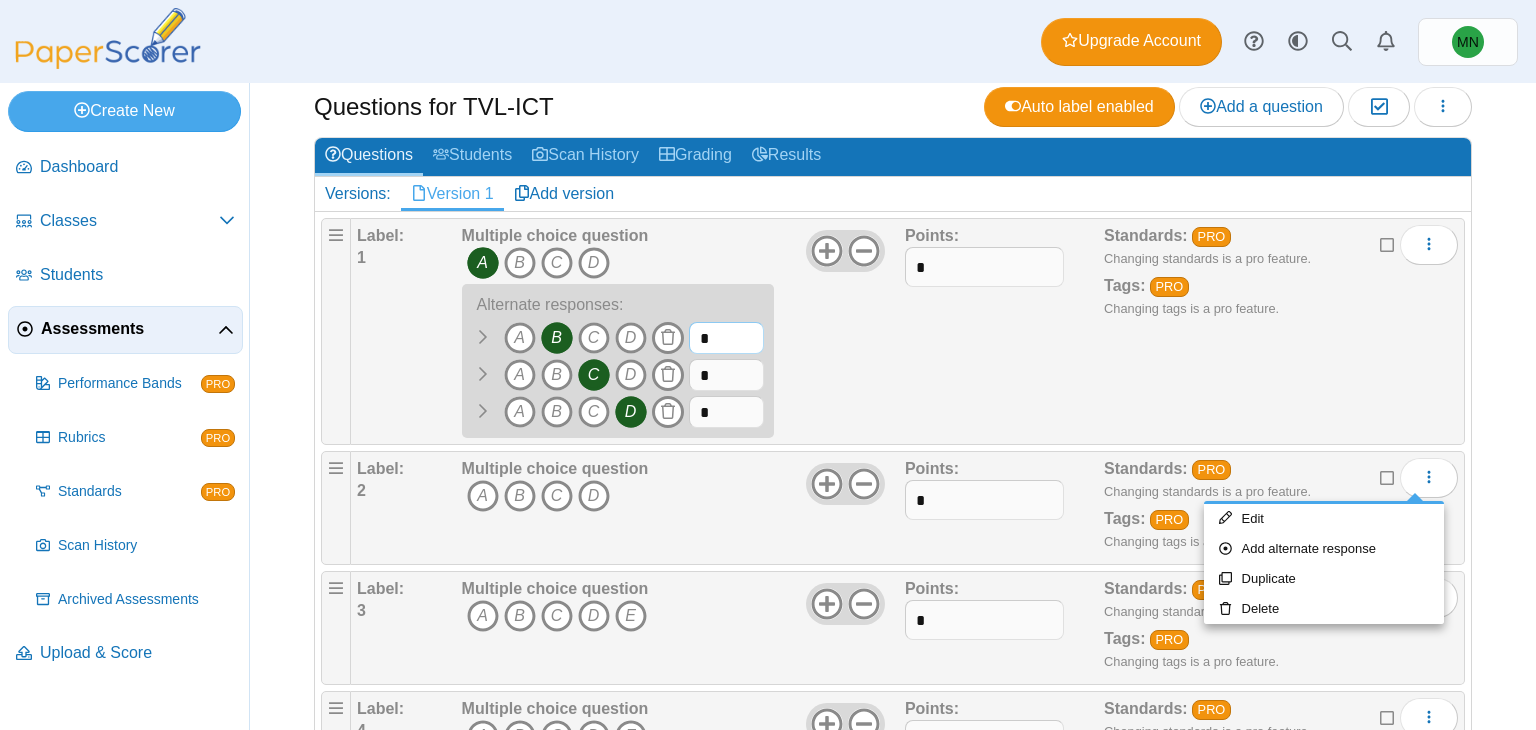click on "*" at bounding box center (726, 338) 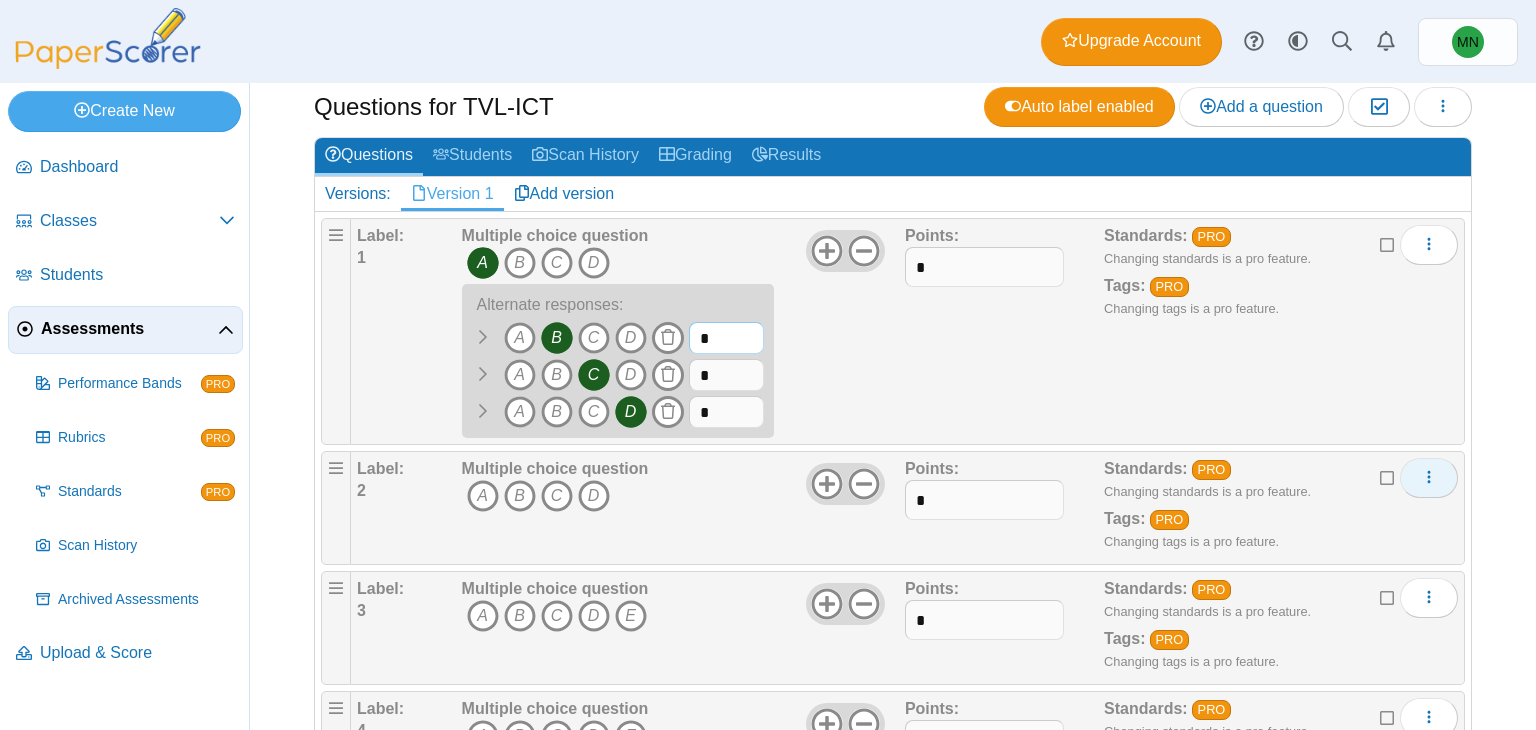 type on "*" 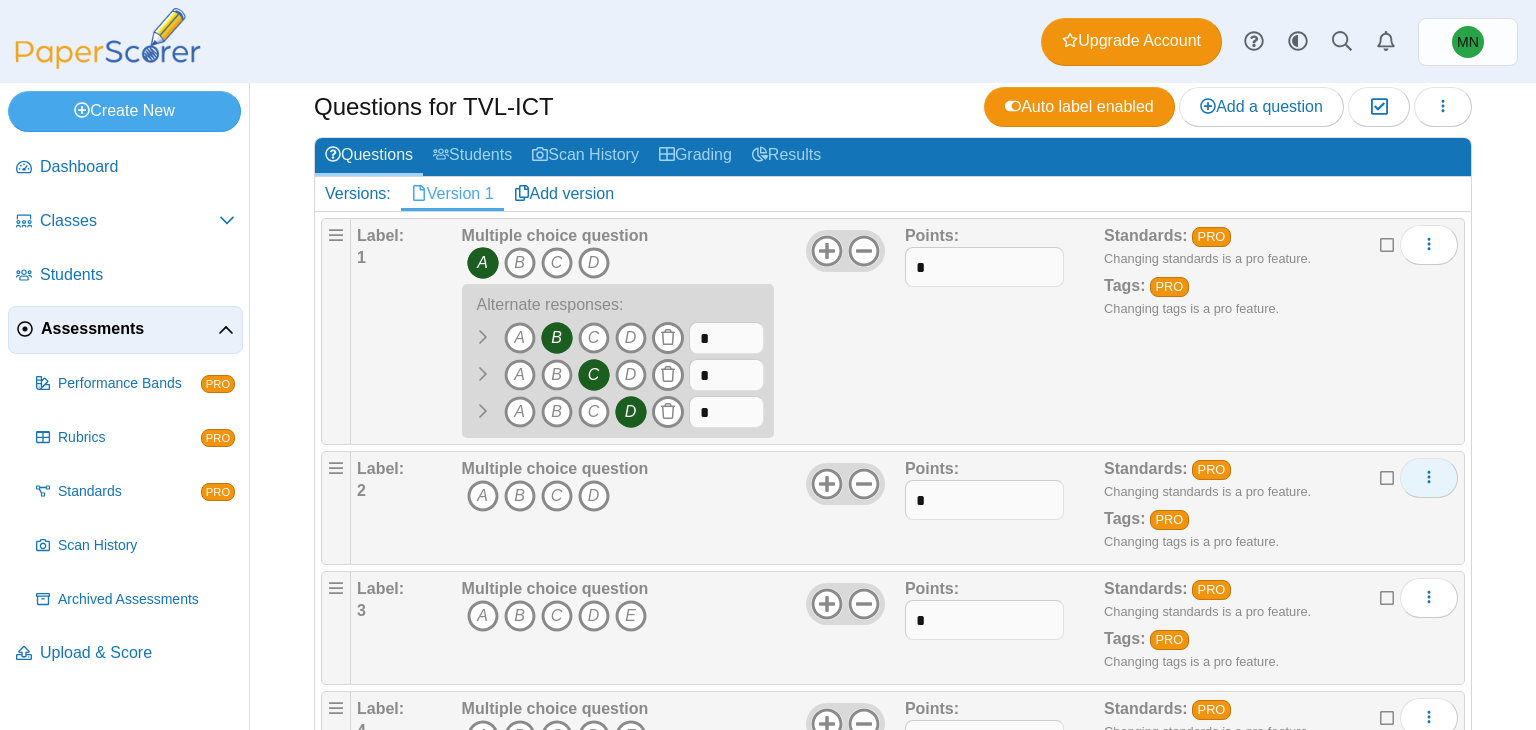 click 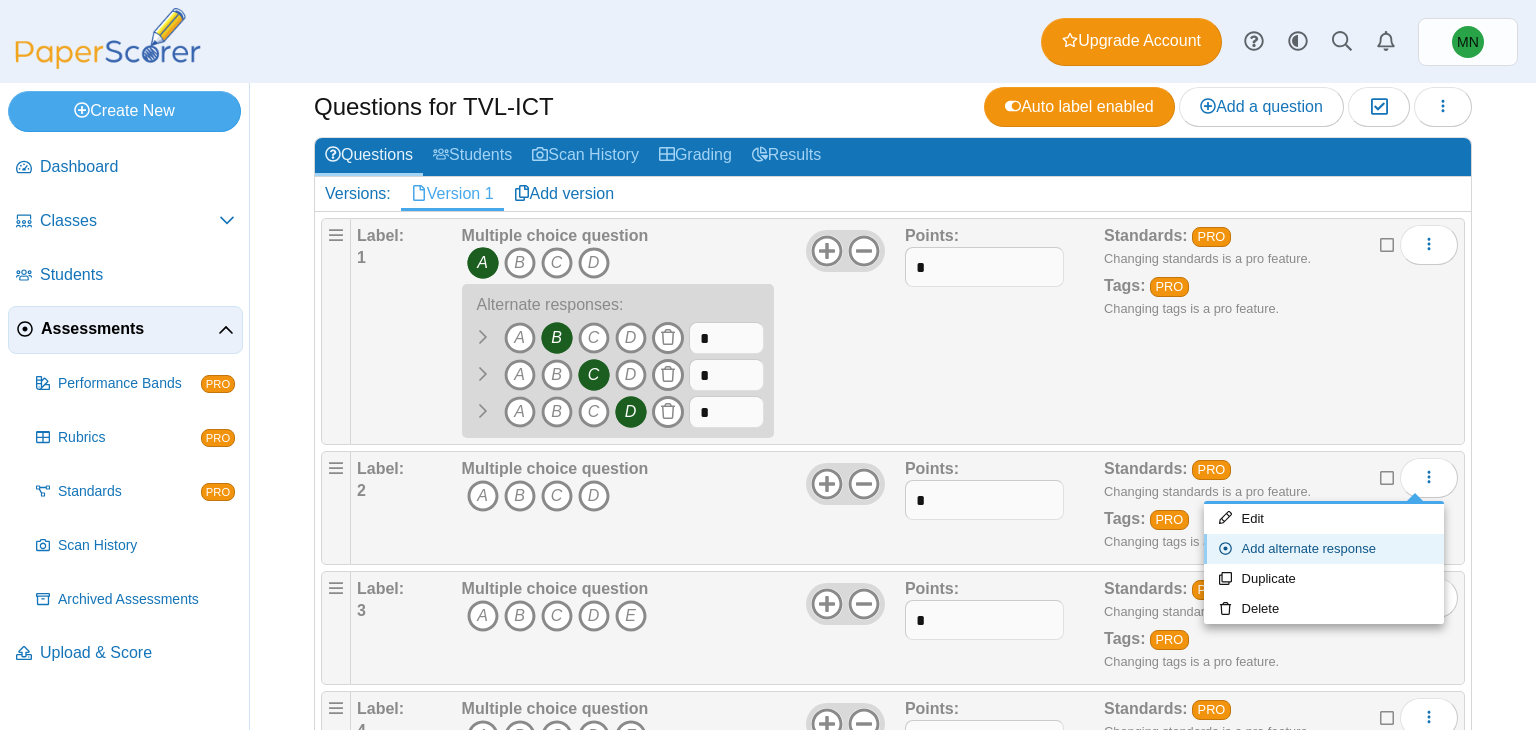 click on "Add alternate response" at bounding box center [1324, 549] 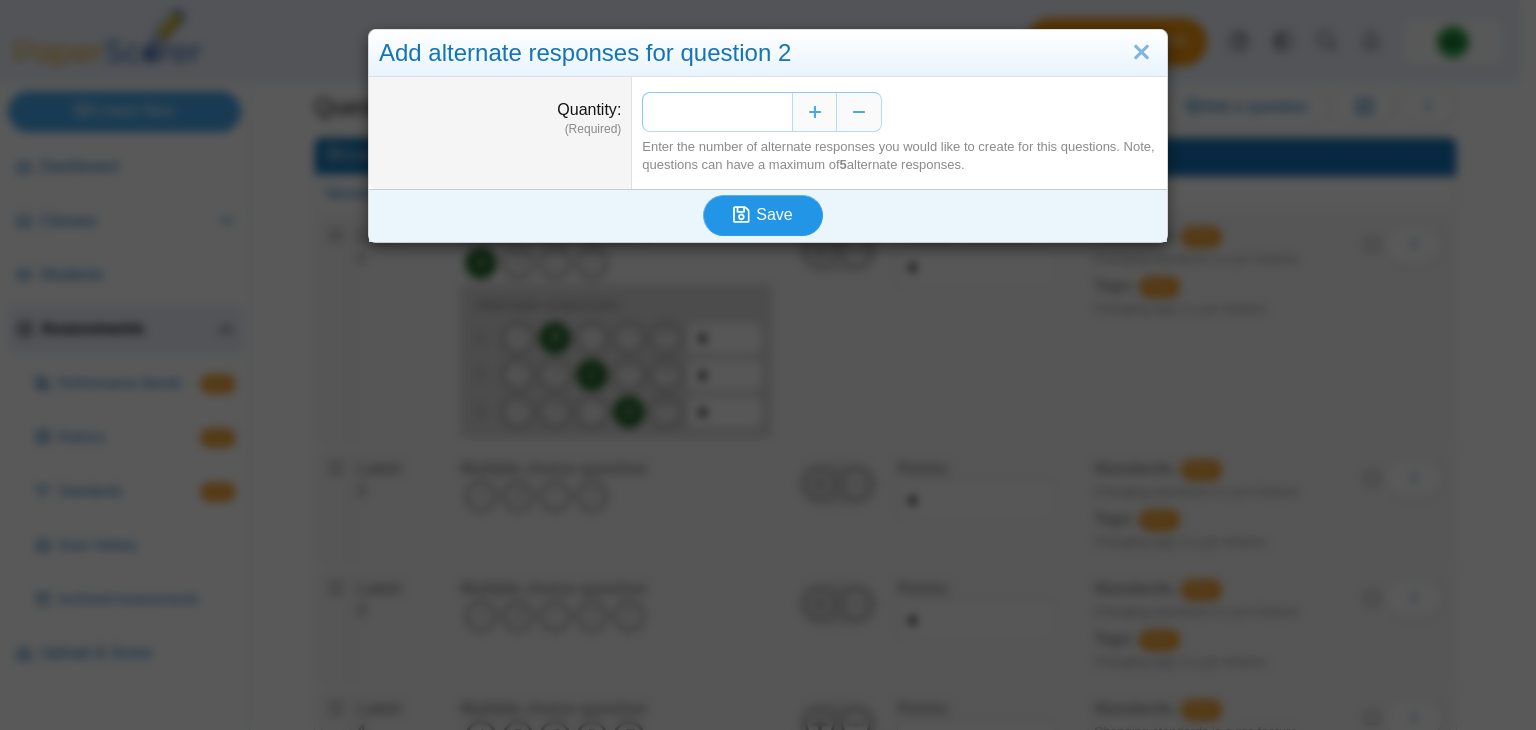 type on "*" 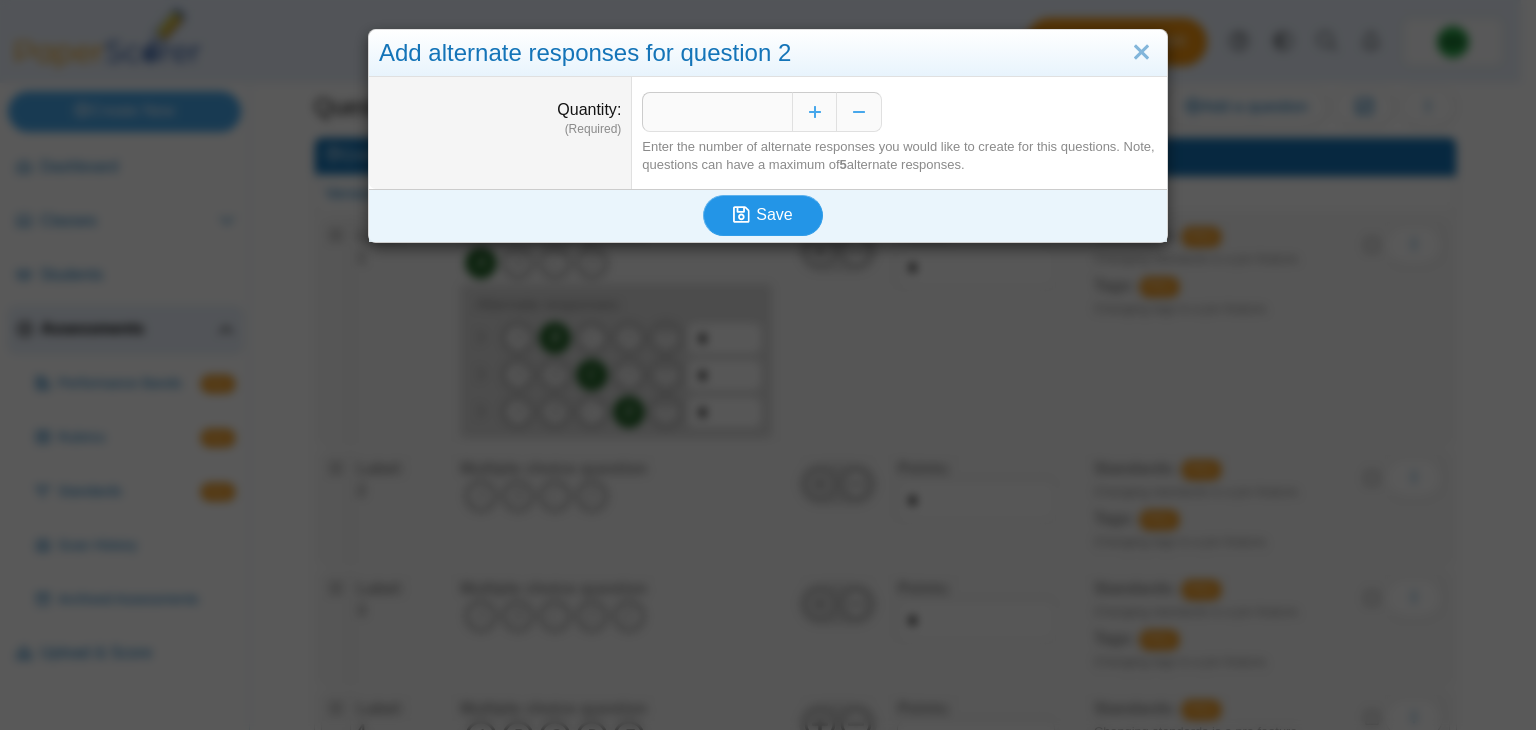 click on "Save" at bounding box center [774, 214] 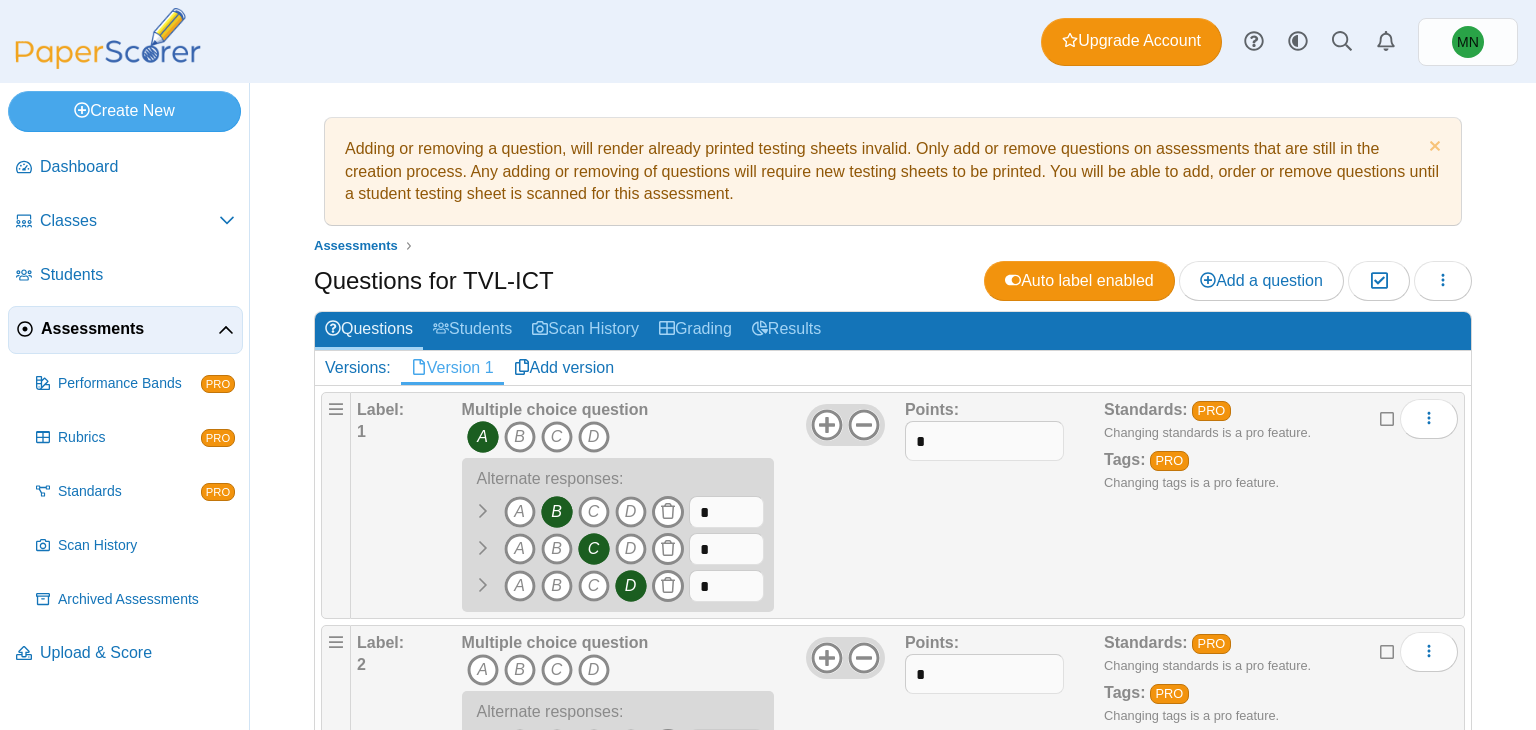 scroll, scrollTop: 0, scrollLeft: 0, axis: both 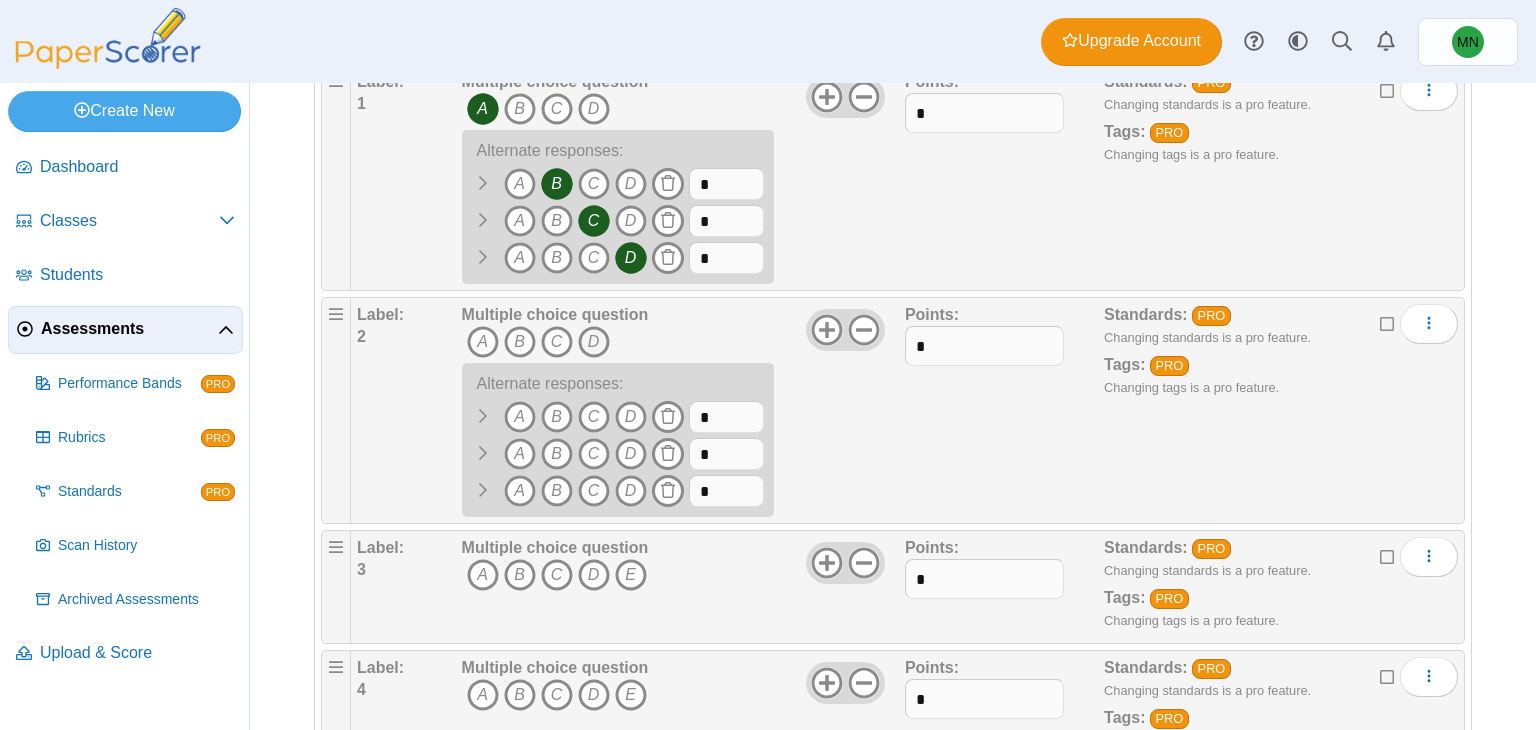 click on "D" at bounding box center (594, 342) 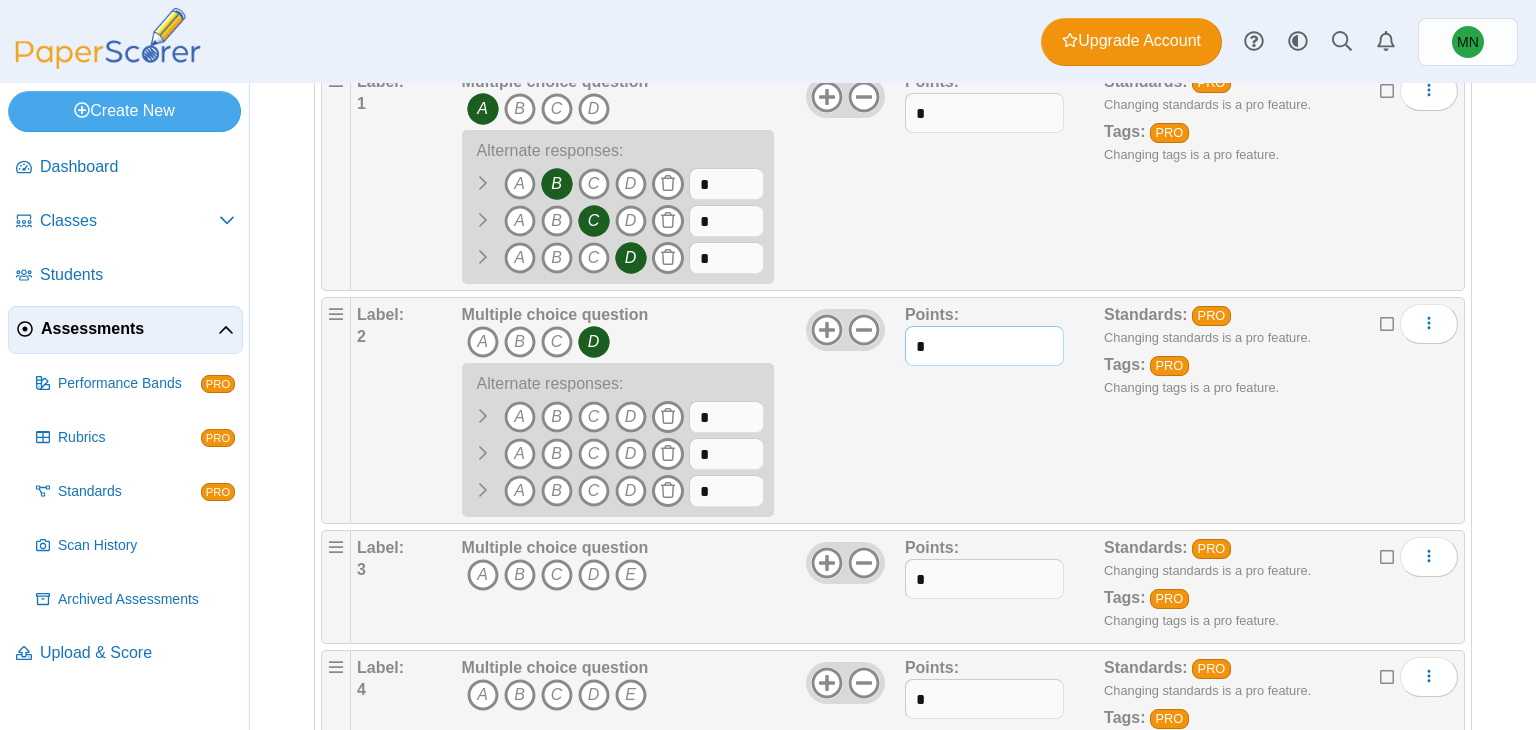 click on "*" at bounding box center (984, 346) 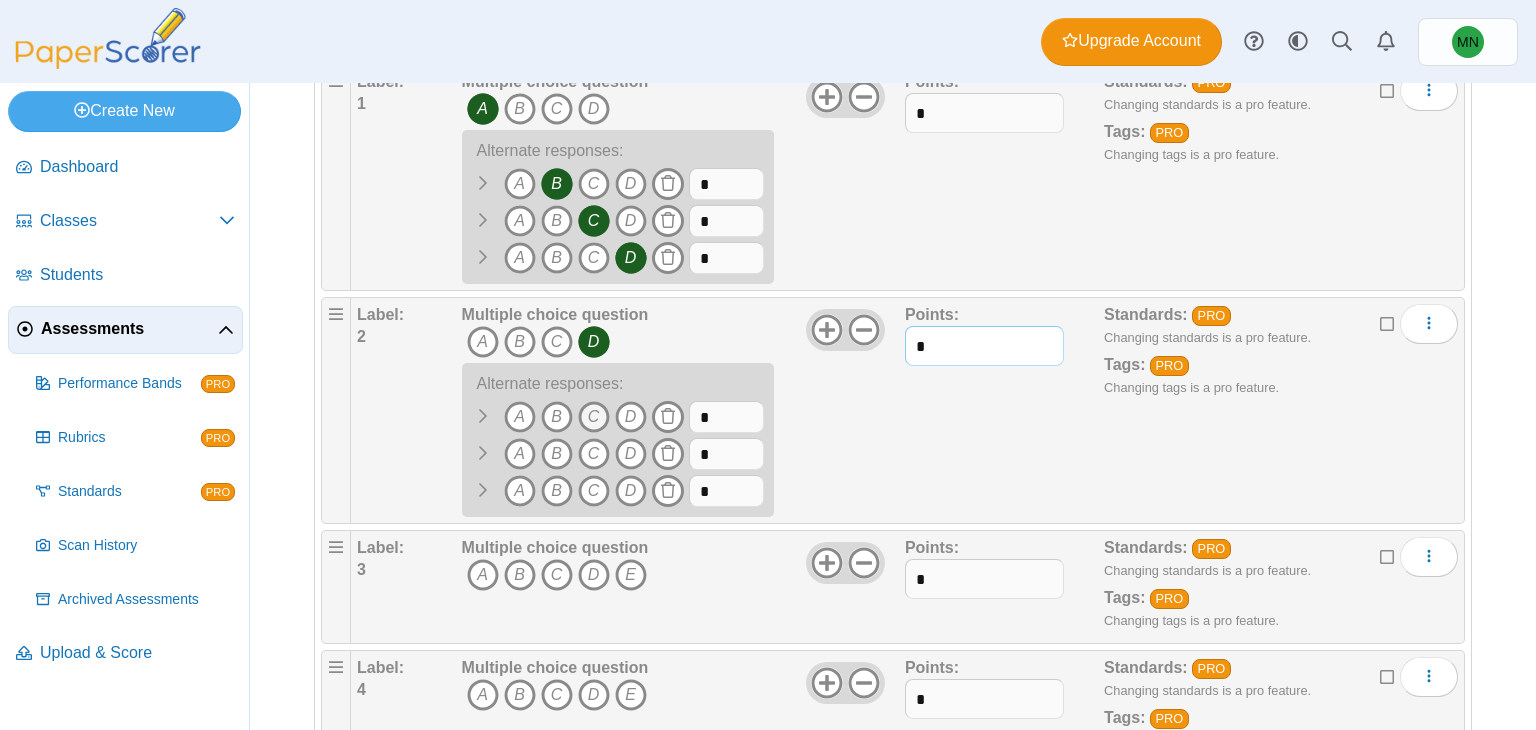 type on "*" 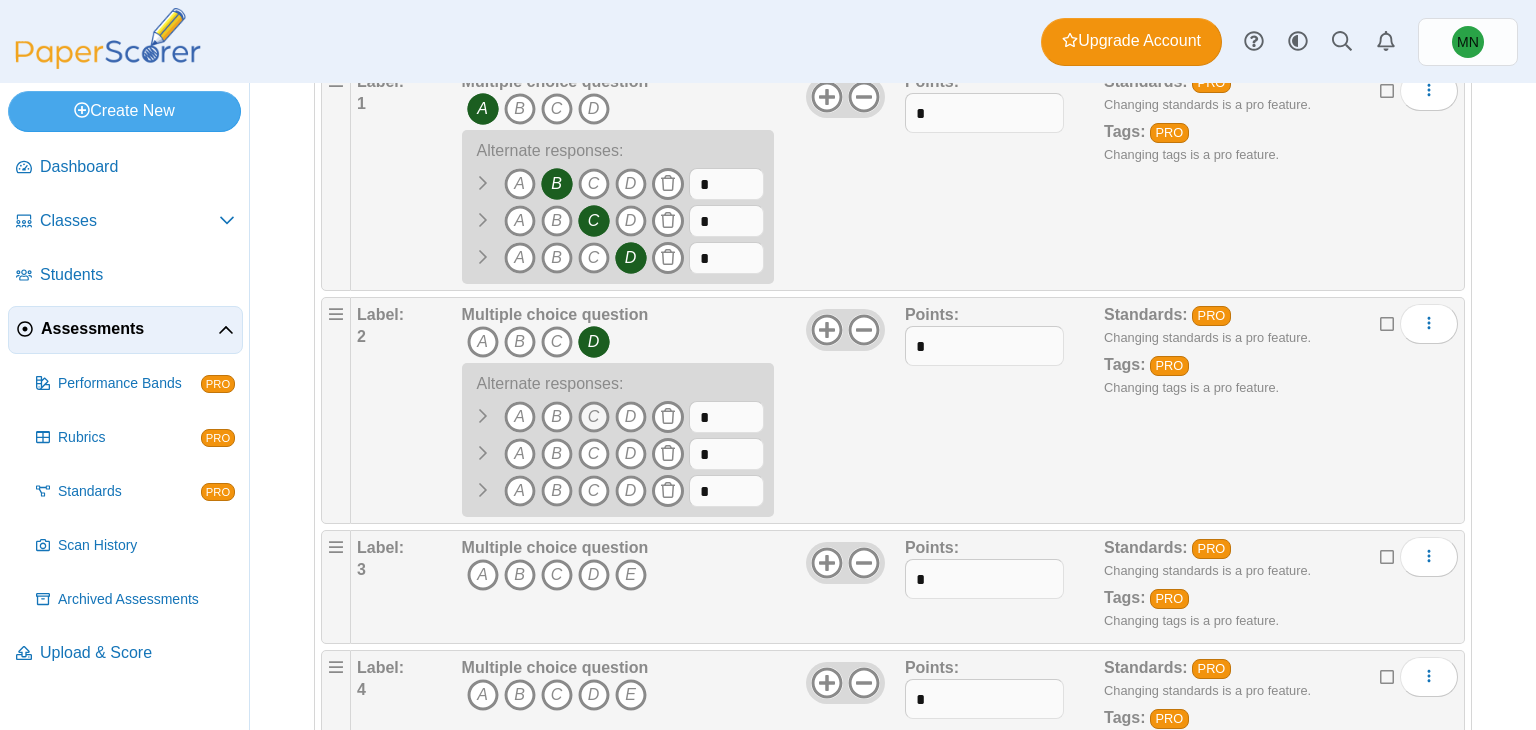 click on "C" at bounding box center (594, 417) 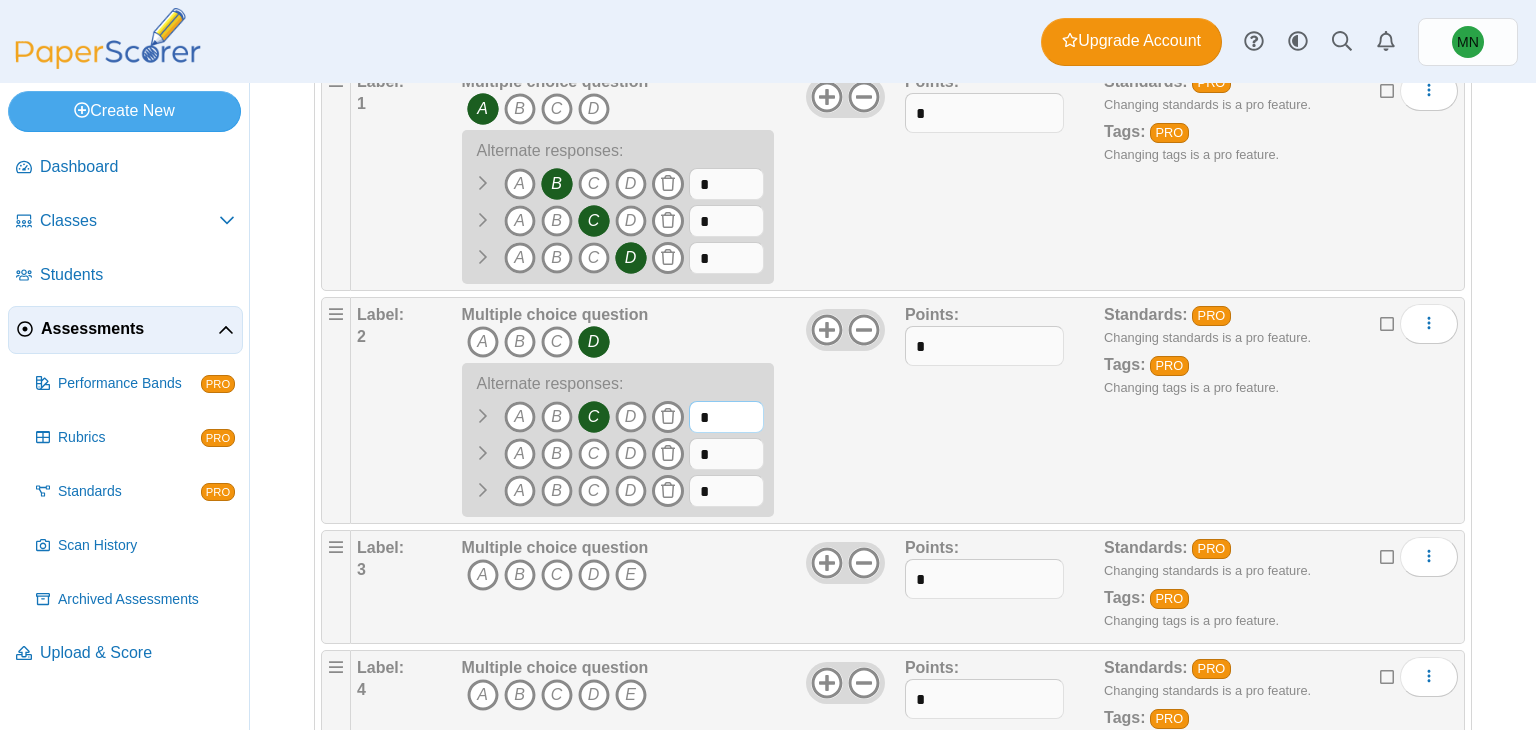 click on "*" at bounding box center [726, 417] 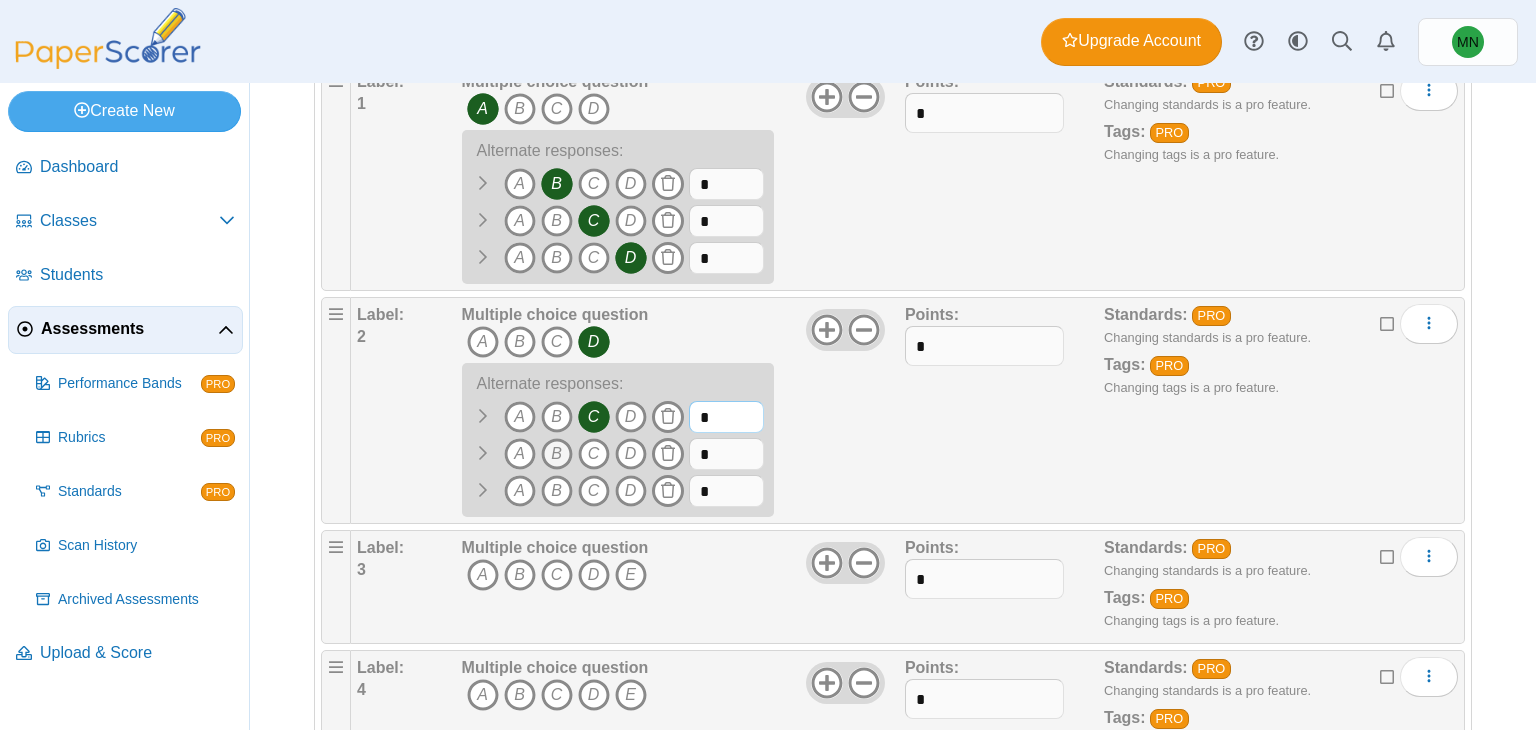 type on "*" 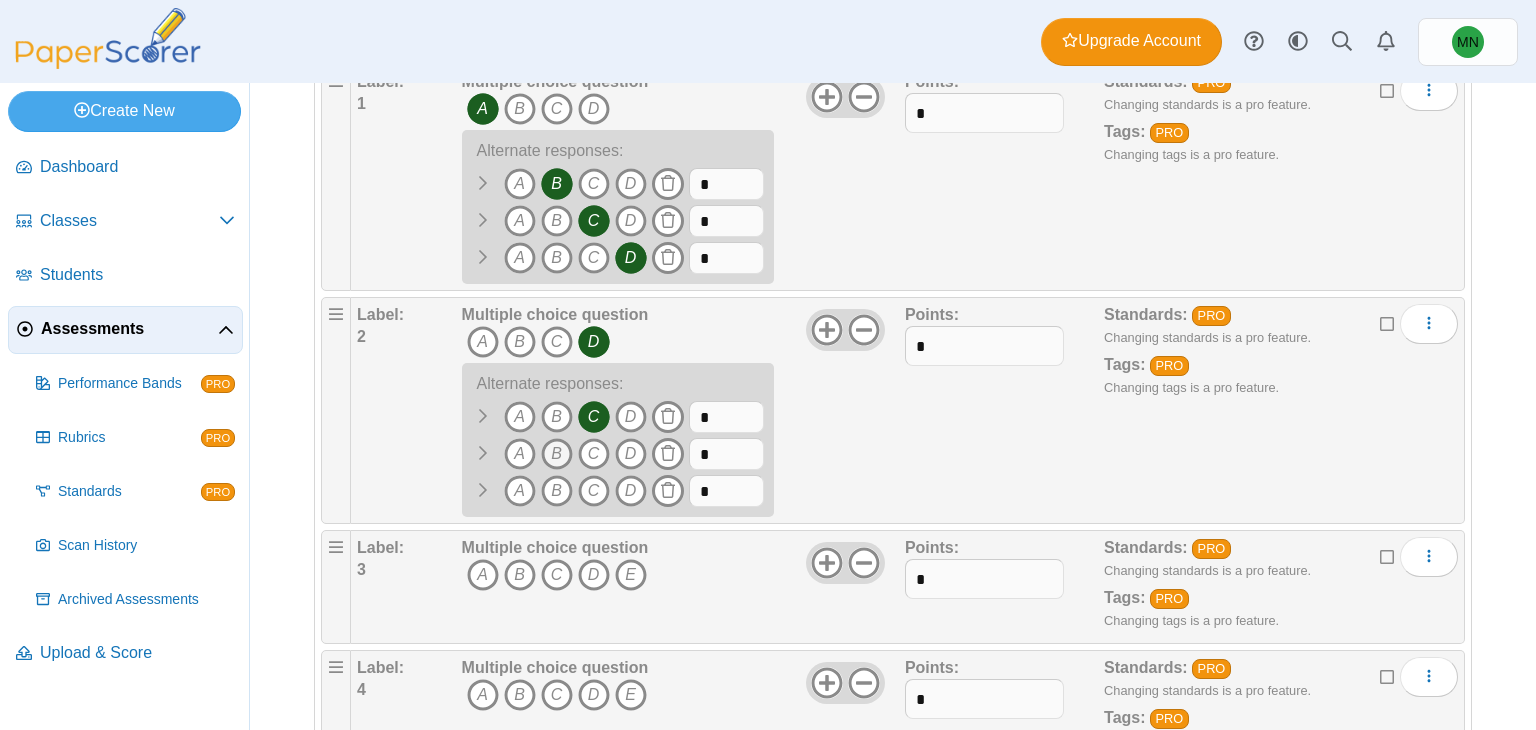 click on "B" at bounding box center (557, 454) 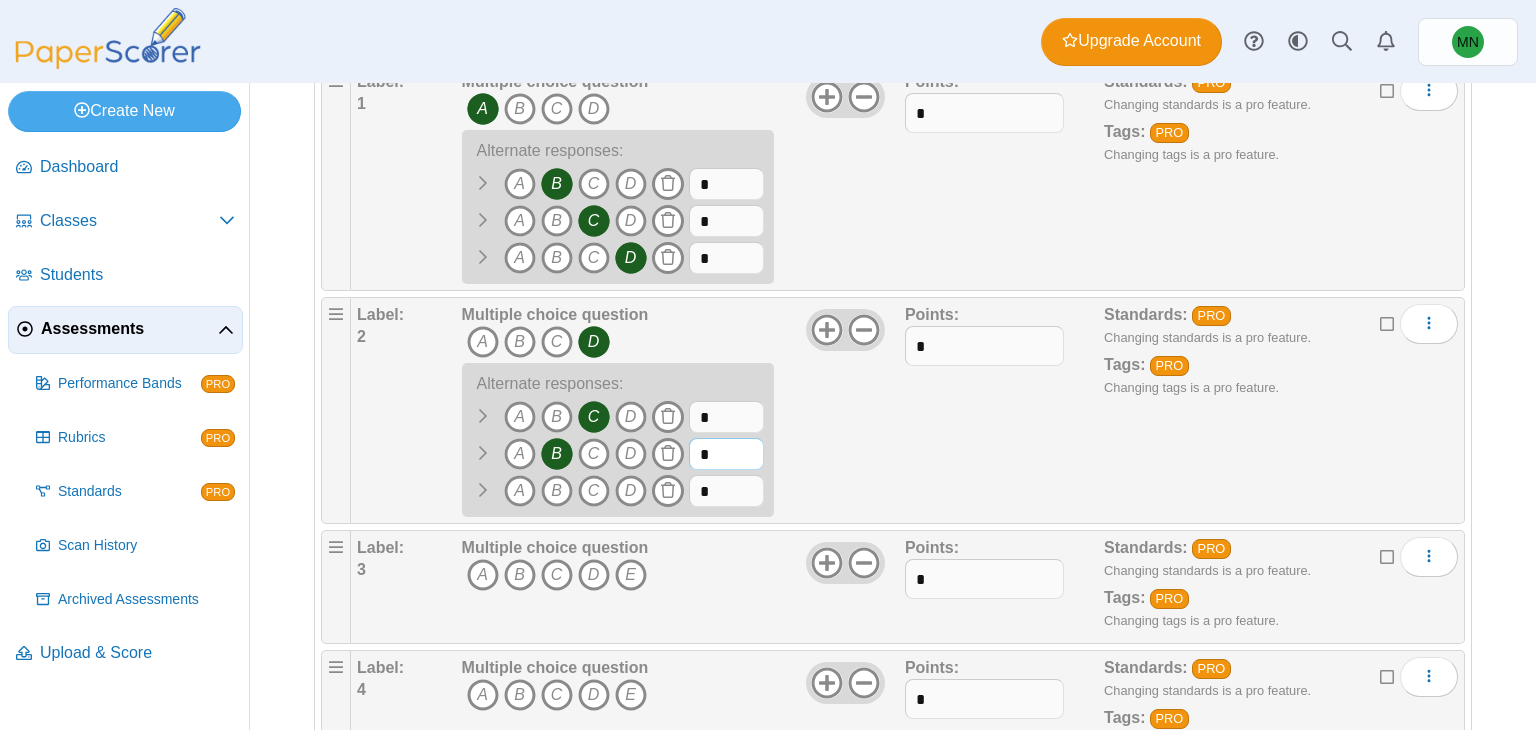 click on "*" at bounding box center [726, 454] 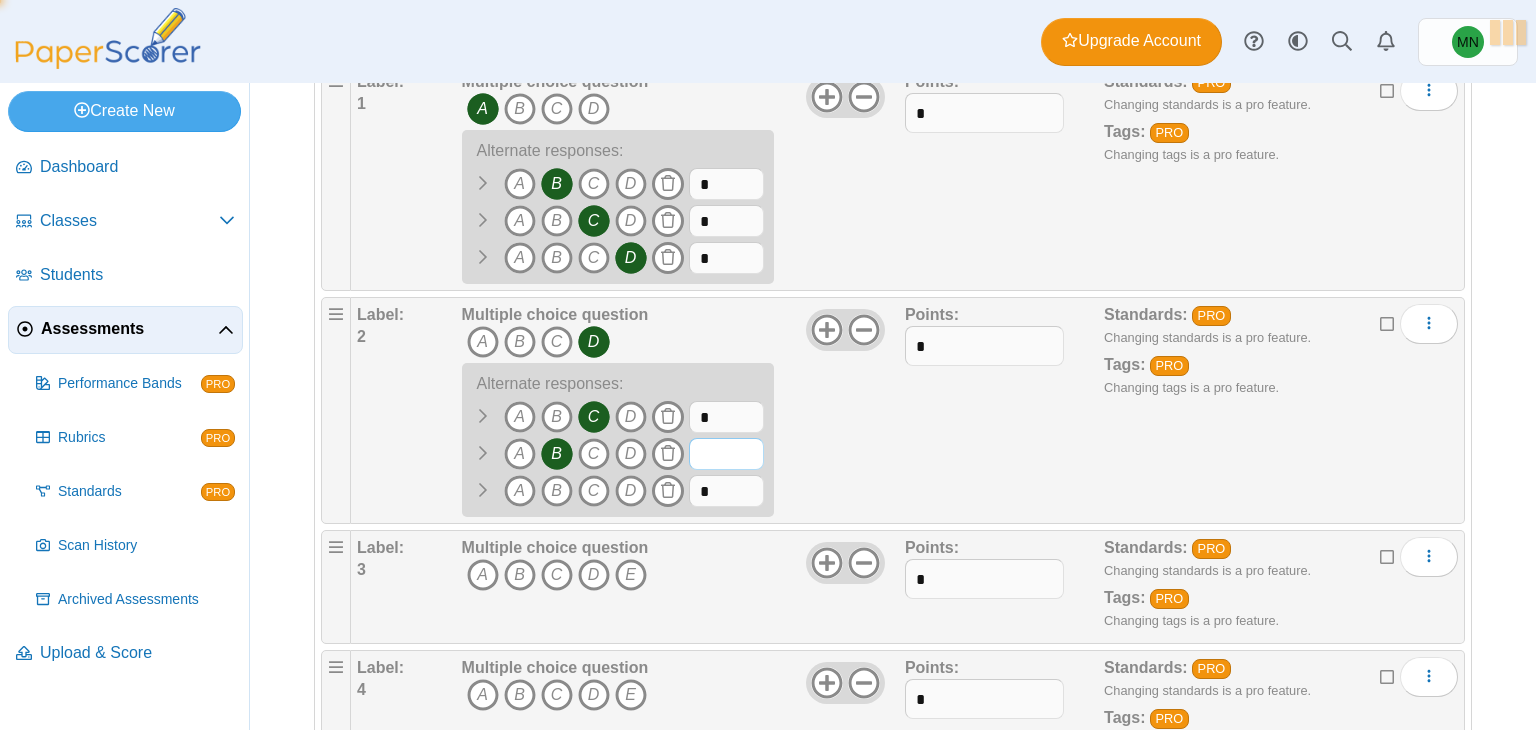 type on "*" 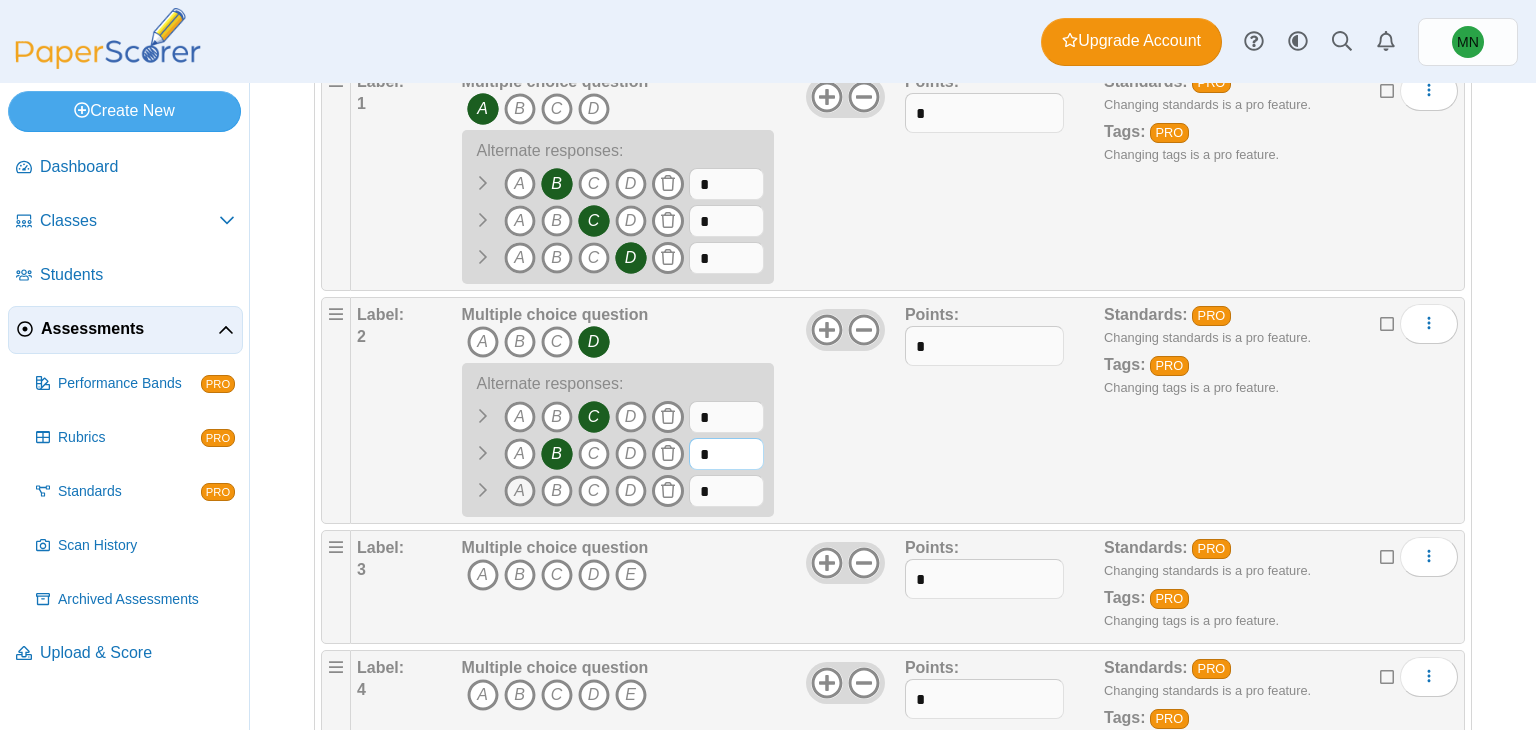 type on "*" 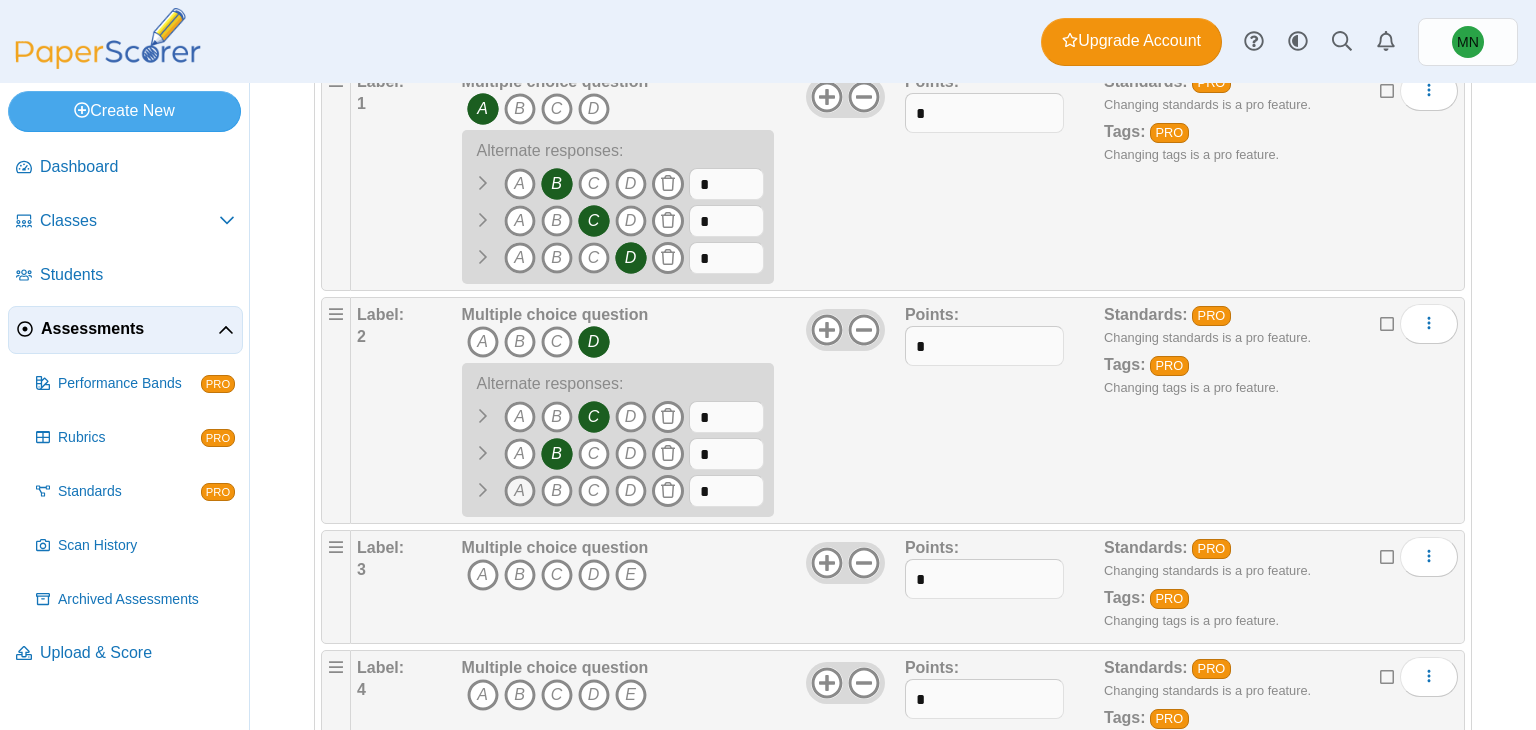 click on "A" at bounding box center (520, 491) 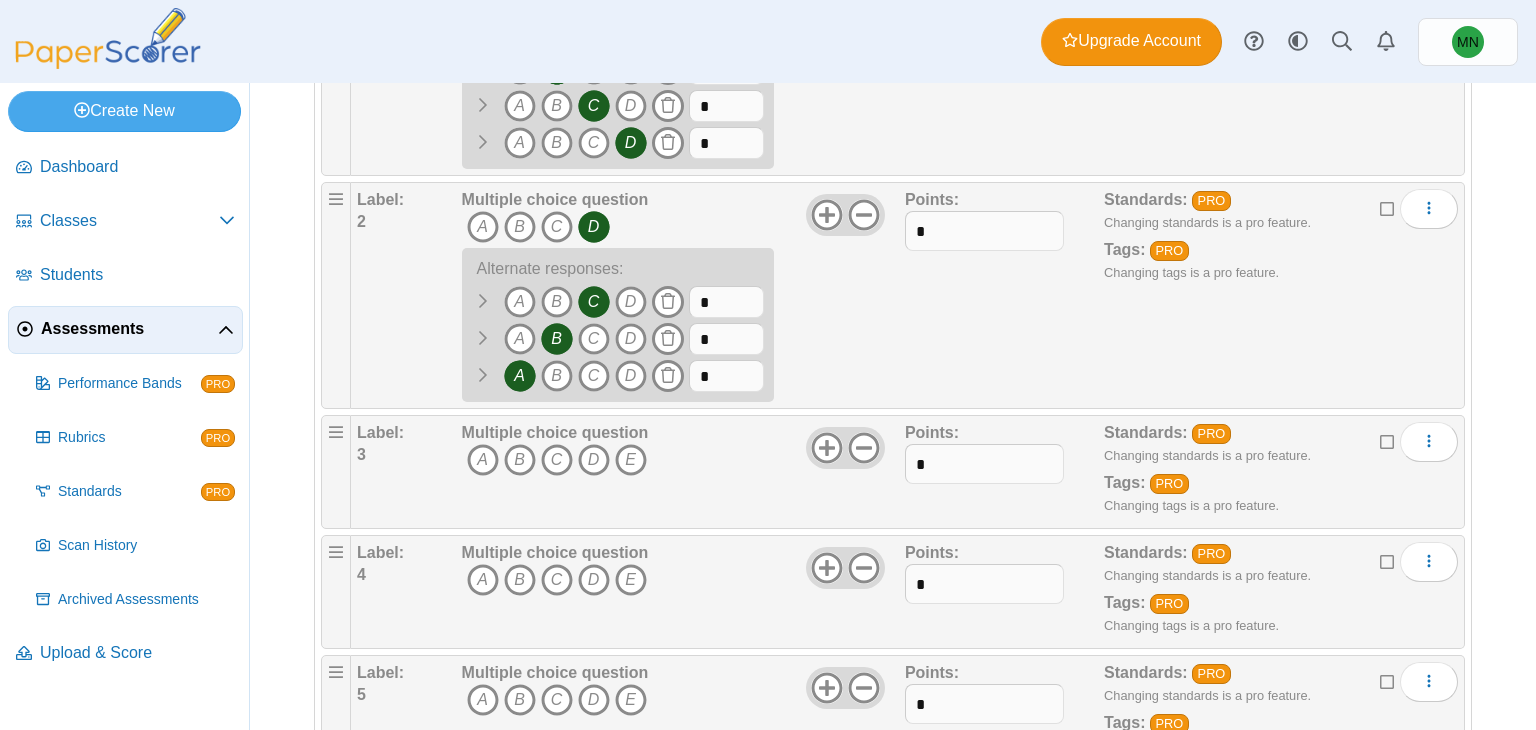 scroll, scrollTop: 448, scrollLeft: 0, axis: vertical 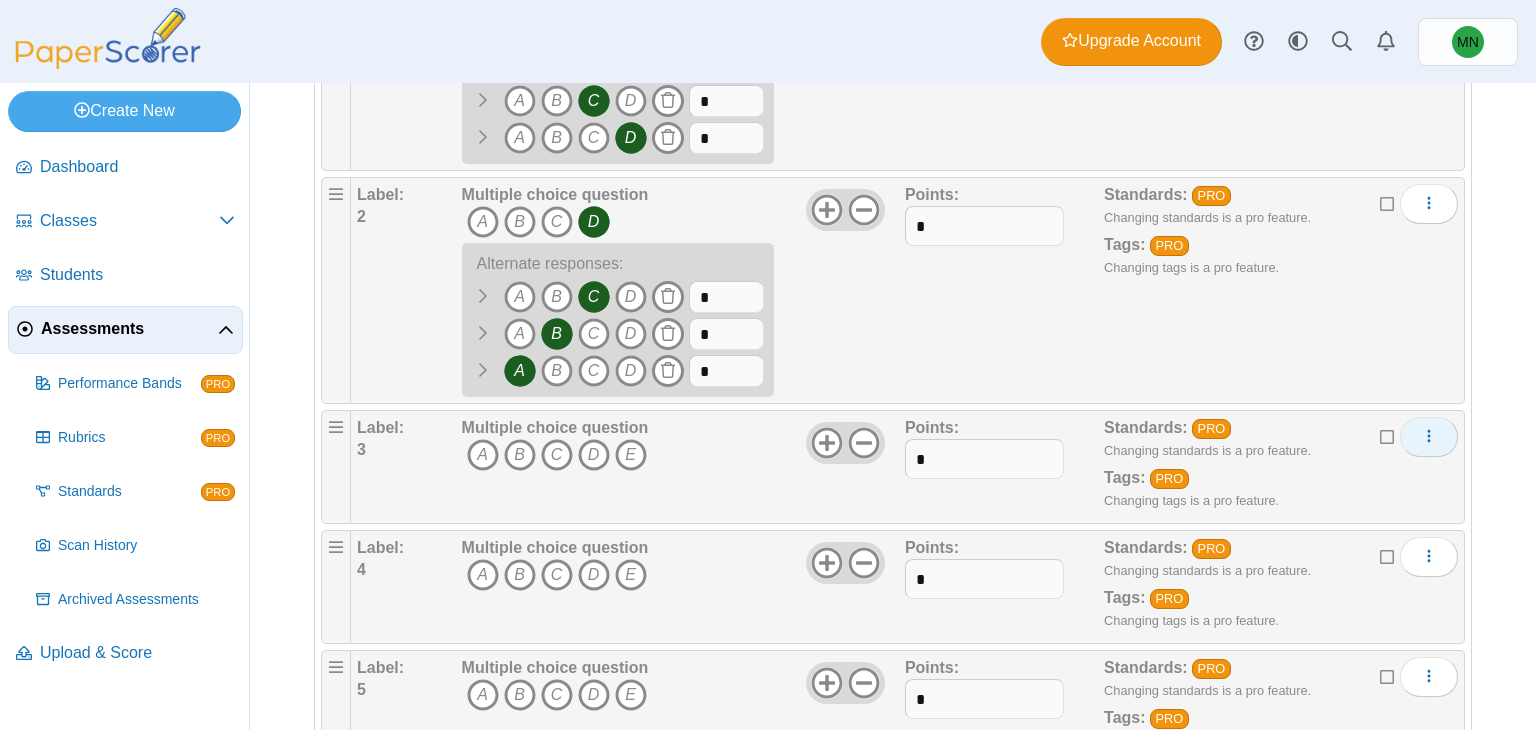 click at bounding box center (1429, 437) 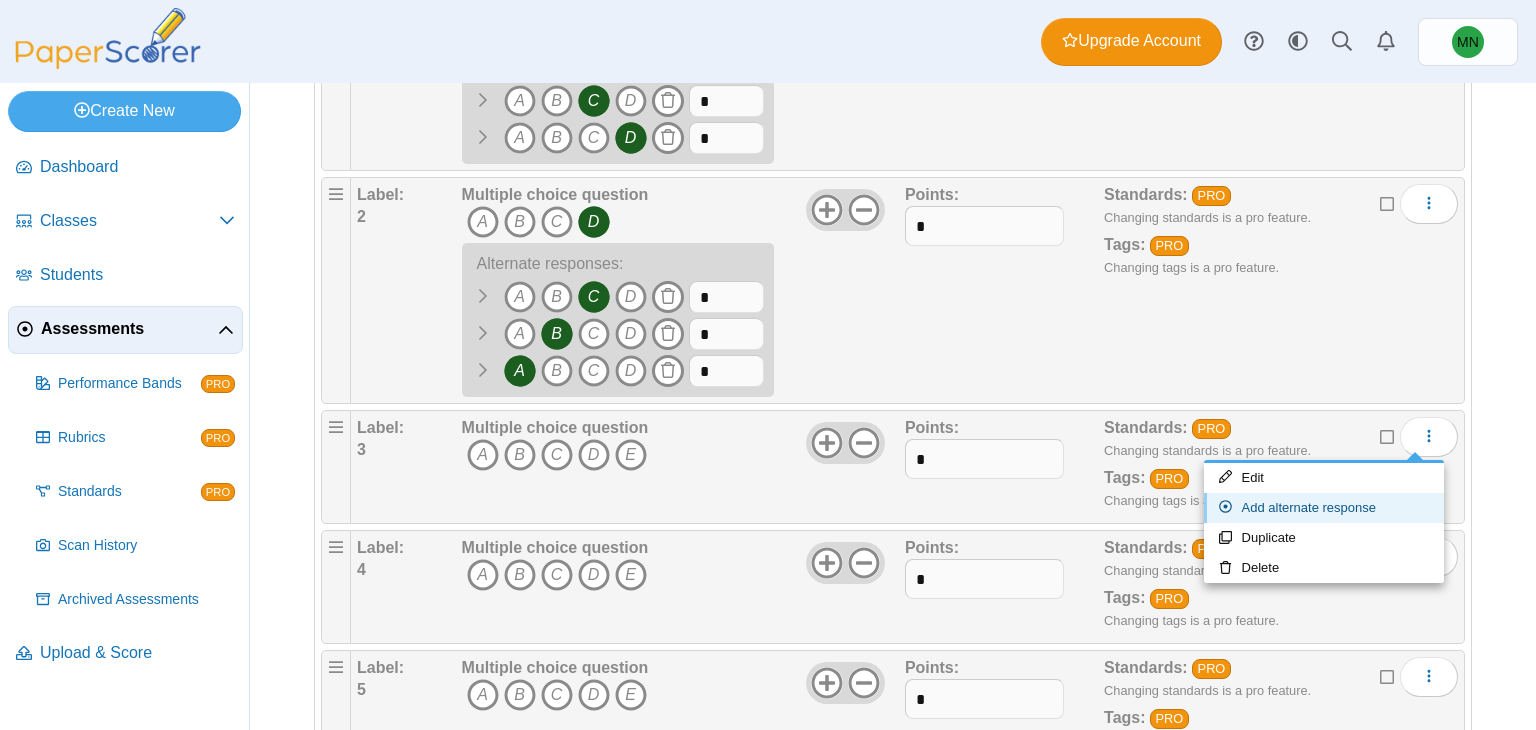 click on "Add alternate response" at bounding box center [1324, 508] 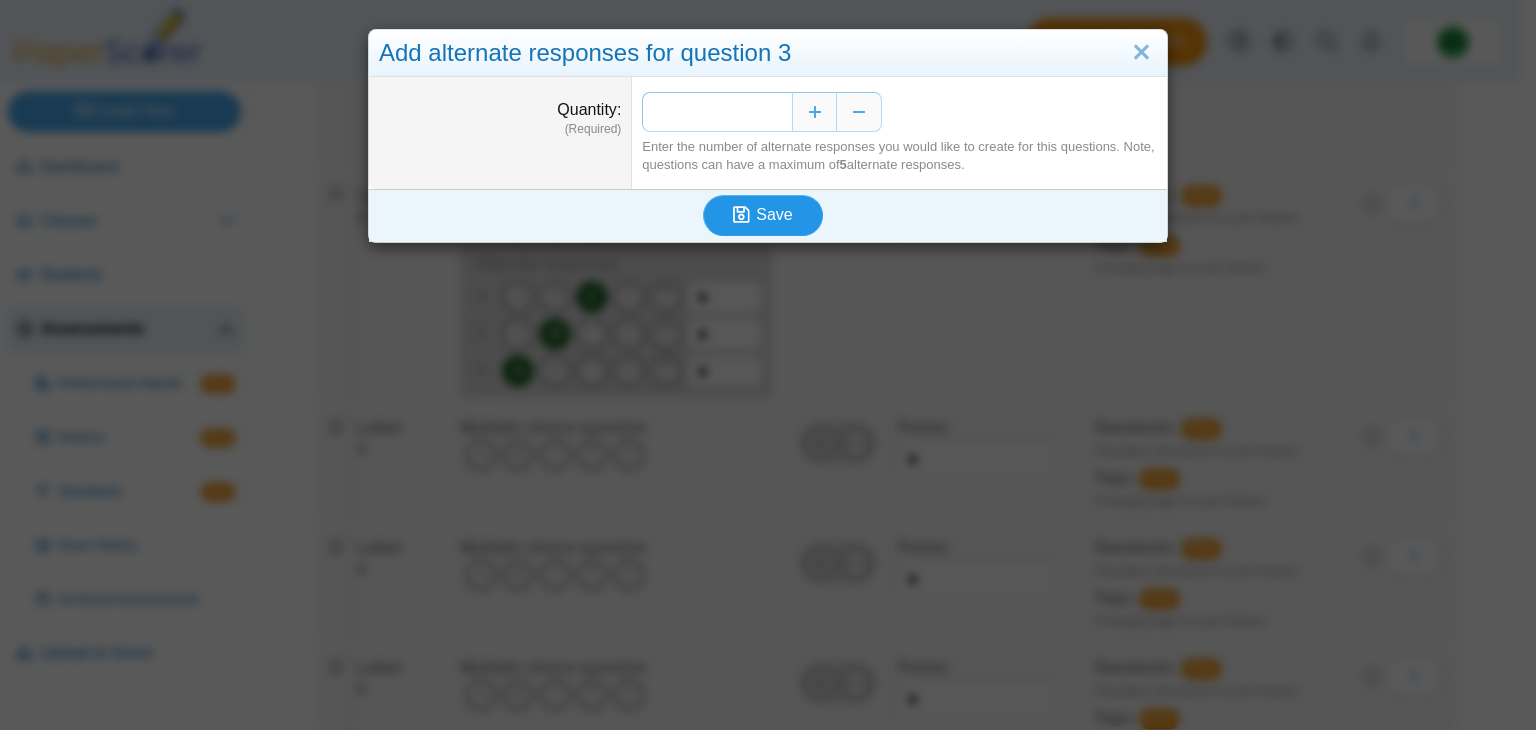 type on "*" 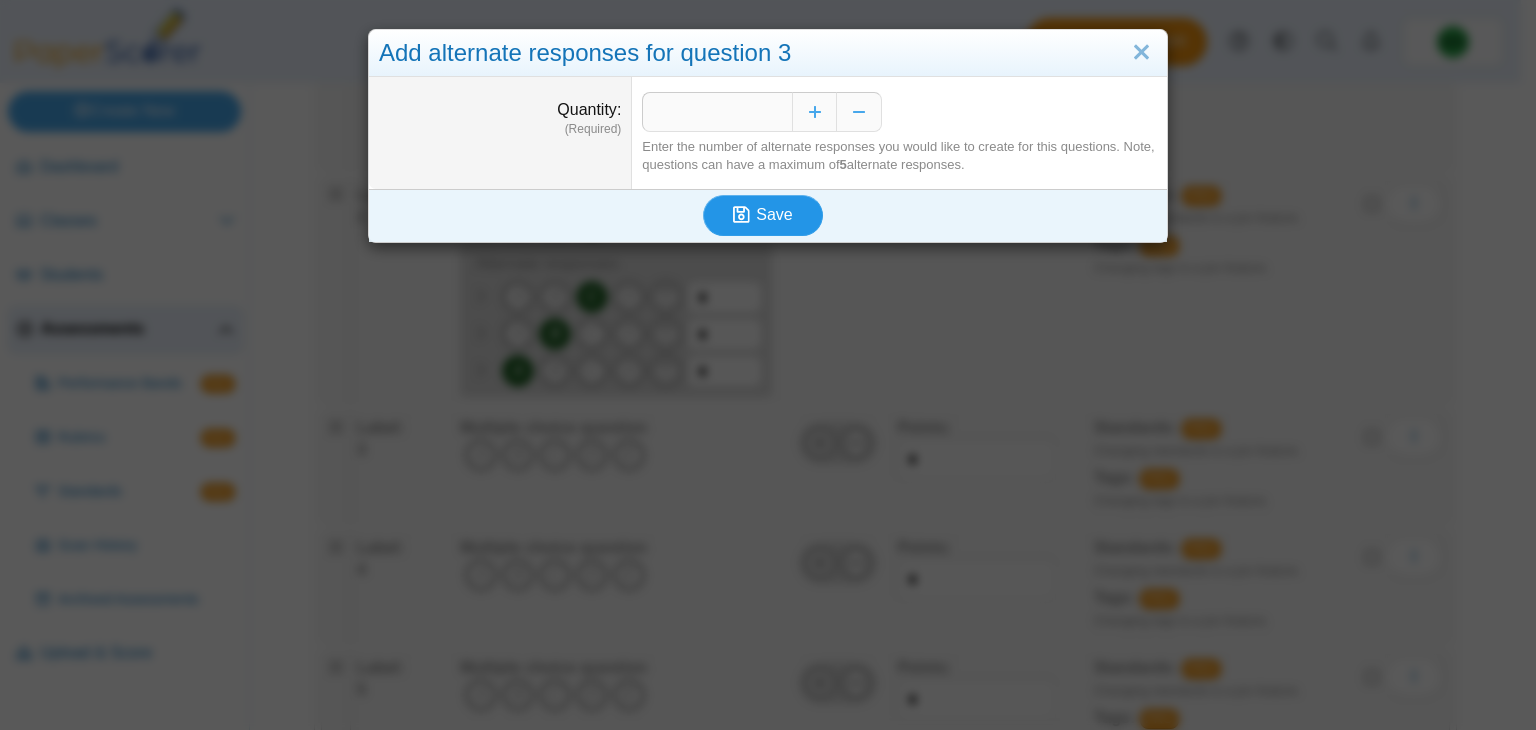 click on "Save" at bounding box center [763, 215] 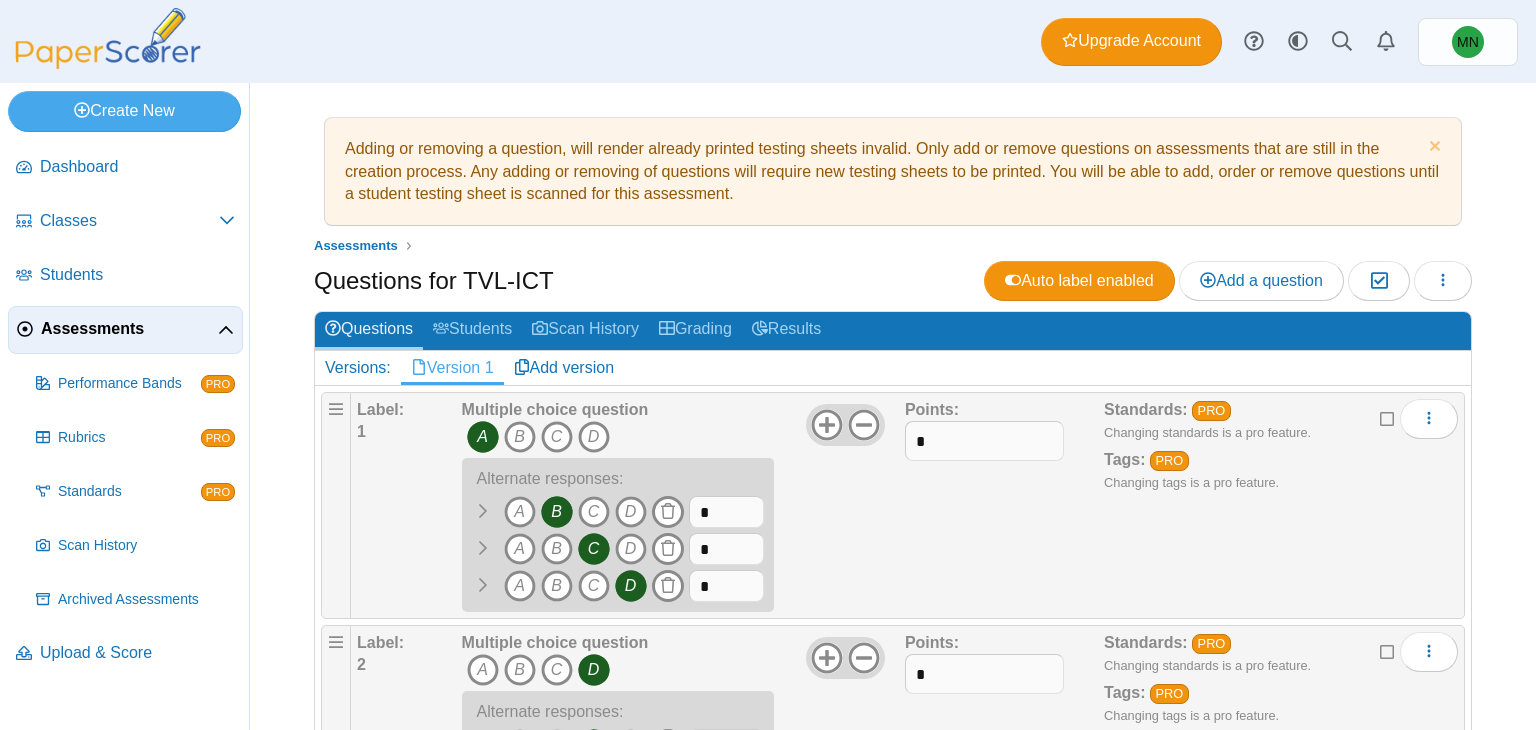 scroll, scrollTop: 0, scrollLeft: 0, axis: both 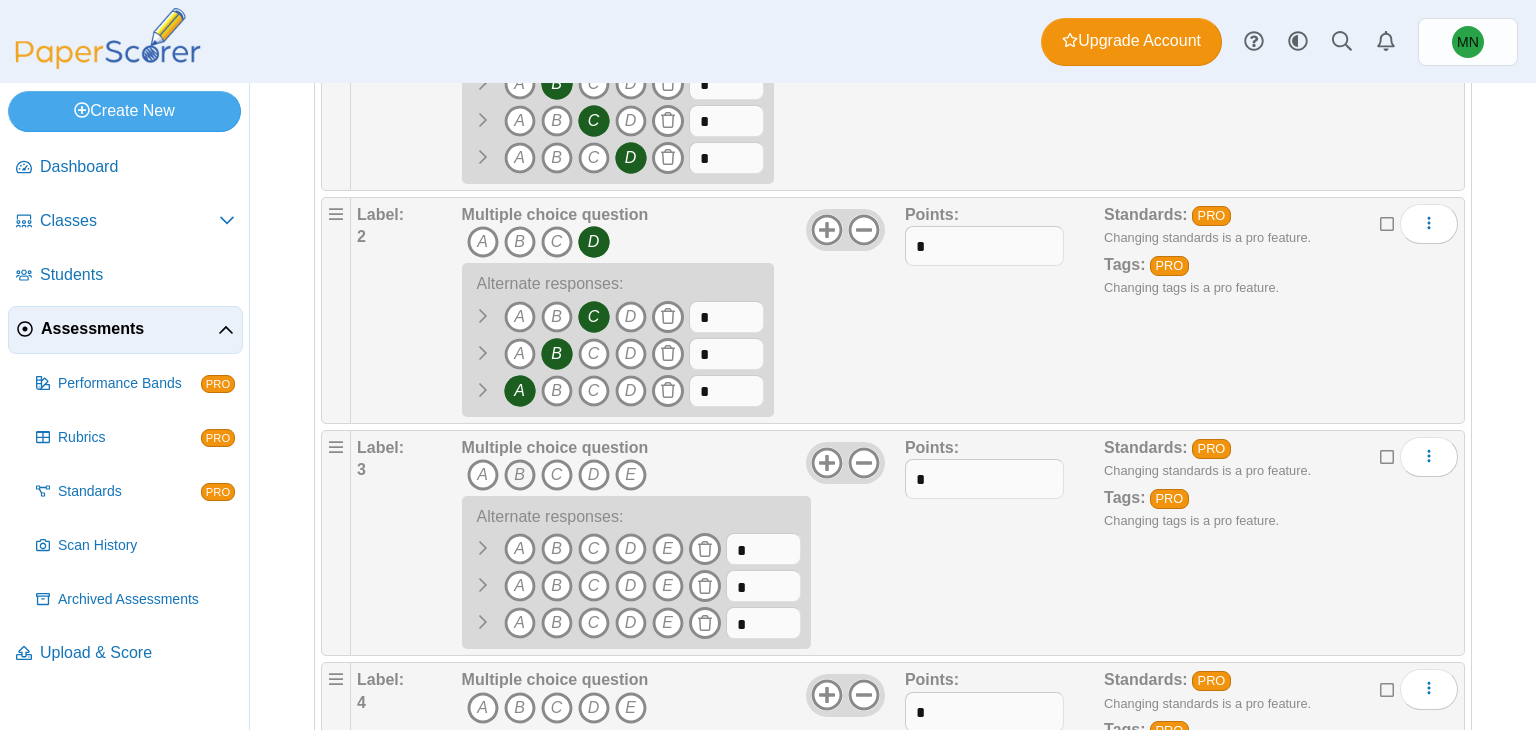 click on "B" at bounding box center [520, 475] 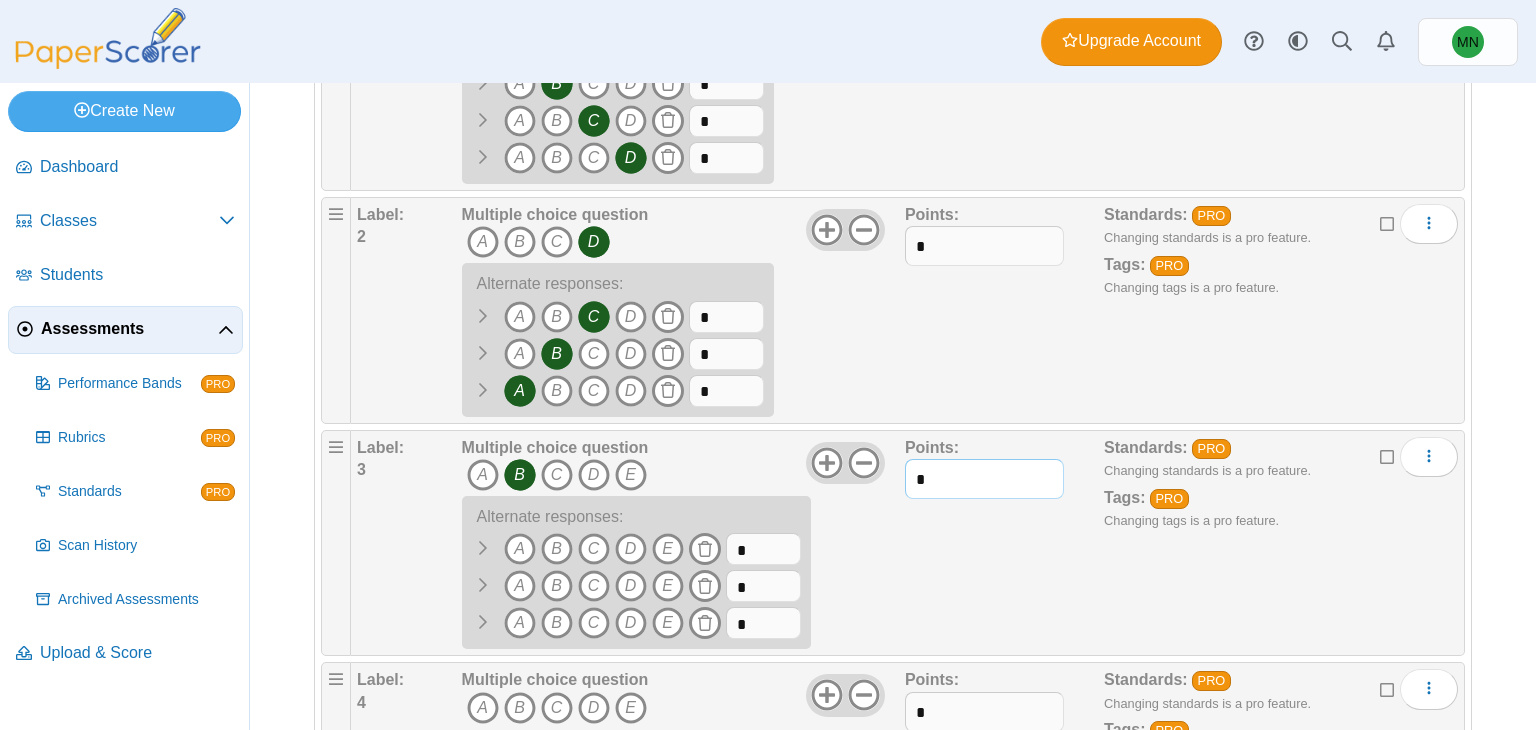 click on "*" at bounding box center (984, 479) 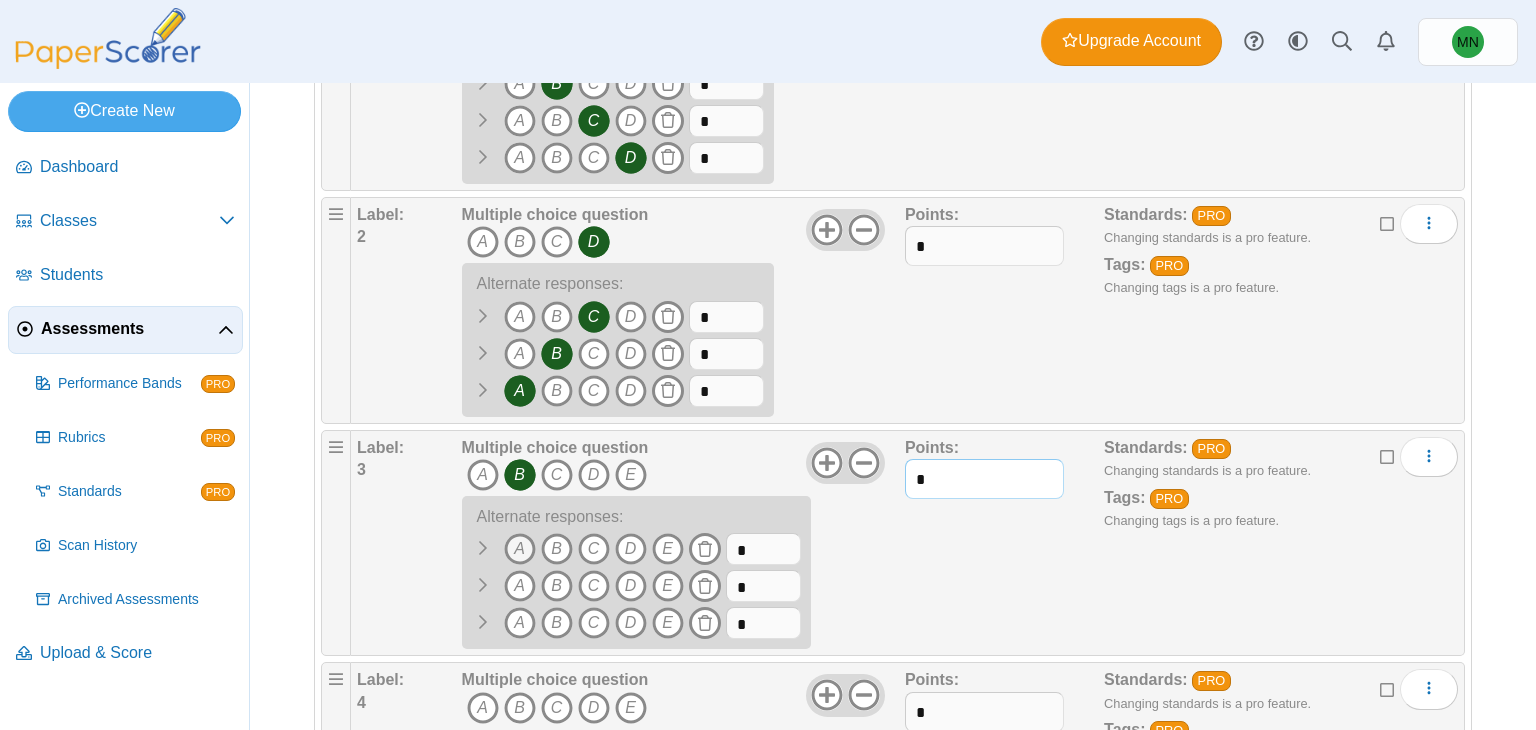 type on "*" 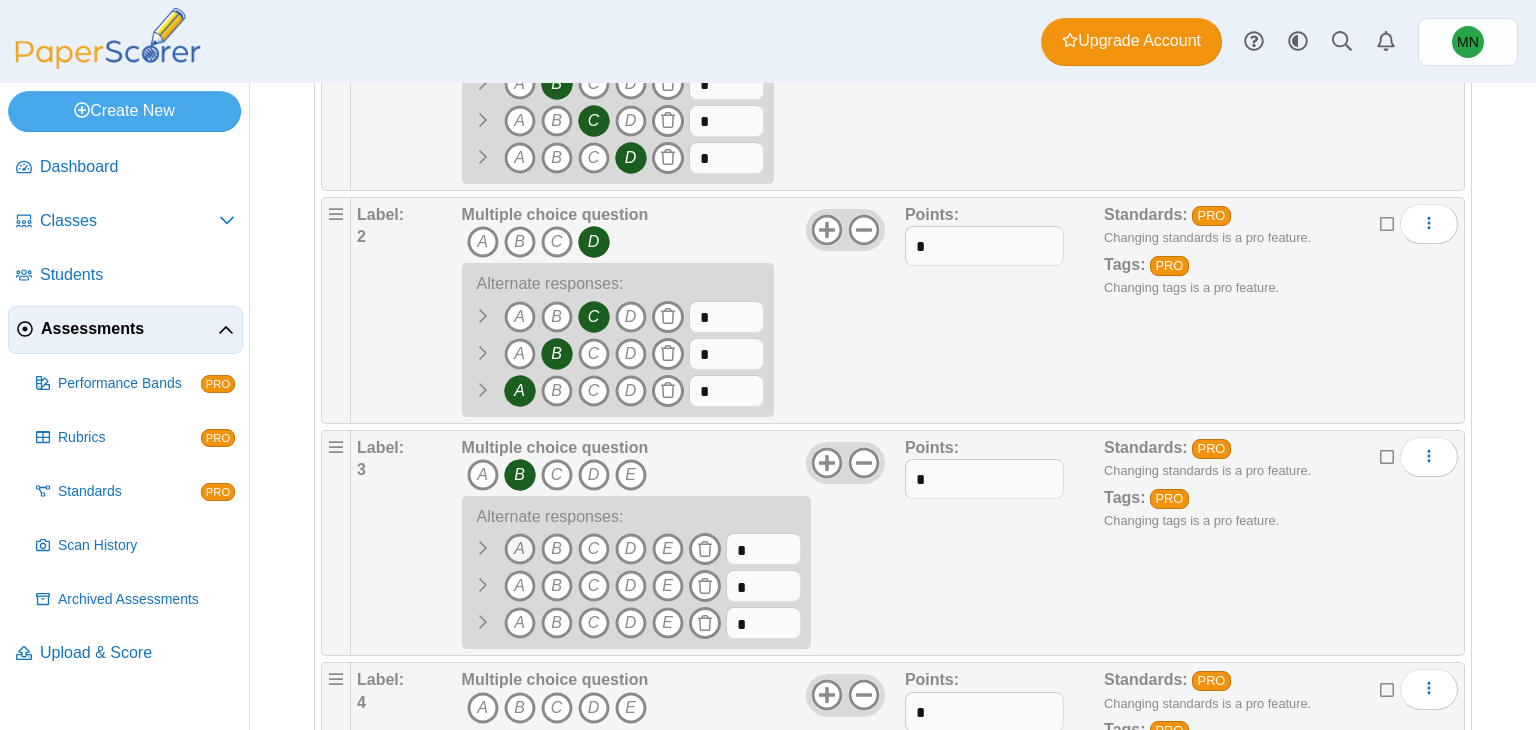 click on "A" at bounding box center (520, 549) 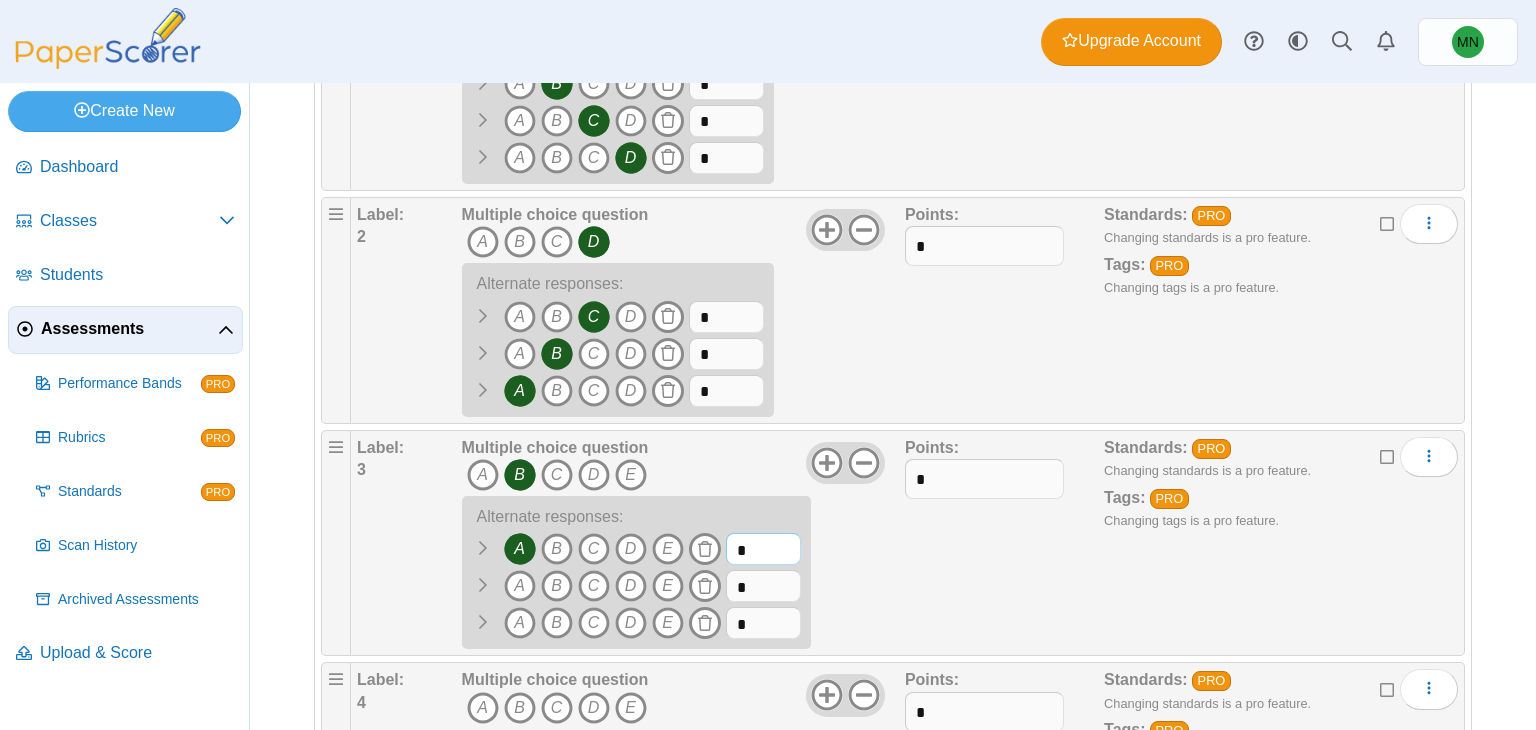 click on "*" at bounding box center (763, 549) 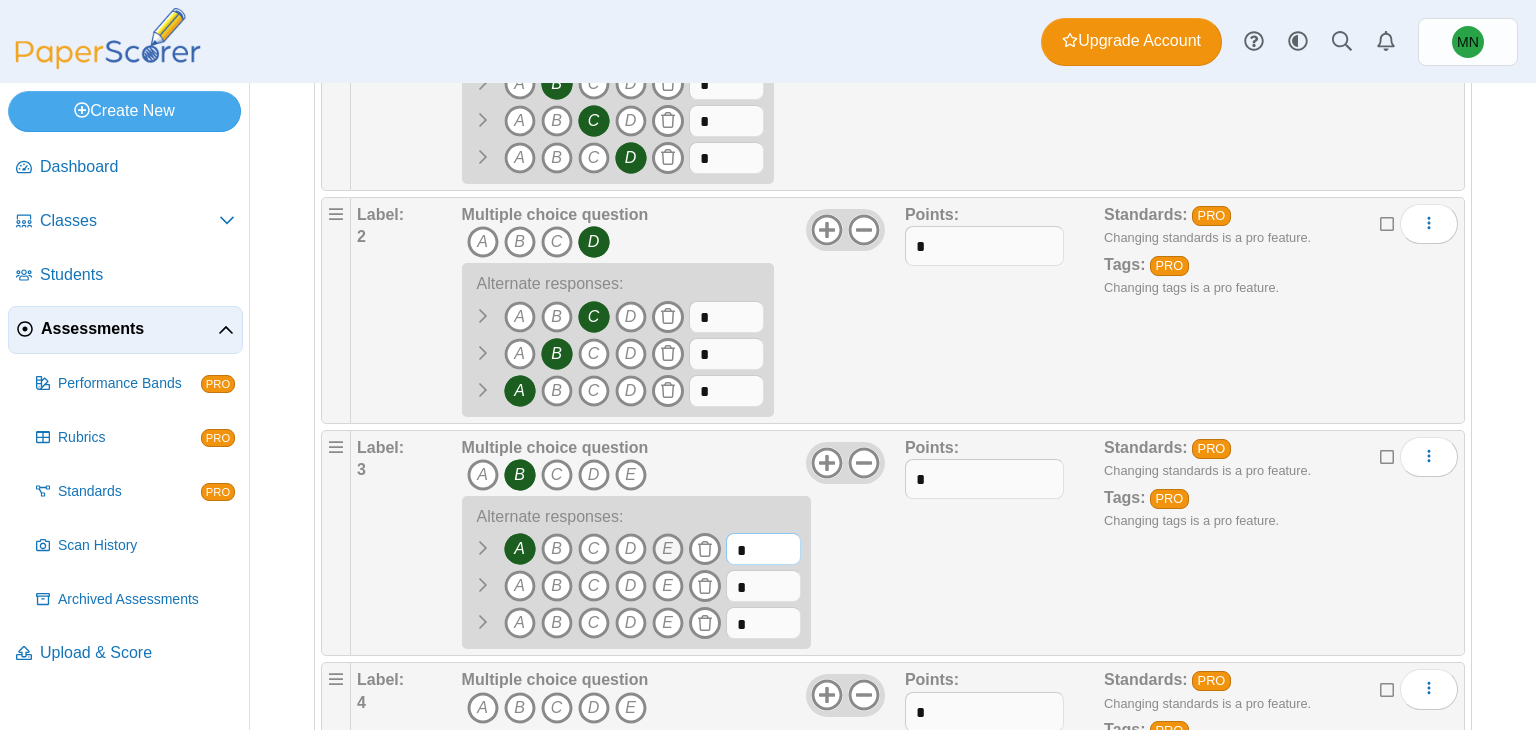 type on "*" 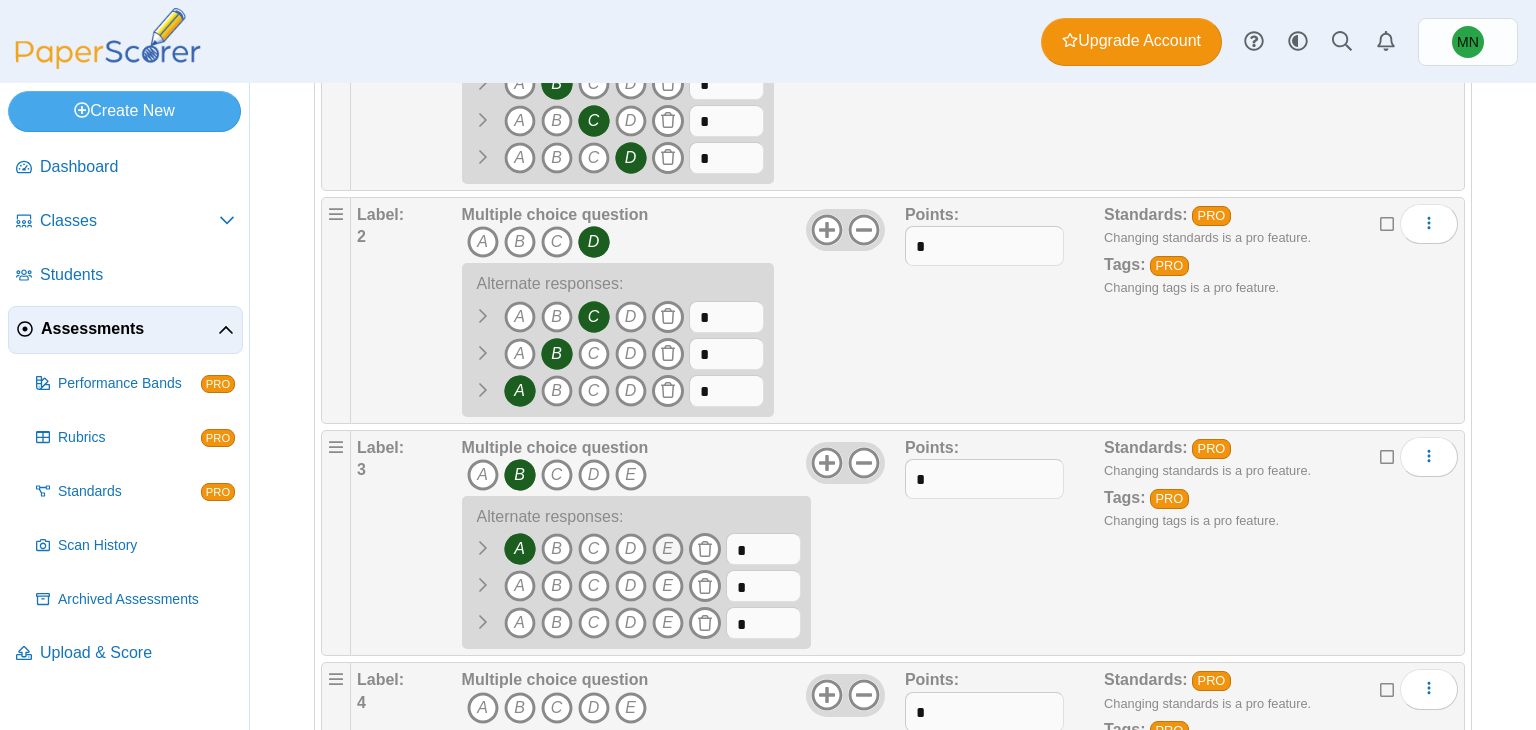 click on "E" at bounding box center (668, 549) 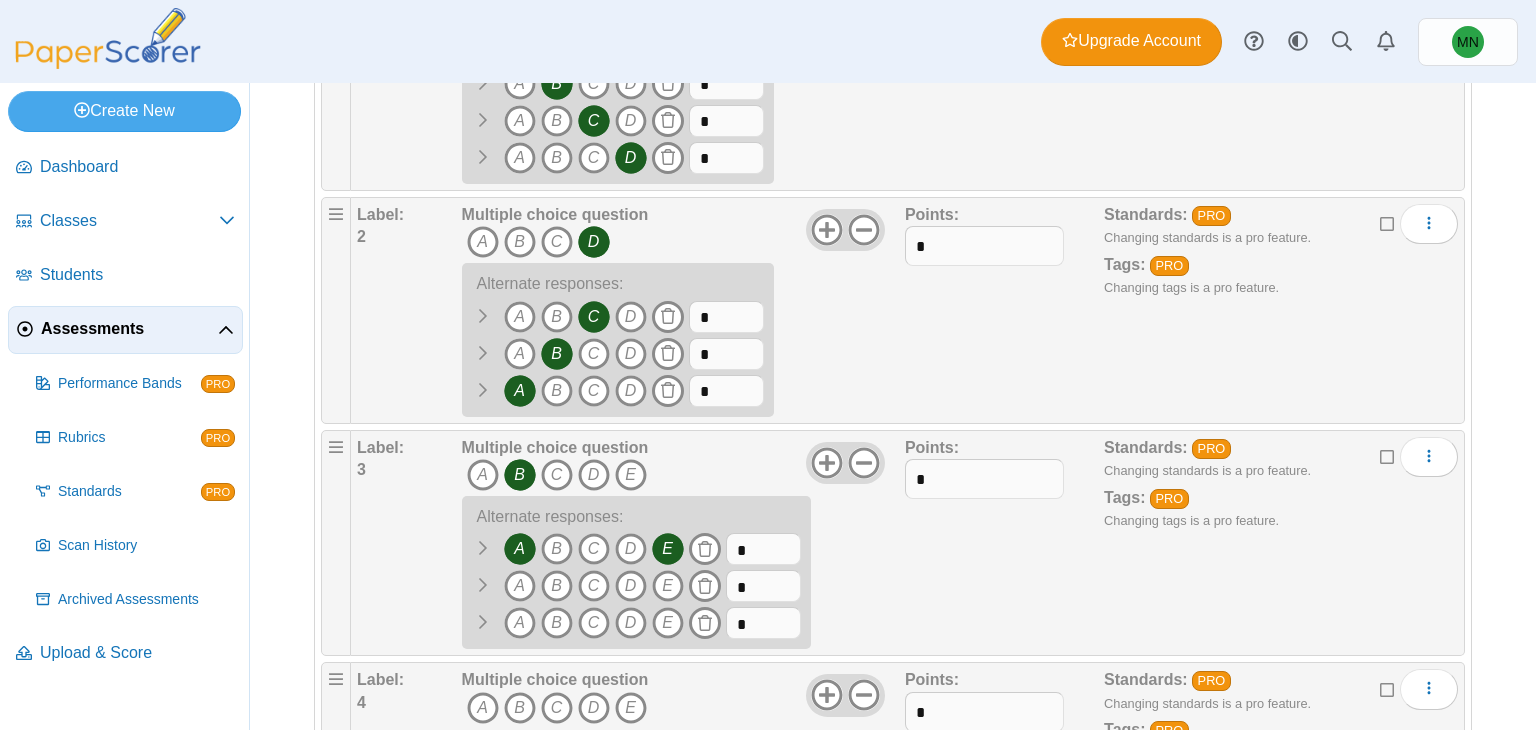 drag, startPoint x: 657, startPoint y: 544, endPoint x: 929, endPoint y: 606, distance: 278.9767 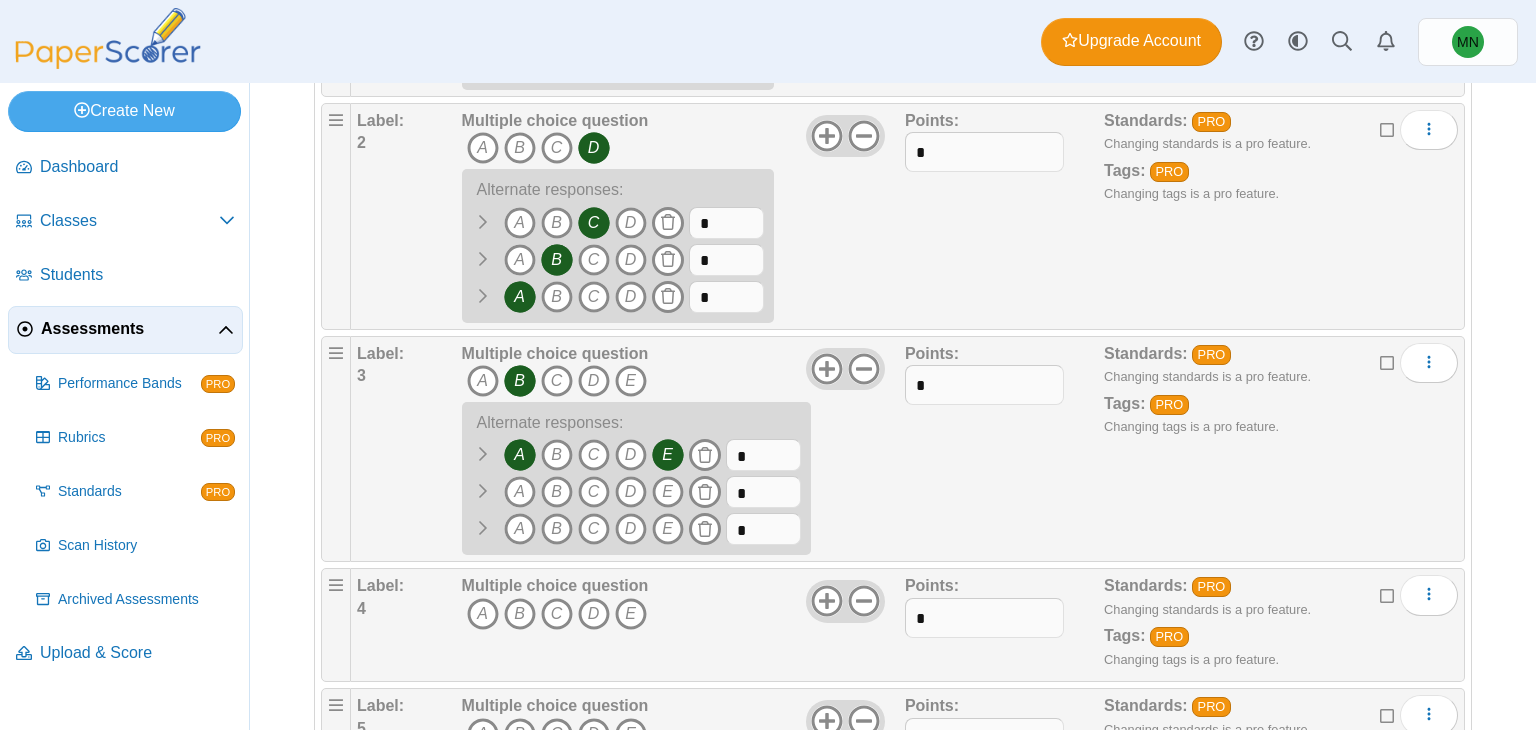 scroll, scrollTop: 518, scrollLeft: 0, axis: vertical 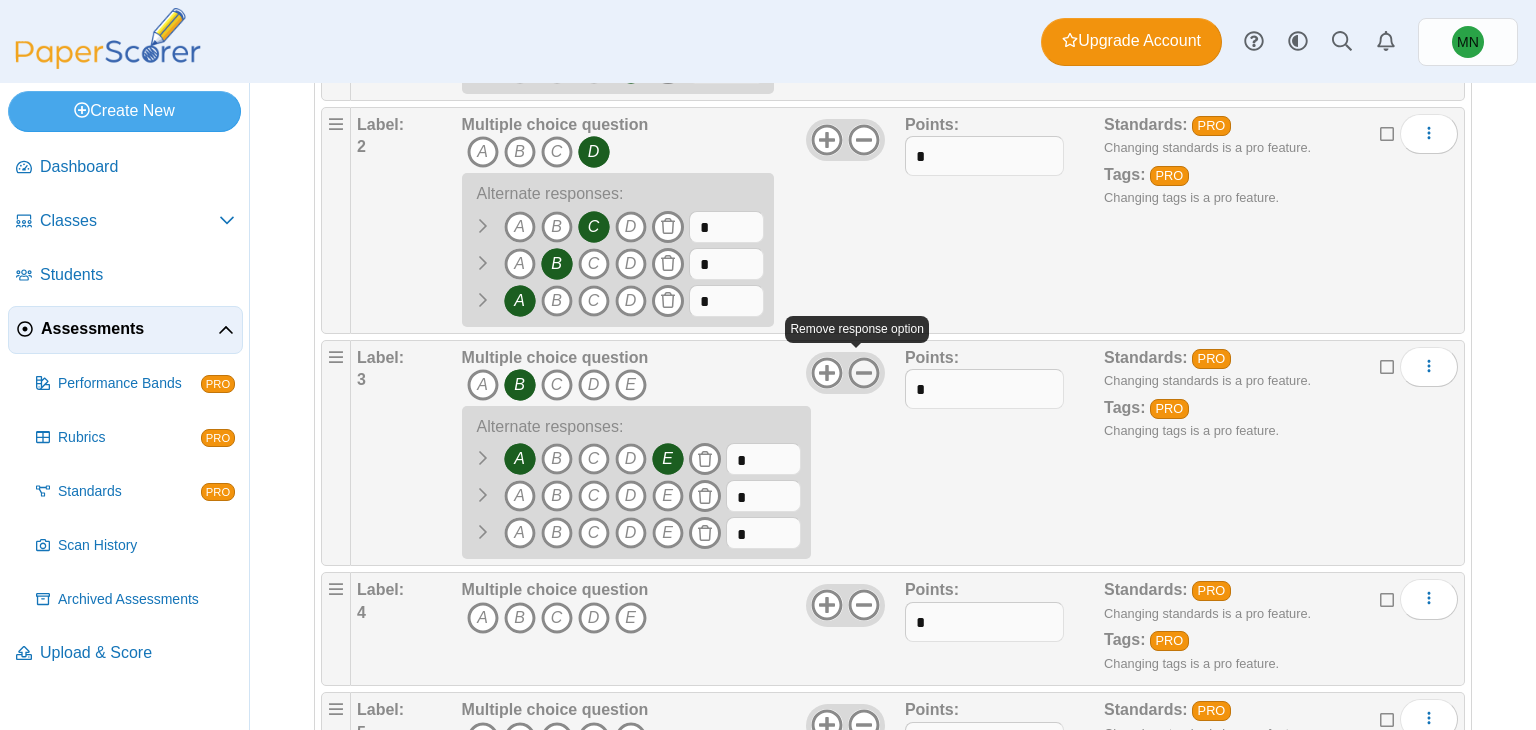 click 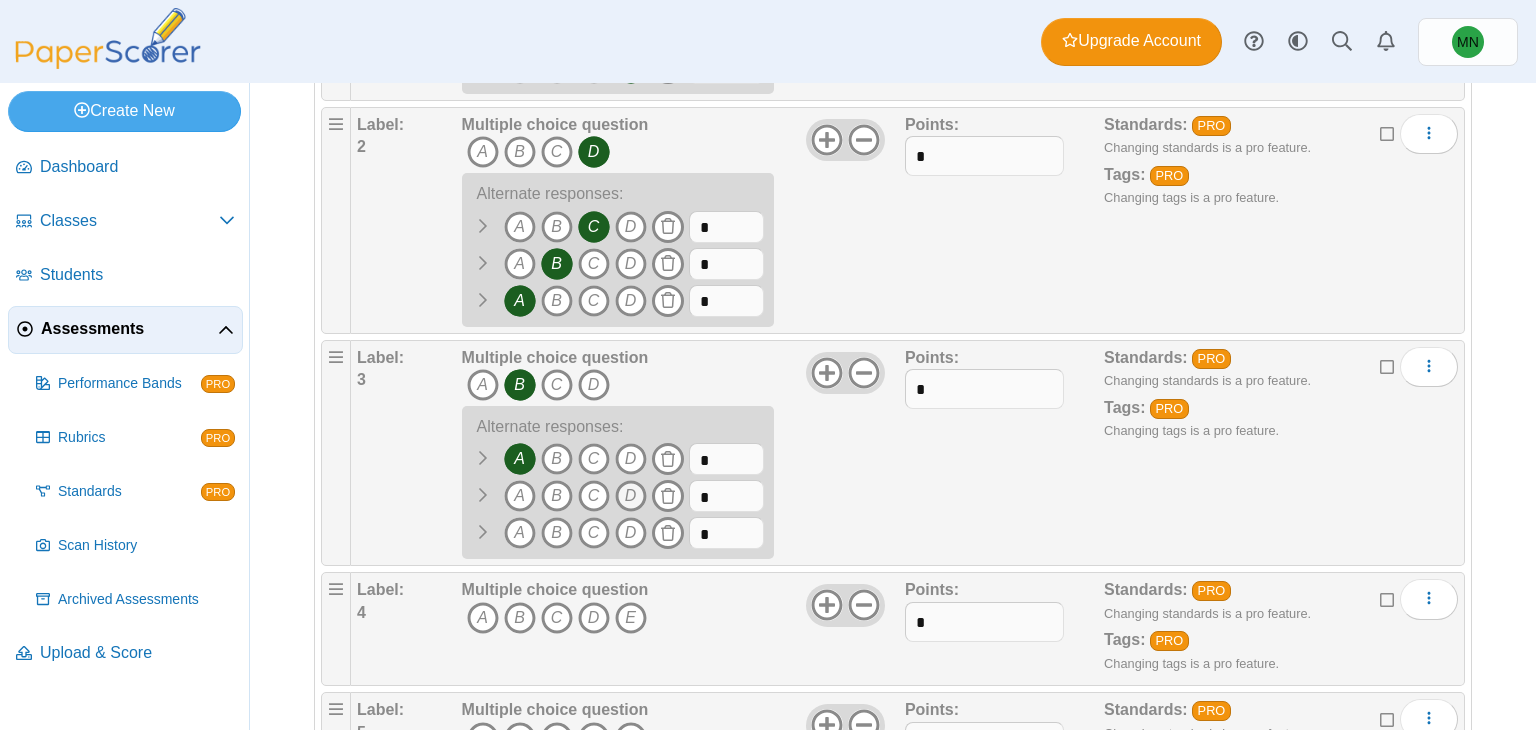 click on "D" at bounding box center (631, 496) 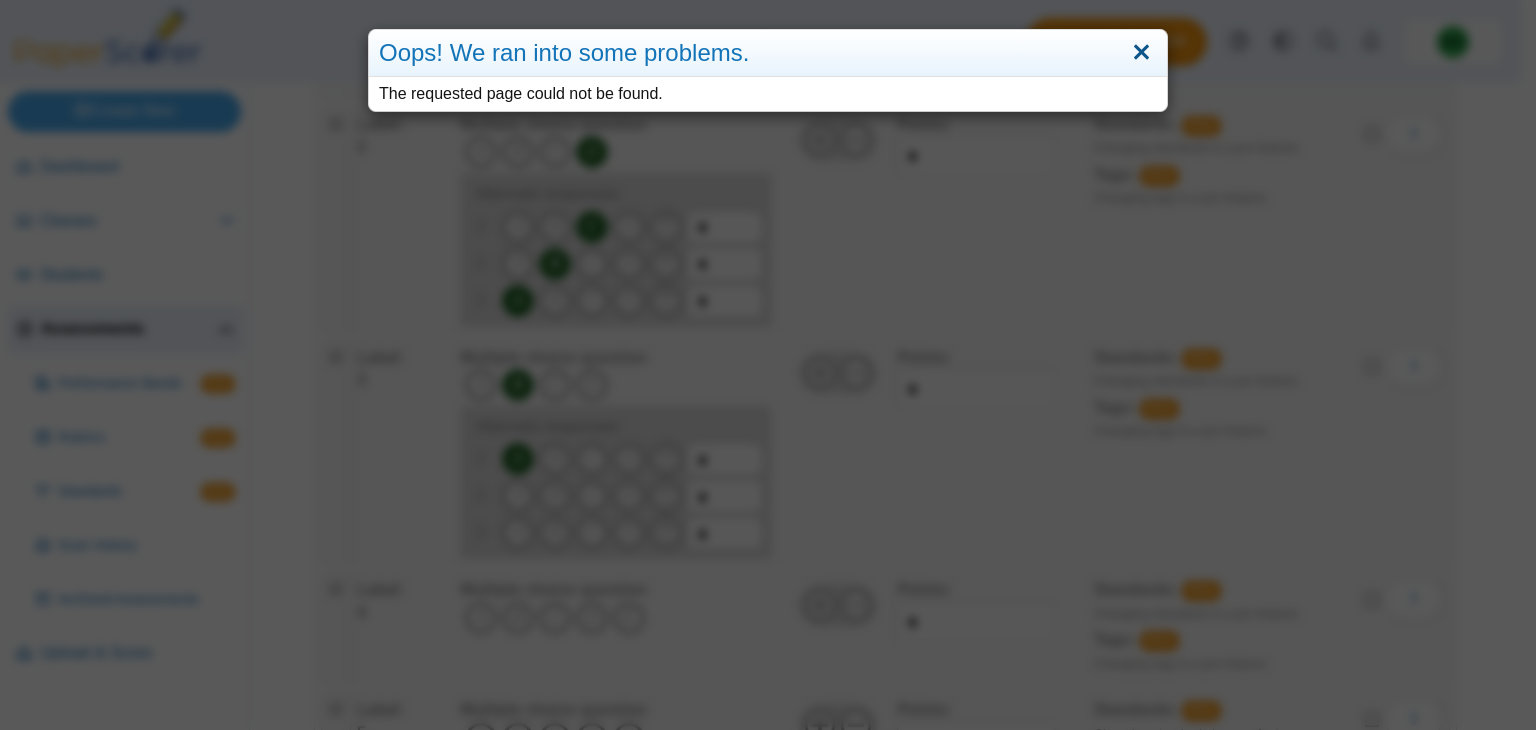 click at bounding box center [1141, 53] 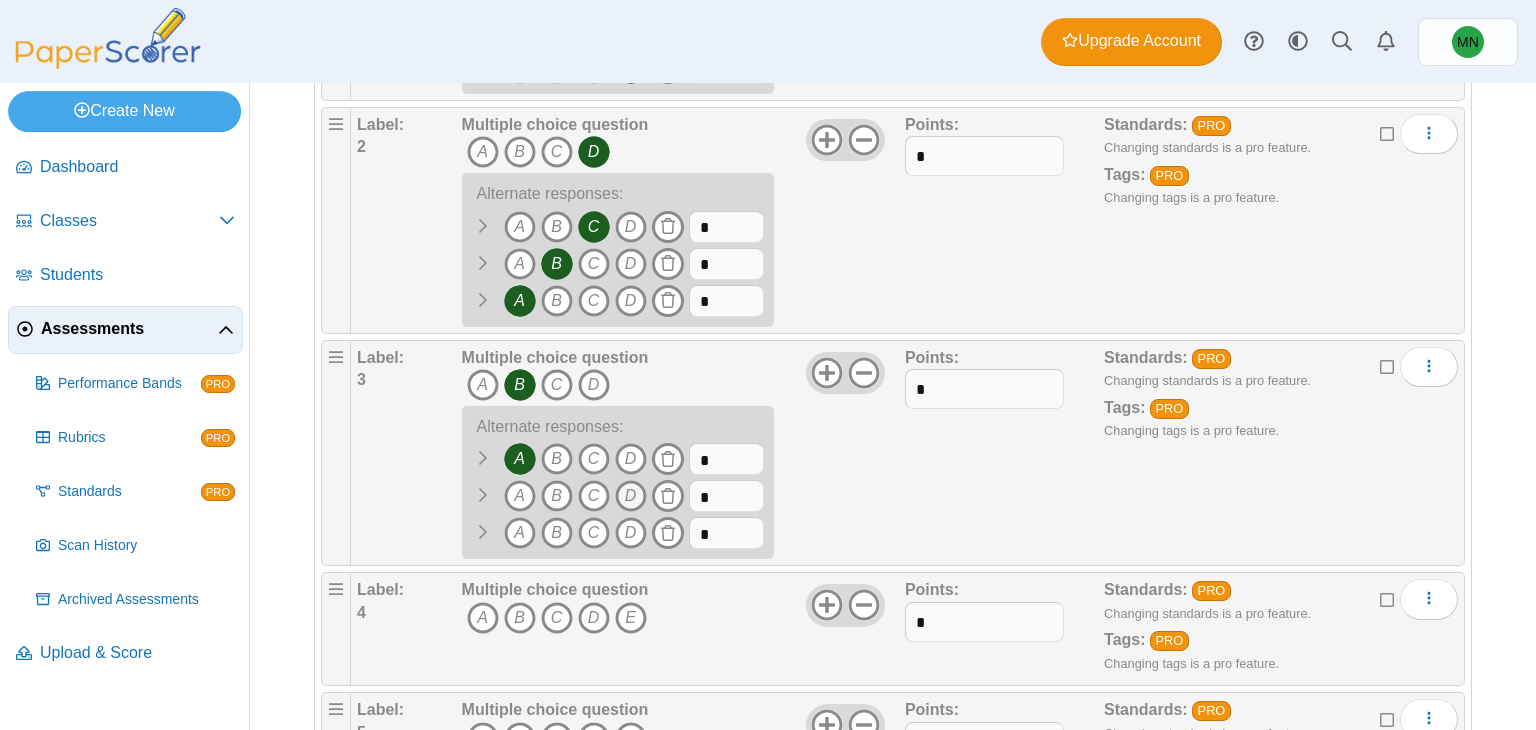 click on "D" at bounding box center (631, 496) 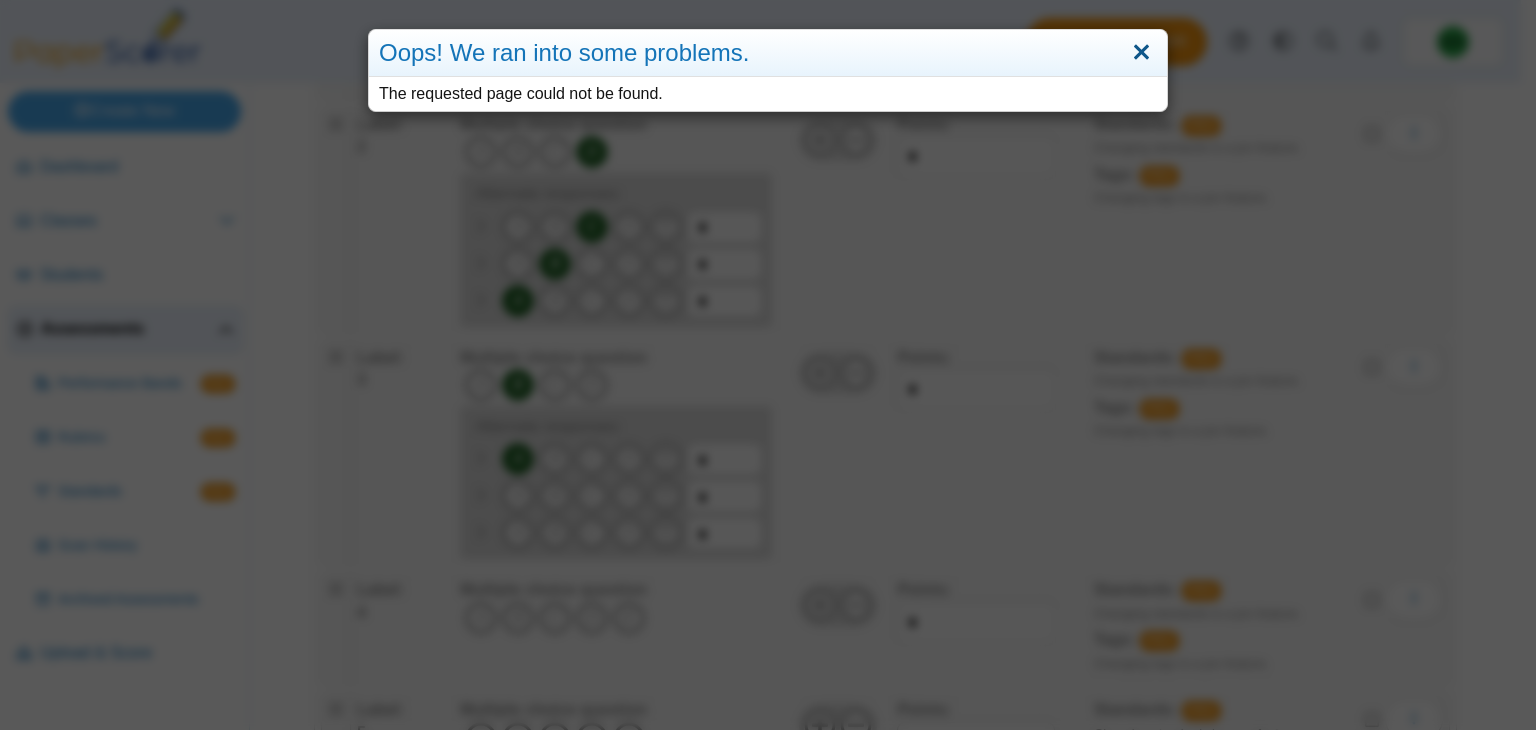 click at bounding box center [1141, 53] 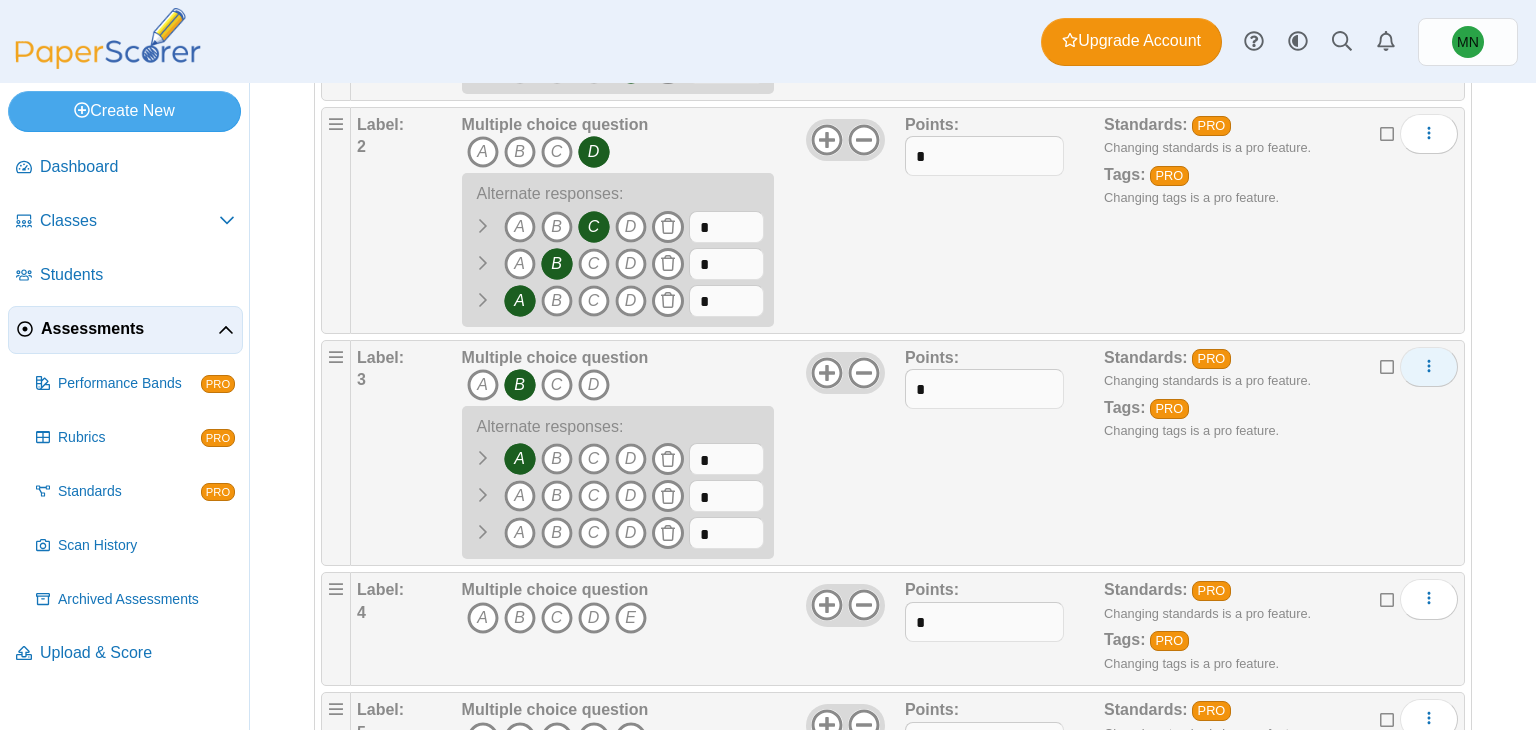 click at bounding box center (1429, 367) 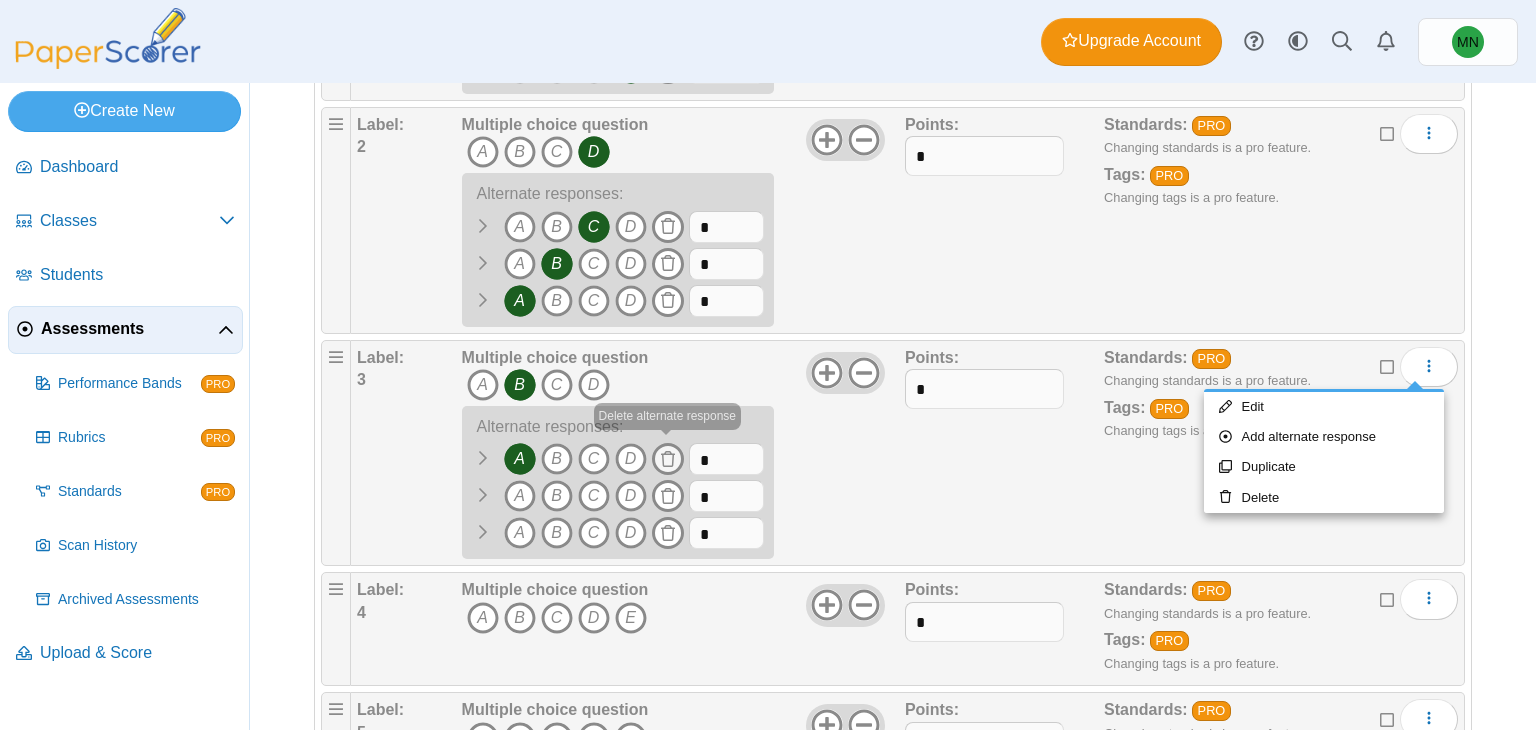 click 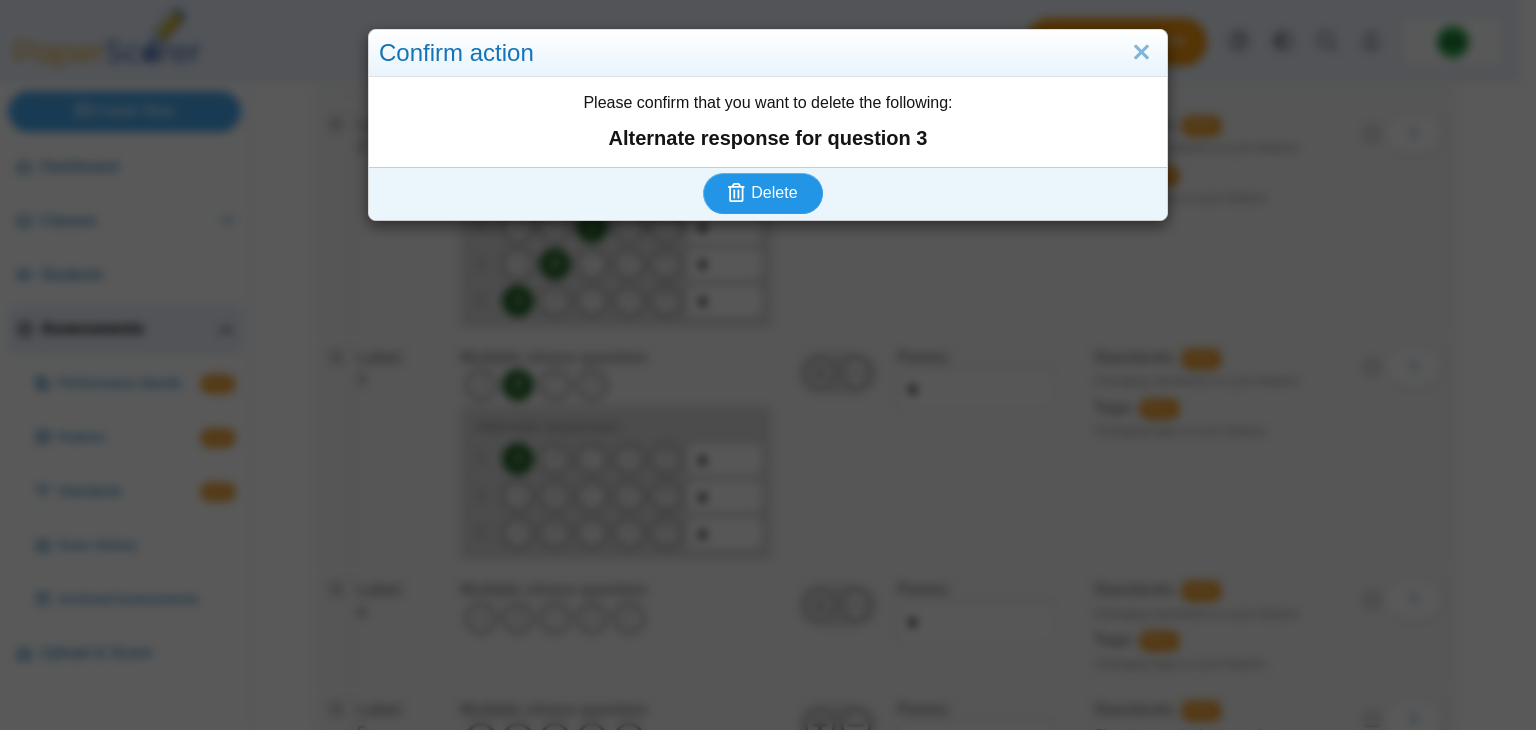 click on "Delete" at bounding box center [774, 192] 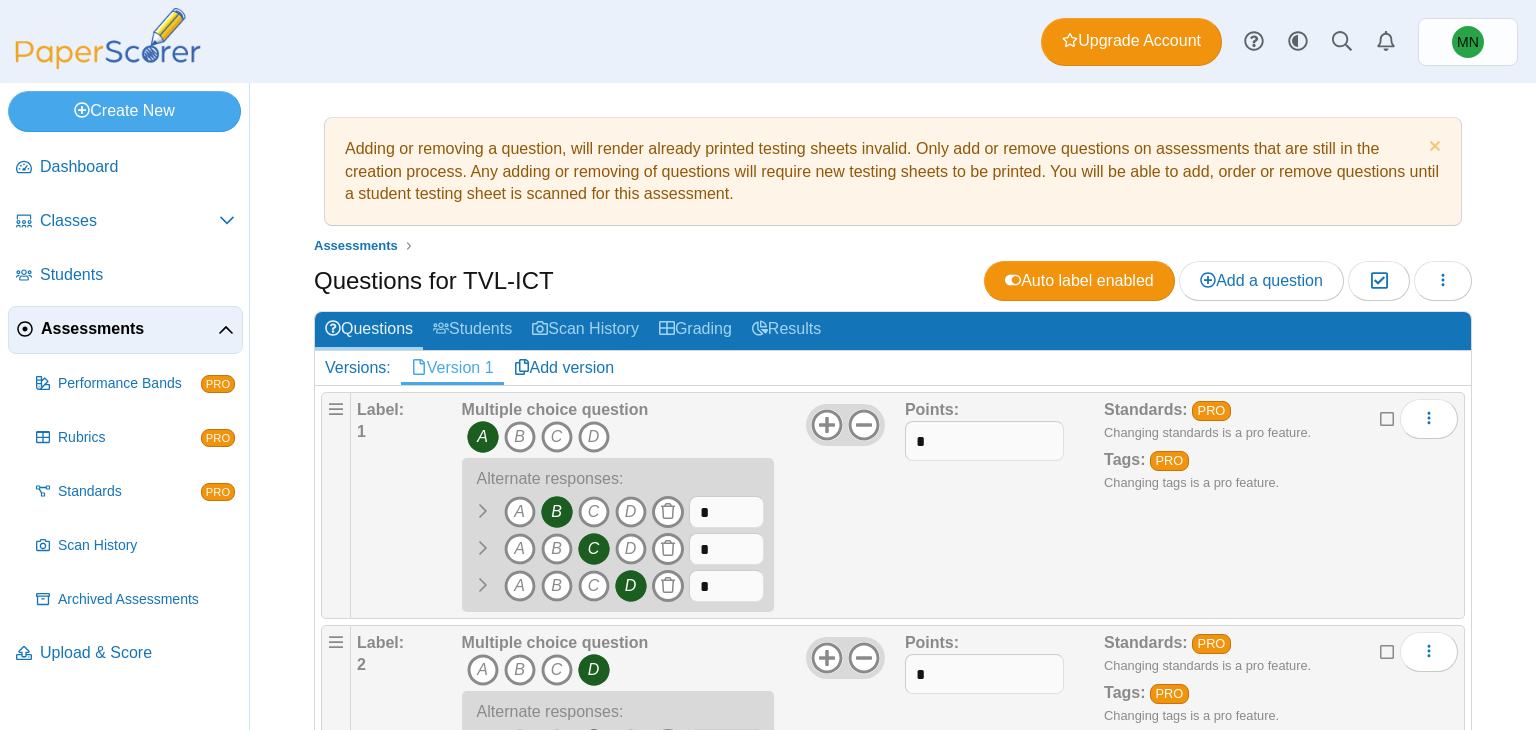 scroll, scrollTop: 0, scrollLeft: 0, axis: both 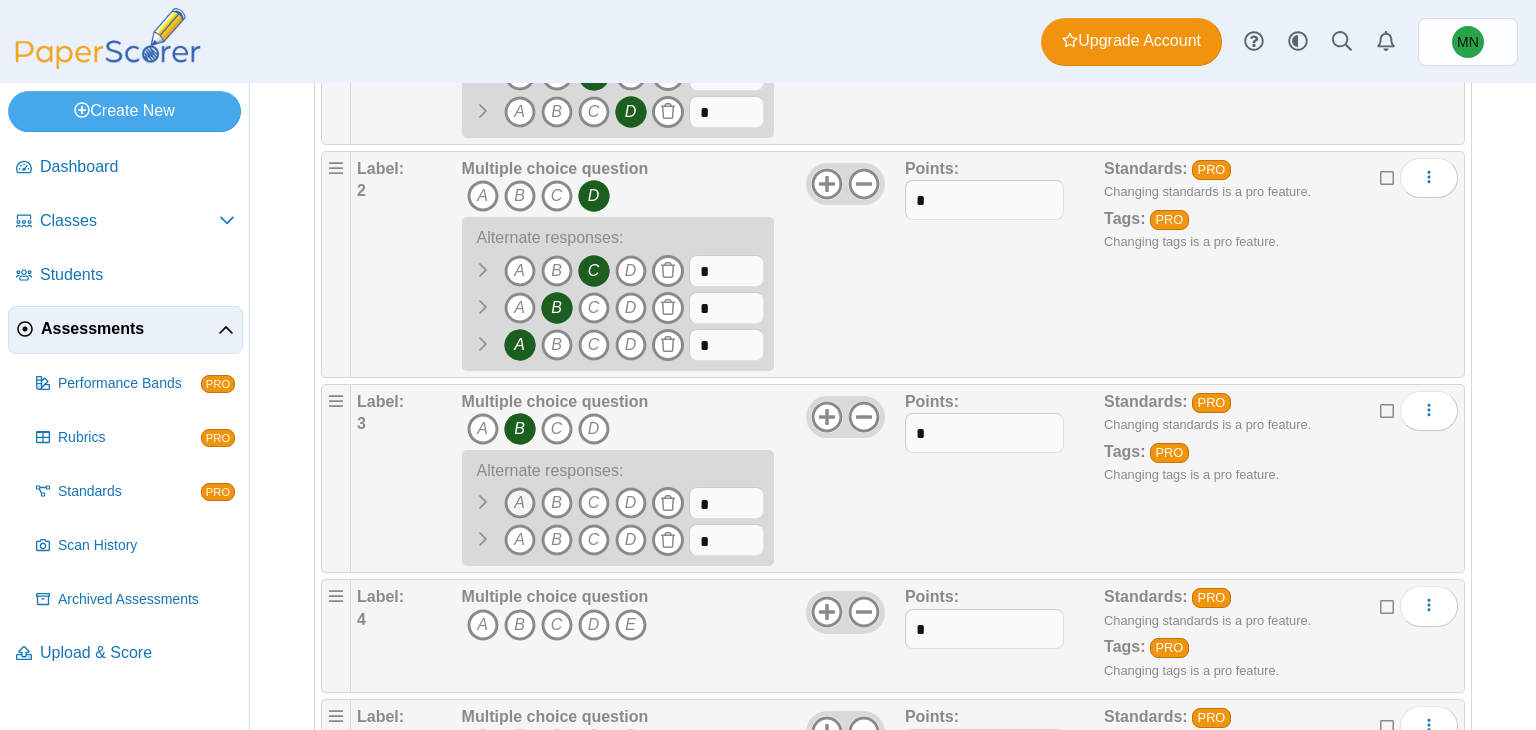 click on "A" at bounding box center (520, 503) 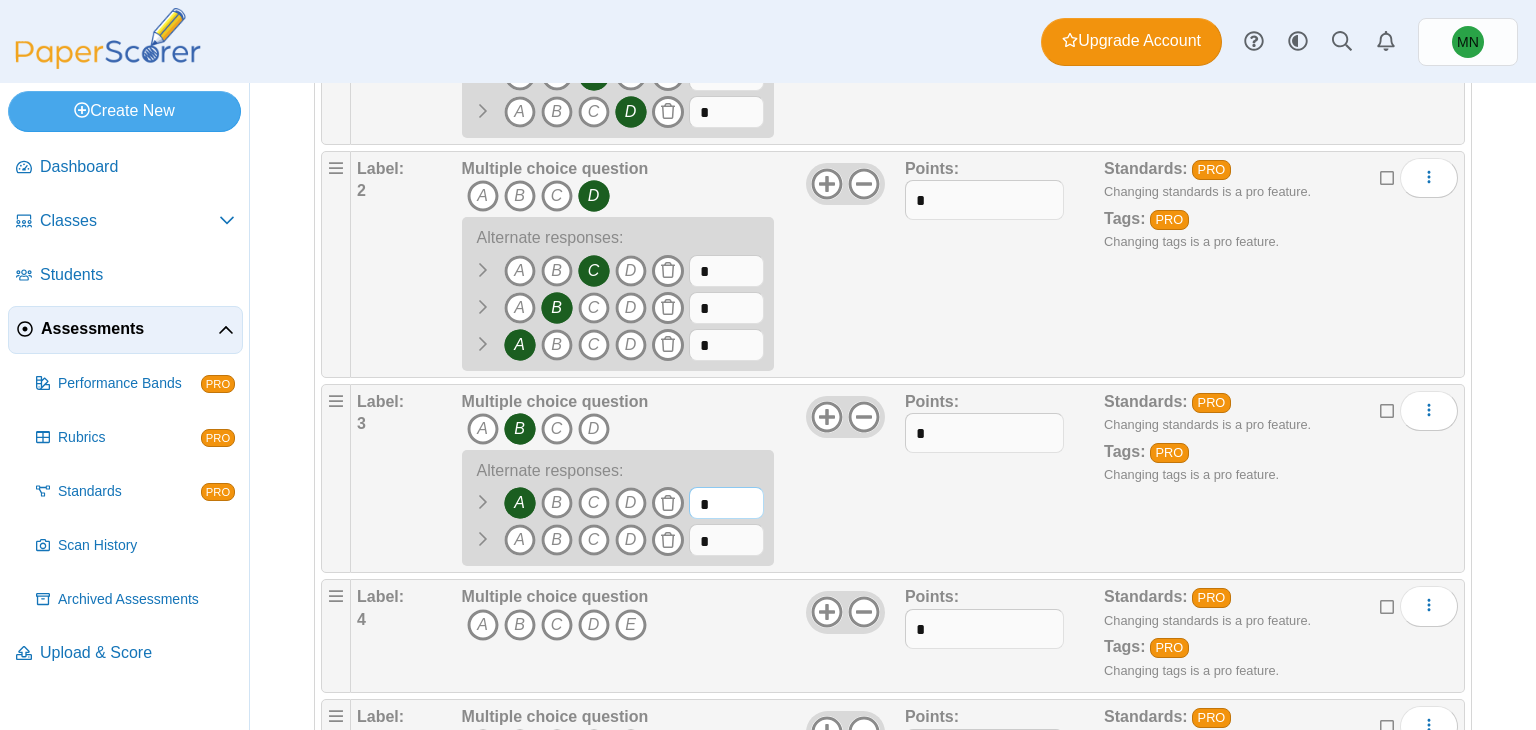 click on "*" at bounding box center (726, 503) 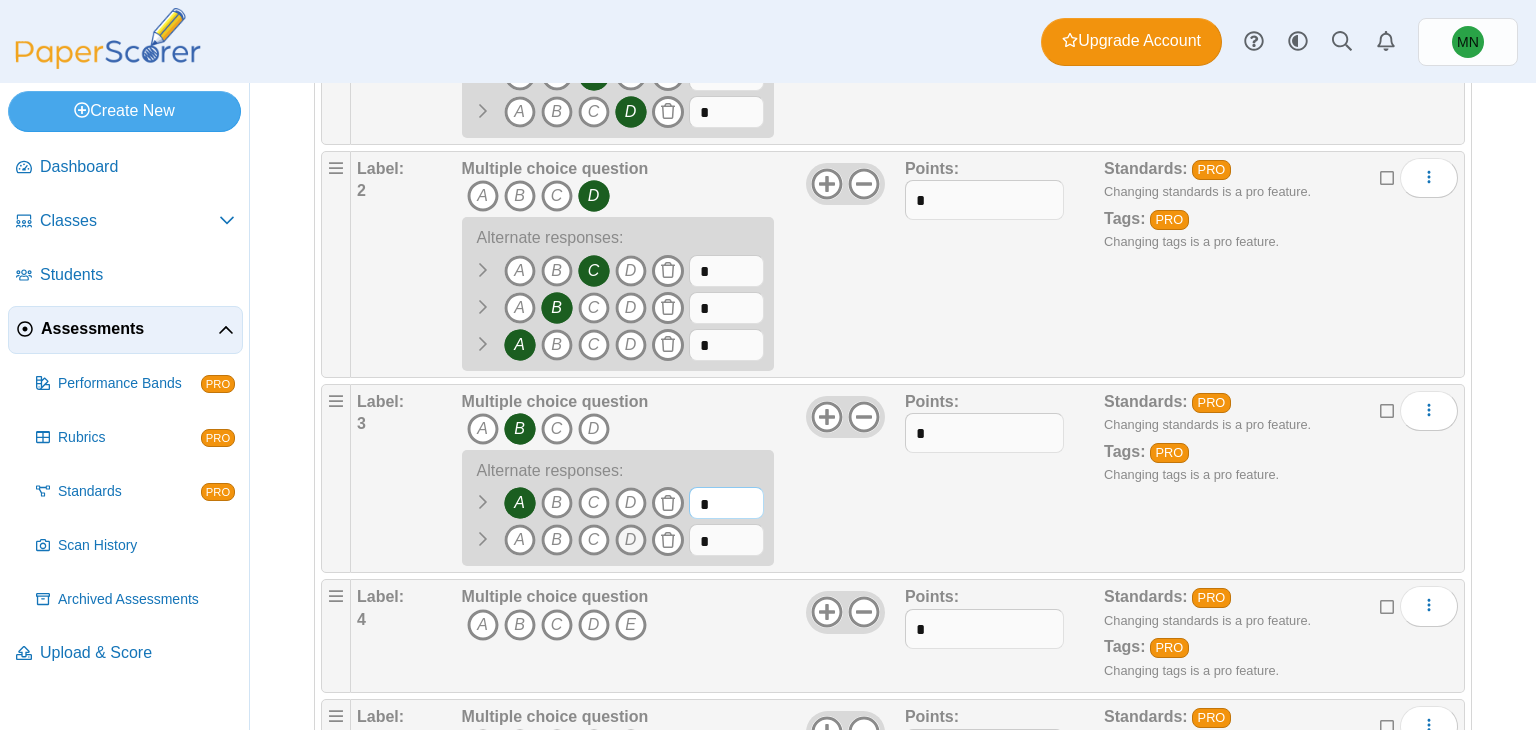 type on "*" 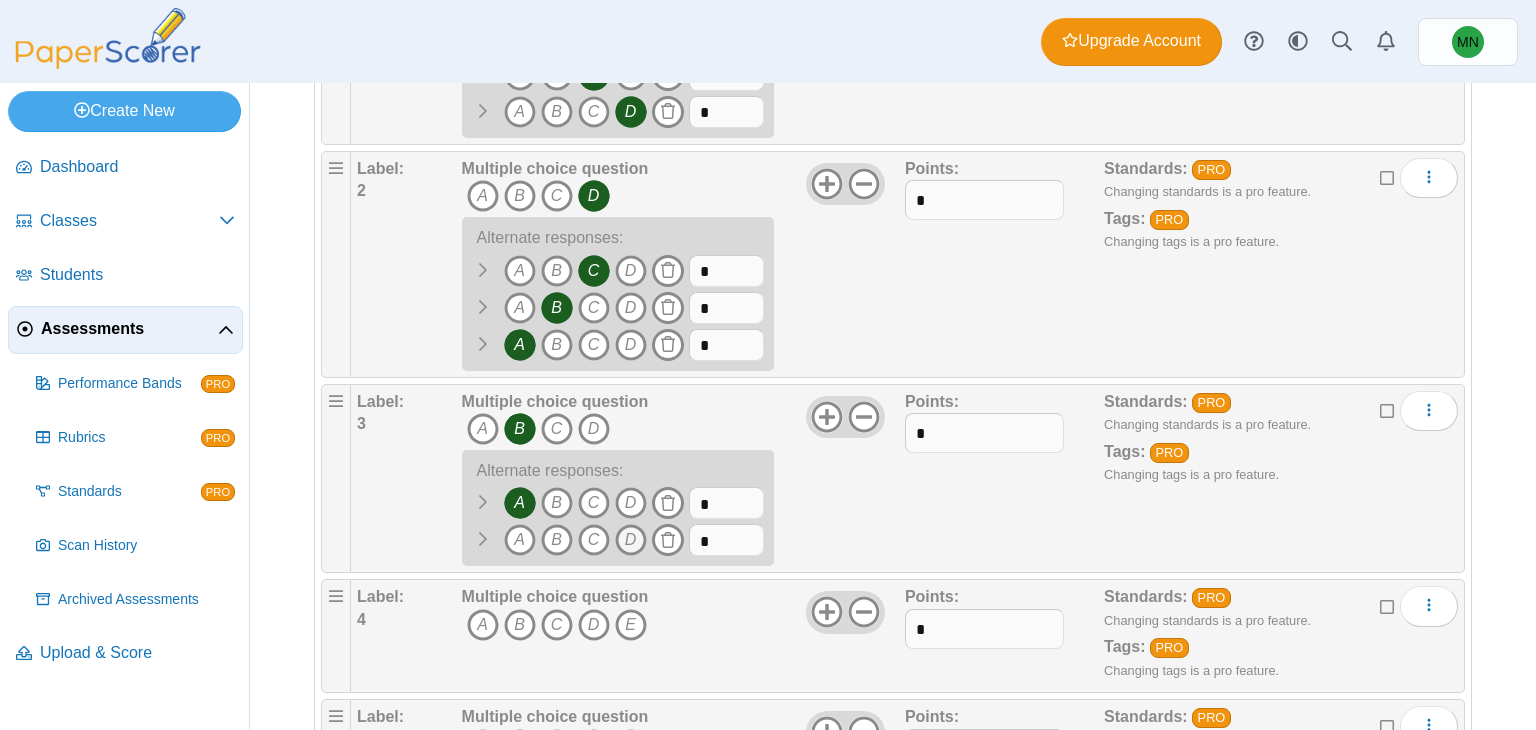 click on "D" at bounding box center (631, 540) 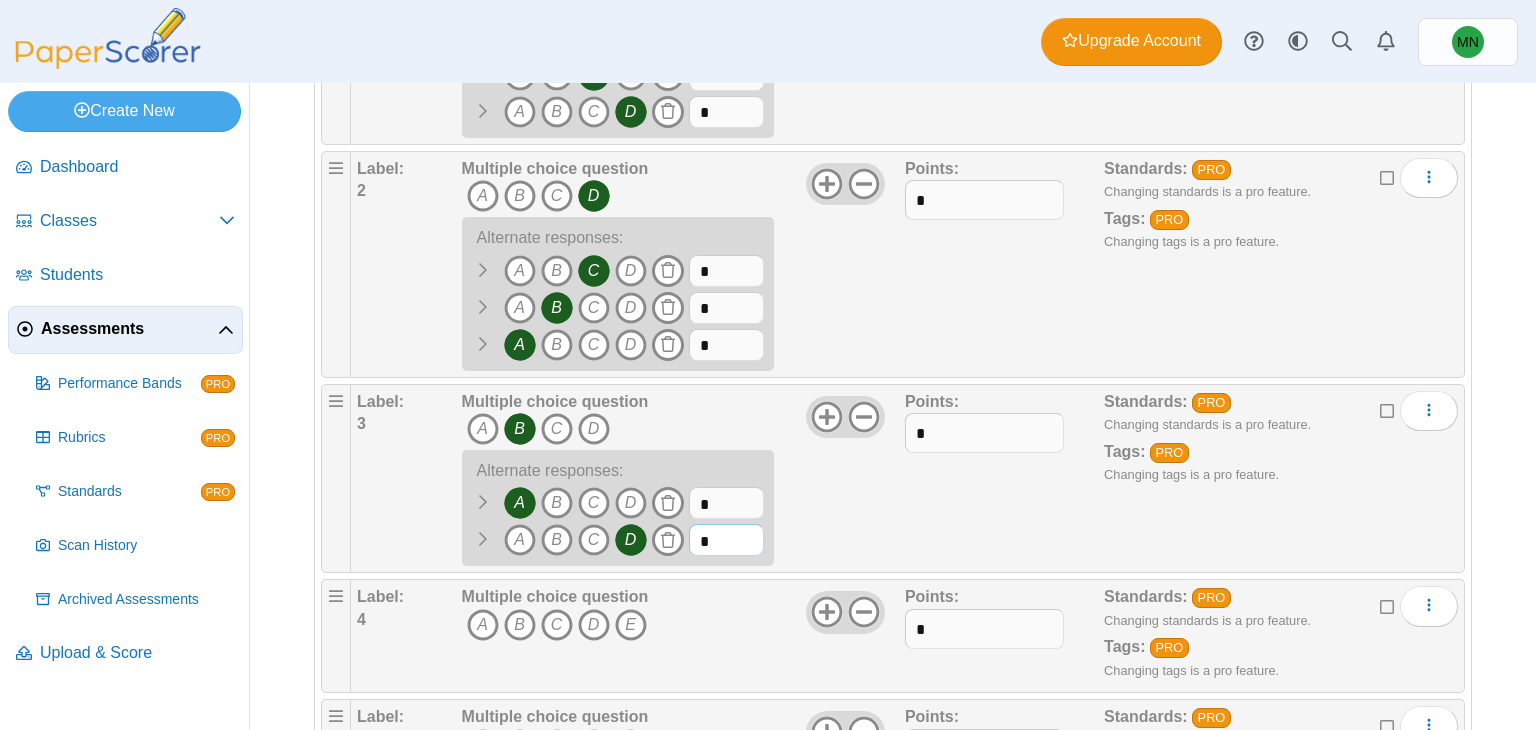 click on "*" at bounding box center (726, 540) 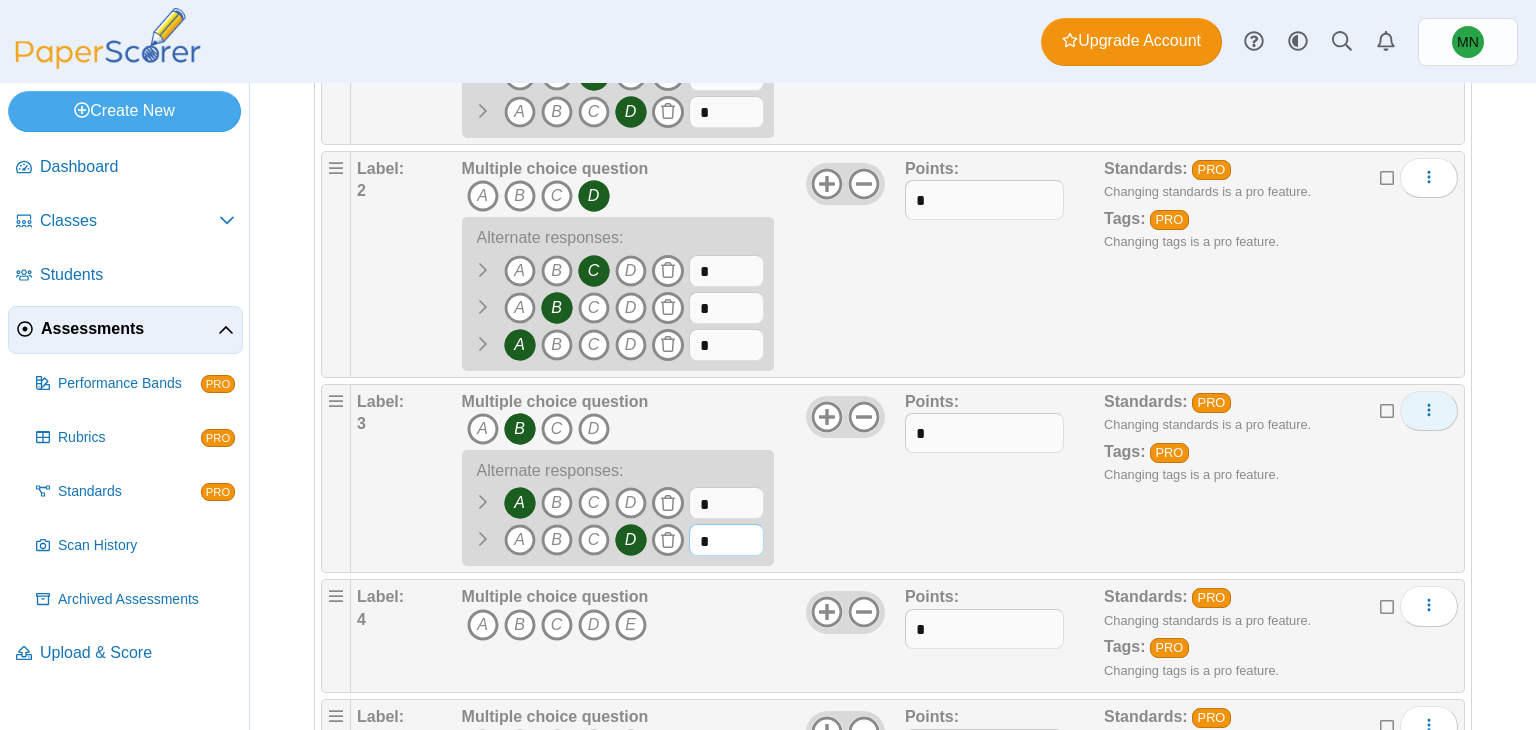 type on "*" 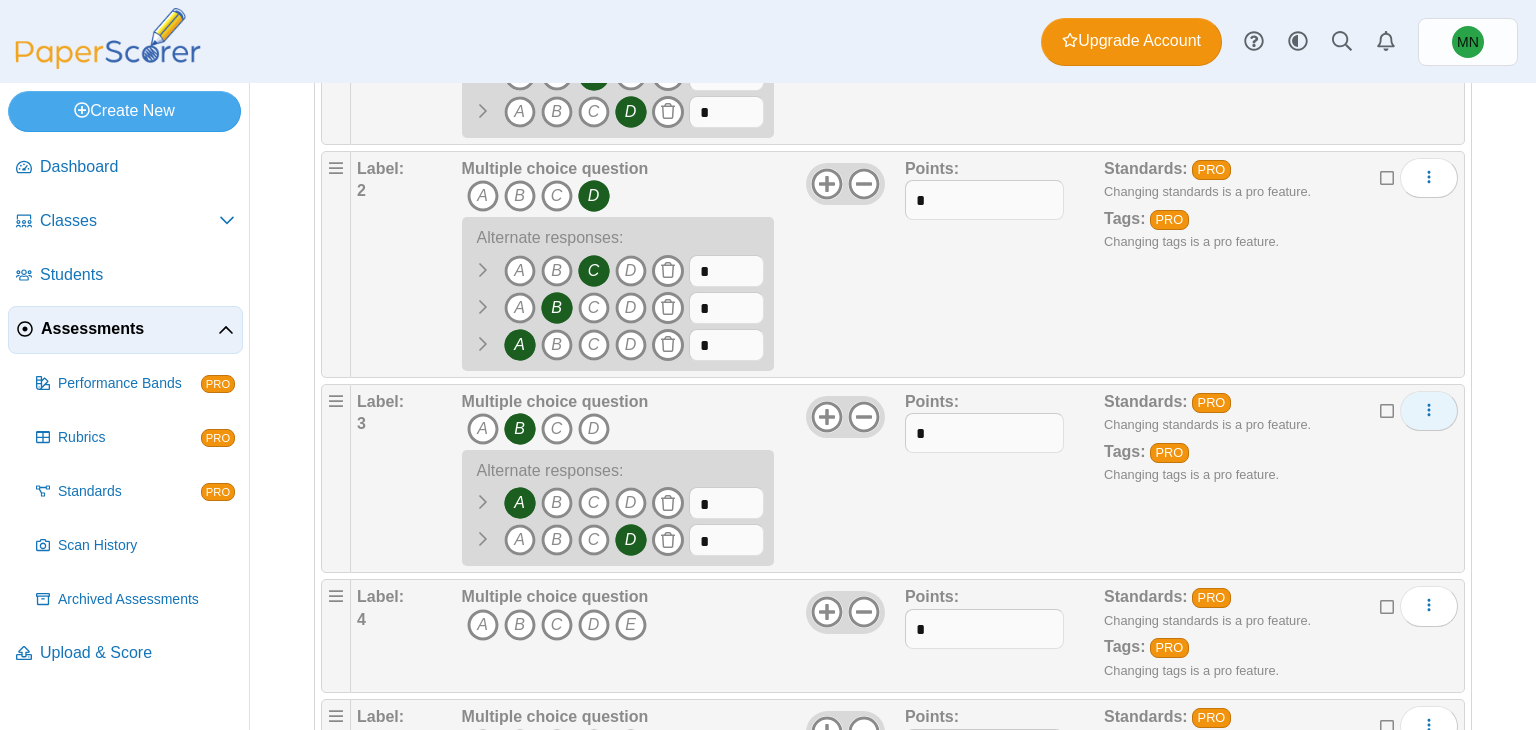 click at bounding box center (1429, 411) 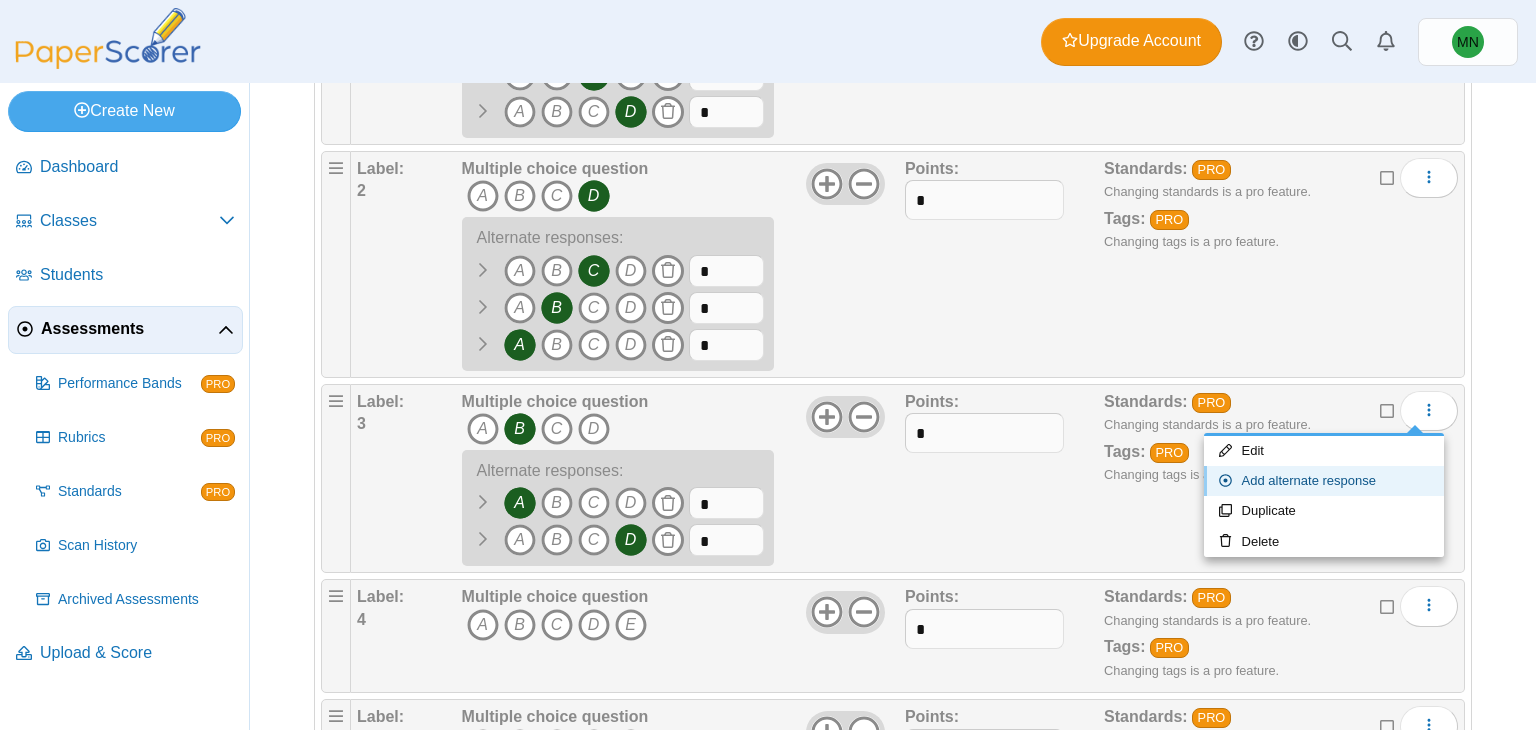 click on "Add alternate response" at bounding box center [1324, 481] 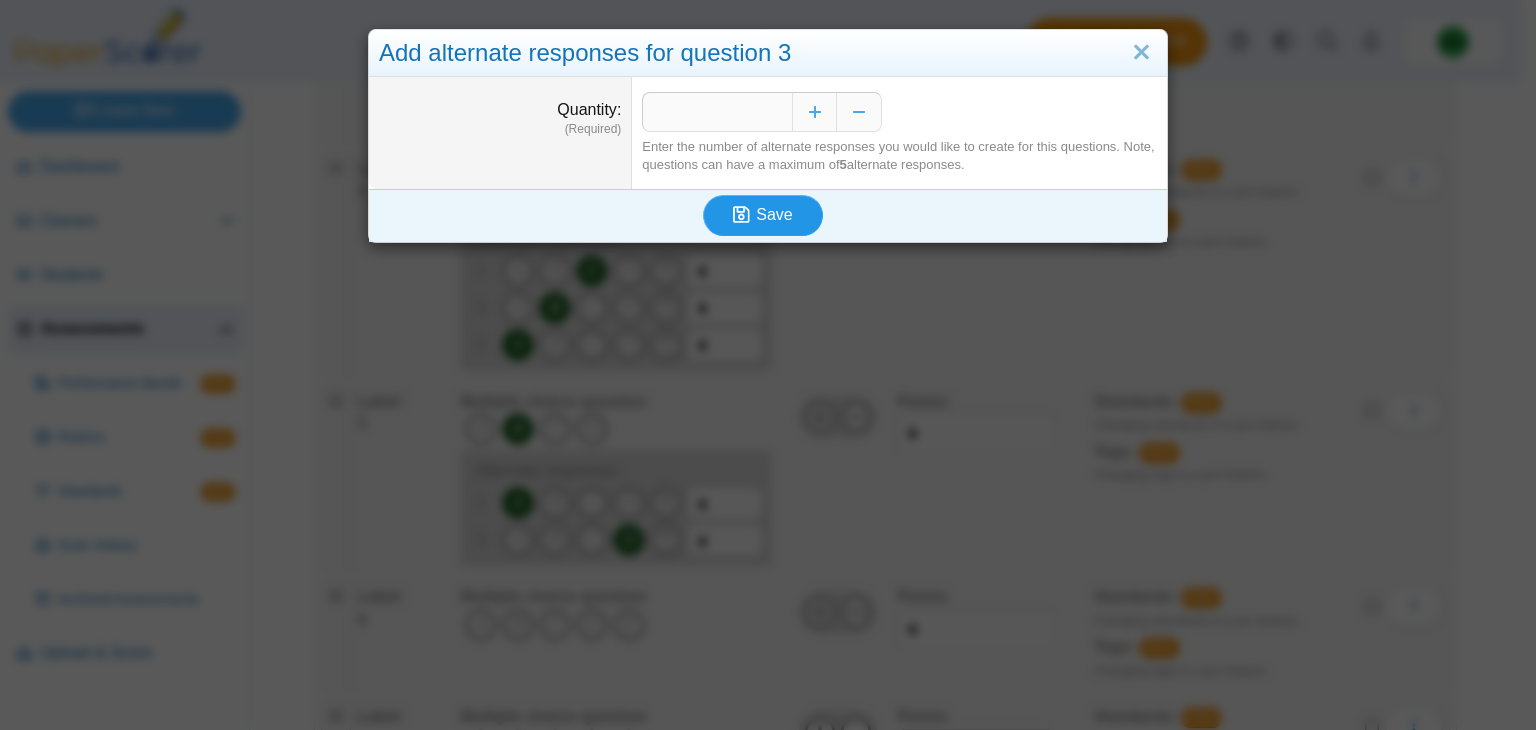 click on "Save" at bounding box center (774, 214) 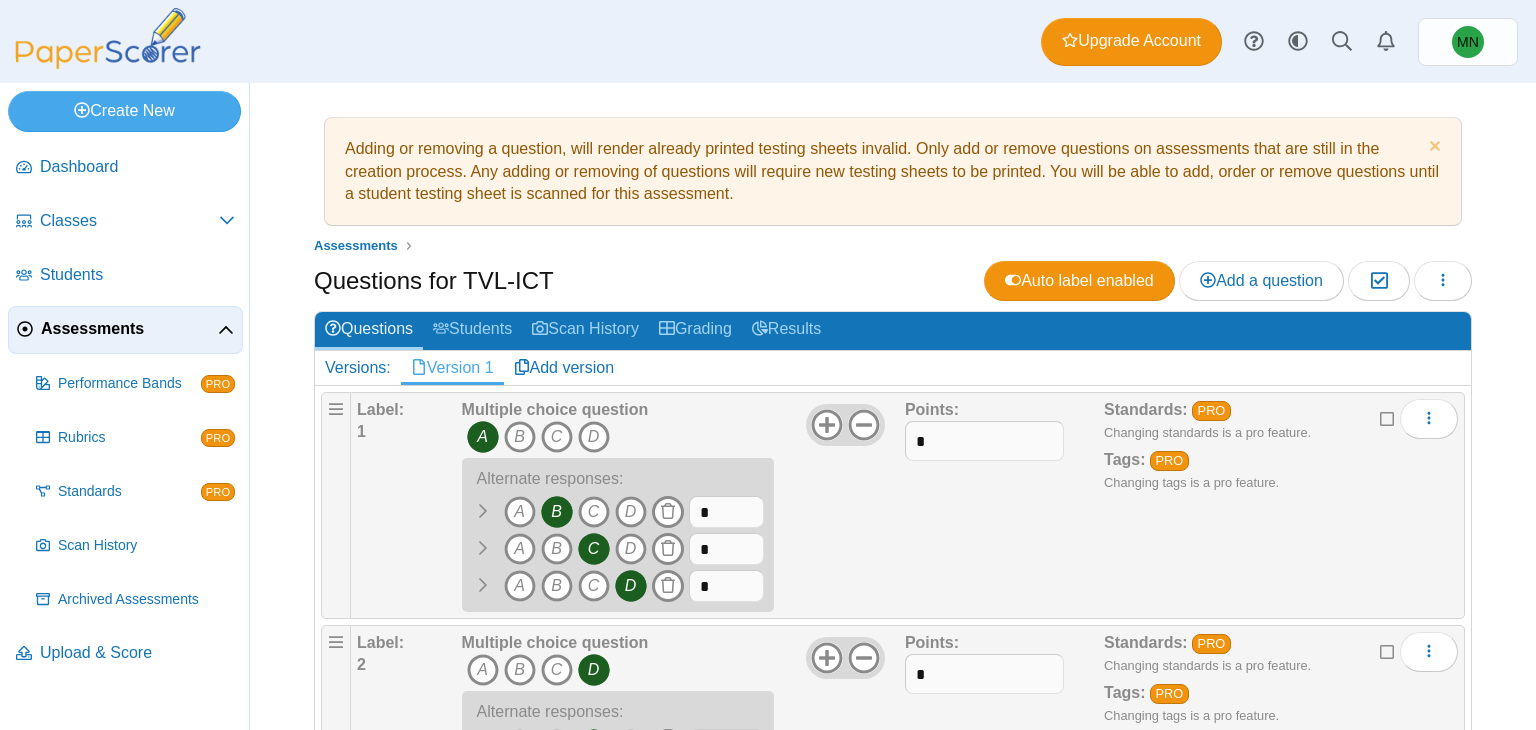 scroll, scrollTop: 0, scrollLeft: 0, axis: both 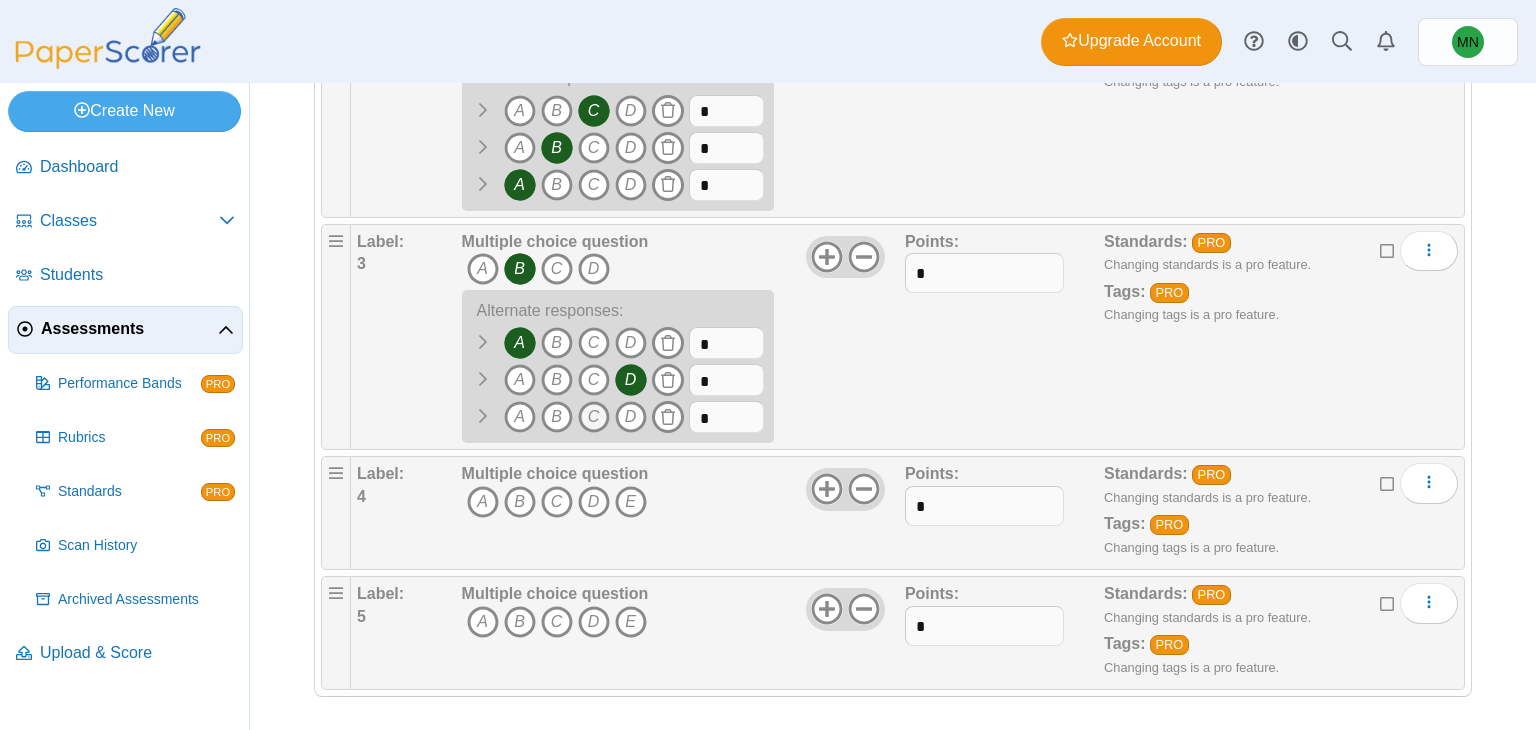 click on "C" at bounding box center [594, 417] 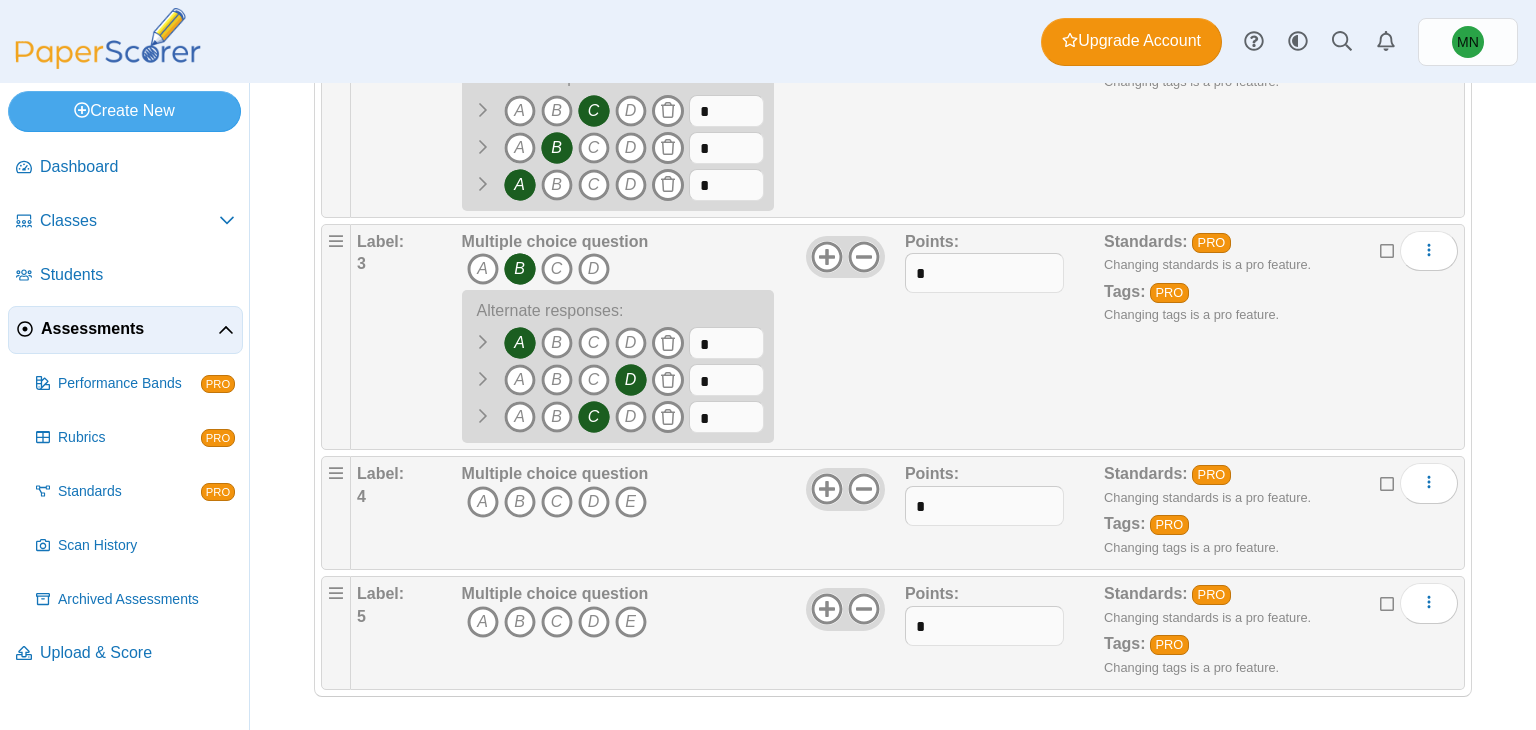scroll, scrollTop: 635, scrollLeft: 0, axis: vertical 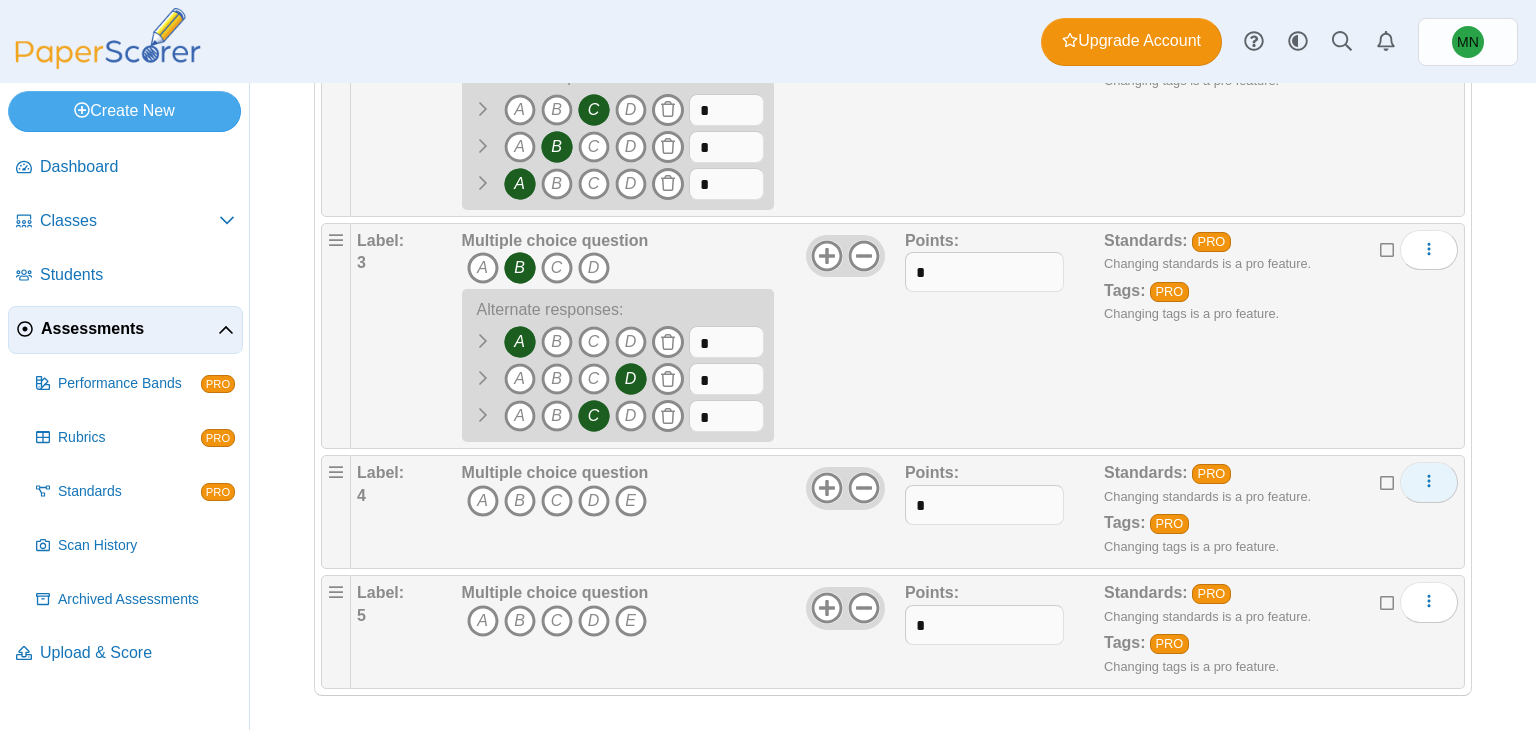 click 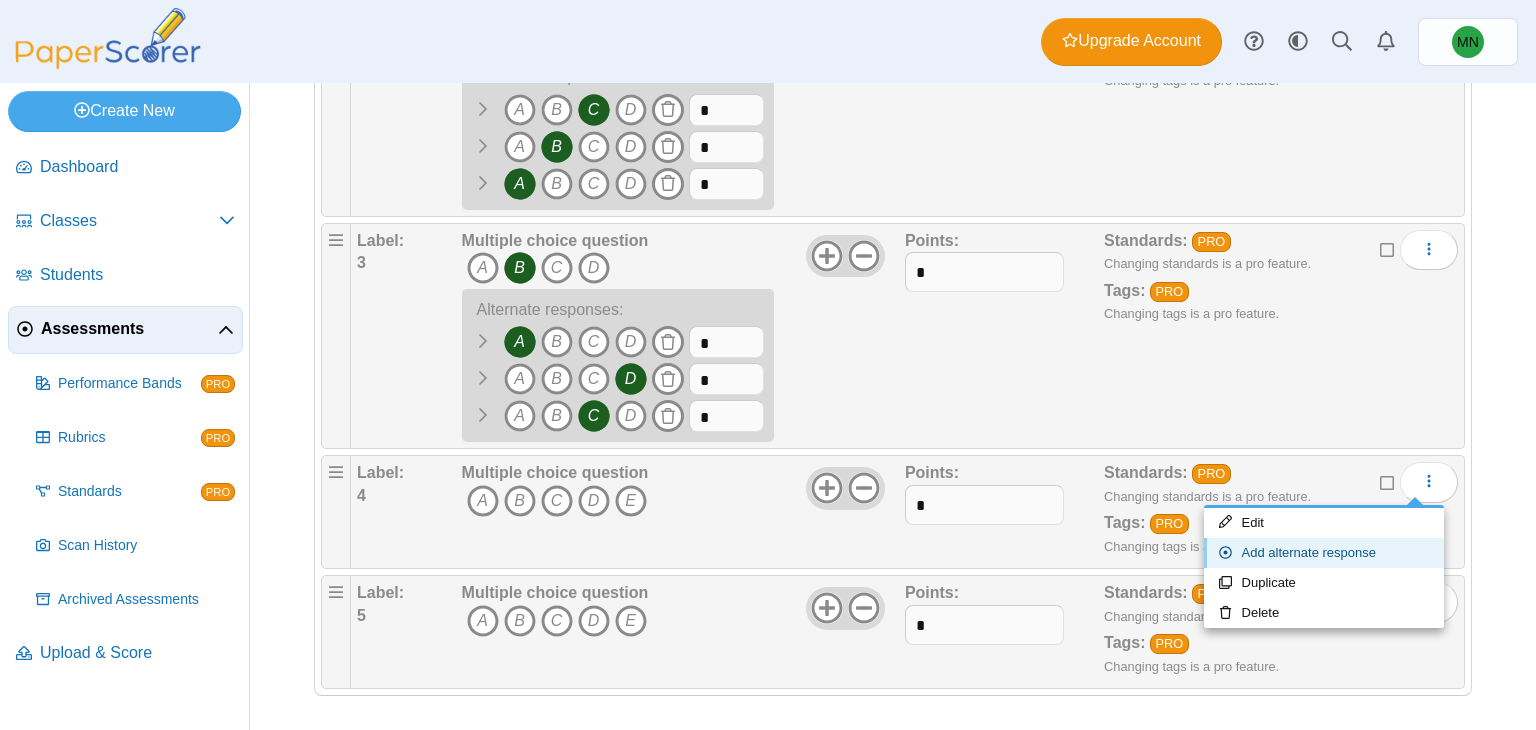 click on "Add alternate response" at bounding box center (1324, 553) 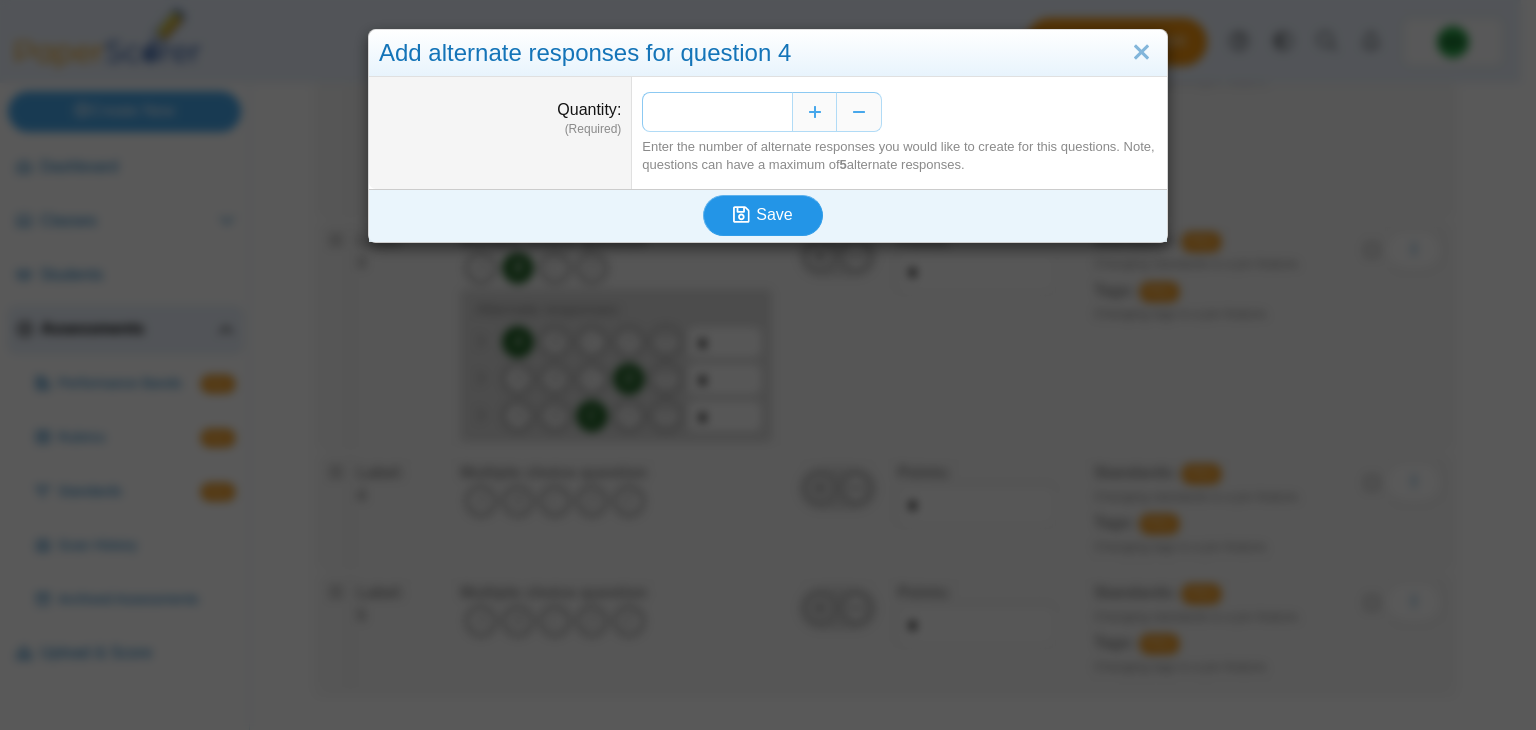 type on "*" 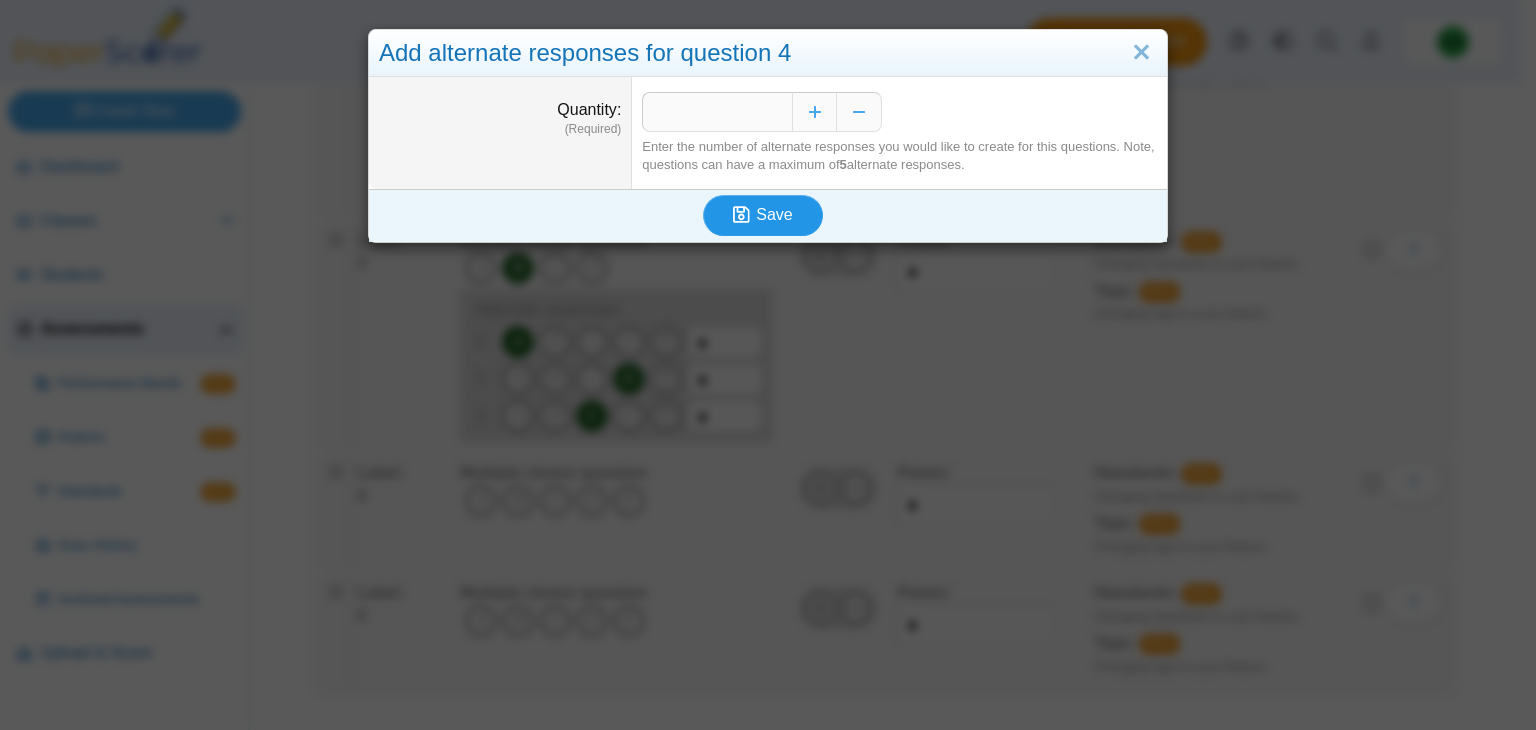 click 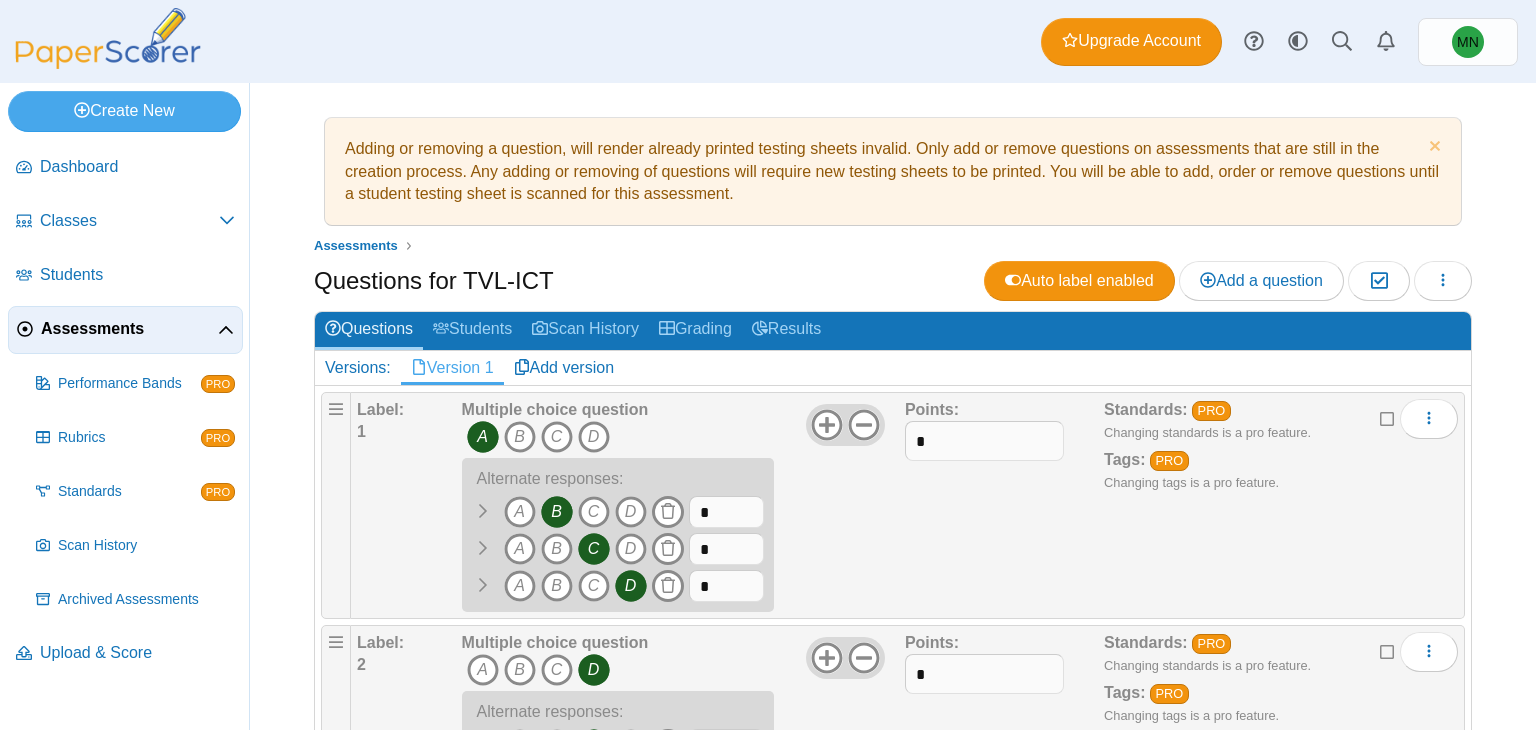 scroll, scrollTop: 0, scrollLeft: 0, axis: both 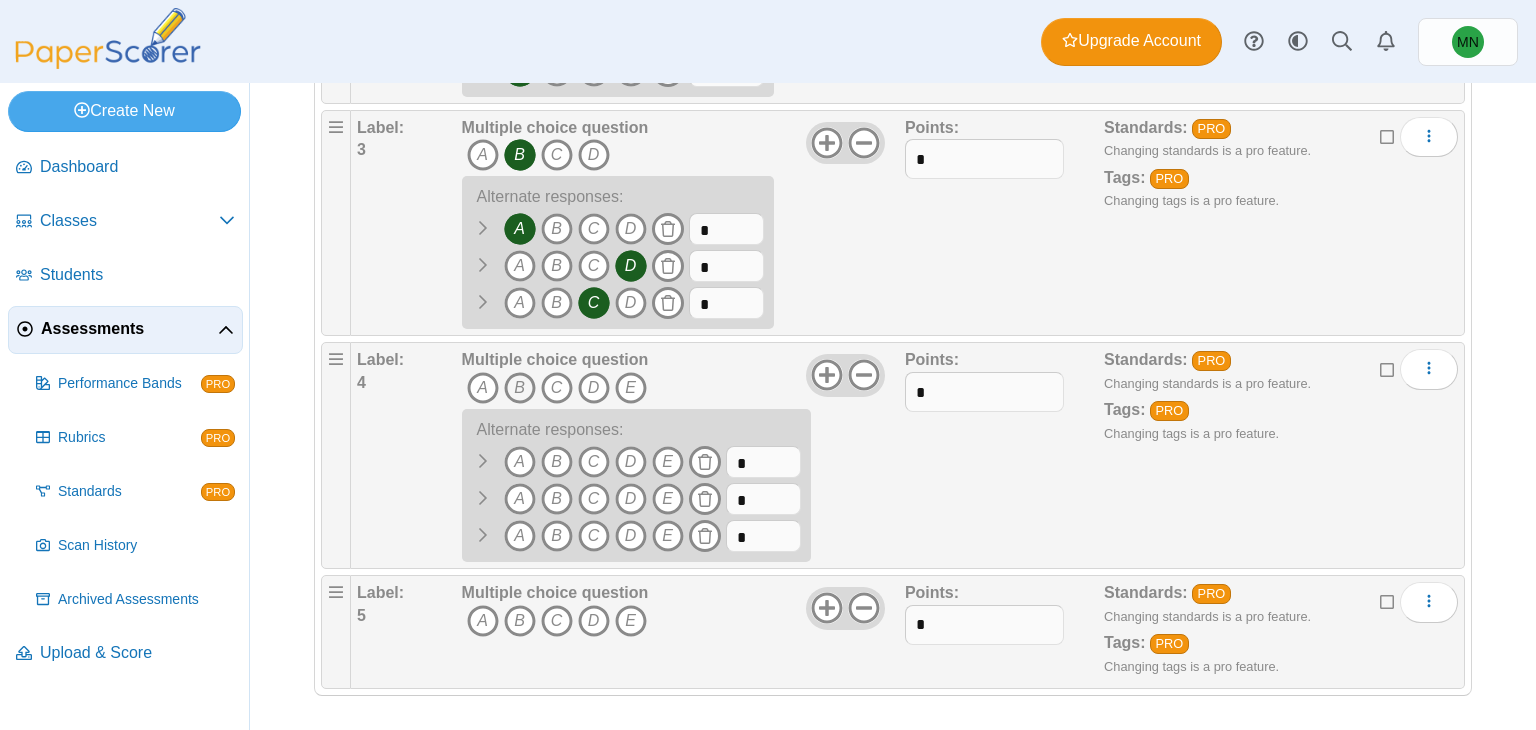 click on "B" at bounding box center [520, 388] 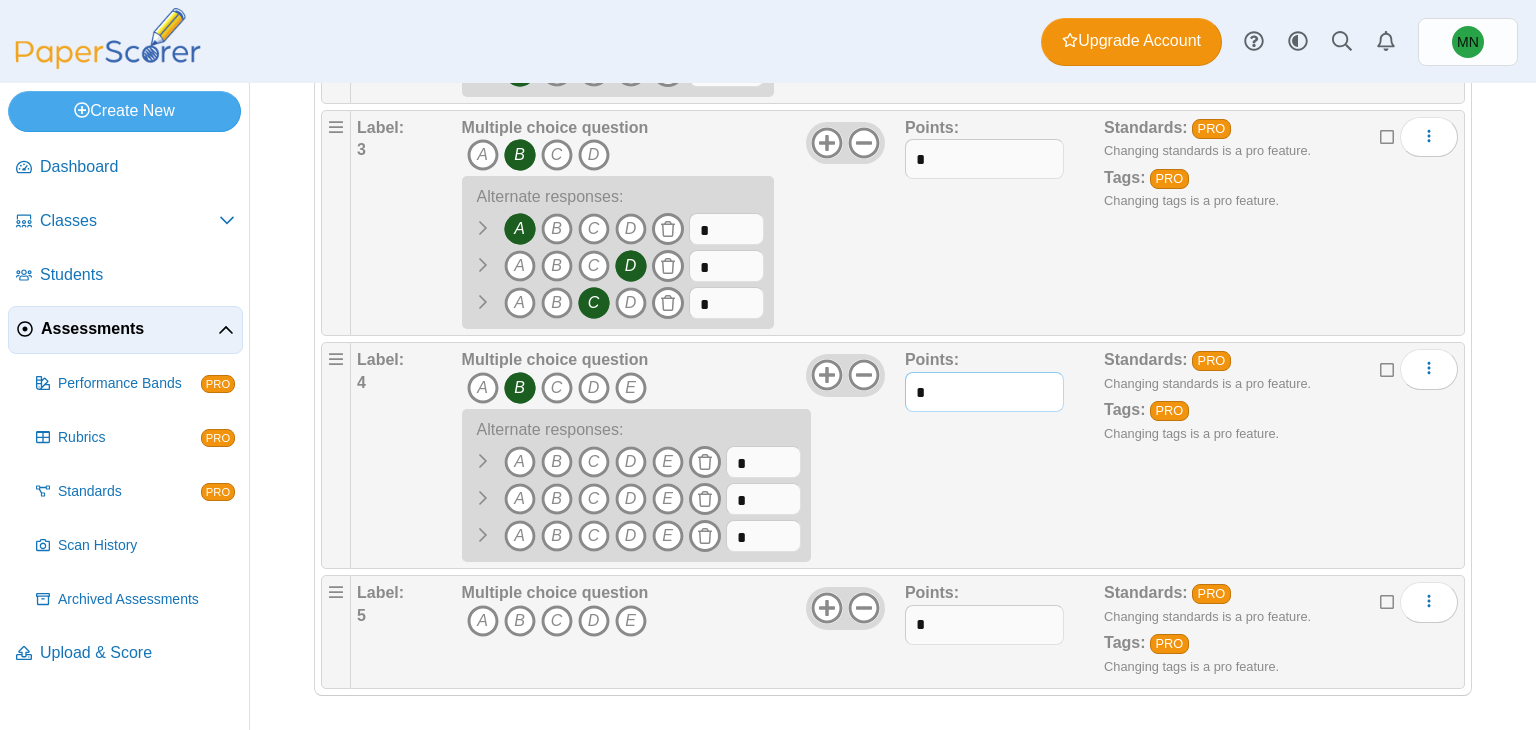click on "*" at bounding box center (984, 392) 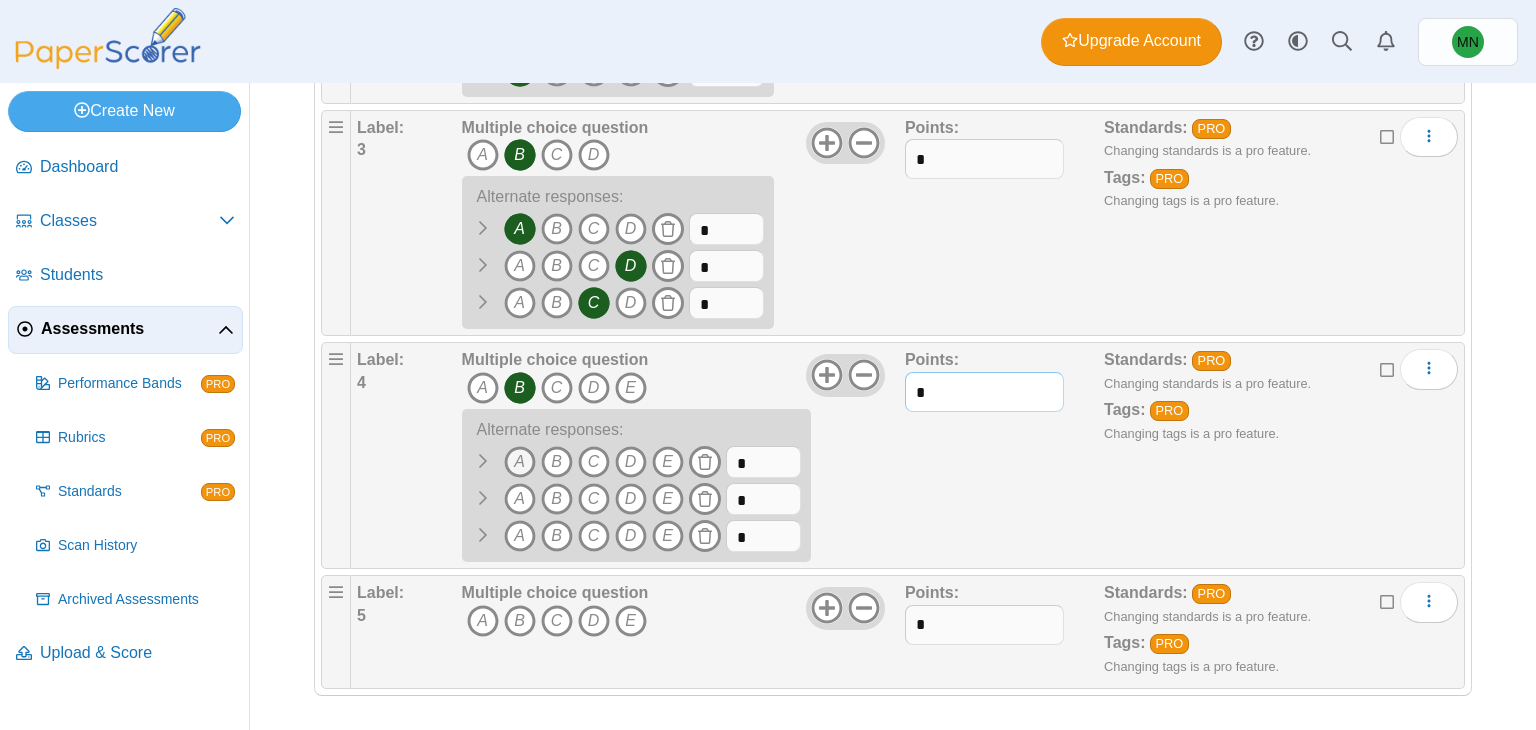 type on "*" 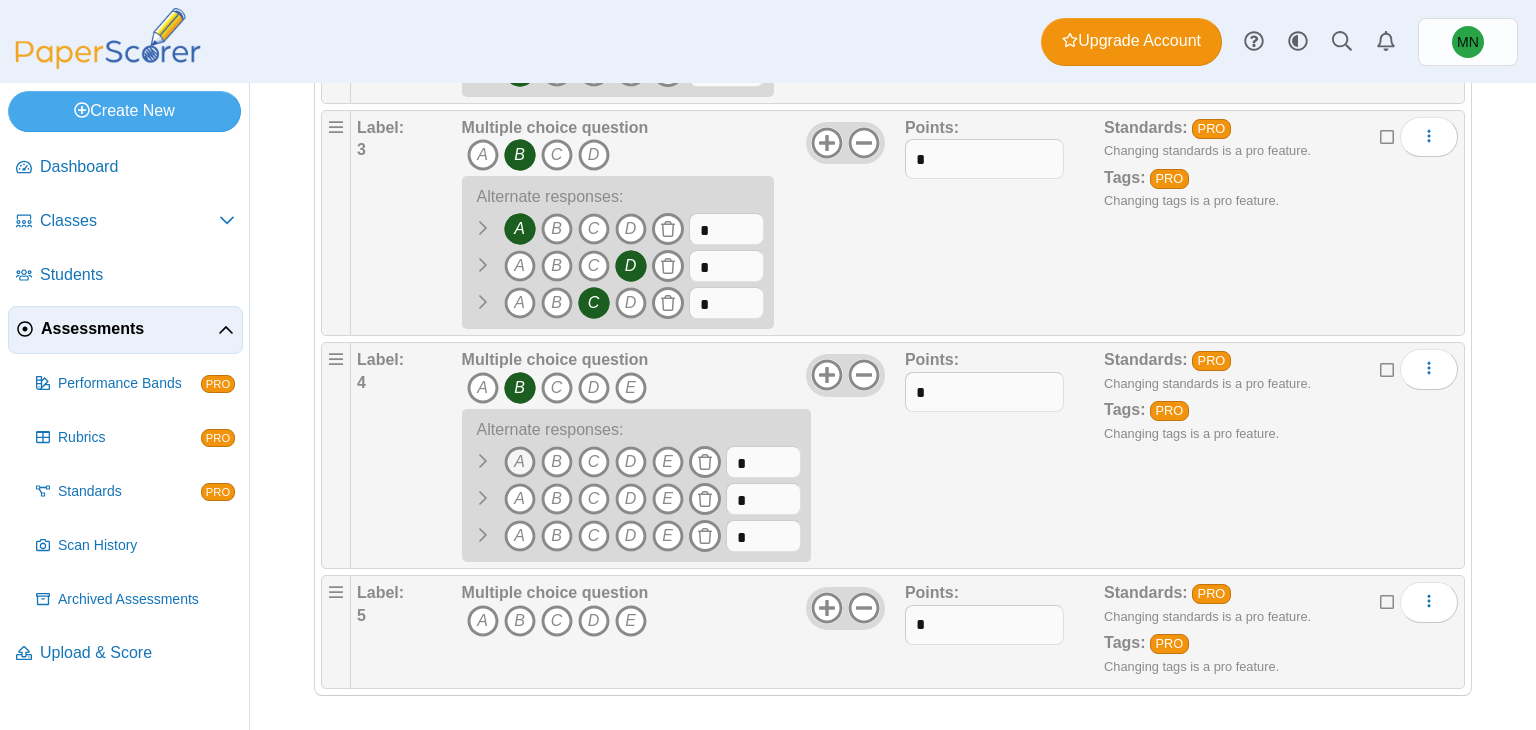 click on "A" at bounding box center (520, 462) 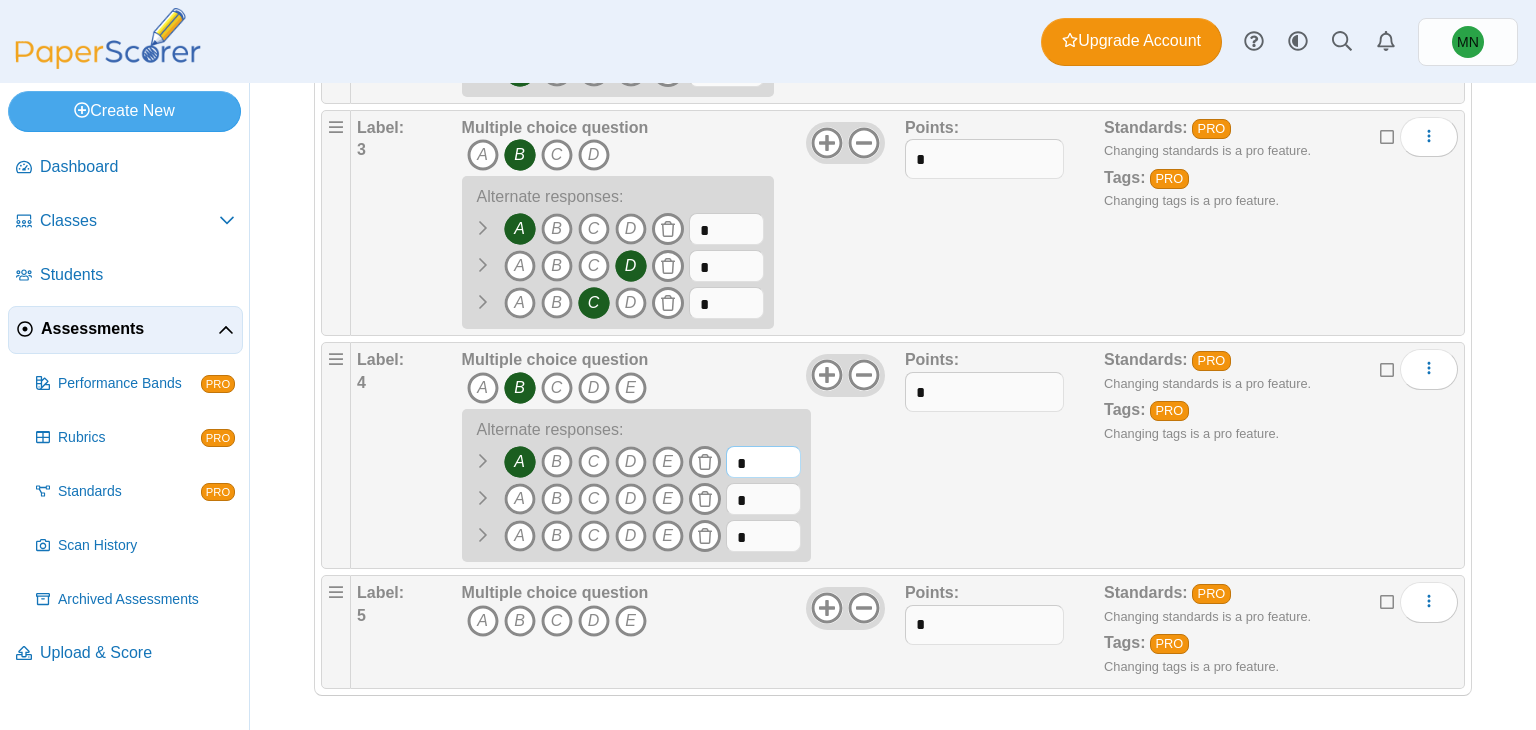 click on "*" at bounding box center [763, 462] 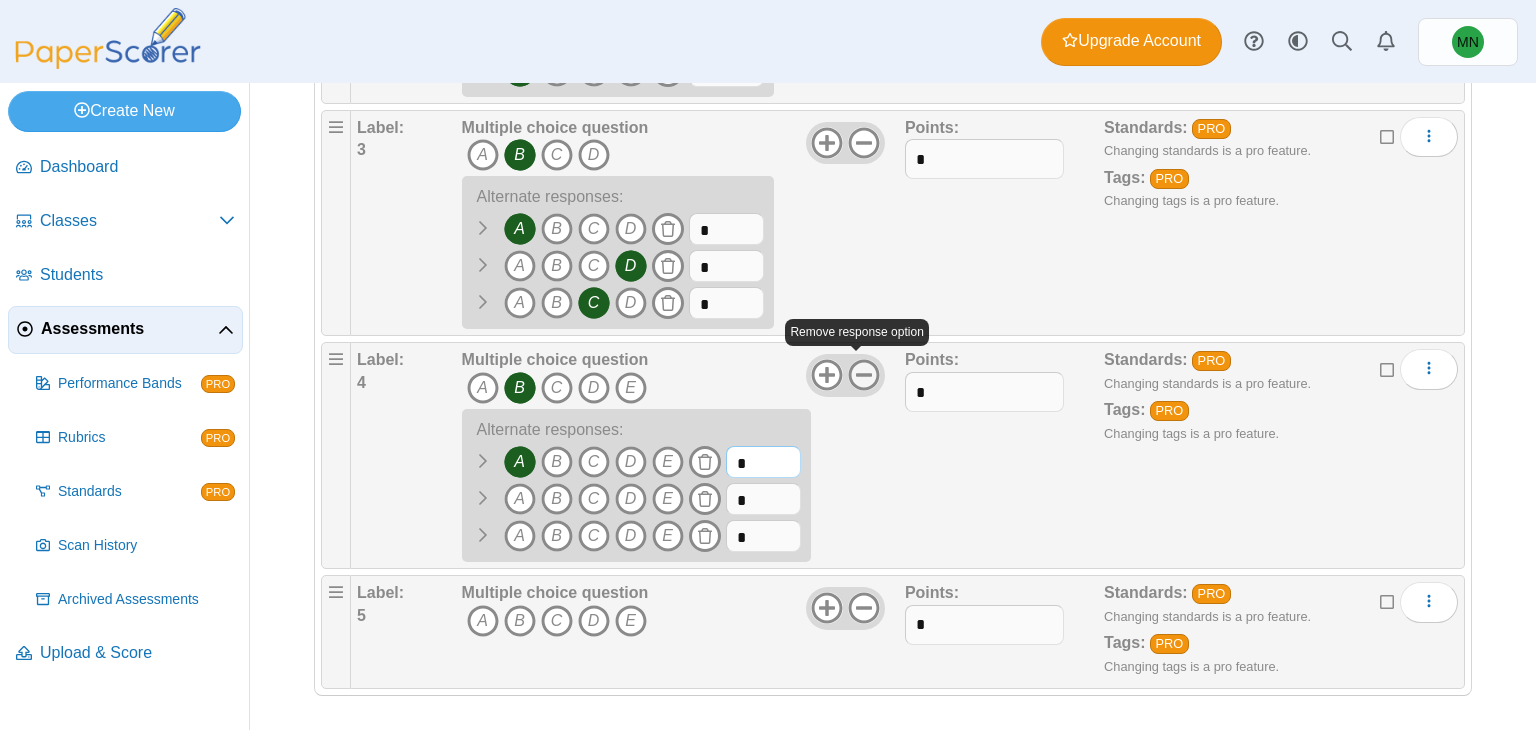 type on "*" 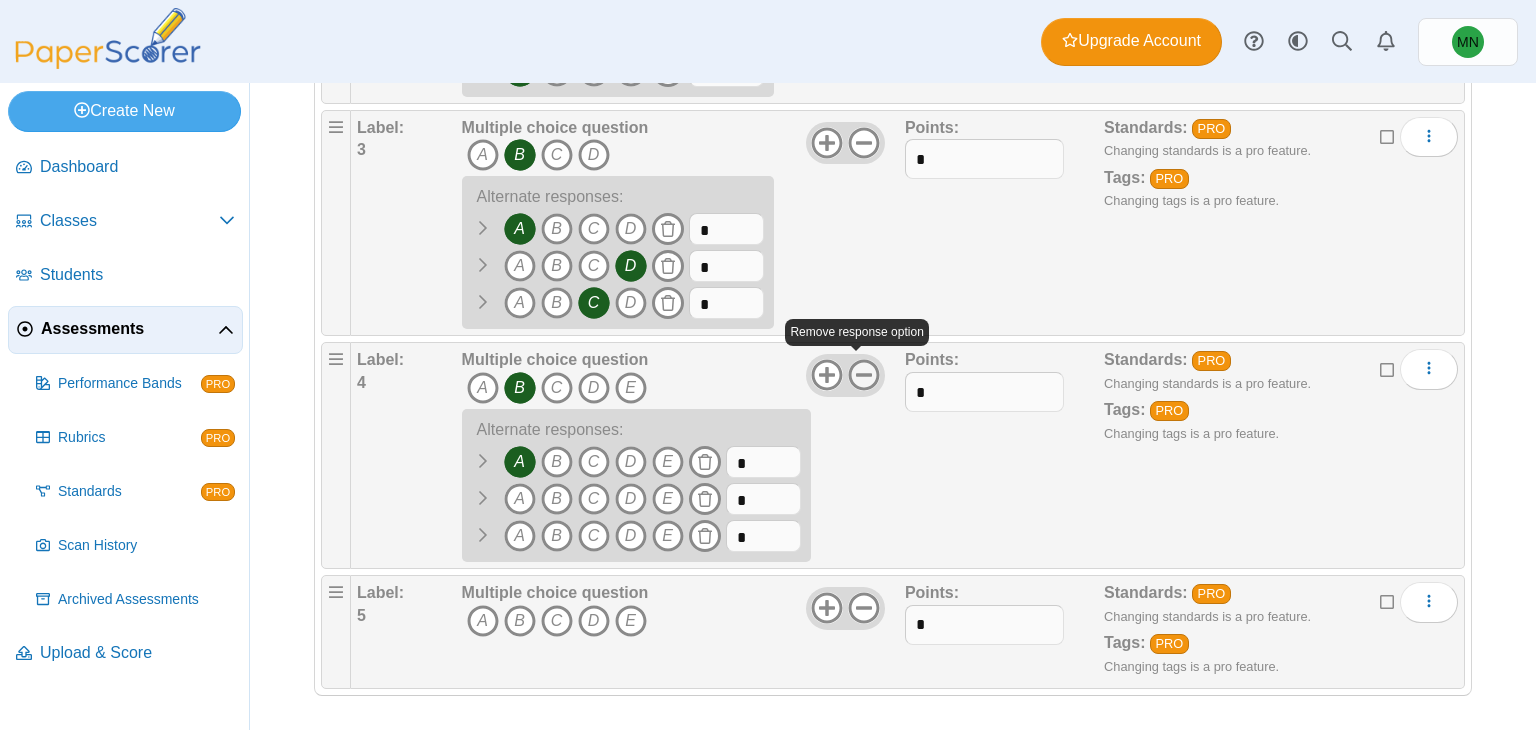 click 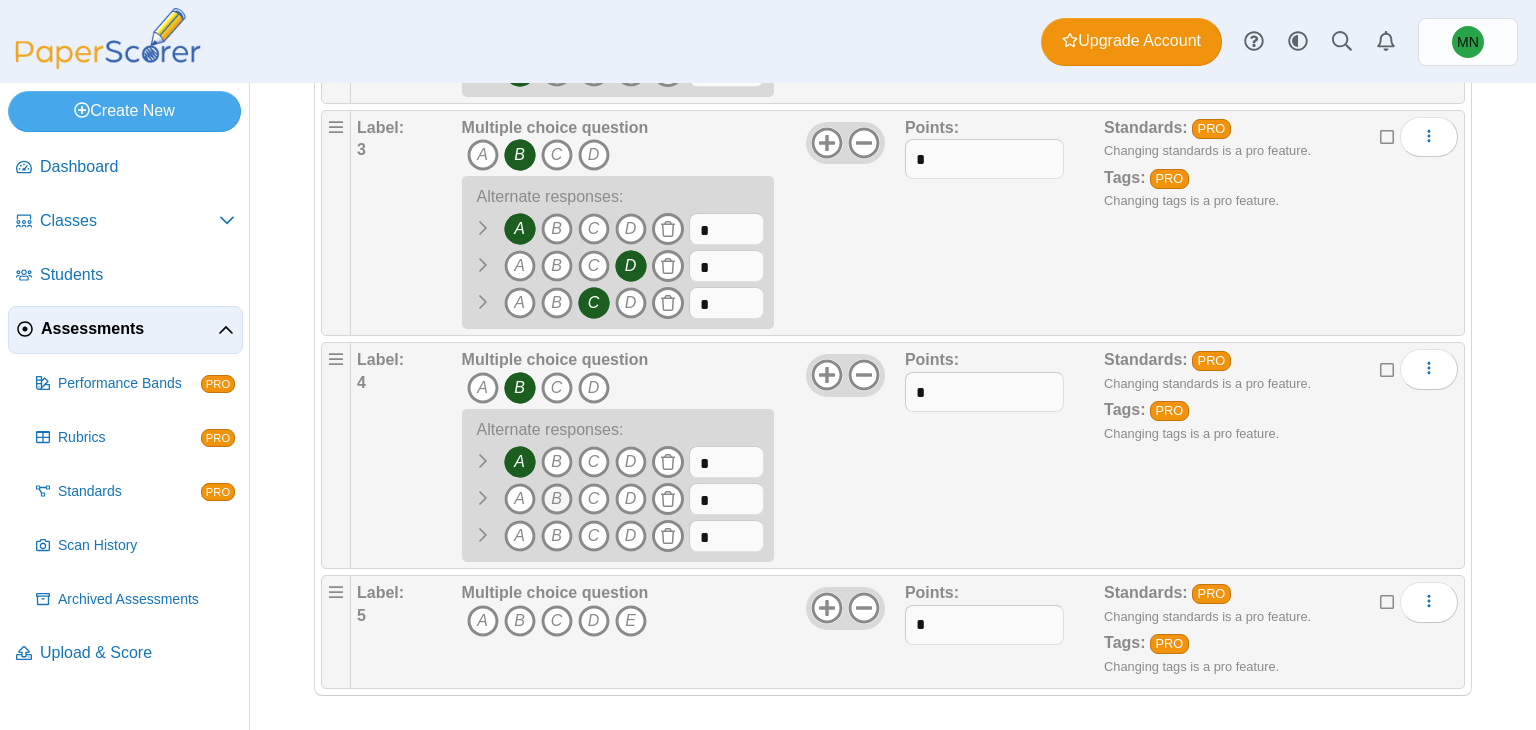 click on "B" at bounding box center [557, 499] 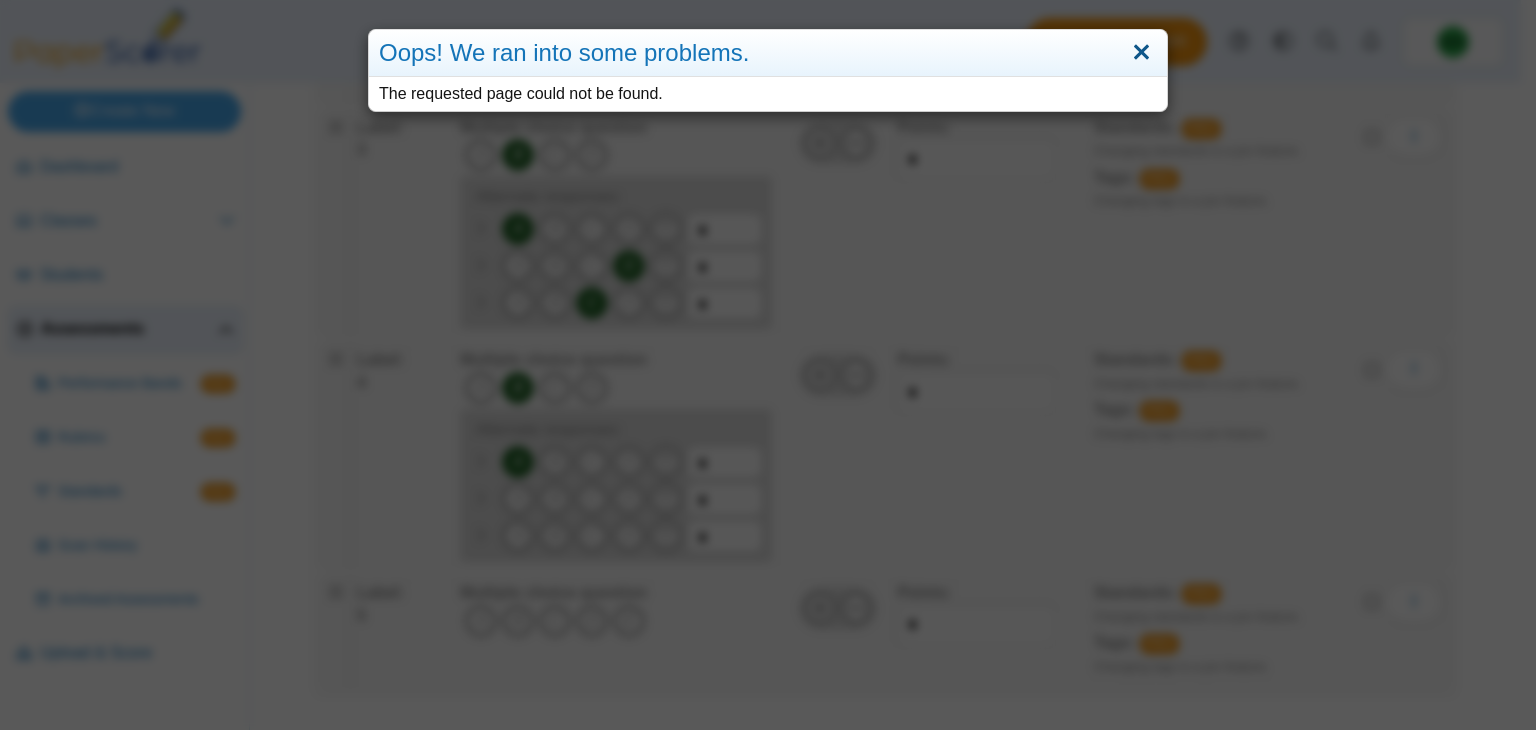click at bounding box center (1141, 53) 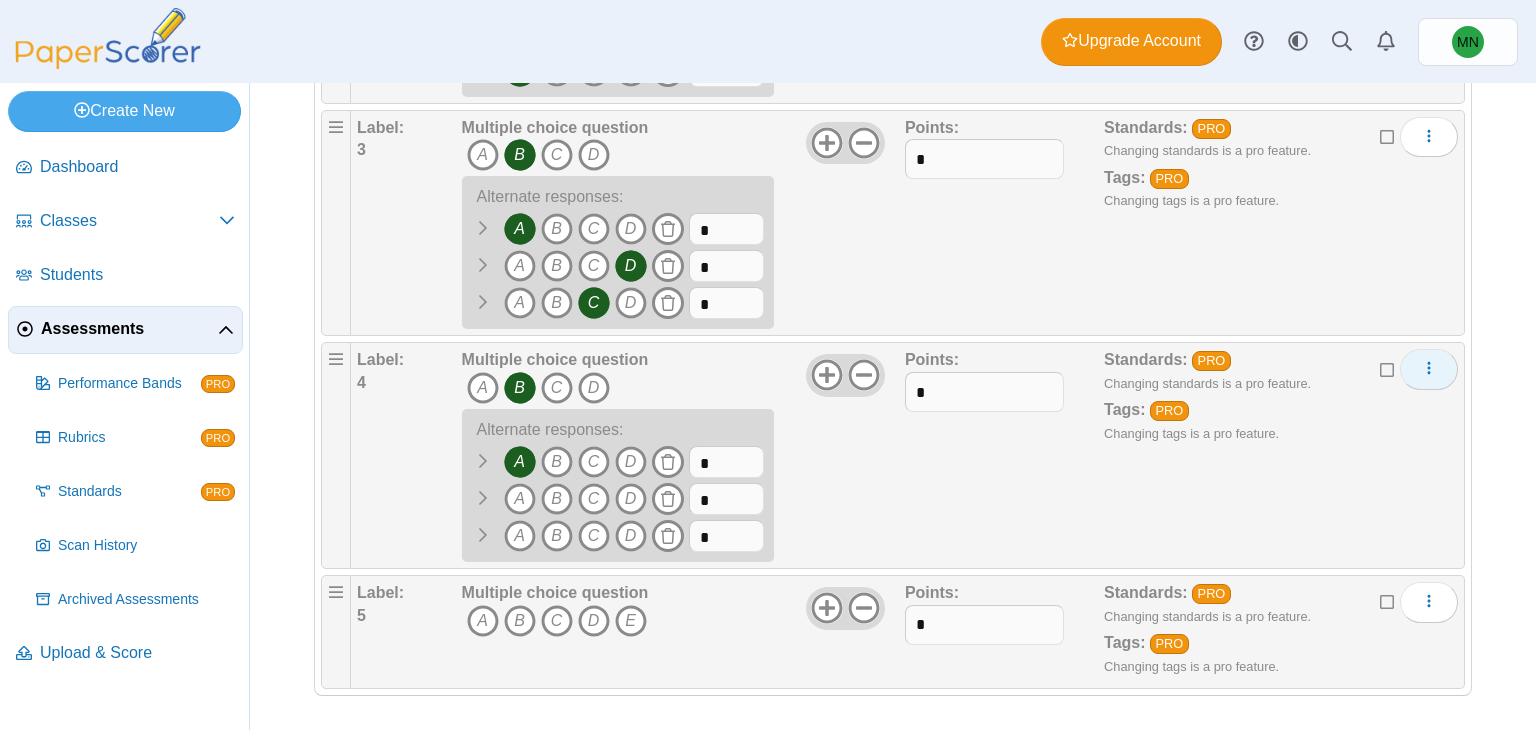 click at bounding box center (1429, 369) 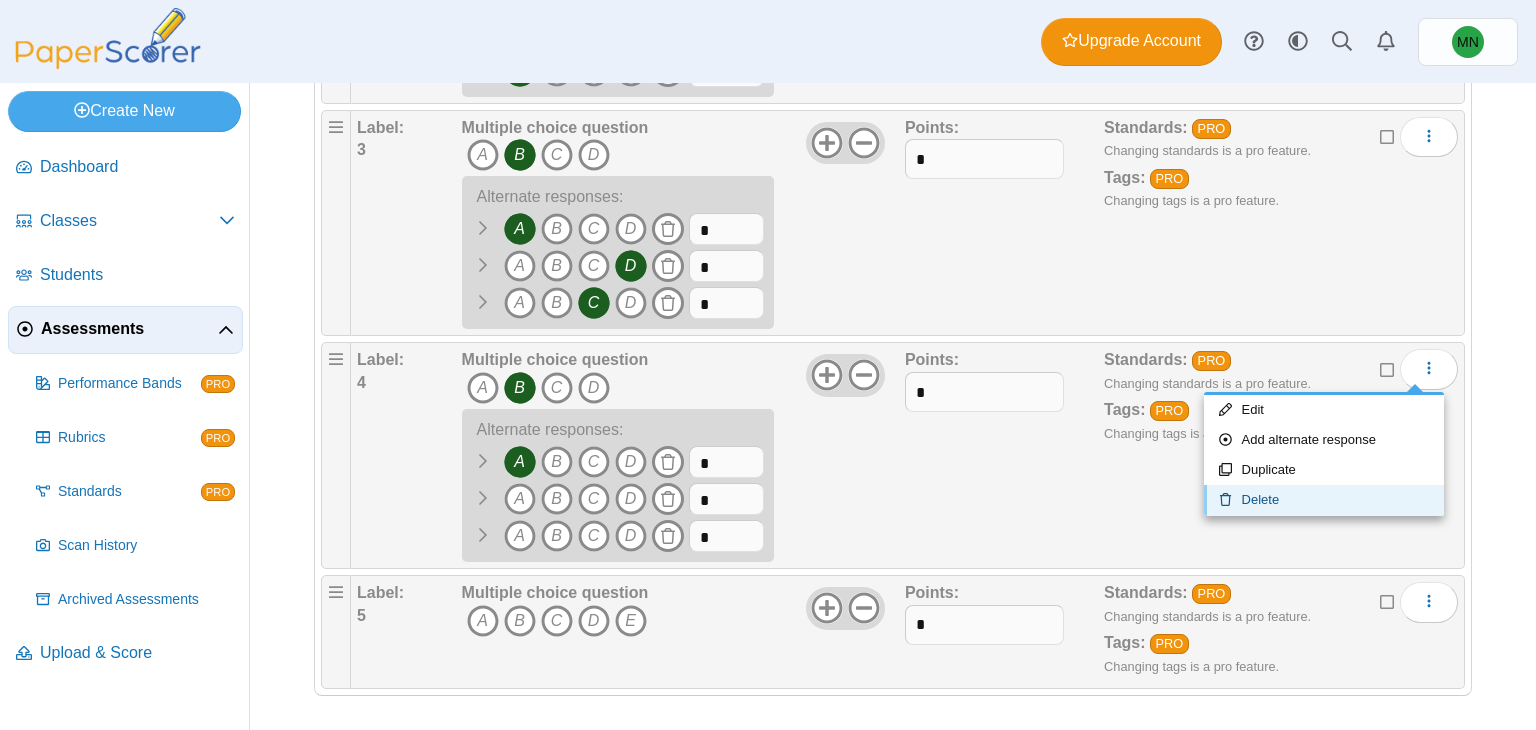 click on "Delete" at bounding box center (1324, 500) 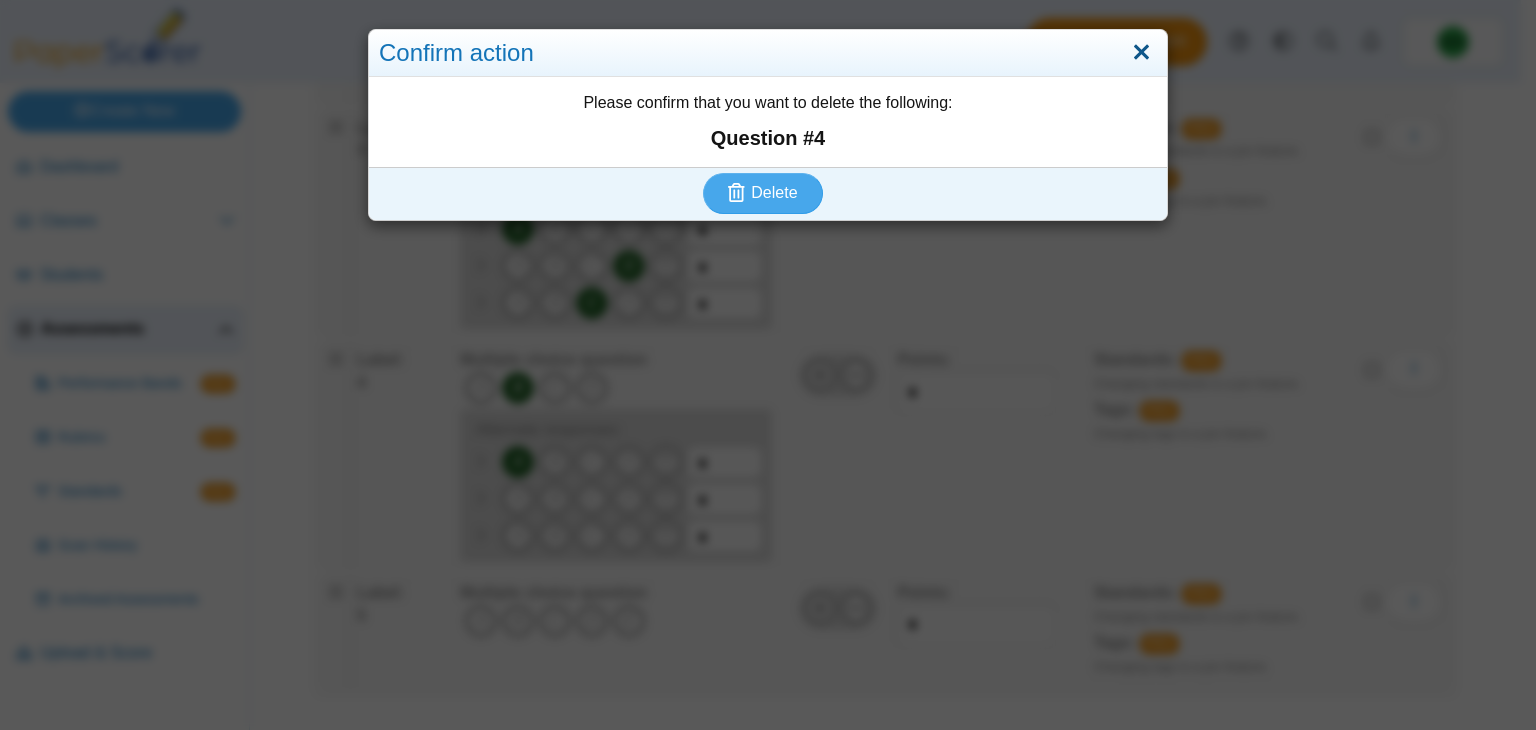 click at bounding box center (1141, 53) 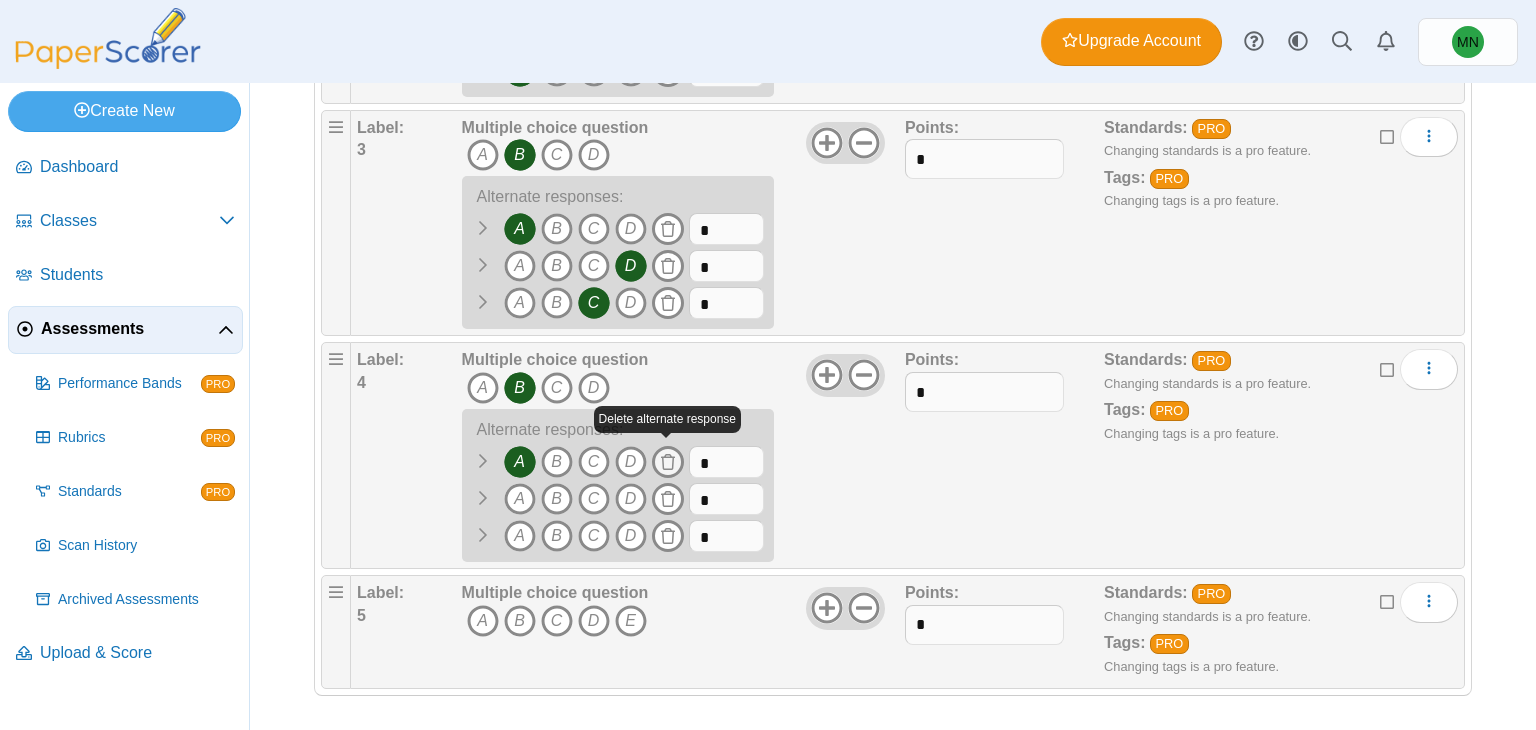click 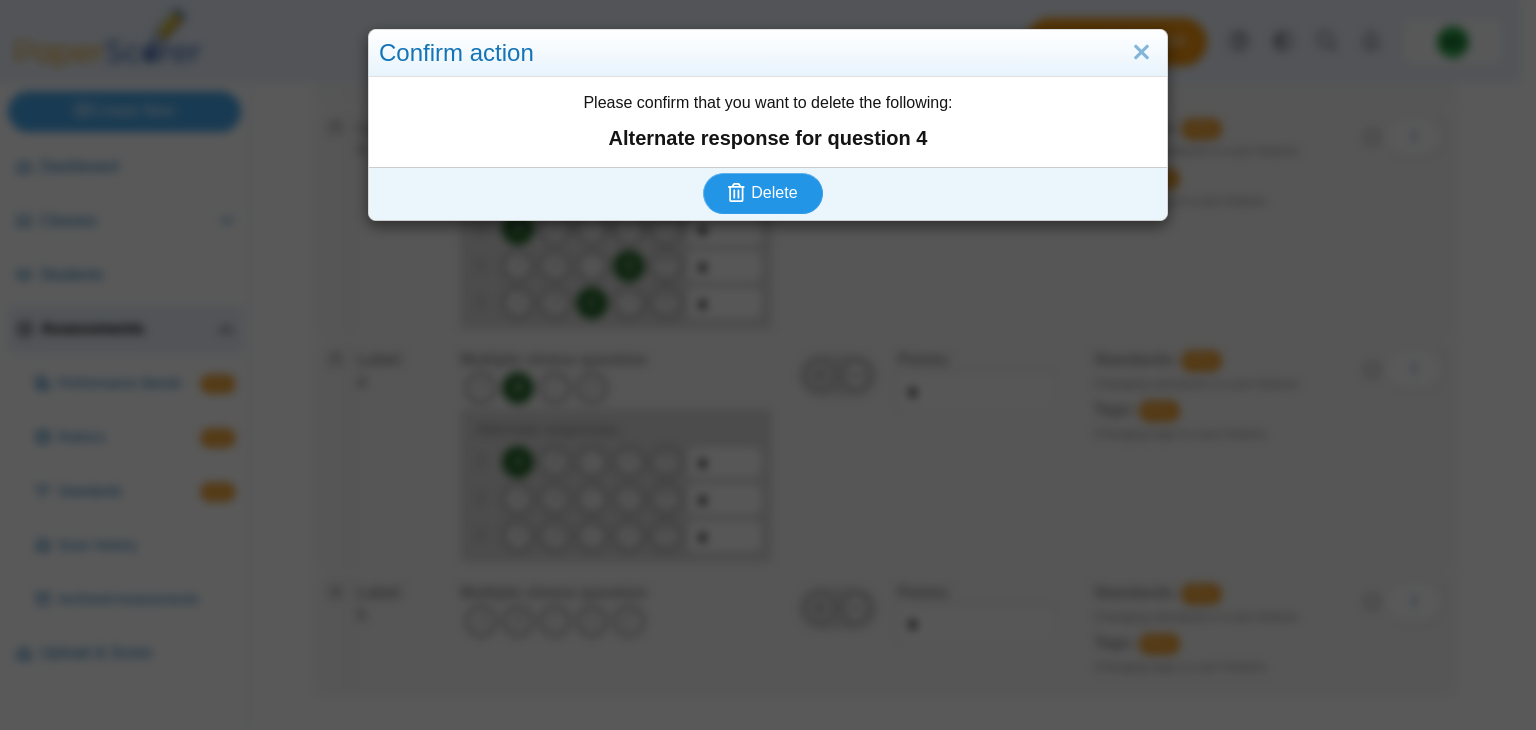 click on "Delete" at bounding box center [774, 192] 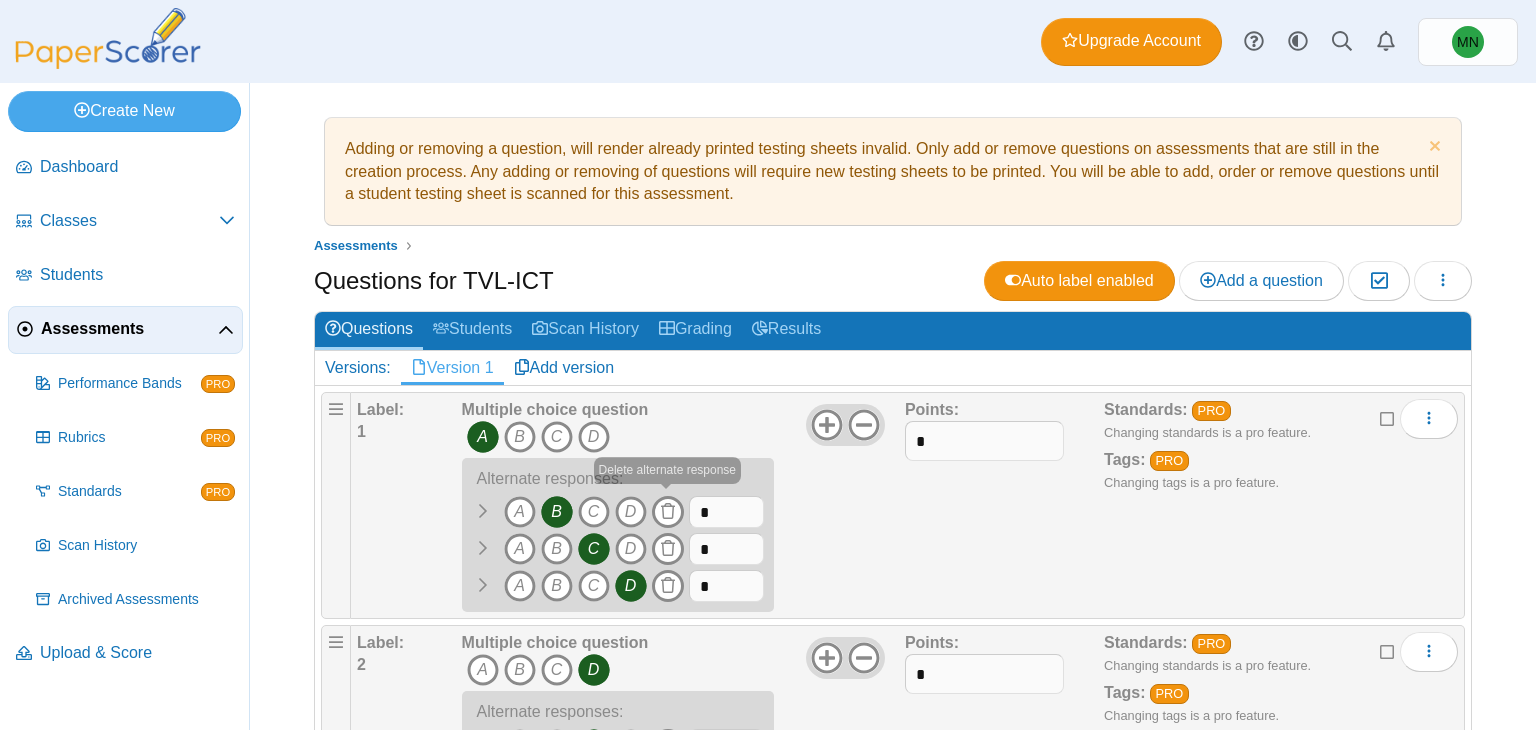 scroll, scrollTop: 0, scrollLeft: 0, axis: both 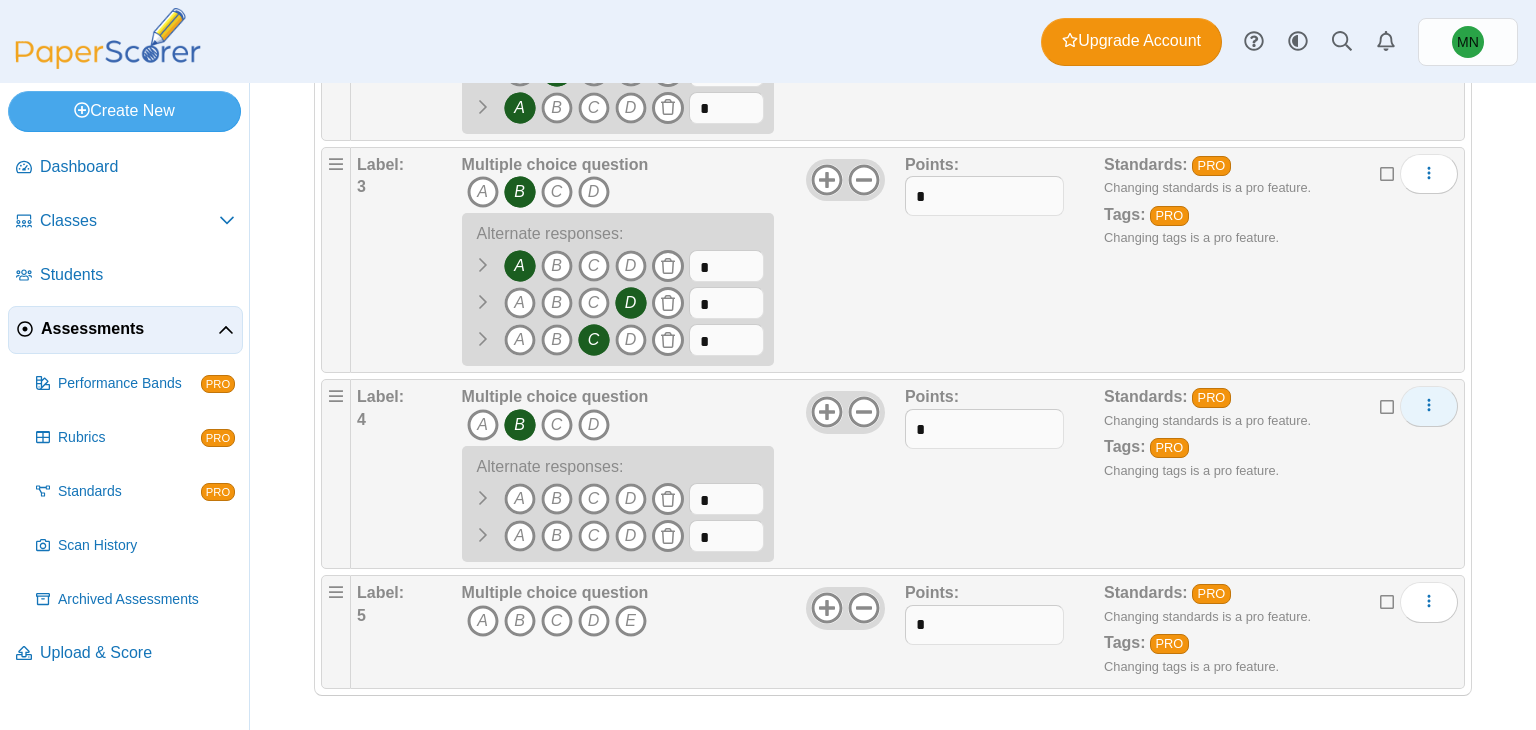 click at bounding box center [1429, 406] 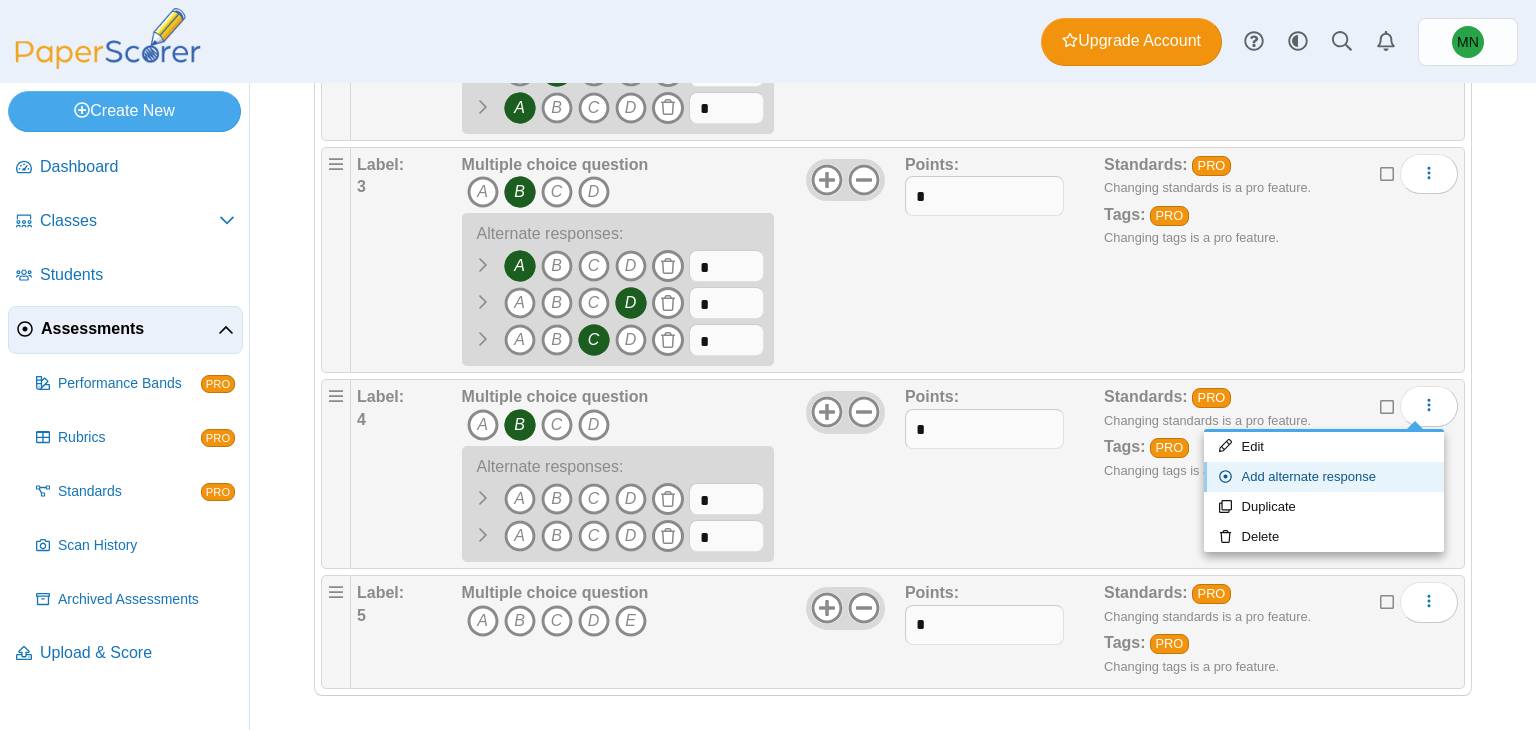 click on "Add alternate response" at bounding box center [1324, 477] 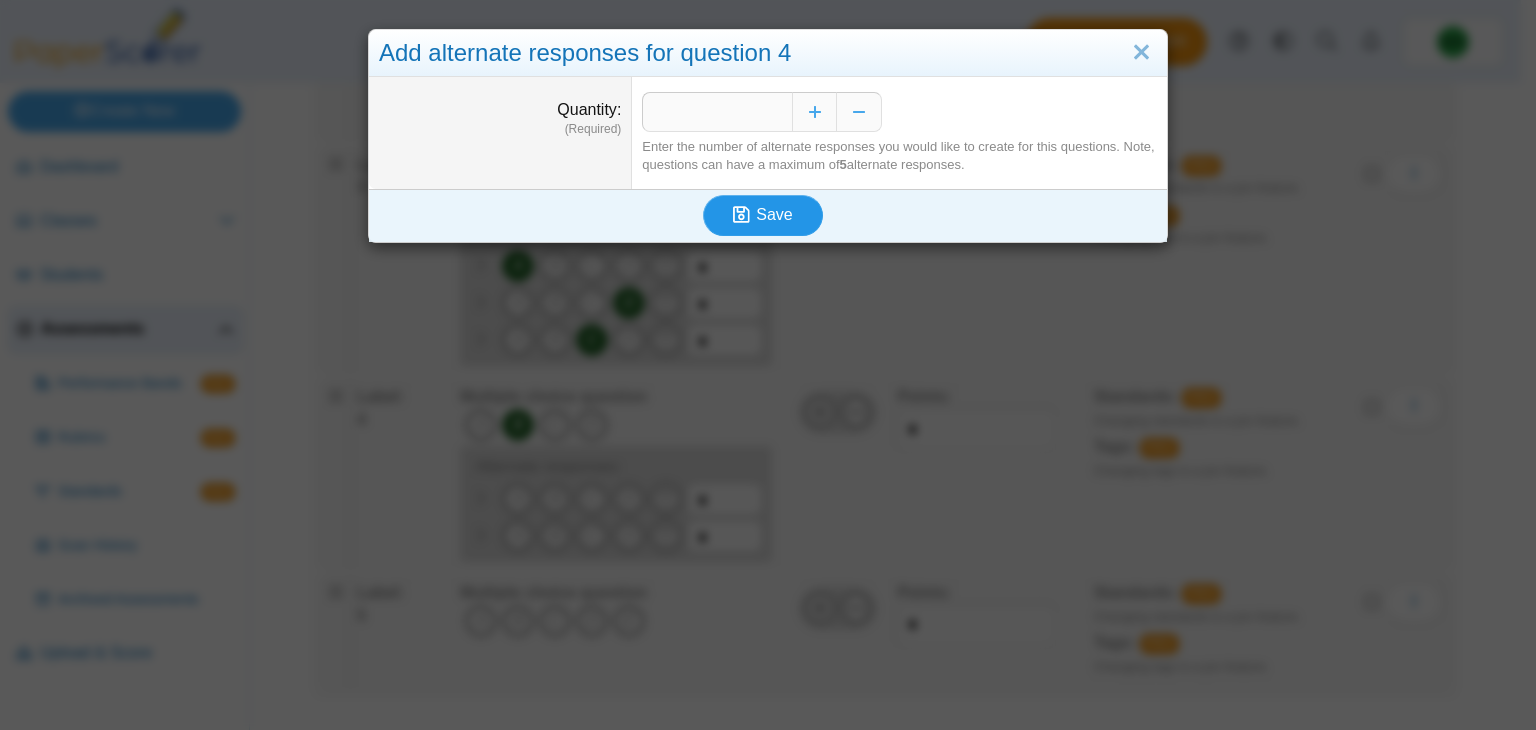 click on "Save" at bounding box center [774, 214] 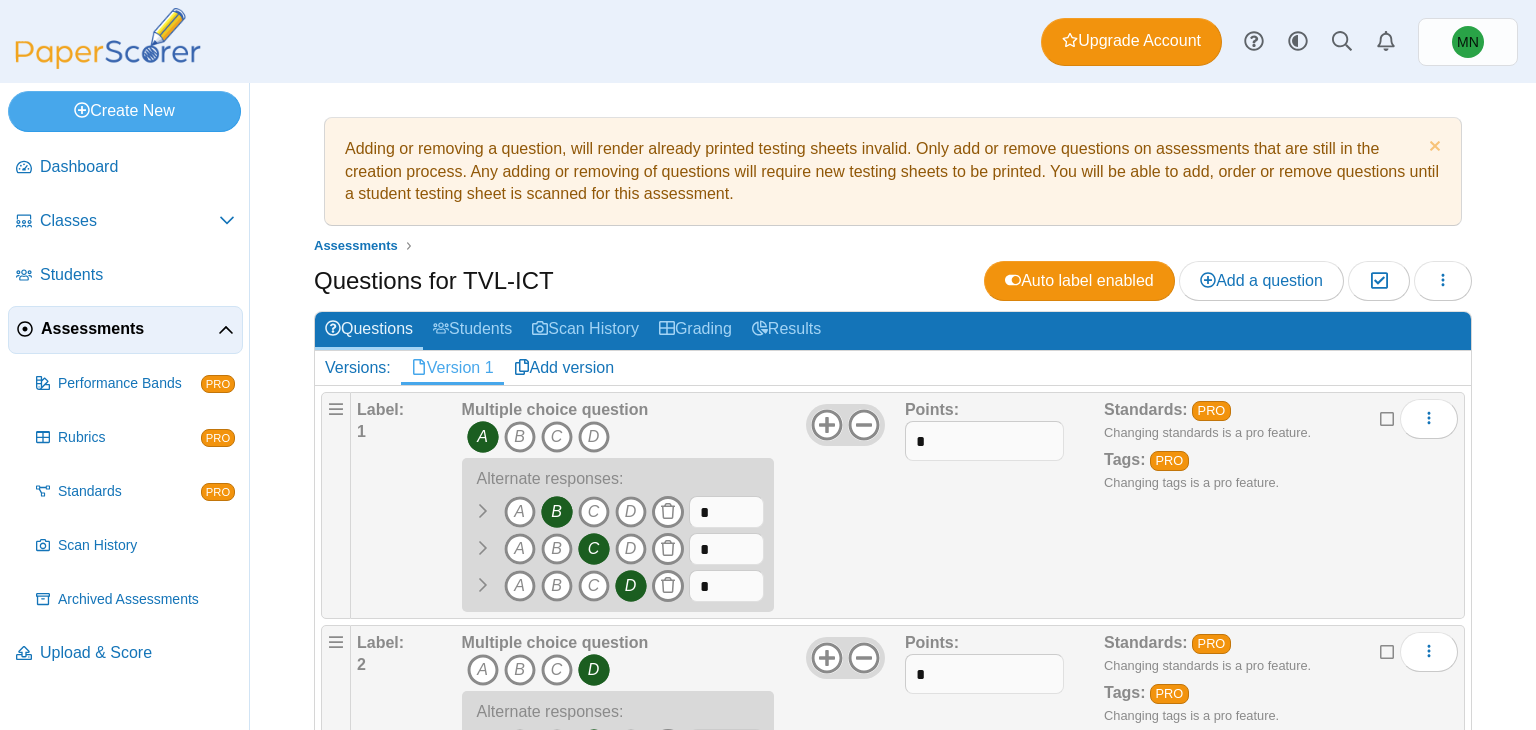 scroll, scrollTop: 0, scrollLeft: 0, axis: both 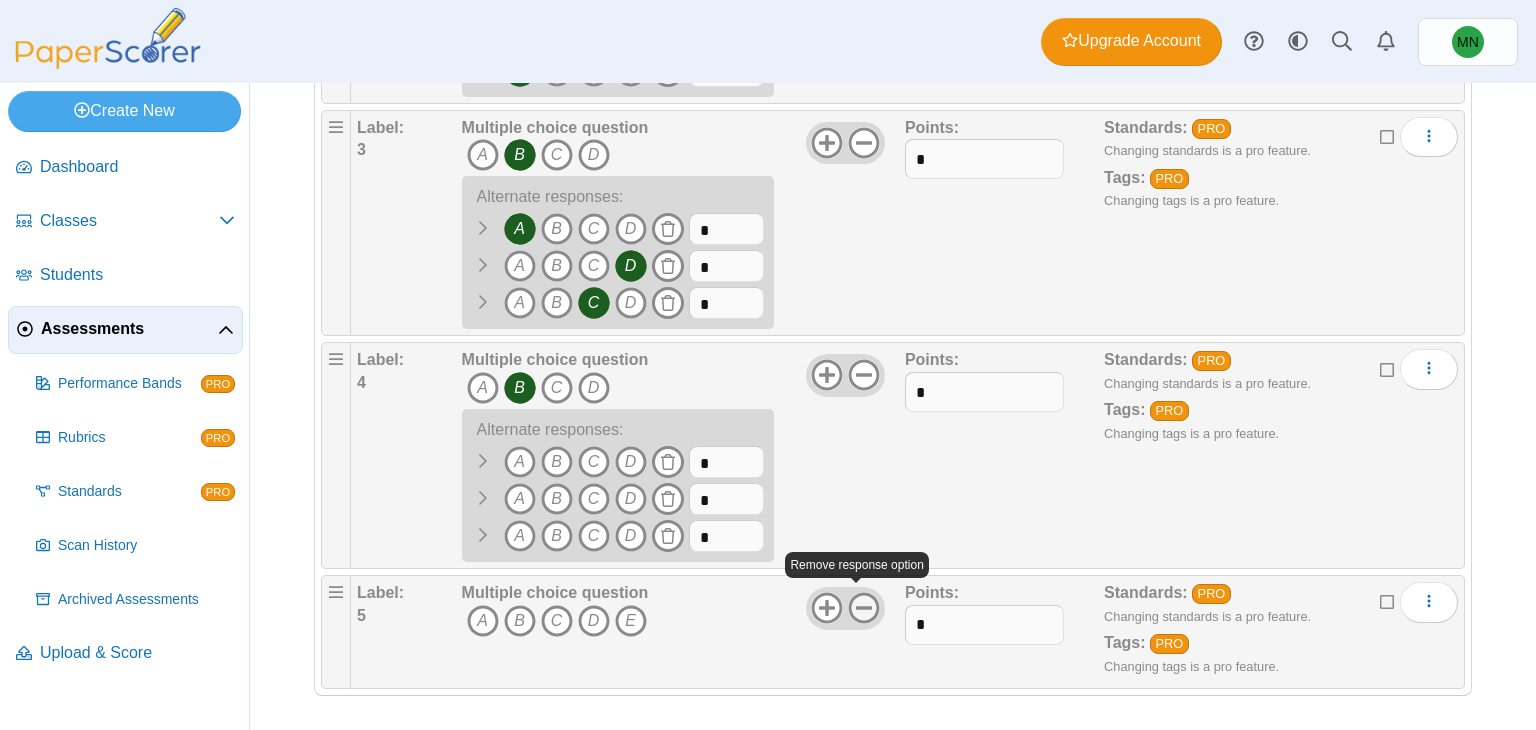 click 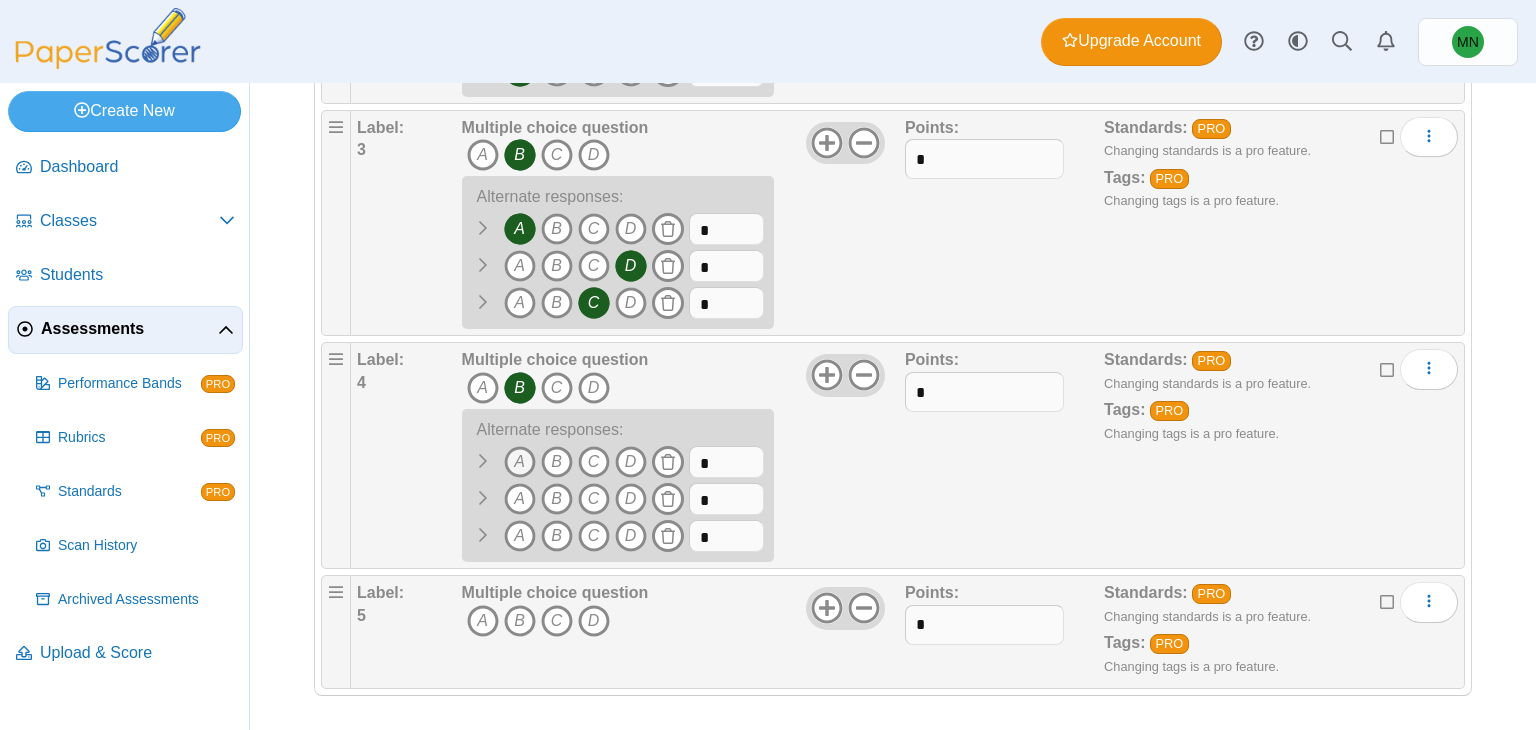 click on "A" at bounding box center (520, 462) 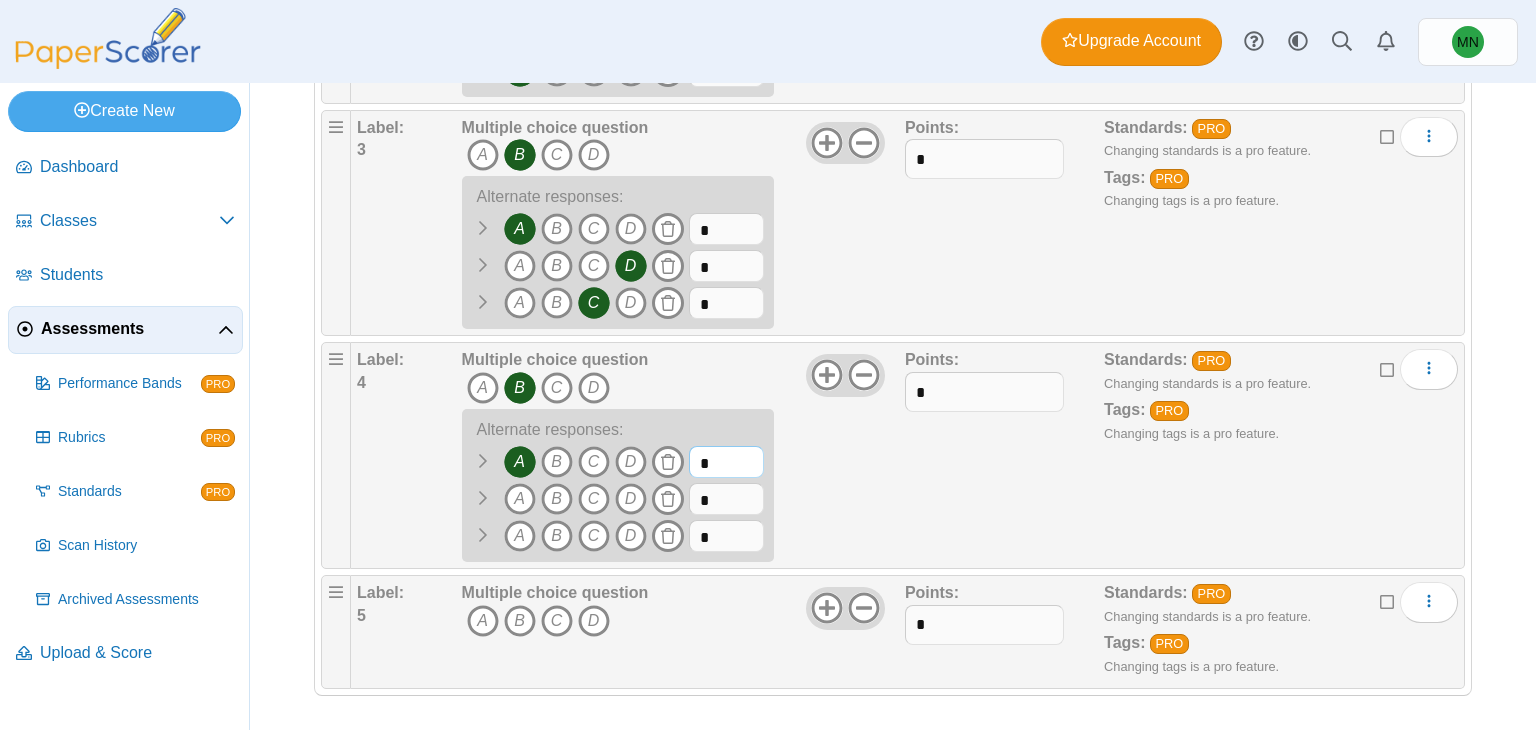 click on "*" at bounding box center (726, 462) 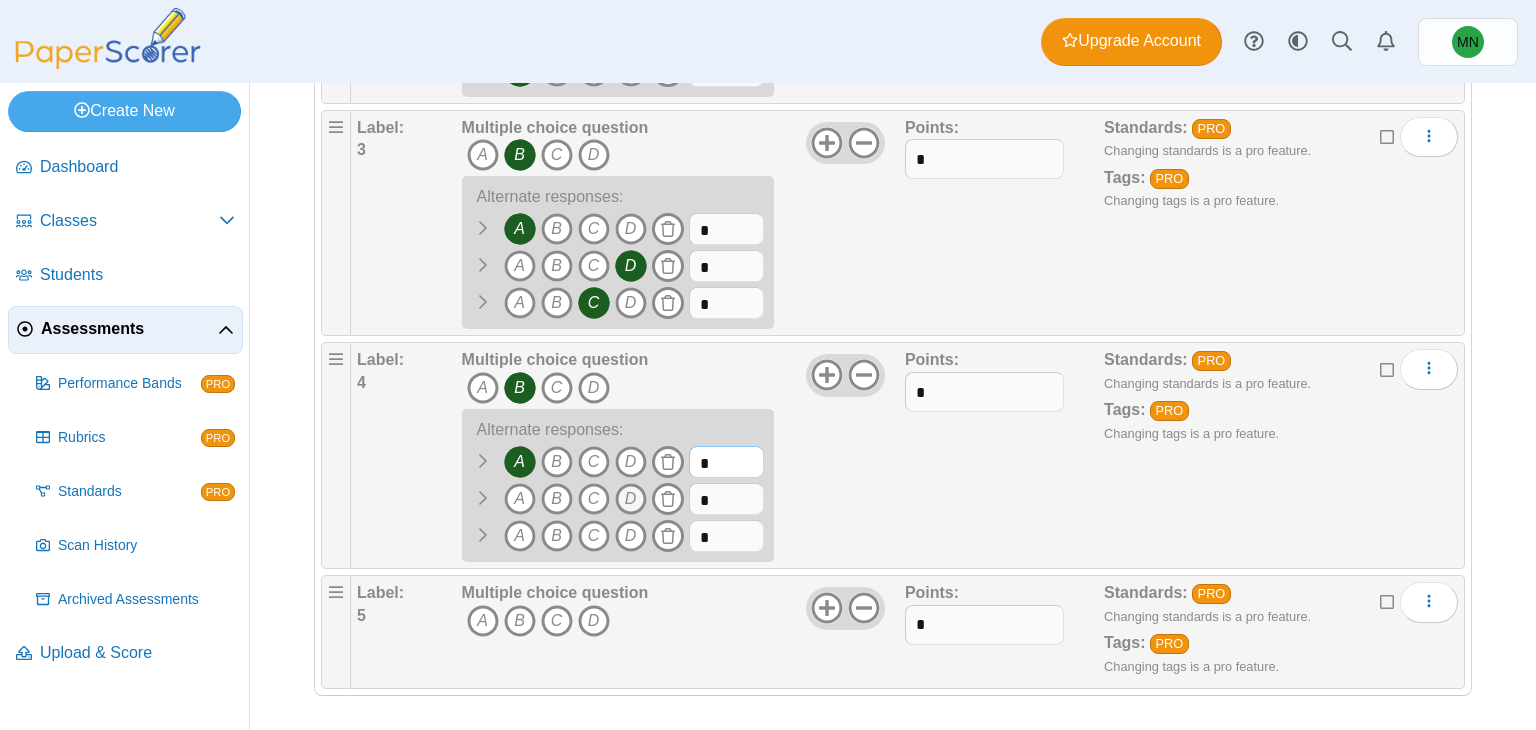 type on "*" 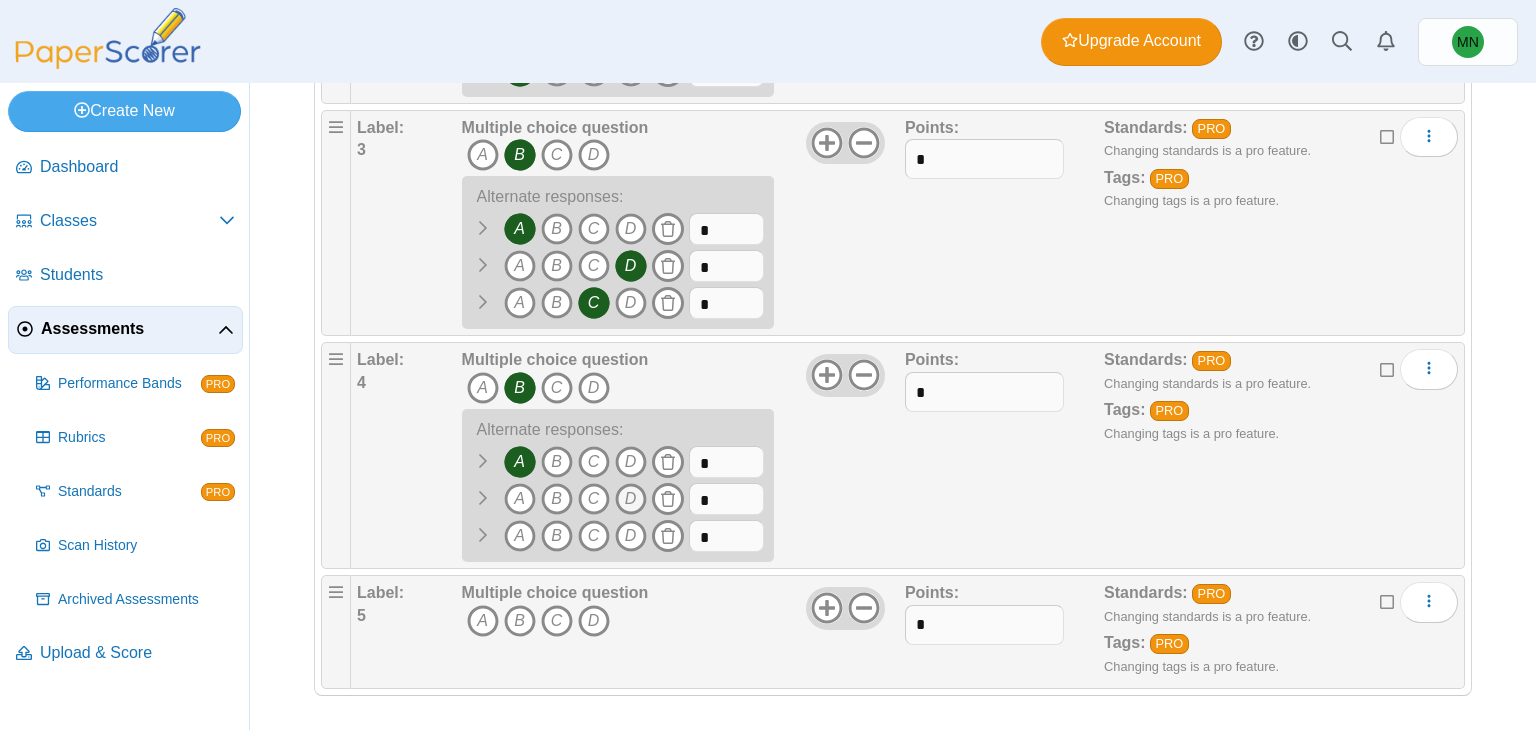 click on "D" at bounding box center [631, 499] 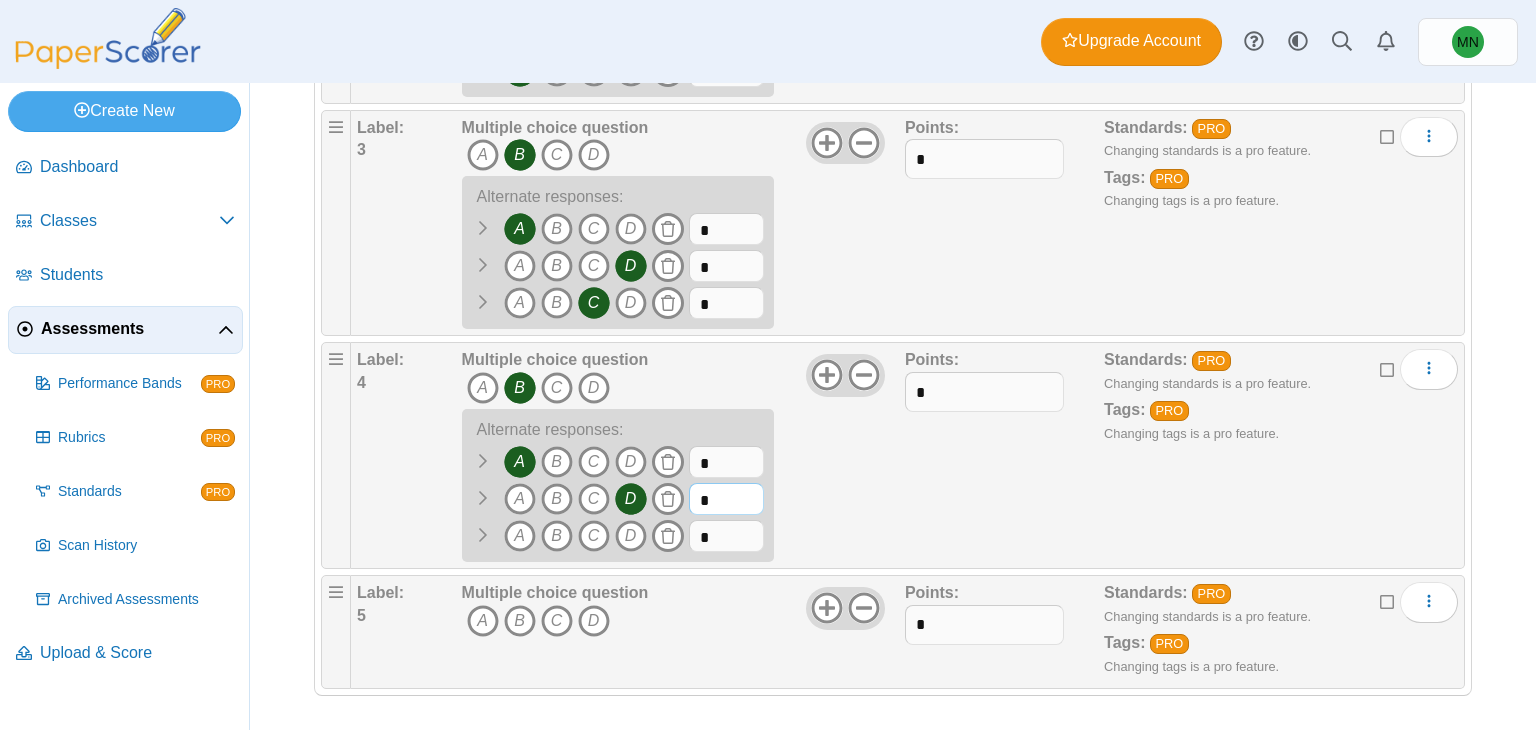 click on "*" at bounding box center (726, 499) 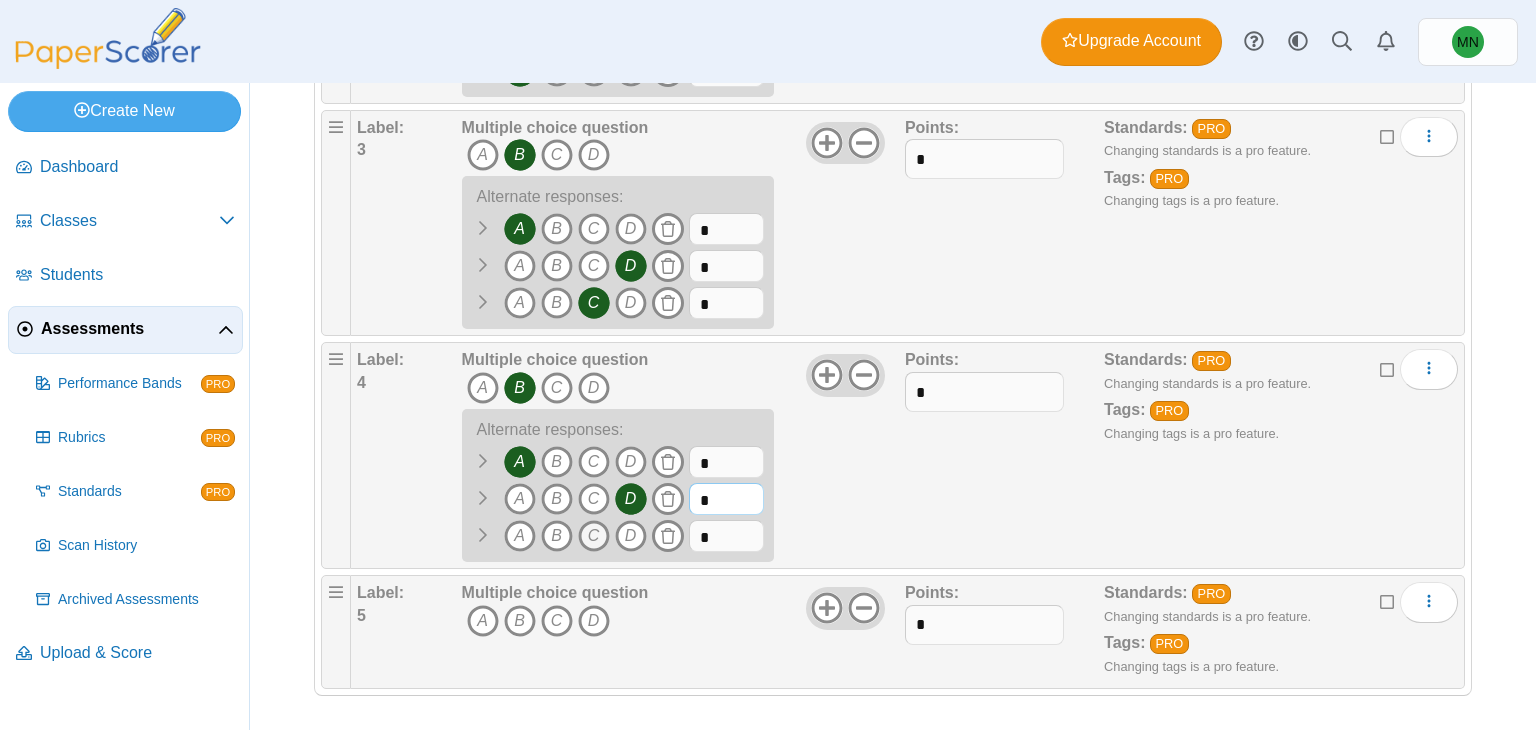 type on "*" 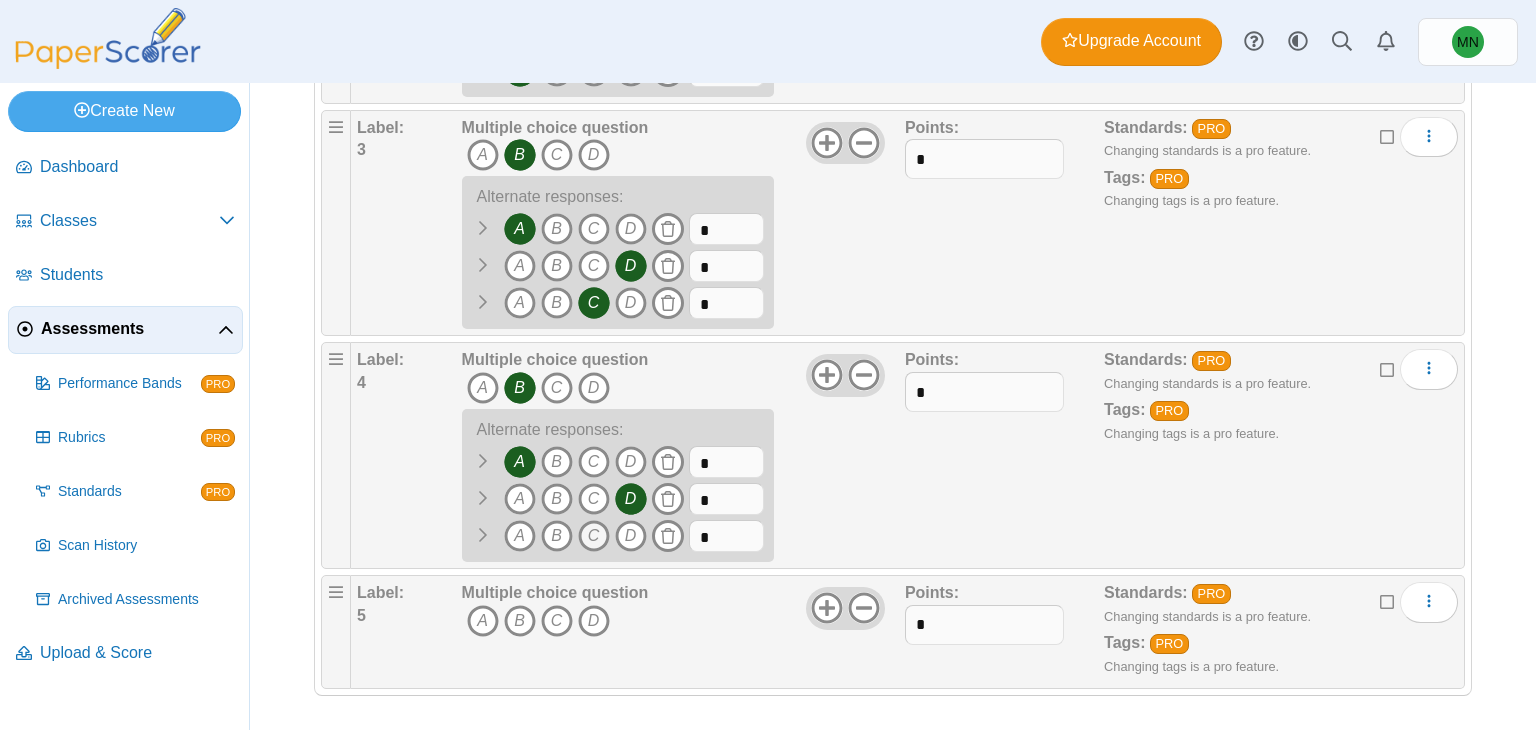 click on "C" at bounding box center [594, 536] 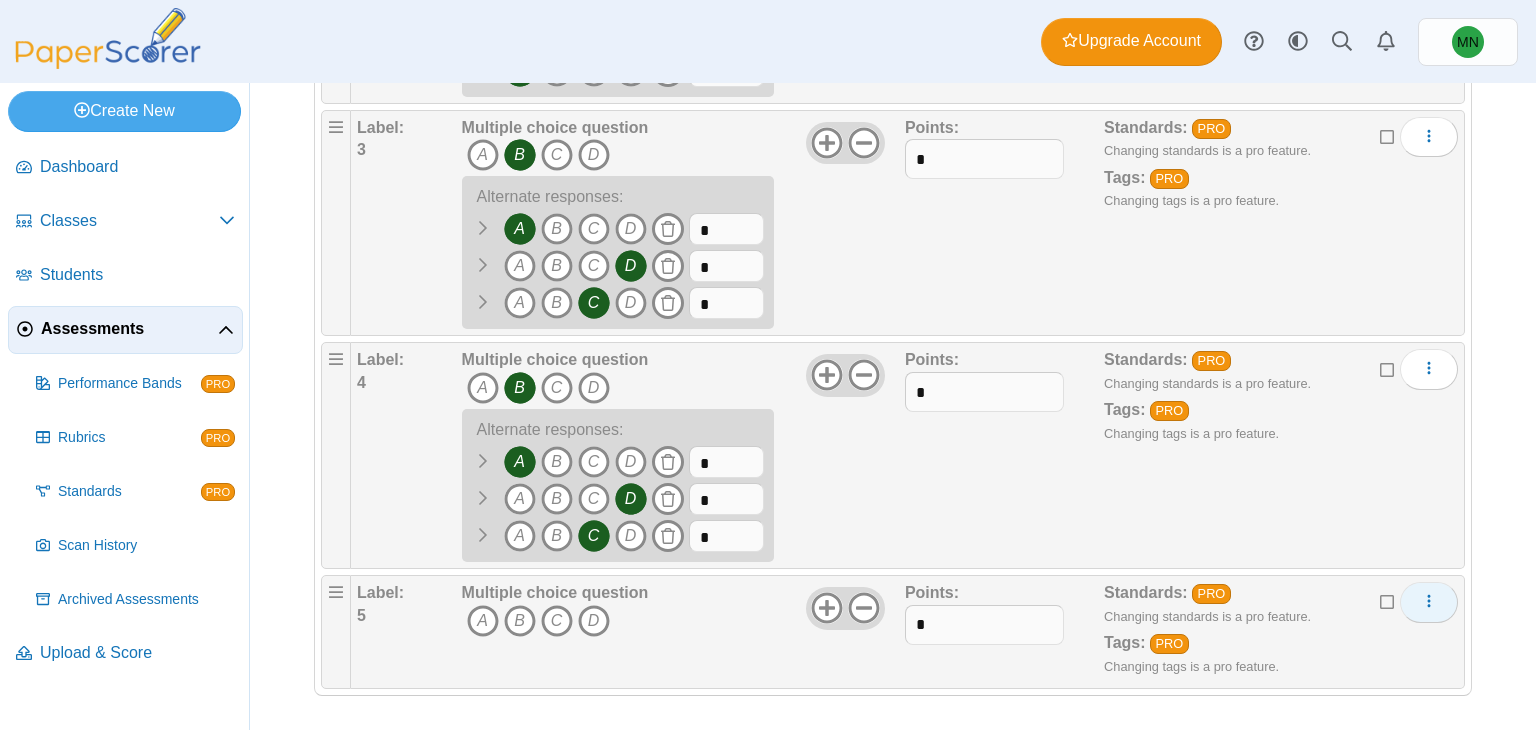 click 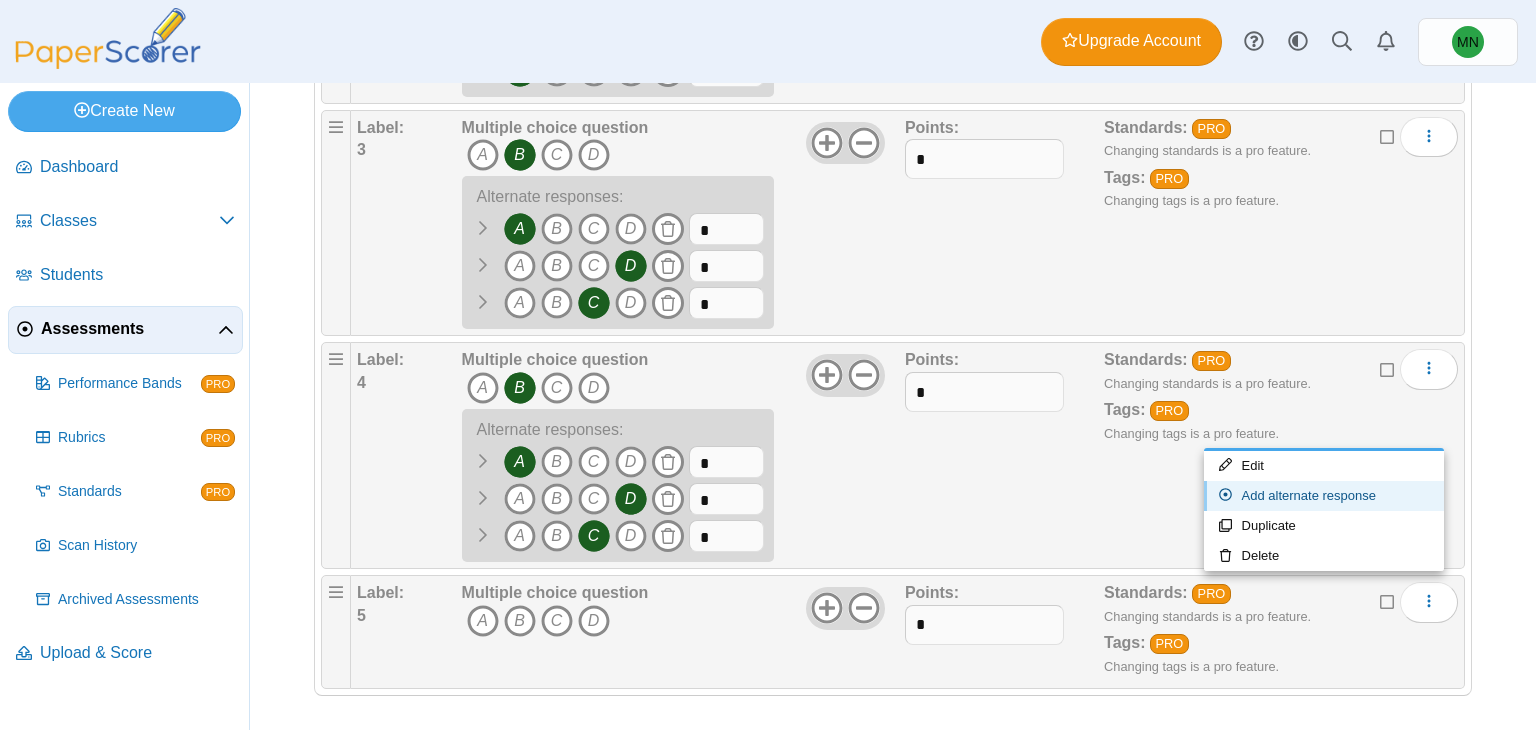 click on "Add alternate response" at bounding box center [1324, 496] 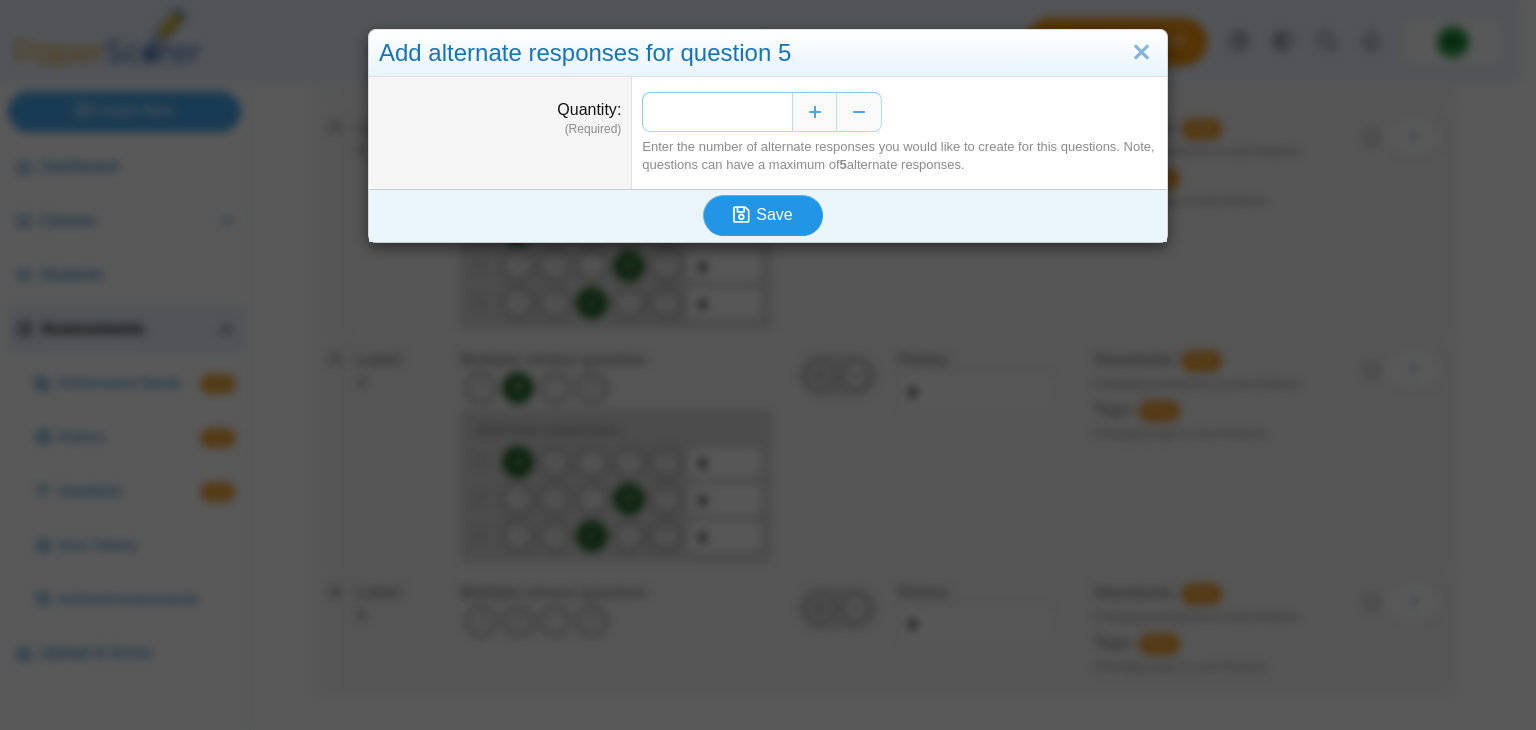 type on "*" 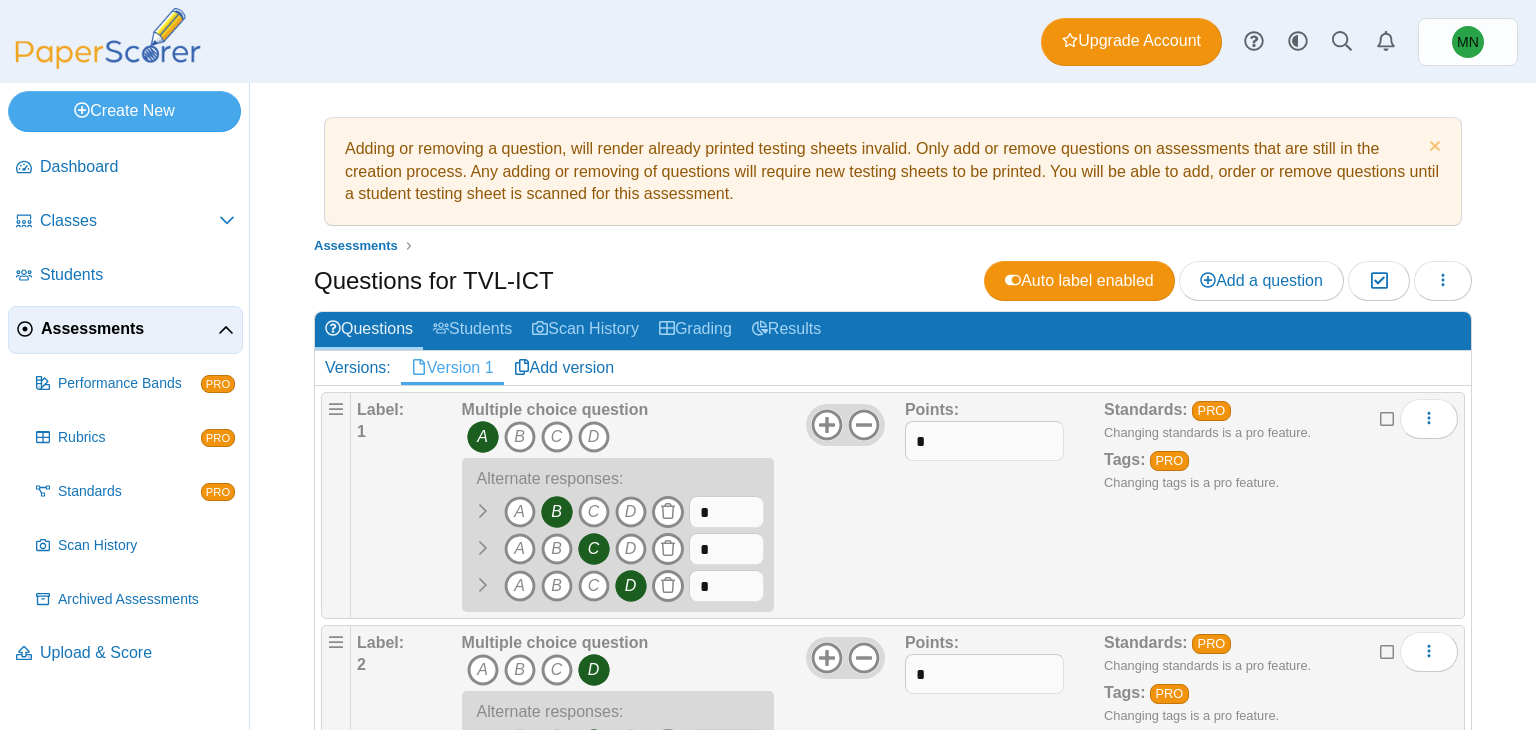 scroll, scrollTop: 0, scrollLeft: 0, axis: both 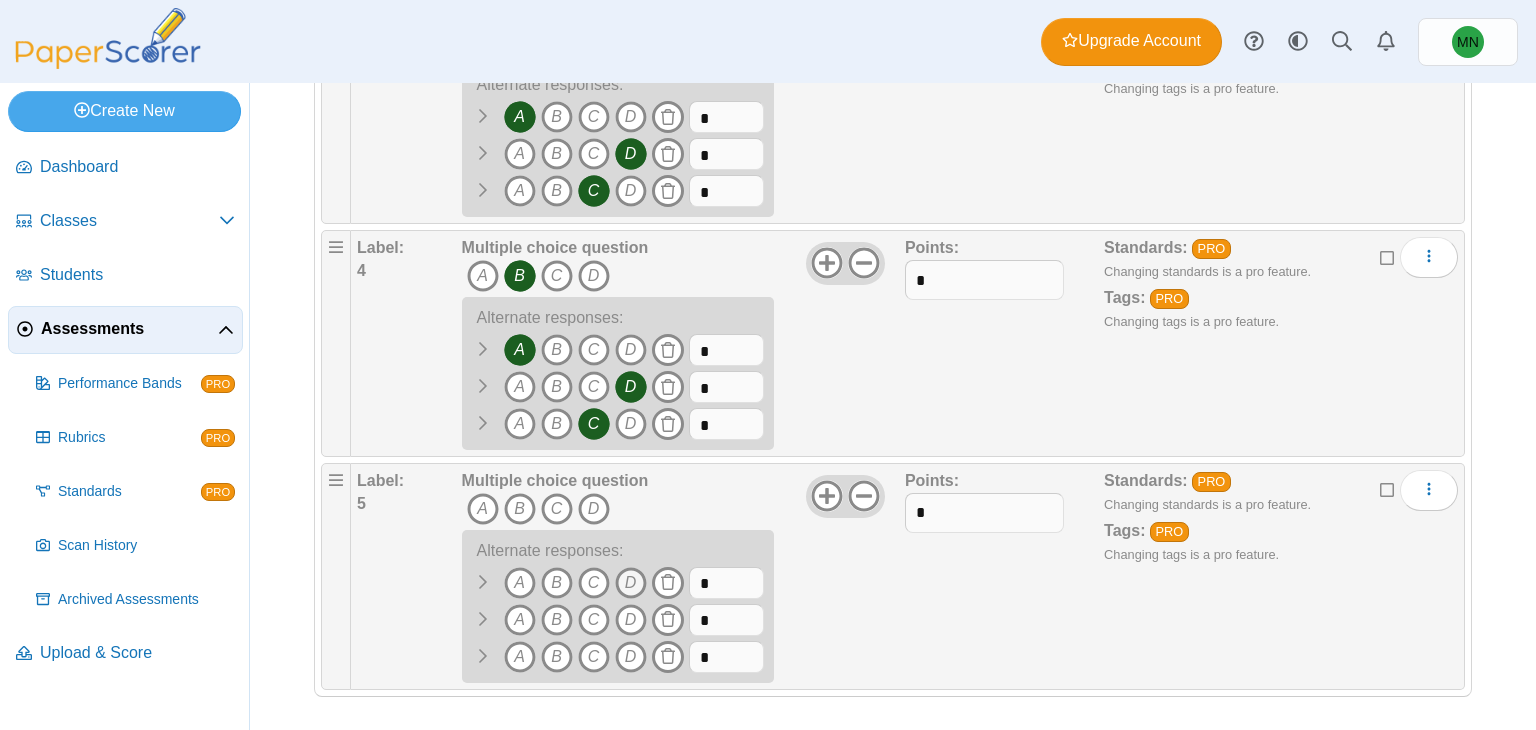click on "D" at bounding box center [631, 583] 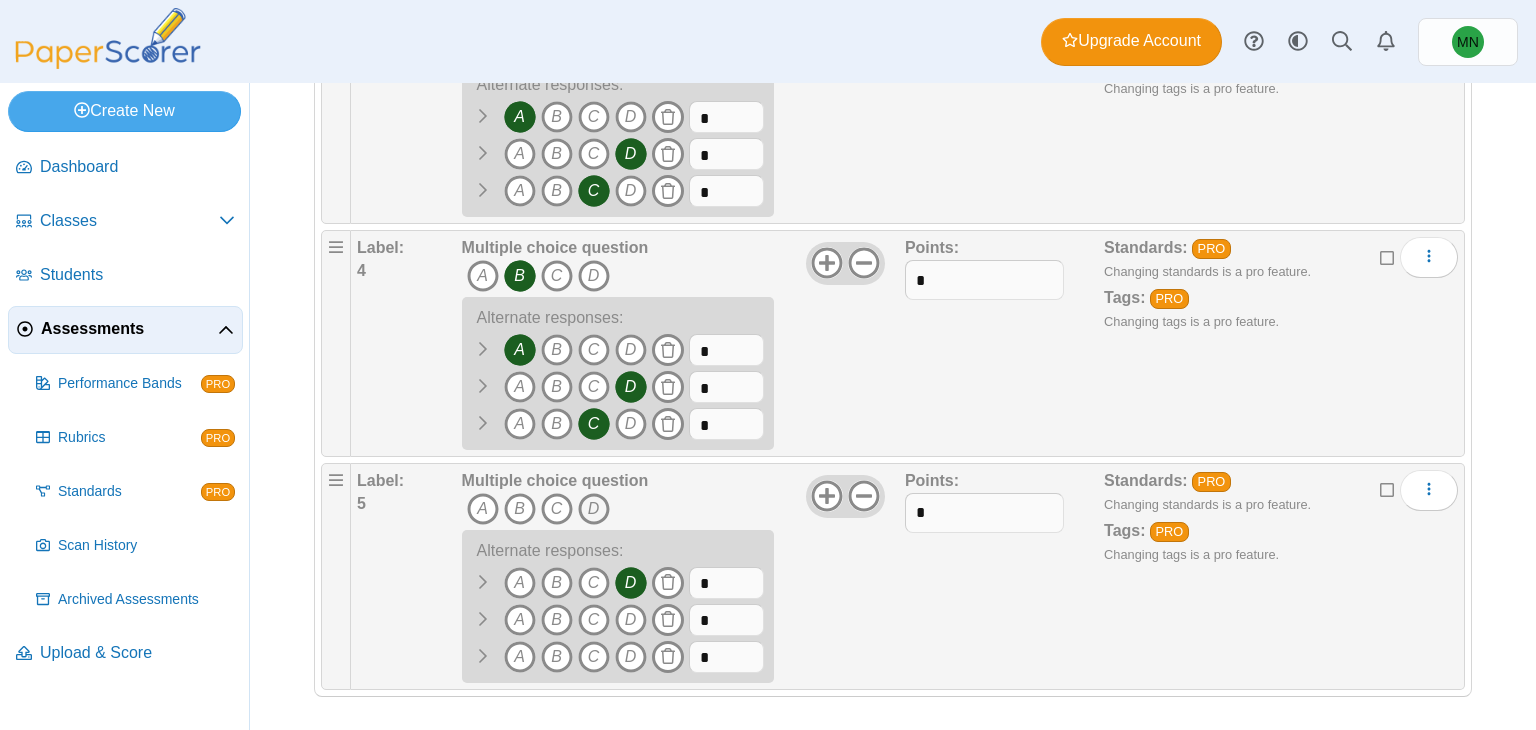 click on "D" at bounding box center (594, 509) 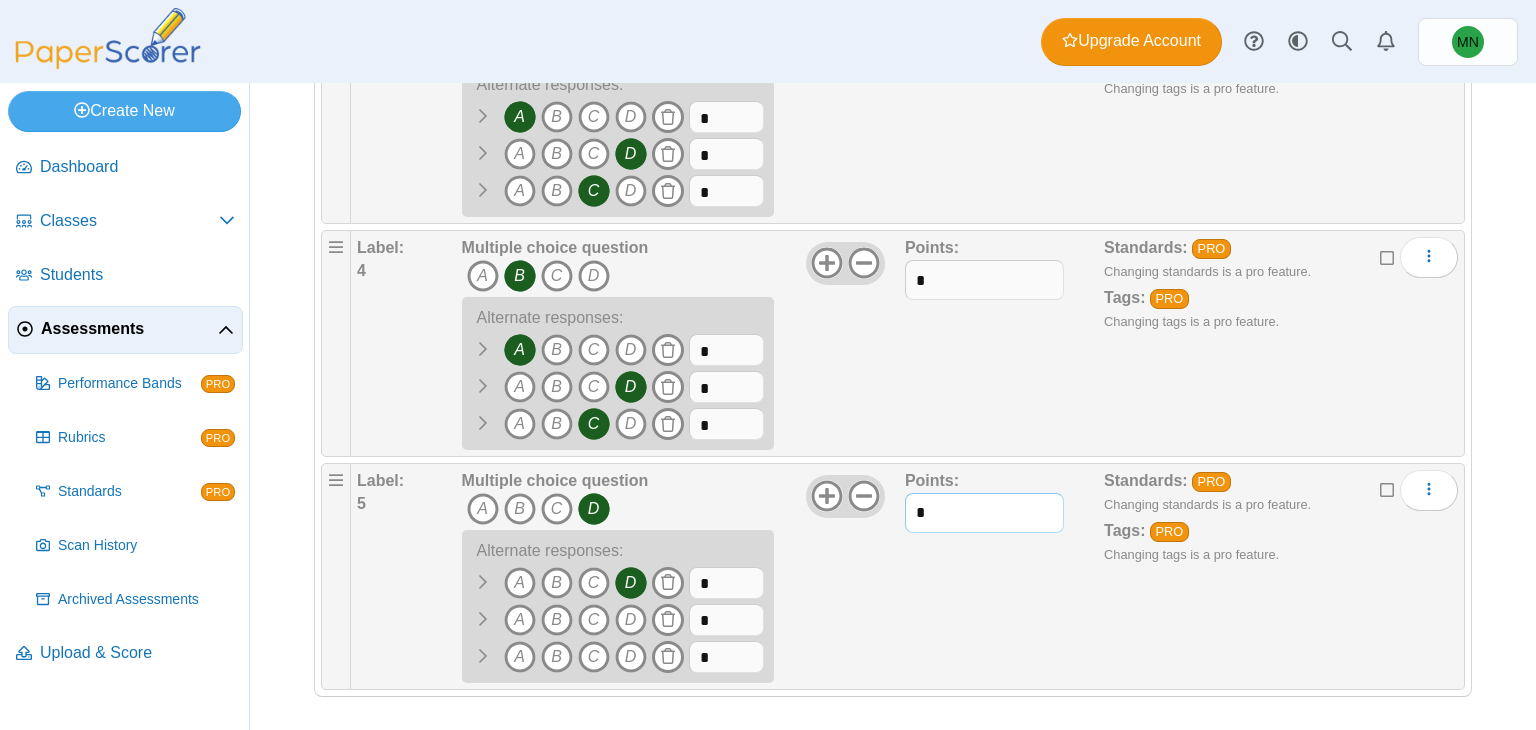click on "*" at bounding box center (984, 513) 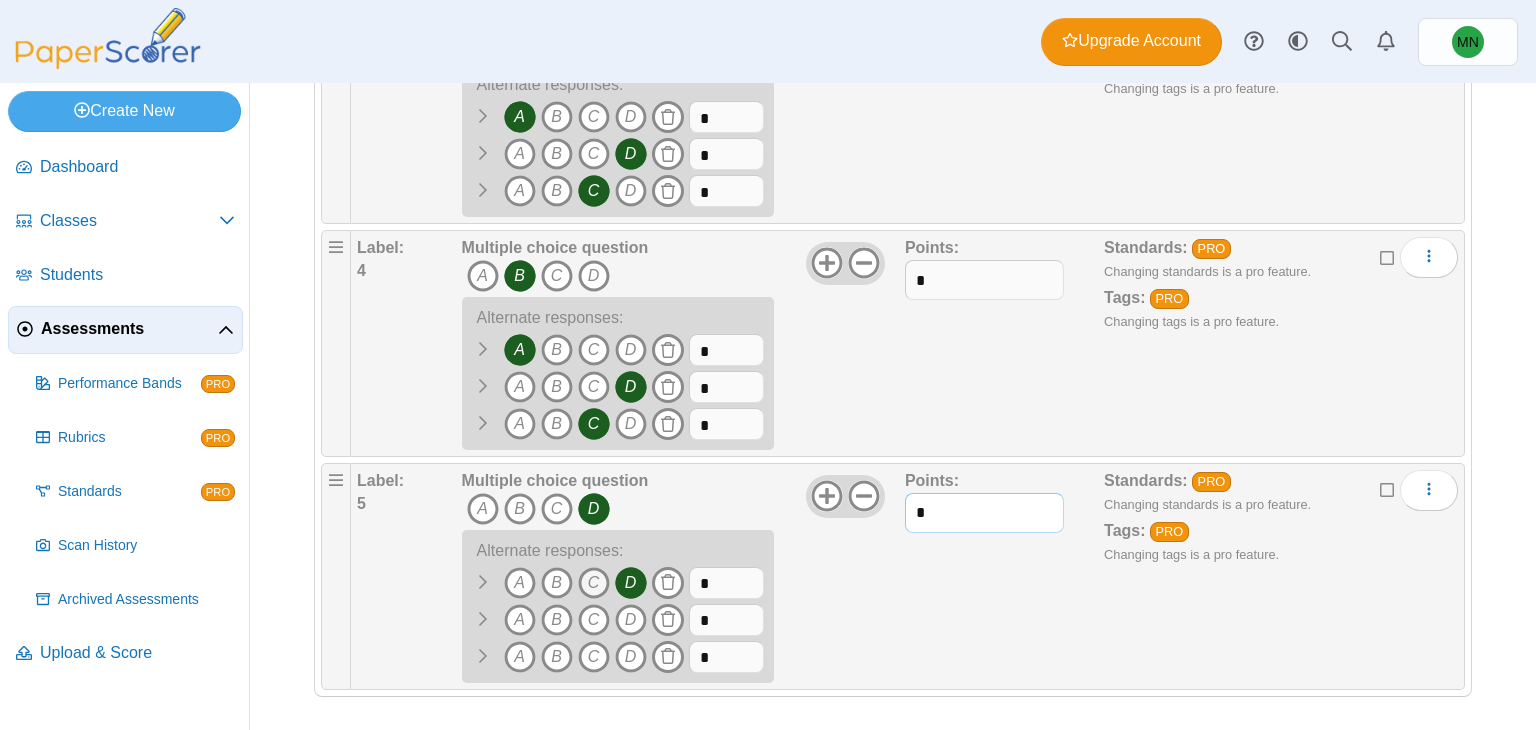 type on "*" 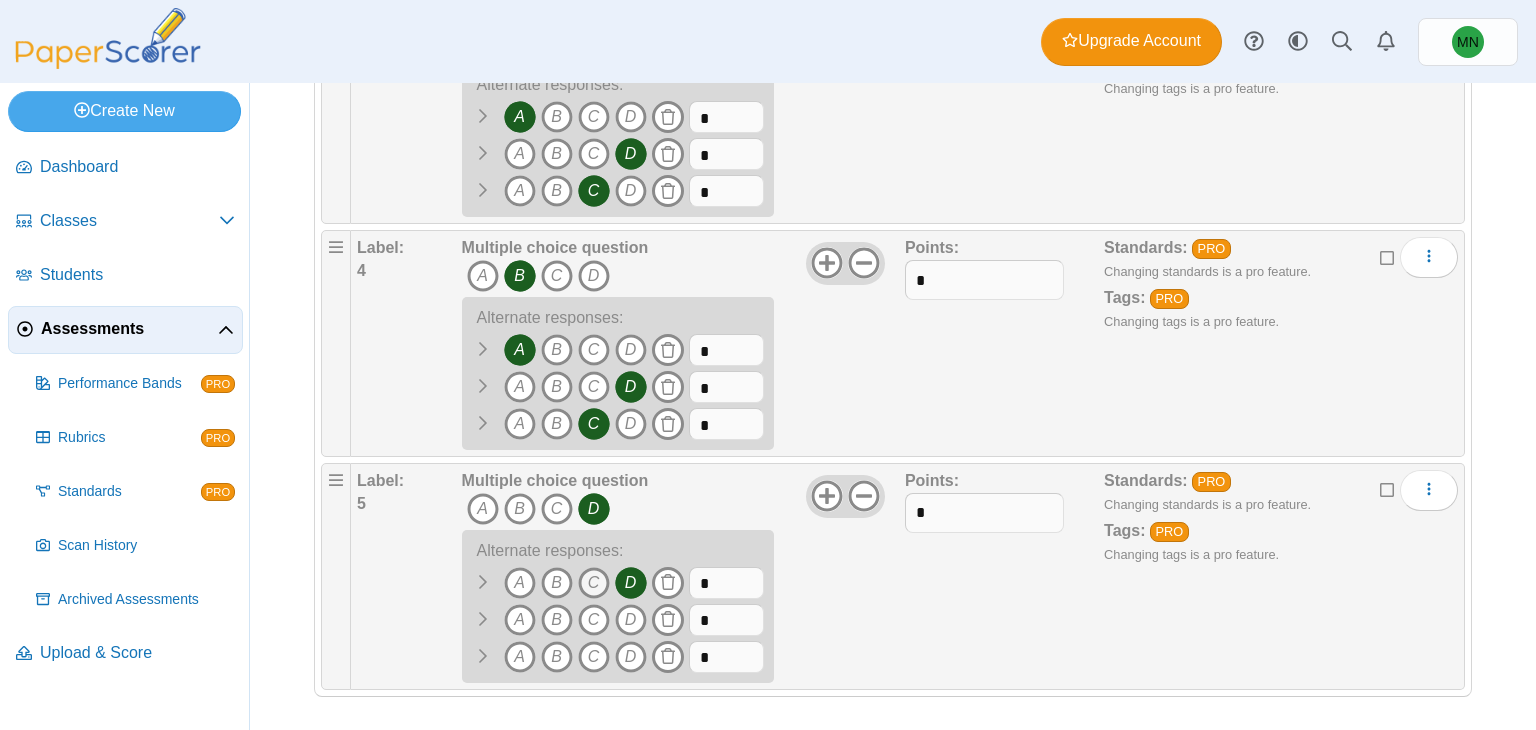 click on "C" at bounding box center [594, 583] 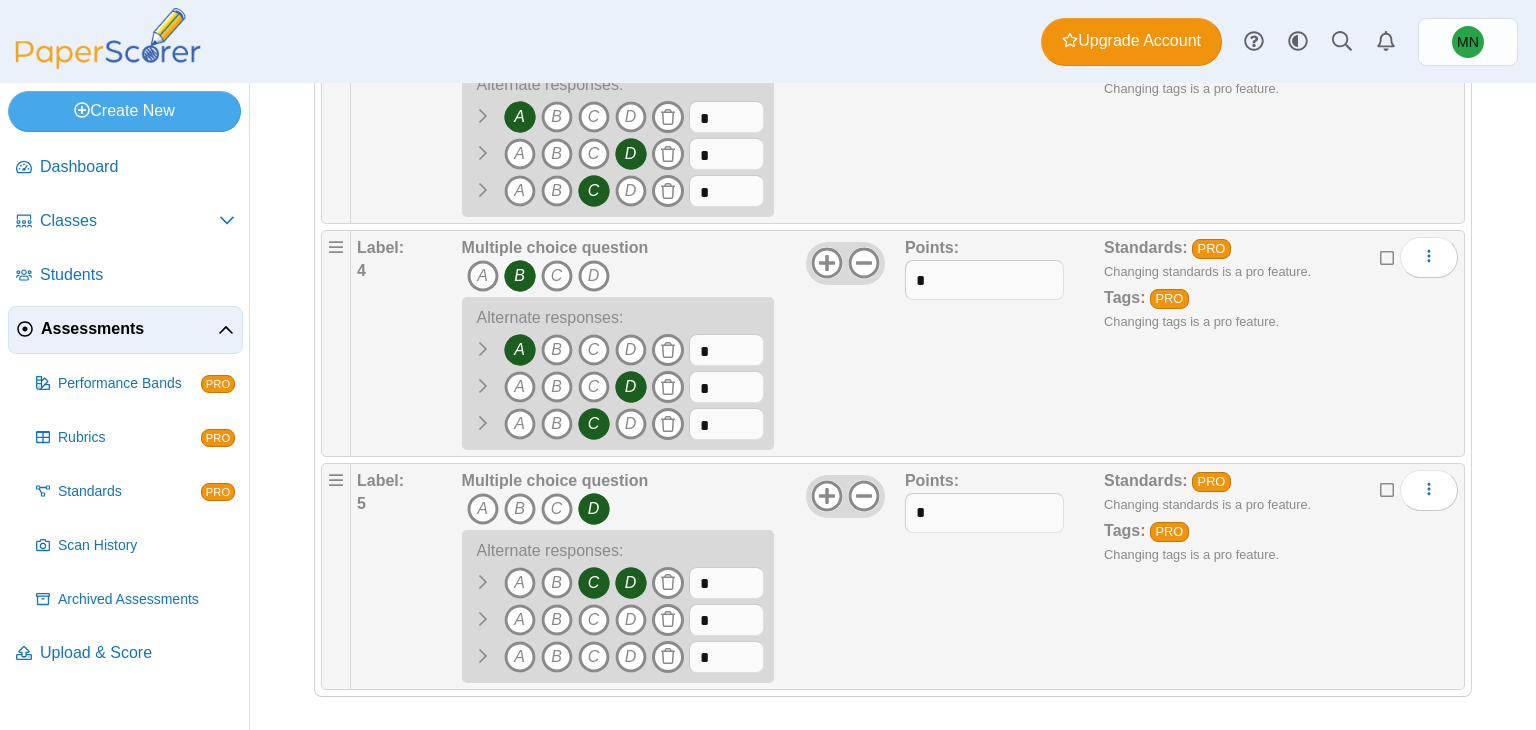 click on "D" at bounding box center [631, 583] 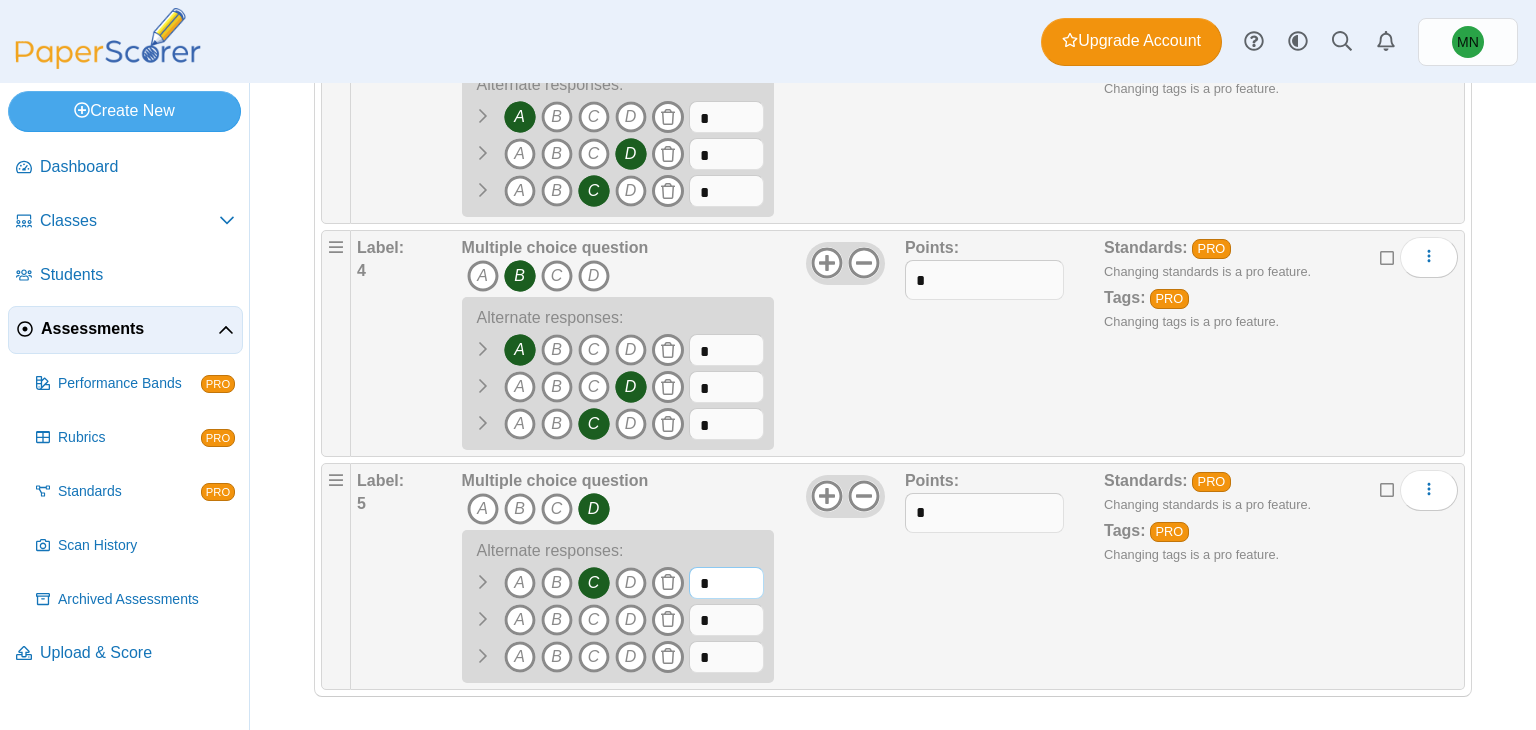 click on "*" at bounding box center [726, 583] 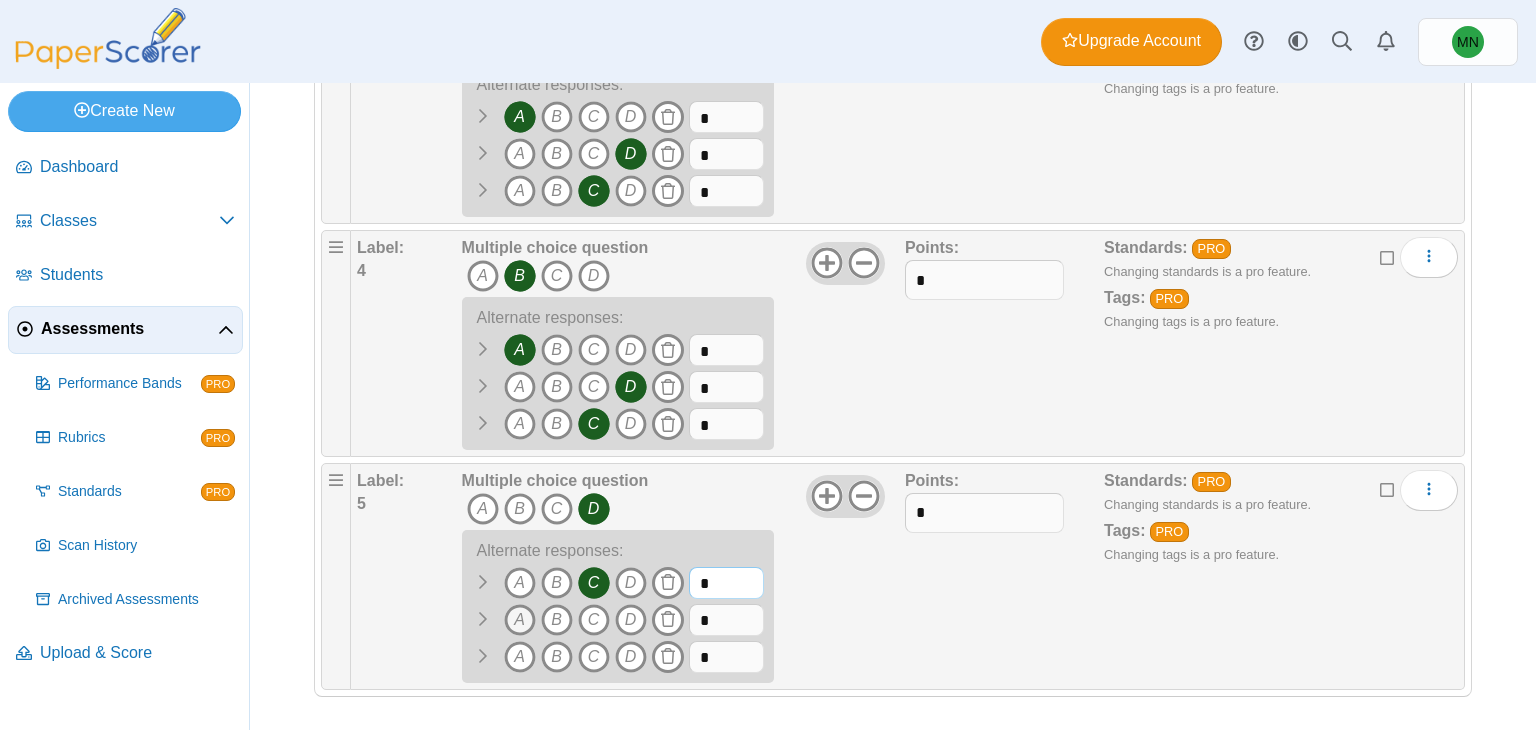 type on "*" 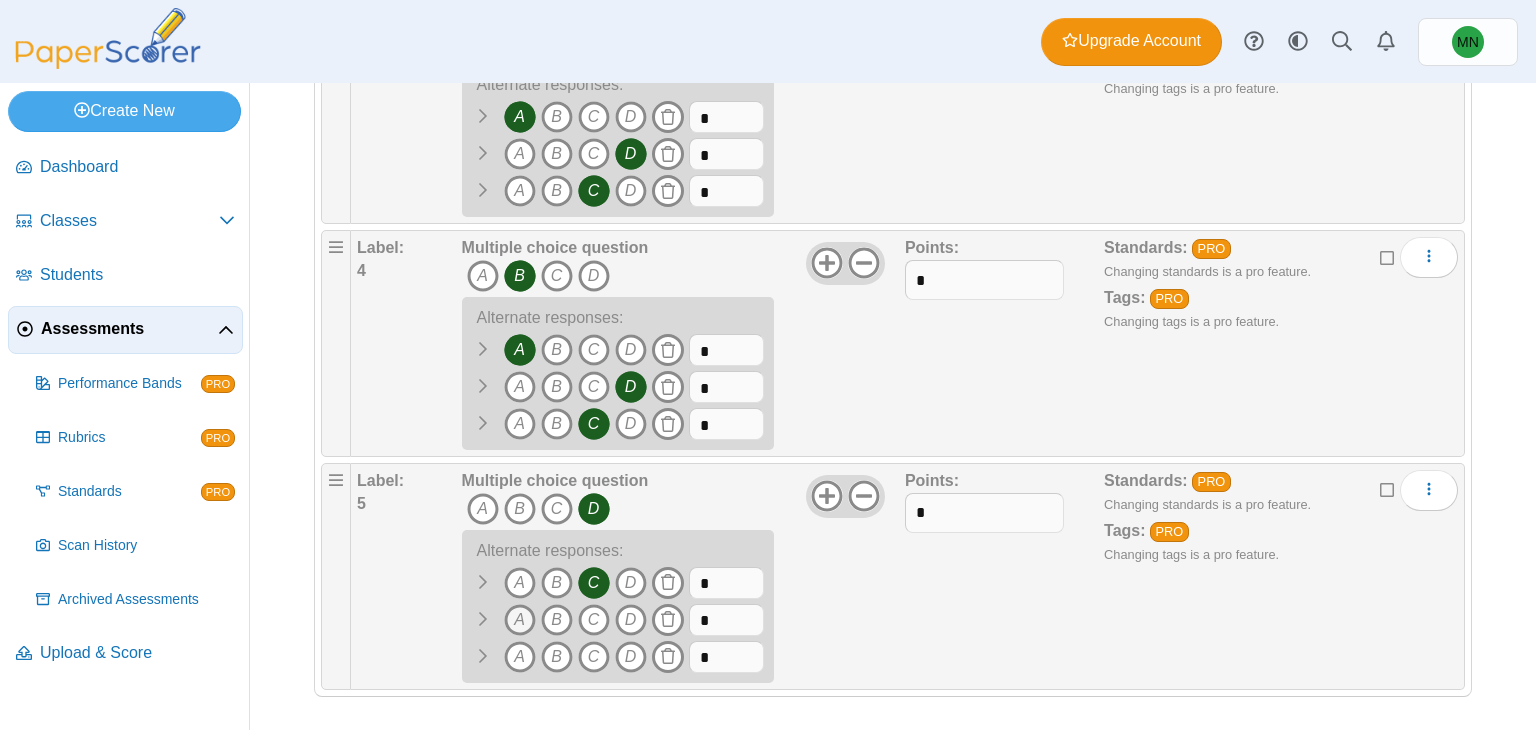 click on "A" at bounding box center [520, 620] 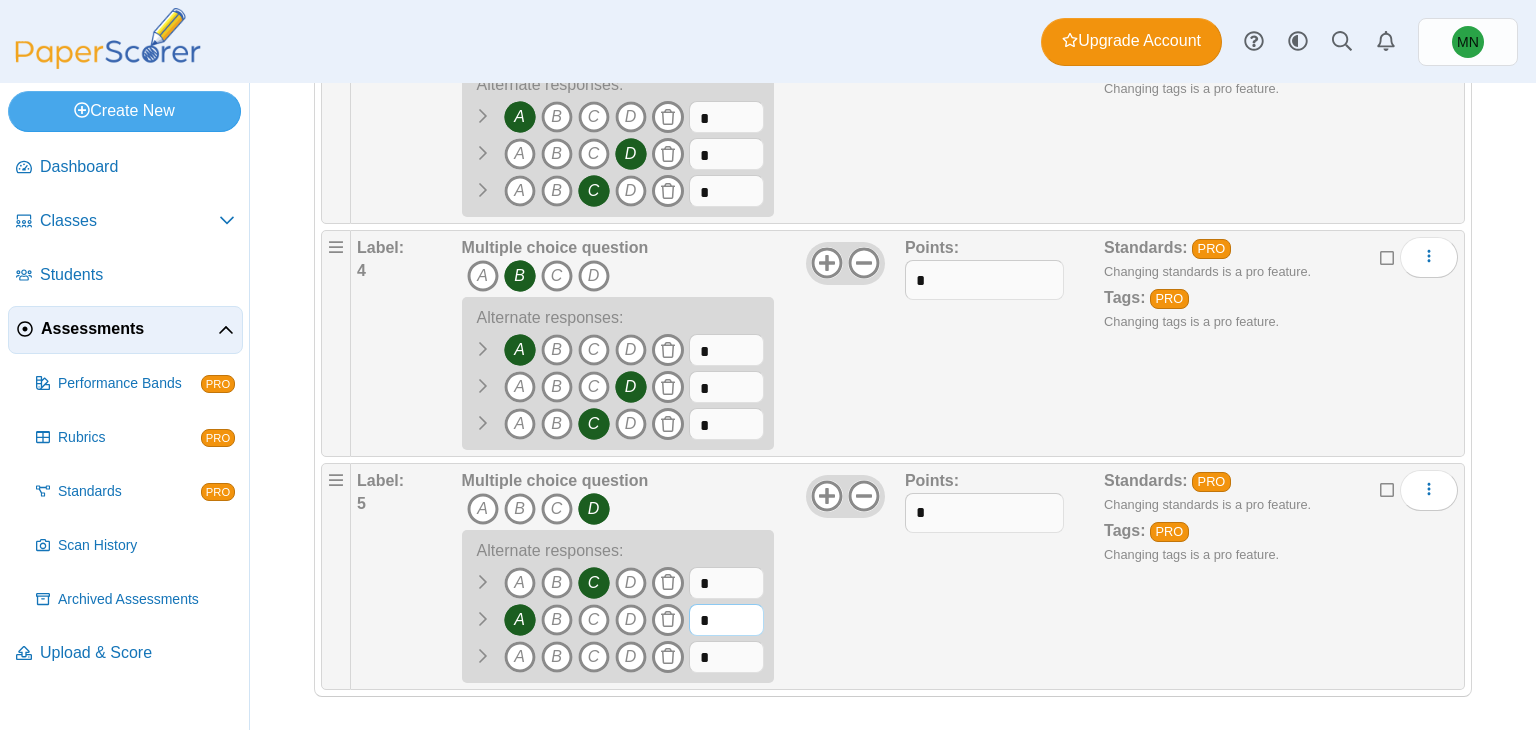 click on "*" at bounding box center [726, 620] 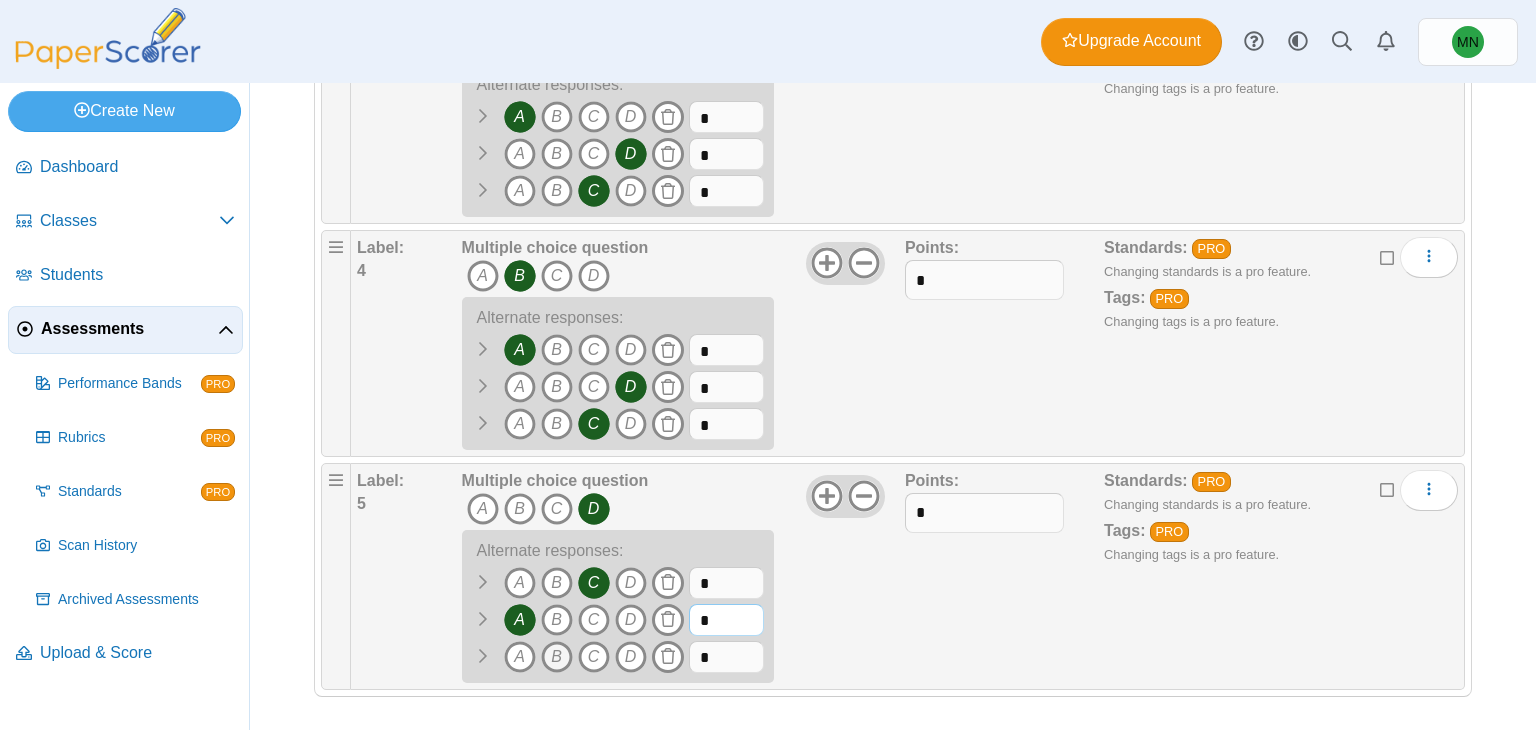 type on "*" 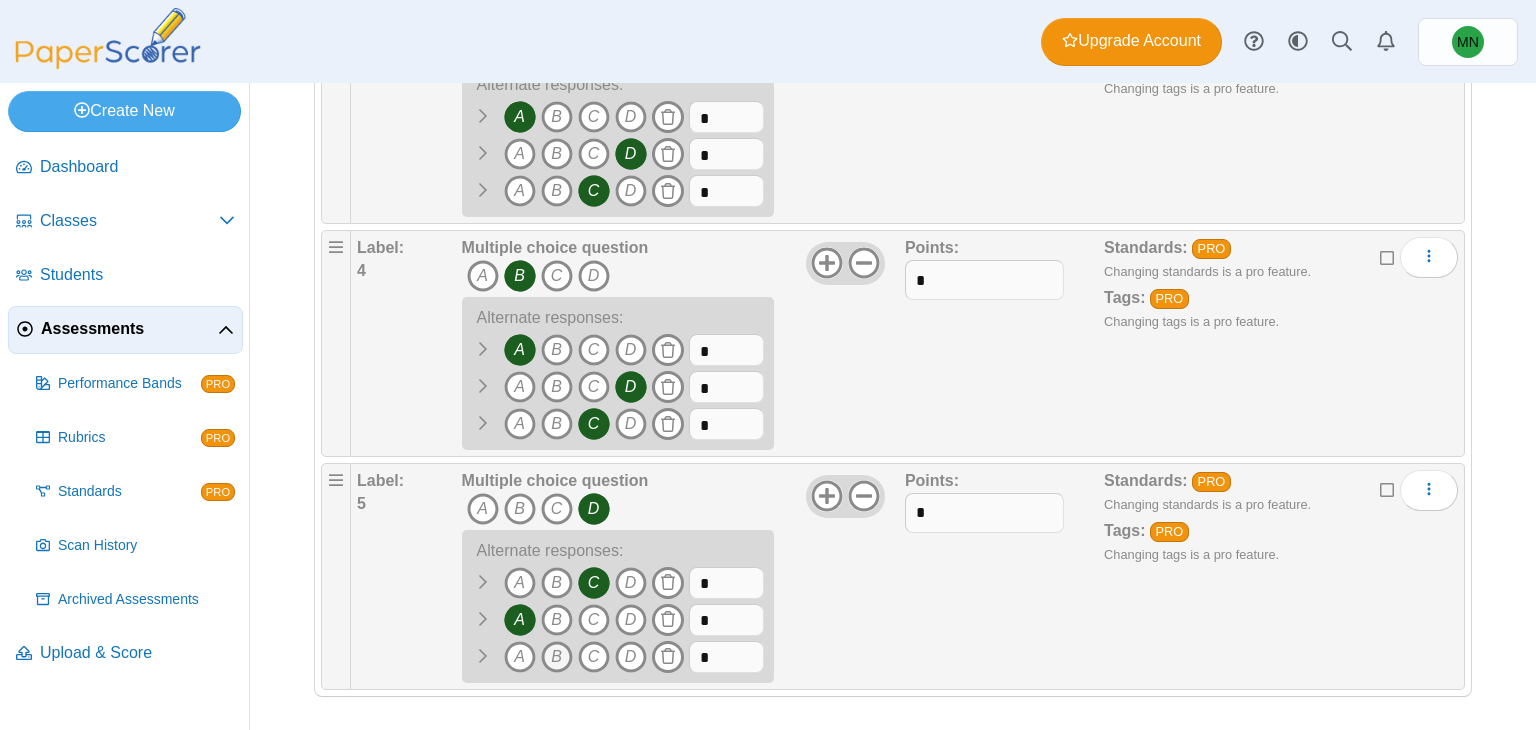 click on "B" at bounding box center (557, 657) 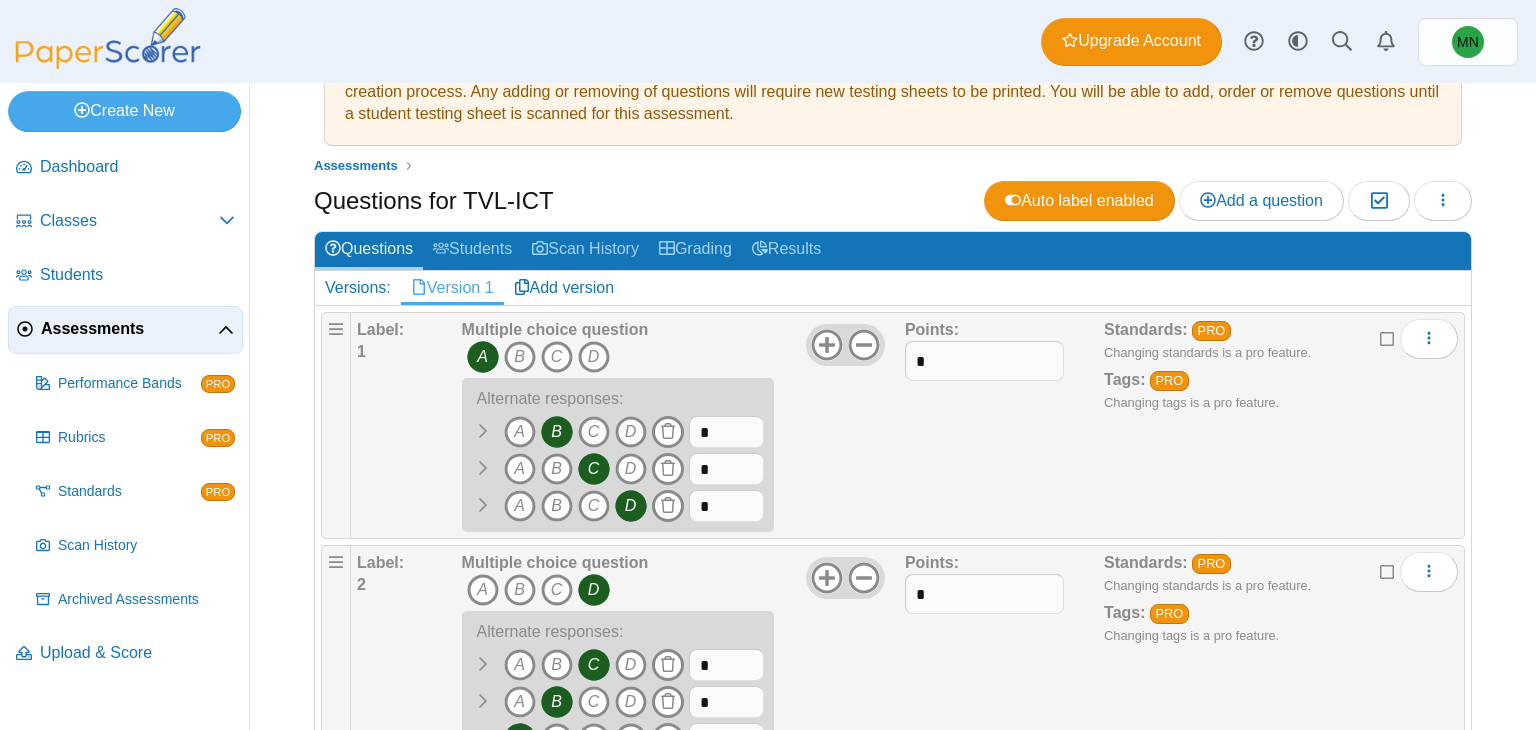 scroll, scrollTop: 77, scrollLeft: 0, axis: vertical 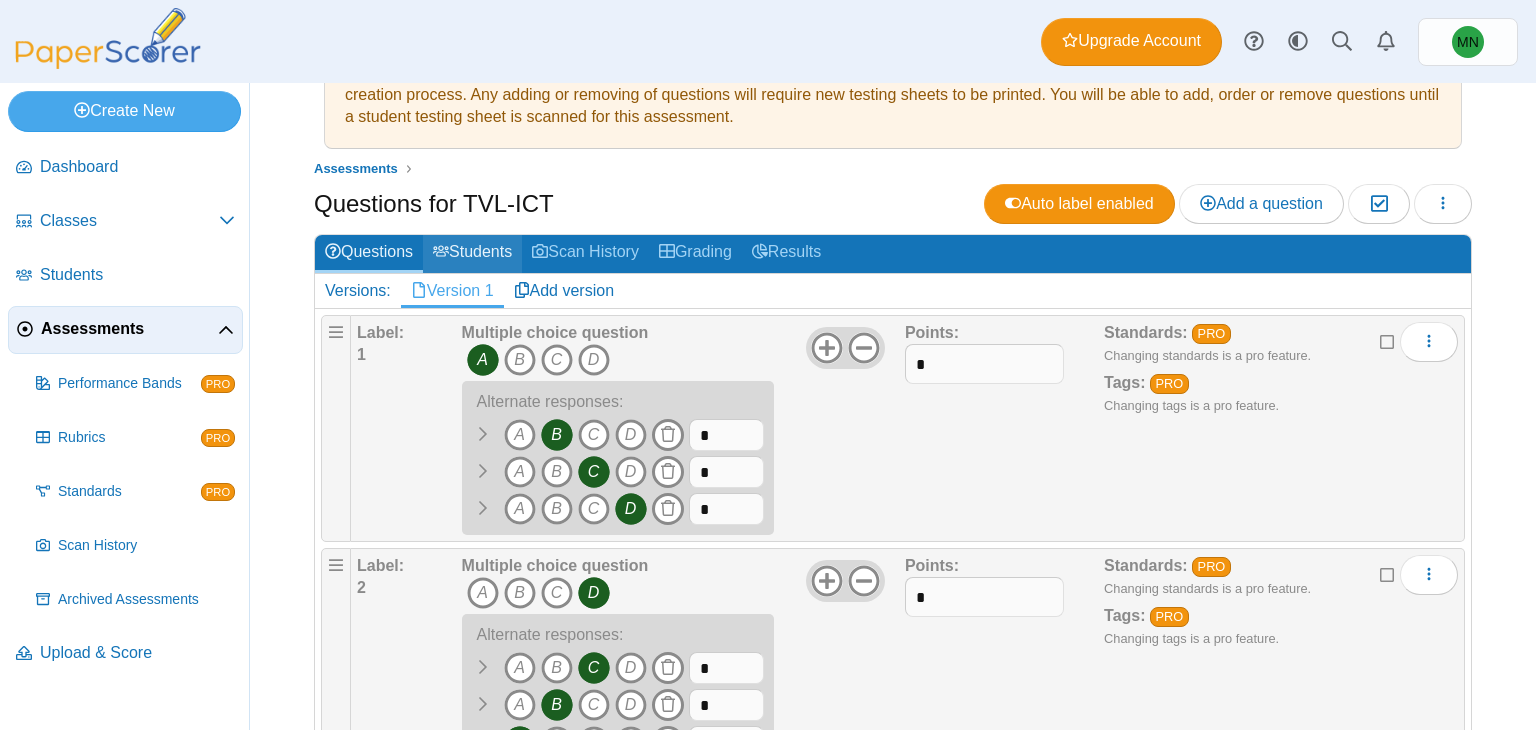 click on "Students" at bounding box center (472, 253) 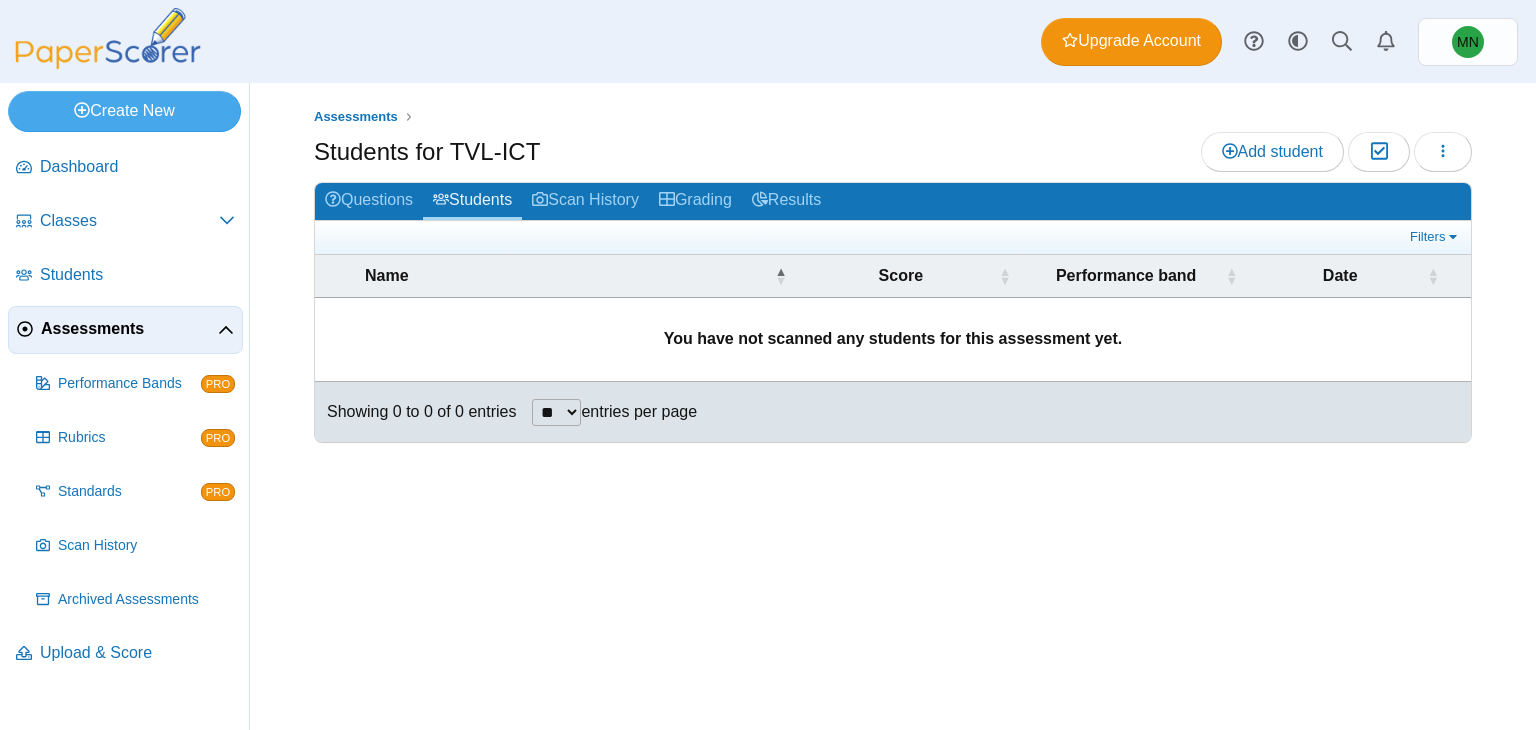 scroll, scrollTop: 0, scrollLeft: 0, axis: both 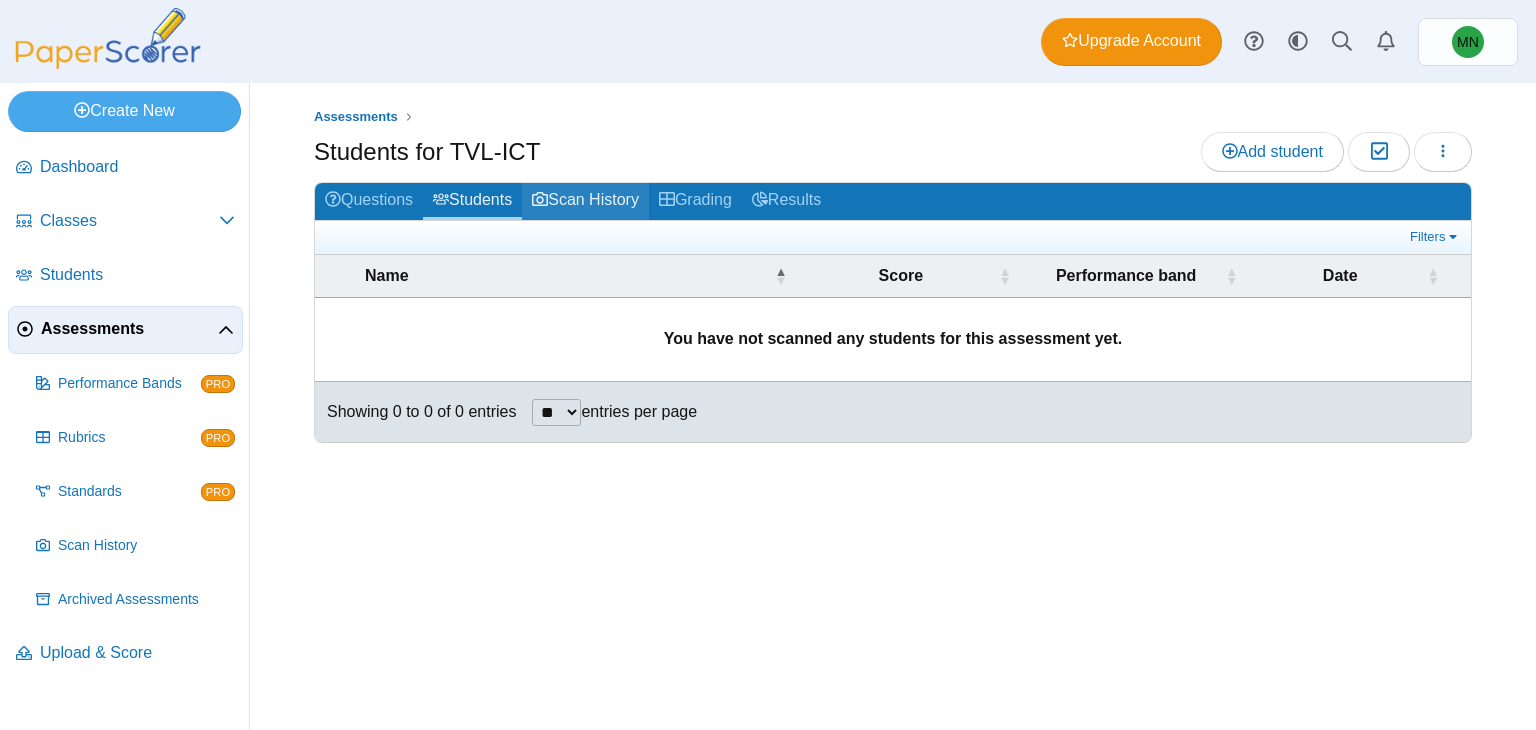 click on "Scan History" at bounding box center [585, 201] 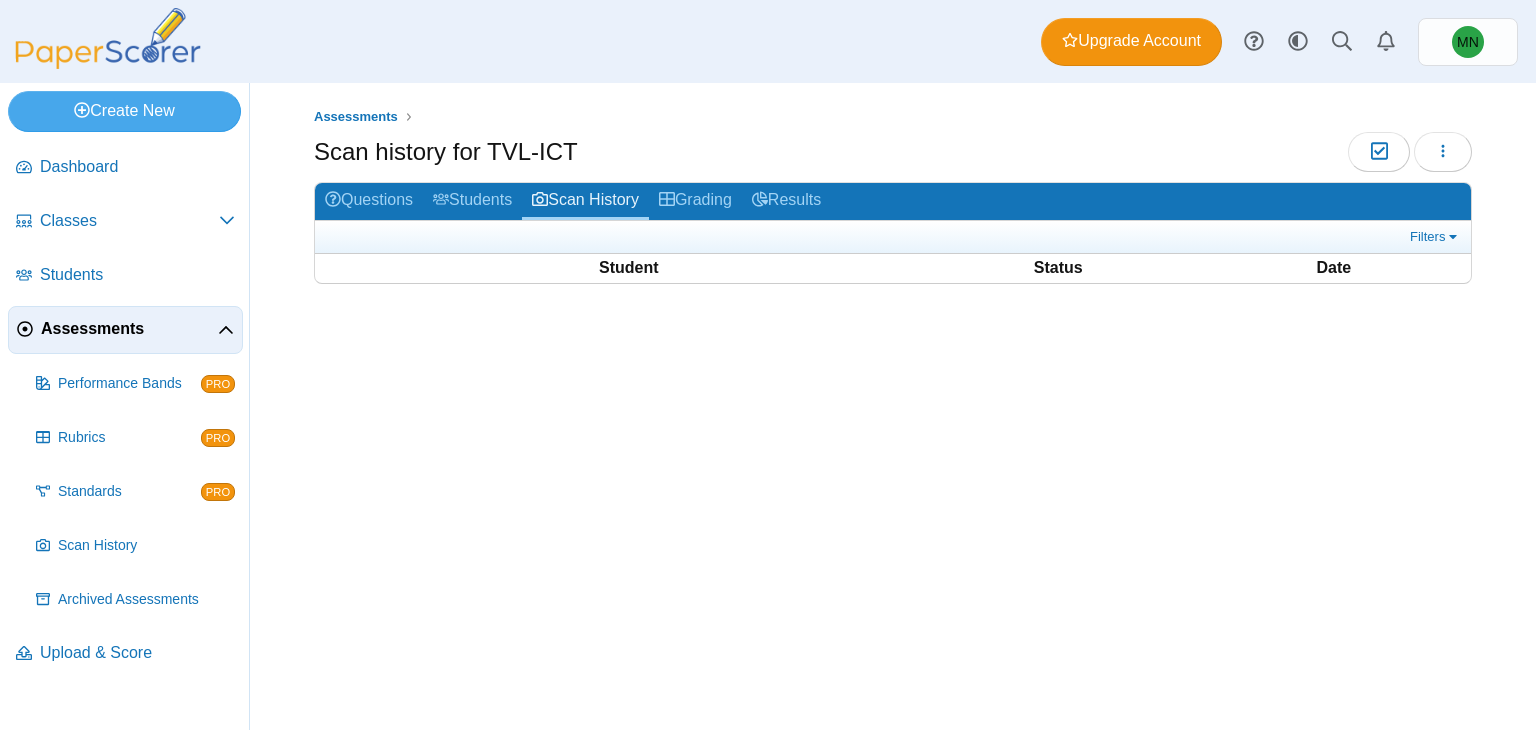 scroll, scrollTop: 0, scrollLeft: 0, axis: both 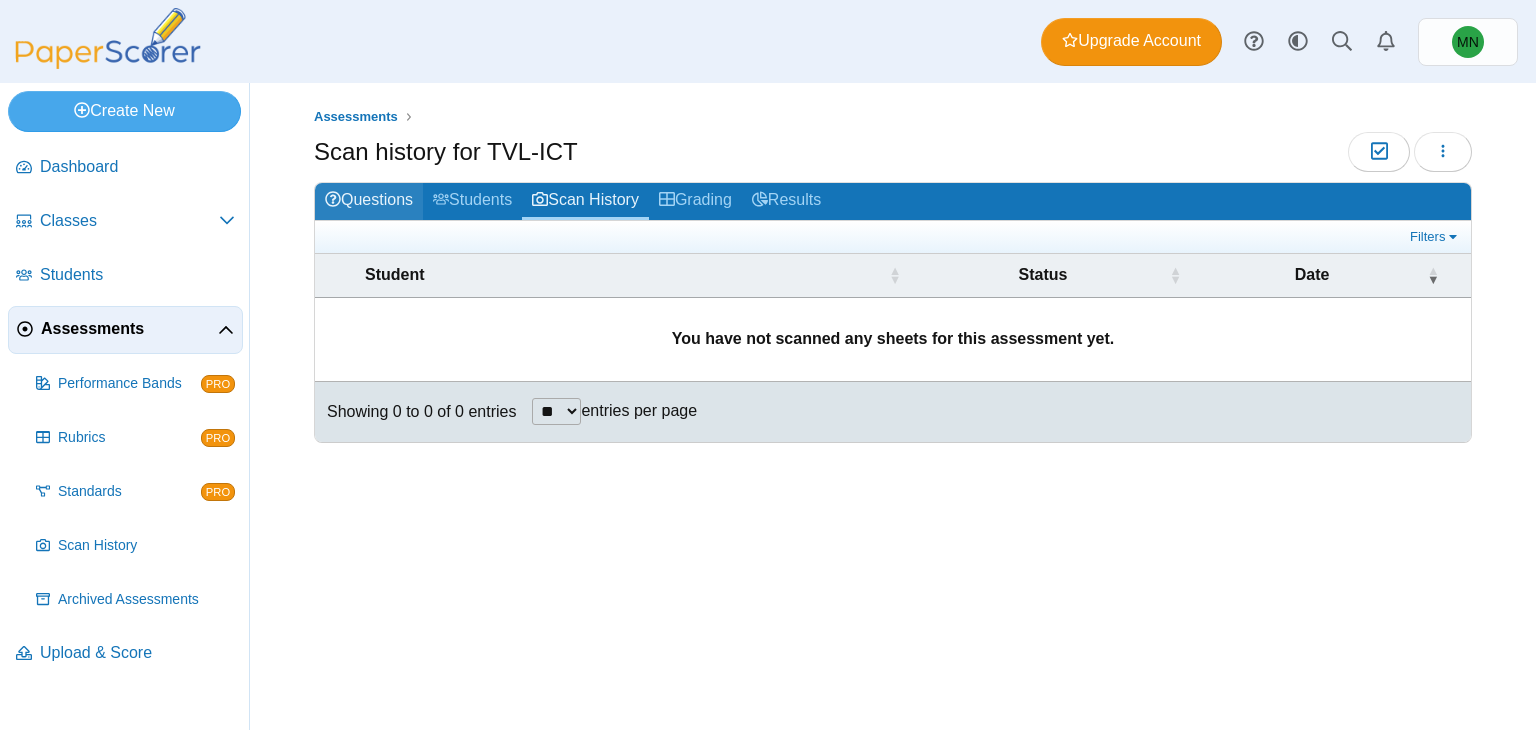 click on "Questions" at bounding box center [369, 201] 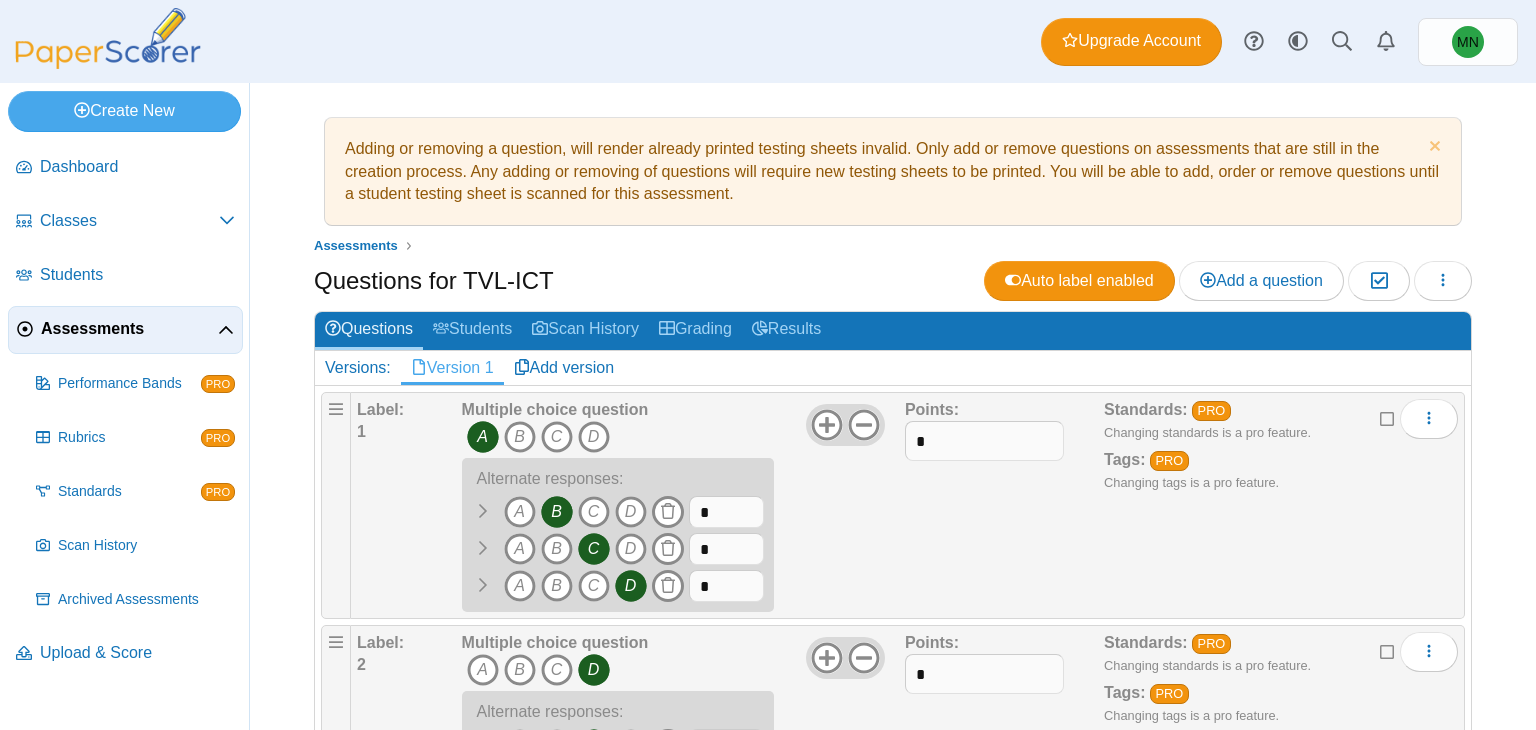 scroll, scrollTop: 0, scrollLeft: 0, axis: both 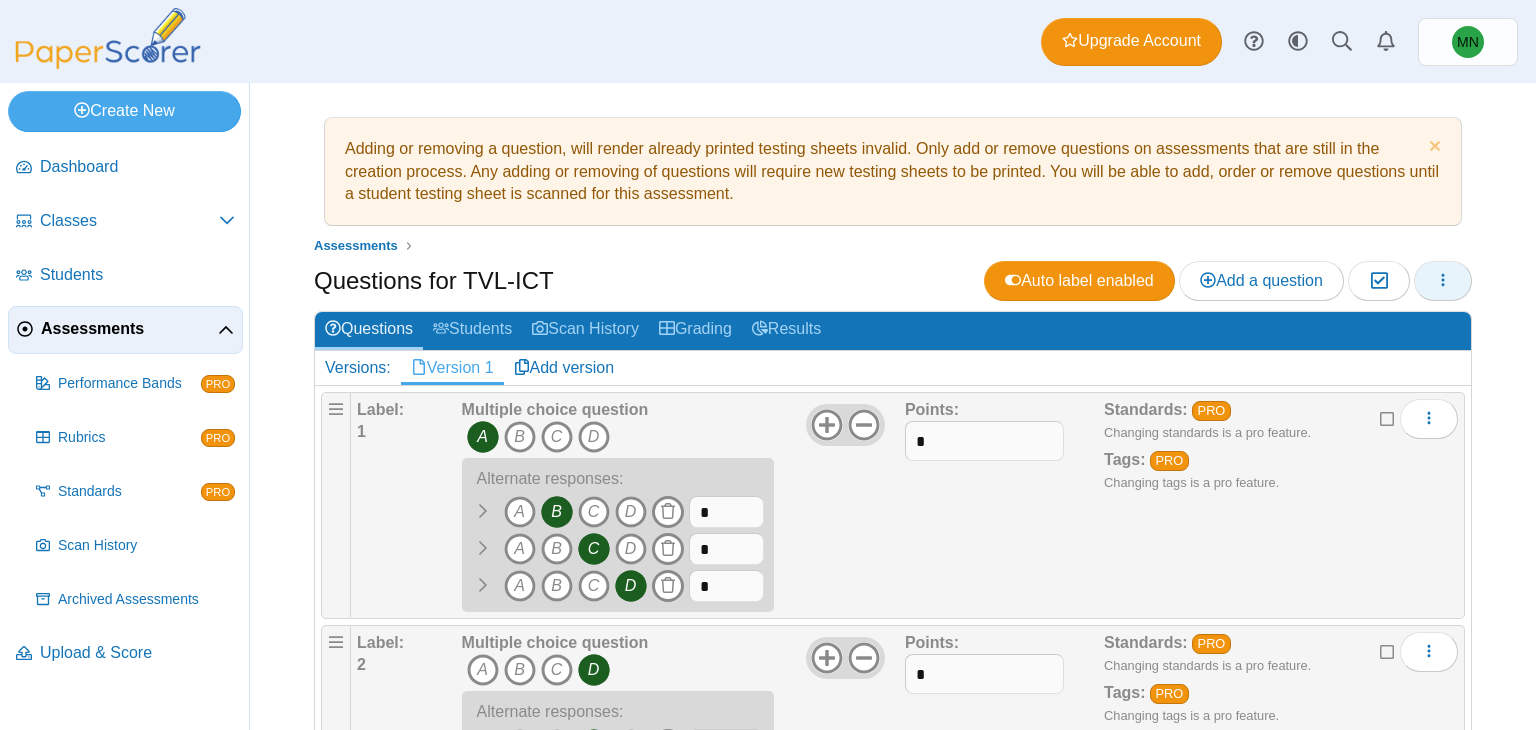 click 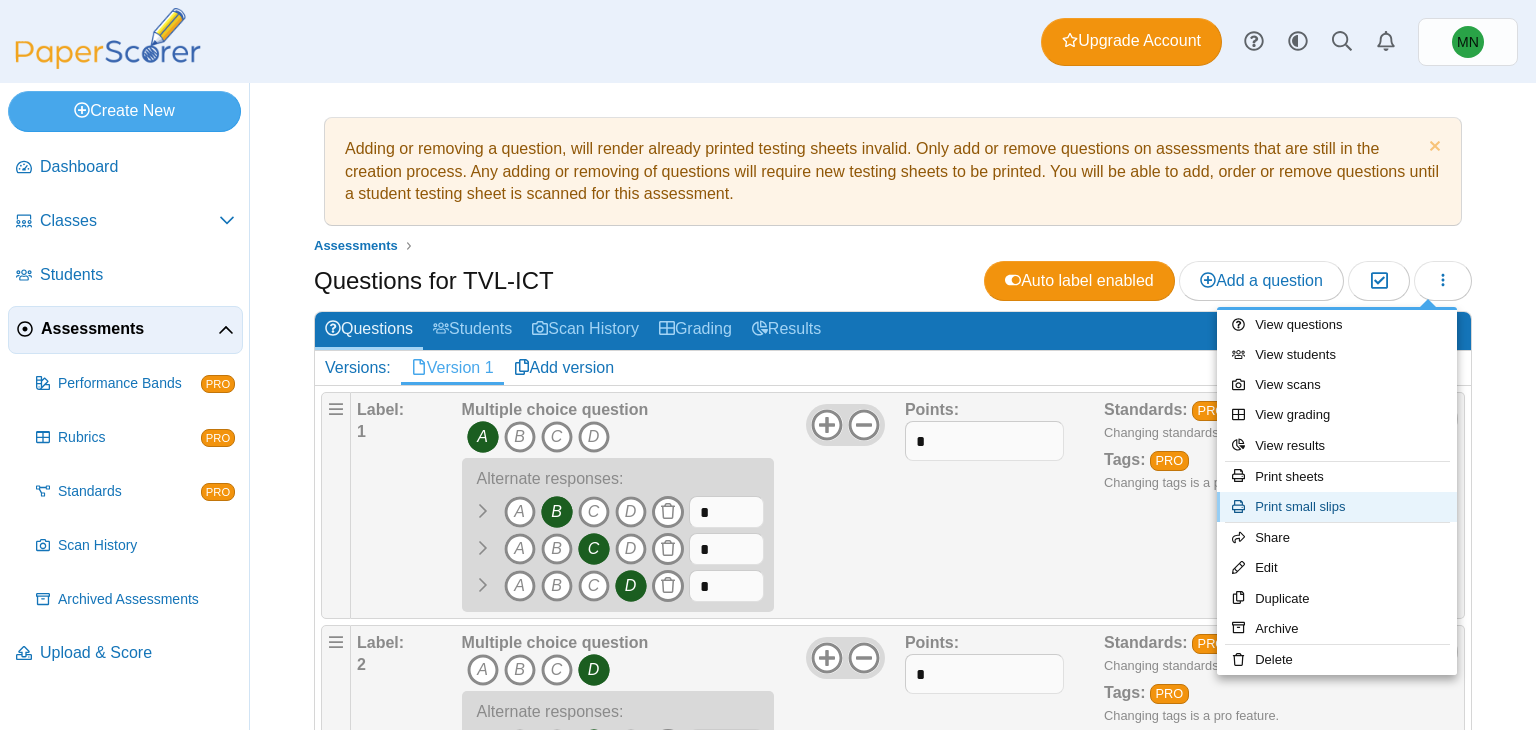 click on "Print small slips" at bounding box center [1337, 507] 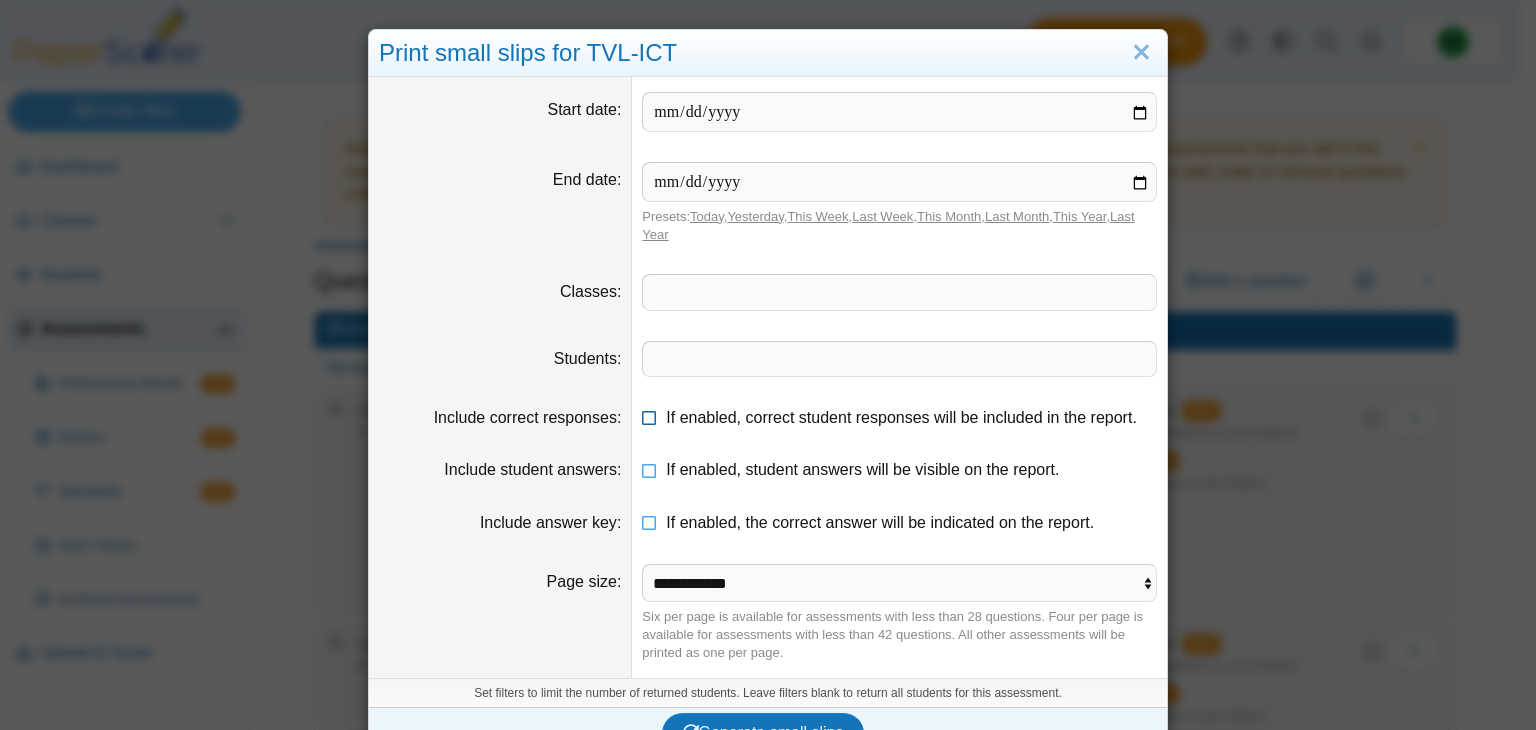 click at bounding box center (650, 414) 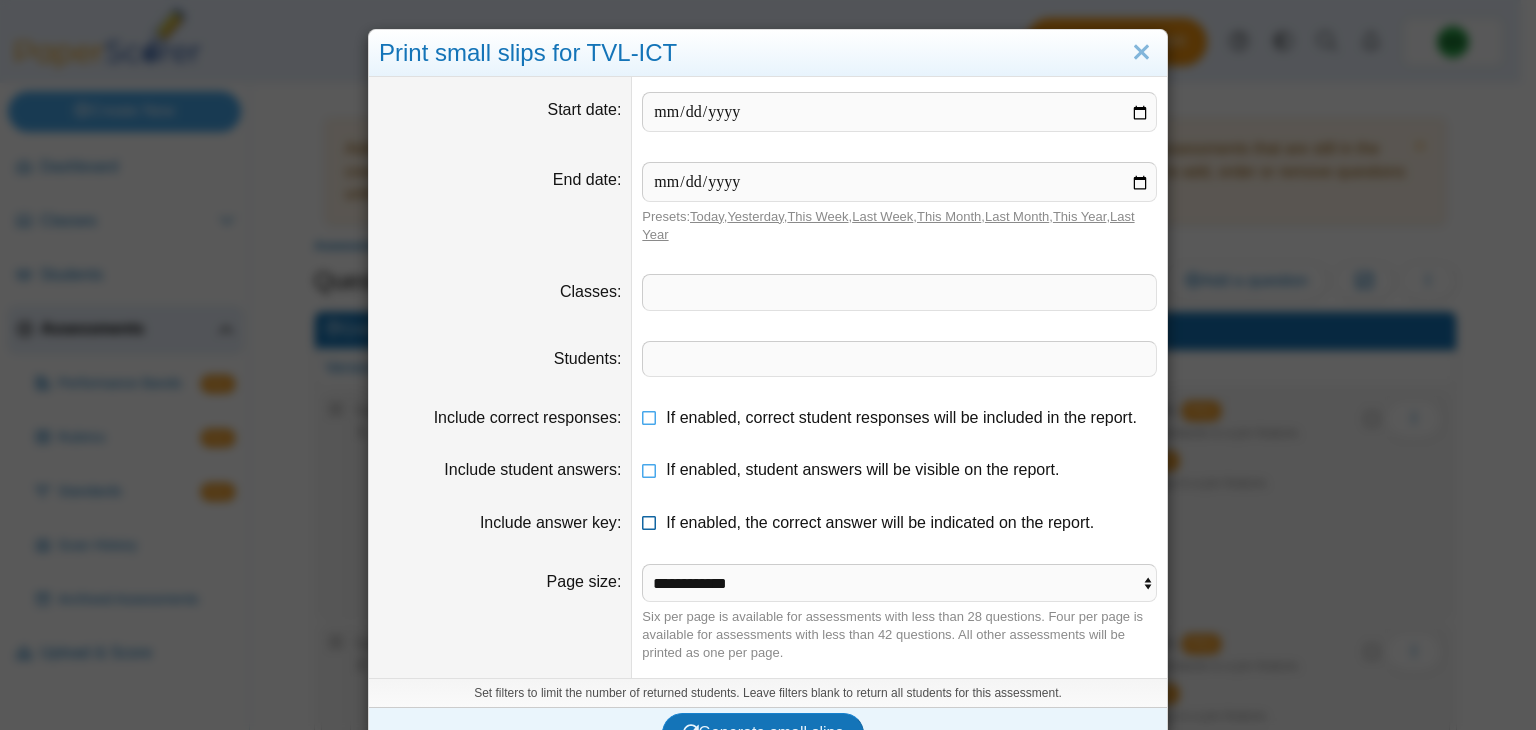 click at bounding box center [650, 519] 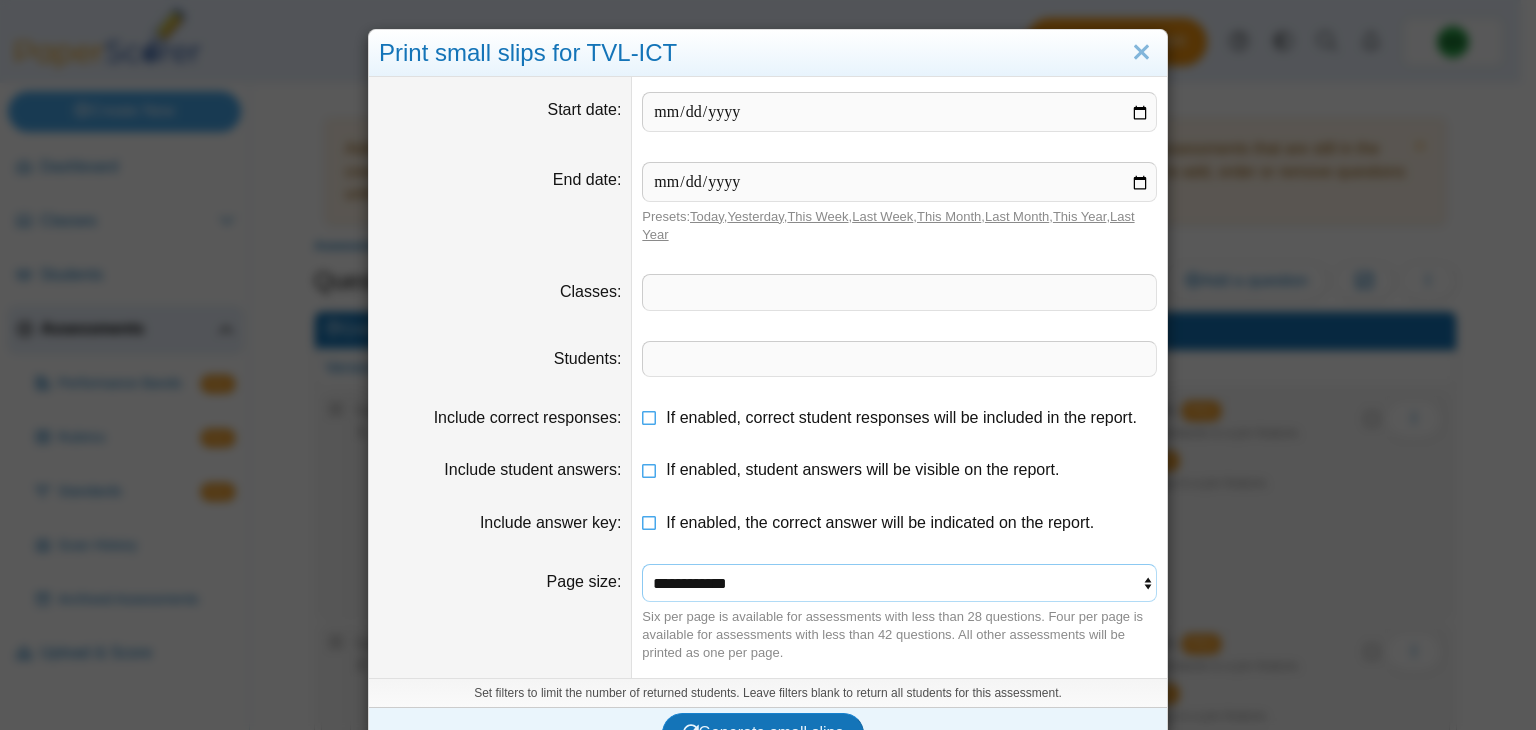 click on "**********" at bounding box center [899, 583] 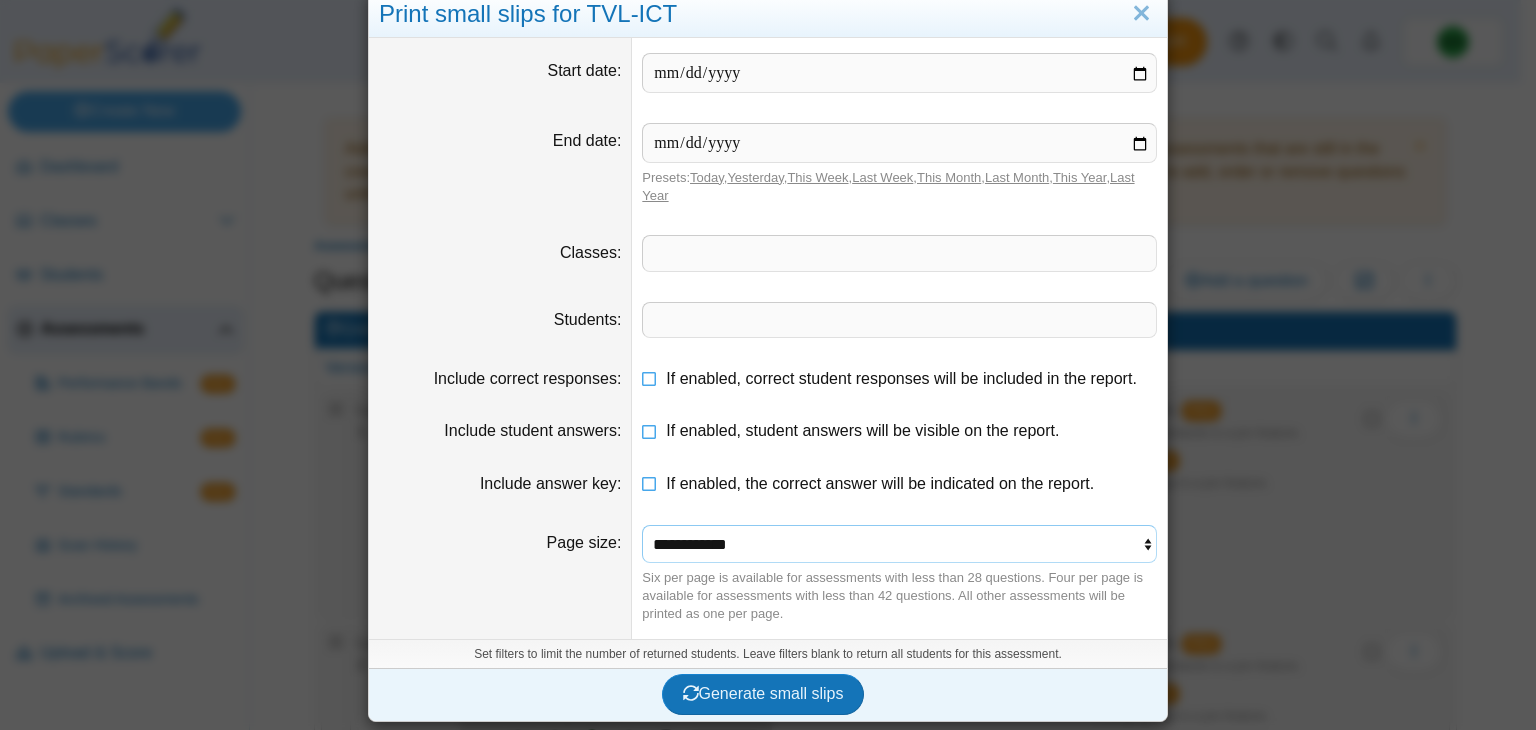 scroll, scrollTop: 0, scrollLeft: 0, axis: both 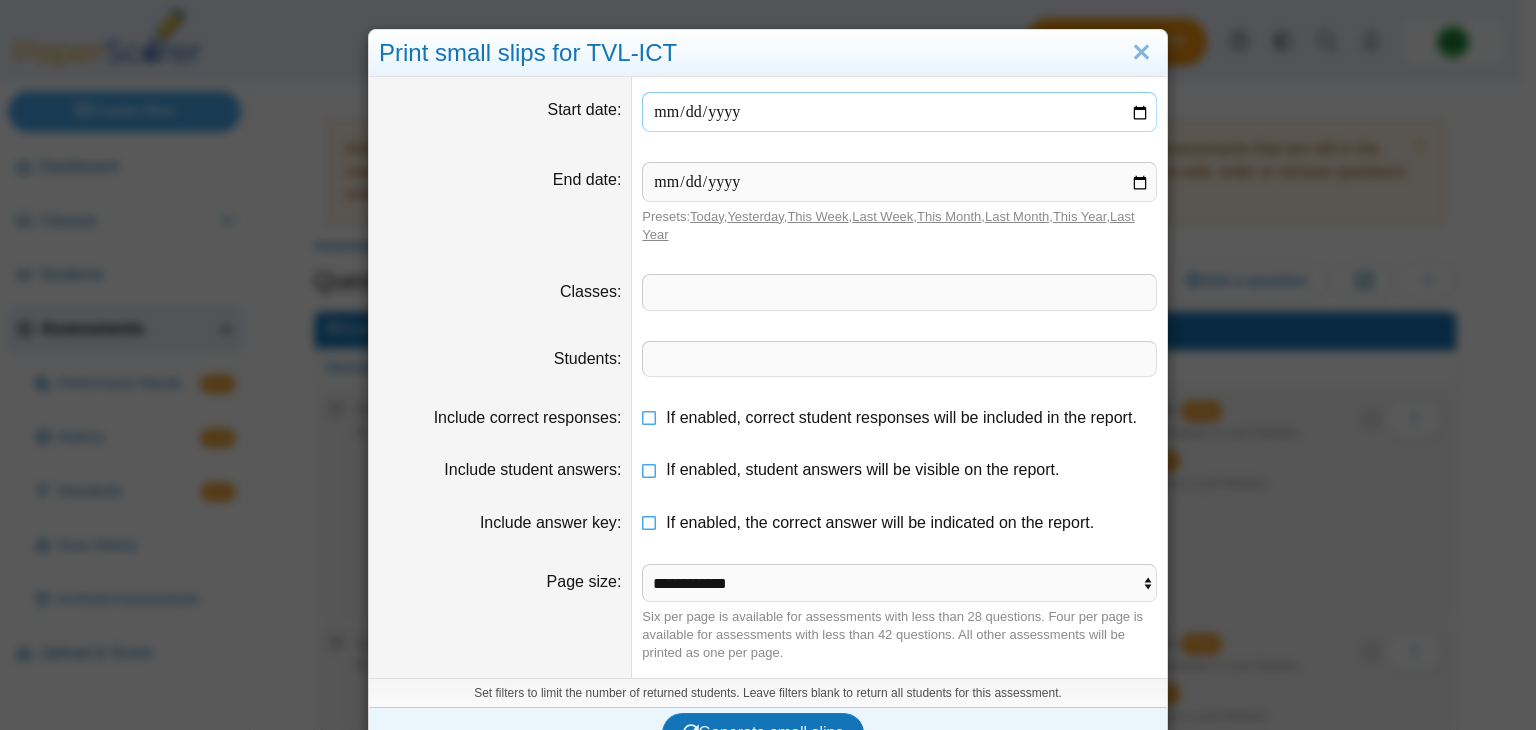 click at bounding box center (899, 112) 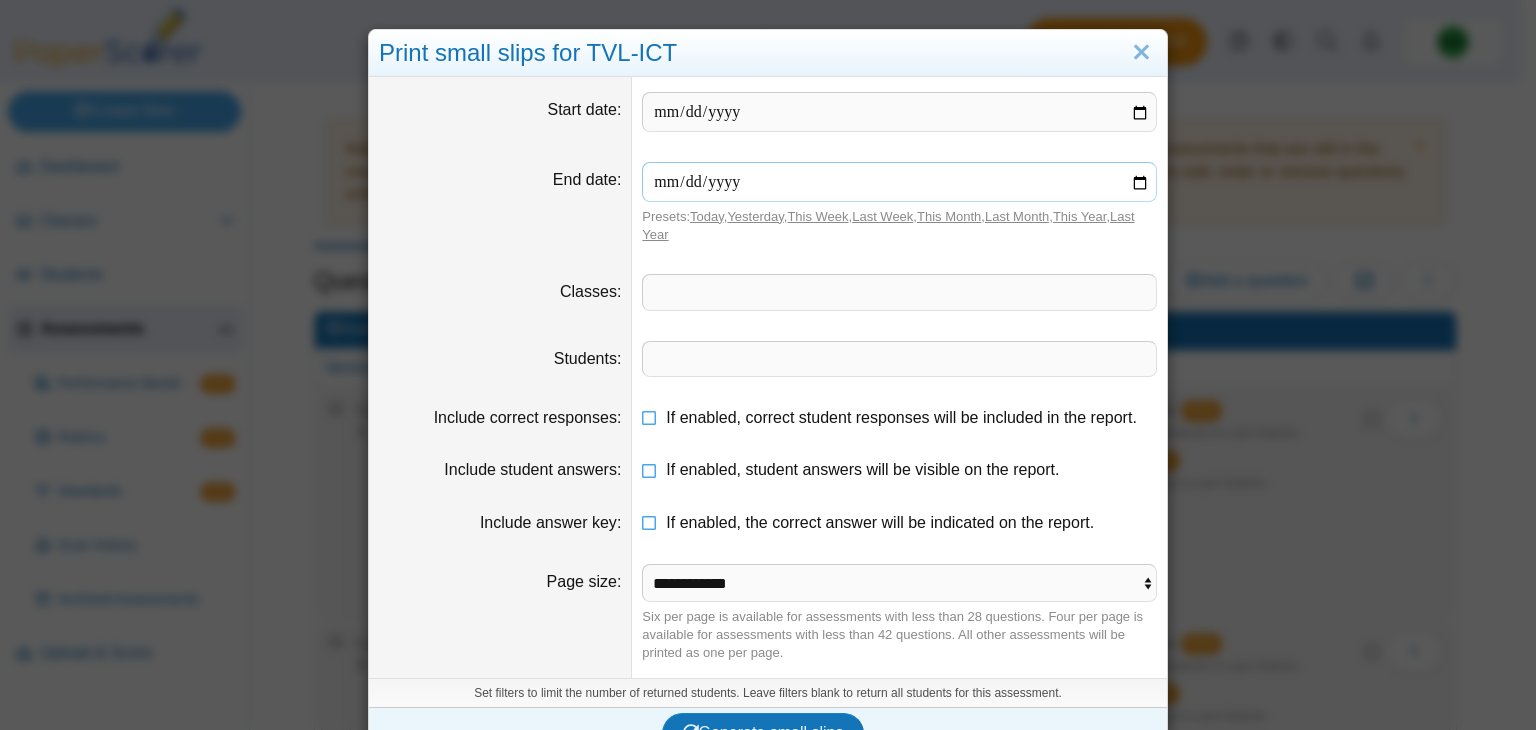 click at bounding box center (899, 182) 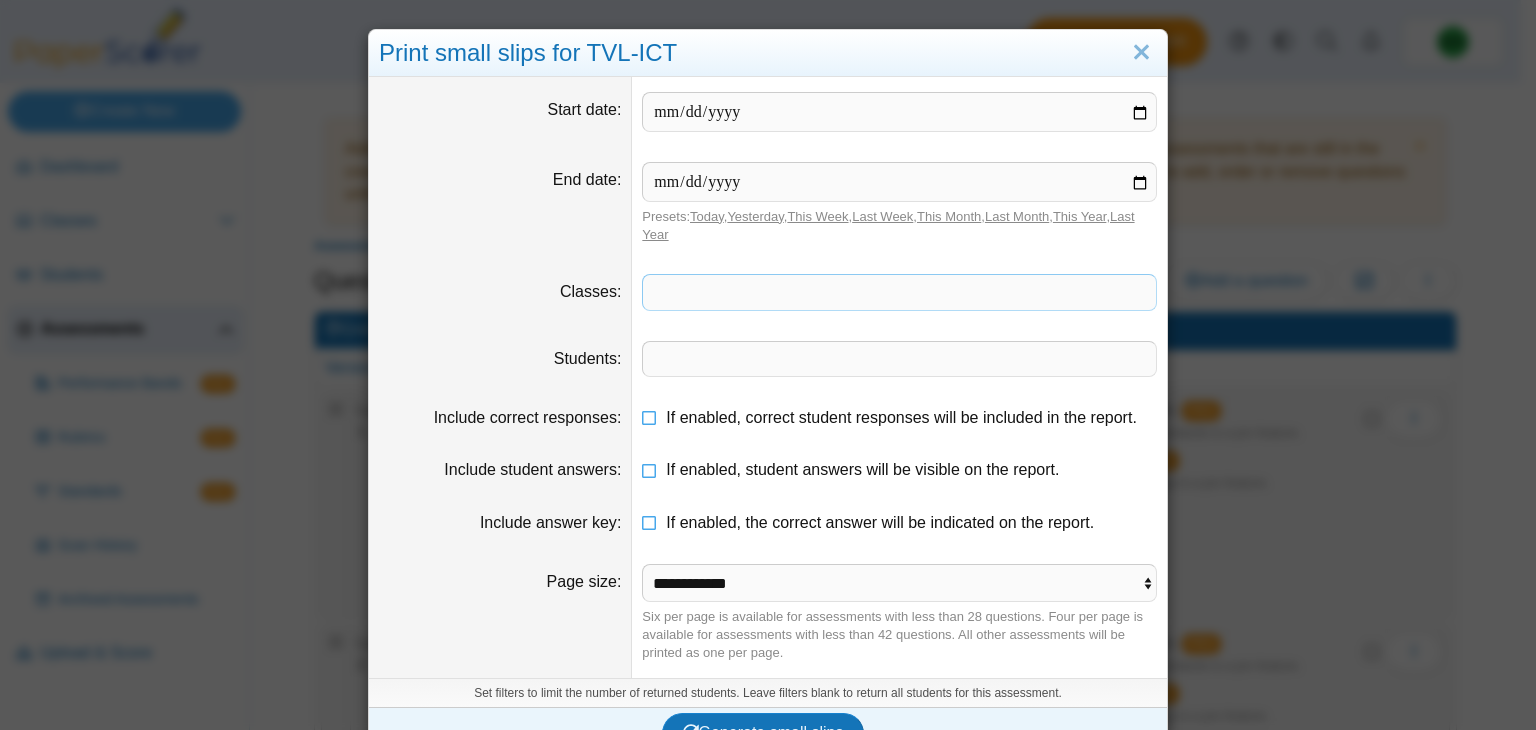 click at bounding box center (899, 292) 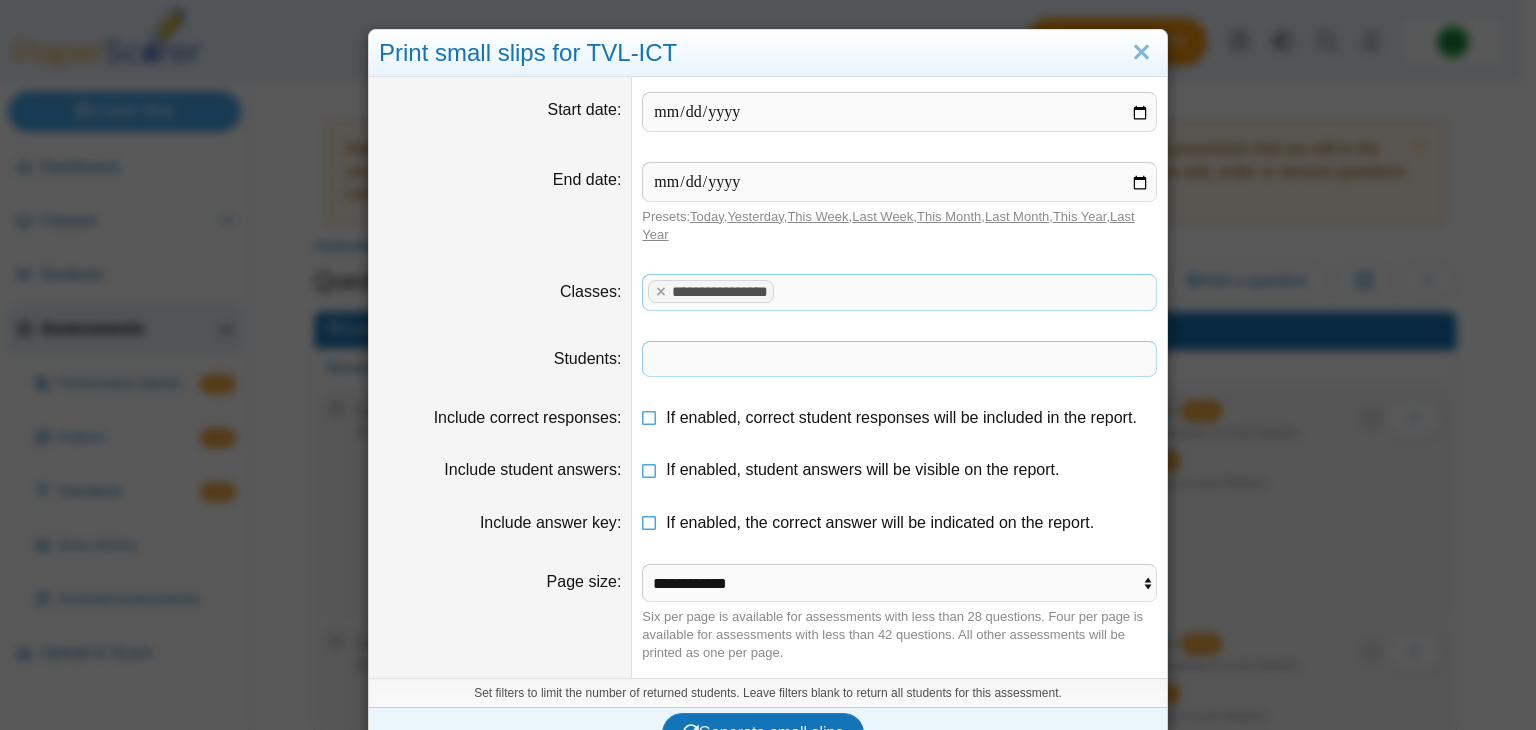 click at bounding box center (899, 359) 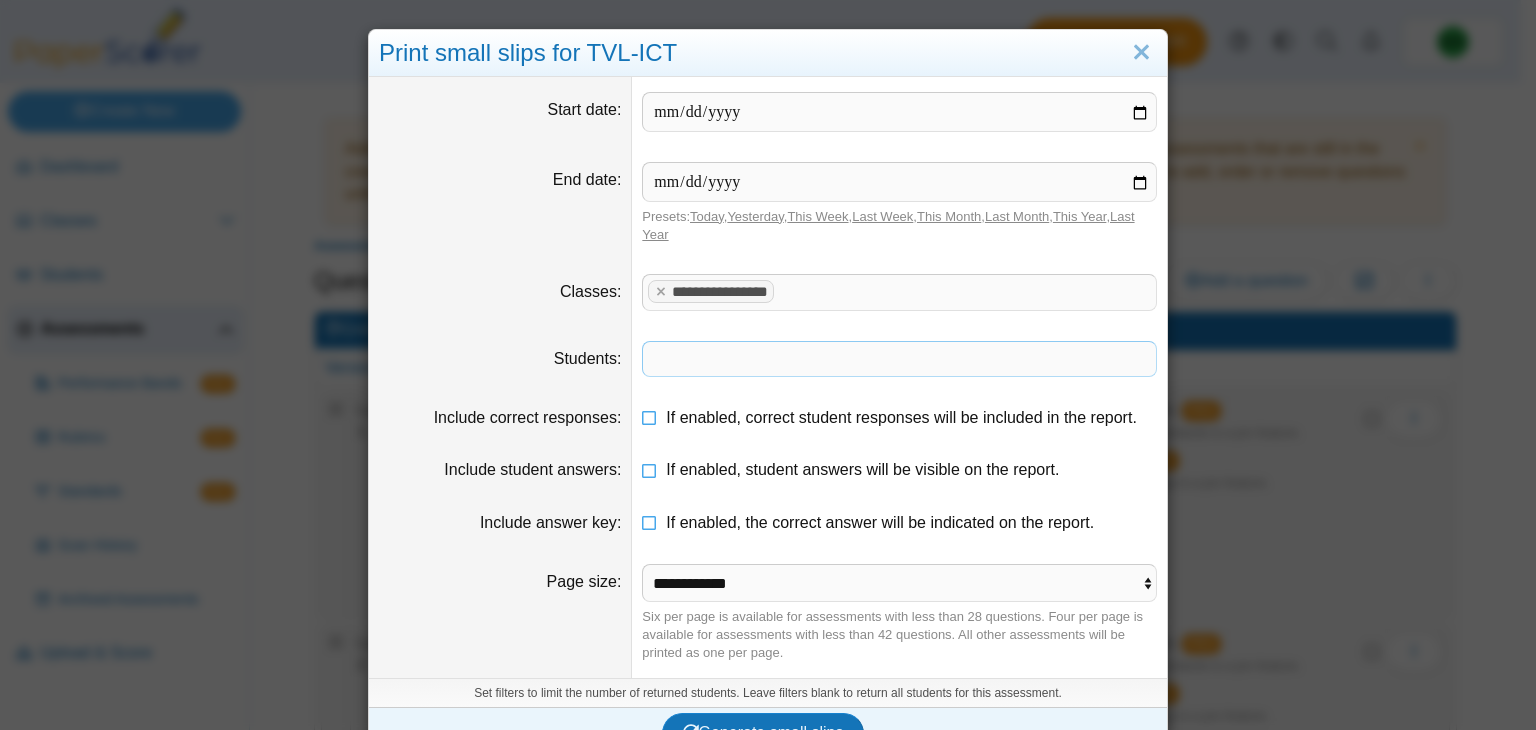 scroll, scrollTop: 39, scrollLeft: 0, axis: vertical 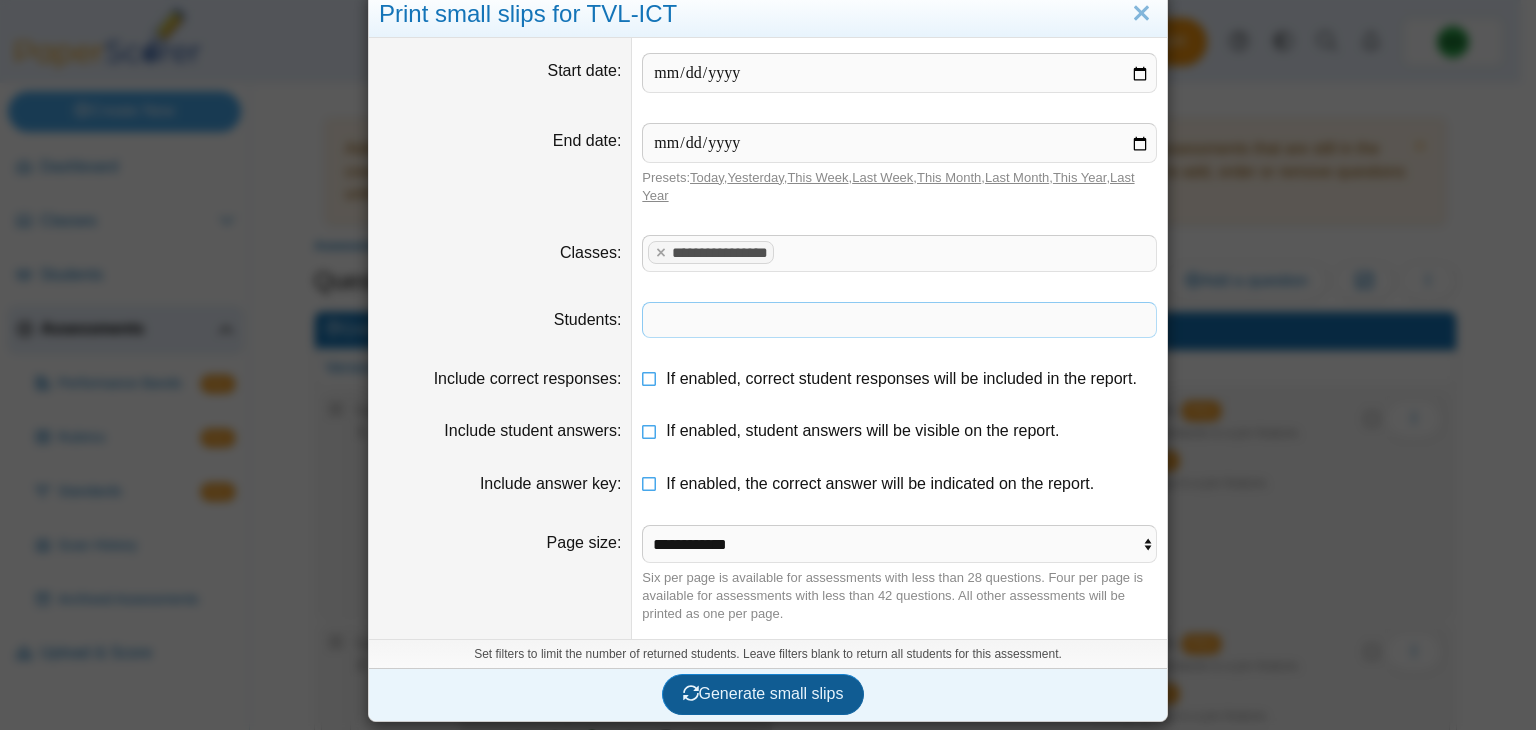 click on "Generate small slips" at bounding box center (763, 693) 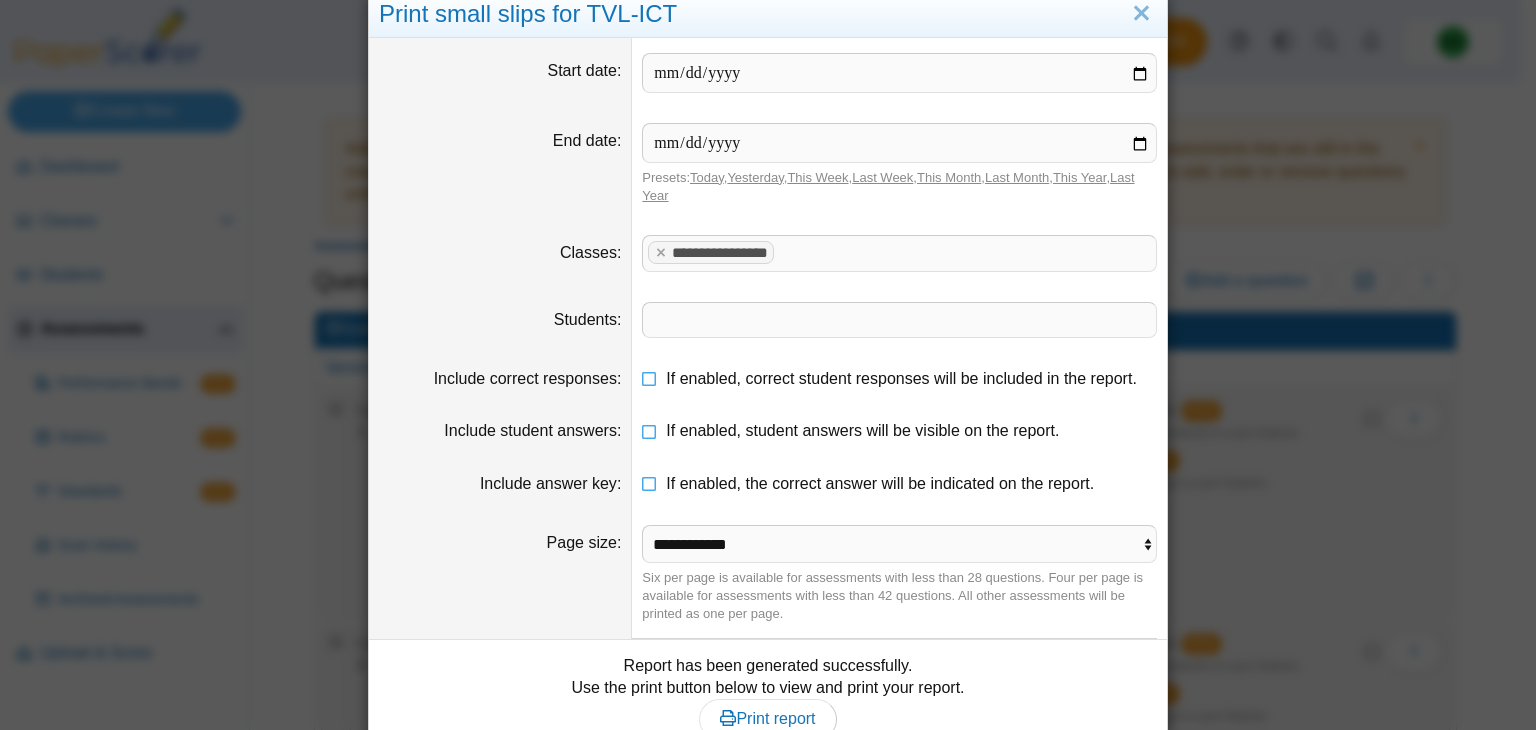 scroll, scrollTop: 154, scrollLeft: 0, axis: vertical 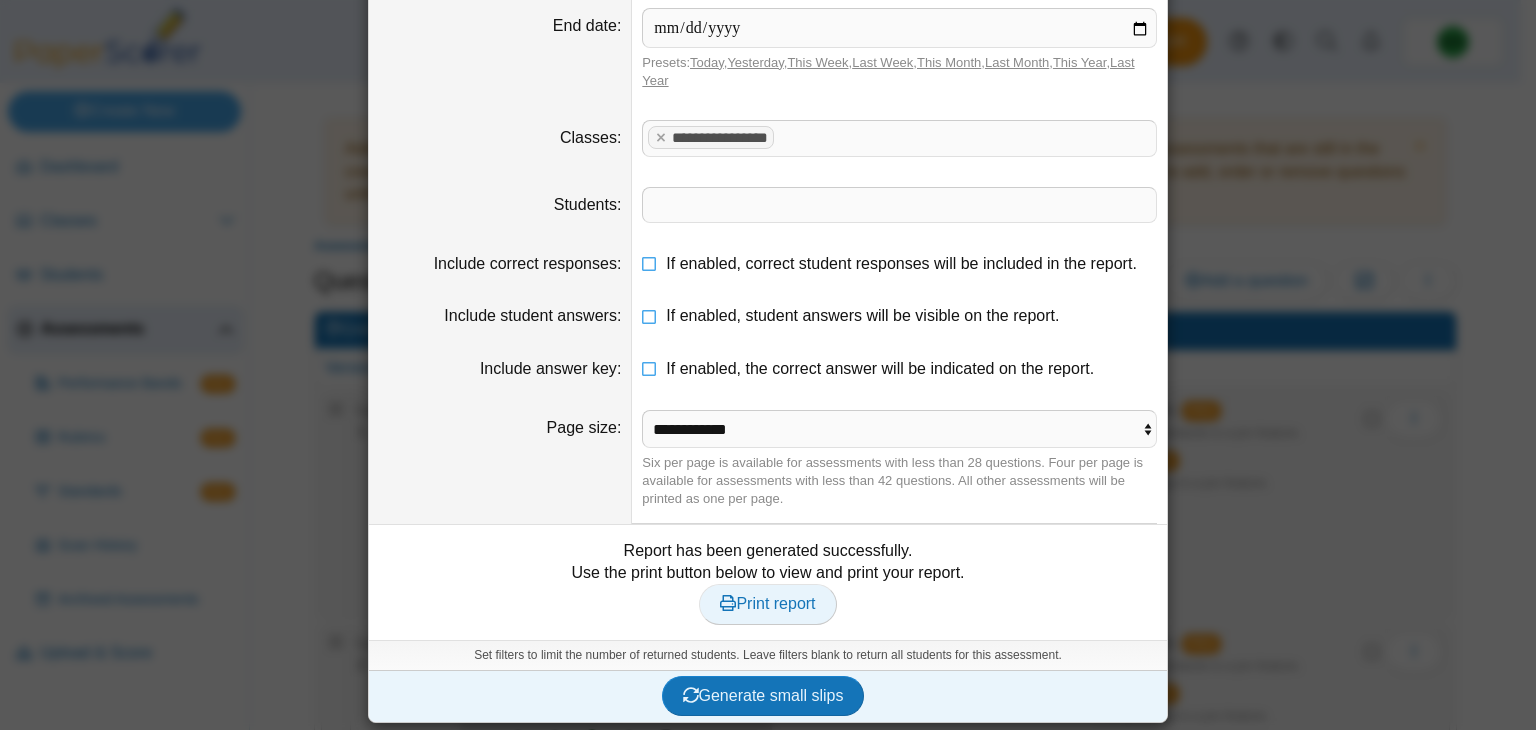 click on "Print report" at bounding box center [767, 603] 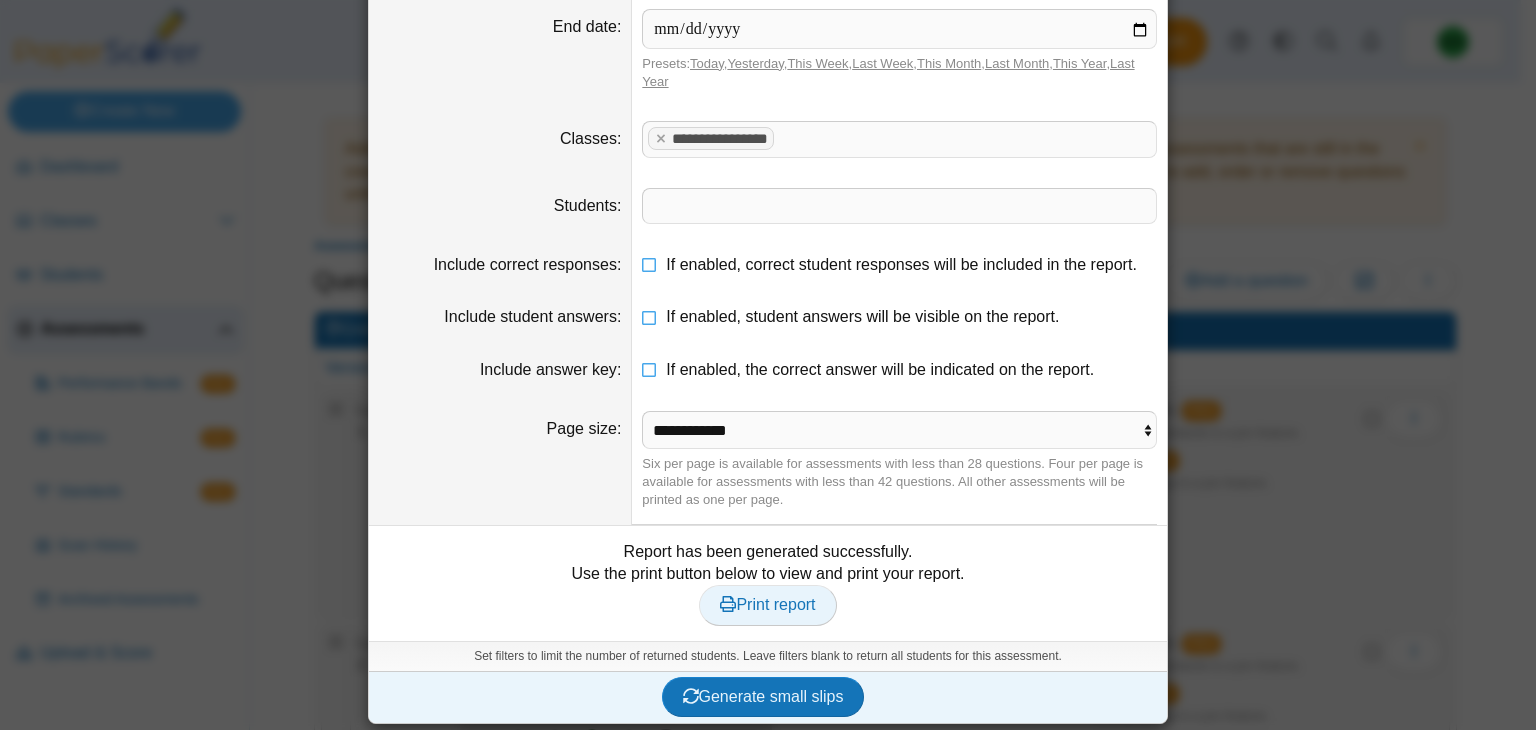 scroll, scrollTop: 0, scrollLeft: 0, axis: both 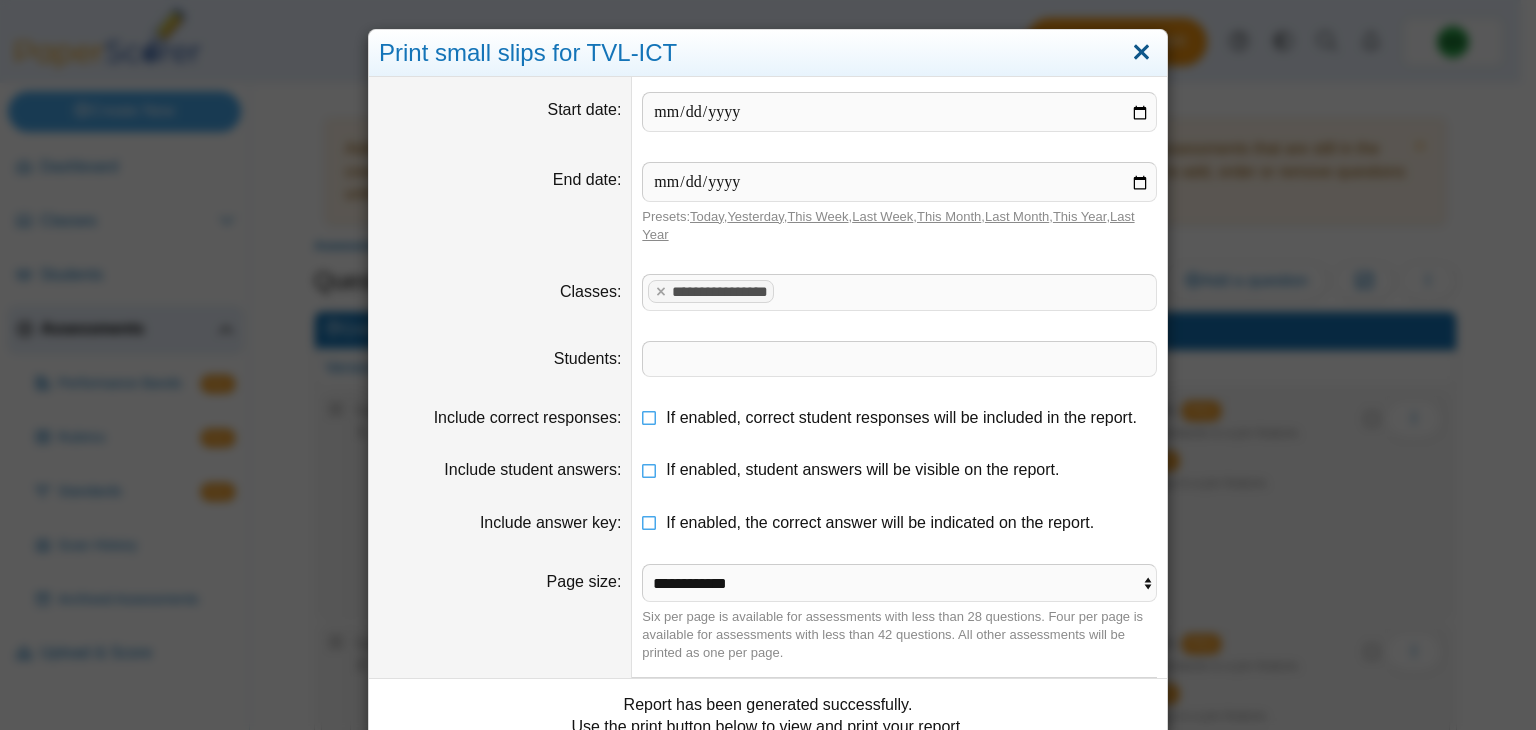 click at bounding box center (1141, 53) 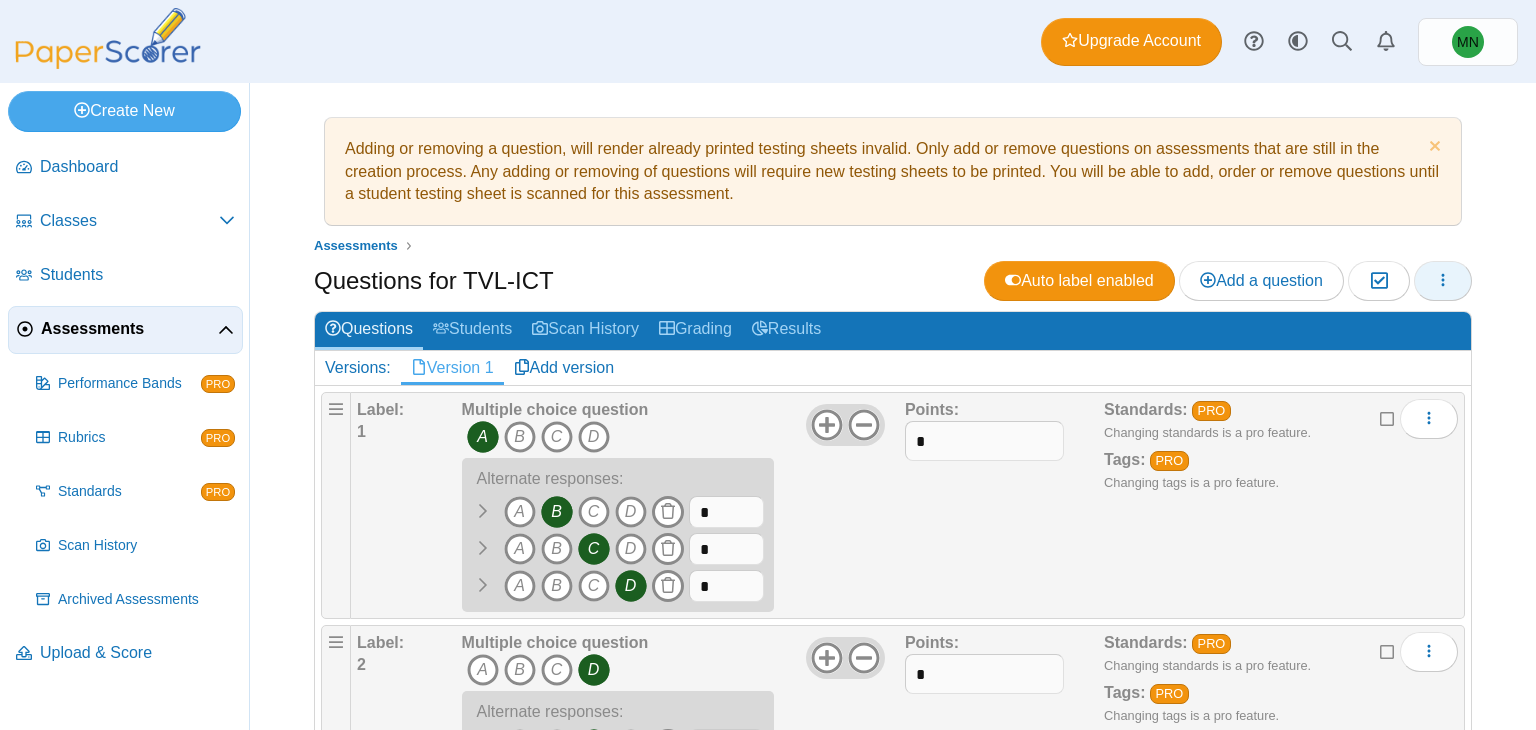 click 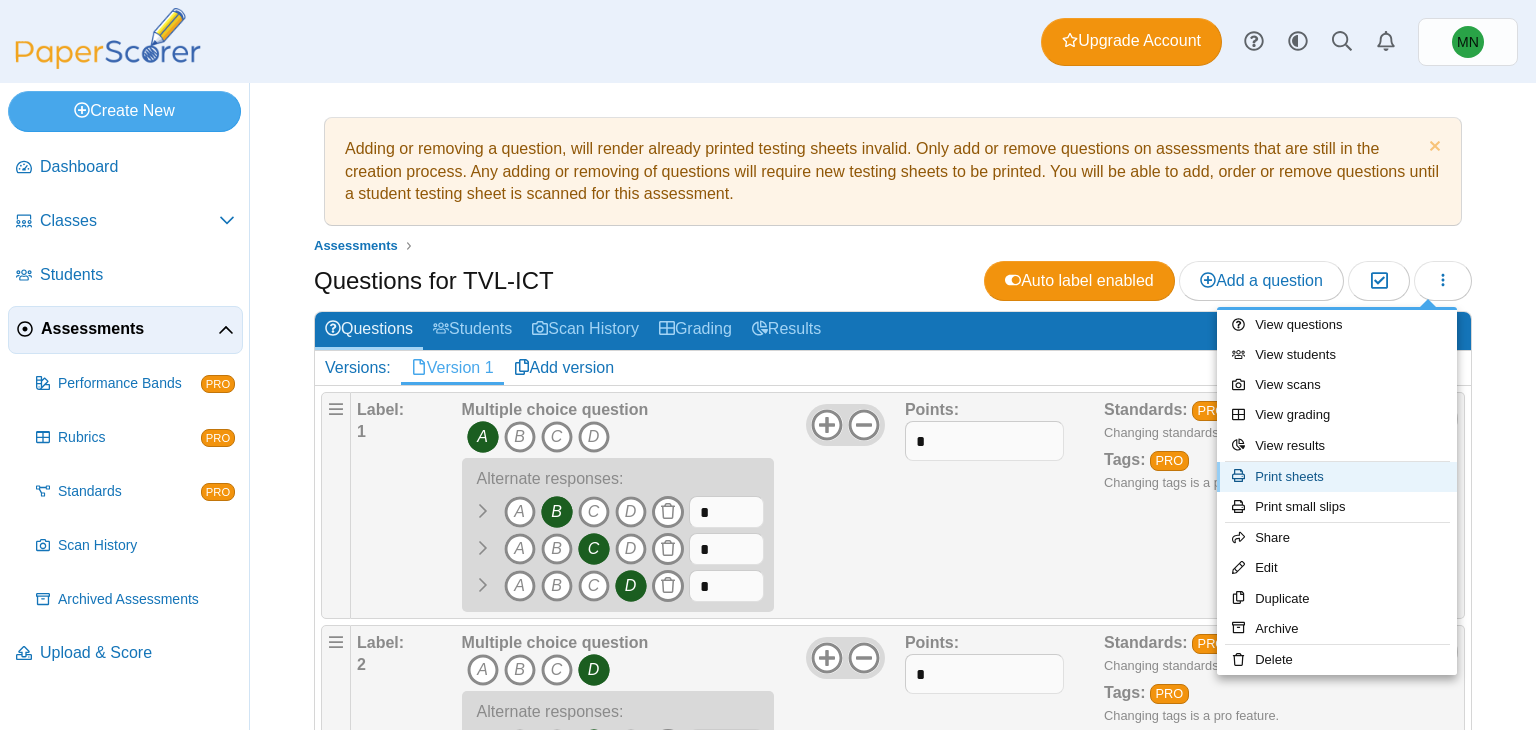 click on "Print sheets" at bounding box center [1337, 477] 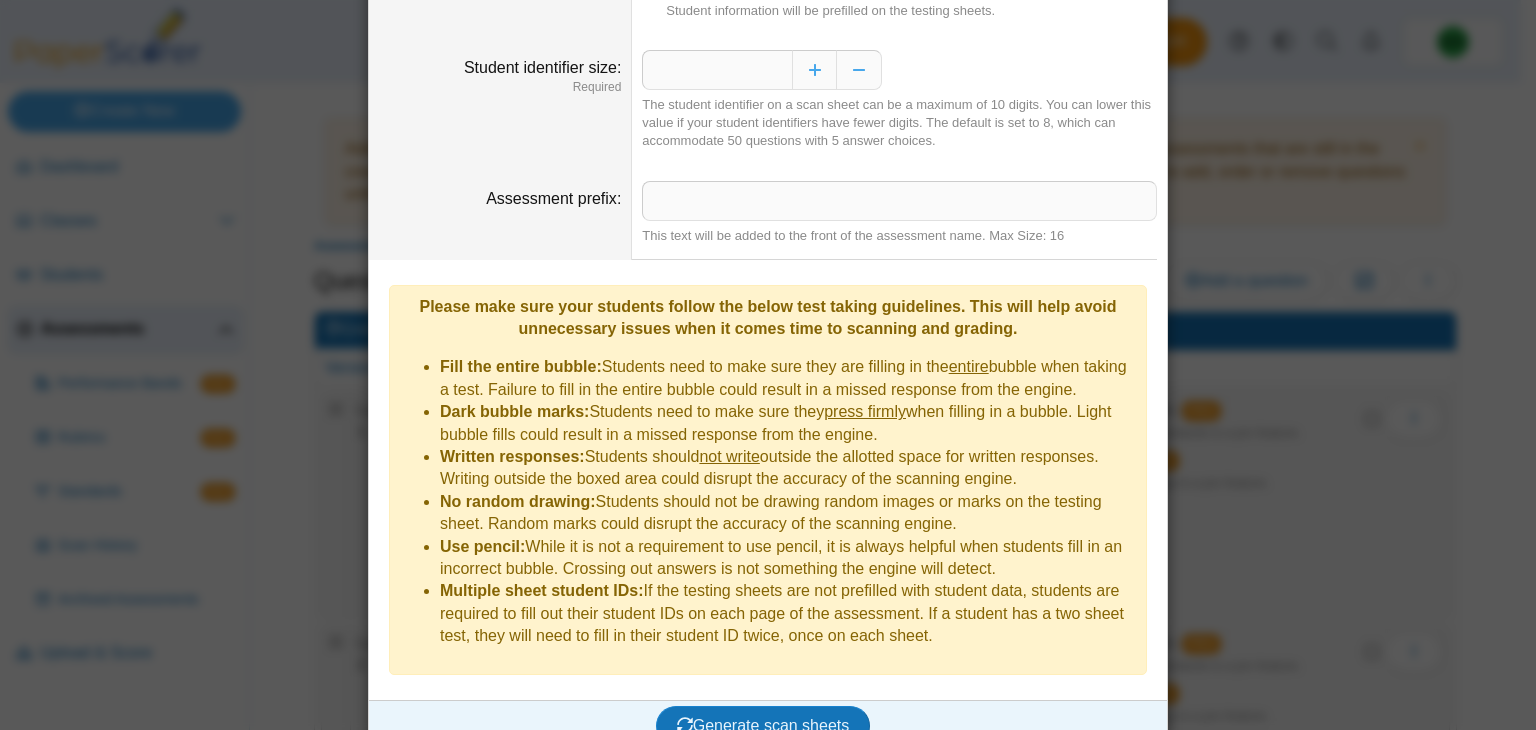 scroll, scrollTop: 0, scrollLeft: 0, axis: both 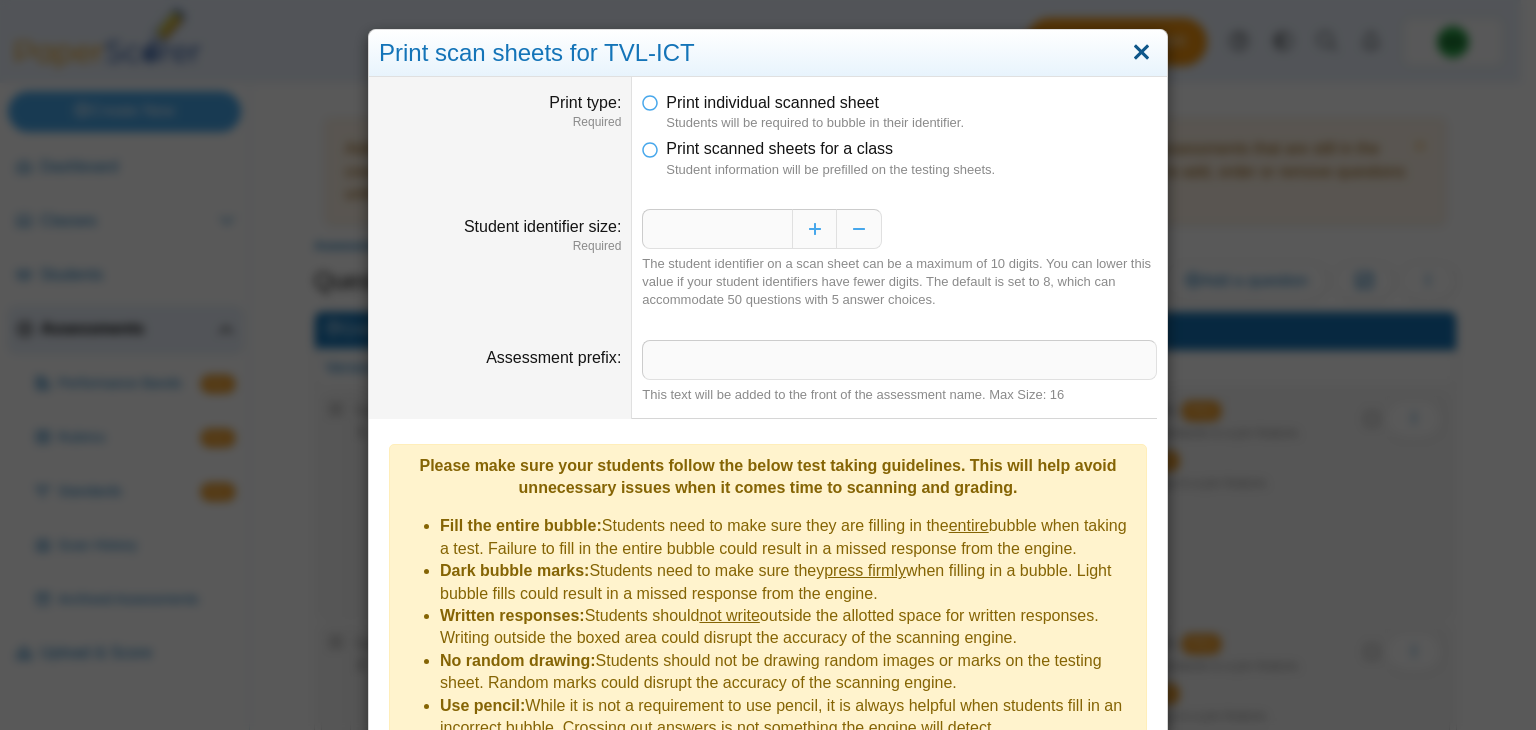 click at bounding box center [1141, 53] 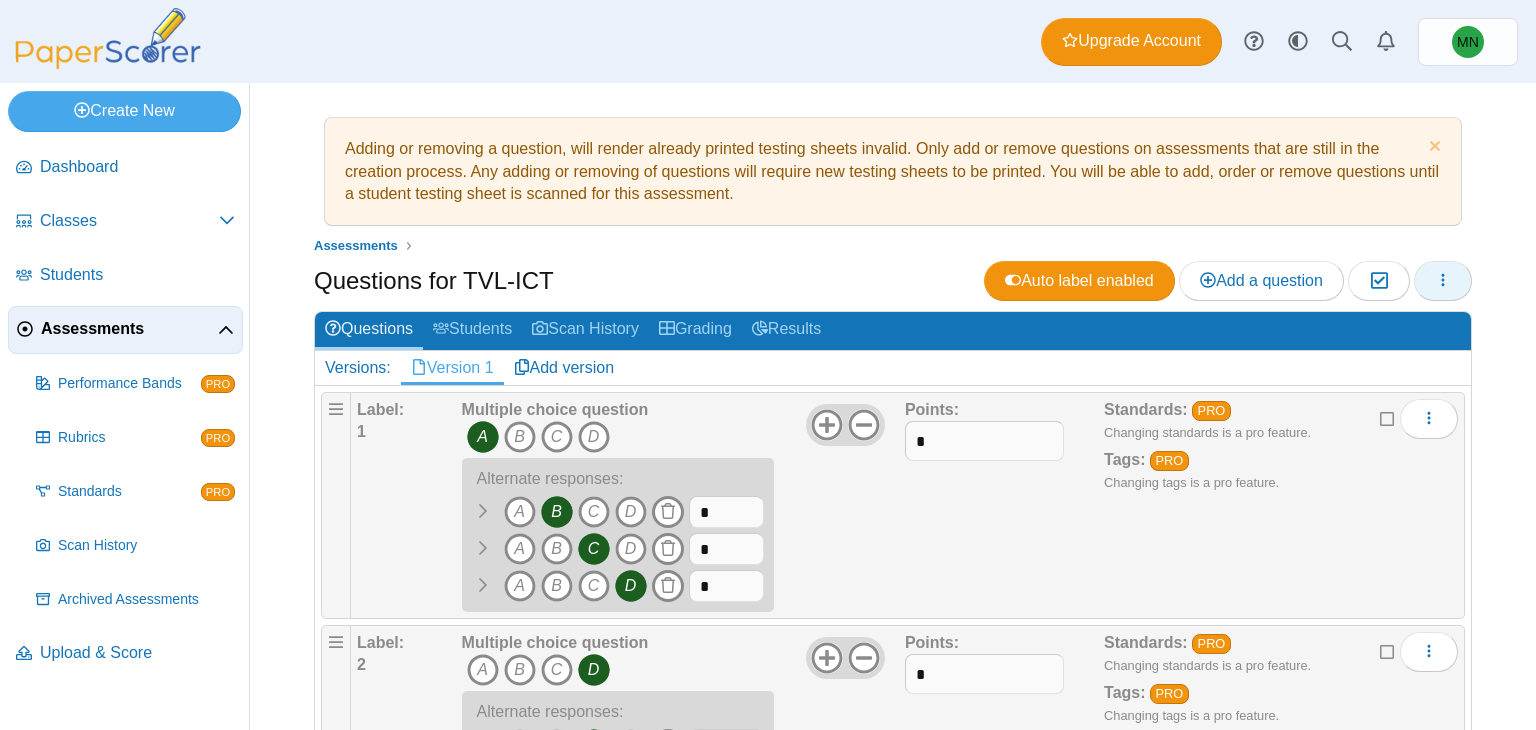 click at bounding box center [1443, 281] 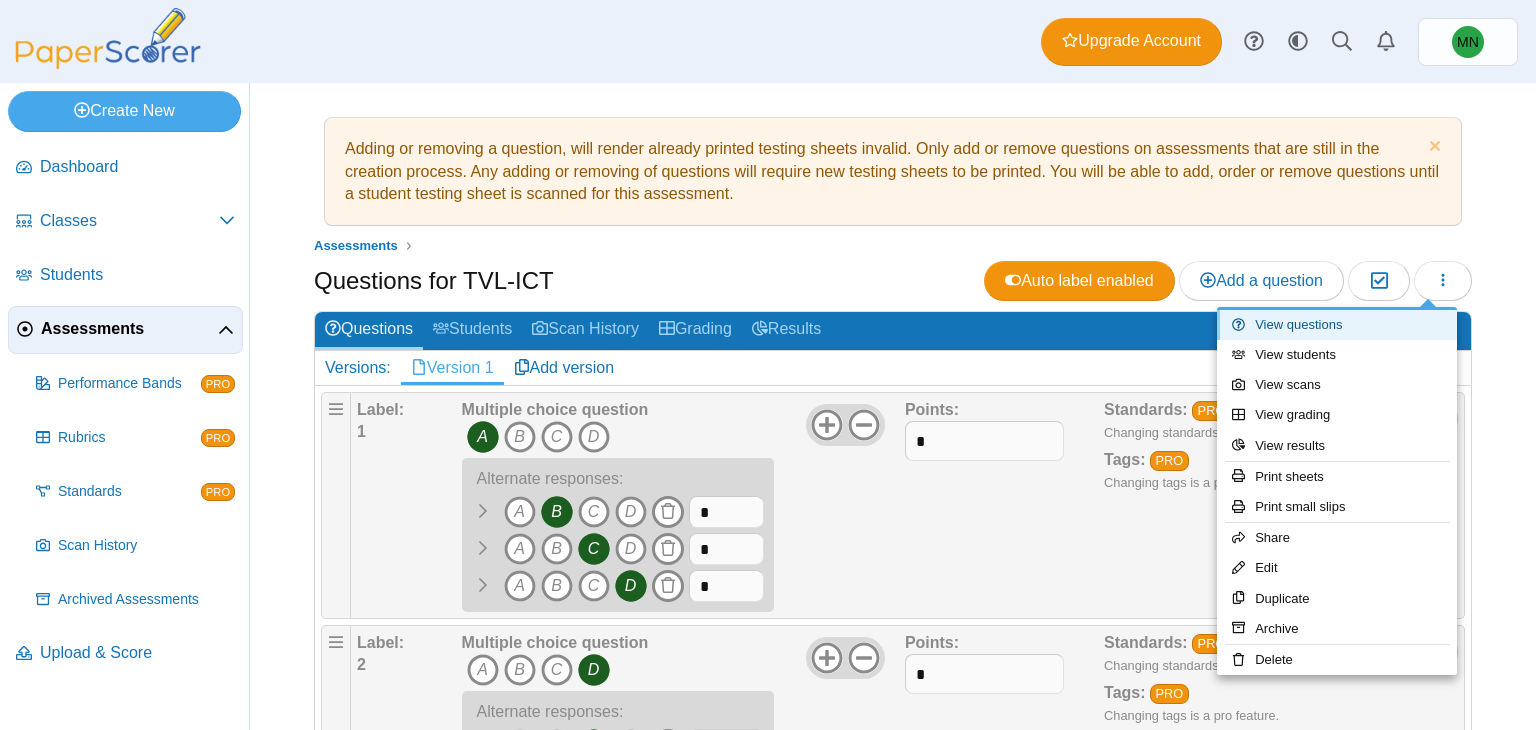 click on "View questions" at bounding box center (1337, 325) 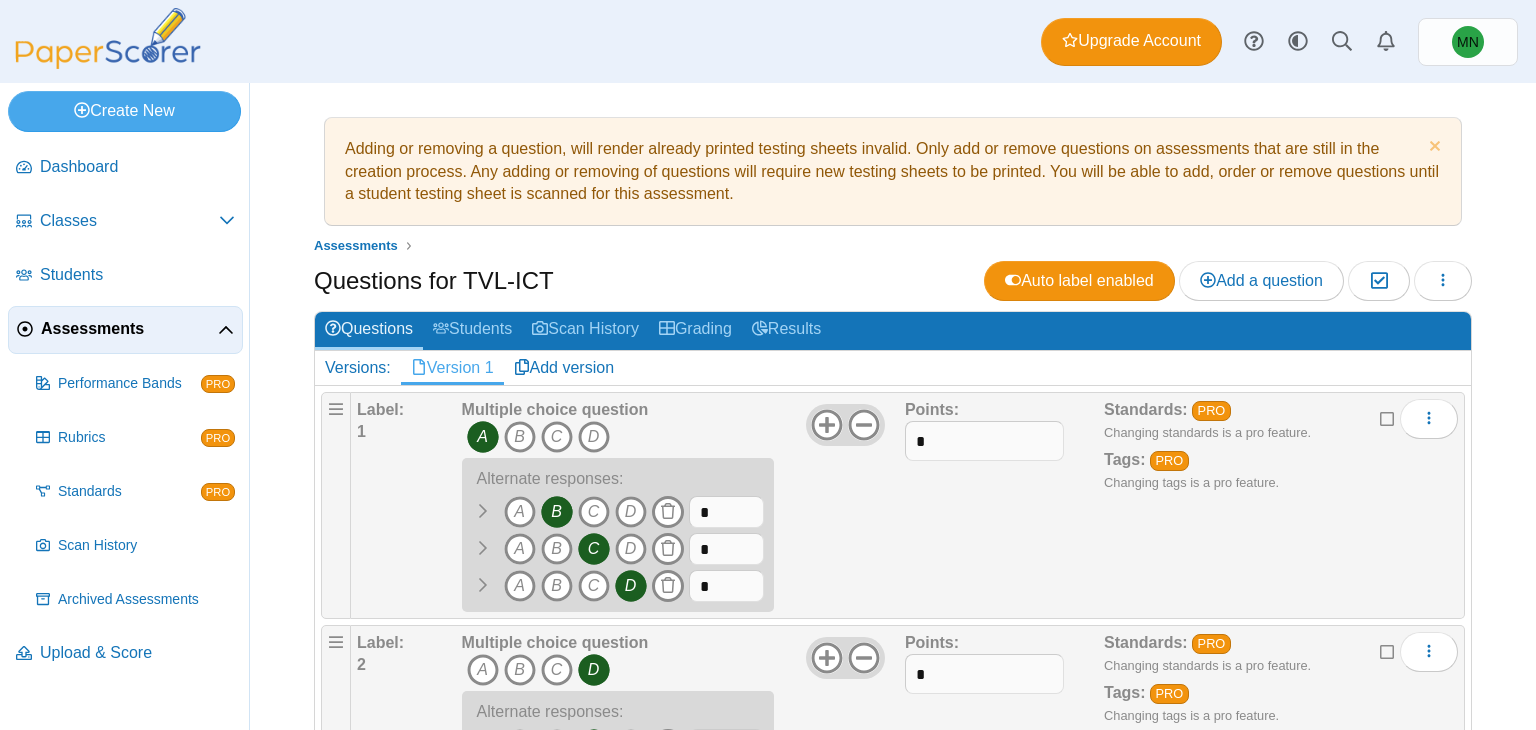 scroll, scrollTop: 0, scrollLeft: 0, axis: both 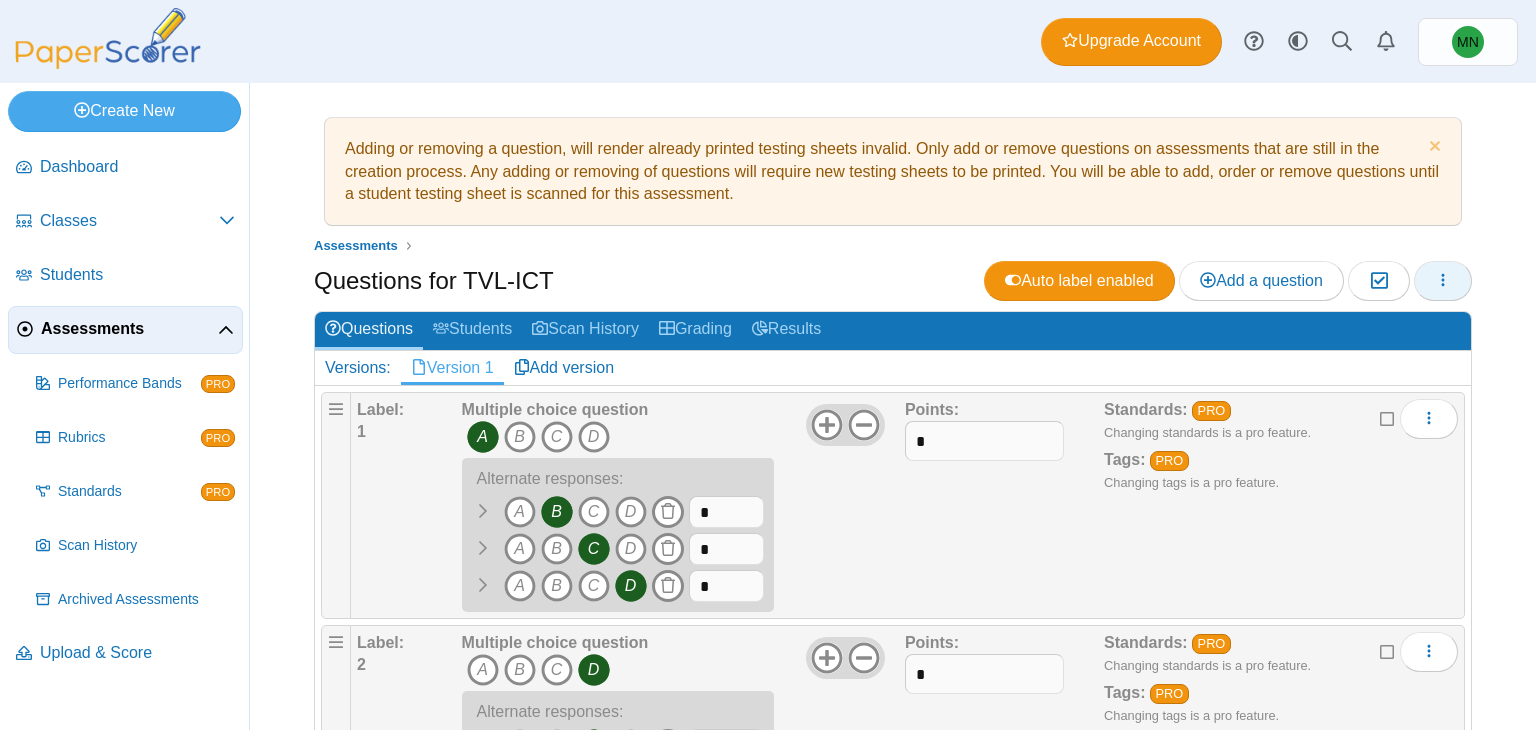 click at bounding box center [1443, 281] 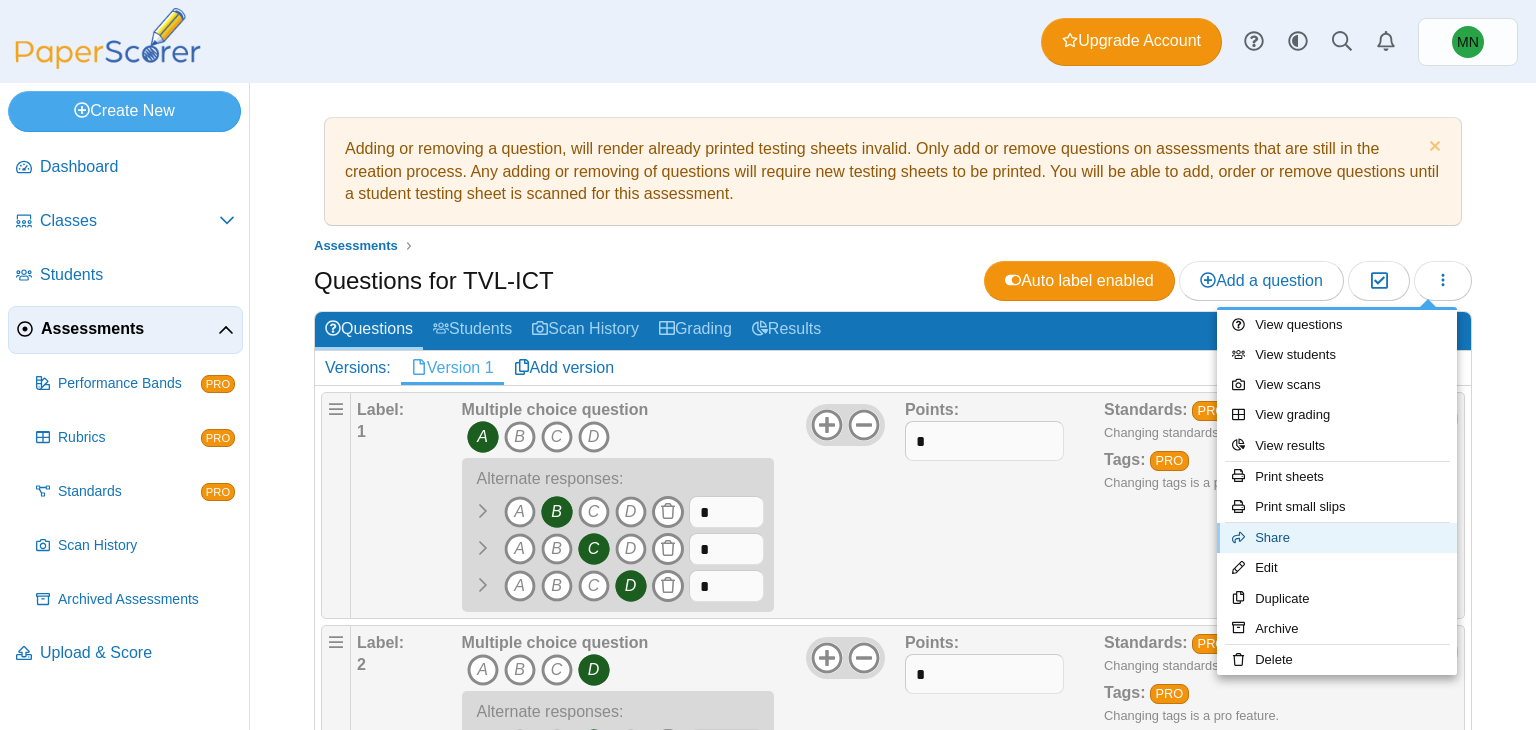 click on "Share" at bounding box center [1337, 538] 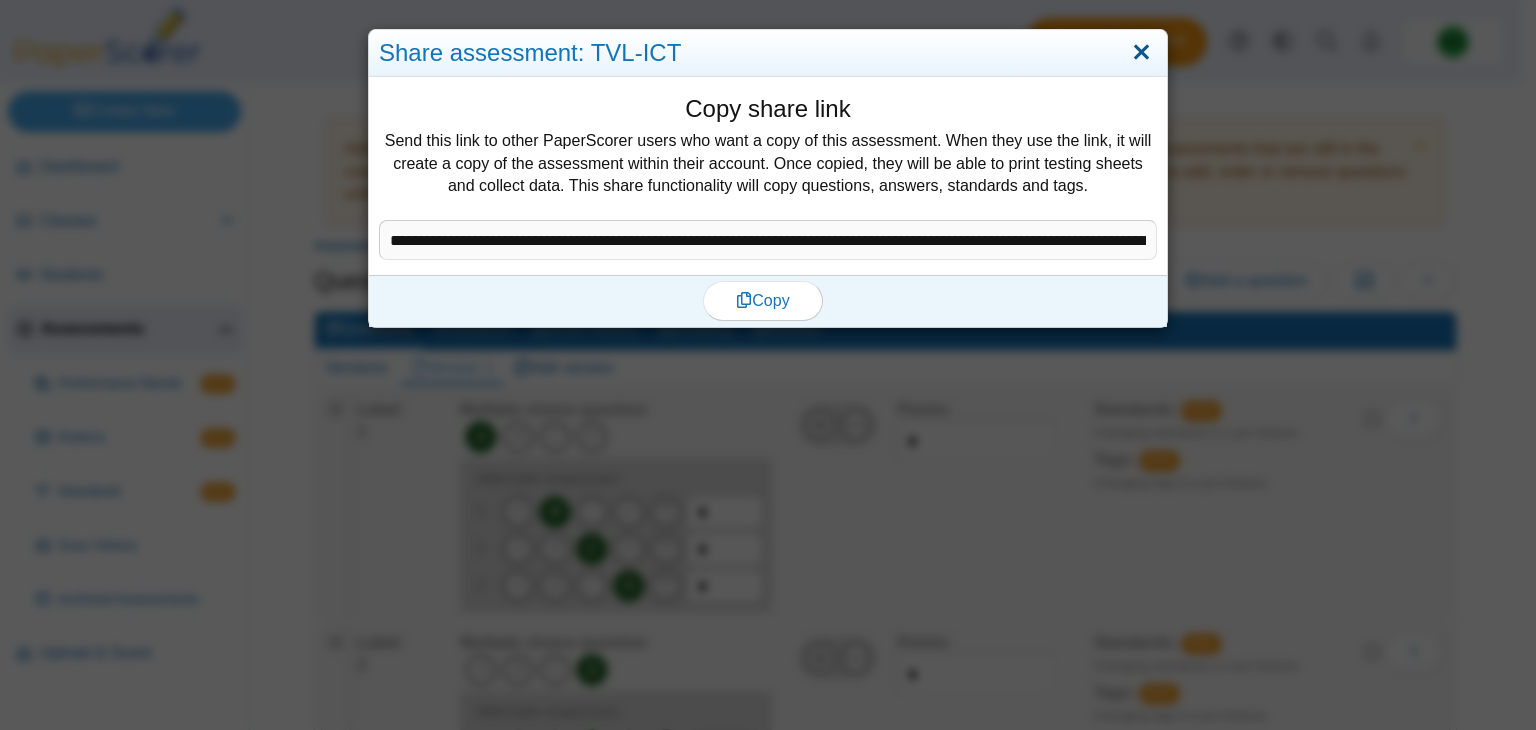 click at bounding box center (1141, 53) 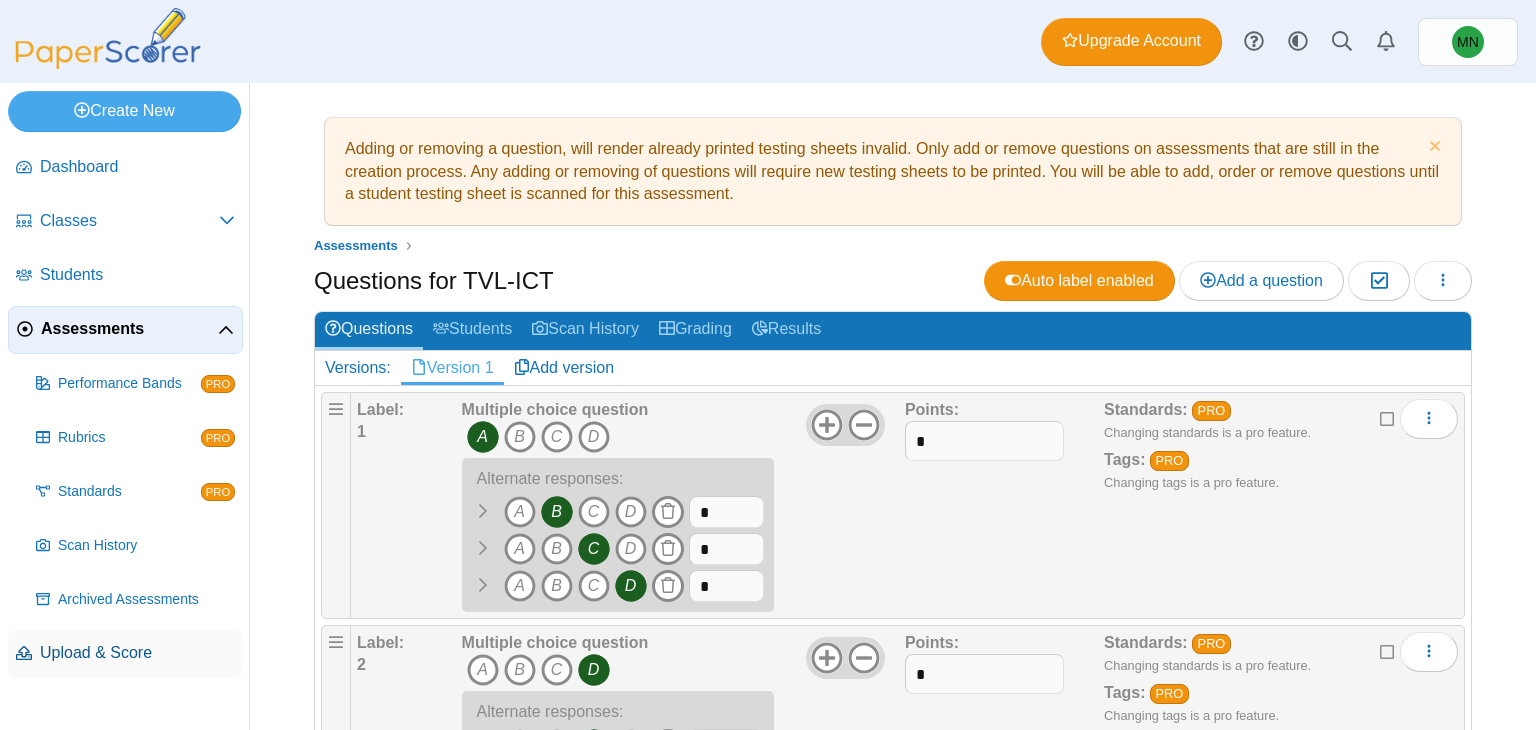 click on "Upload & Score" at bounding box center (137, 653) 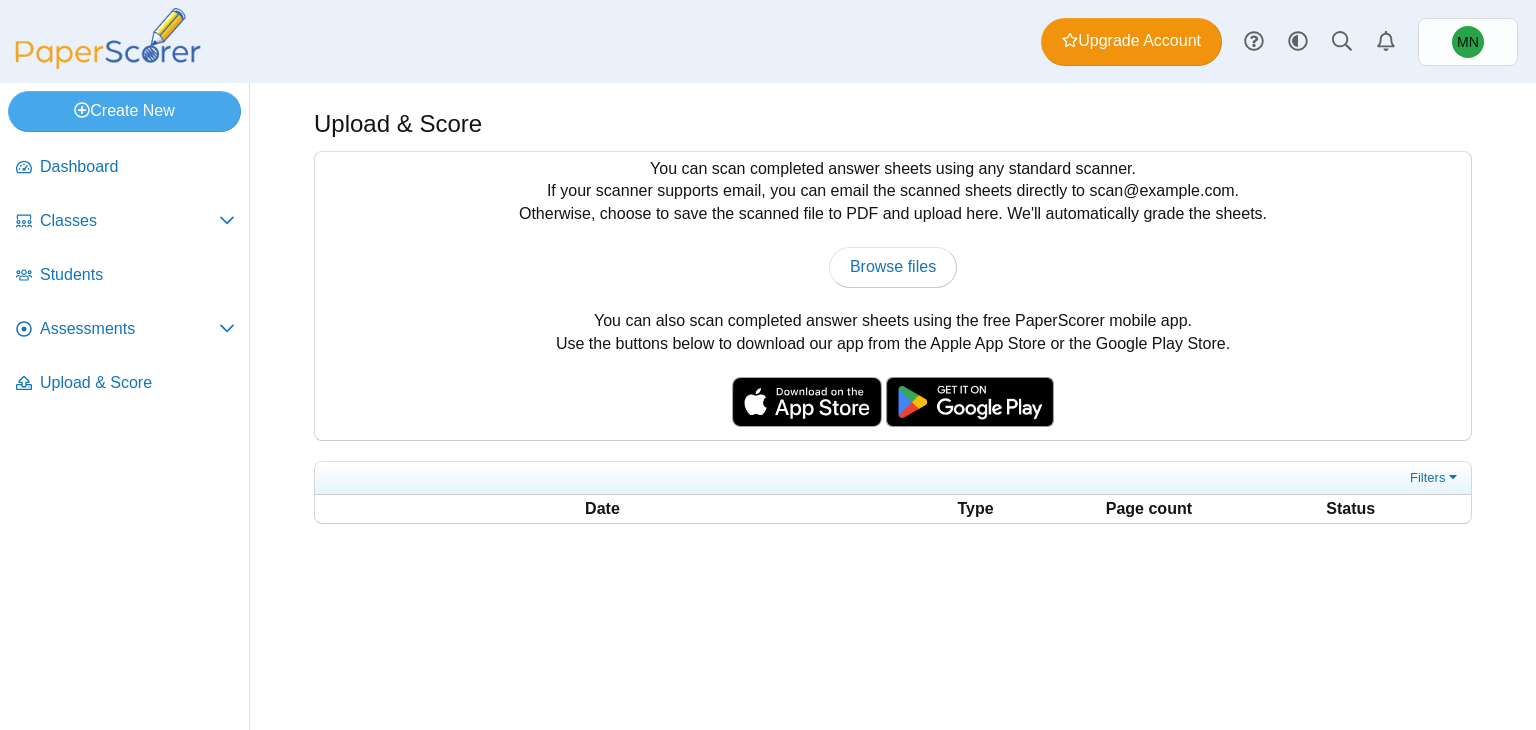 scroll, scrollTop: 0, scrollLeft: 0, axis: both 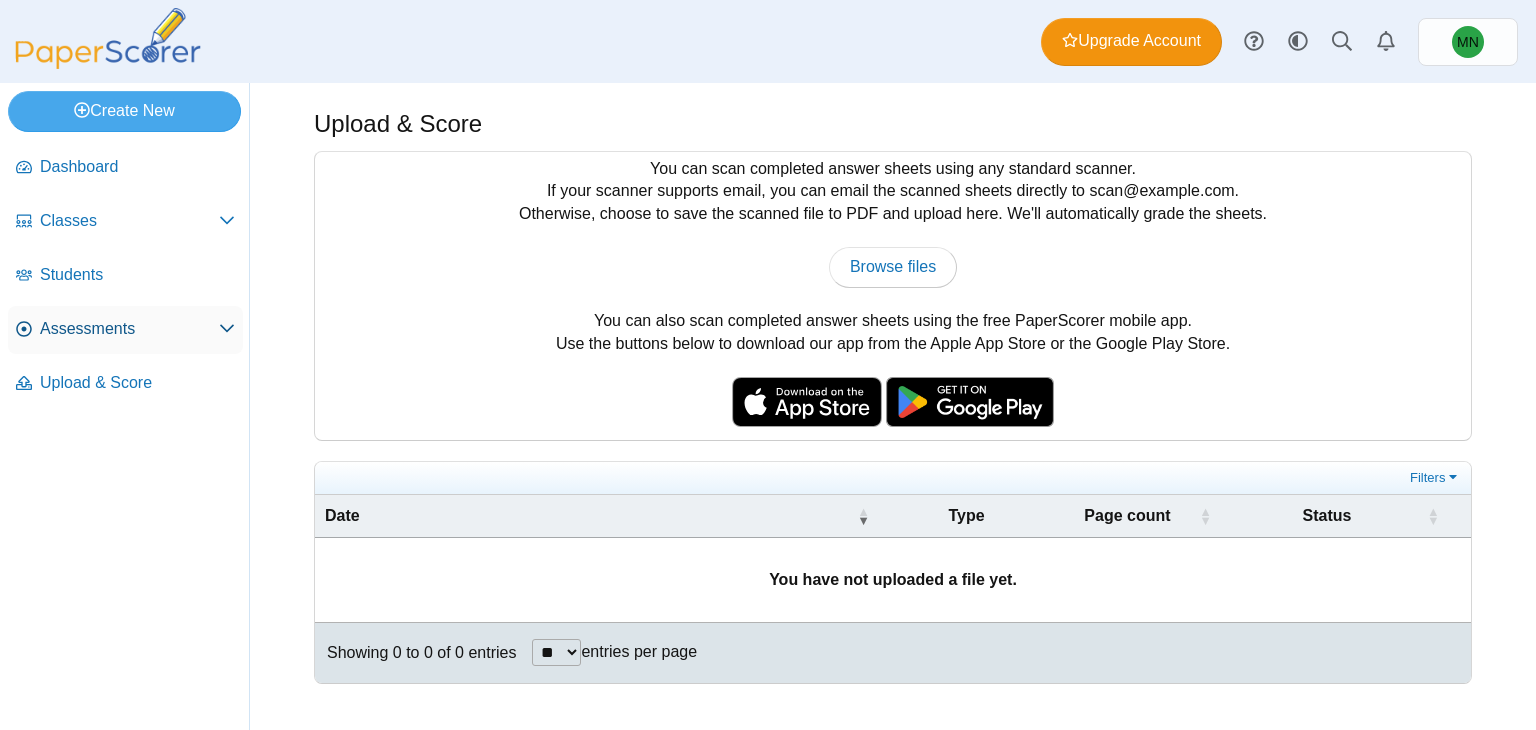 click on "Assessments" at bounding box center [129, 329] 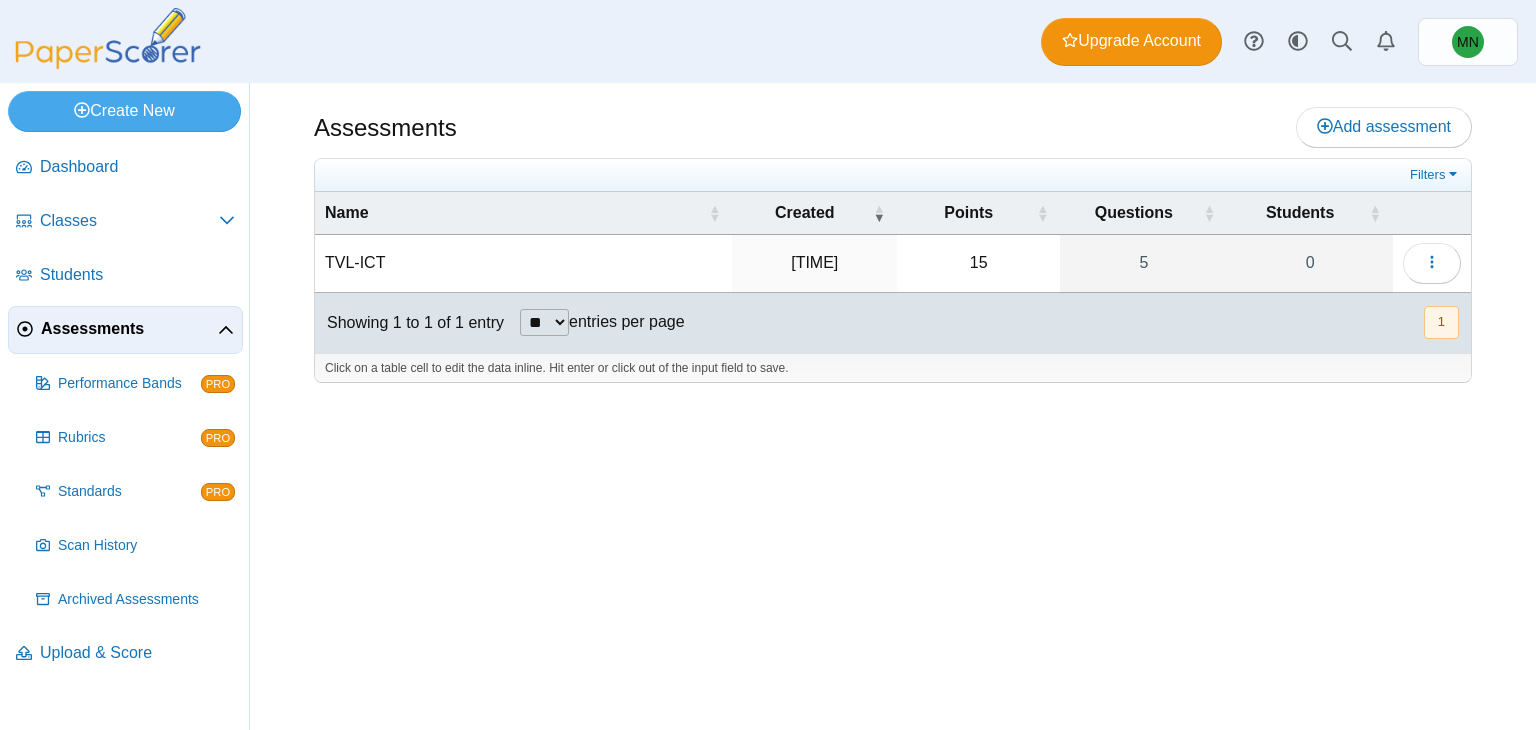scroll, scrollTop: 0, scrollLeft: 0, axis: both 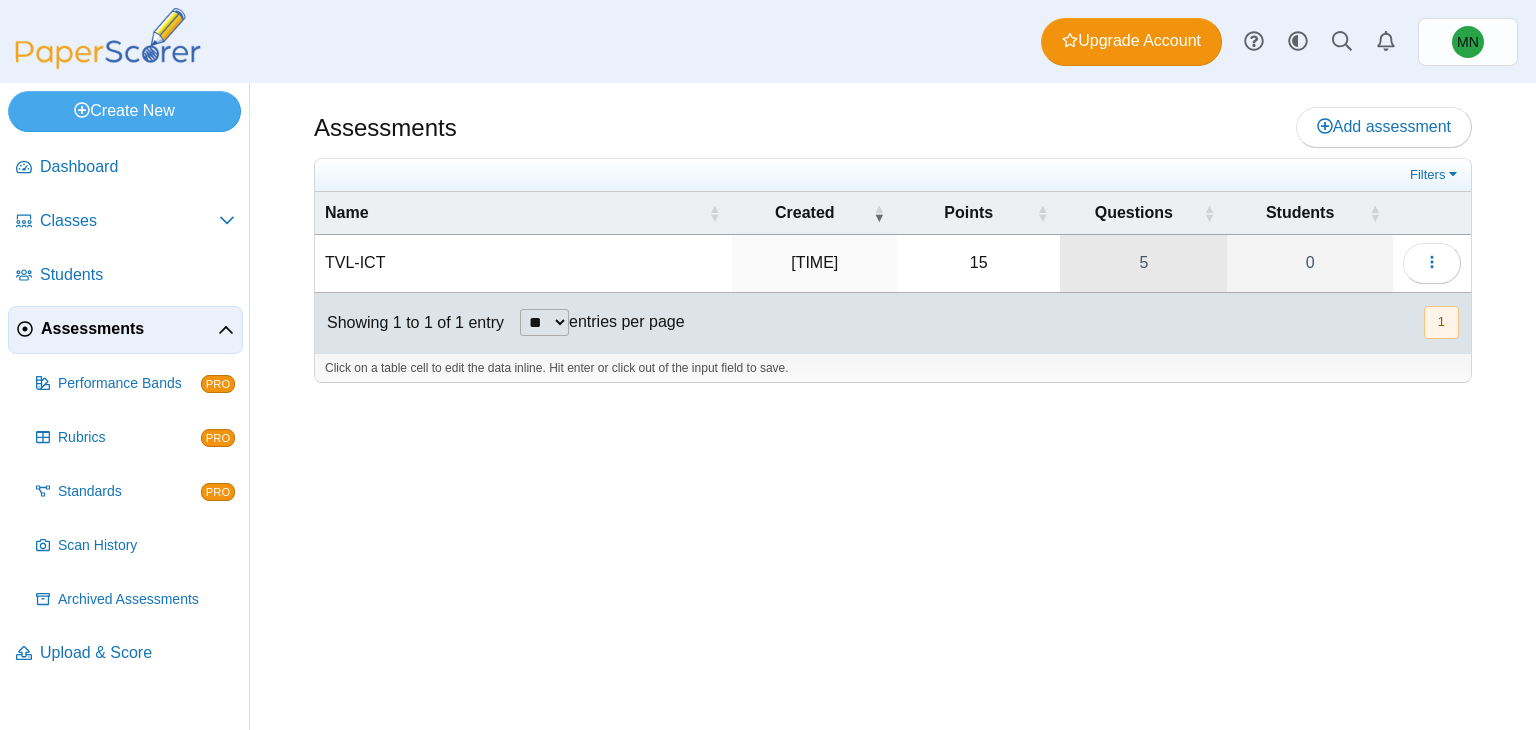 click on "5" at bounding box center (1143, 263) 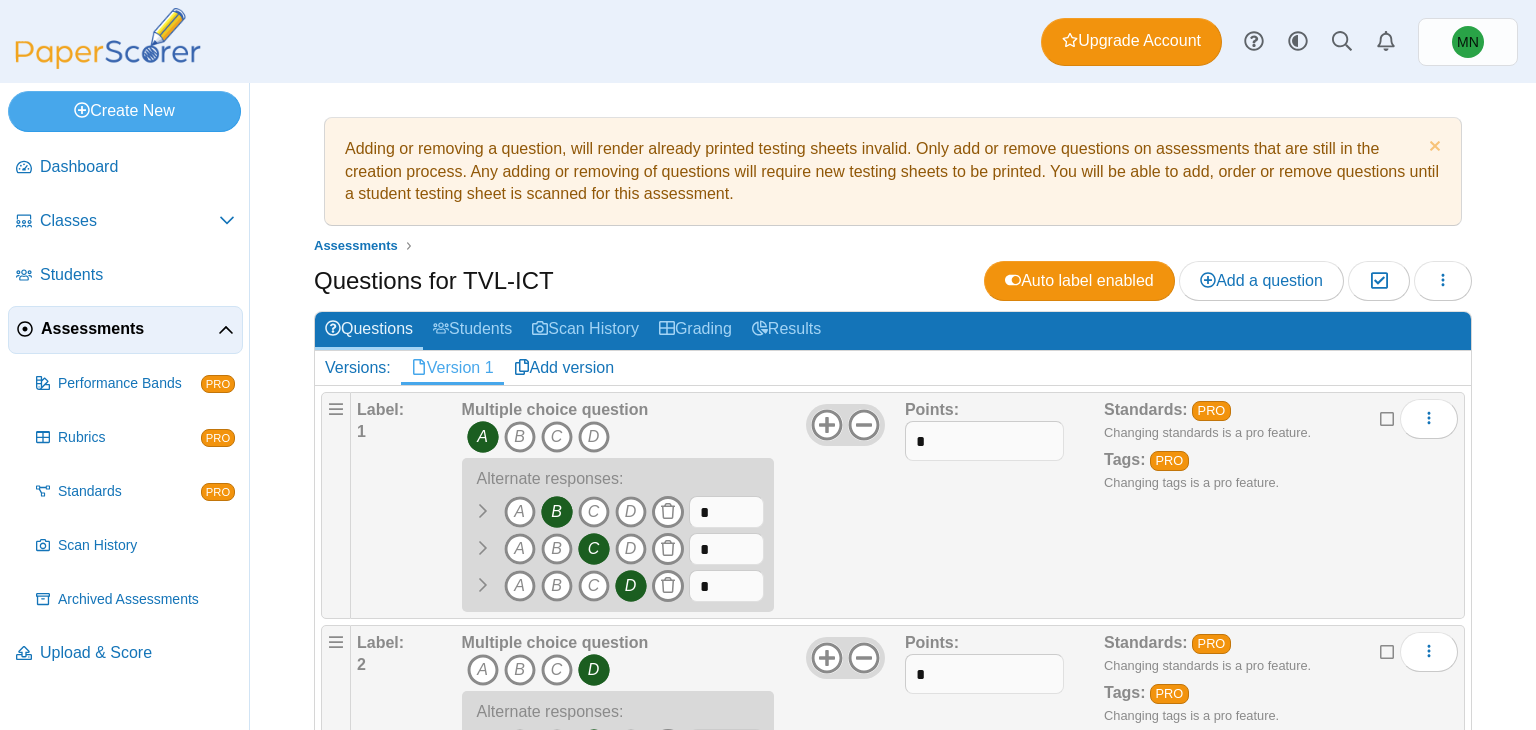 scroll, scrollTop: 0, scrollLeft: 0, axis: both 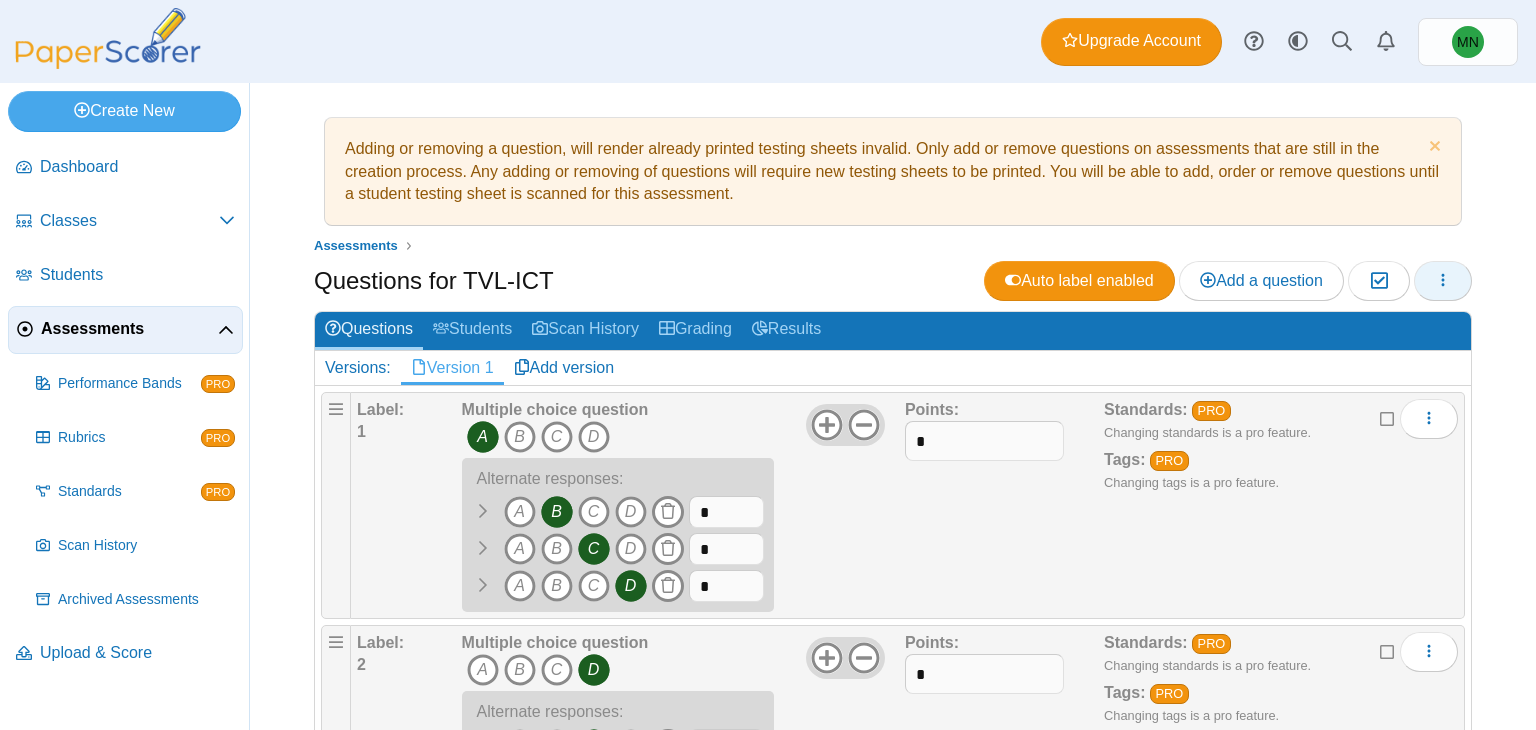 click 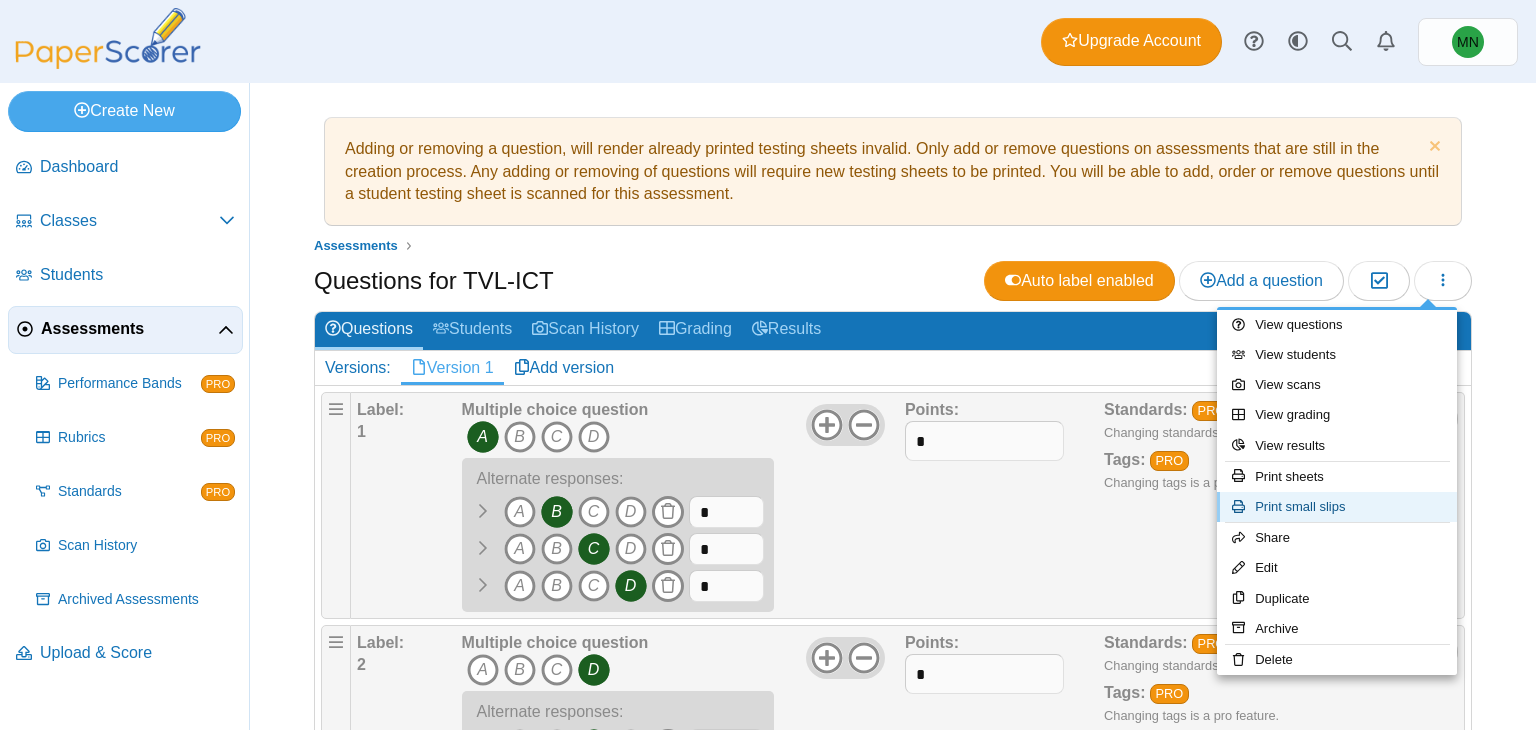 click on "Print small slips" at bounding box center [1337, 507] 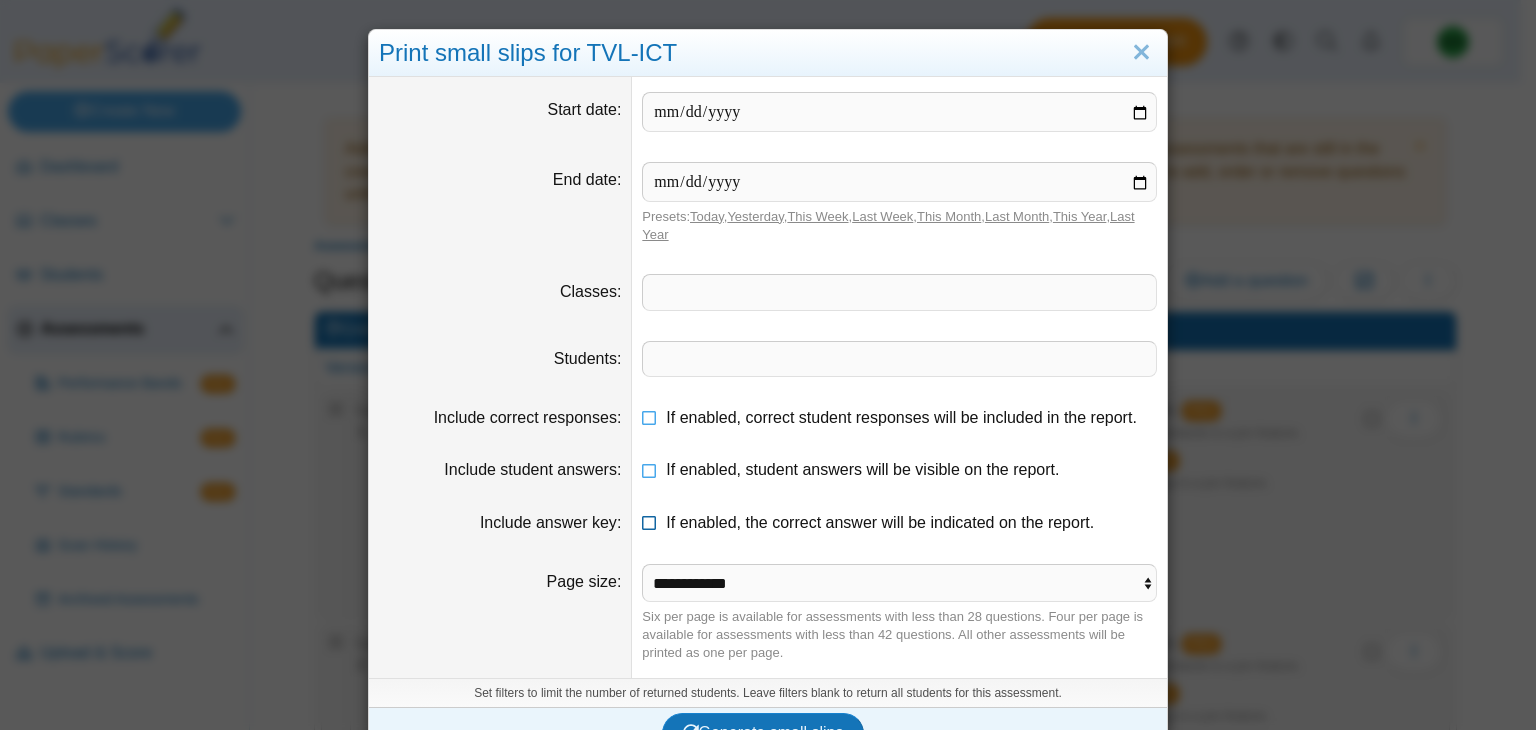 scroll, scrollTop: 39, scrollLeft: 0, axis: vertical 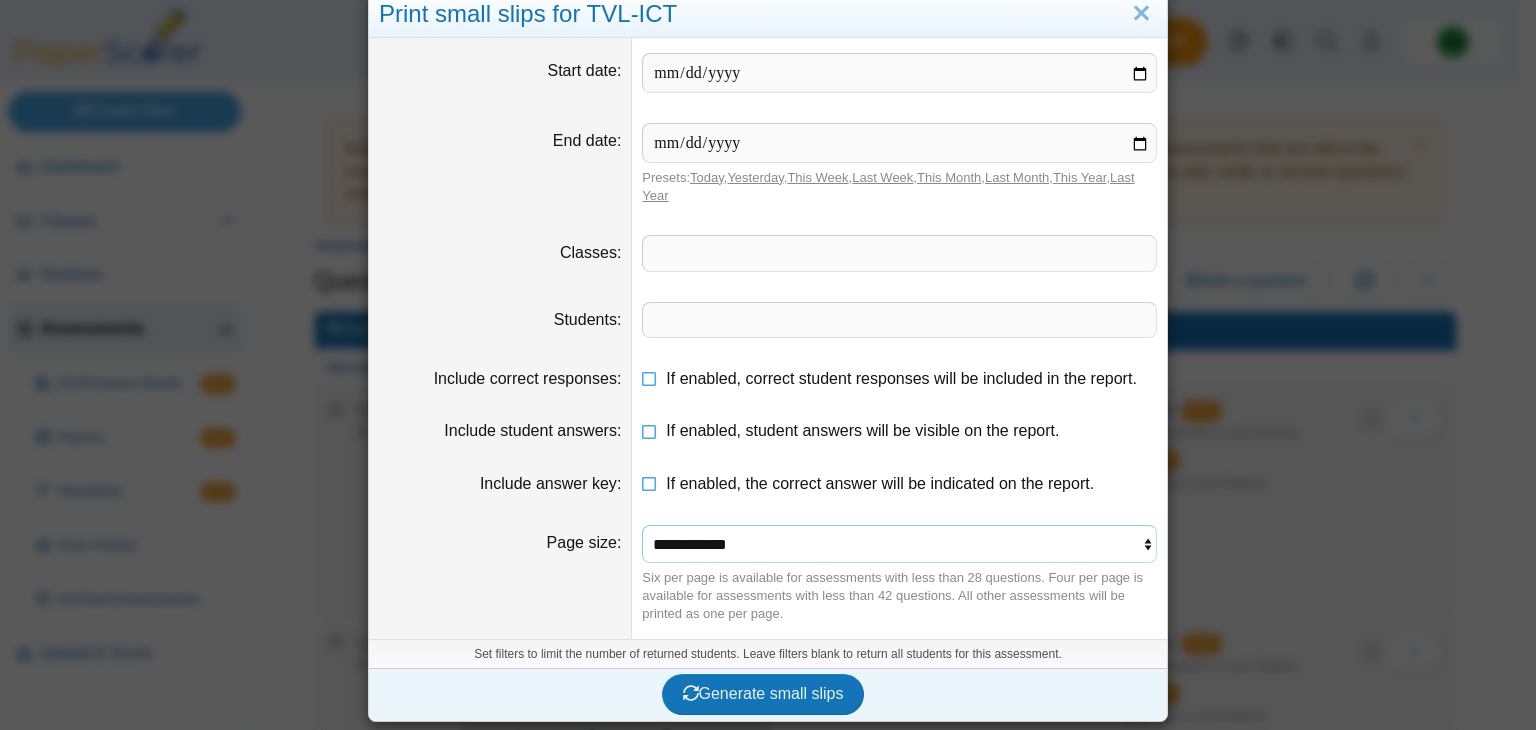 click on "**********" at bounding box center [899, 544] 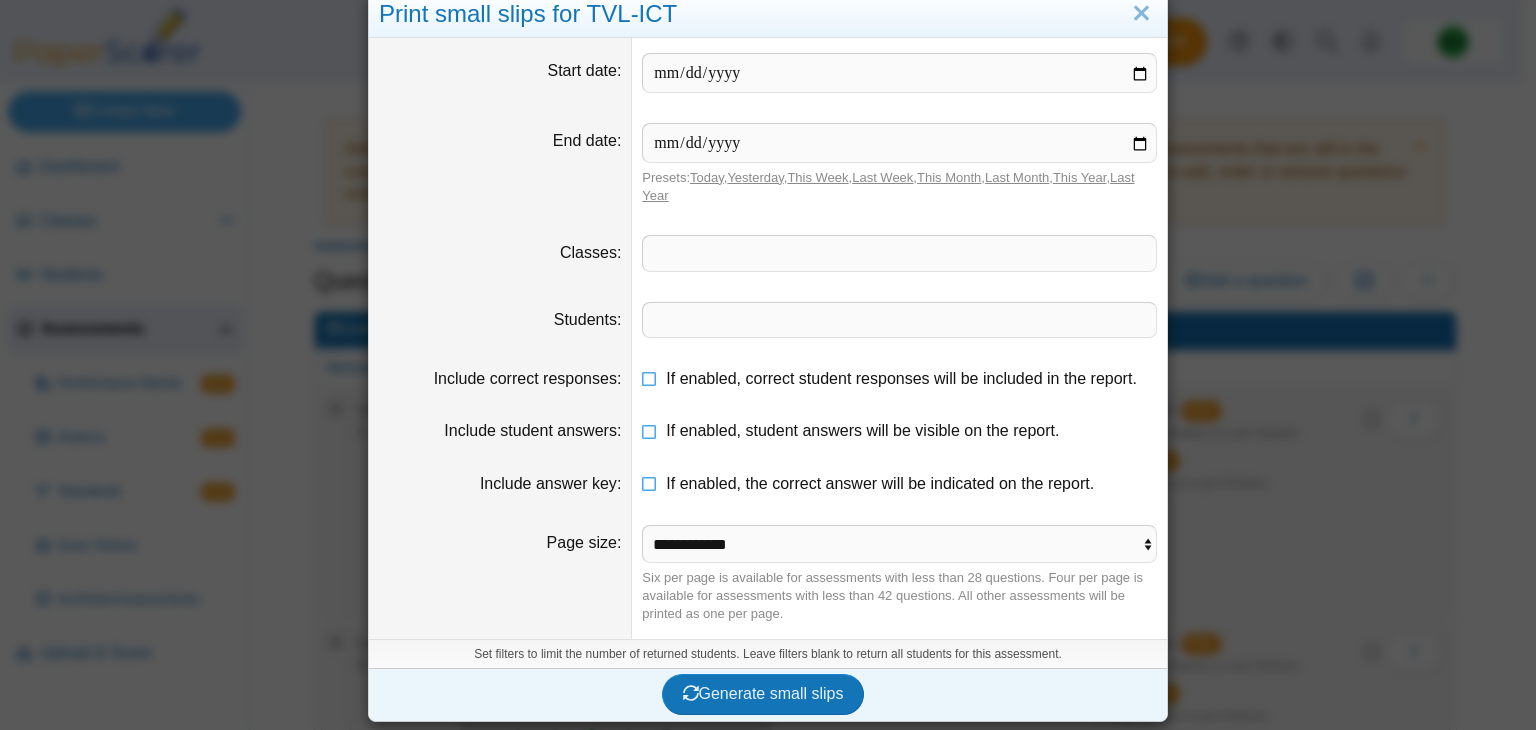 click on "Print small slips for TVL-ICT
Start date
End date
Presets:
Today ,  Yesterday ,  This Week ,  Last Week ,  This Month ,  Last Month ,  This Year ,  Last Year
Classes
​
Students
​
Include correct responses
If enabled, correct student responses will be included in the report." at bounding box center (768, 365) 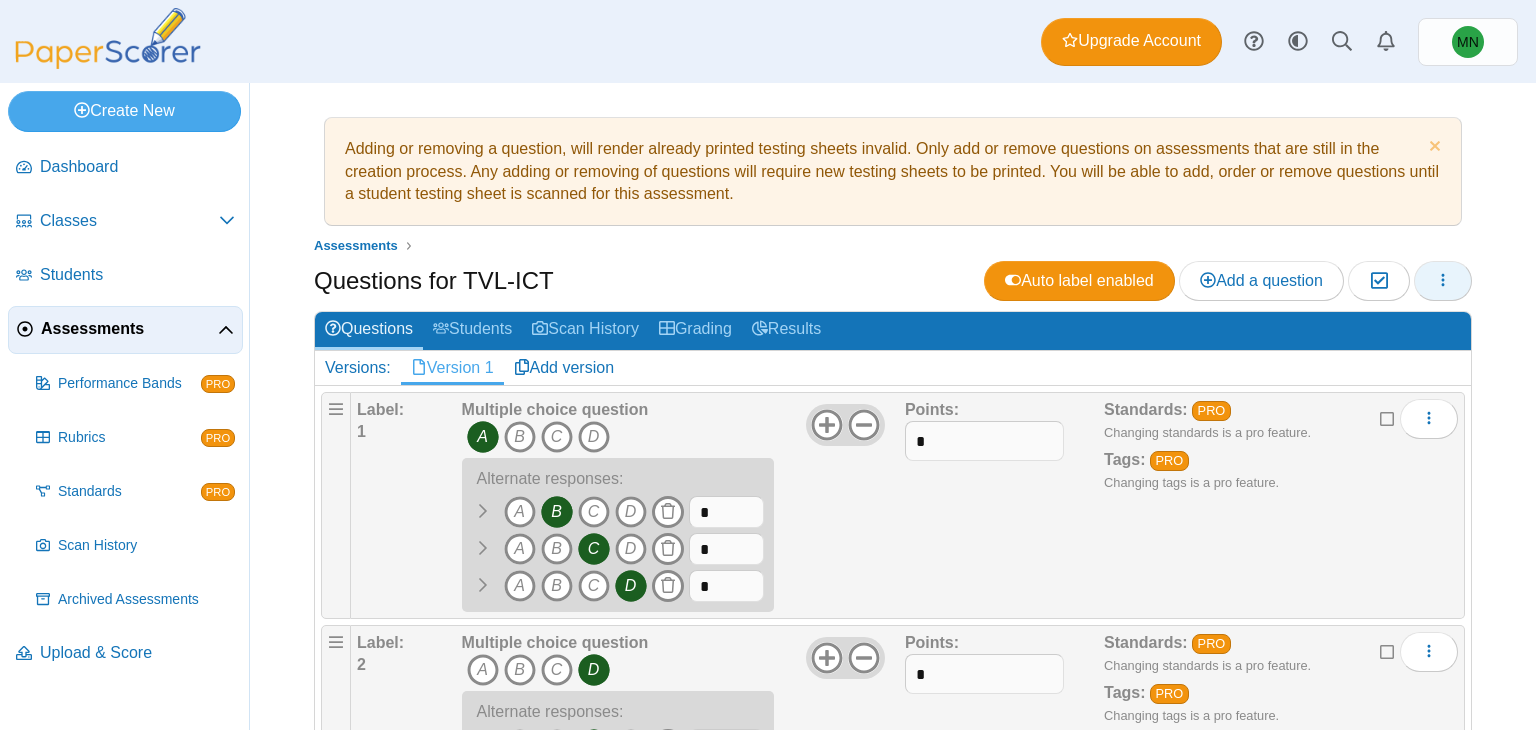 click 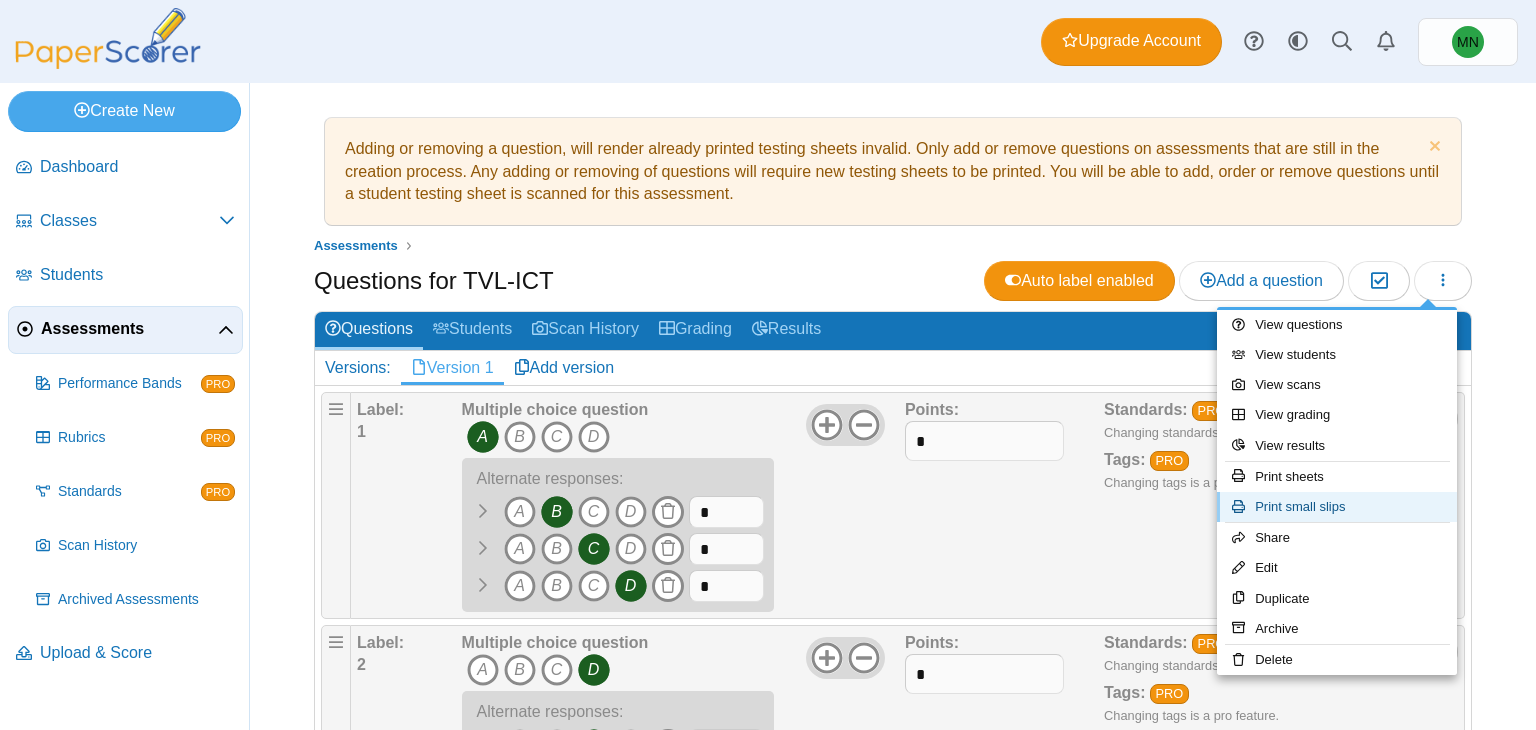 click on "Print small slips" at bounding box center [1337, 507] 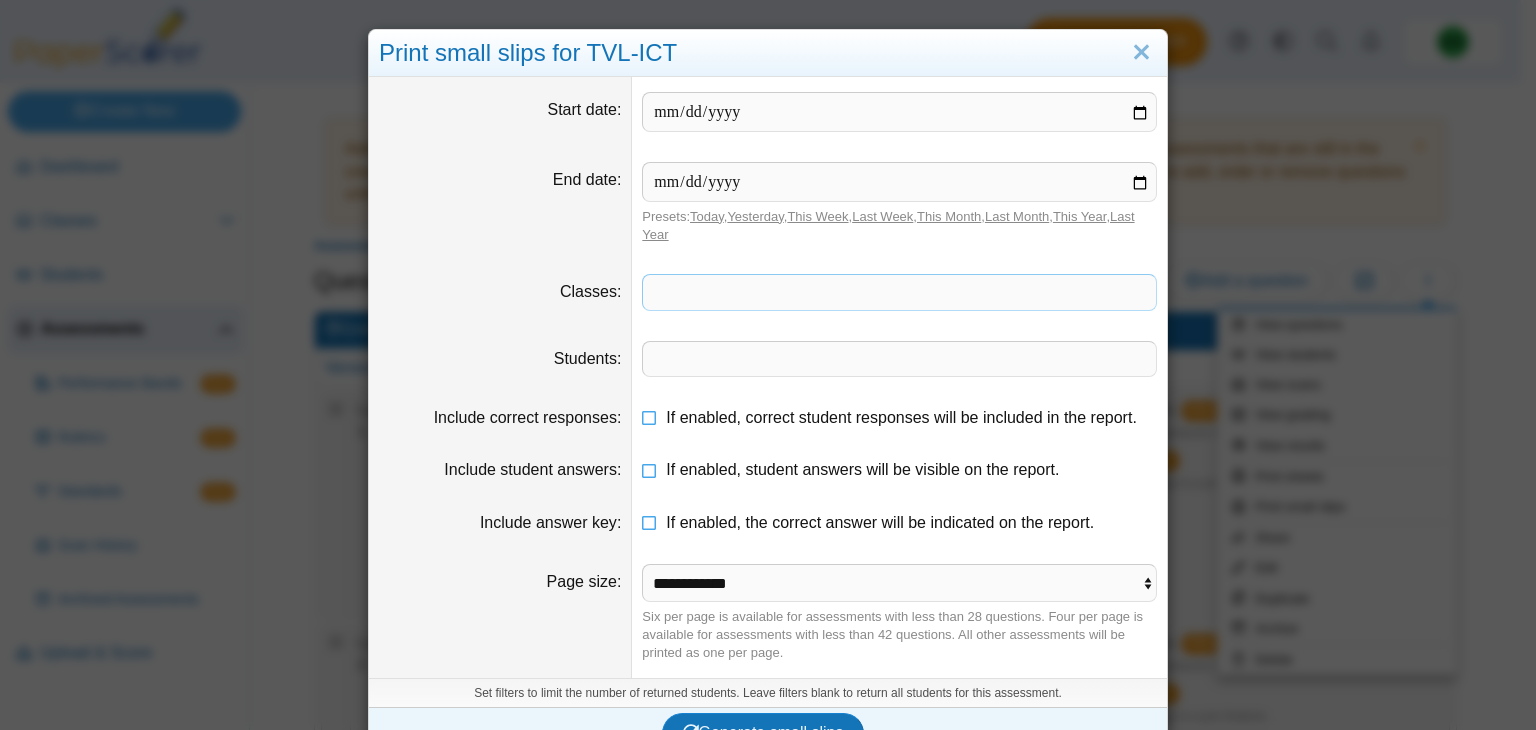 click at bounding box center (899, 292) 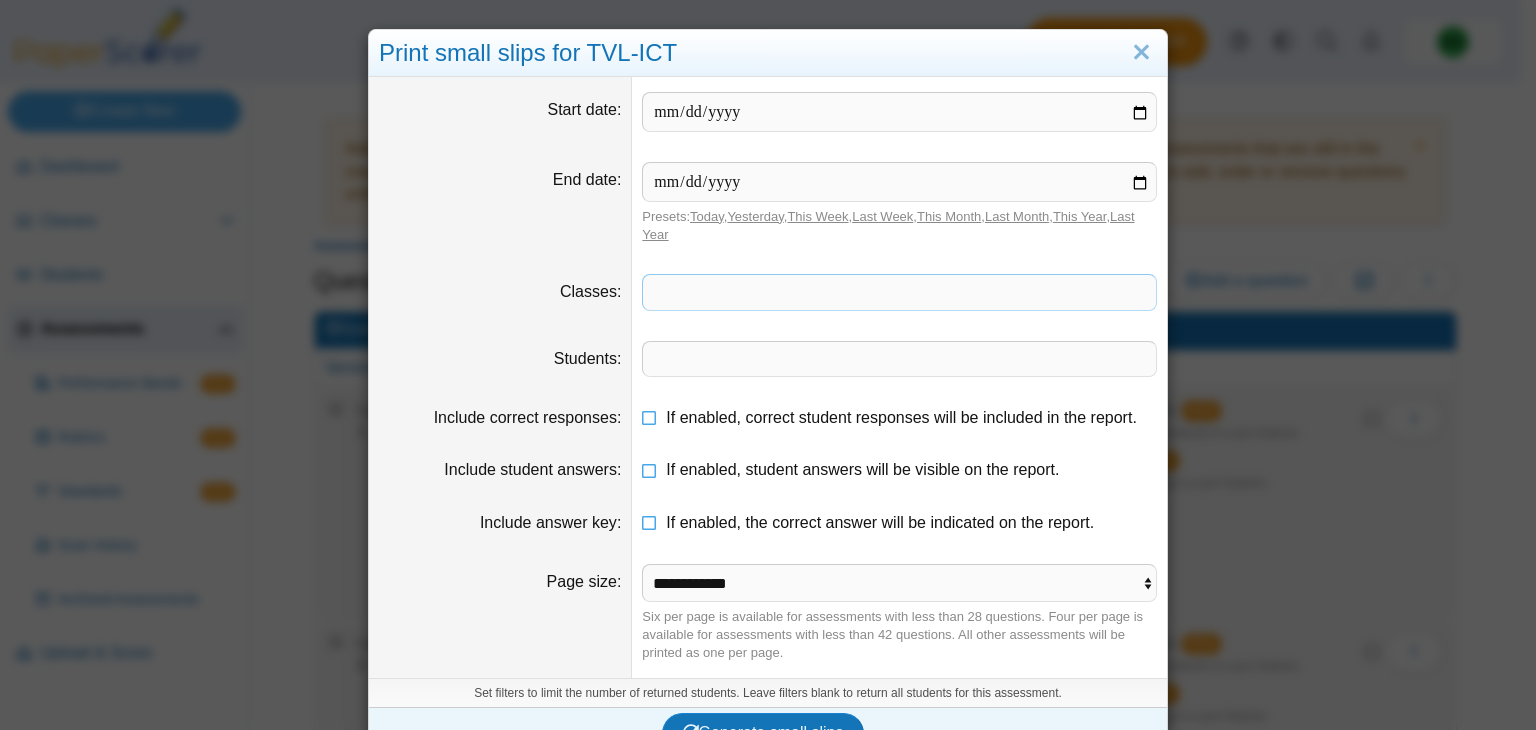 type 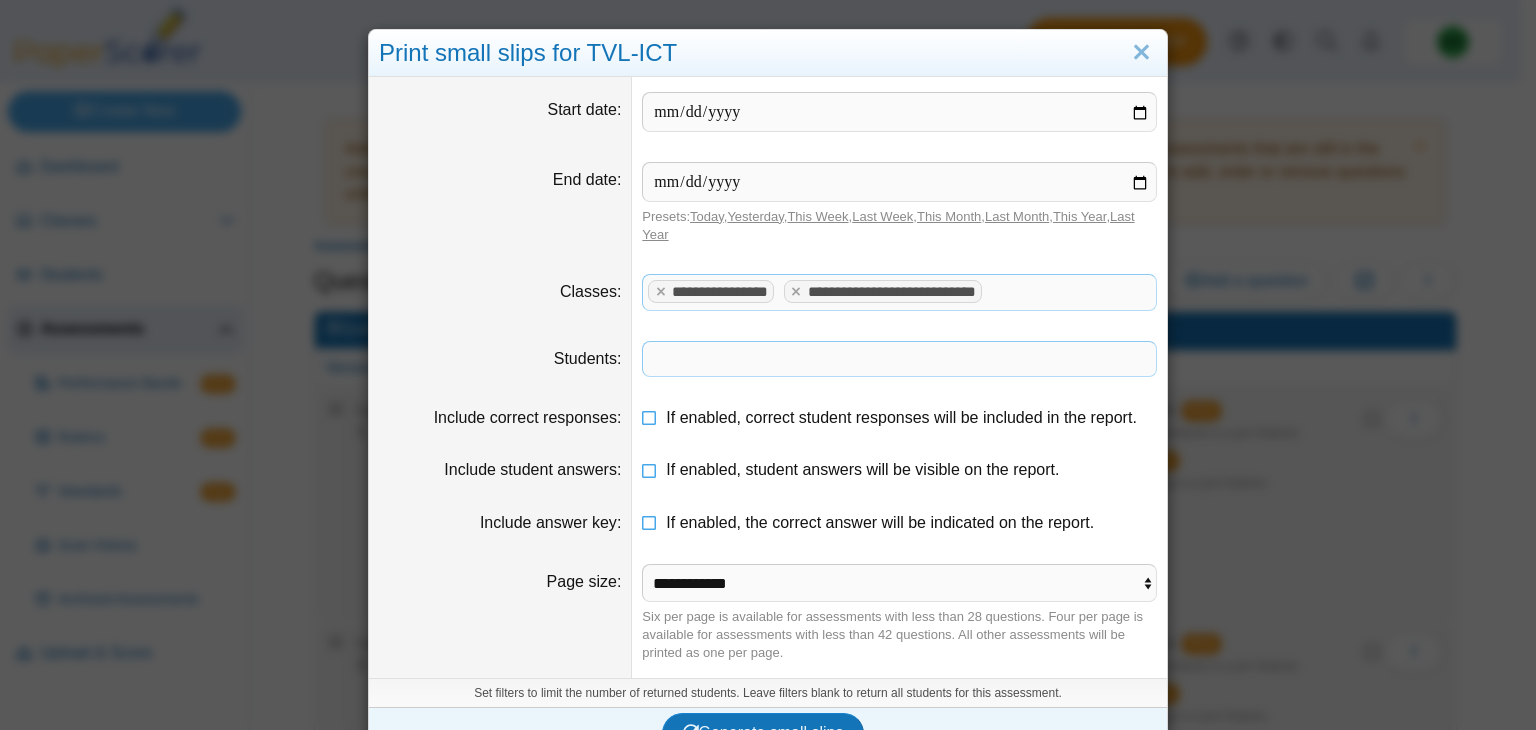 click at bounding box center [899, 359] 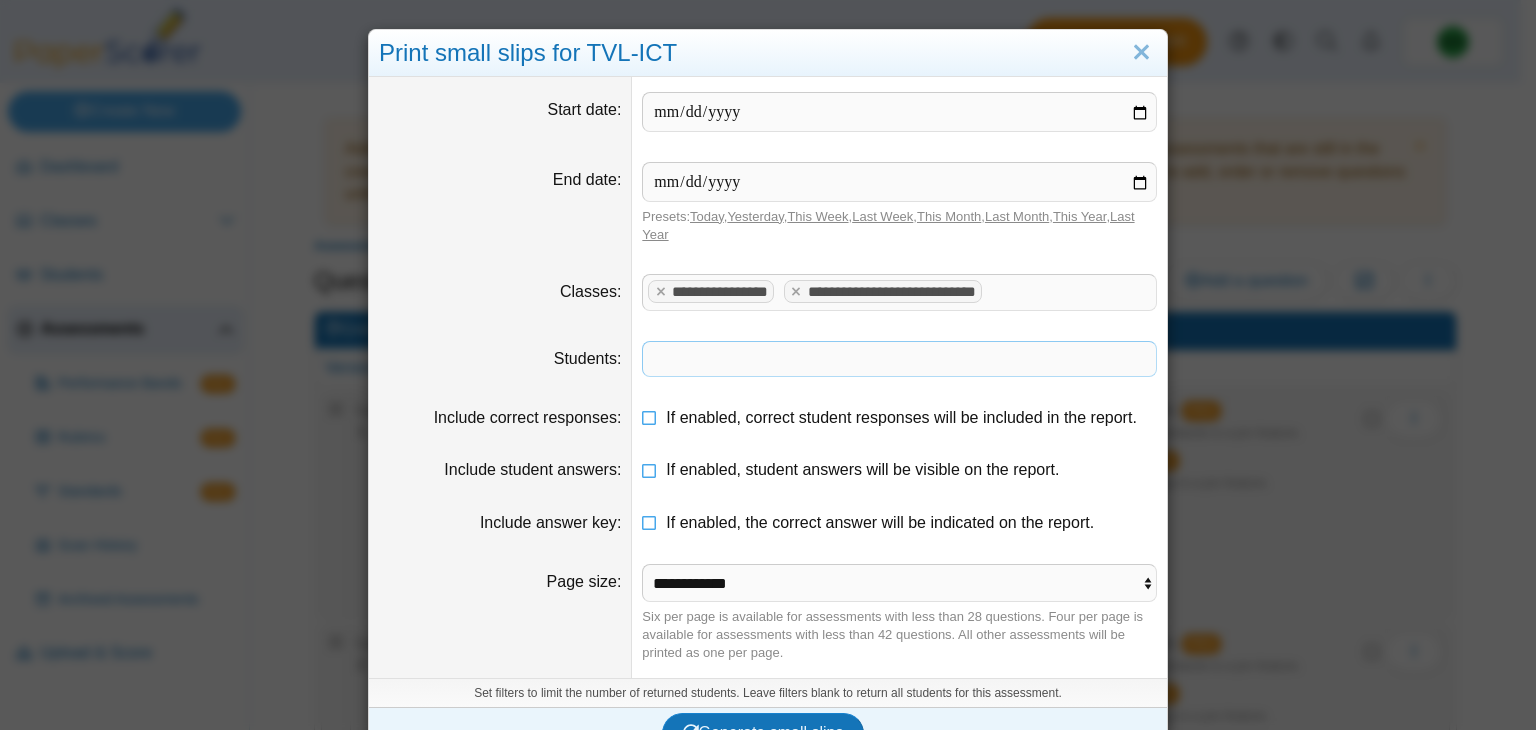 type 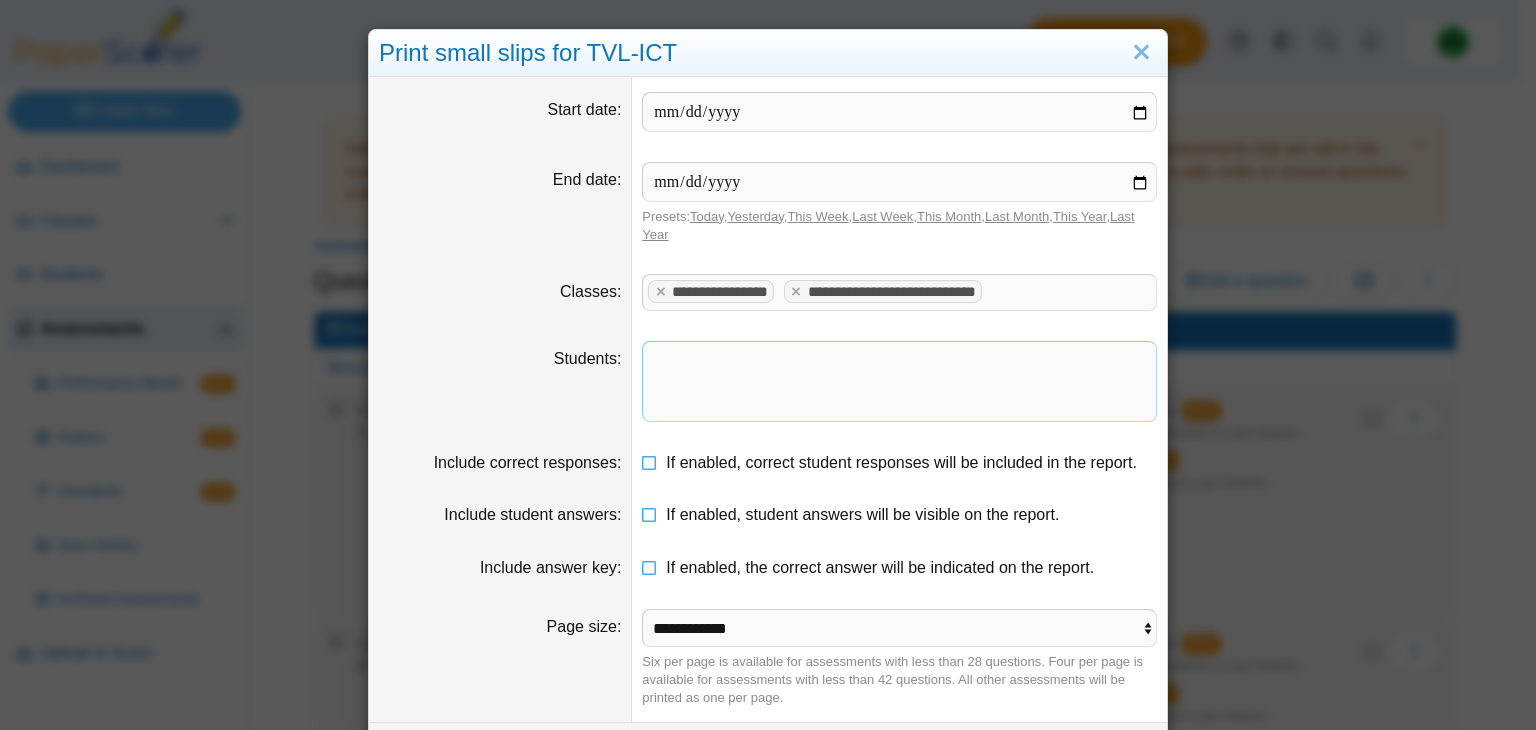 scroll, scrollTop: 61, scrollLeft: 0, axis: vertical 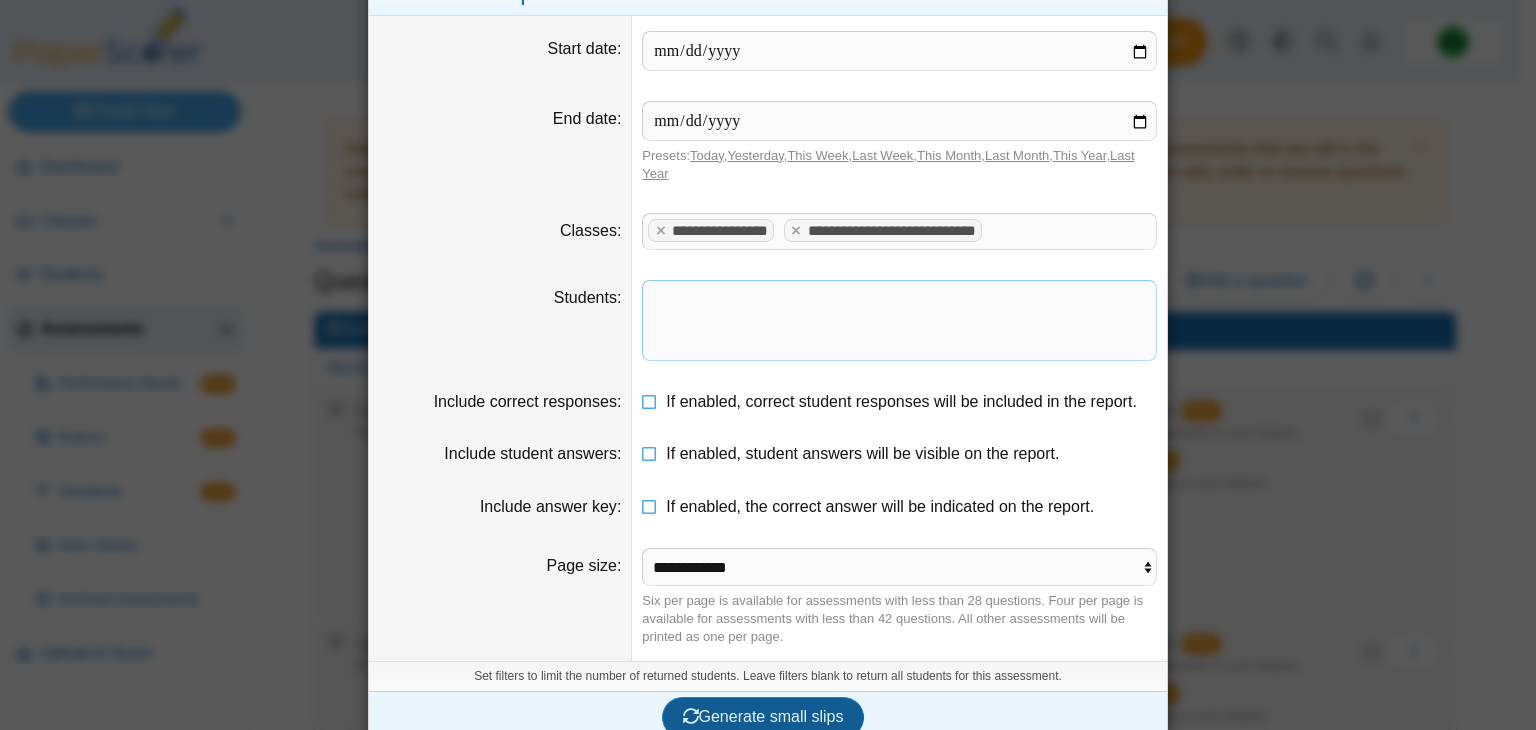 click on "Generate small slips" at bounding box center (763, 716) 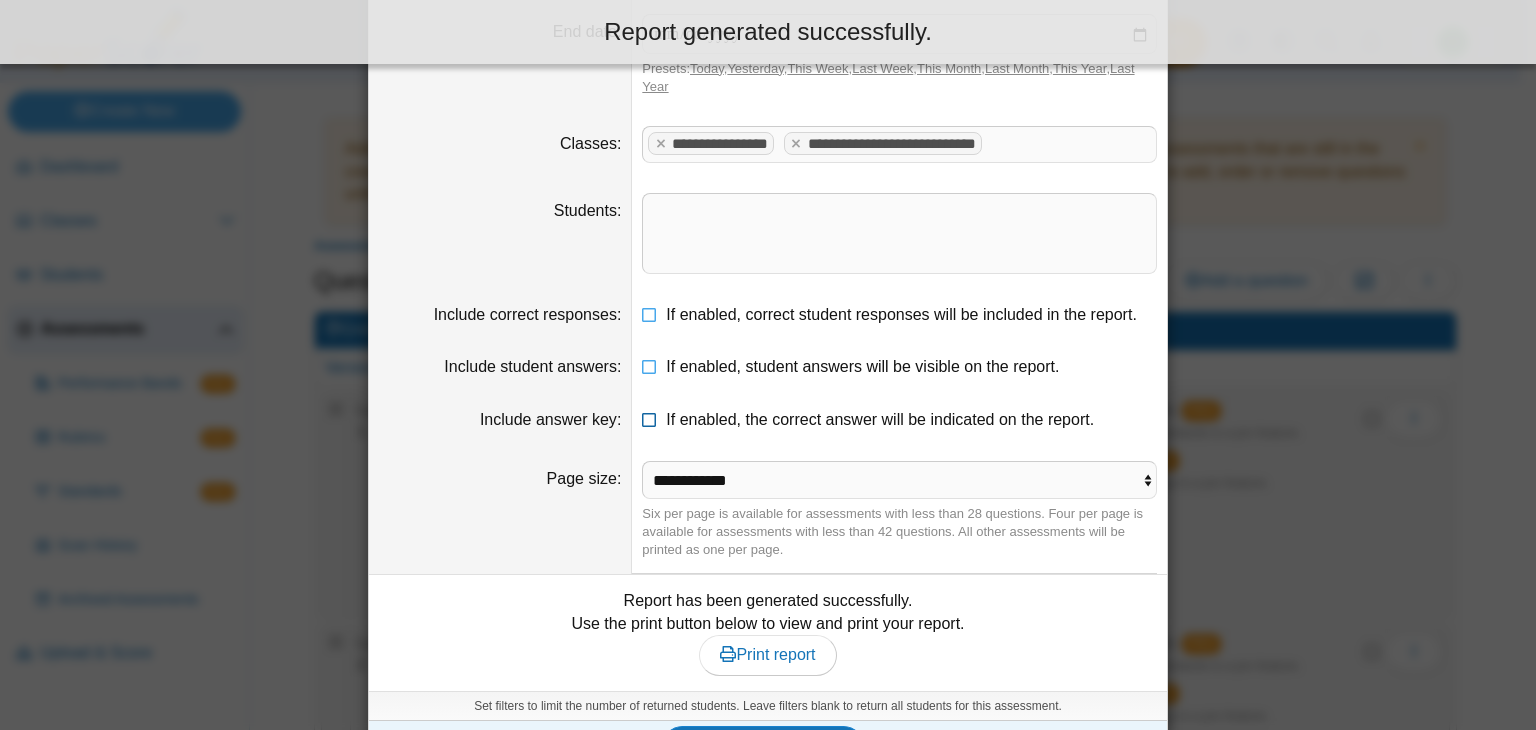 scroll, scrollTop: 176, scrollLeft: 0, axis: vertical 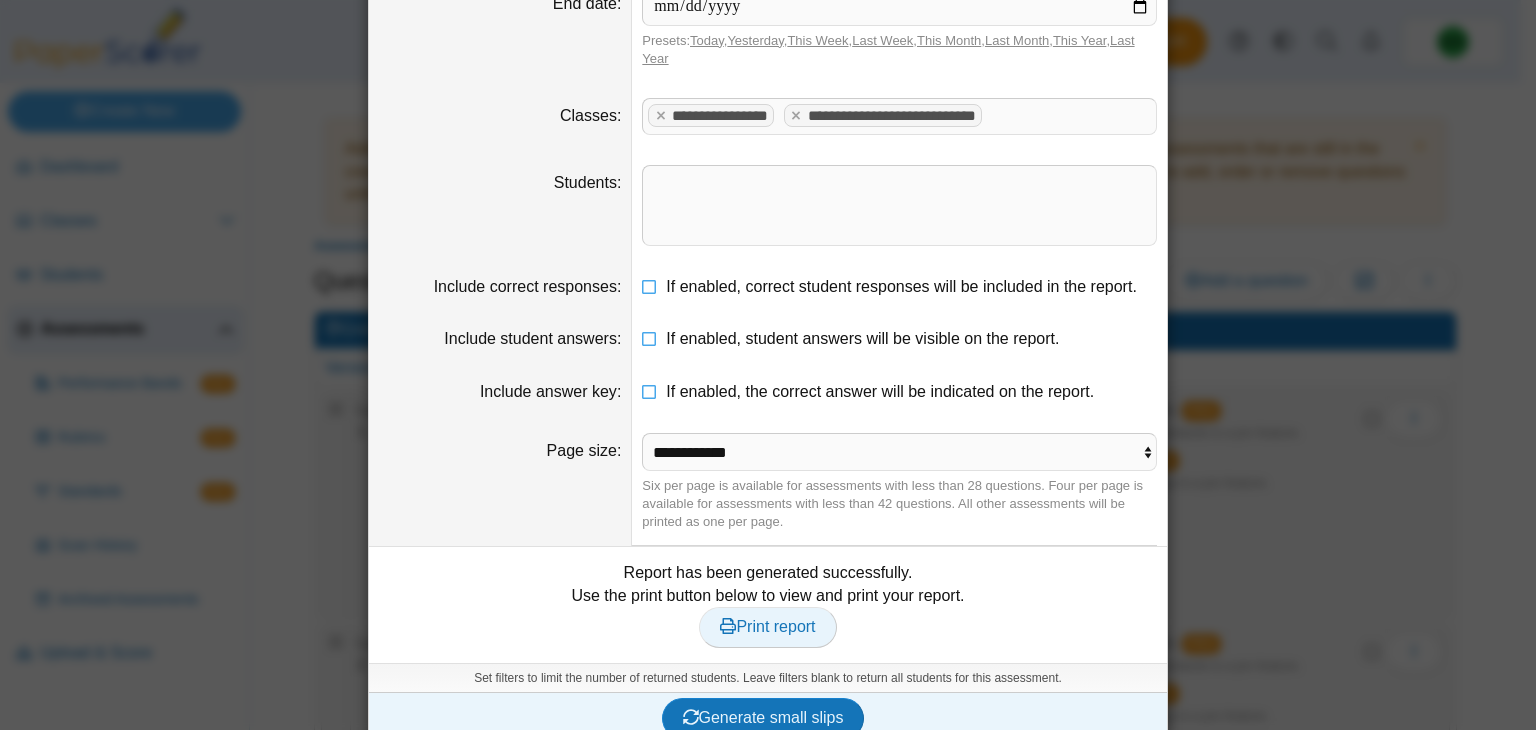 click on "Print report" at bounding box center [767, 626] 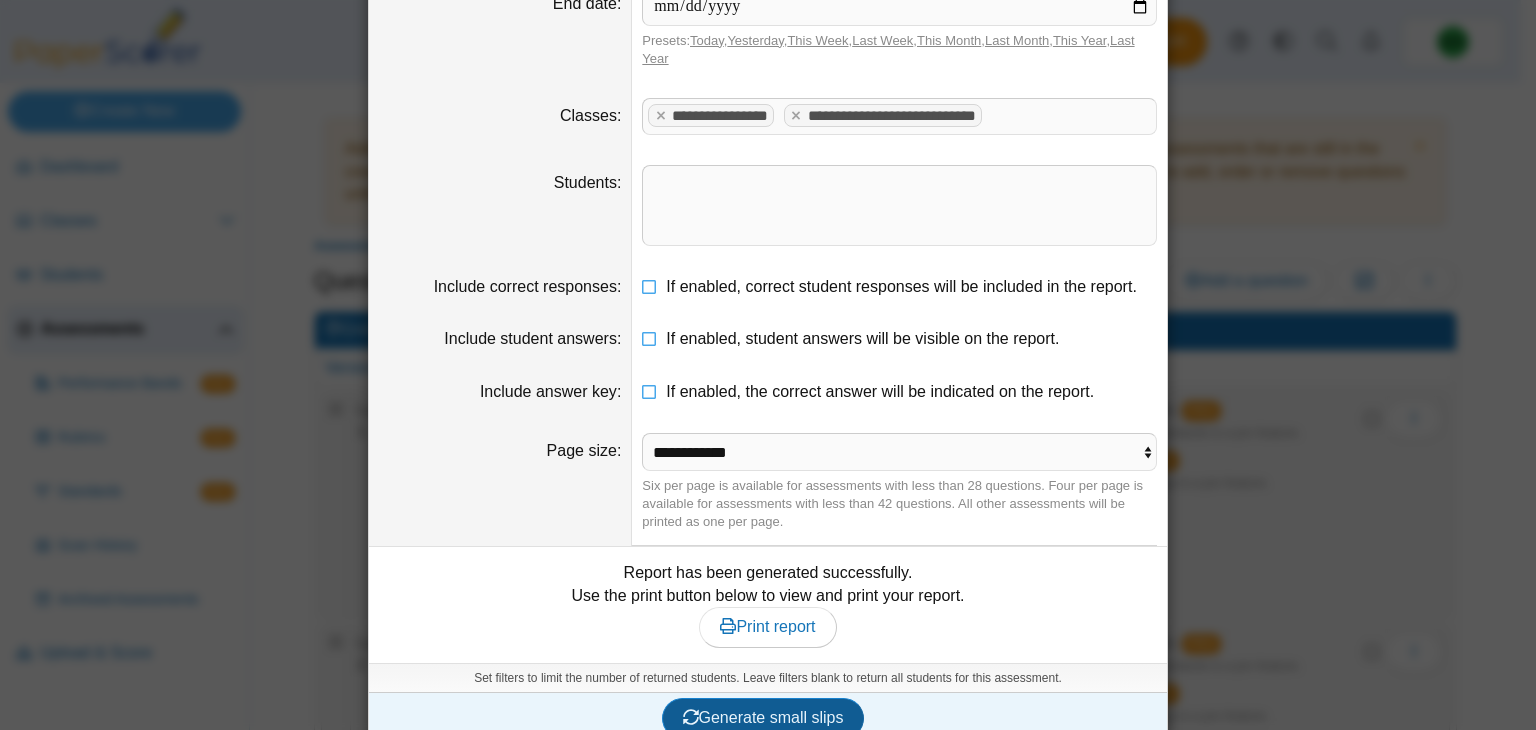 click on "Generate small slips" at bounding box center (763, 717) 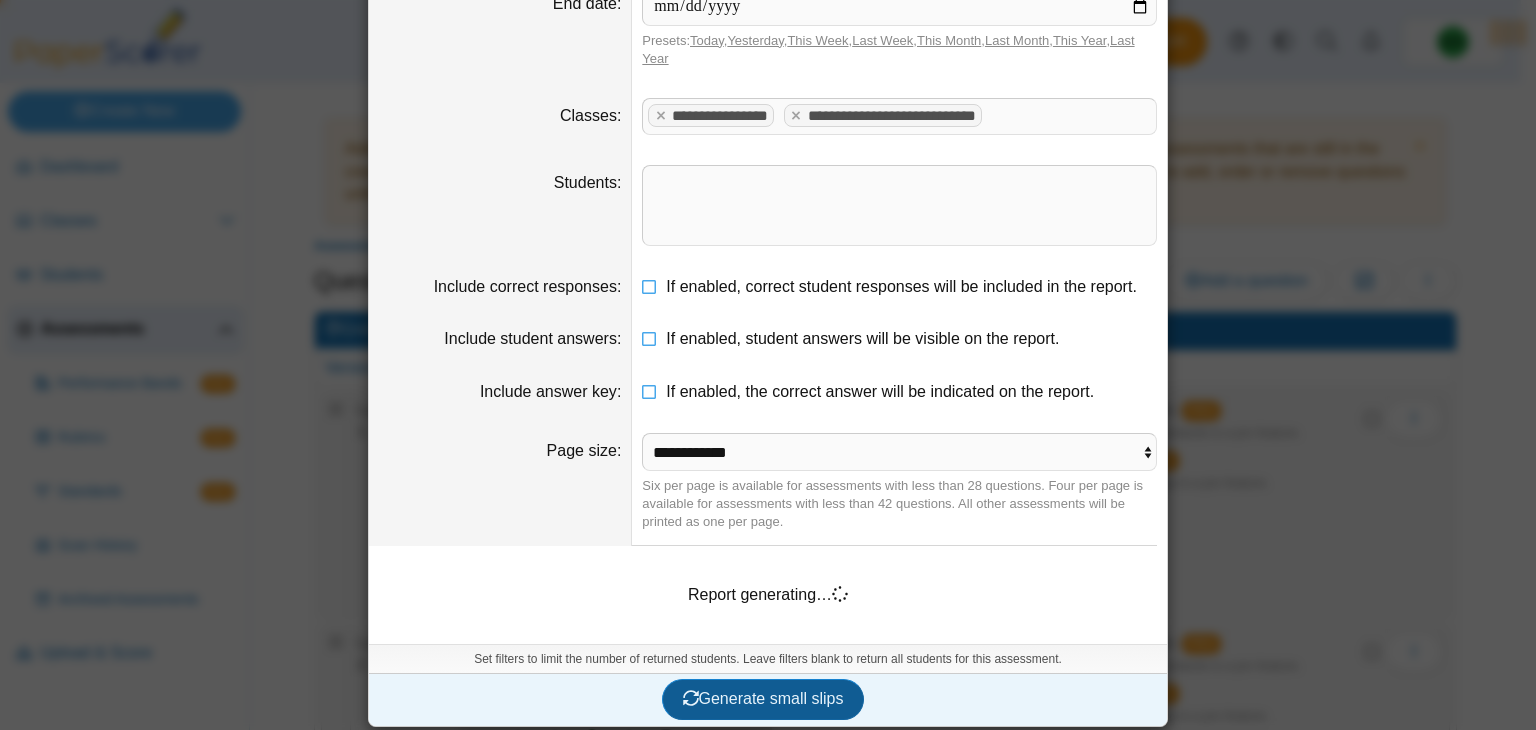 scroll, scrollTop: 158, scrollLeft: 0, axis: vertical 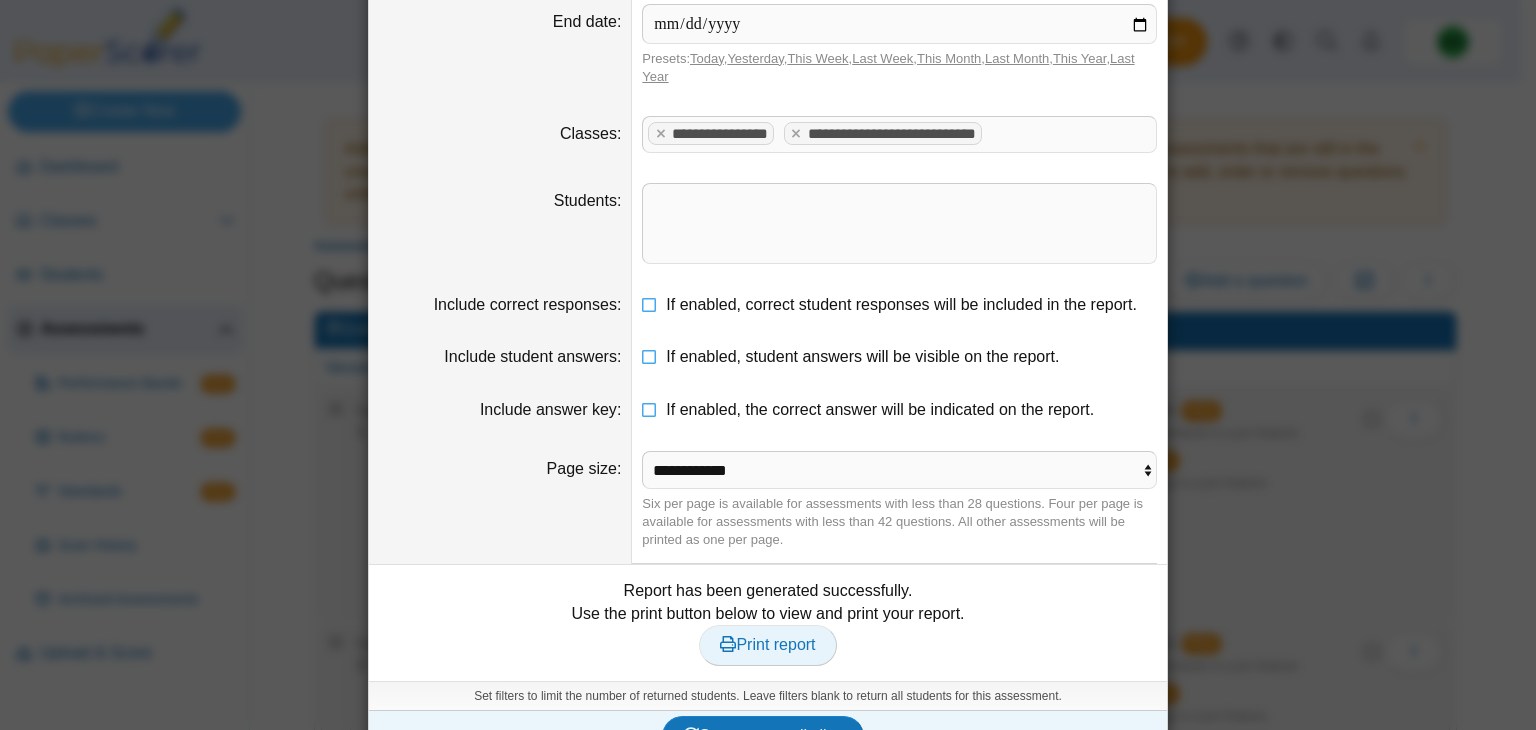 click on "Print report" at bounding box center [767, 644] 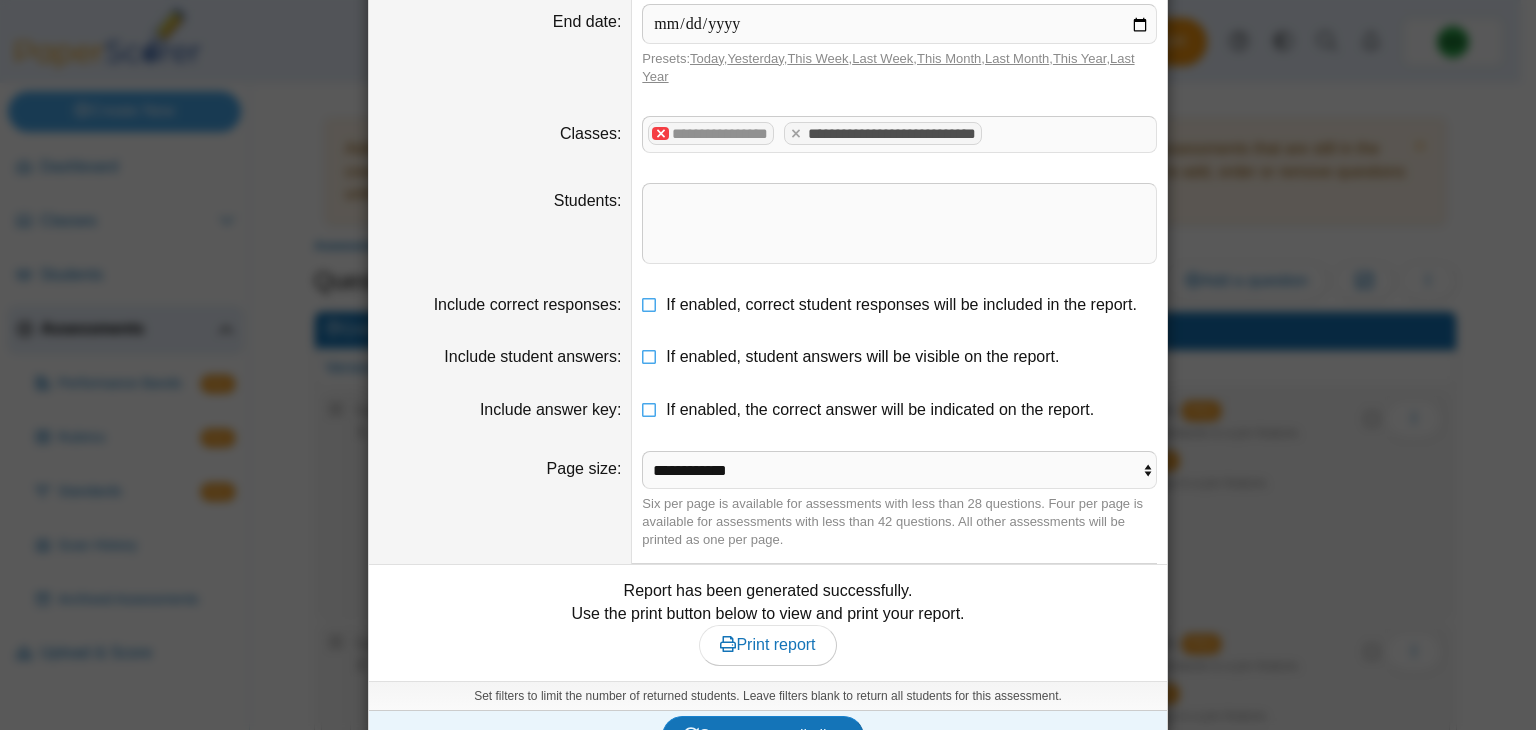 click at bounding box center (660, 133) 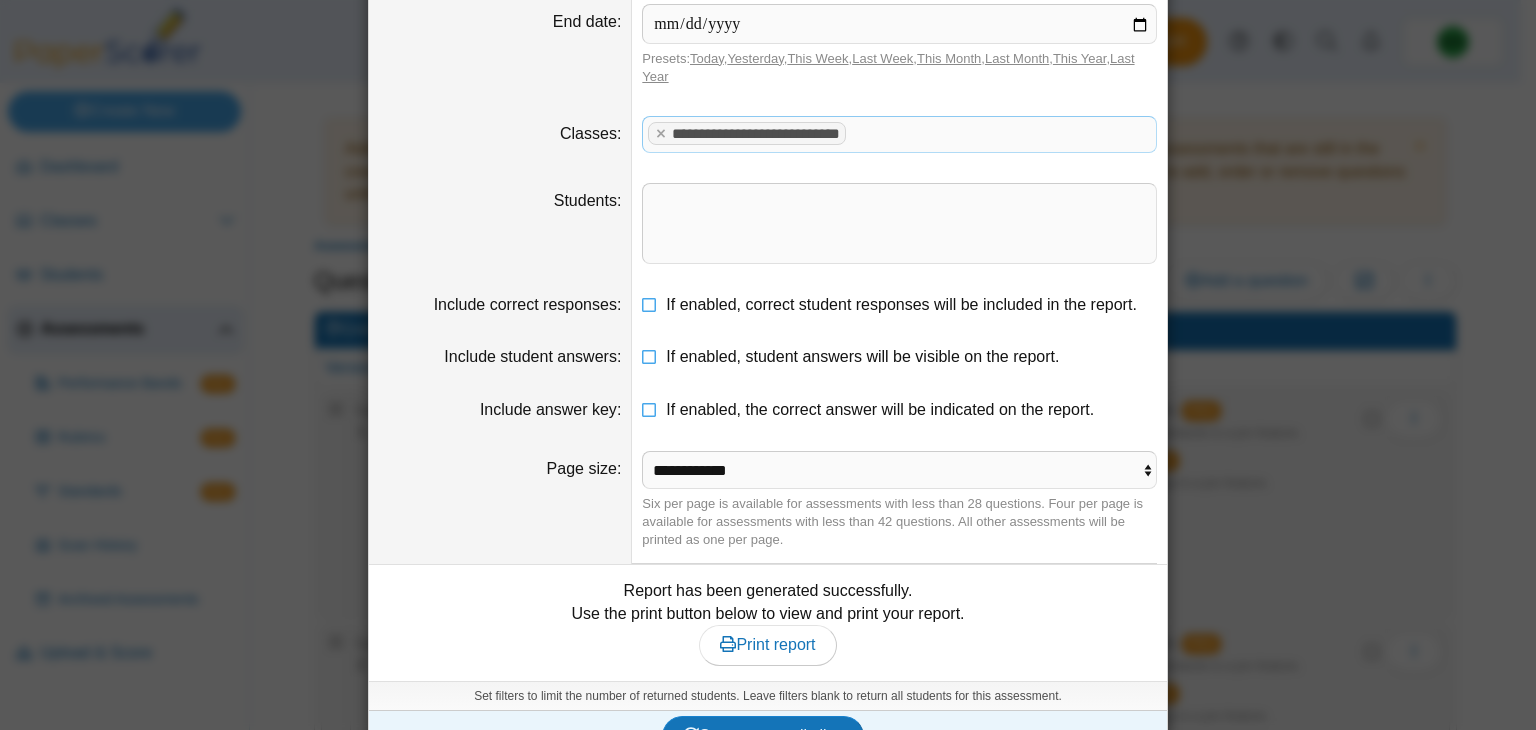 click on "**********" at bounding box center [768, 365] 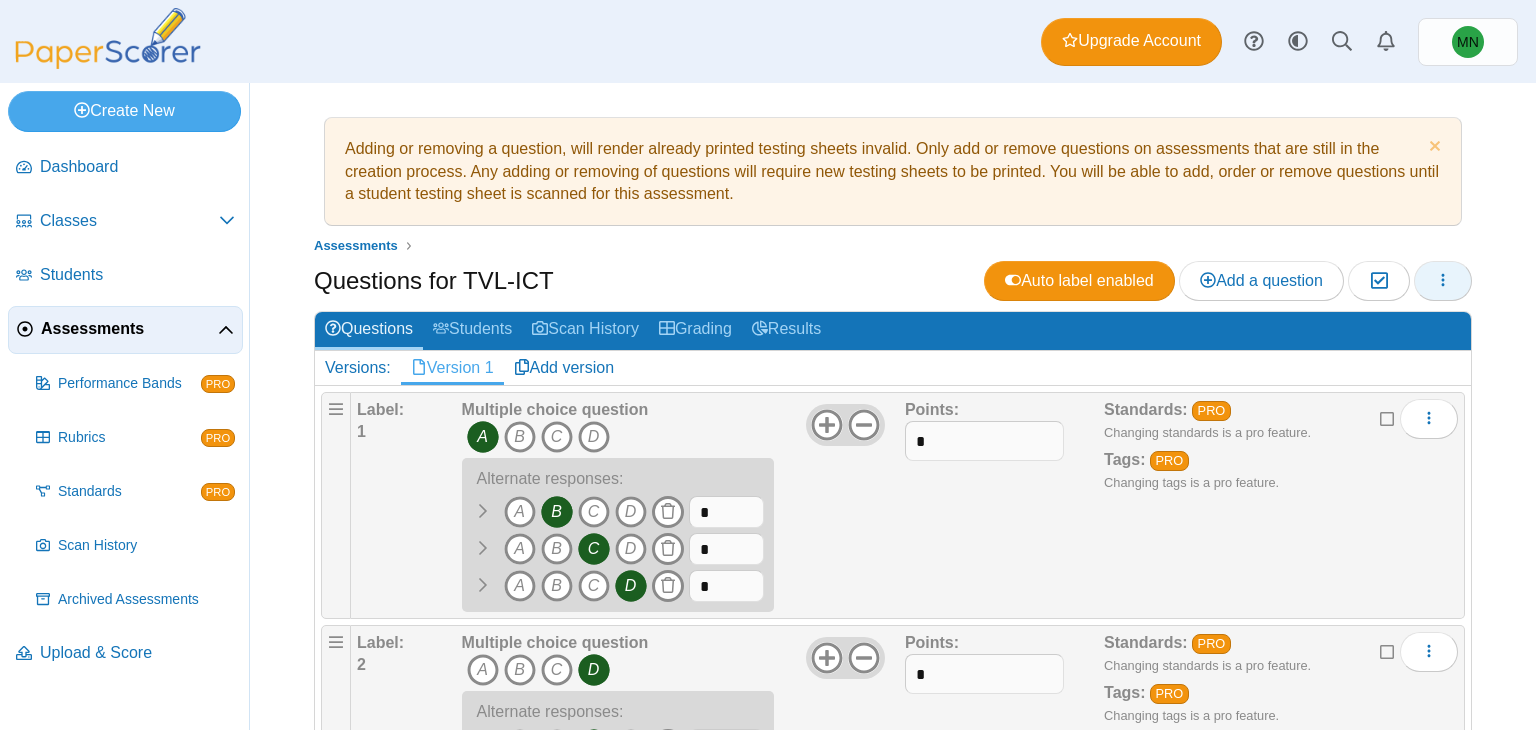 click at bounding box center [1443, 281] 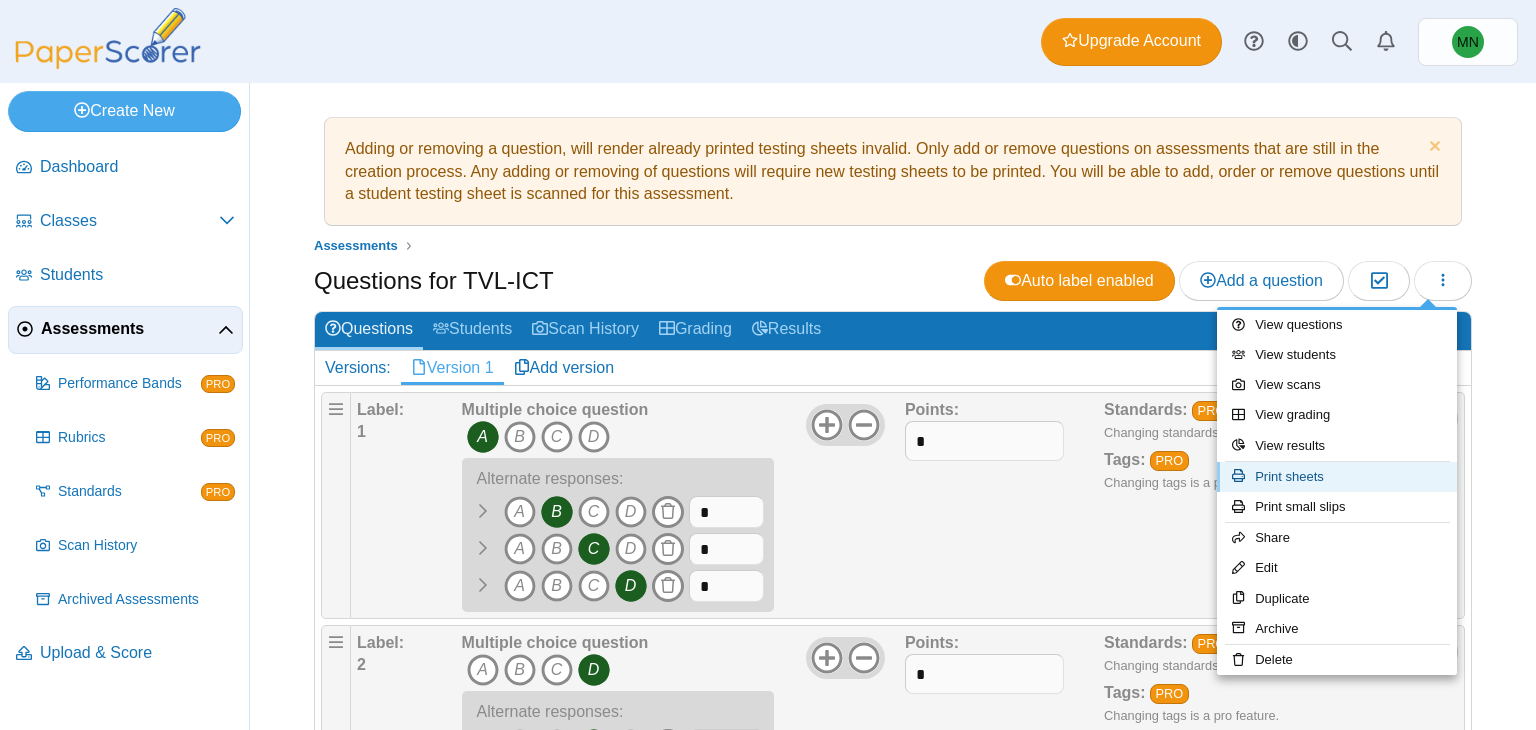 click on "Print sheets" at bounding box center [1337, 477] 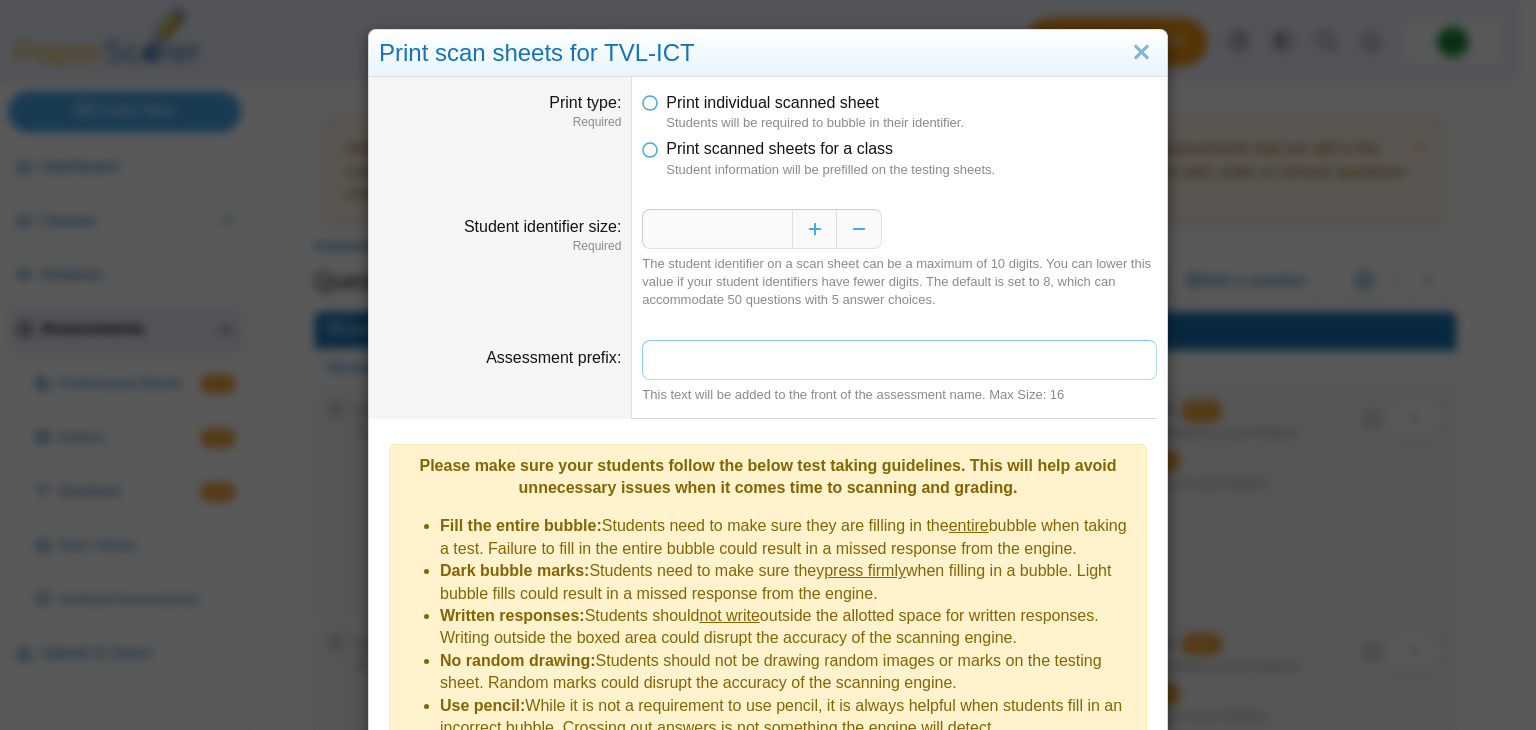 click on "Assessment prefix" at bounding box center (899, 360) 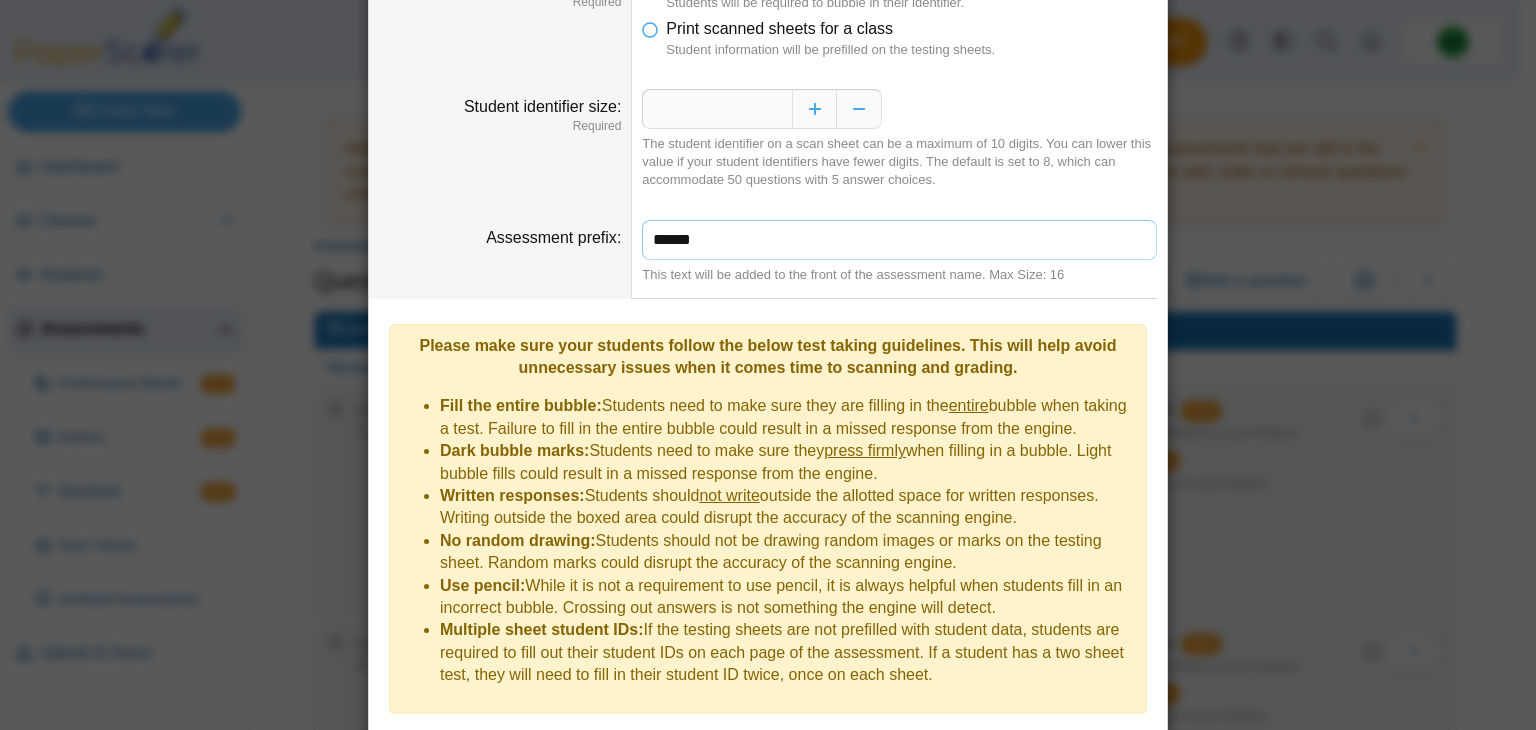 scroll, scrollTop: 159, scrollLeft: 0, axis: vertical 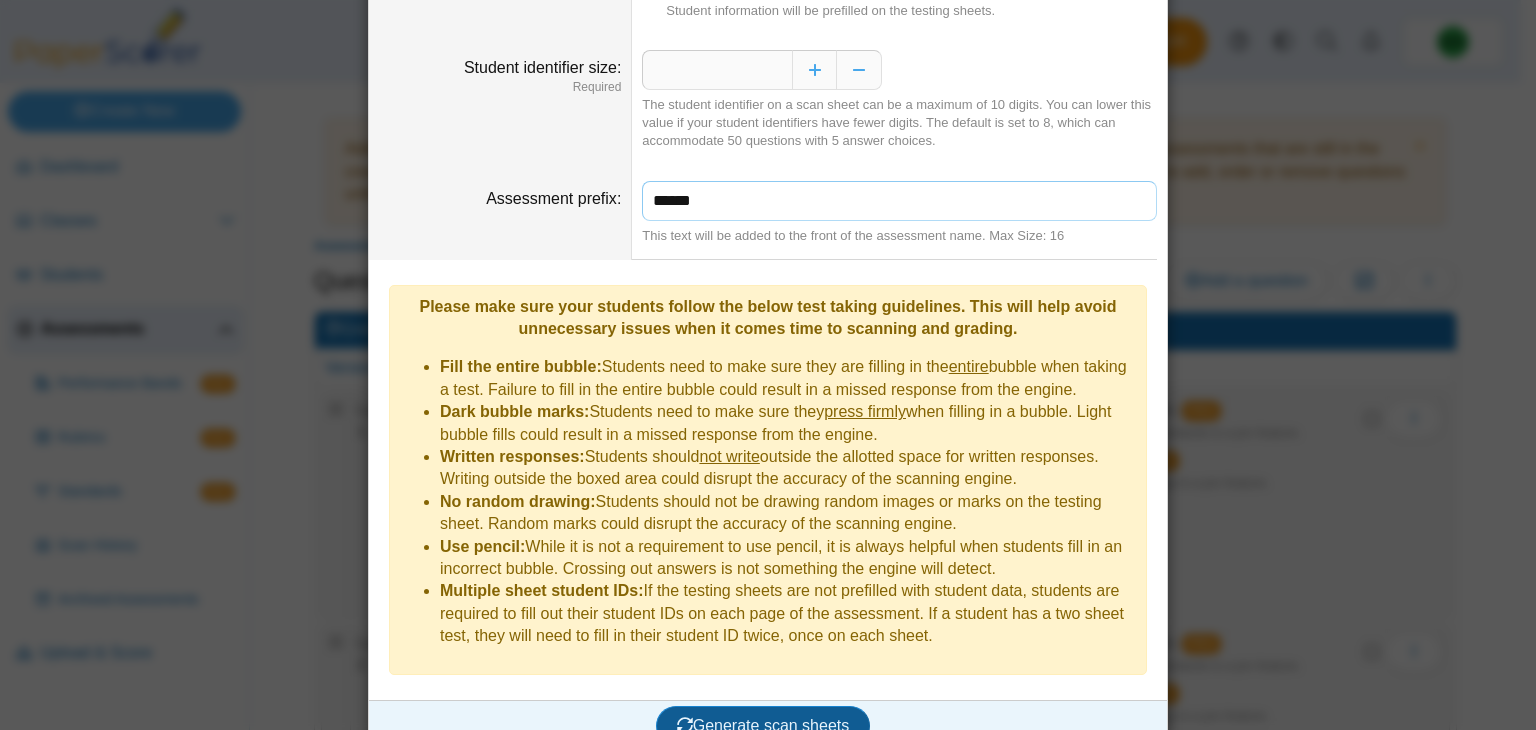 type on "******" 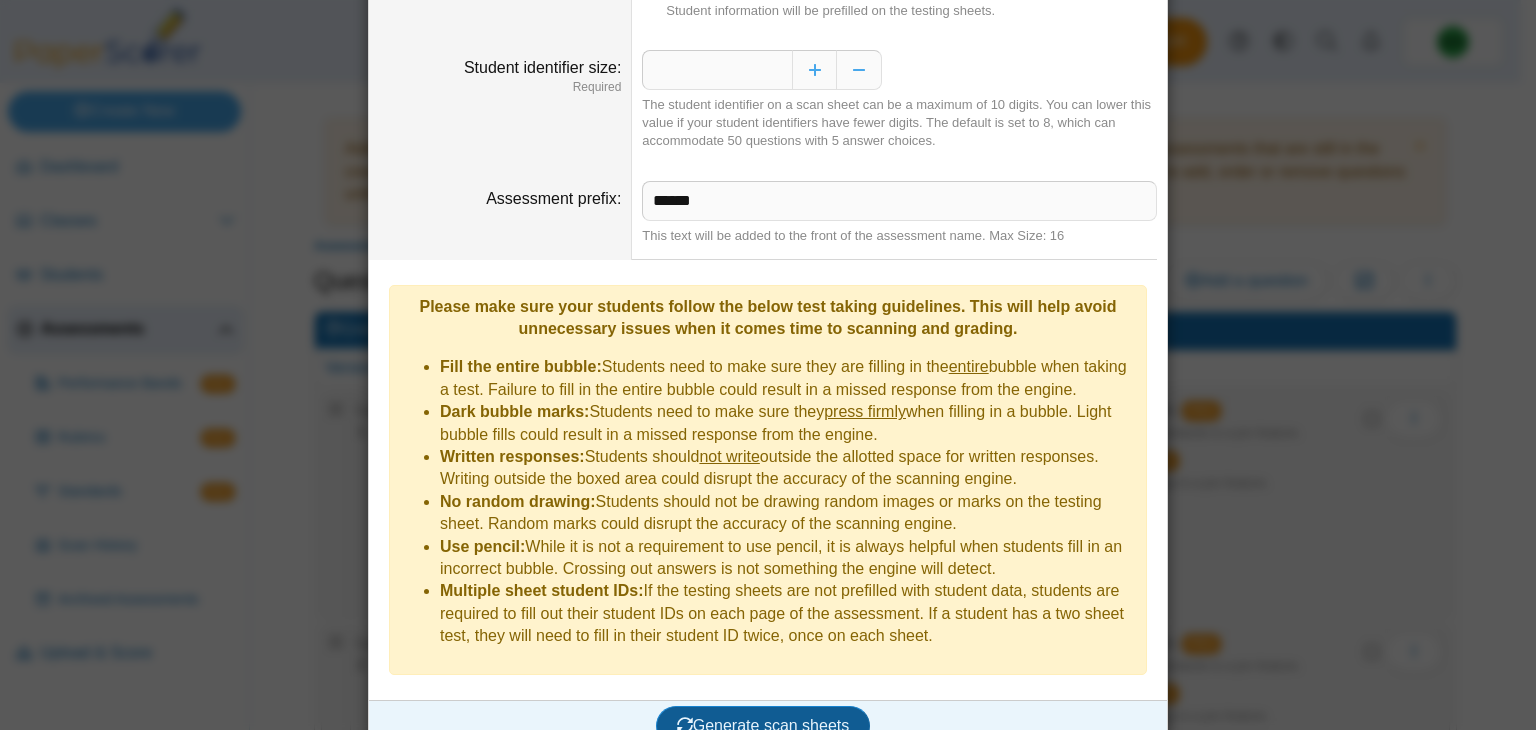 click on "Generate scan sheets" at bounding box center [763, 725] 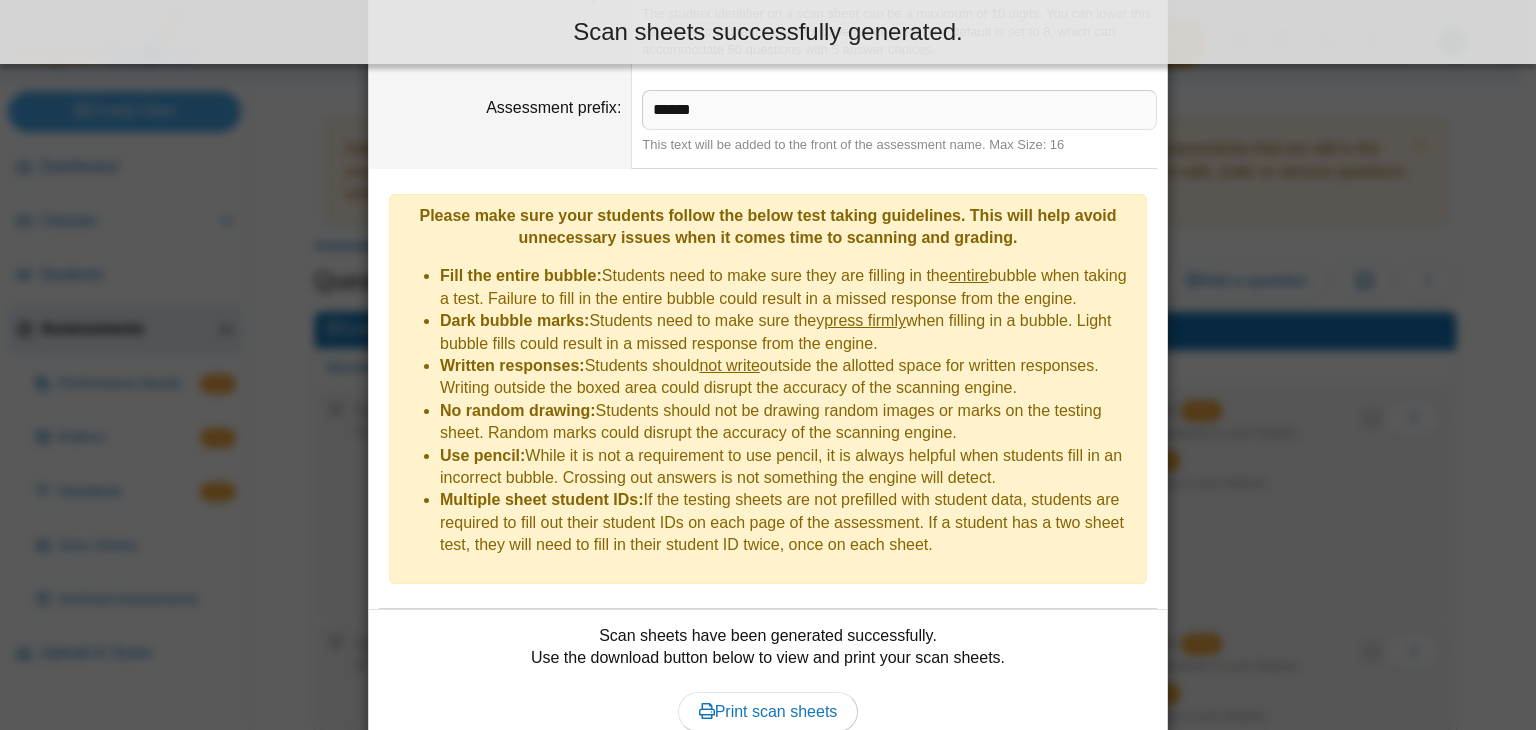 scroll, scrollTop: 319, scrollLeft: 0, axis: vertical 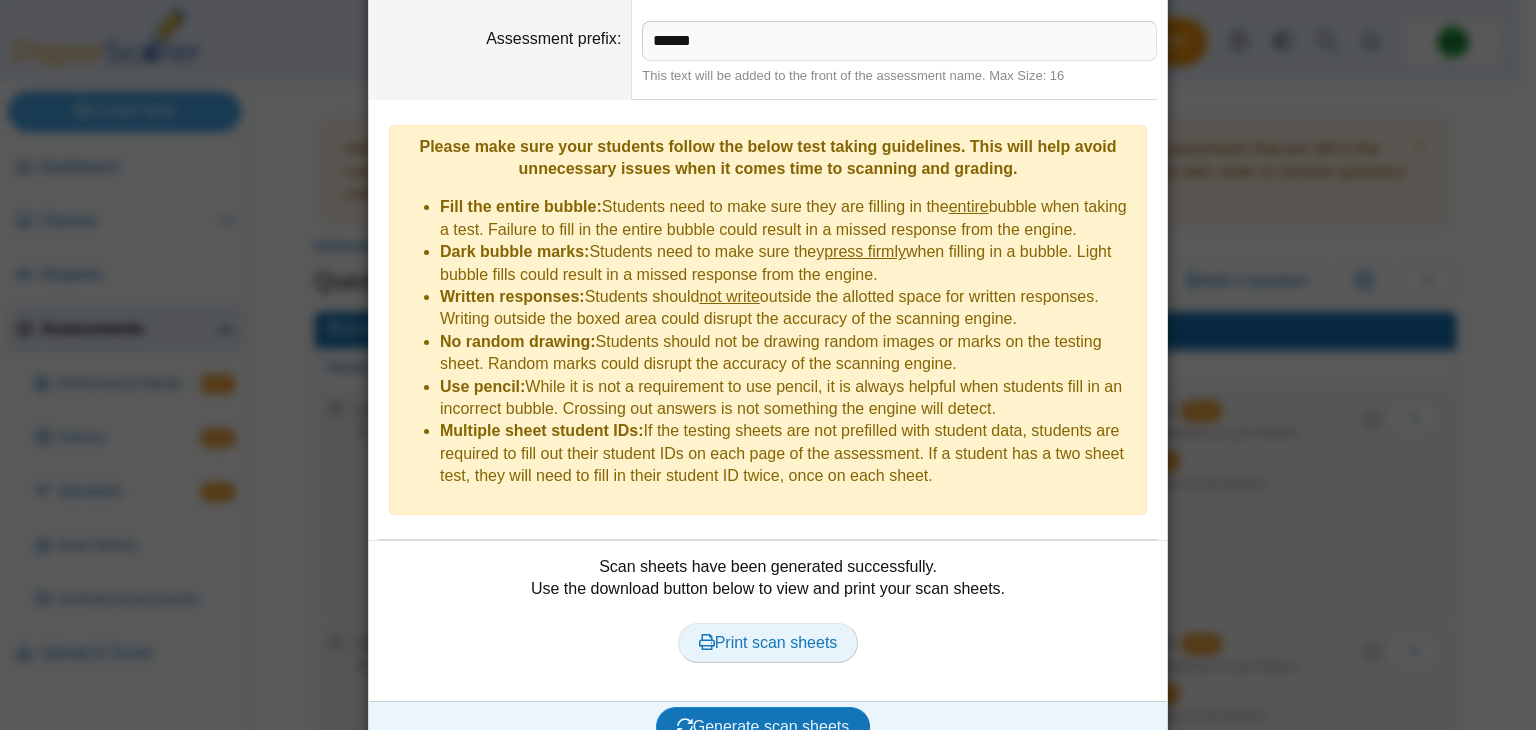 click on "Print scan sheets" at bounding box center [768, 642] 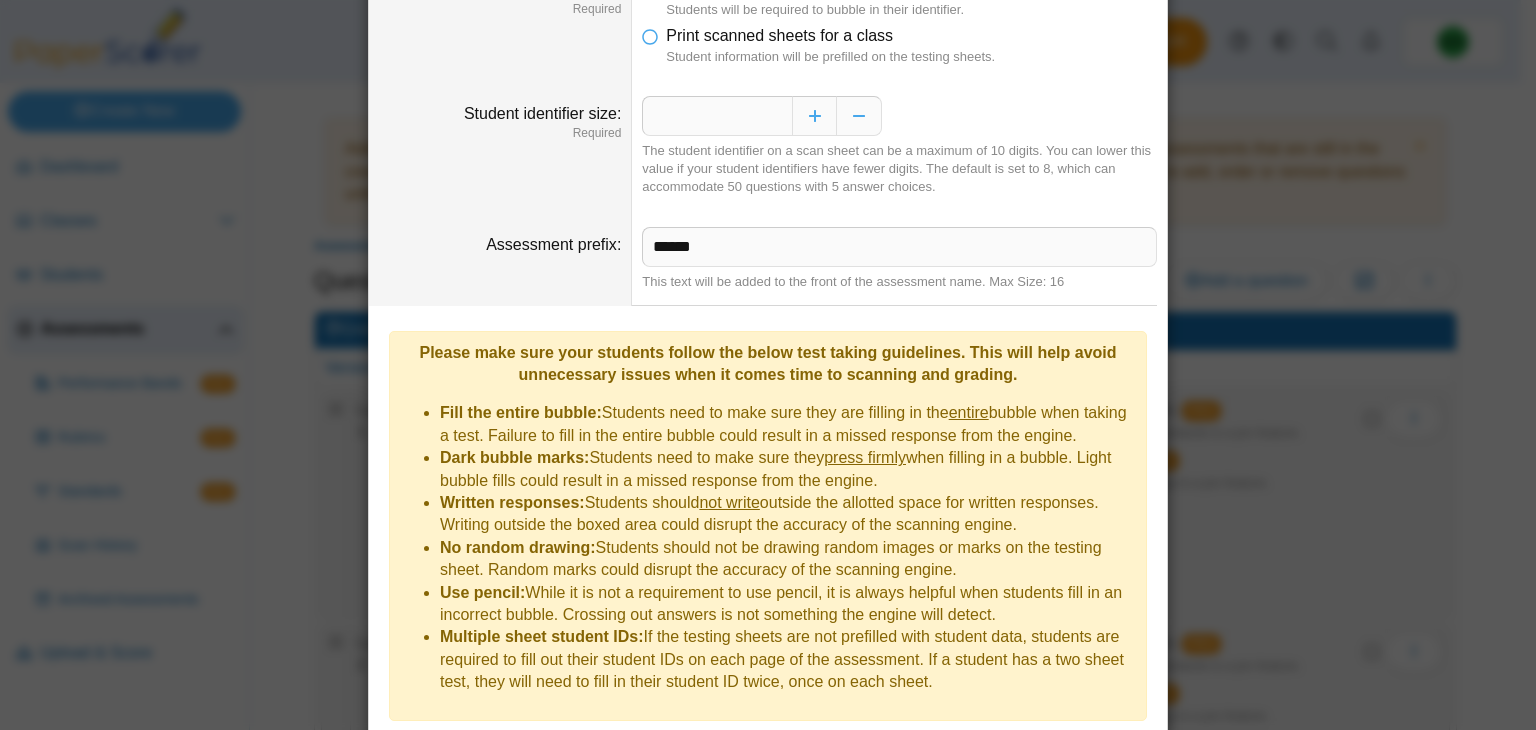 scroll, scrollTop: 0, scrollLeft: 0, axis: both 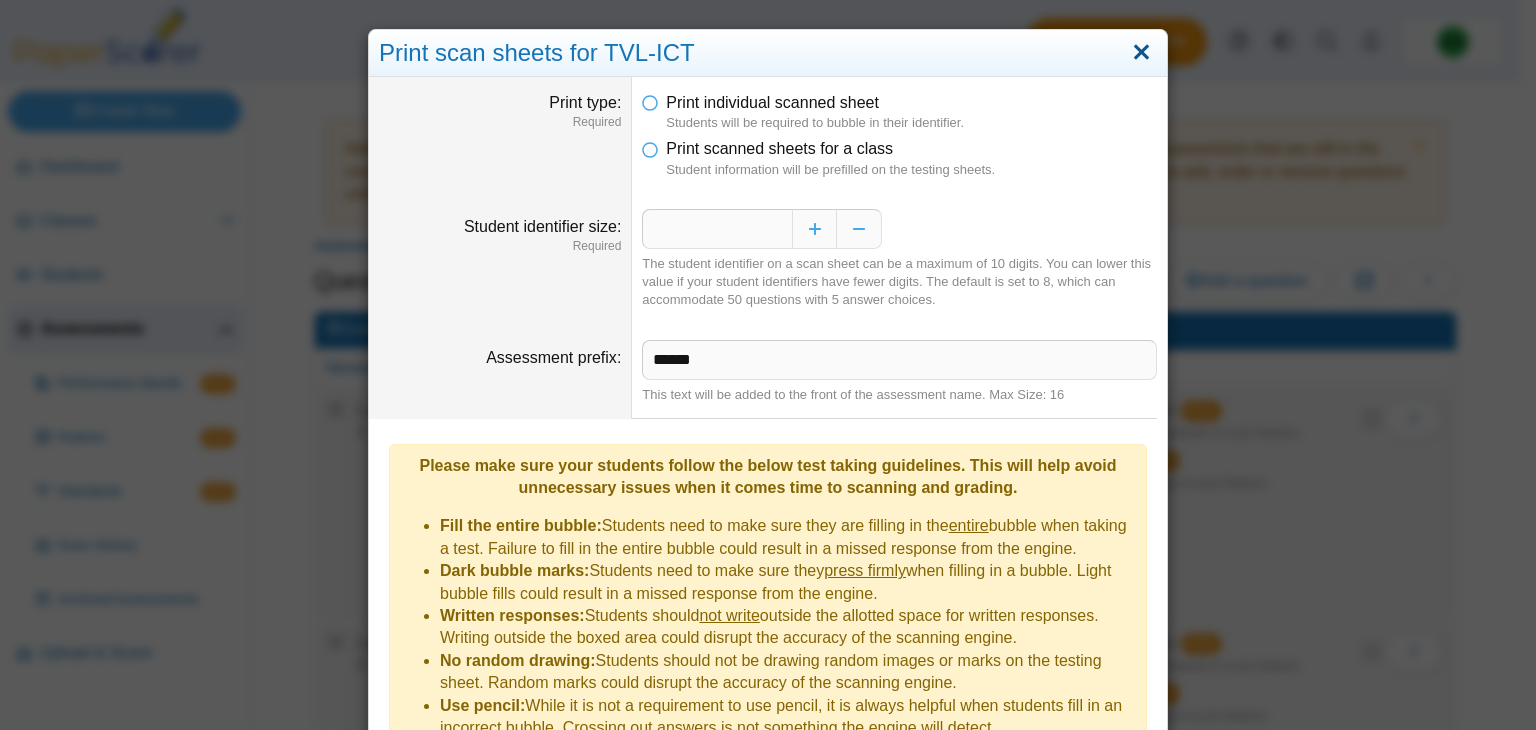 click at bounding box center (1141, 53) 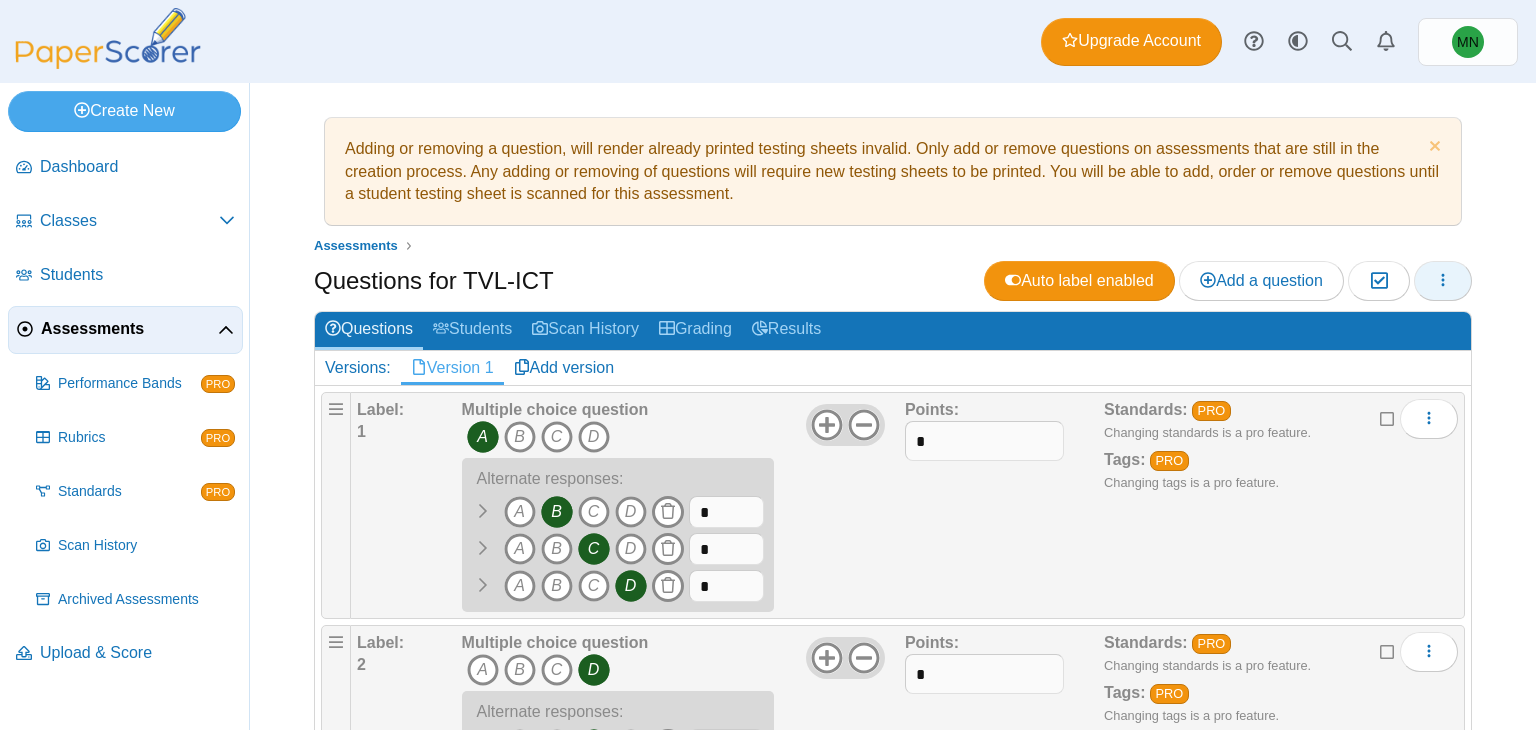 click 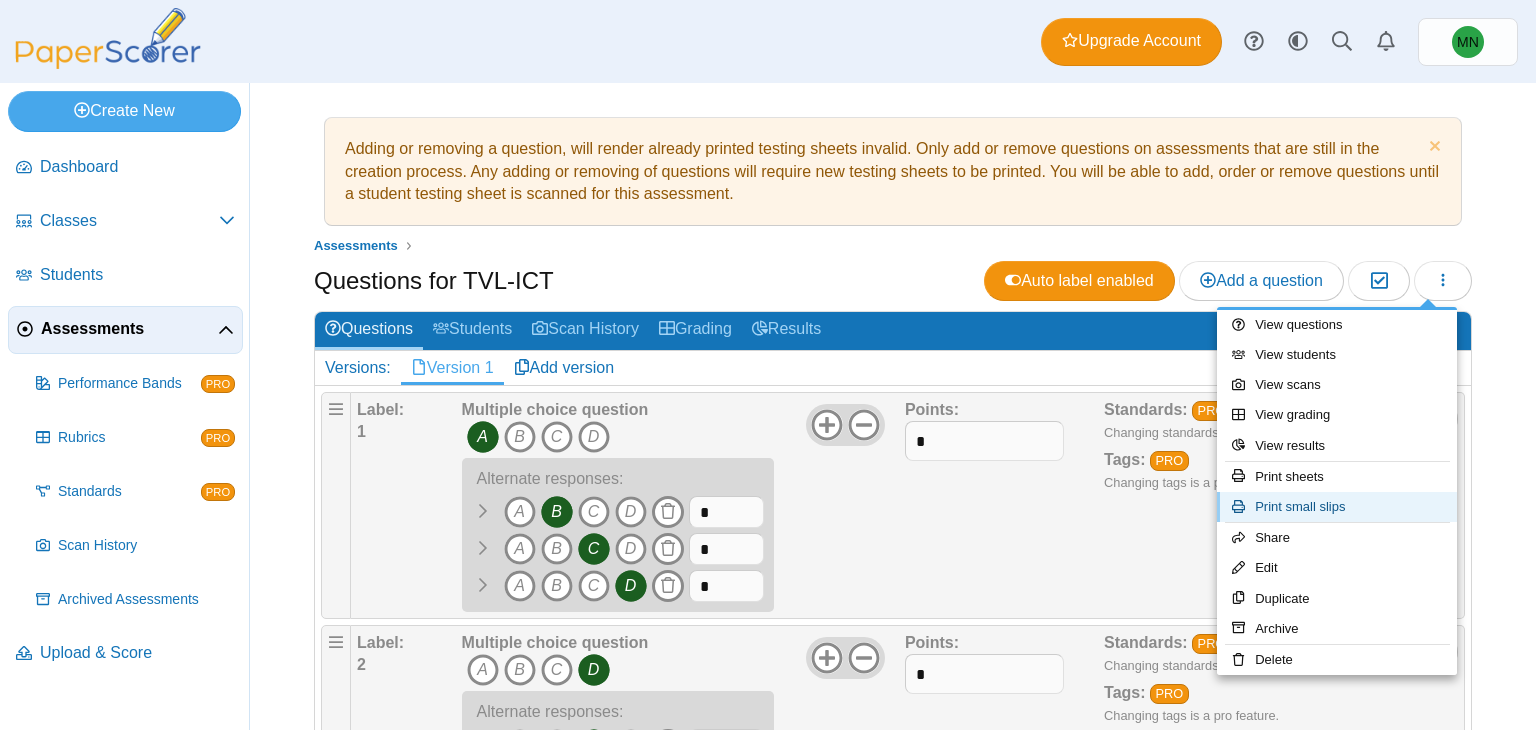 click on "Print small slips" at bounding box center [1337, 507] 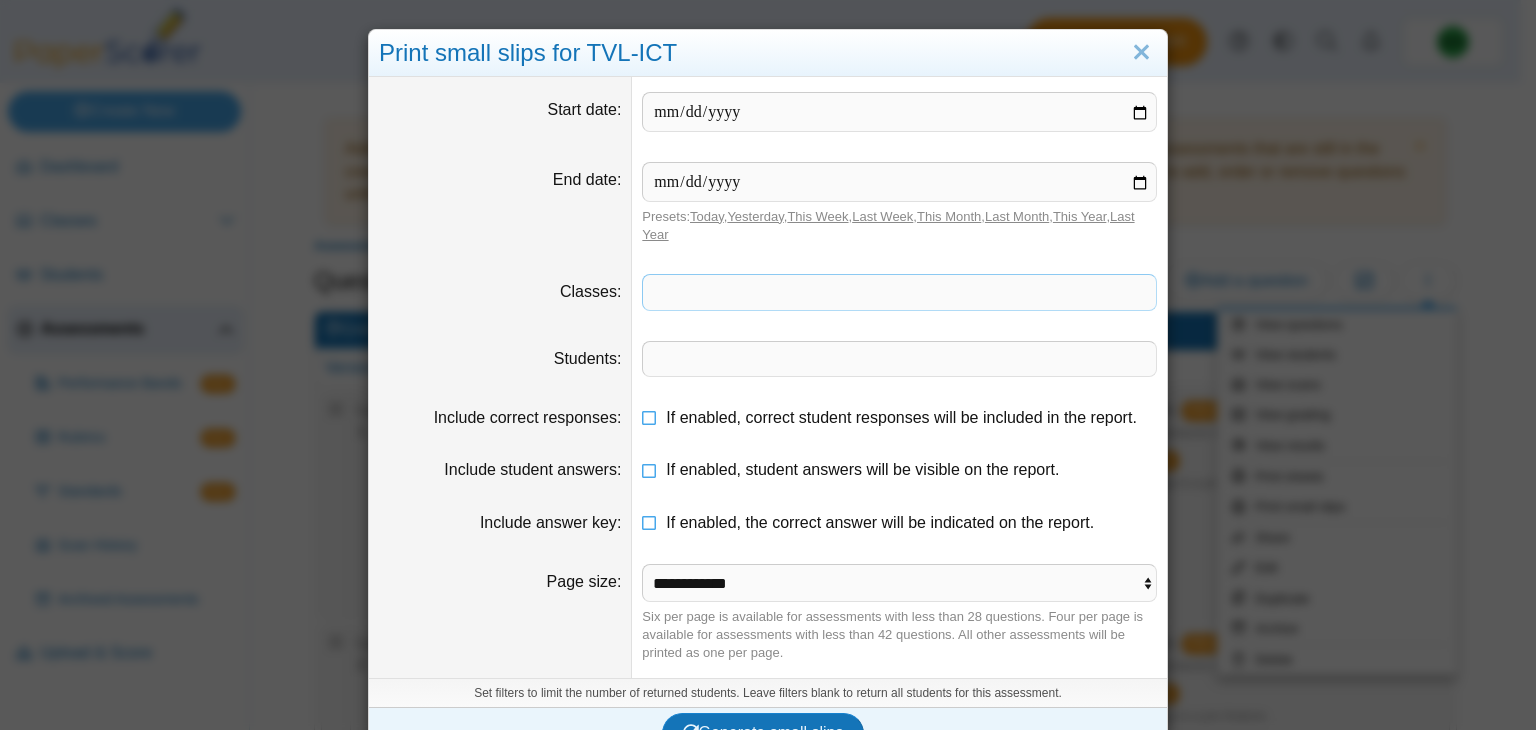 click at bounding box center (899, 292) 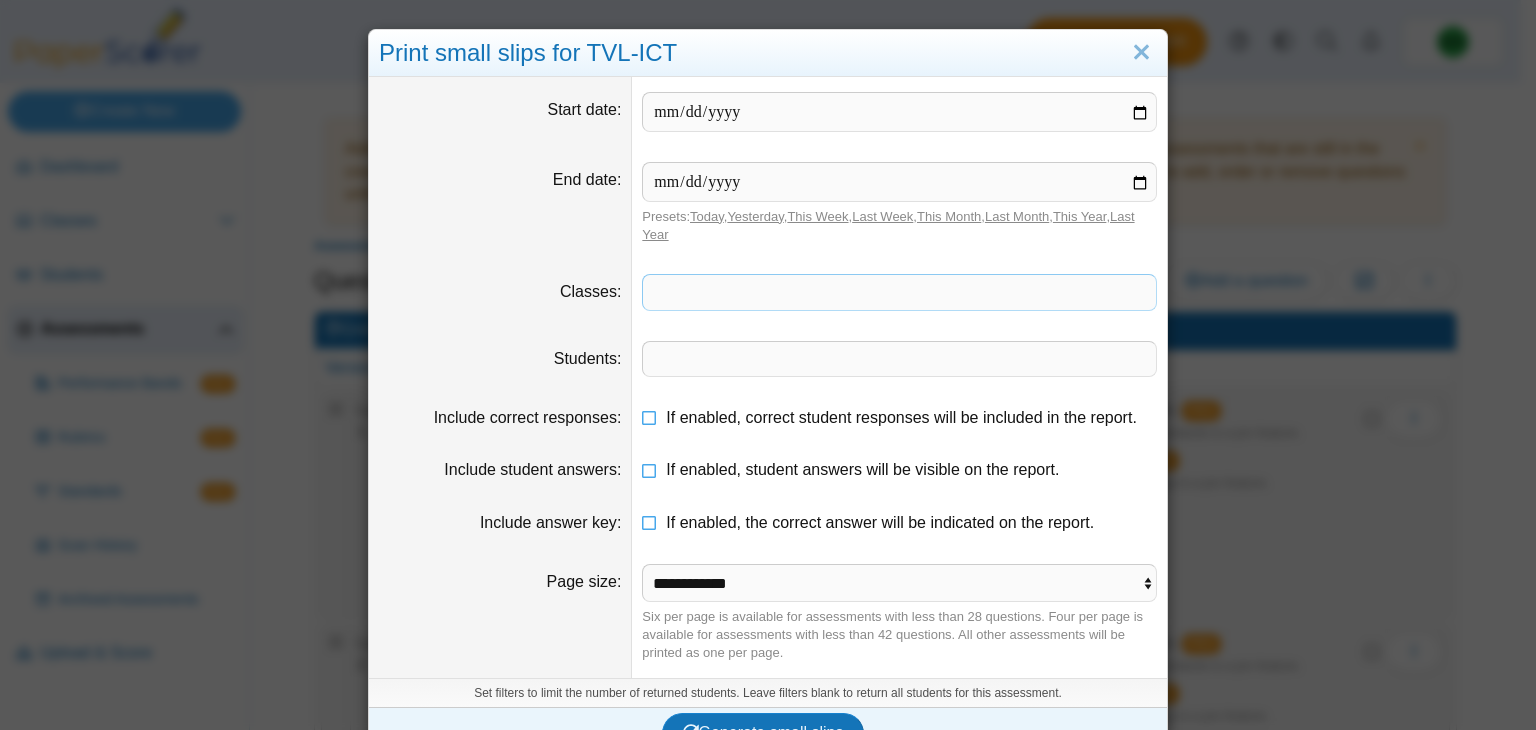 type 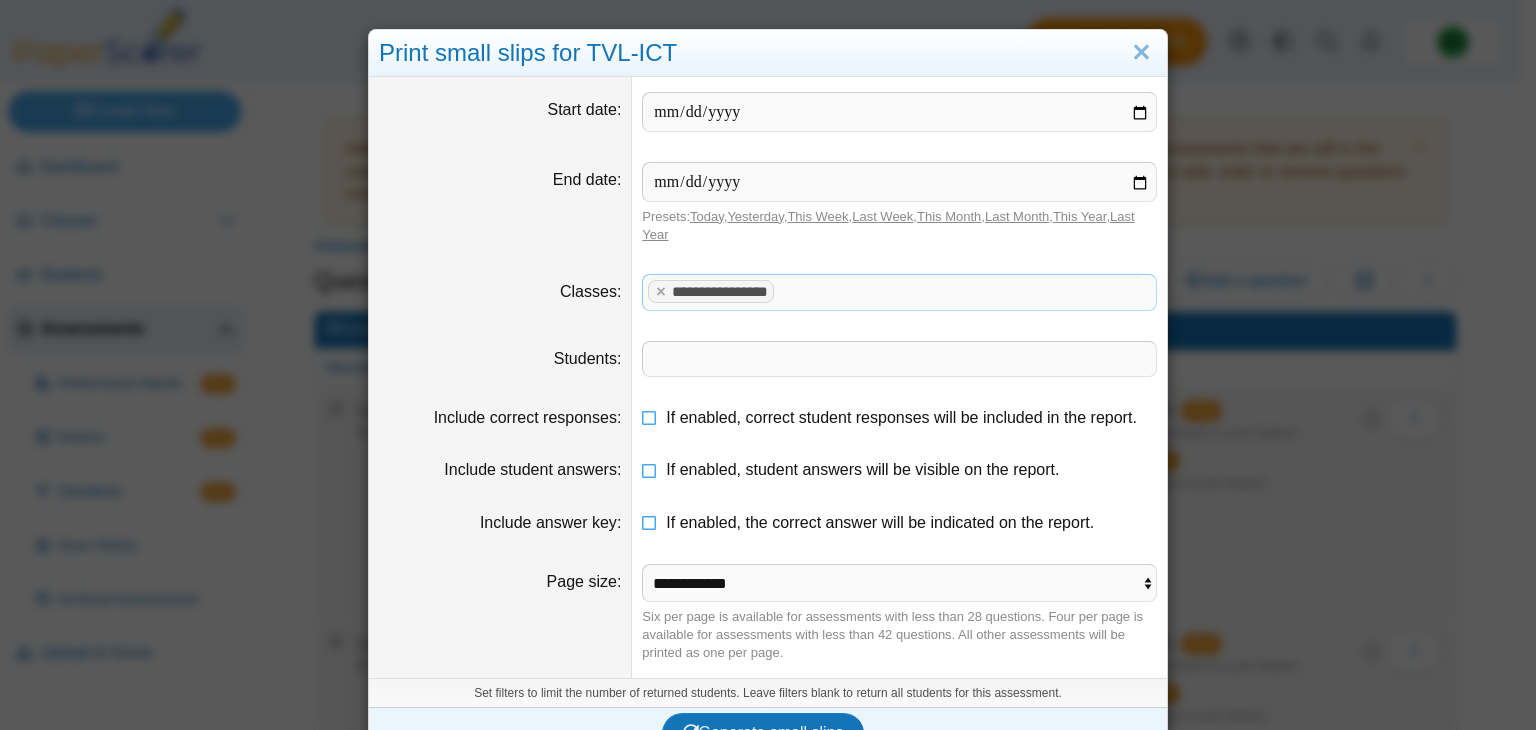 scroll, scrollTop: 39, scrollLeft: 0, axis: vertical 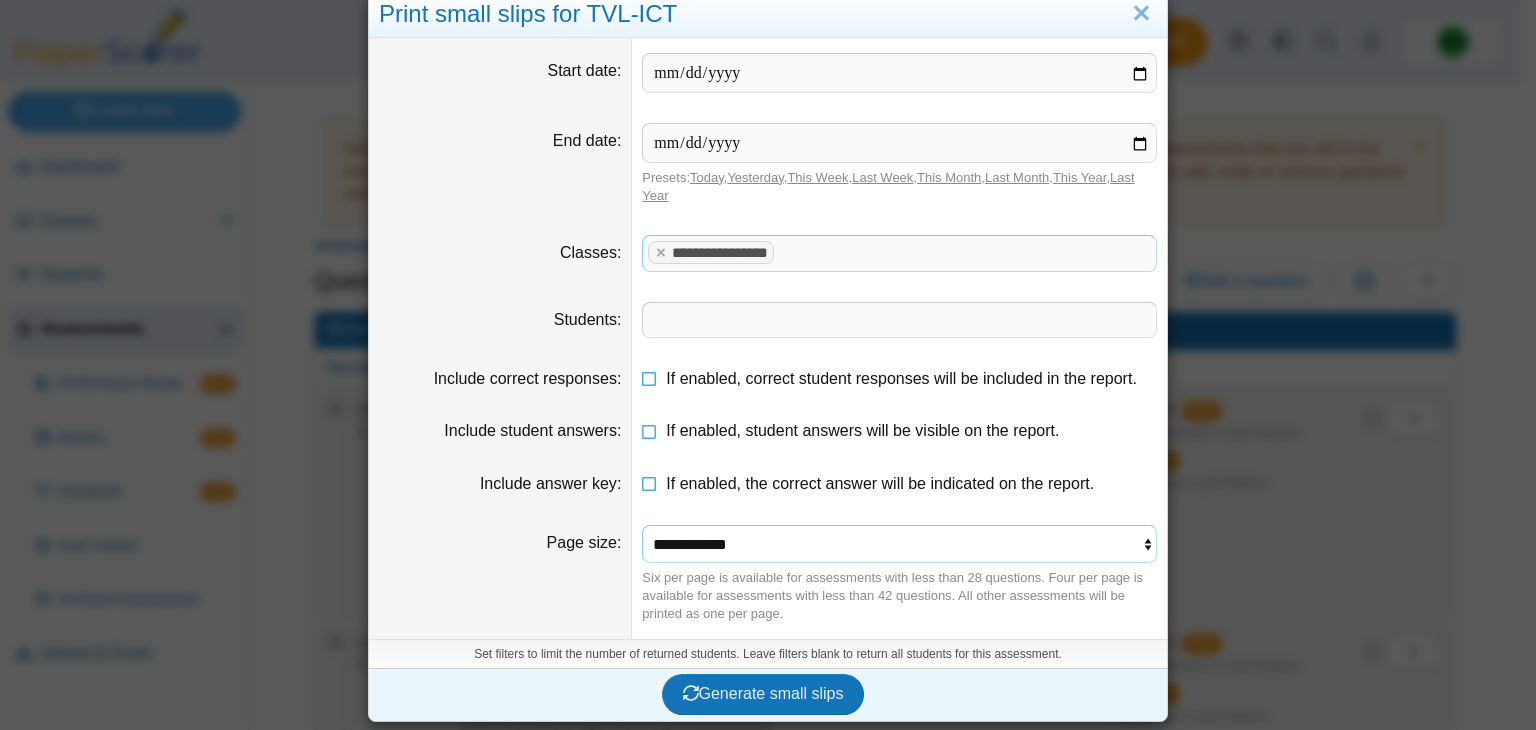 click on "**********" at bounding box center [899, 544] 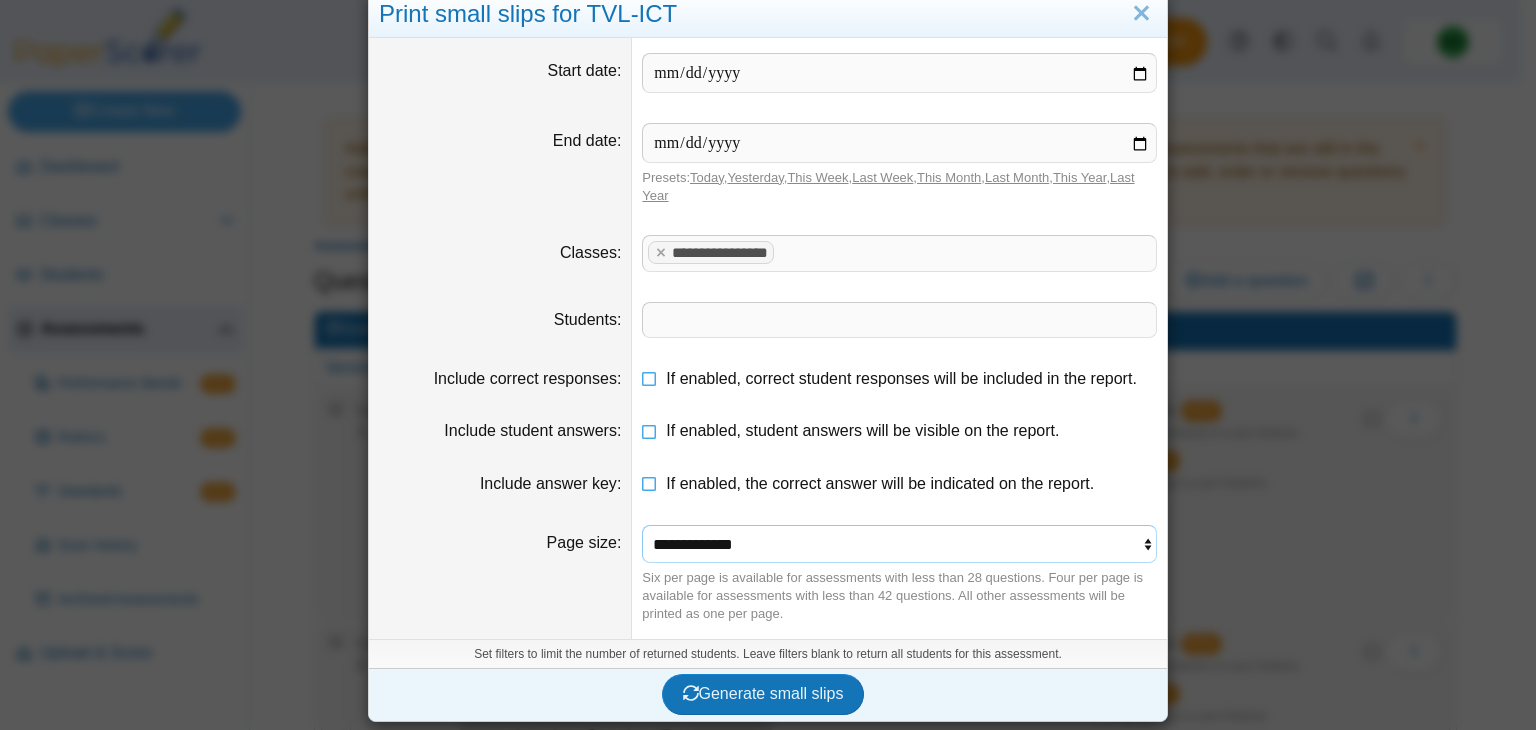 click on "**********" at bounding box center (899, 544) 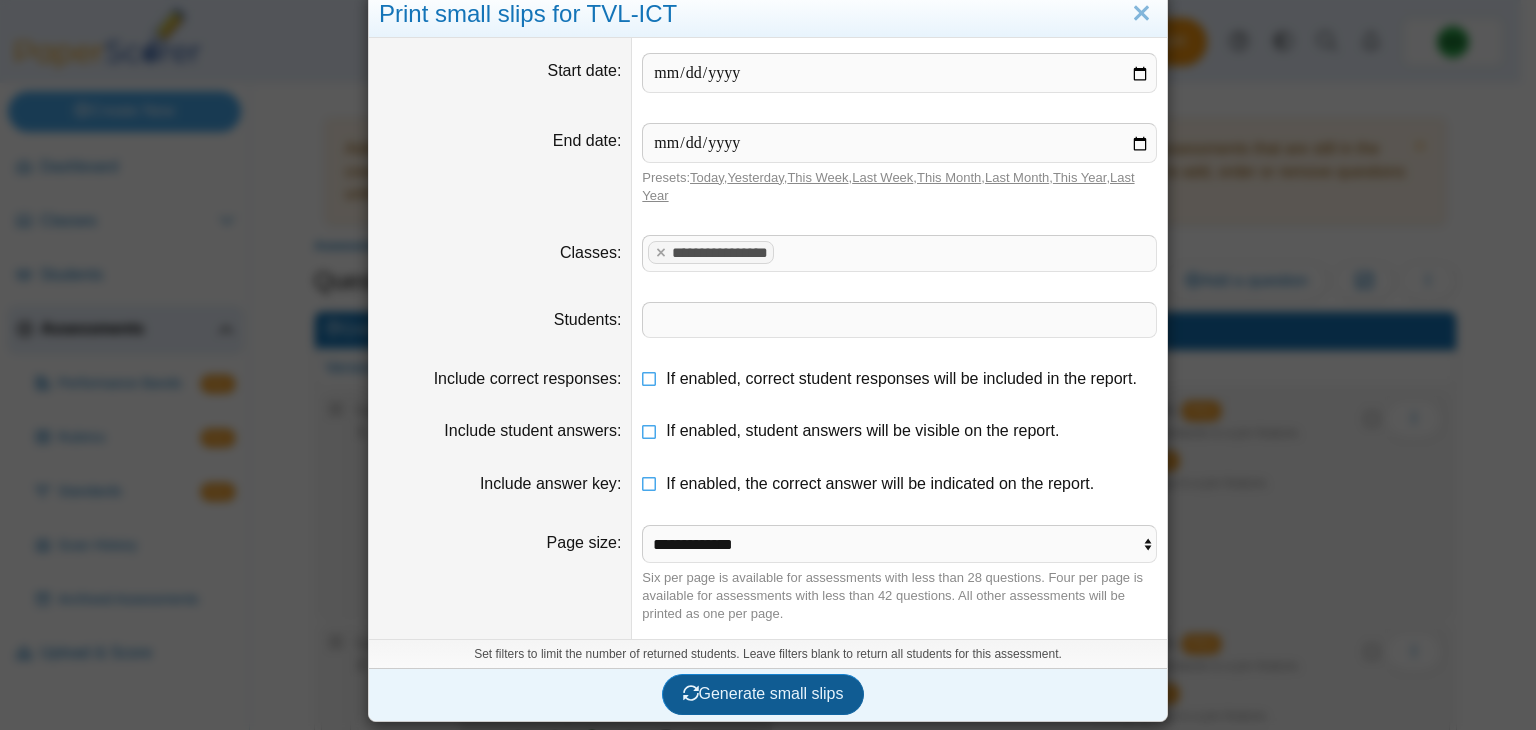 click on "Generate small slips" at bounding box center (763, 693) 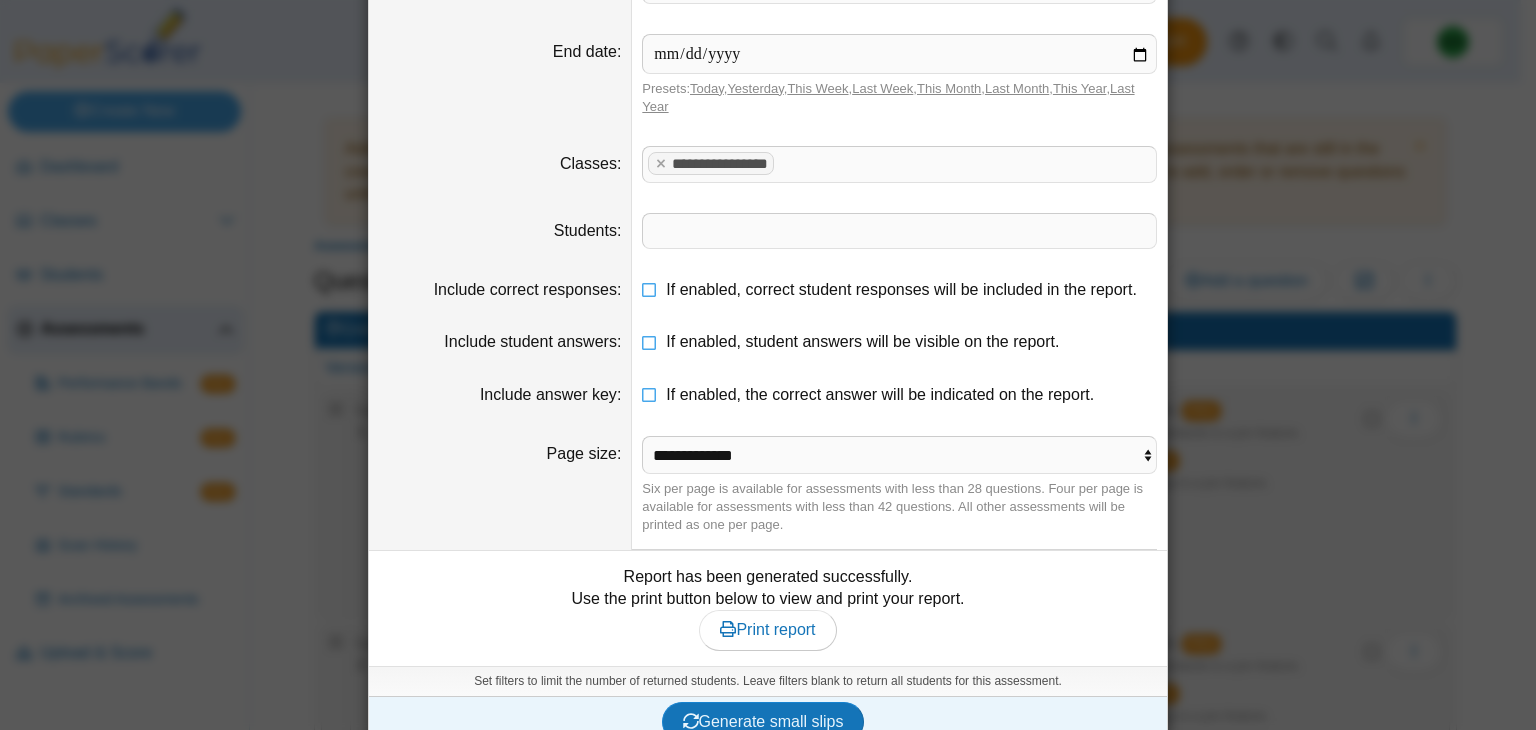 scroll, scrollTop: 154, scrollLeft: 0, axis: vertical 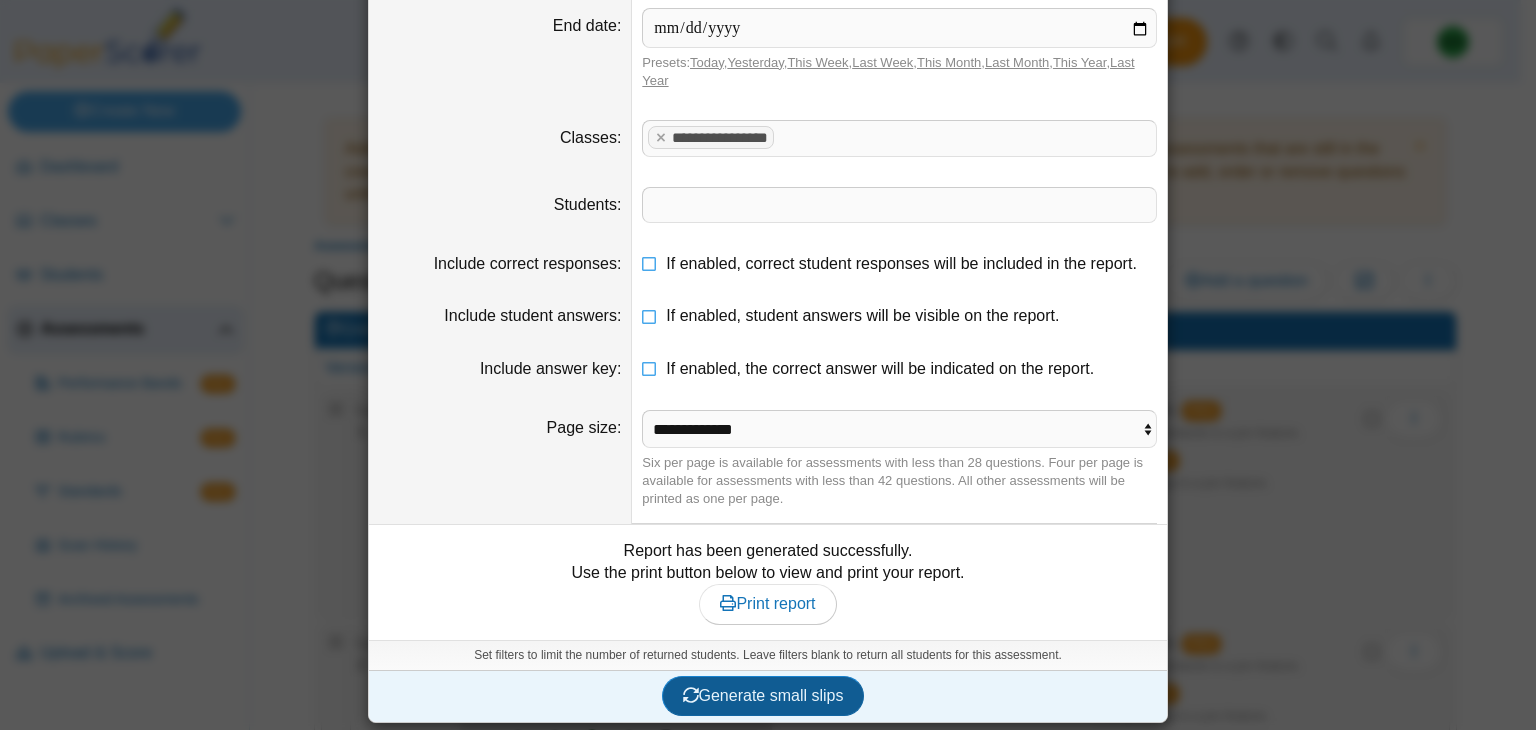 click on "Generate small slips" at bounding box center (763, 695) 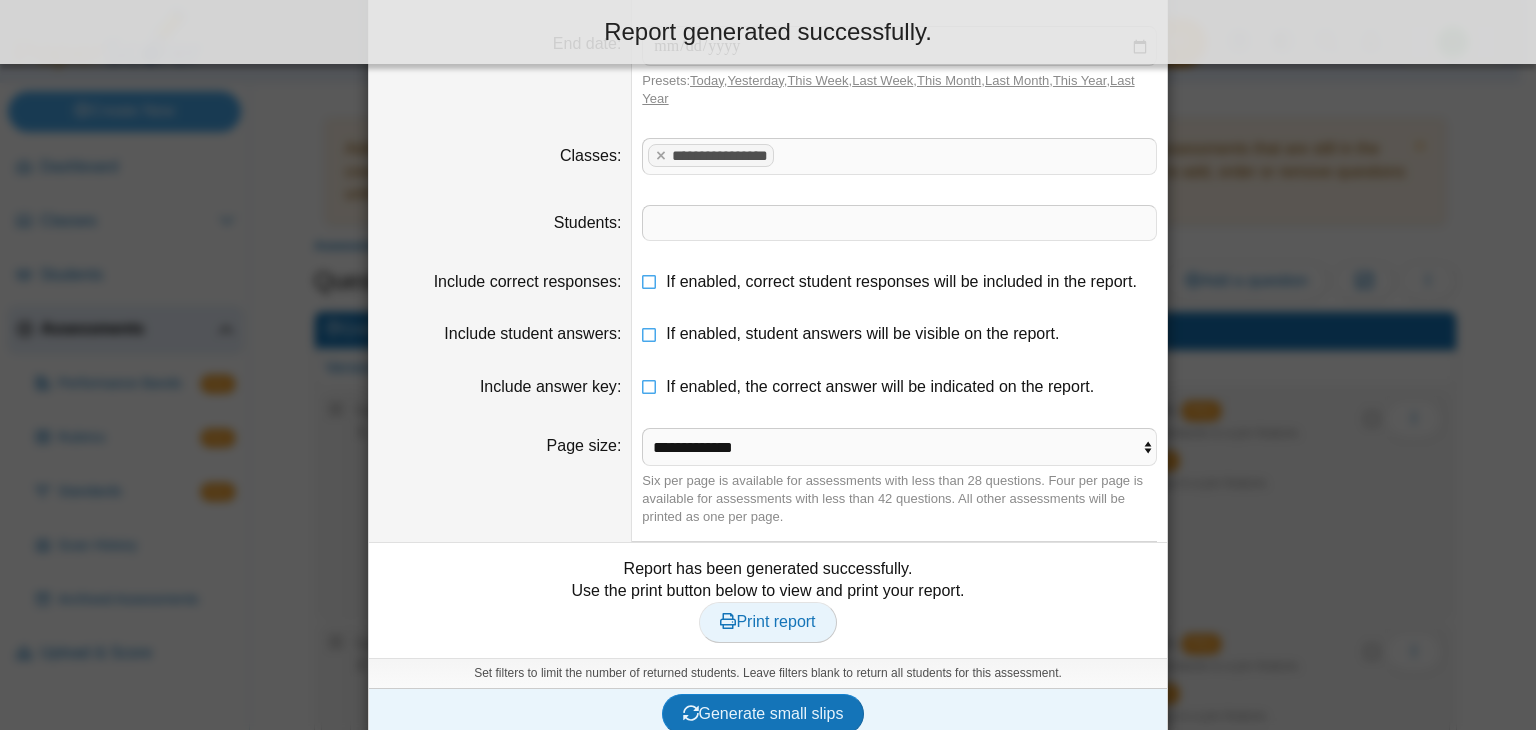 click on "Print report" at bounding box center [767, 621] 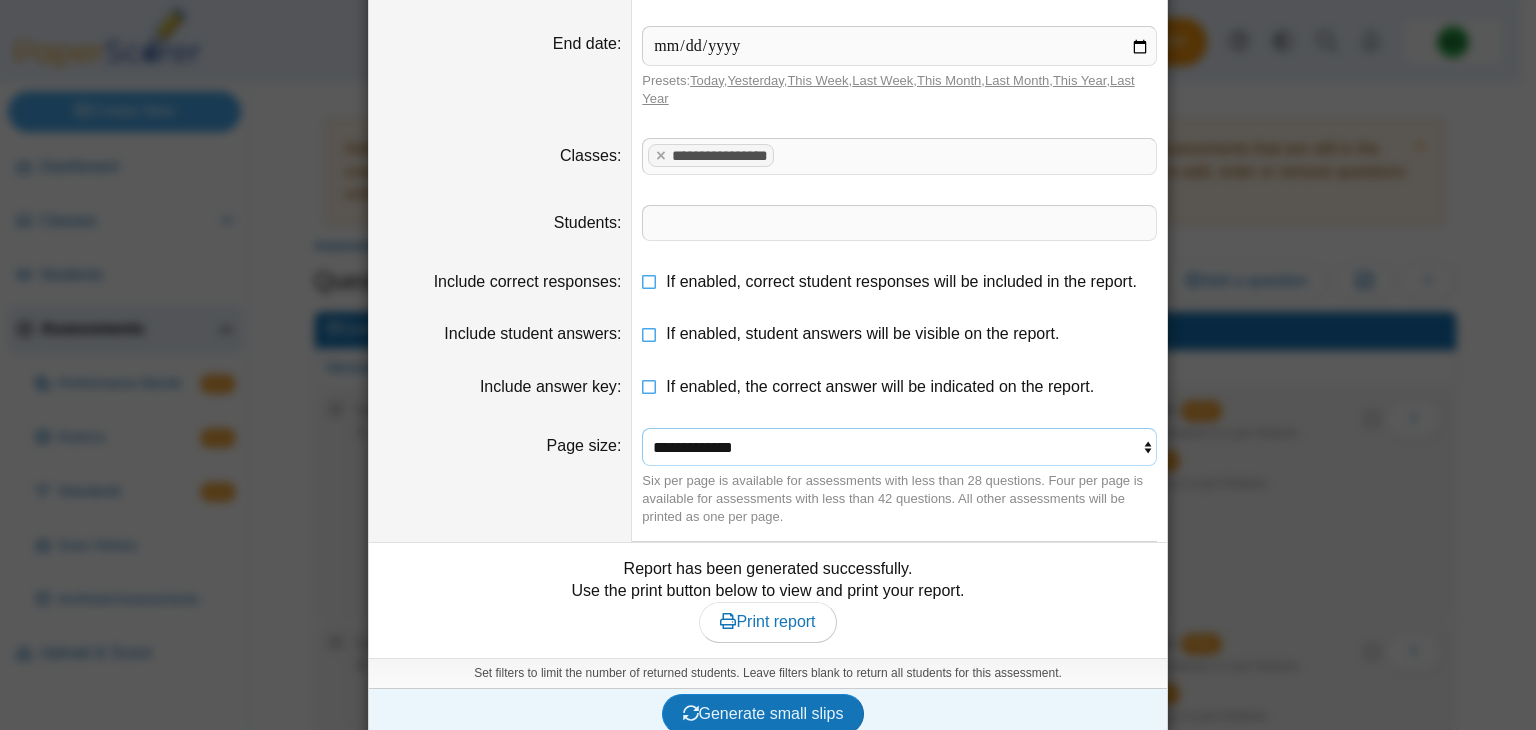 click on "**********" at bounding box center (899, 447) 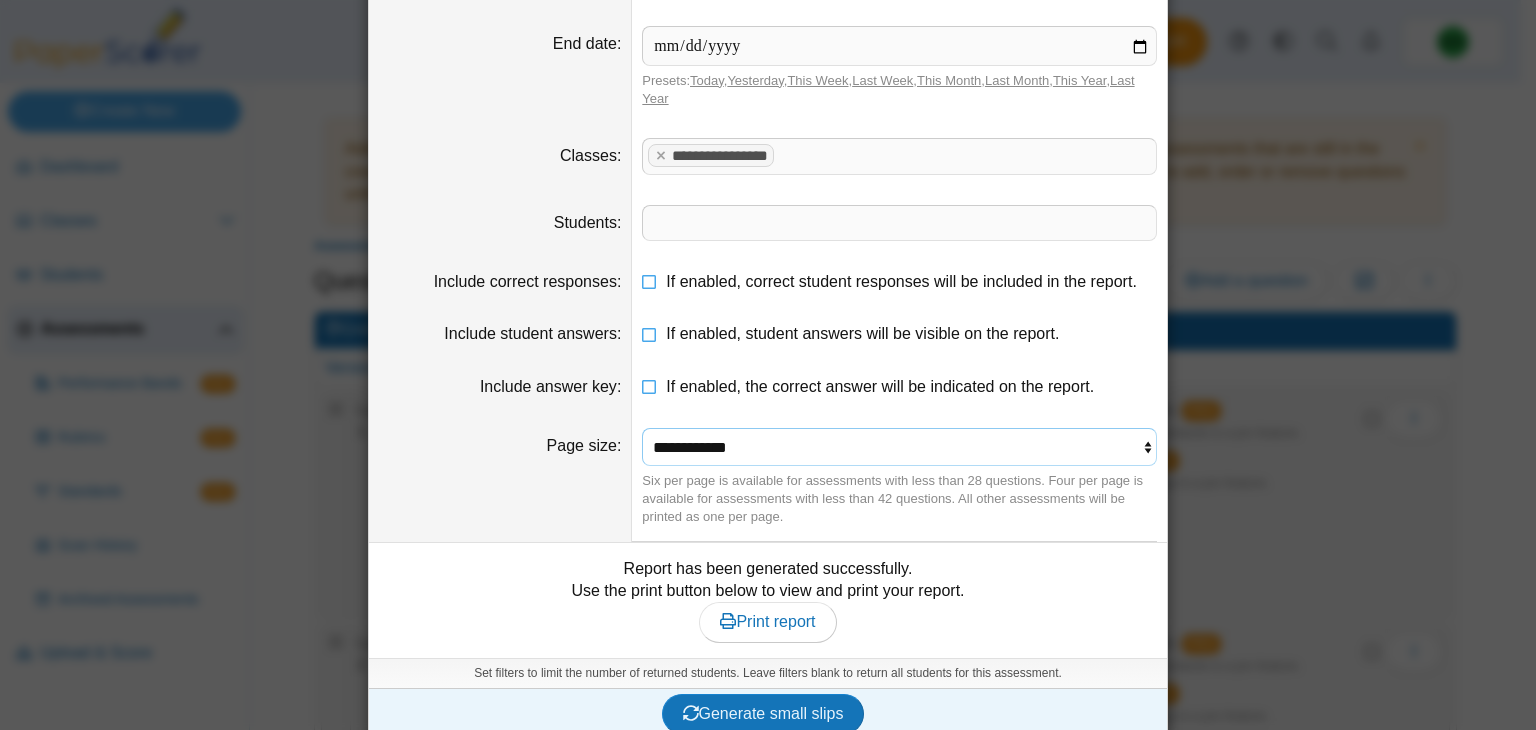 click on "**********" at bounding box center (899, 447) 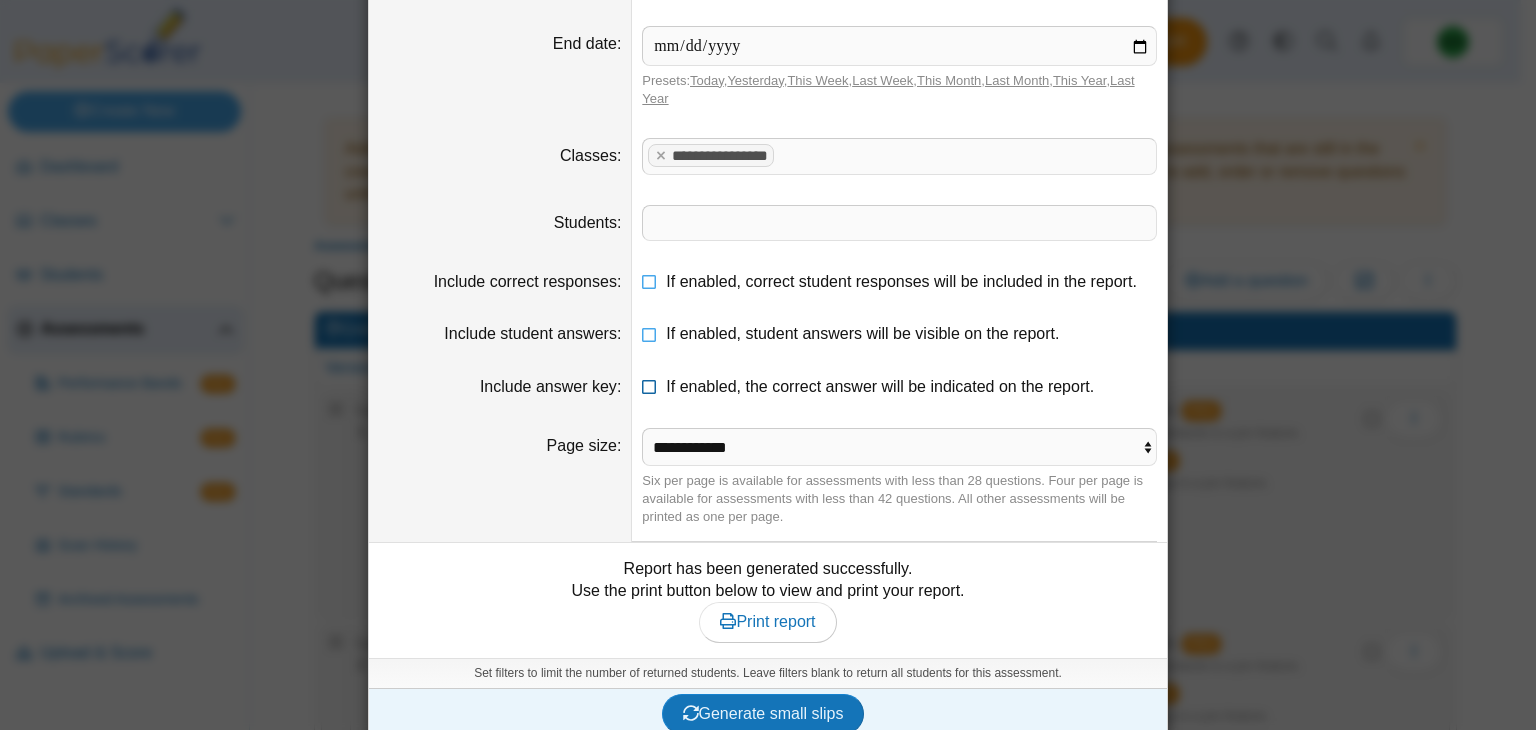 click at bounding box center [650, 383] 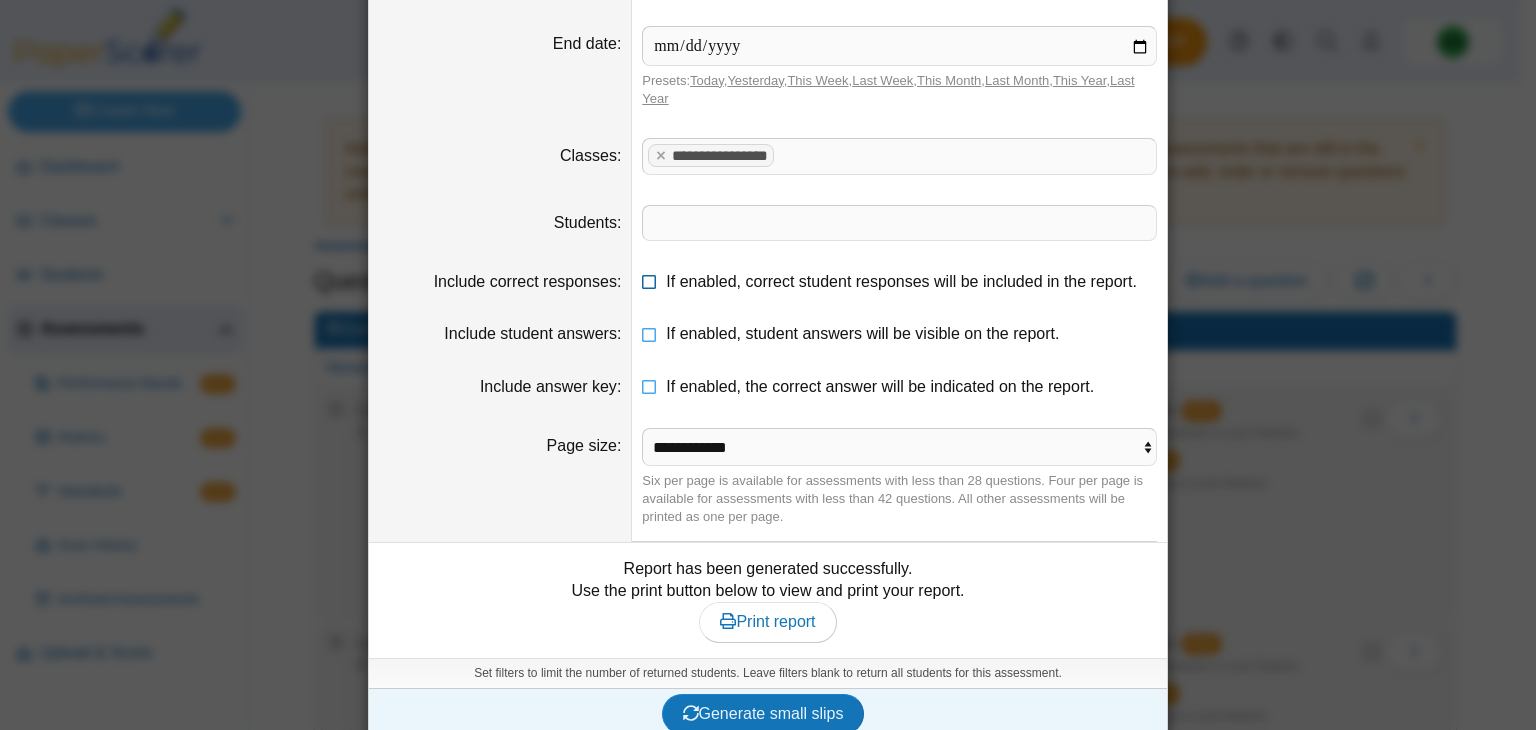 click at bounding box center (650, 278) 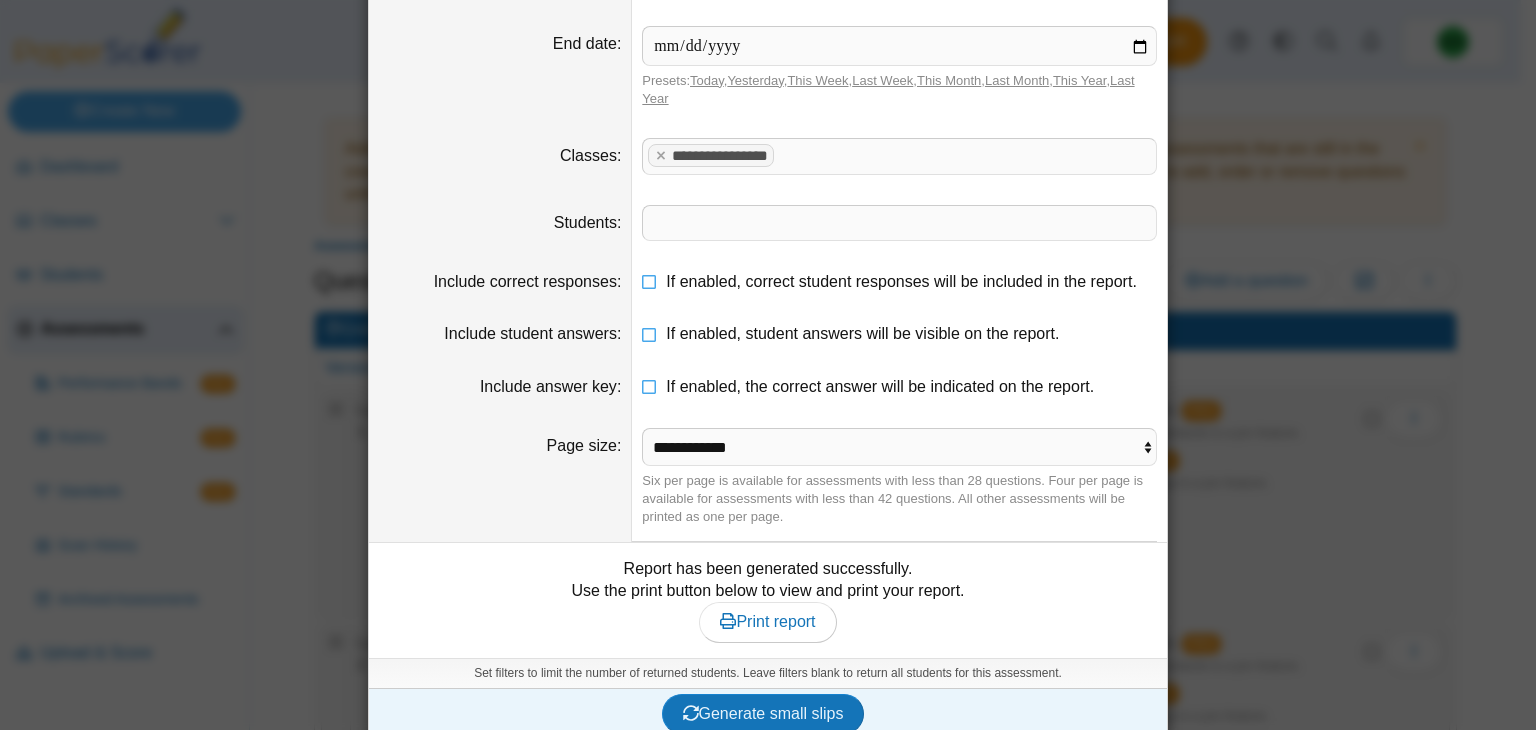 scroll, scrollTop: 154, scrollLeft: 0, axis: vertical 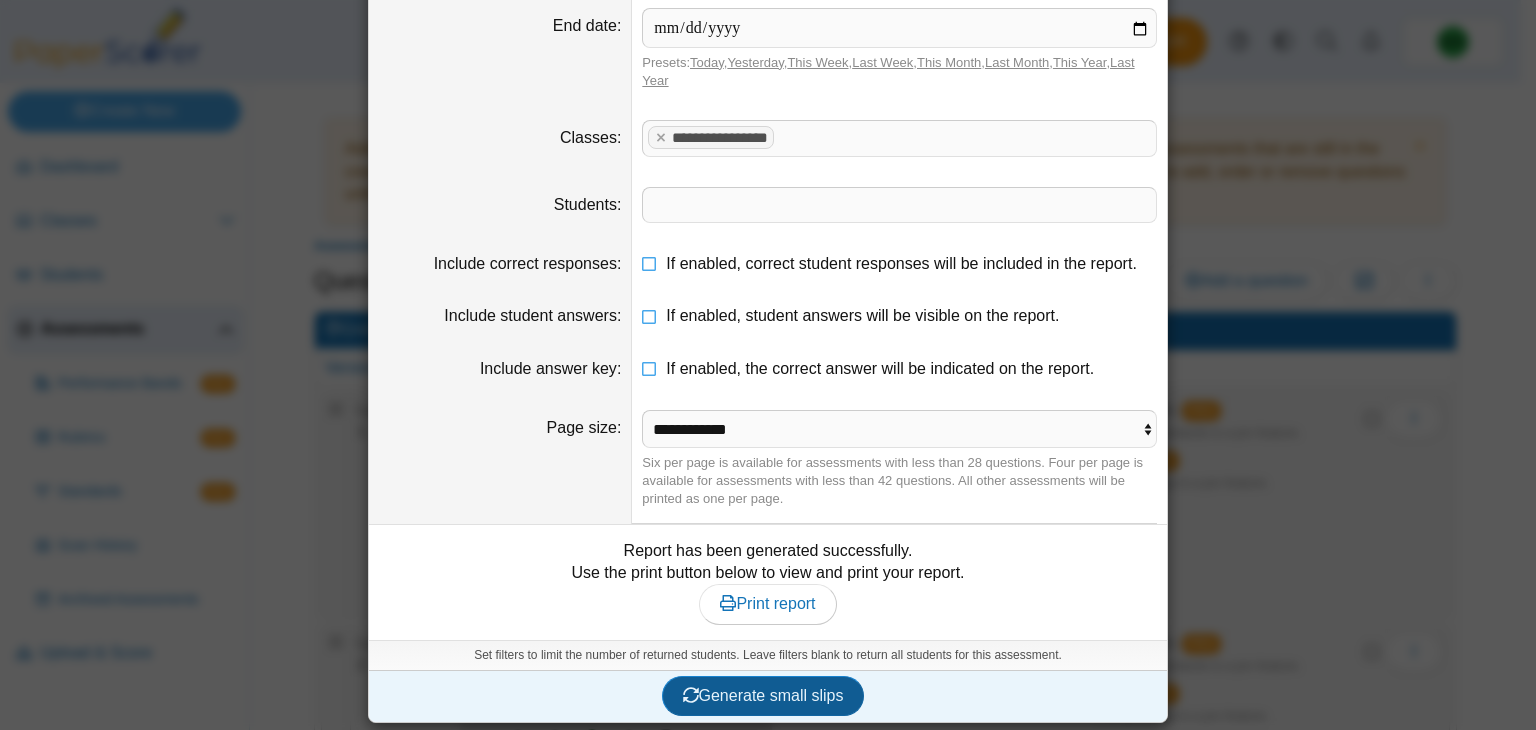 click on "Generate small slips" at bounding box center (763, 695) 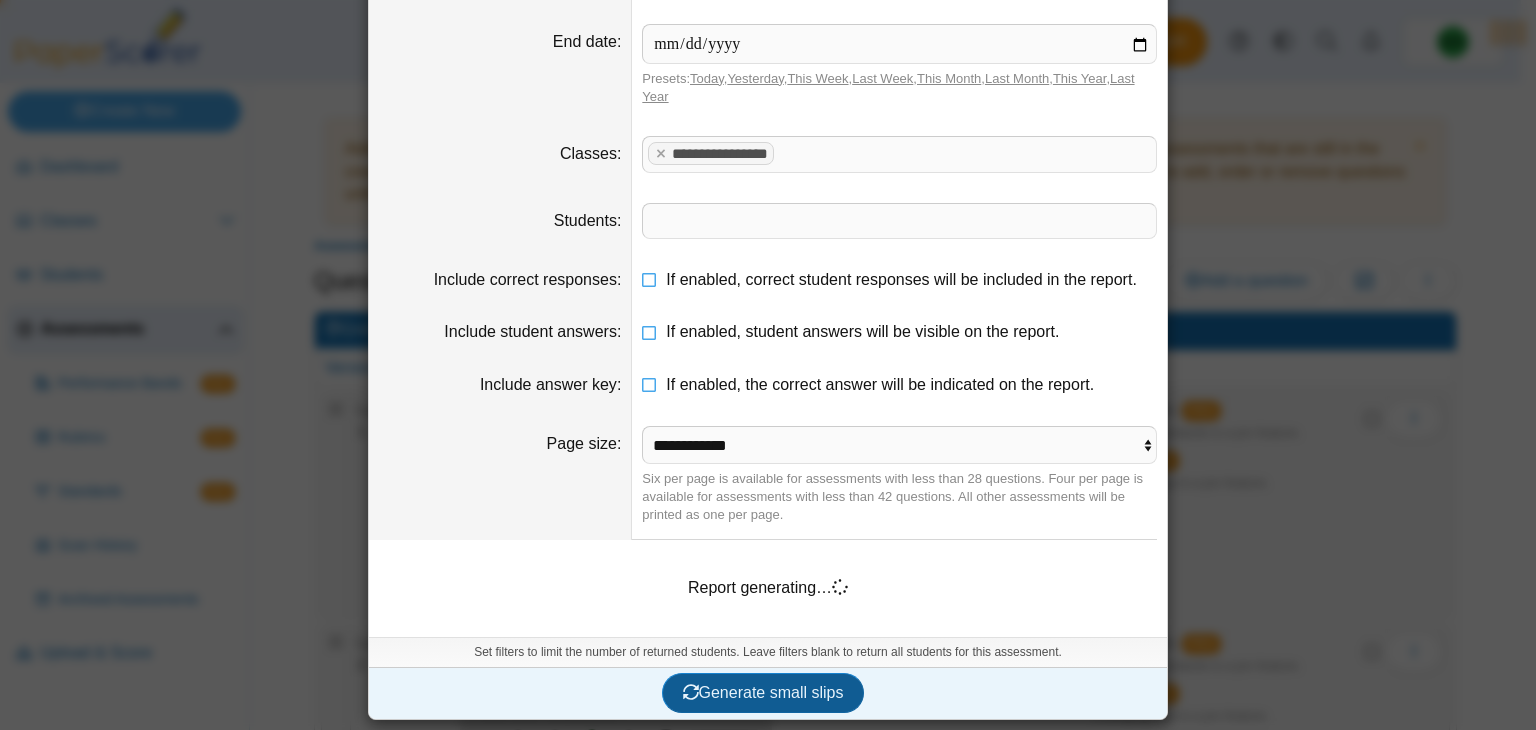 scroll, scrollTop: 136, scrollLeft: 0, axis: vertical 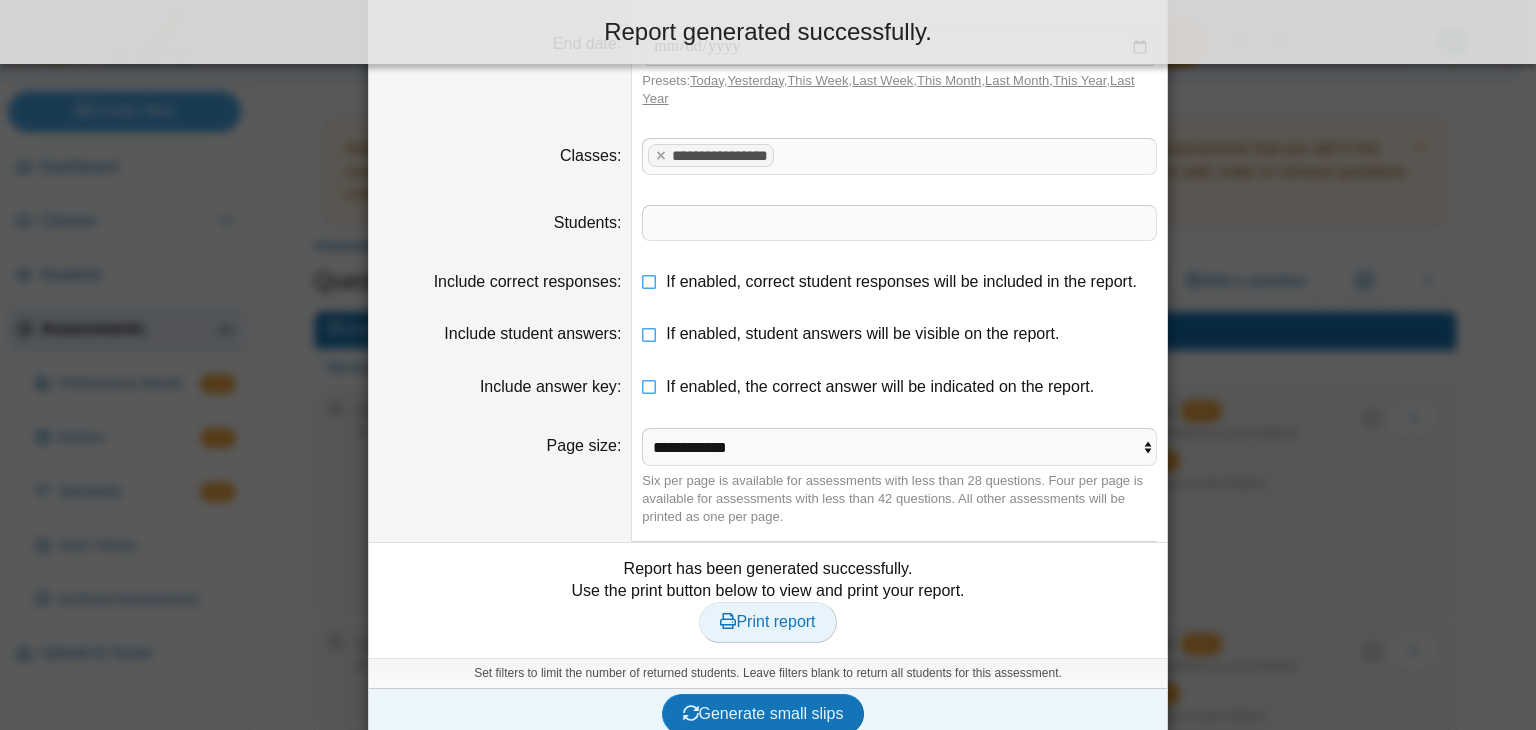 click on "Print report" at bounding box center (767, 621) 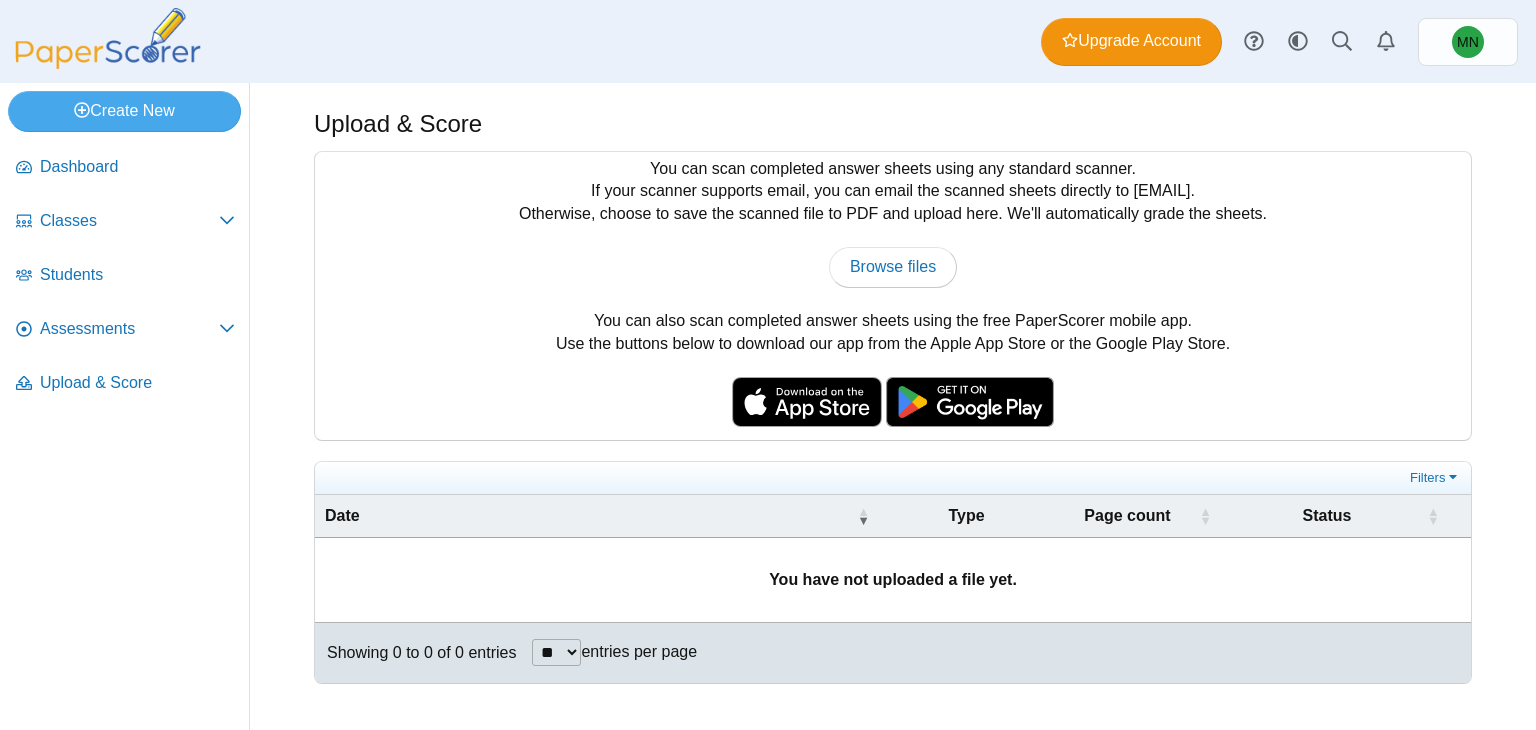 scroll, scrollTop: 0, scrollLeft: 0, axis: both 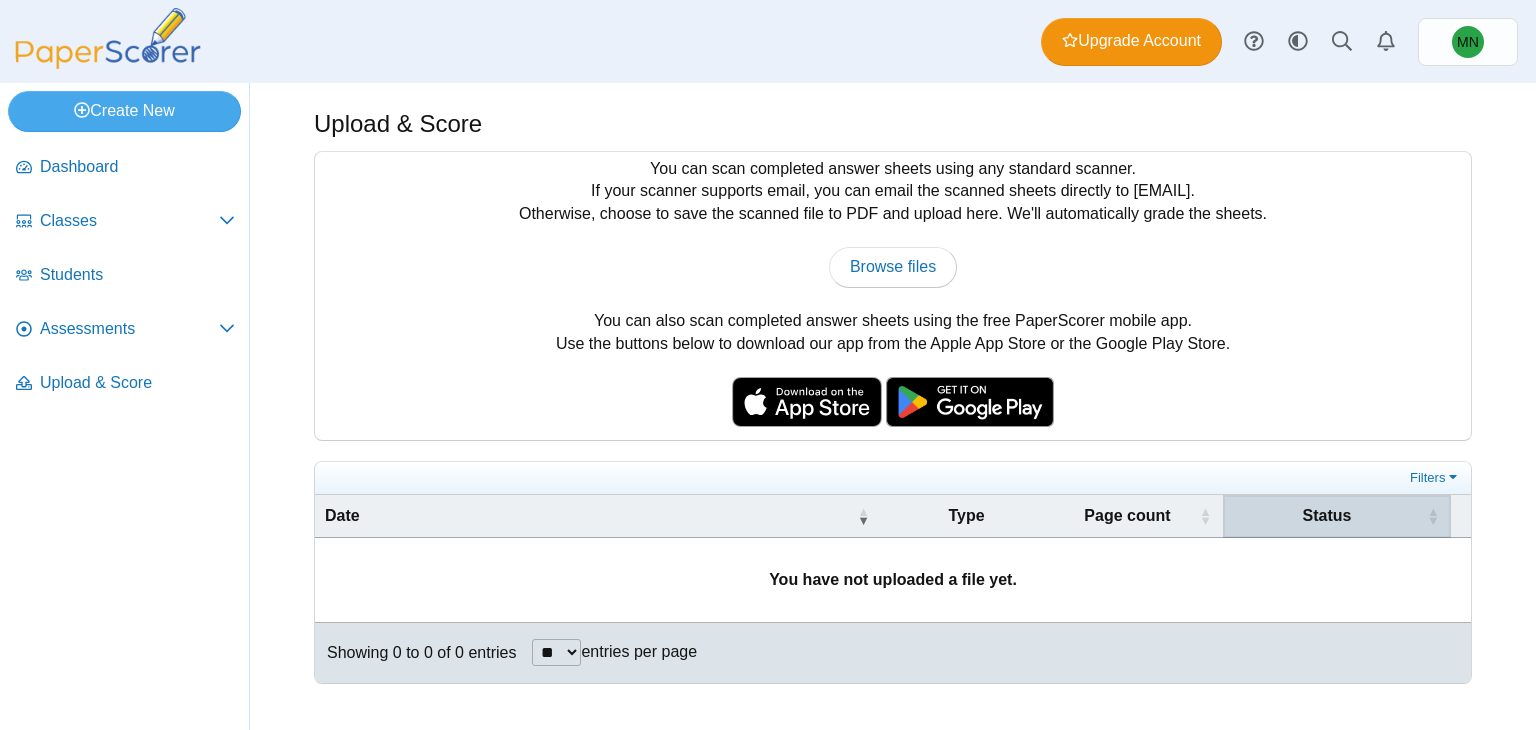 click on "Status" at bounding box center [1327, 516] 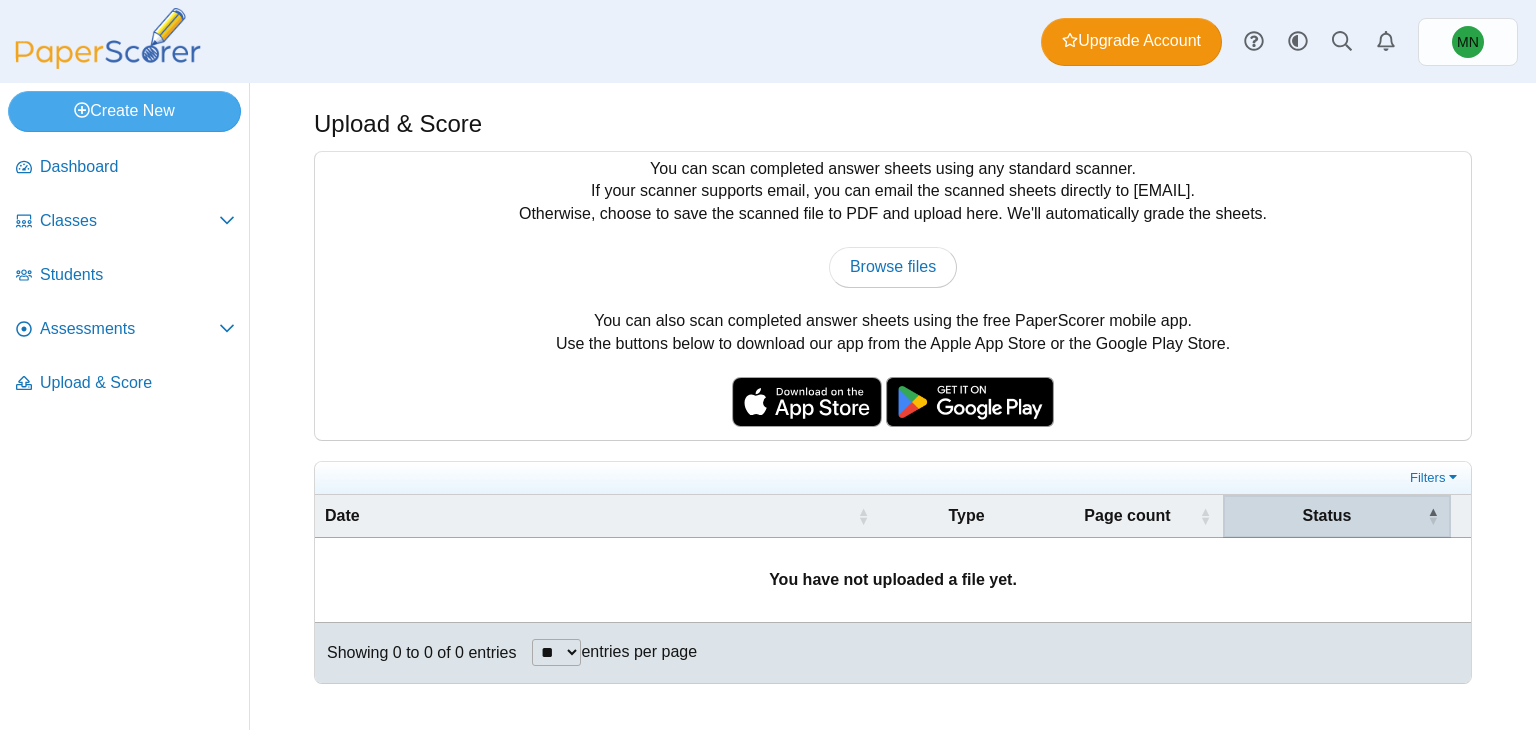 click on "Status" at bounding box center [1327, 516] 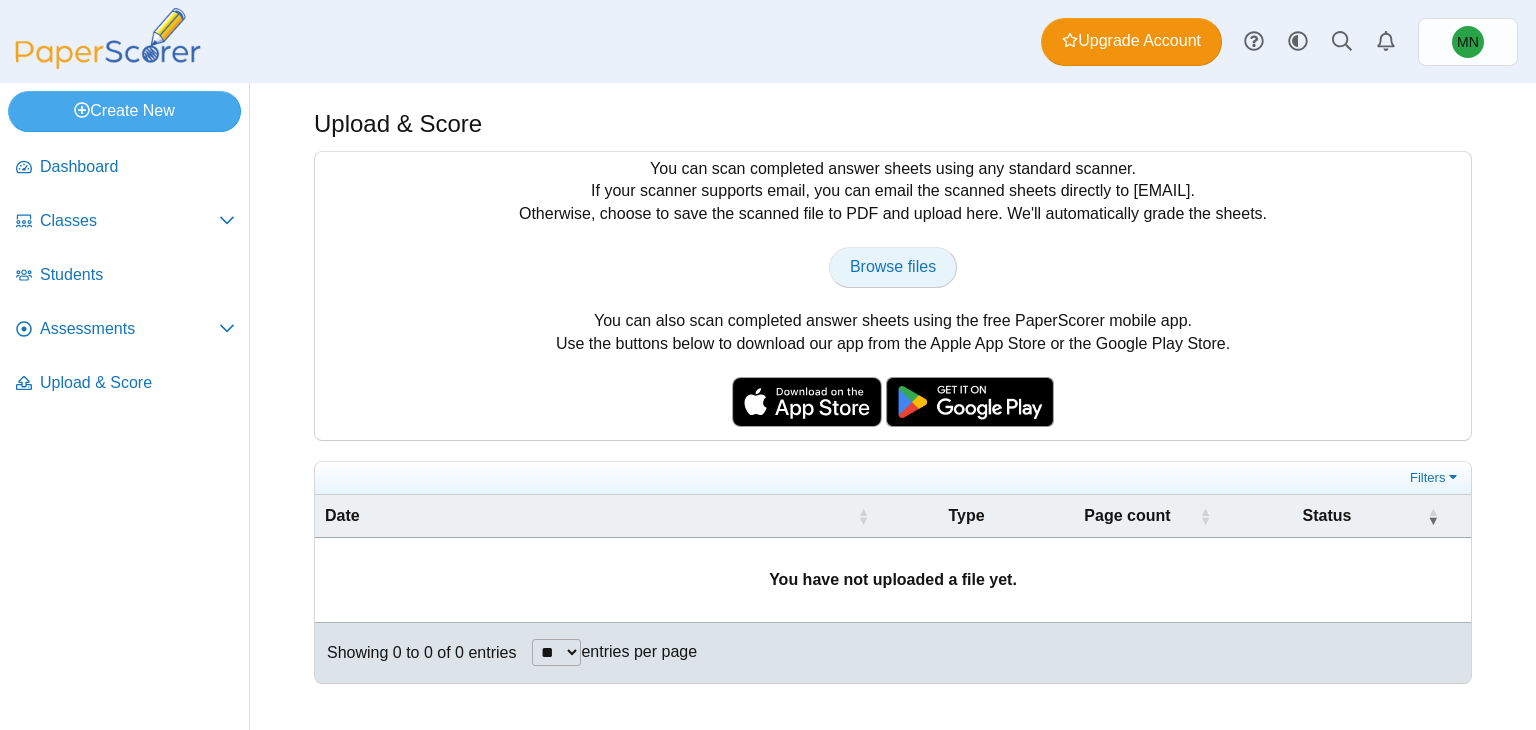 click on "Browse files" at bounding box center (893, 266) 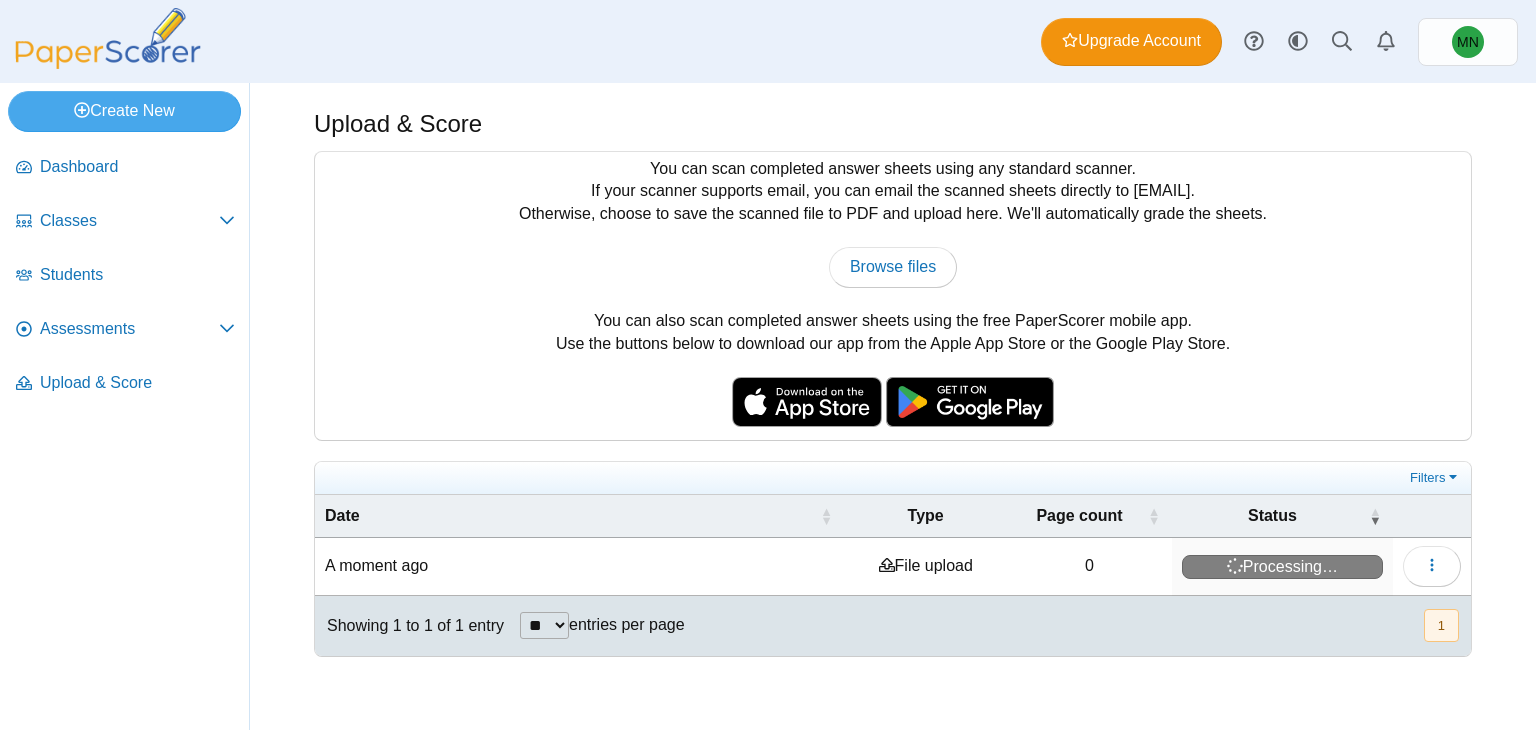 scroll, scrollTop: 0, scrollLeft: 0, axis: both 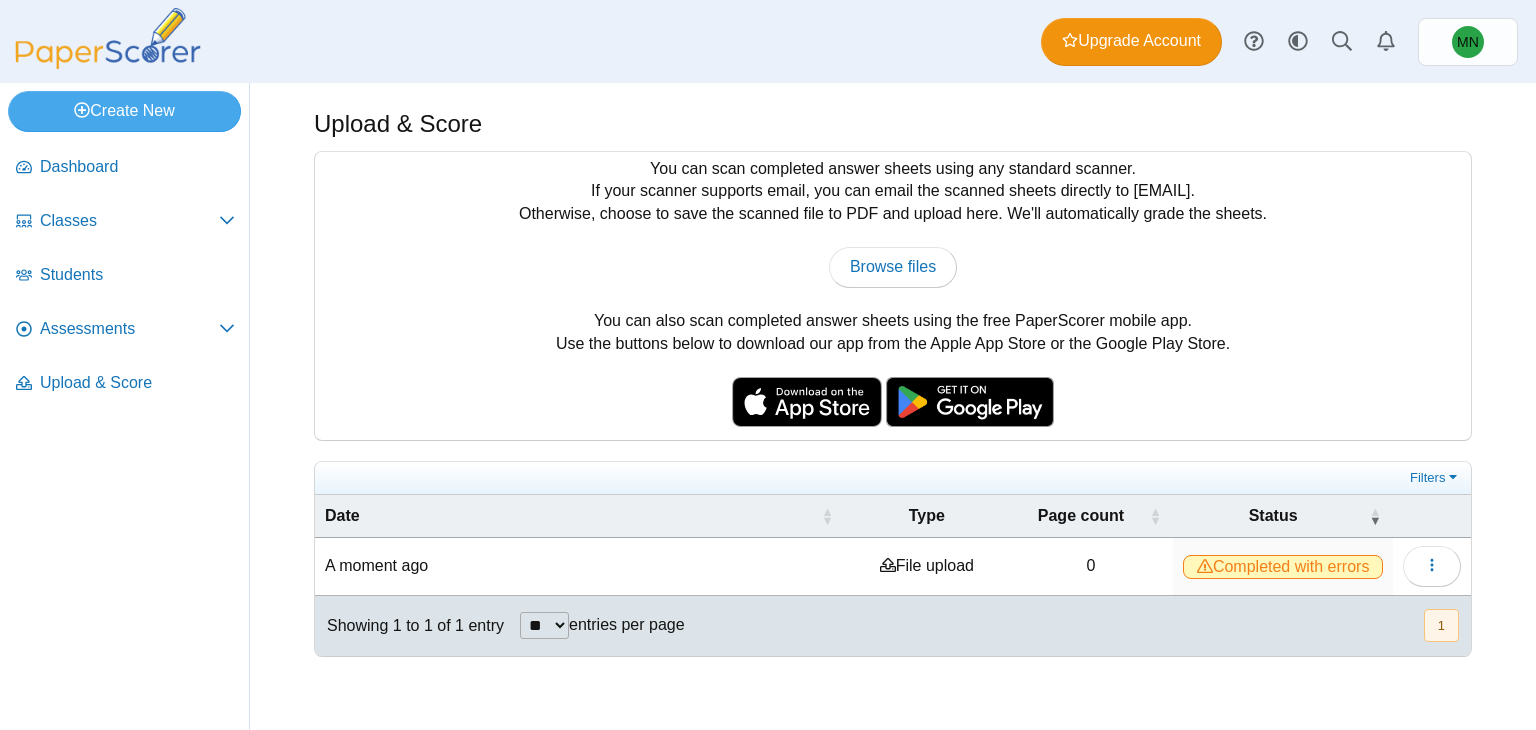 click on "Completed with errors" at bounding box center [1283, 567] 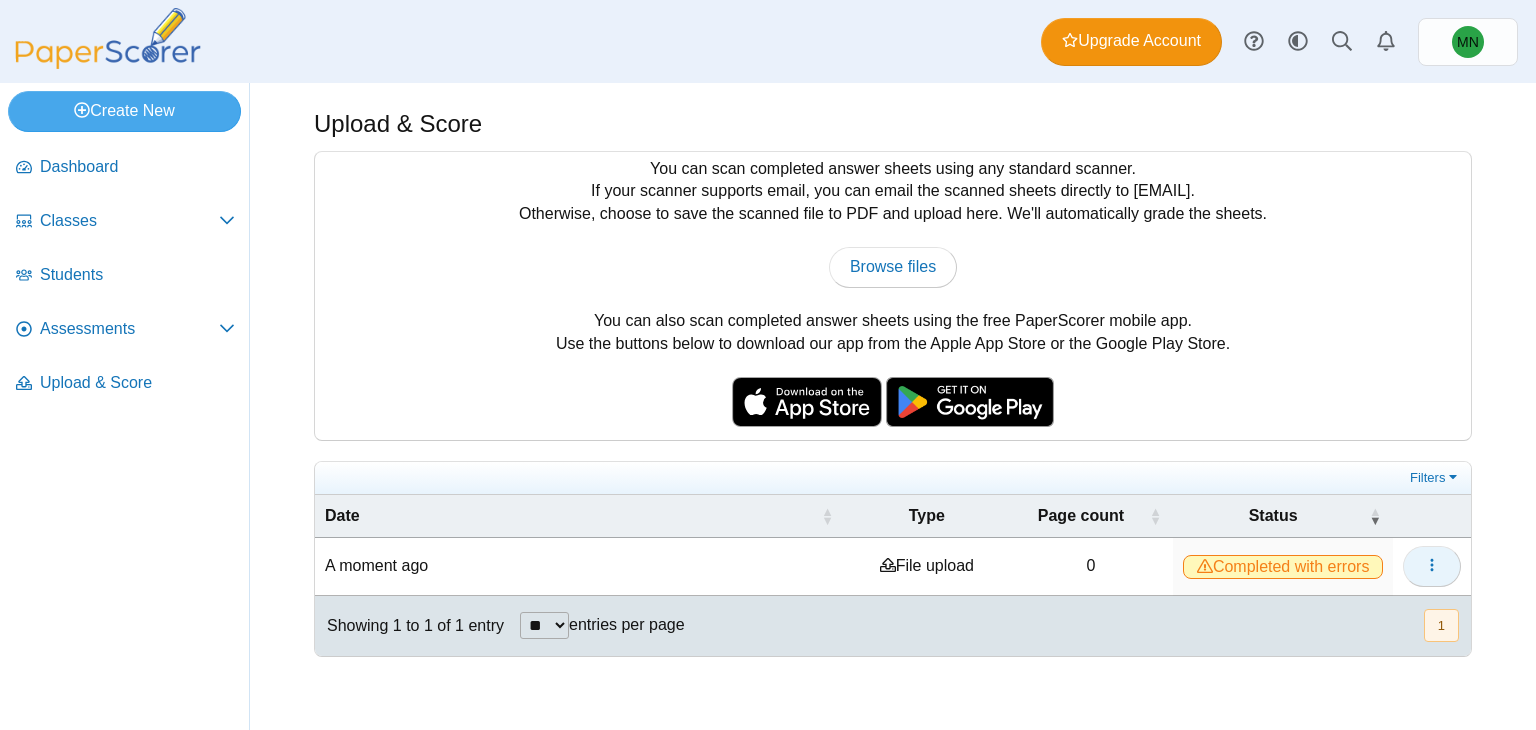 click 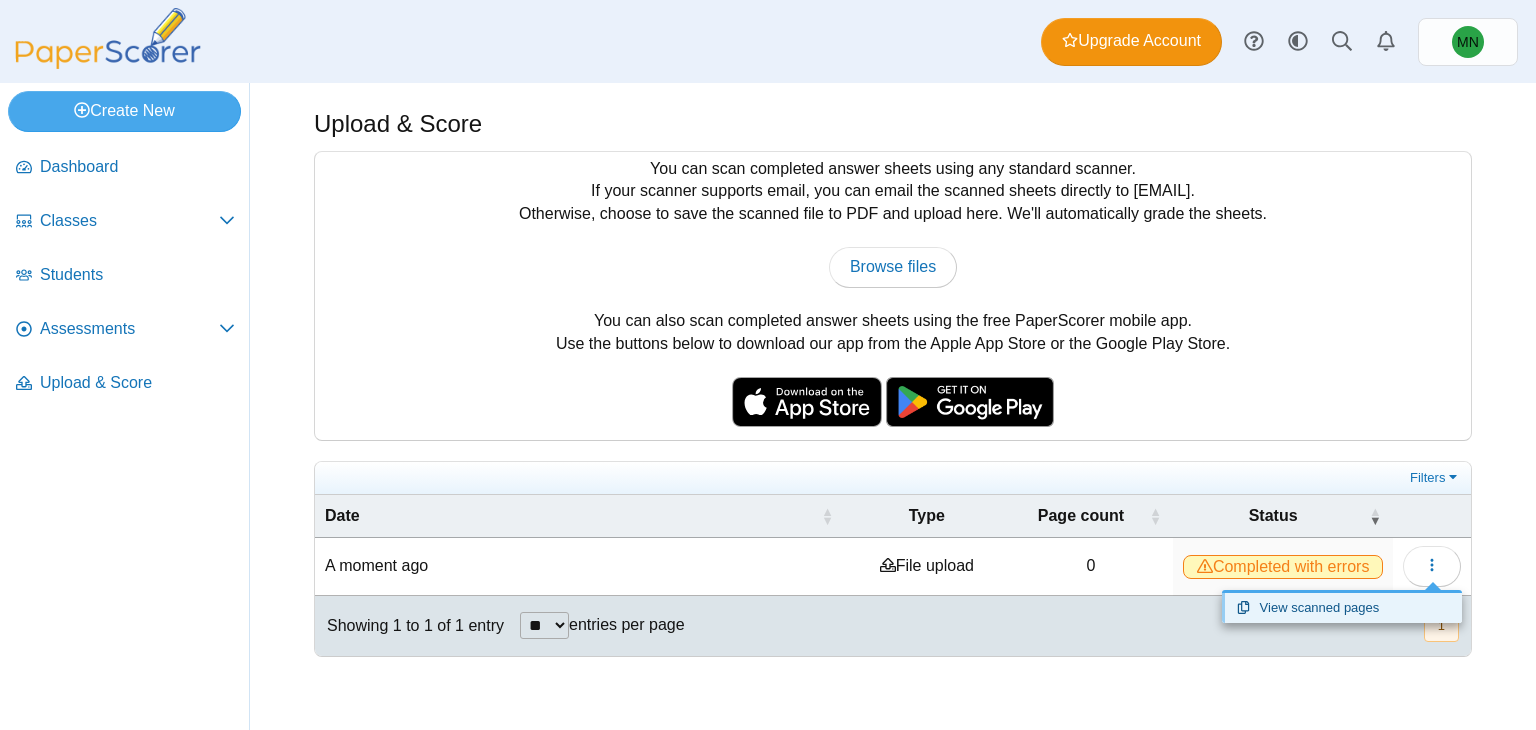 click on "View scanned pages" at bounding box center (1342, 608) 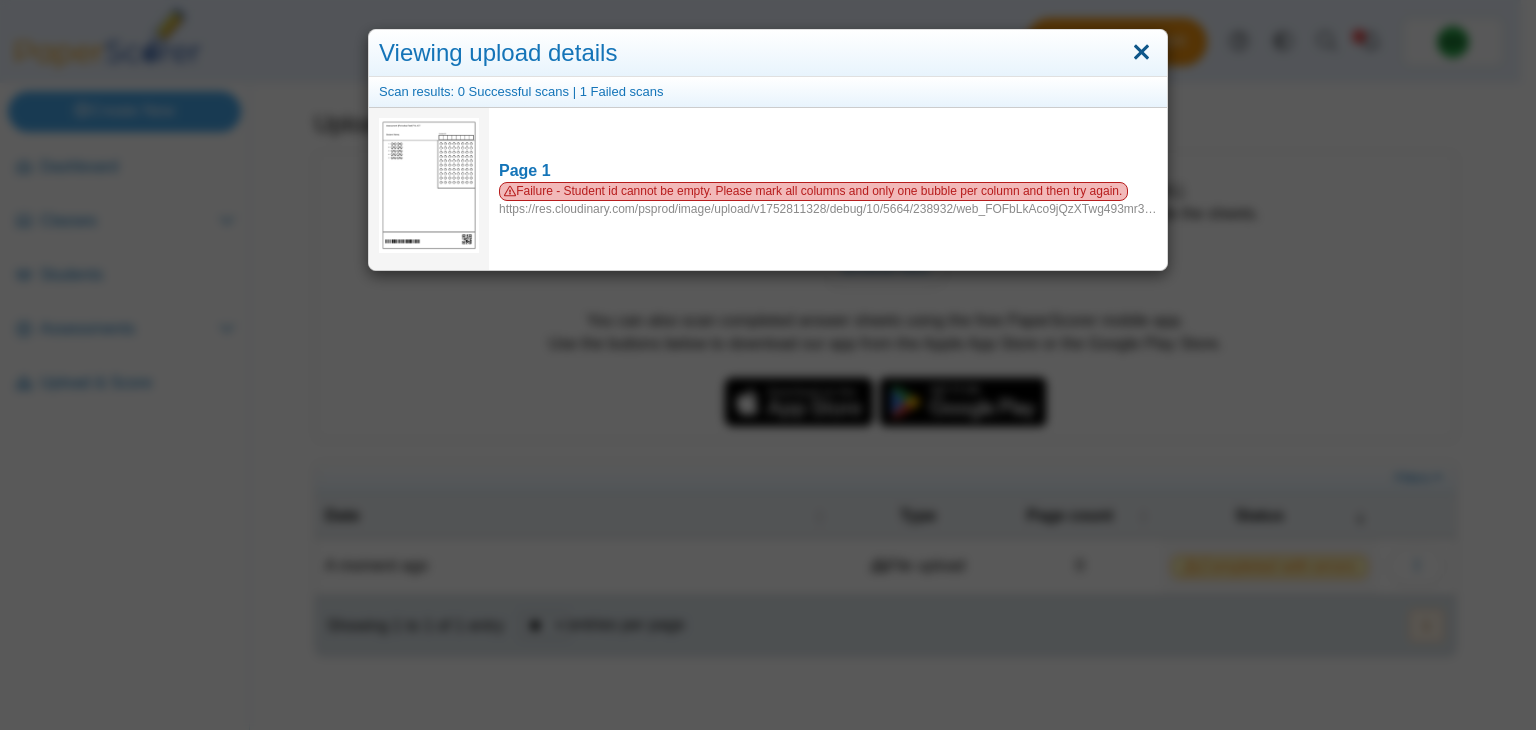 click at bounding box center (1141, 53) 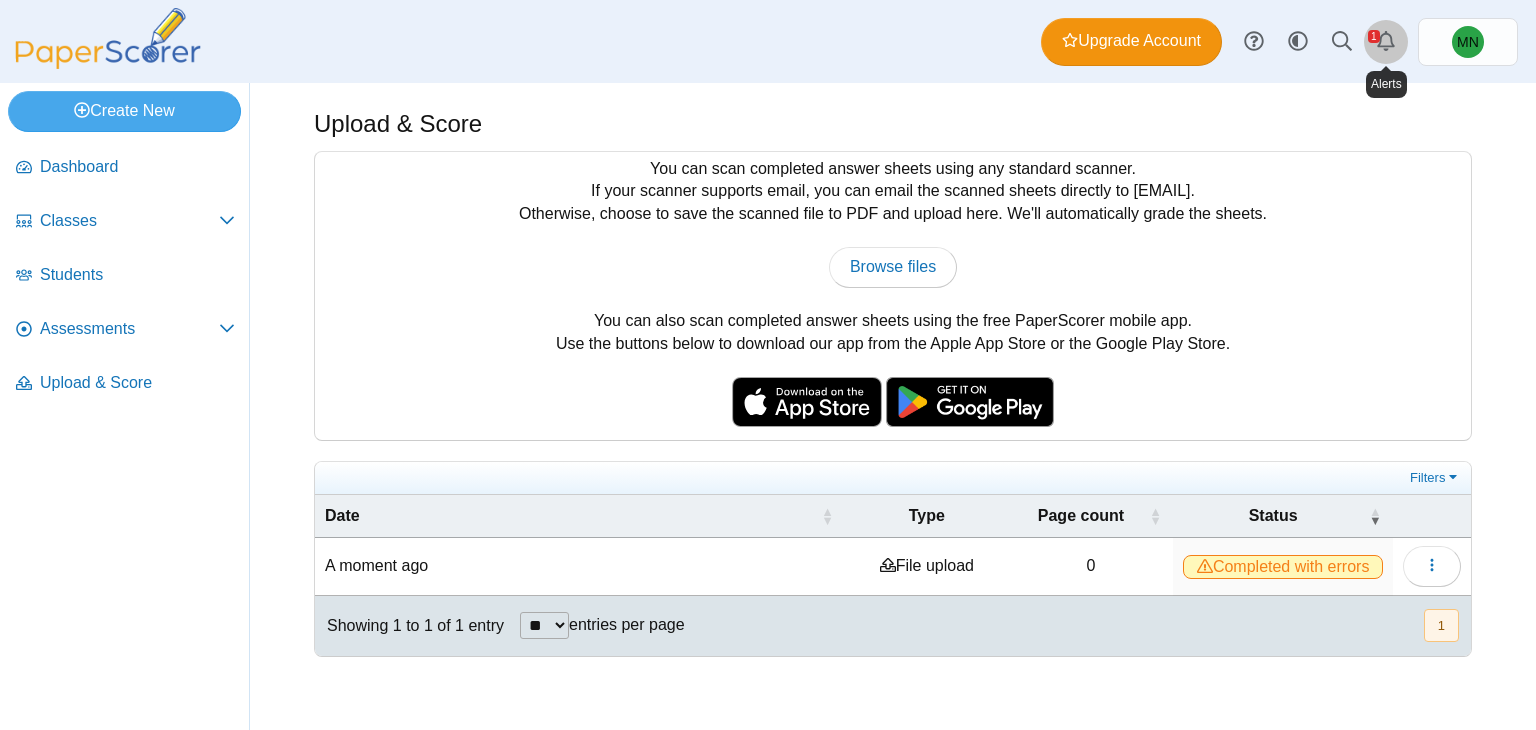 click 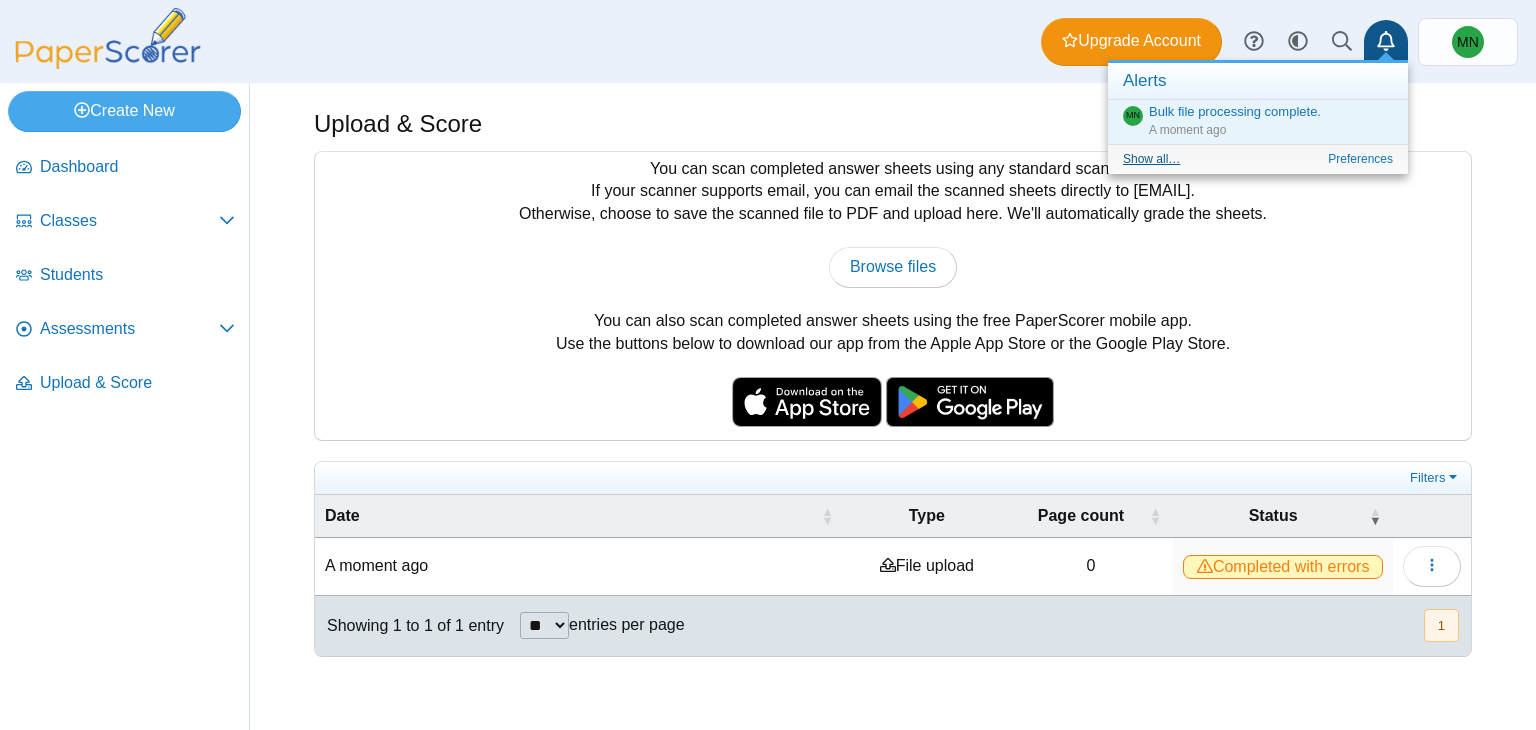 click on "Show all…" at bounding box center [1151, 159] 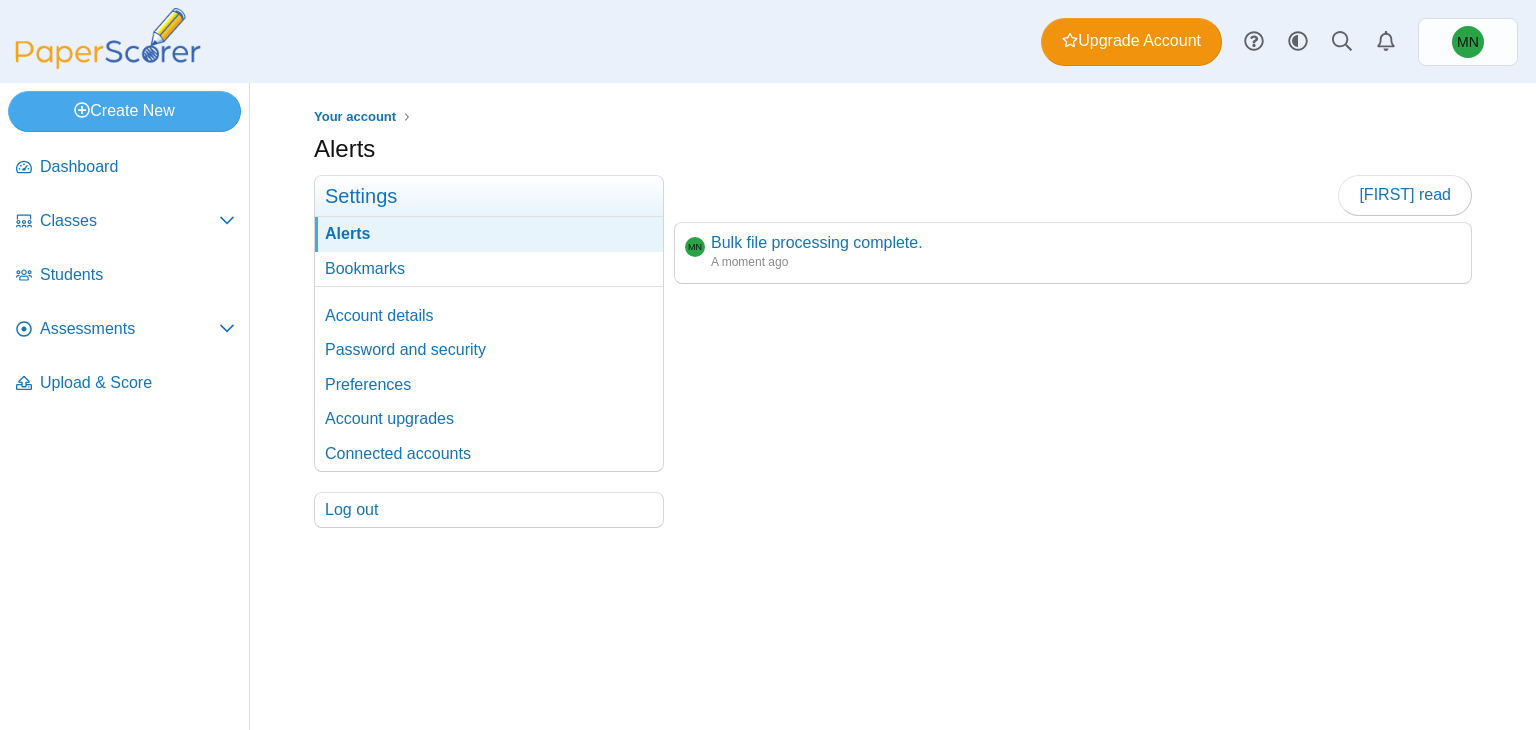 scroll, scrollTop: 0, scrollLeft: 0, axis: both 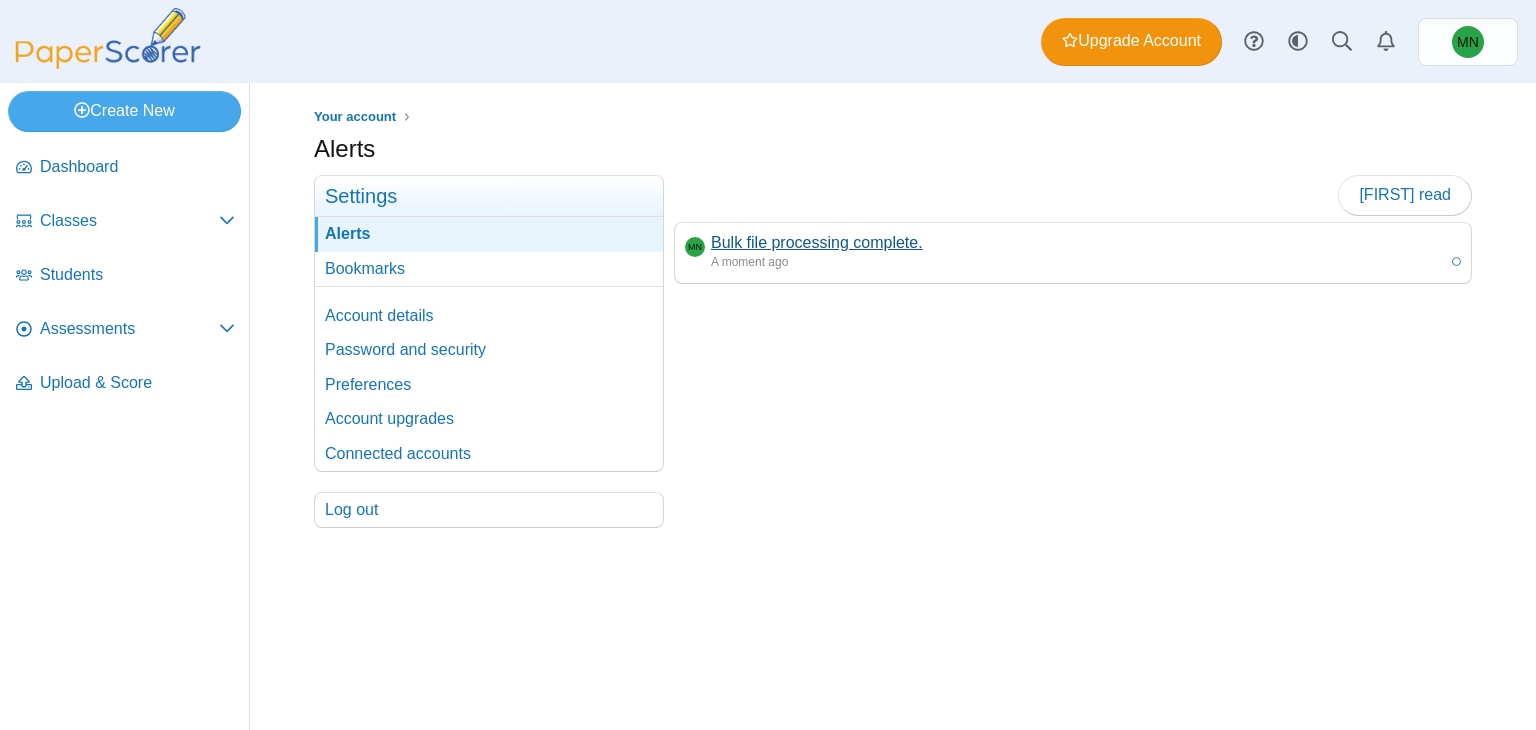 click on "Bulk file processing complete." at bounding box center [817, 242] 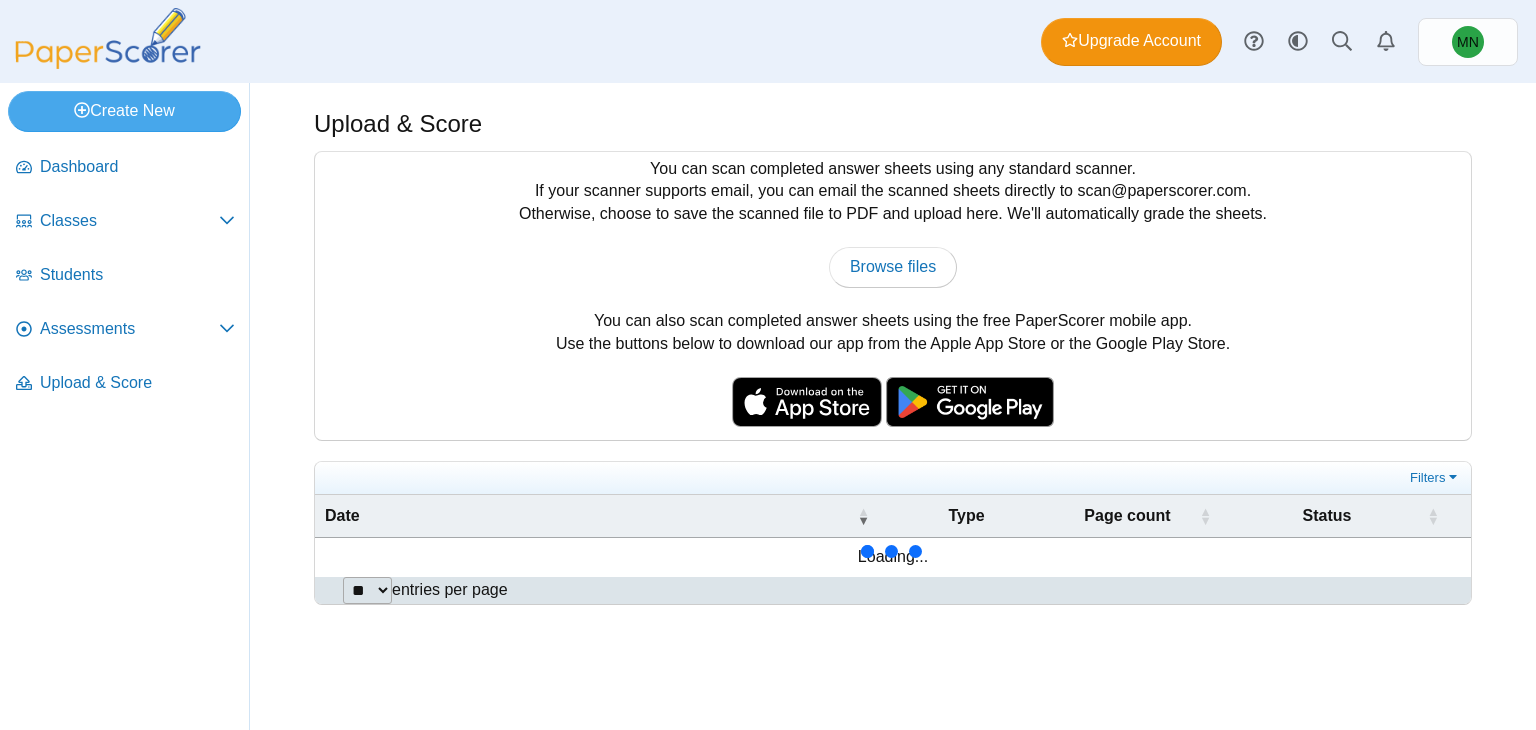 scroll, scrollTop: 0, scrollLeft: 0, axis: both 